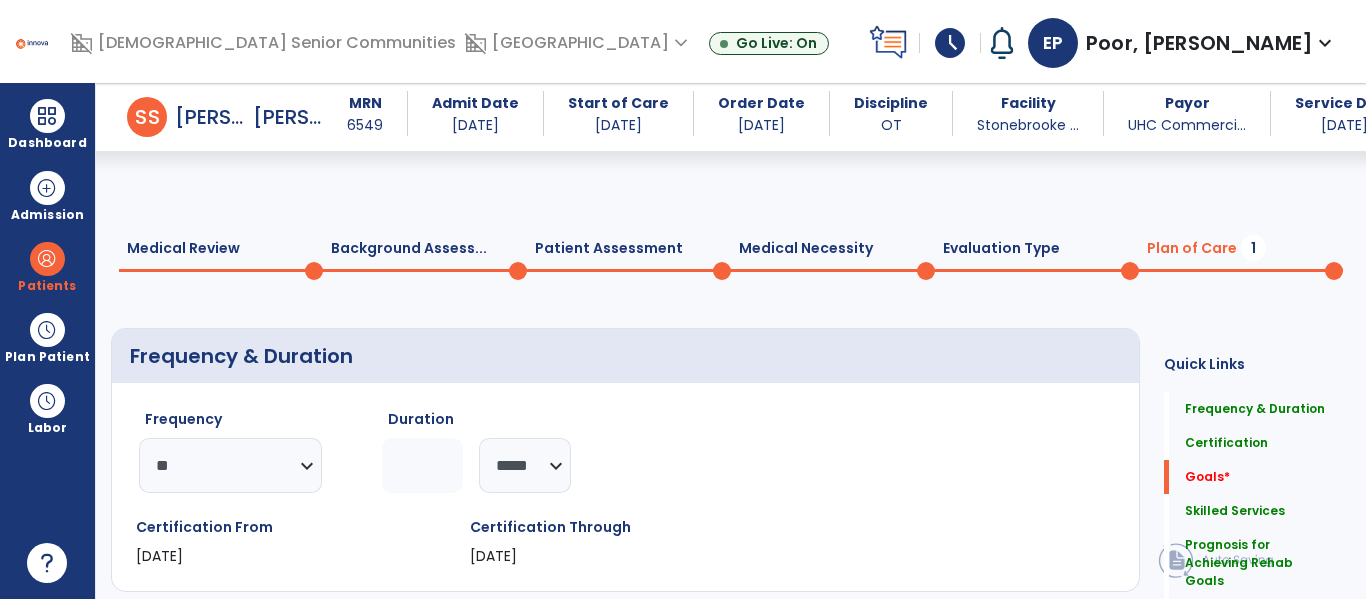 select on "**" 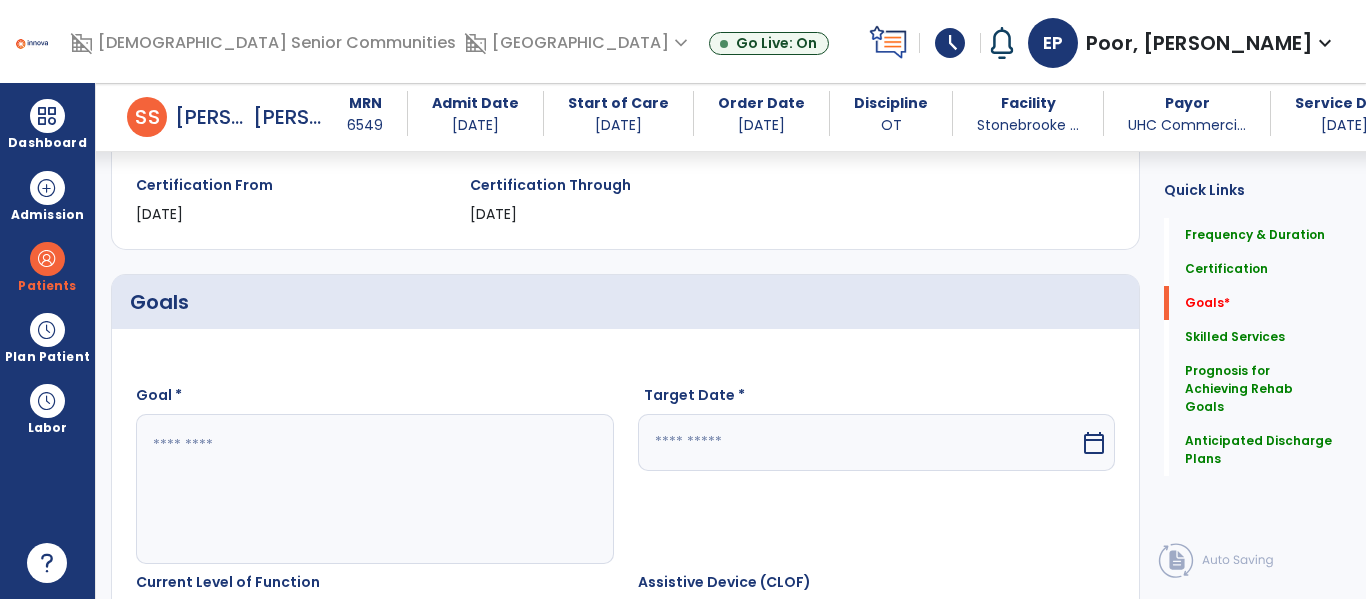 click at bounding box center (374, 489) 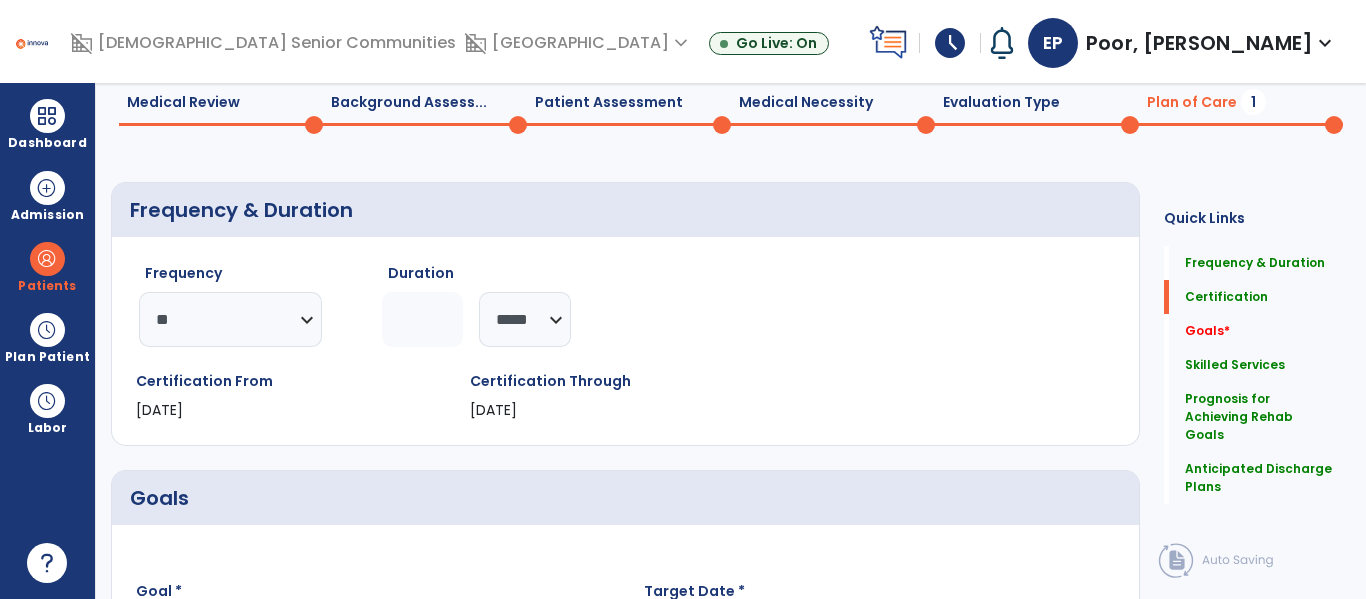 scroll, scrollTop: 0, scrollLeft: 0, axis: both 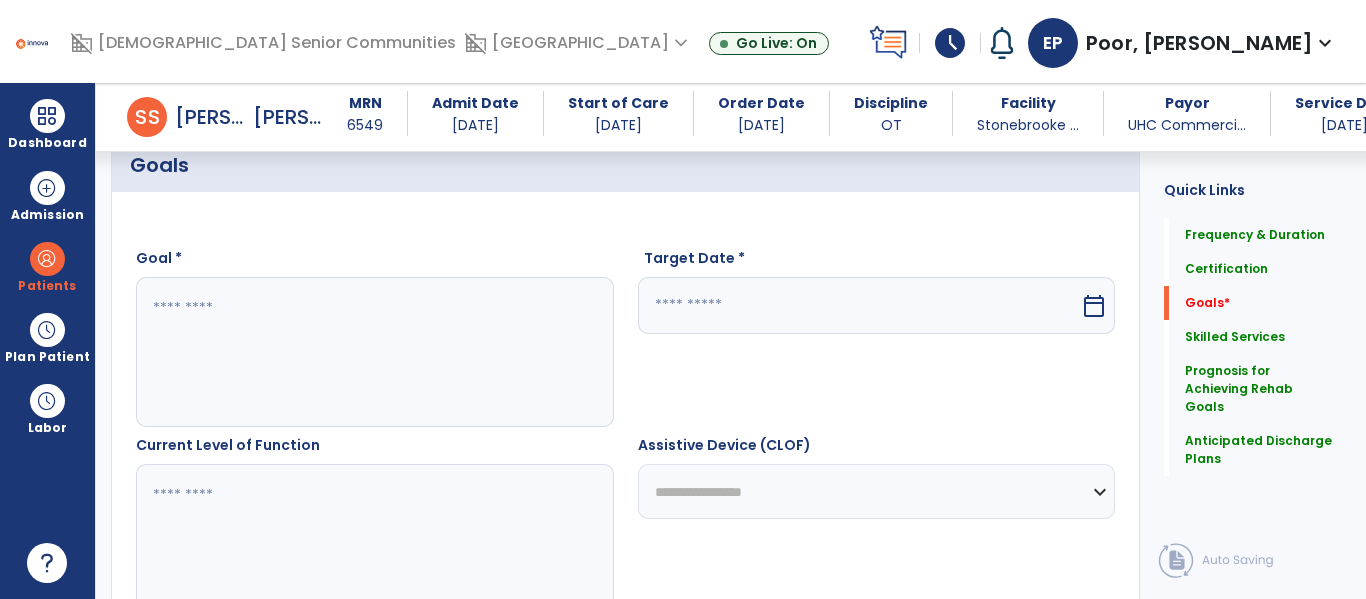 click at bounding box center (374, 352) 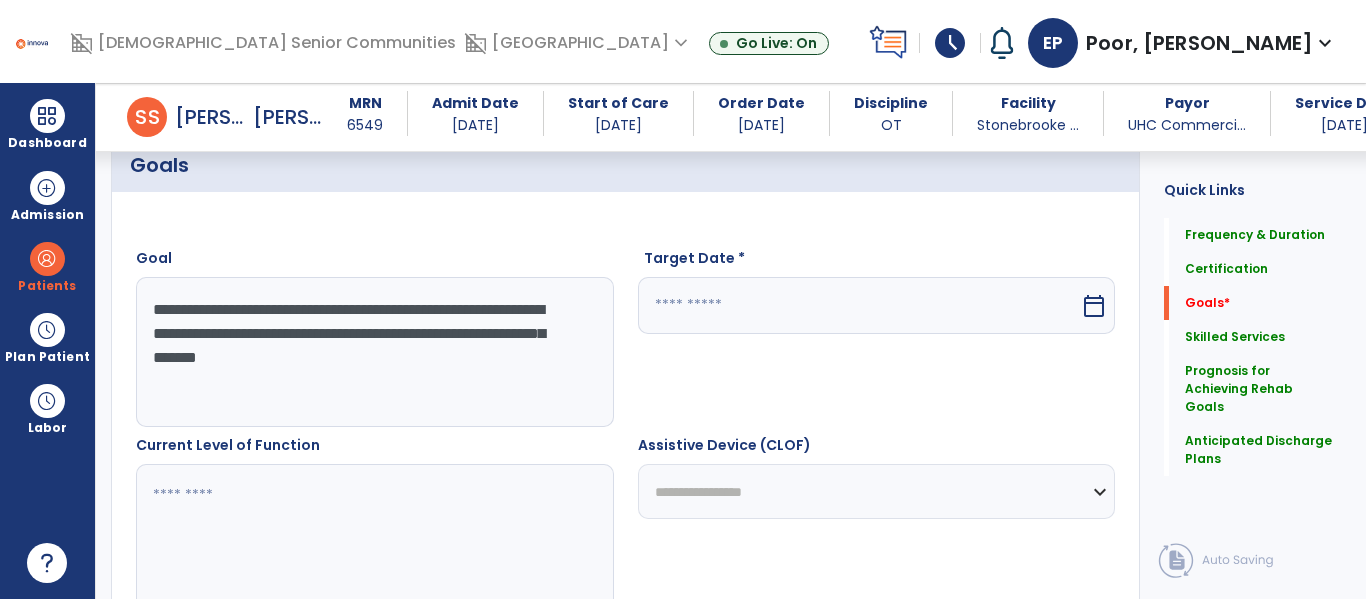 type on "**********" 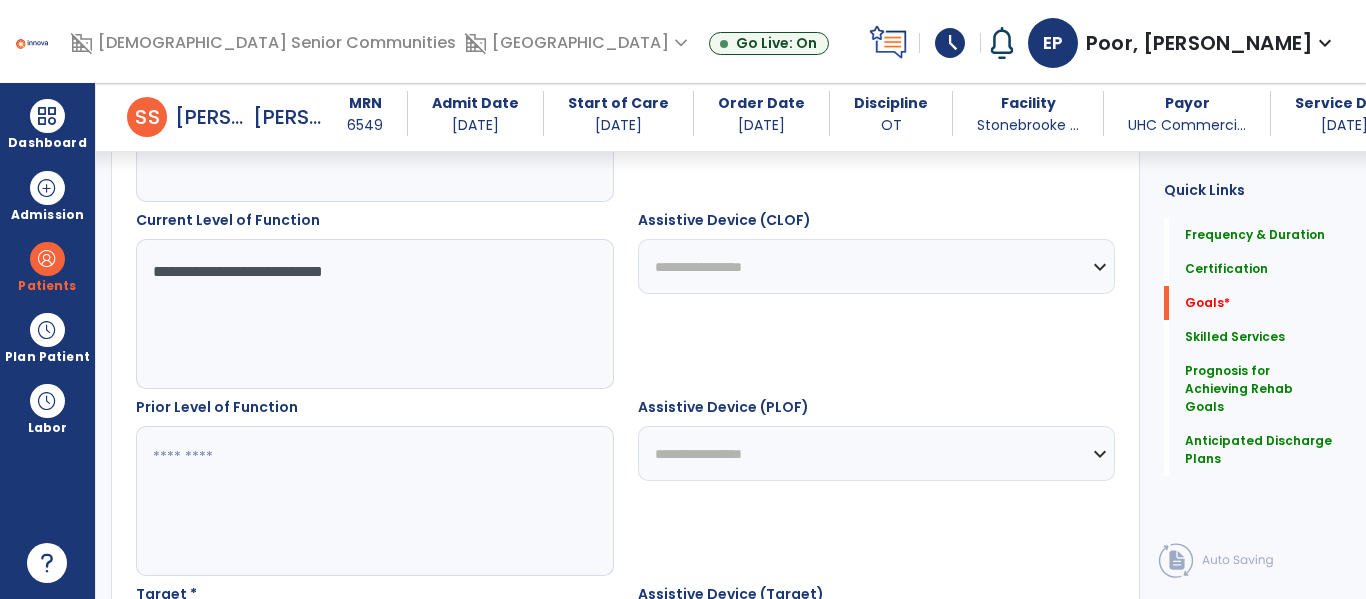 scroll, scrollTop: 705, scrollLeft: 0, axis: vertical 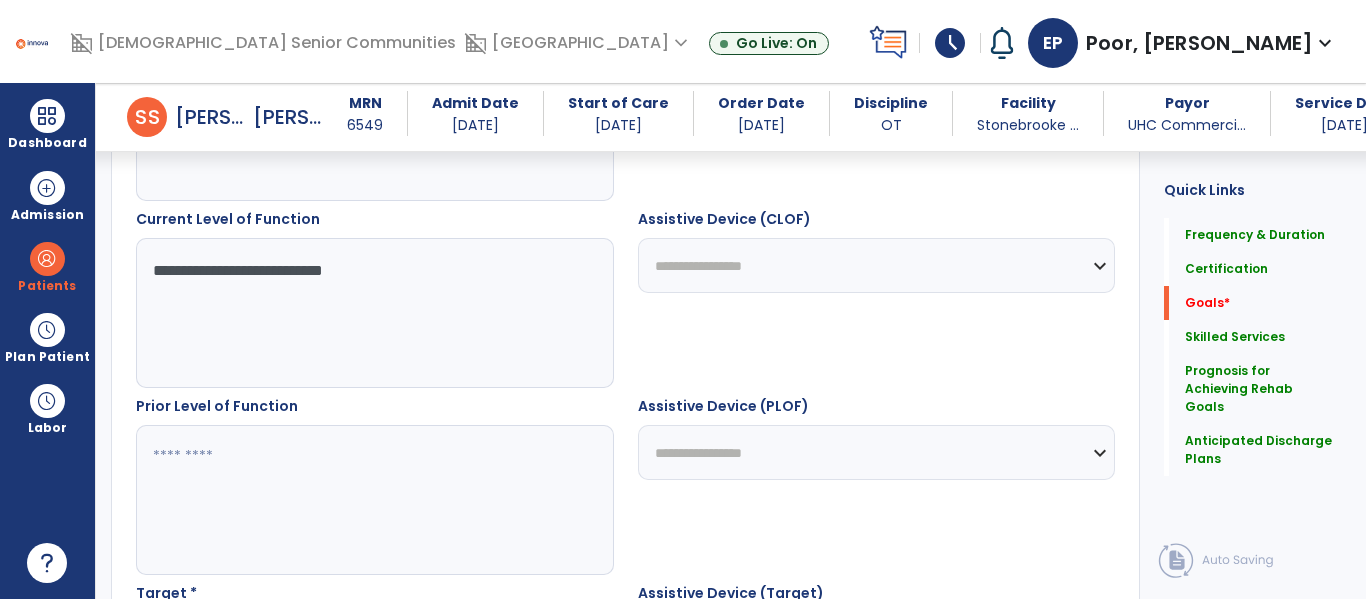 type on "**********" 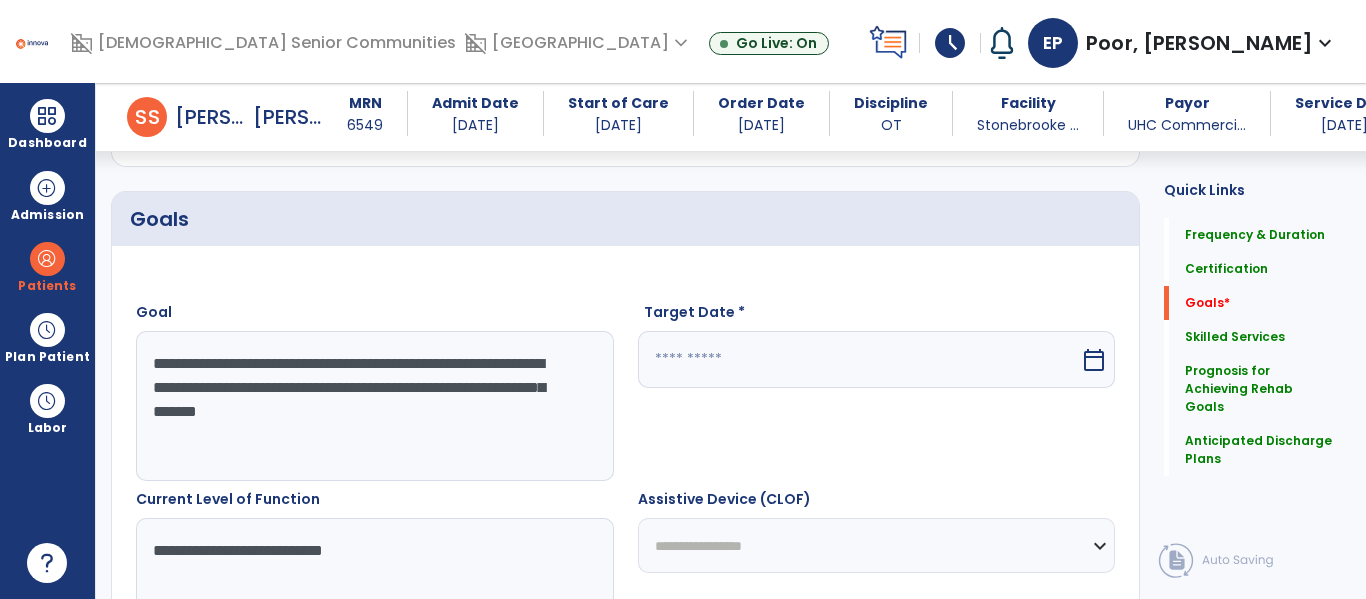 scroll, scrollTop: 437, scrollLeft: 0, axis: vertical 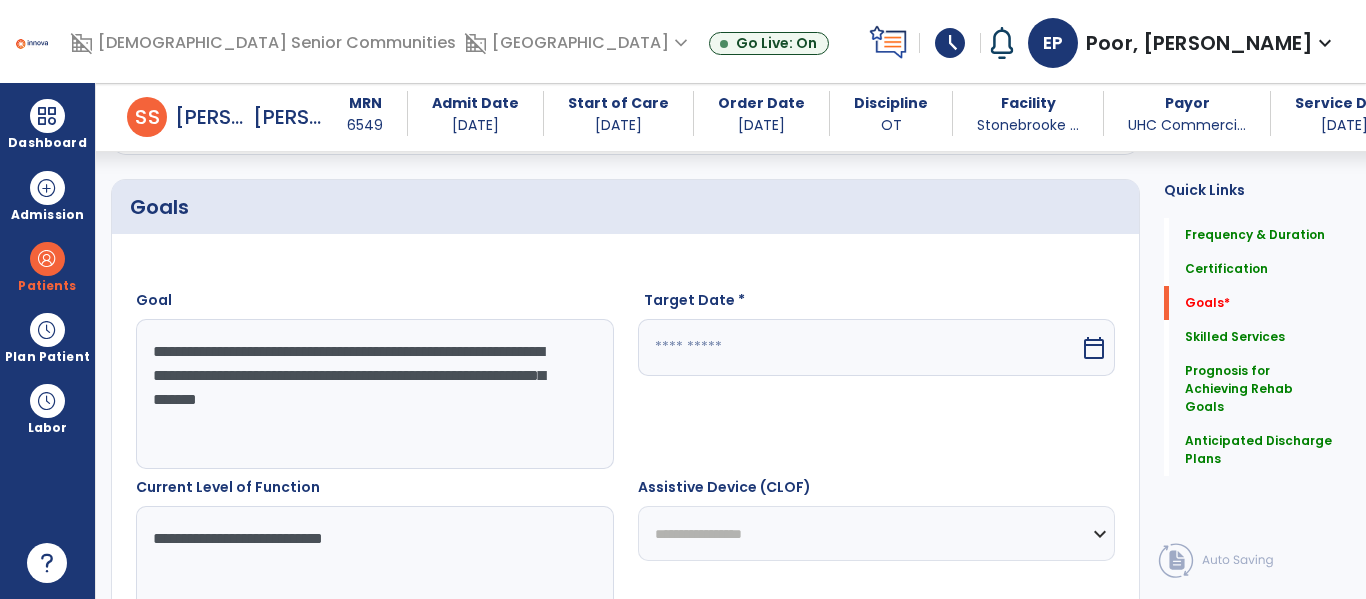 type on "**********" 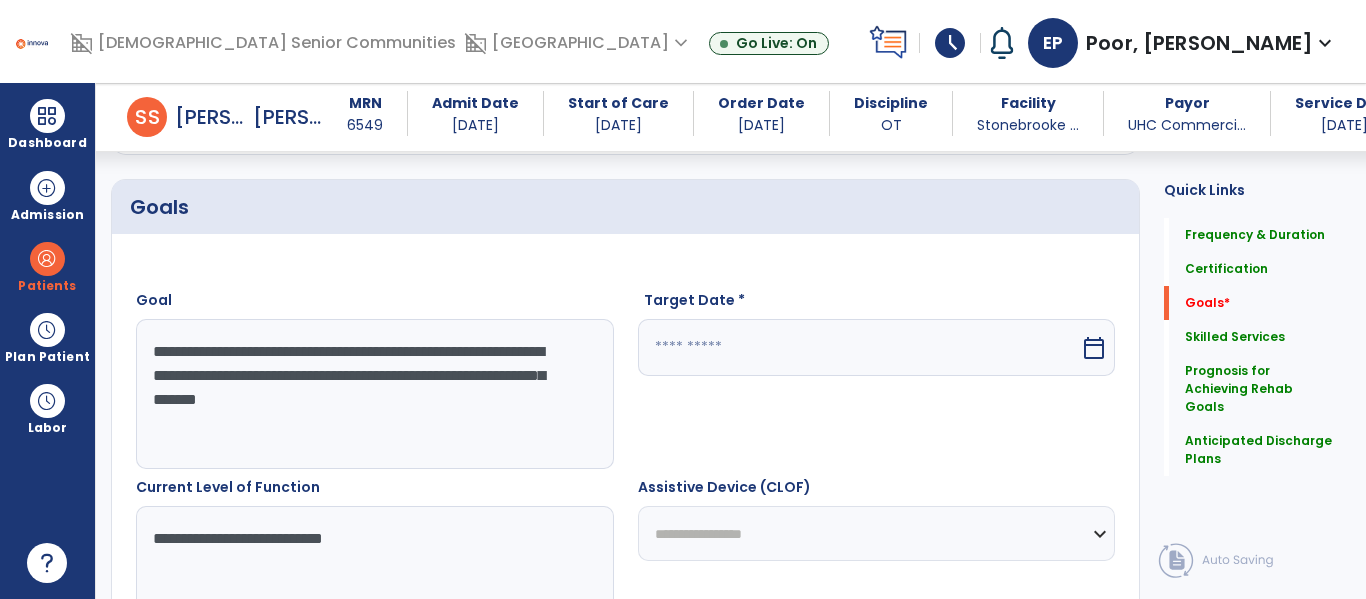 drag, startPoint x: 546, startPoint y: 402, endPoint x: 151, endPoint y: 347, distance: 398.81073 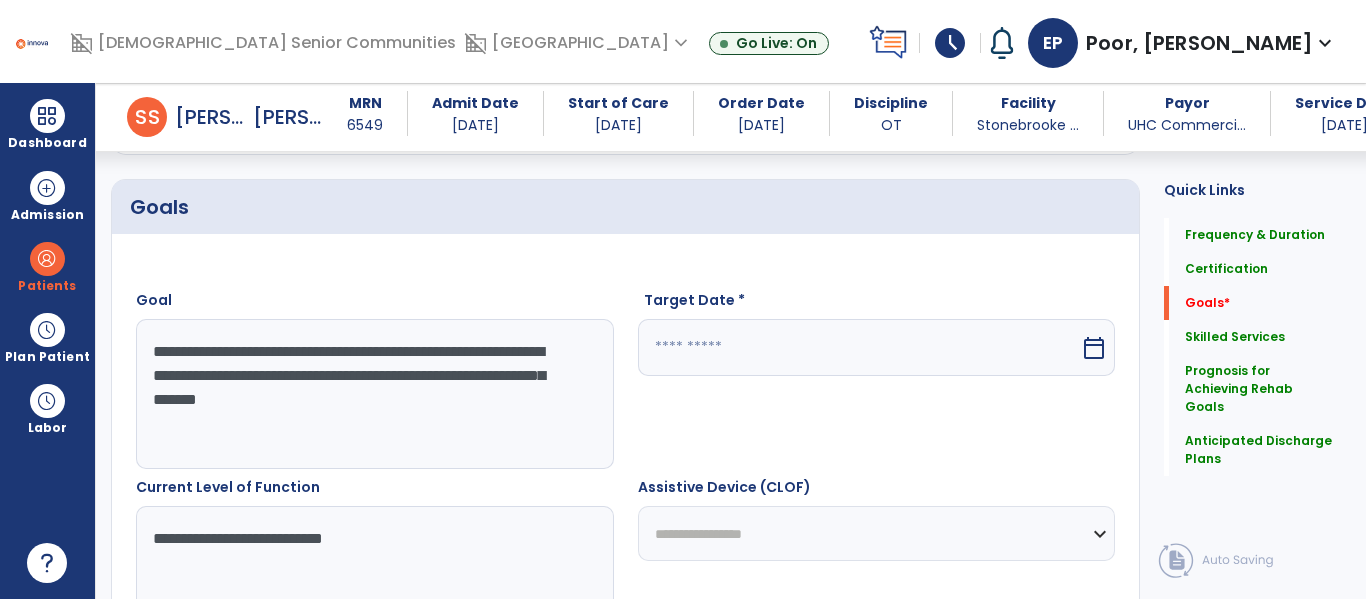 click on "**********" at bounding box center (374, 394) 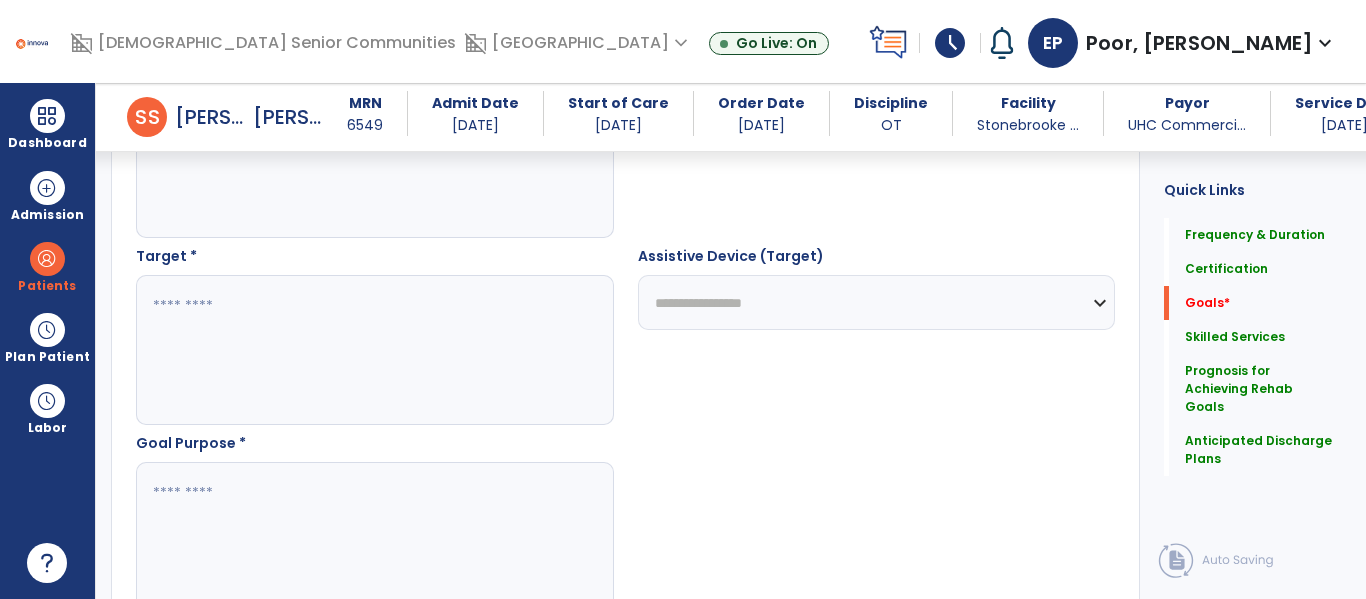 scroll, scrollTop: 1055, scrollLeft: 0, axis: vertical 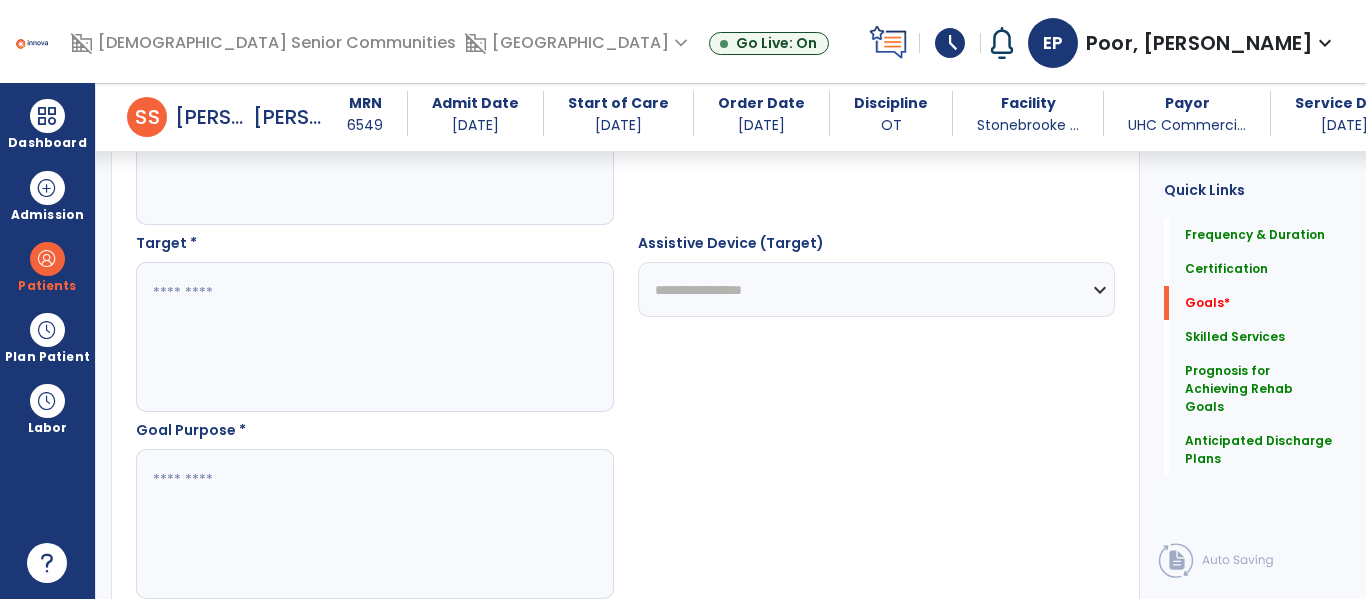 click at bounding box center (374, 337) 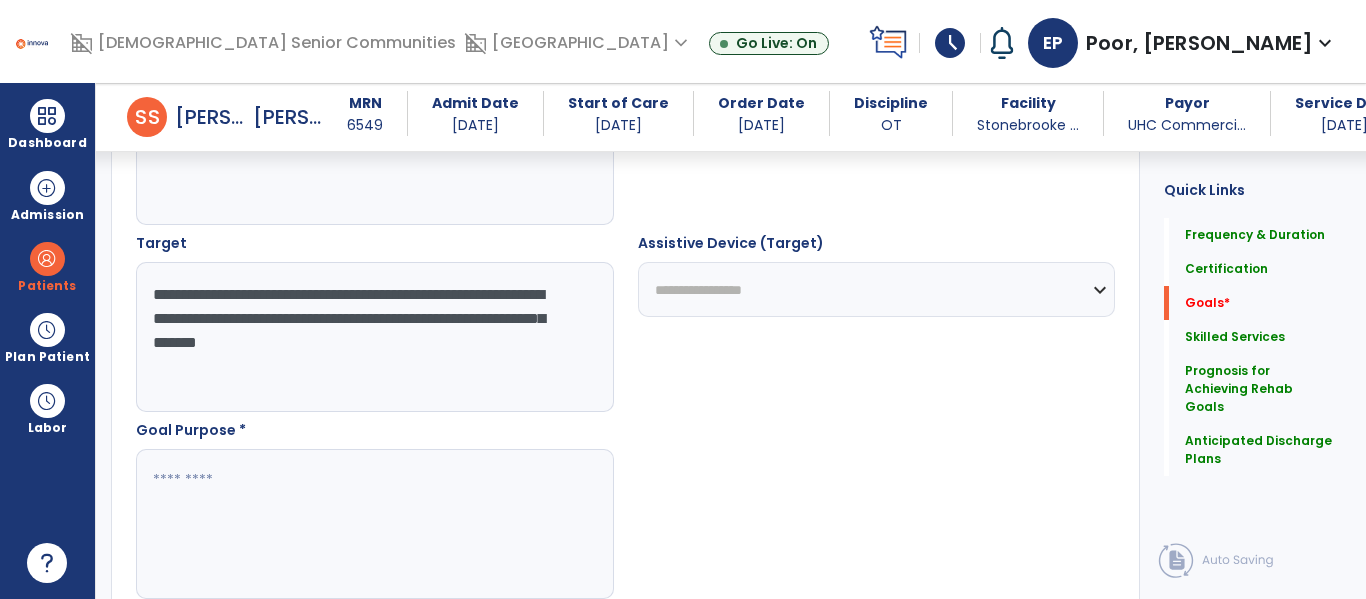 type on "**********" 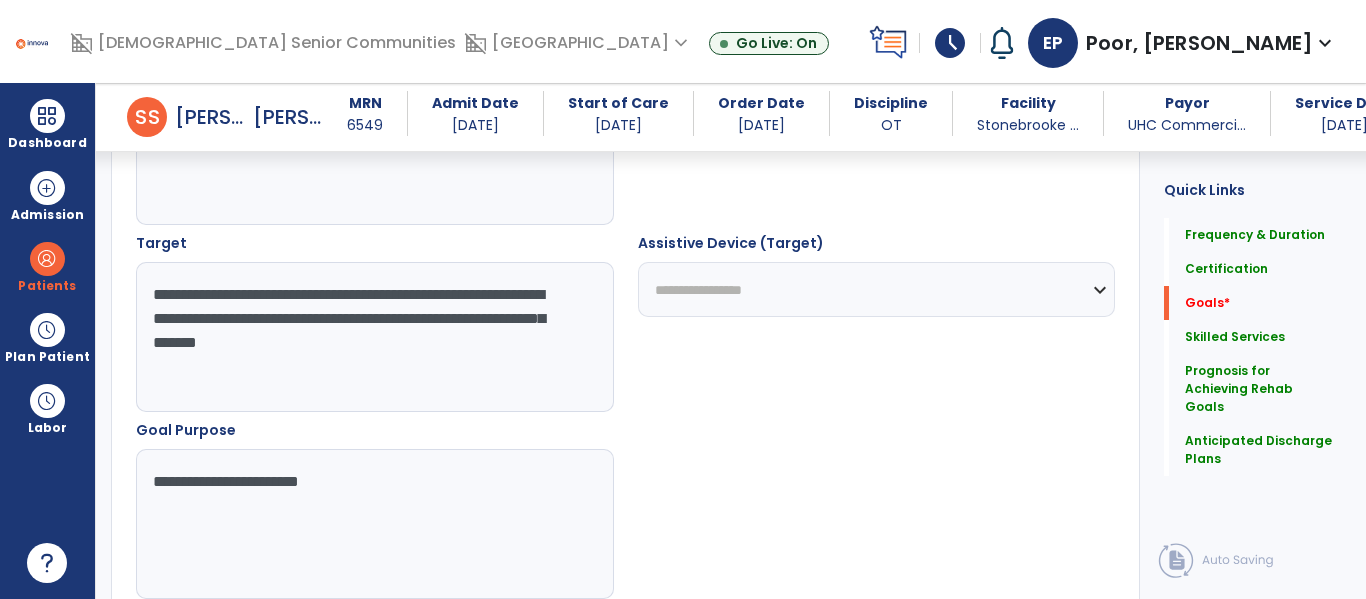 click on "**********" at bounding box center [374, 524] 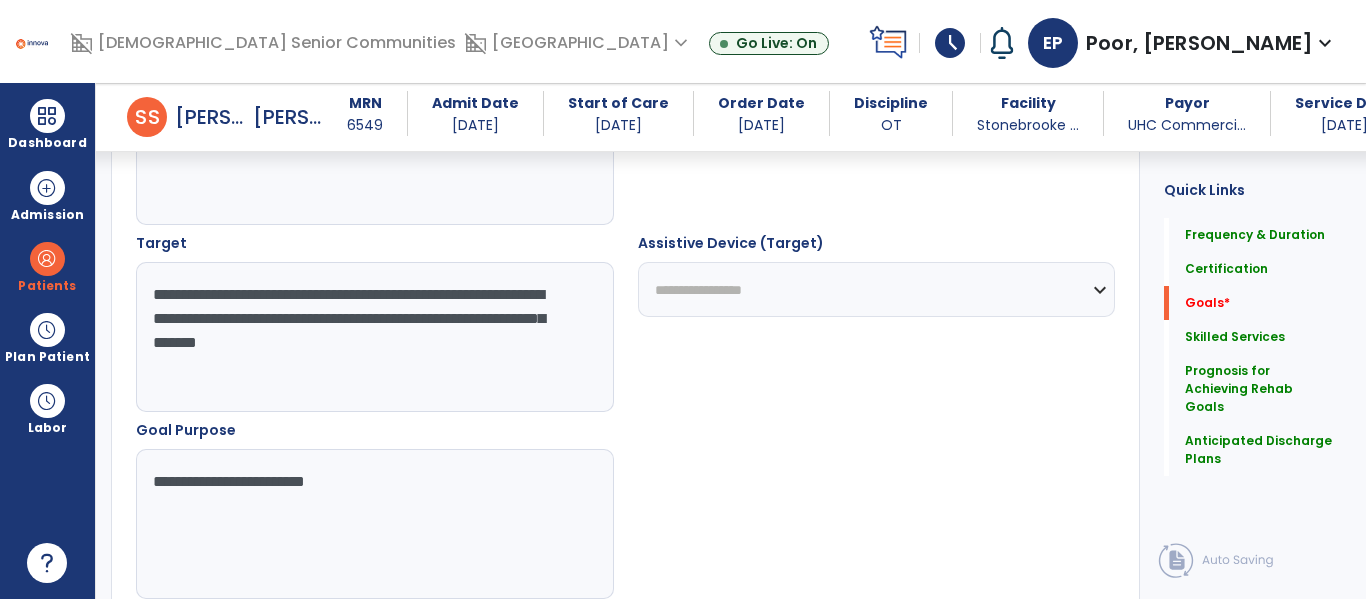 click on "**********" at bounding box center [374, 524] 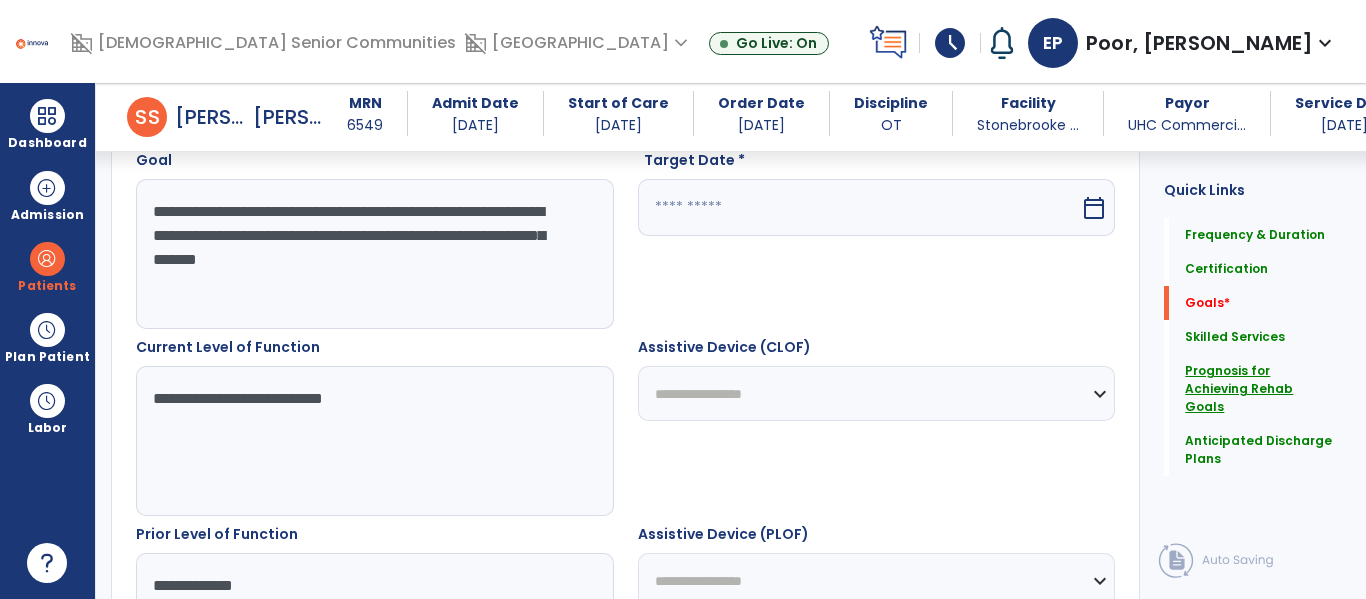 type on "**********" 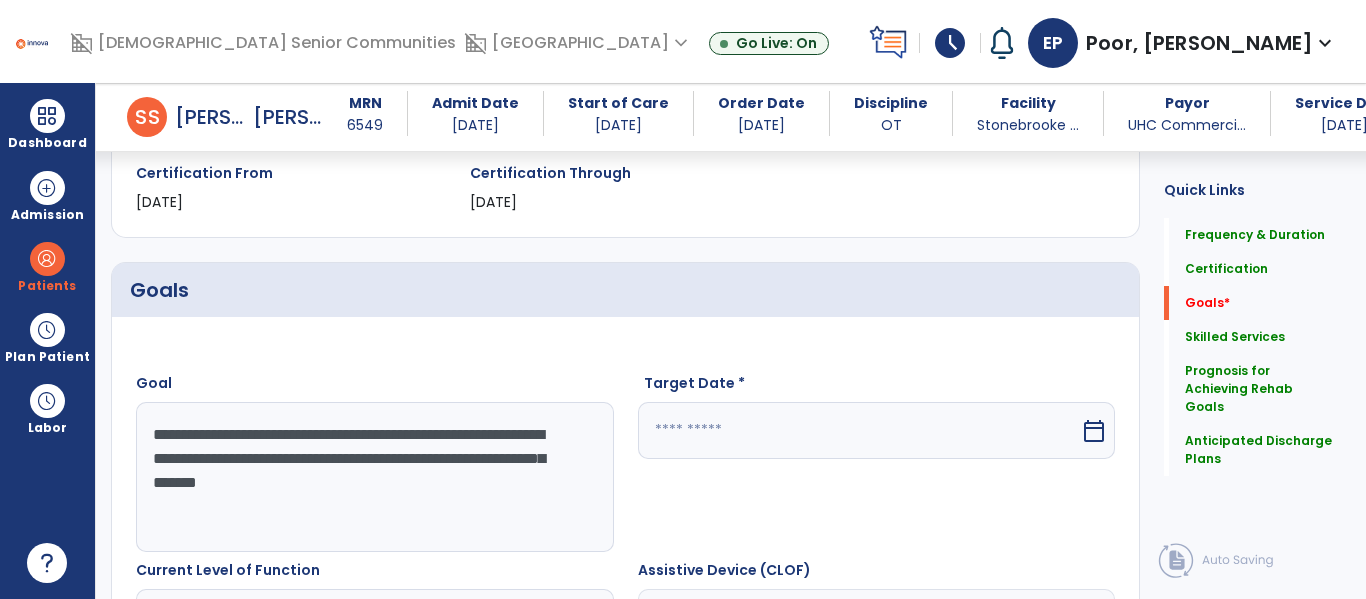 scroll, scrollTop: 359, scrollLeft: 0, axis: vertical 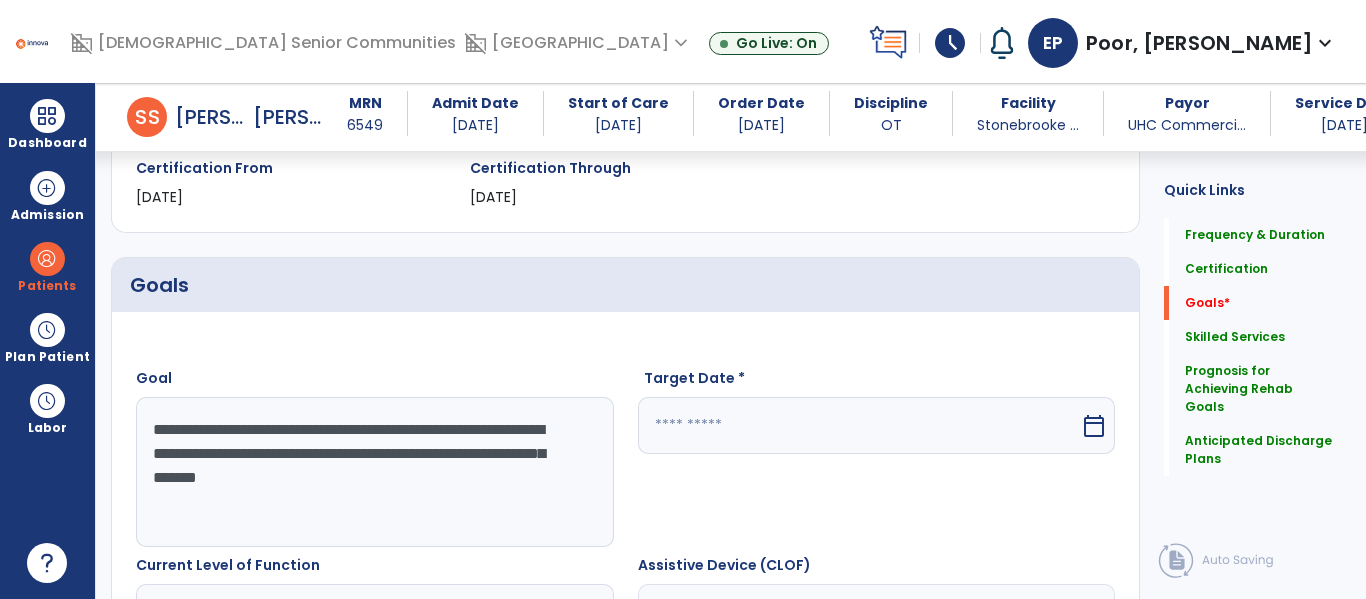 click on "calendar_today" at bounding box center (1094, 426) 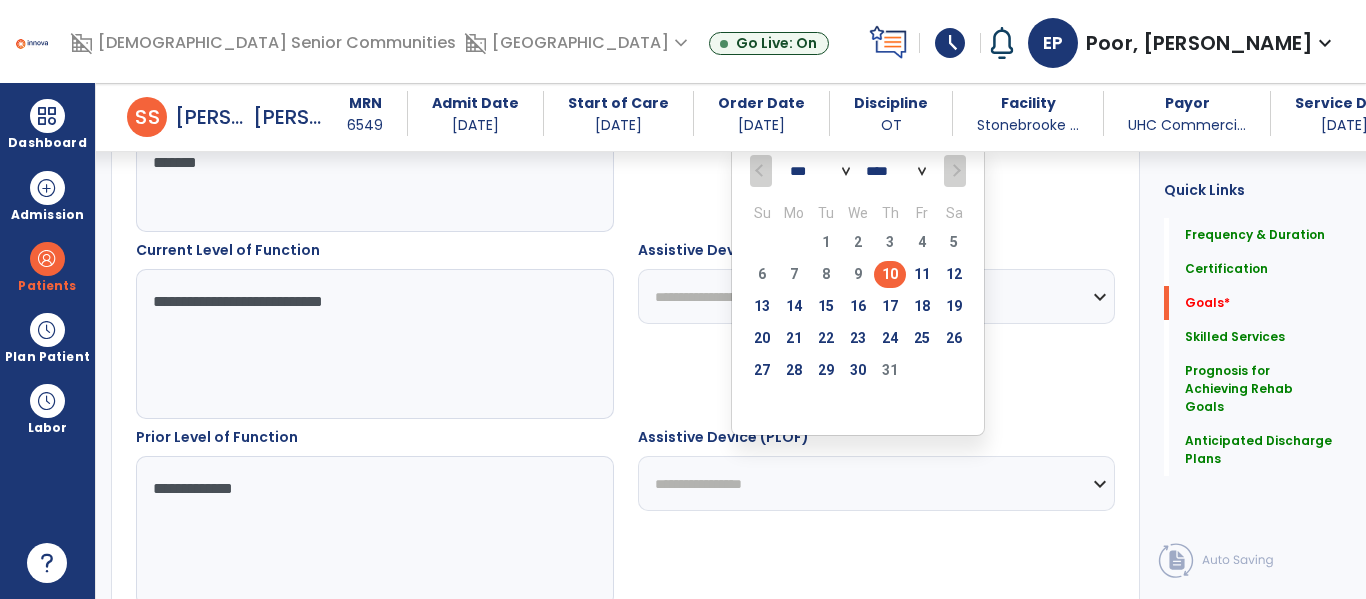 scroll, scrollTop: 694, scrollLeft: 0, axis: vertical 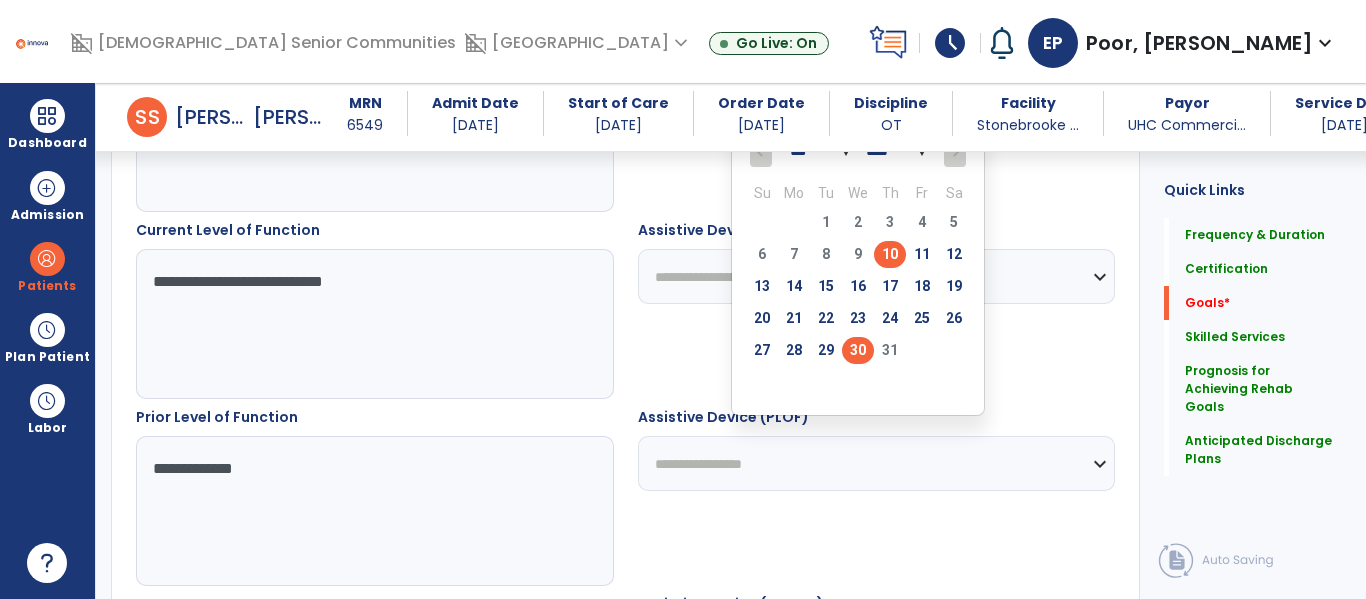 click on "30" at bounding box center [858, 350] 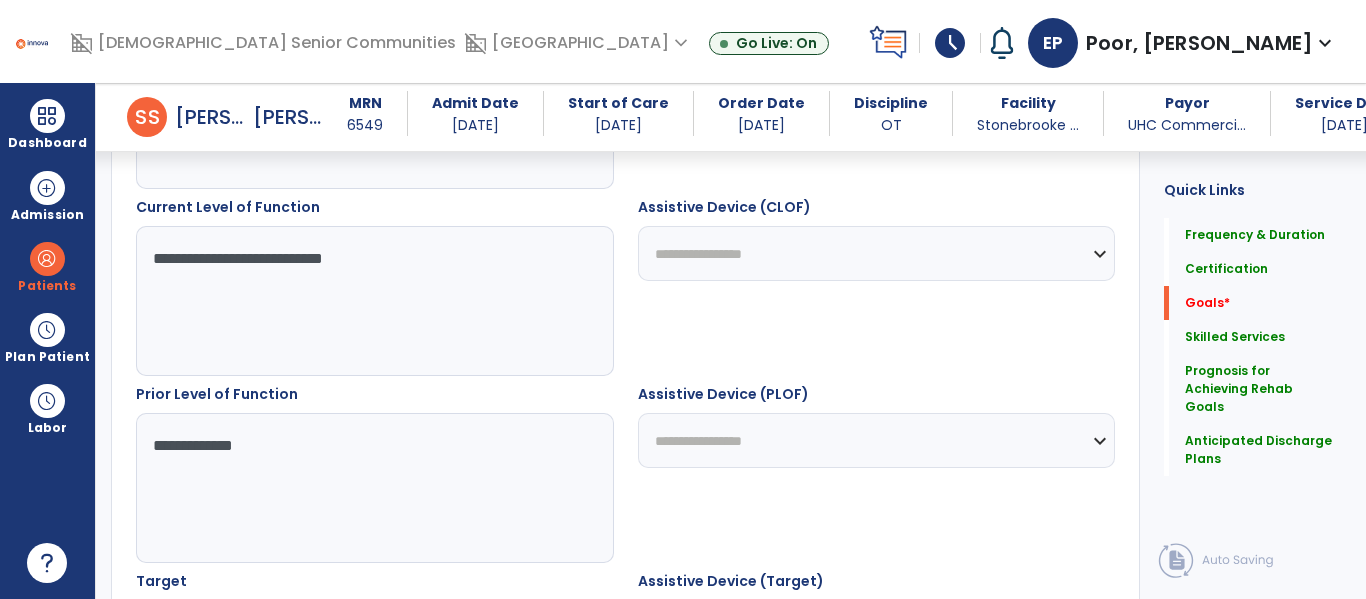 scroll, scrollTop: 1214, scrollLeft: 0, axis: vertical 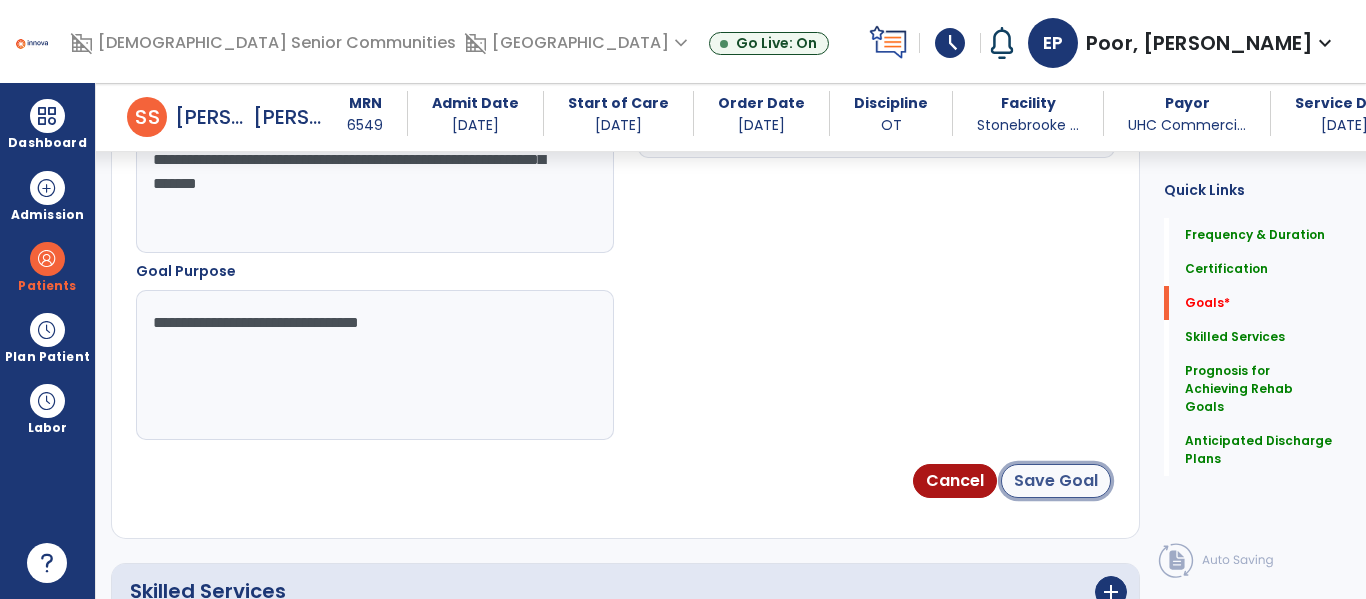 click on "Save Goal" at bounding box center (1056, 481) 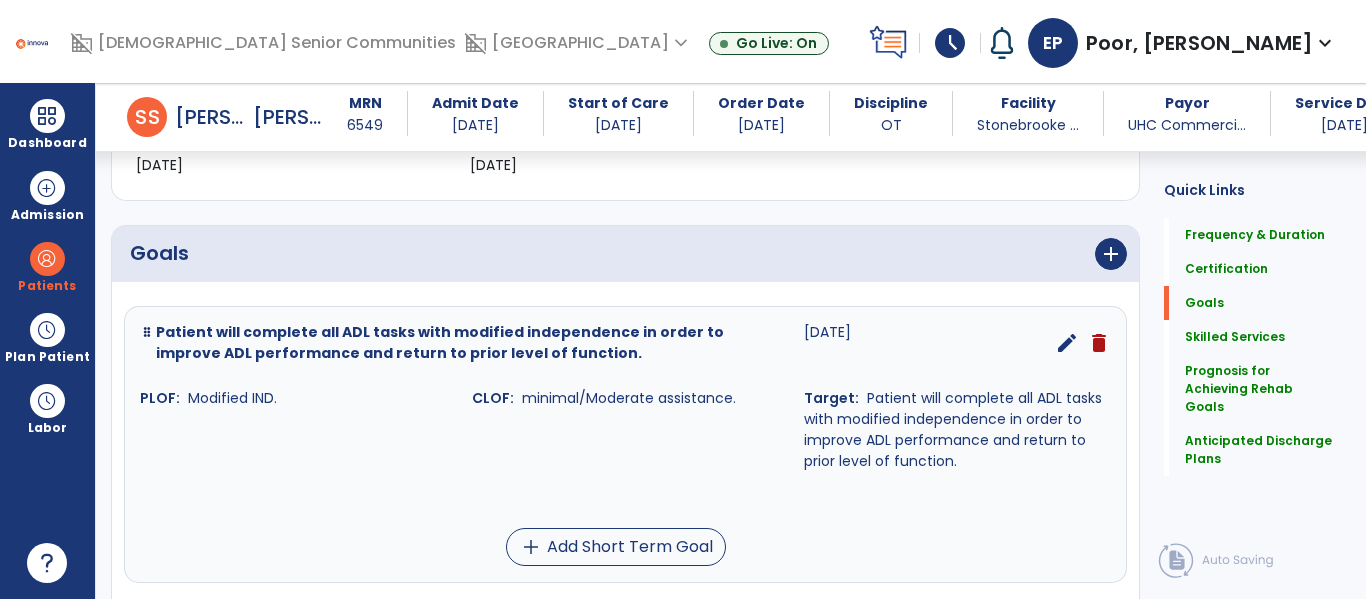 scroll, scrollTop: 393, scrollLeft: 0, axis: vertical 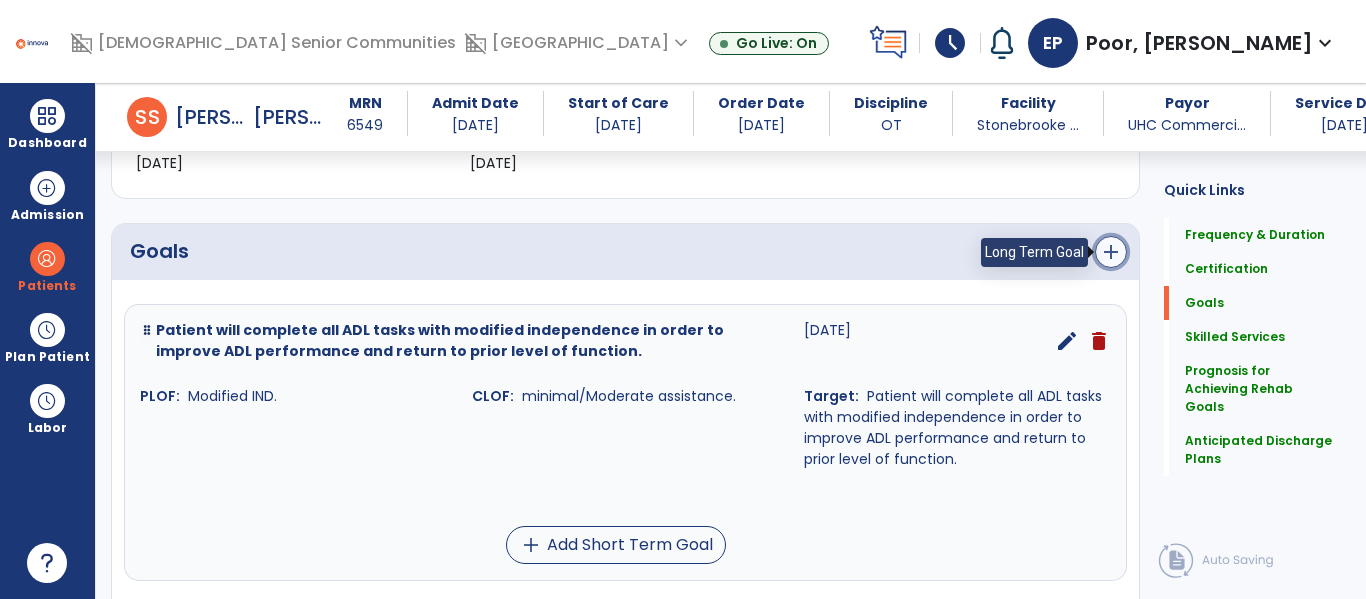 click on "add" at bounding box center [1111, 252] 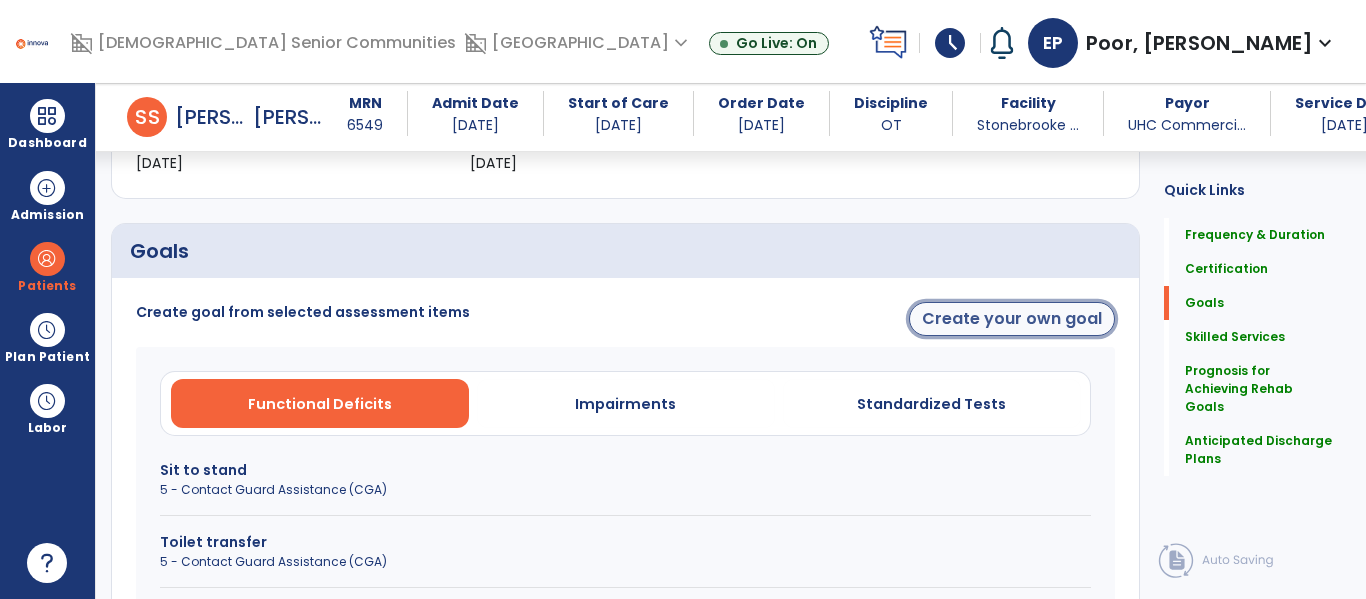 click on "Create your own goal" at bounding box center [1012, 319] 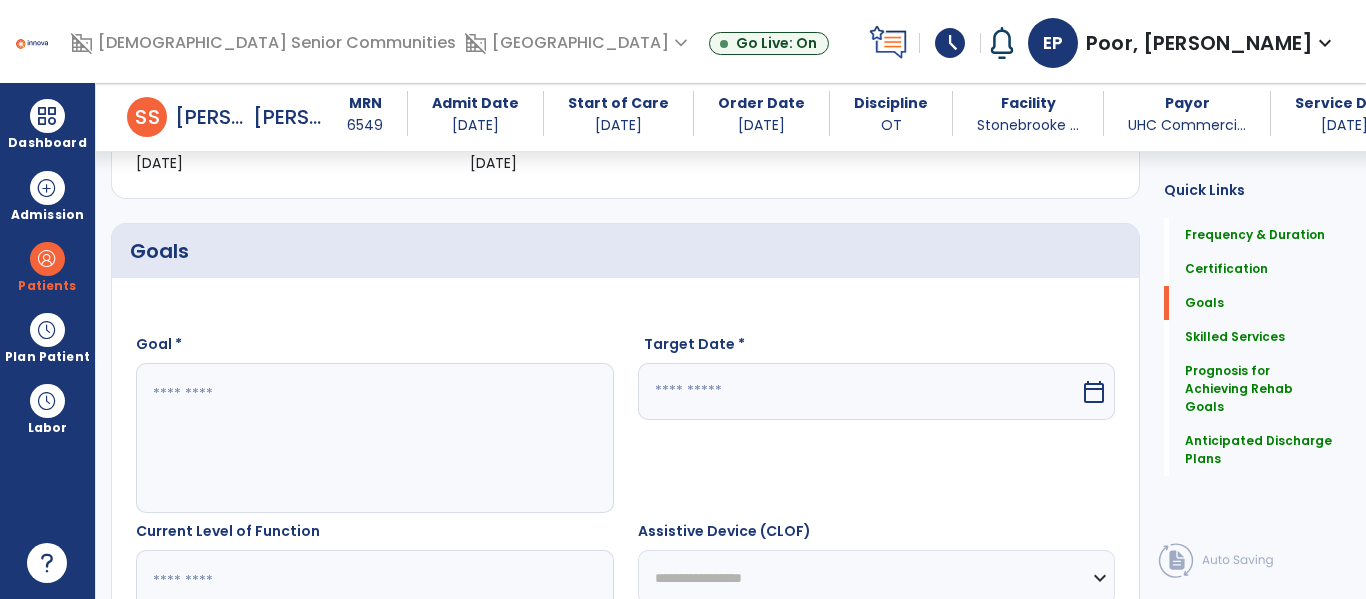 click at bounding box center (374, 438) 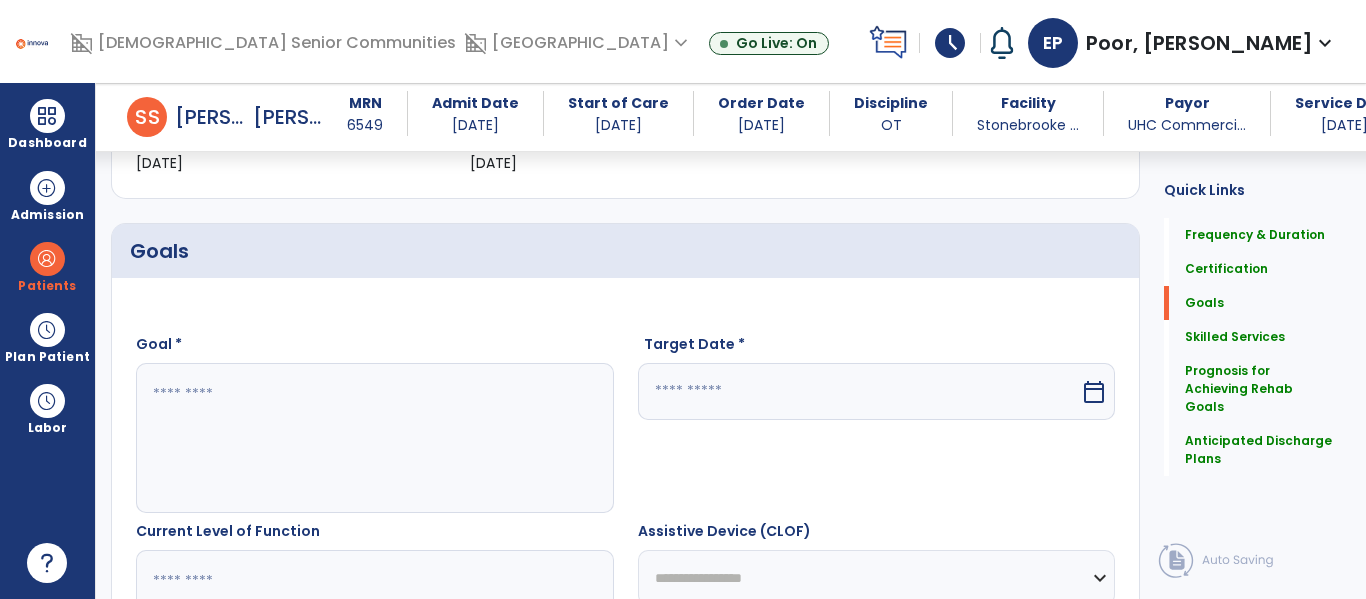 paste on "**********" 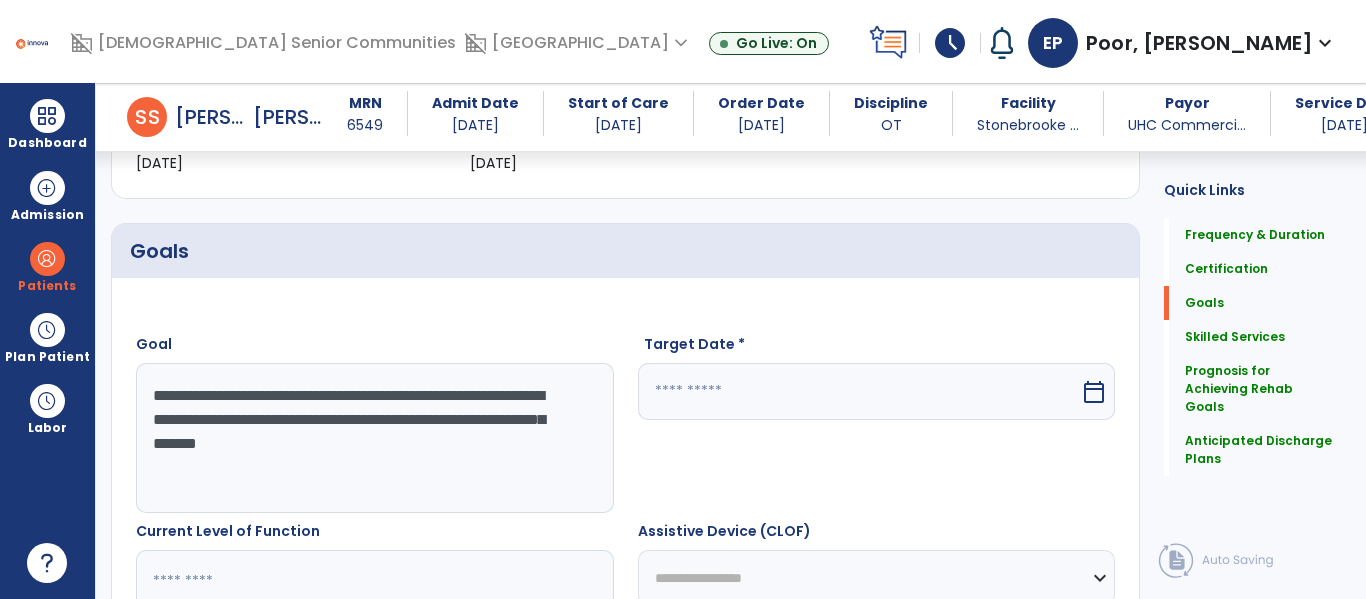 click on "**********" at bounding box center [374, 438] 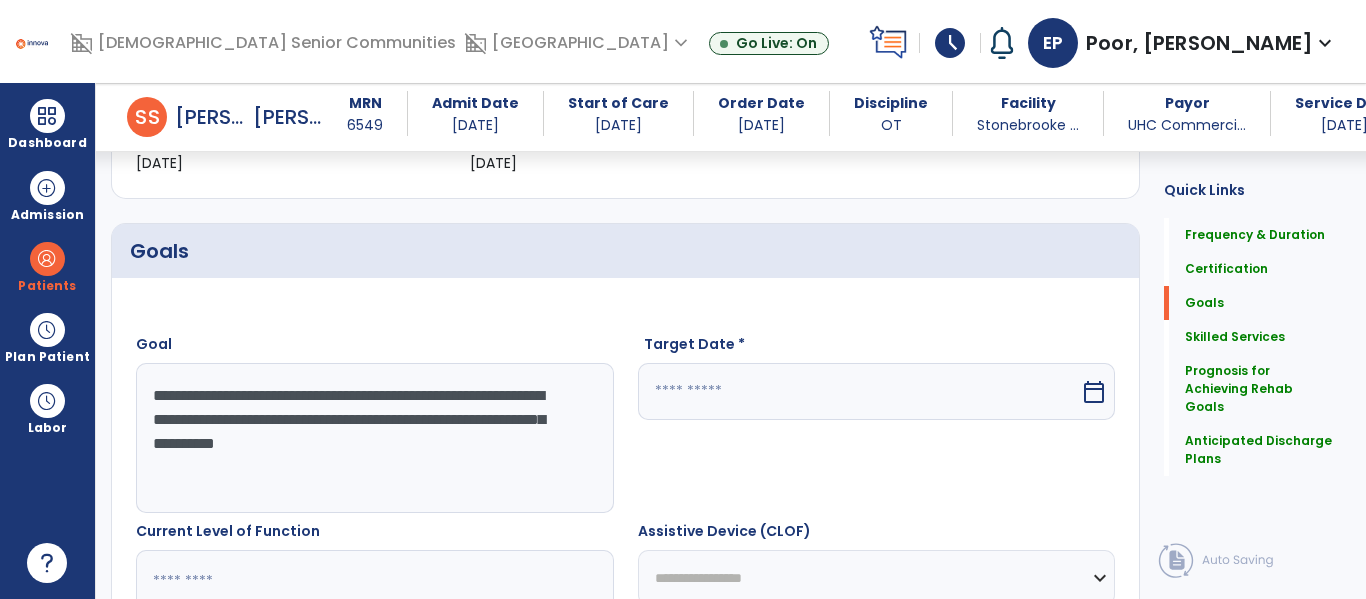 click on "**********" at bounding box center (374, 438) 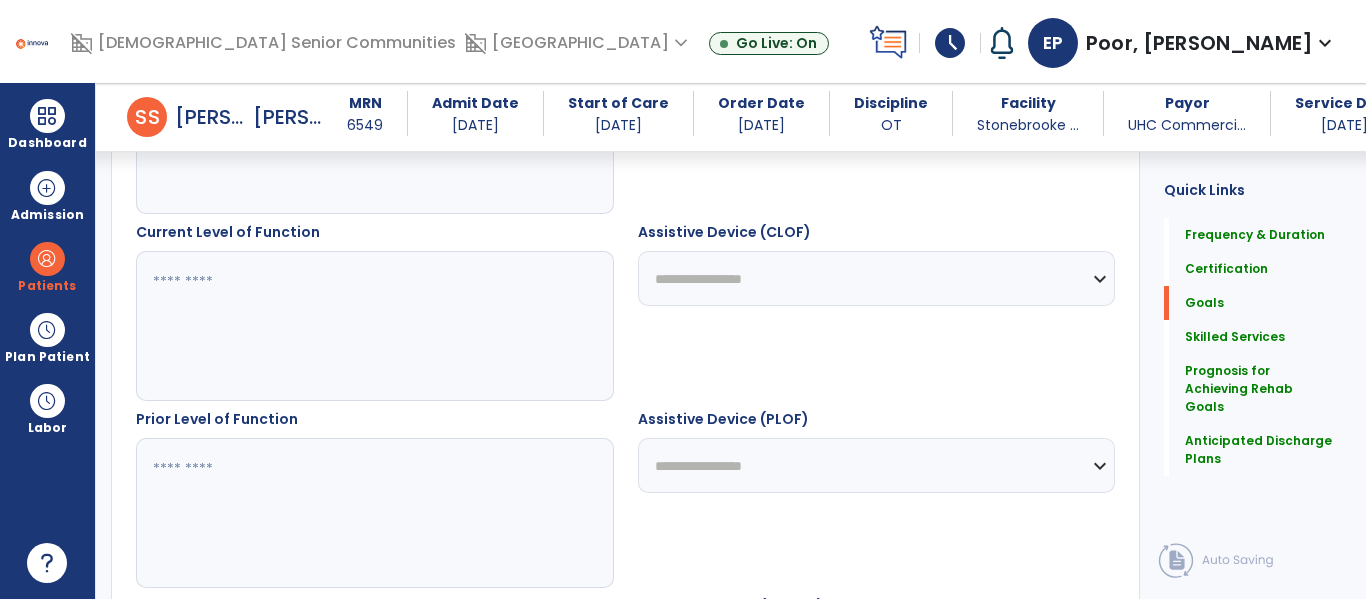 scroll, scrollTop: 696, scrollLeft: 0, axis: vertical 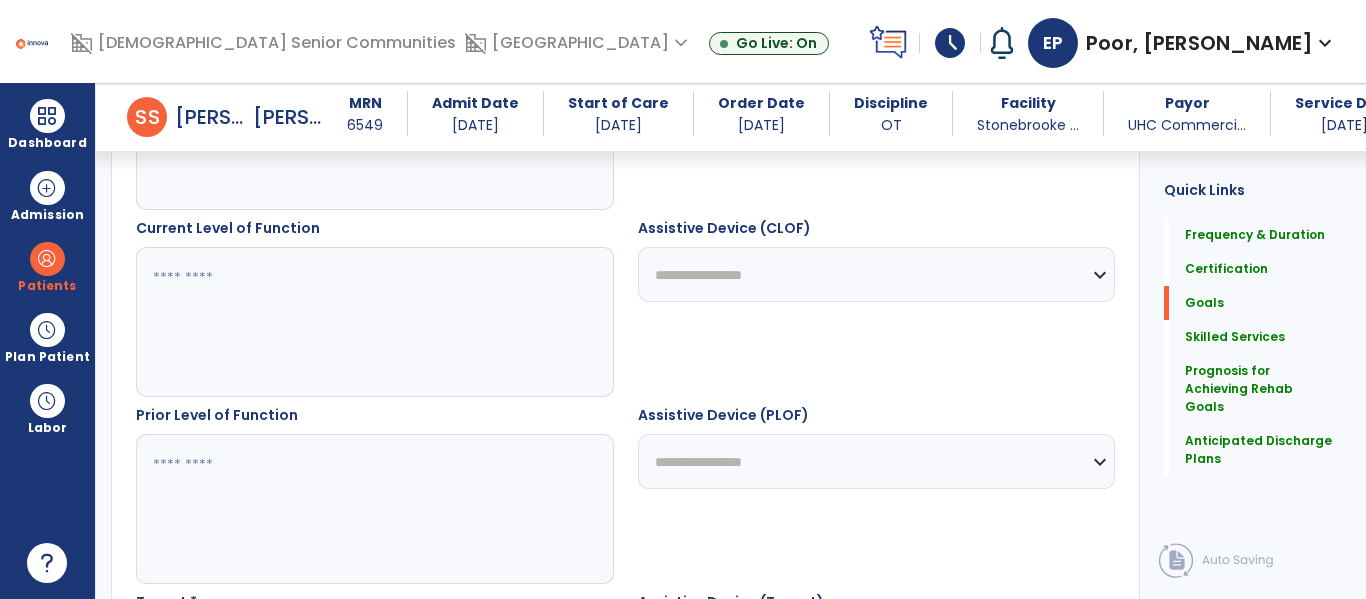type on "**********" 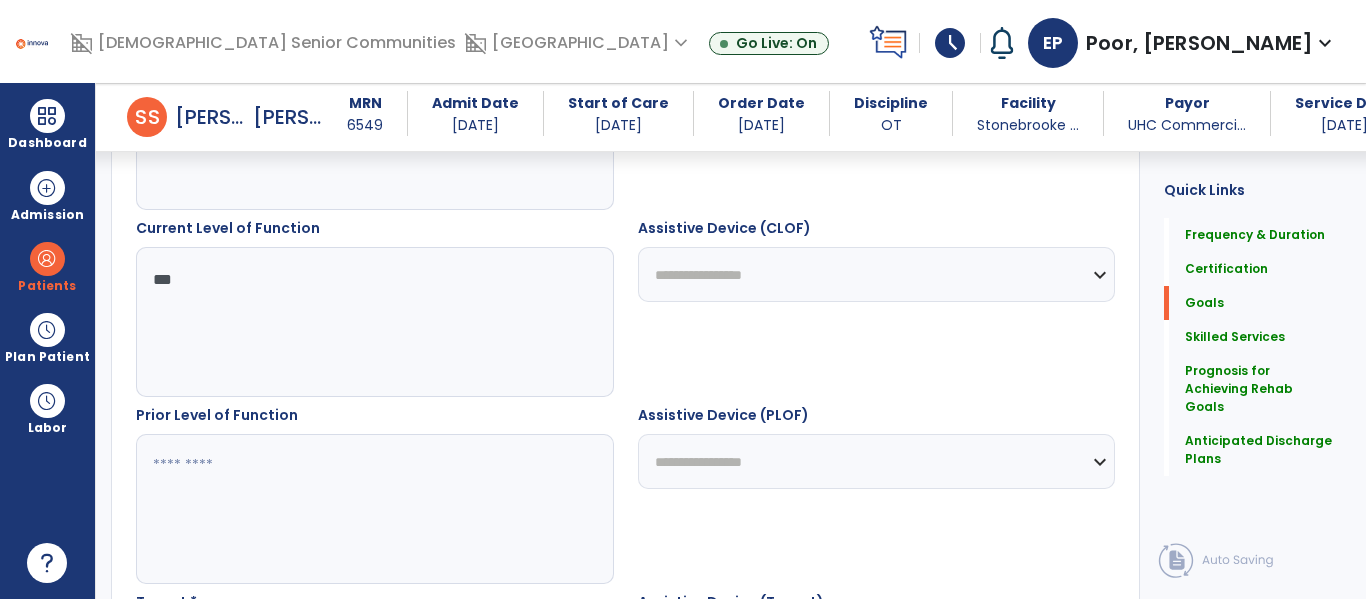 type on "***" 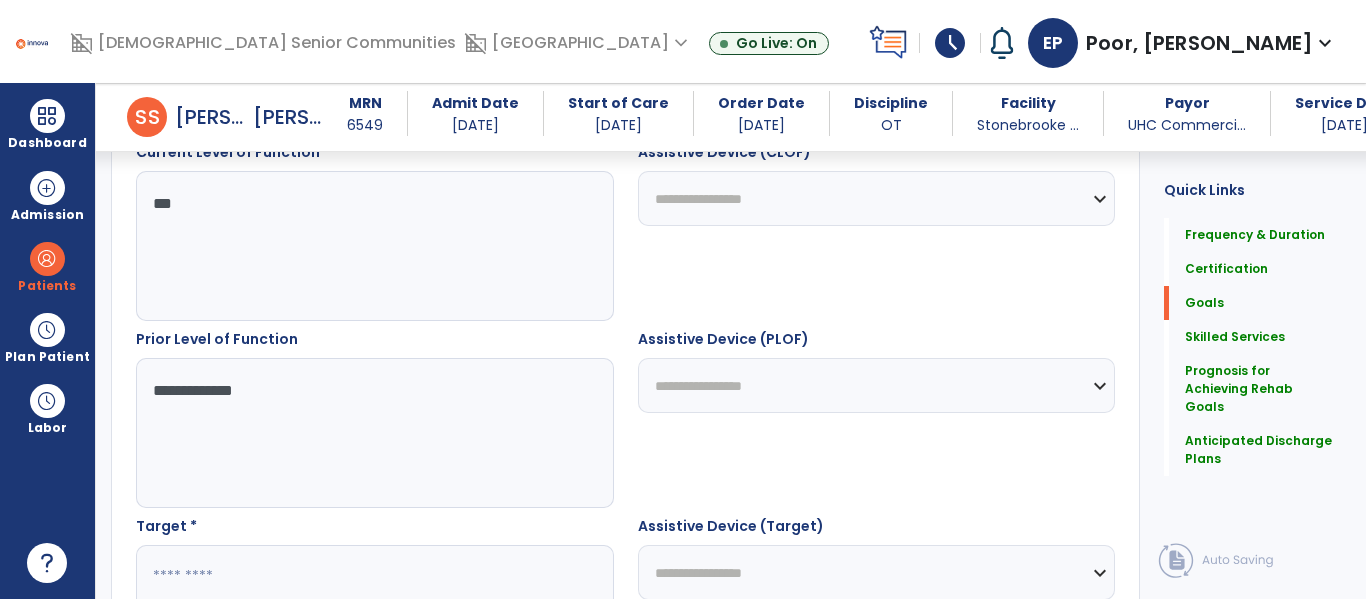 scroll, scrollTop: 462, scrollLeft: 0, axis: vertical 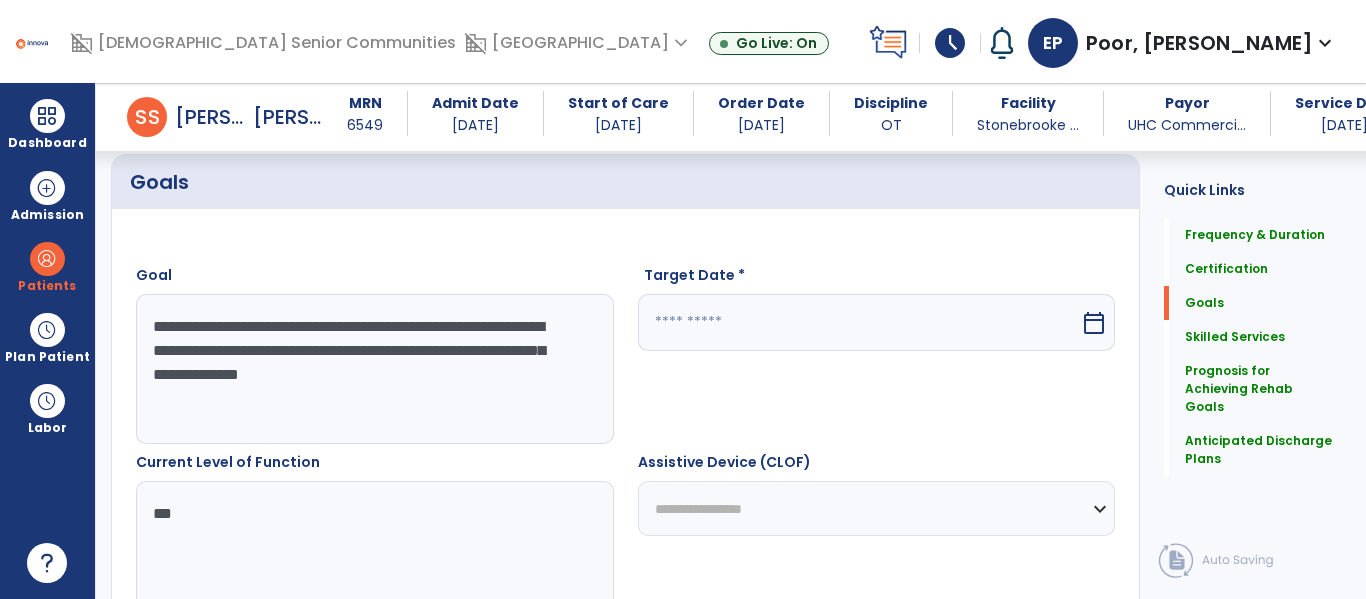 type on "**********" 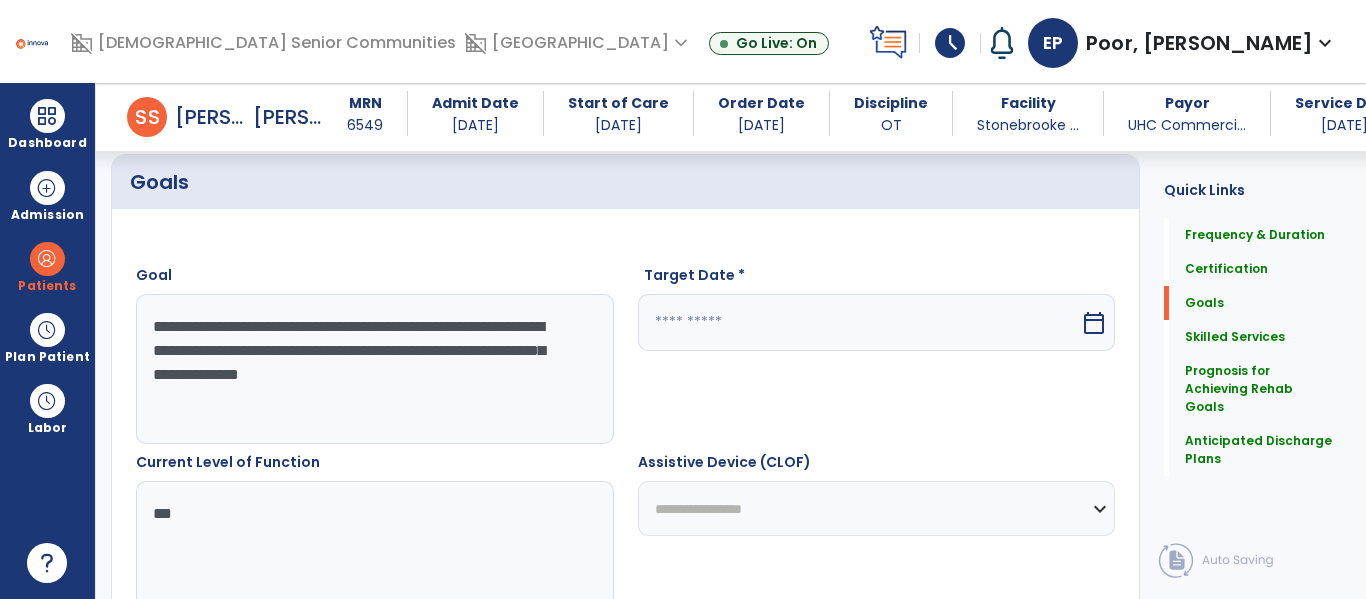 drag, startPoint x: 527, startPoint y: 375, endPoint x: 144, endPoint y: 319, distance: 387.07236 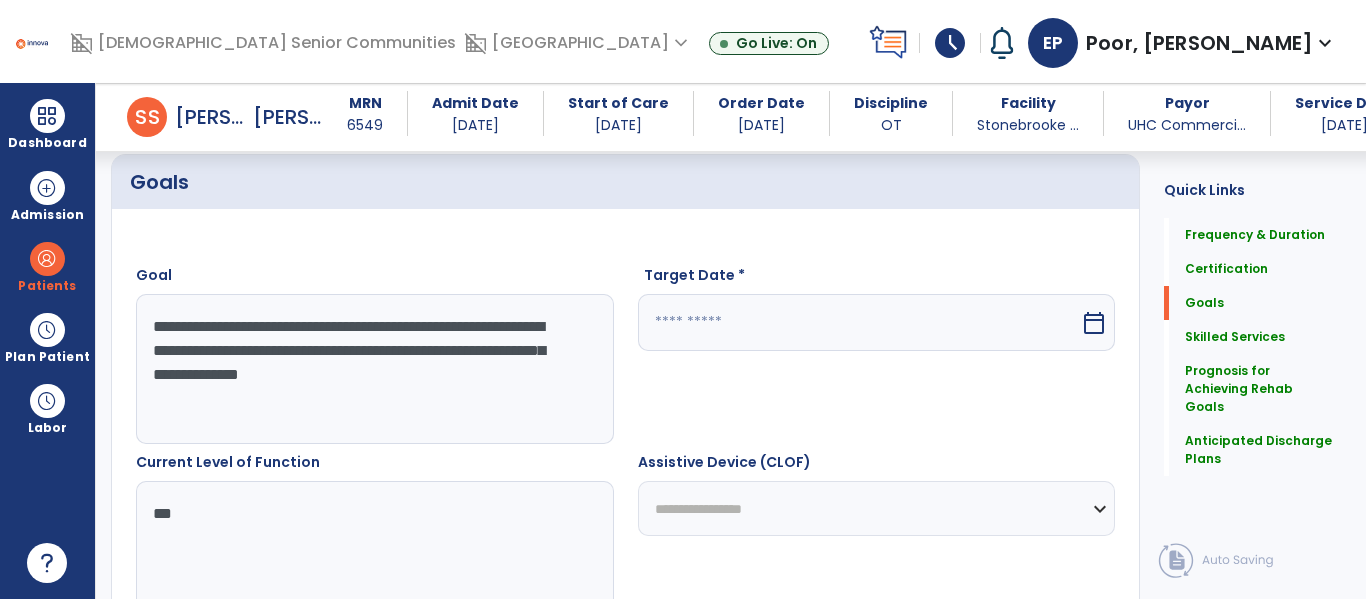 click on "**********" at bounding box center (374, 369) 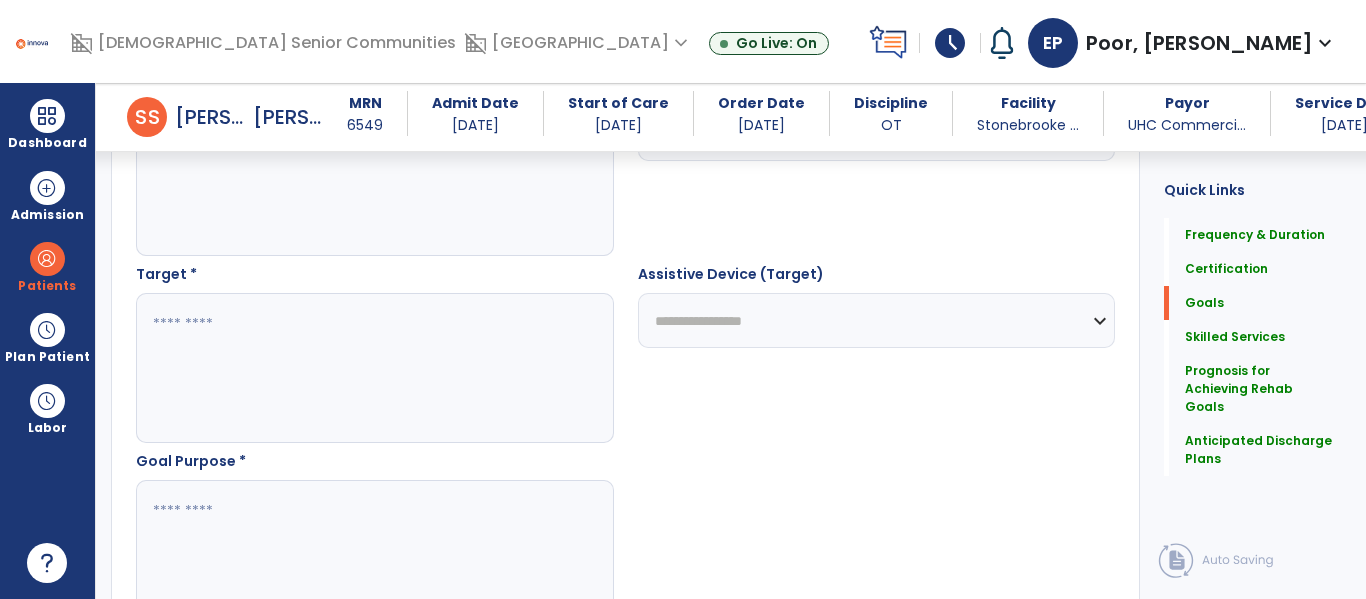 scroll, scrollTop: 1025, scrollLeft: 0, axis: vertical 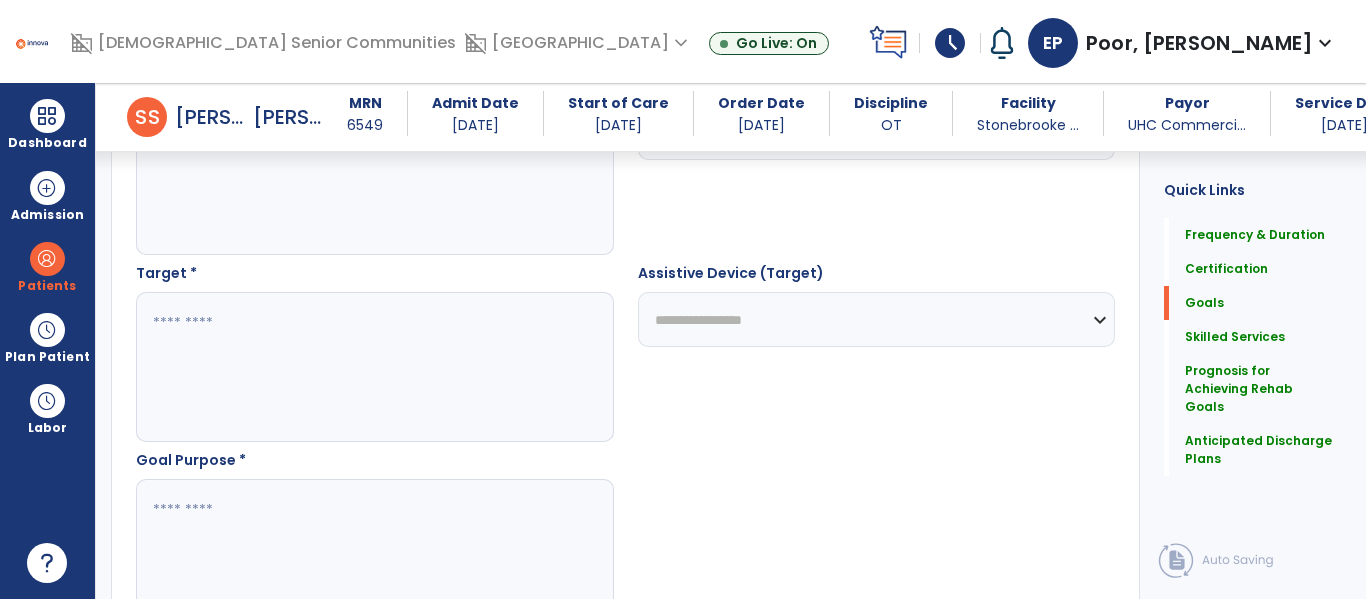 click at bounding box center [374, 367] 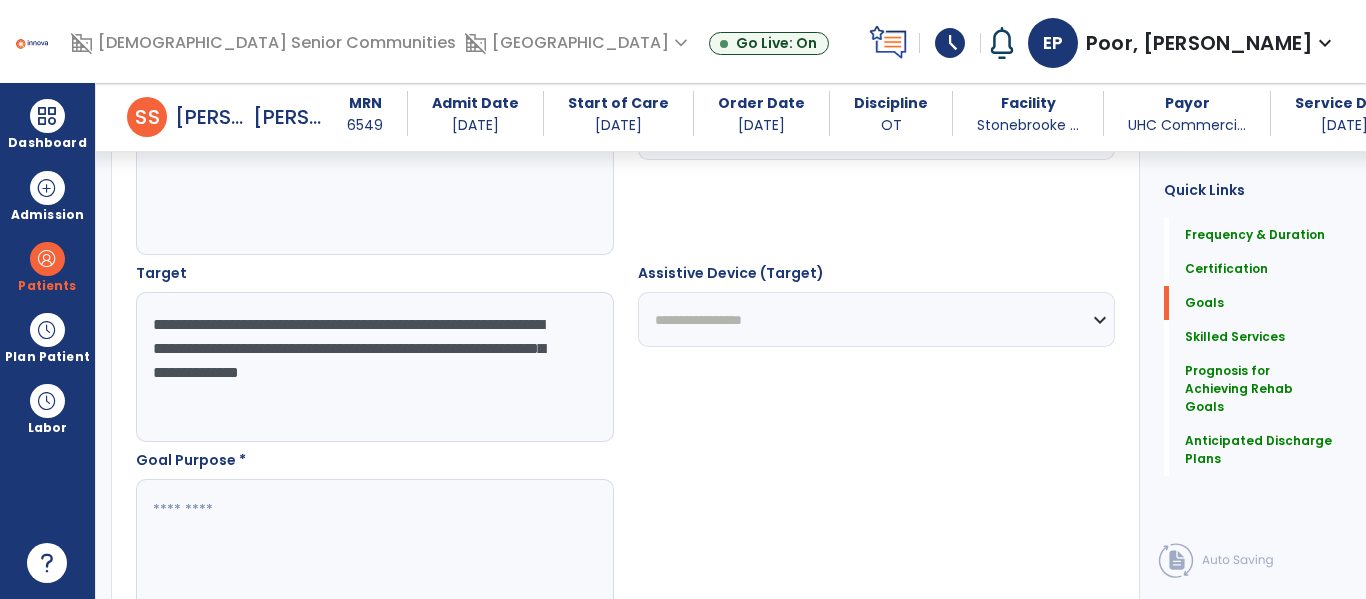 type on "**********" 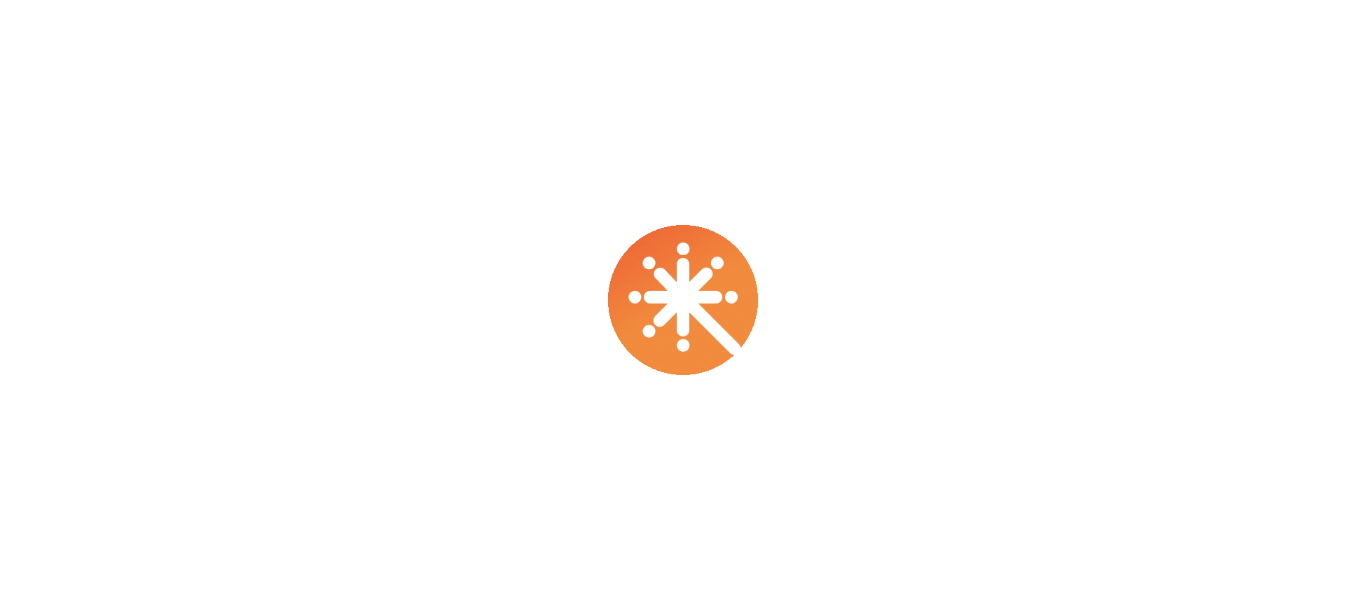 scroll, scrollTop: 0, scrollLeft: 0, axis: both 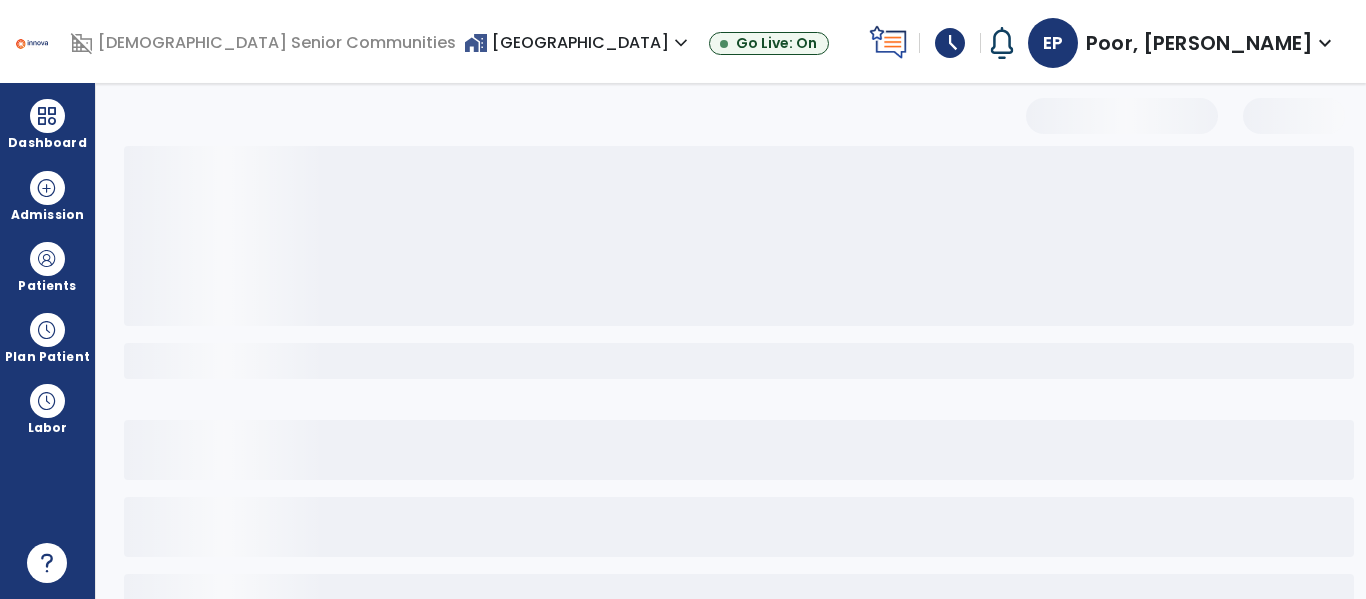 select on "**" 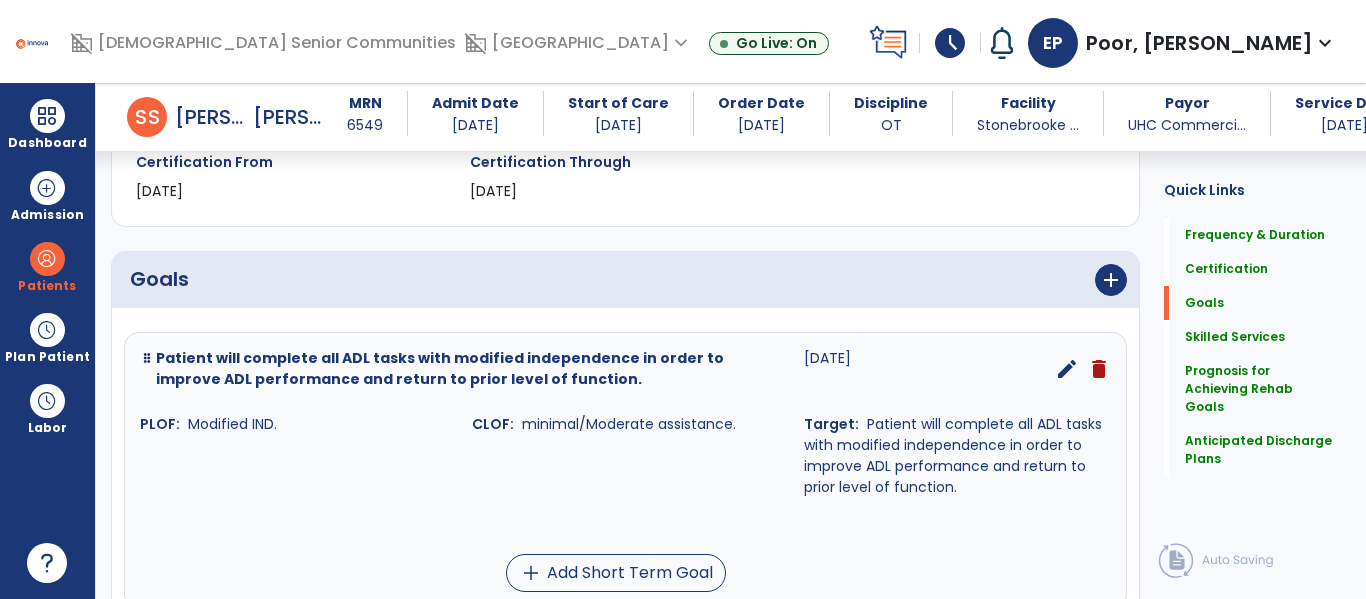 scroll, scrollTop: 367, scrollLeft: 0, axis: vertical 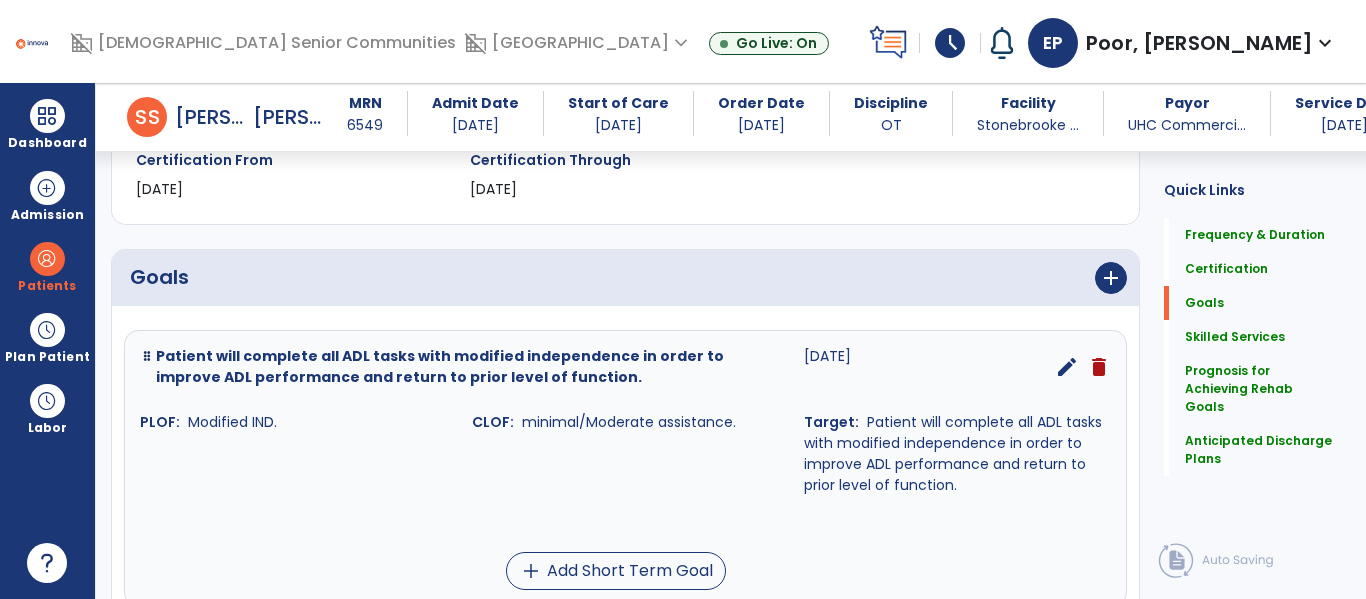 click on "Goals      add" at bounding box center (625, 278) 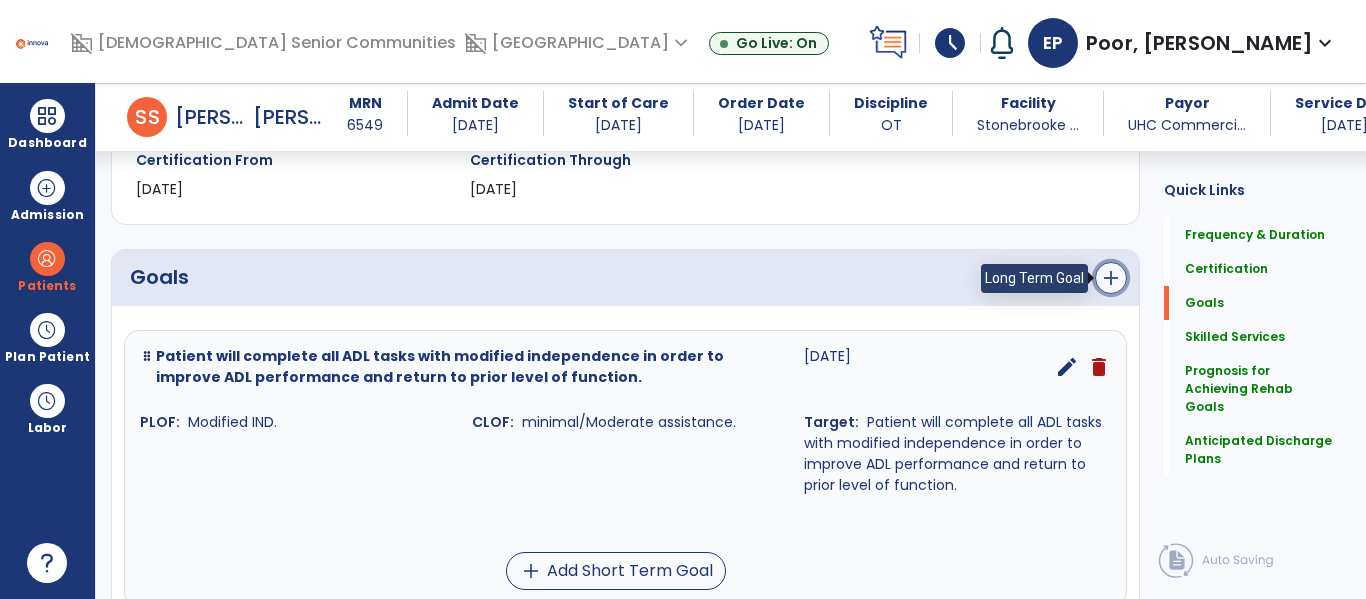 click on "add" at bounding box center [1111, 278] 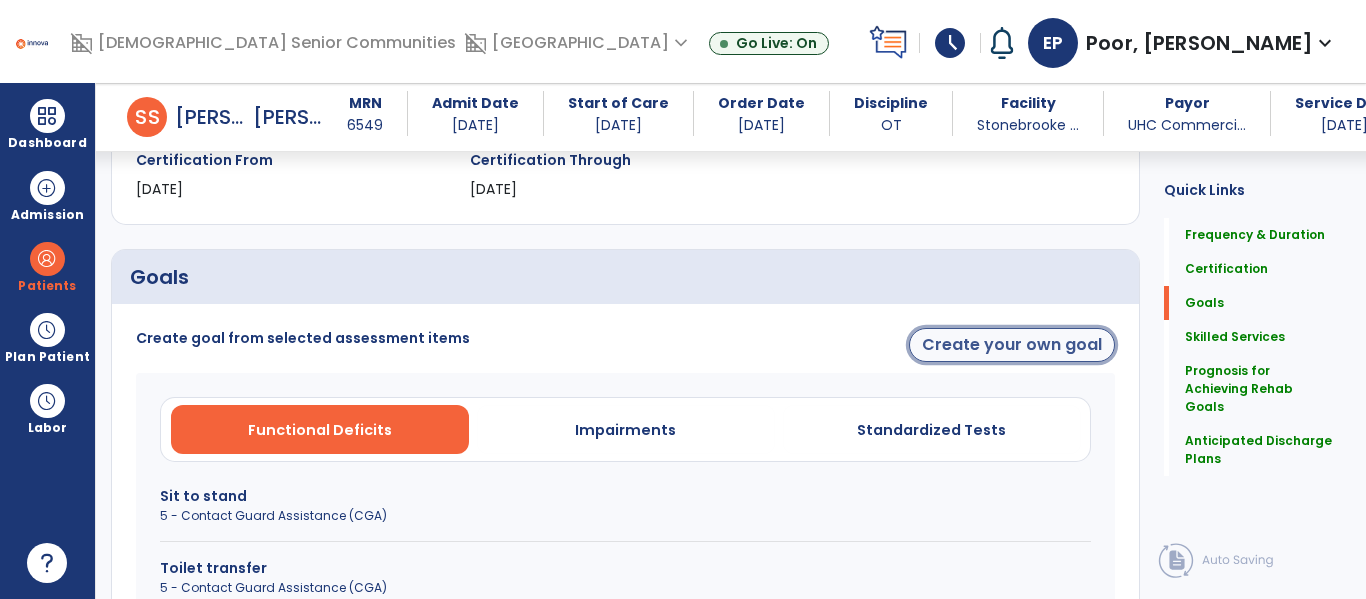 click on "Create your own goal" at bounding box center (1012, 345) 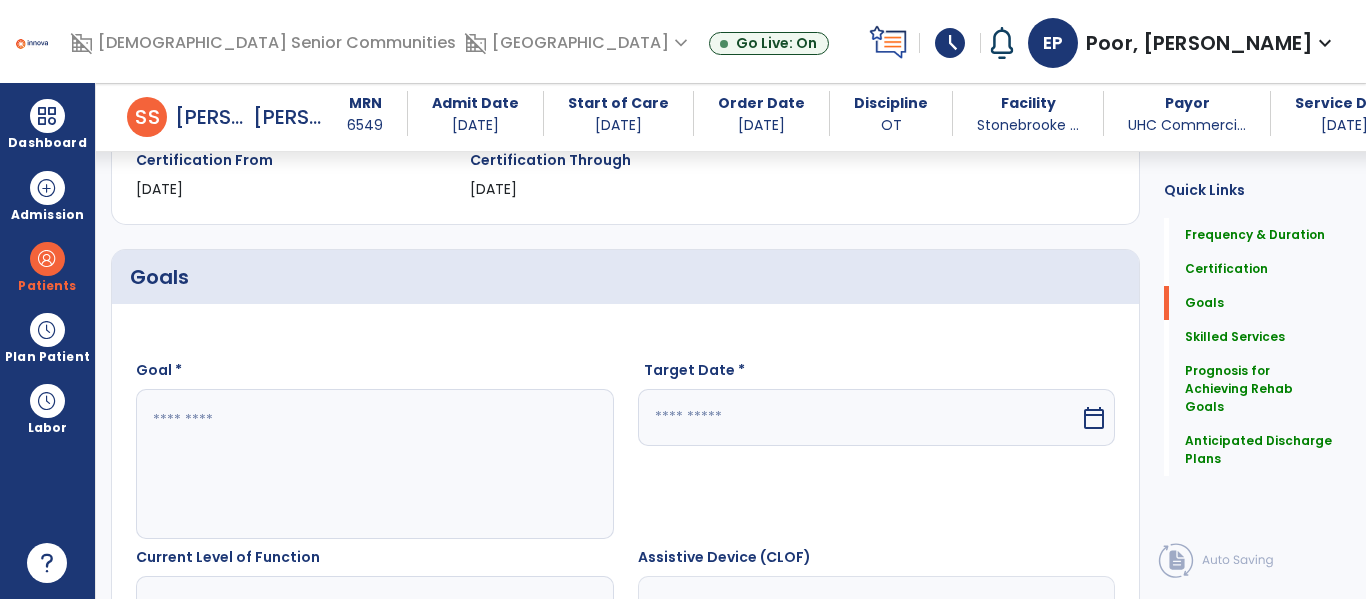 click at bounding box center (374, 464) 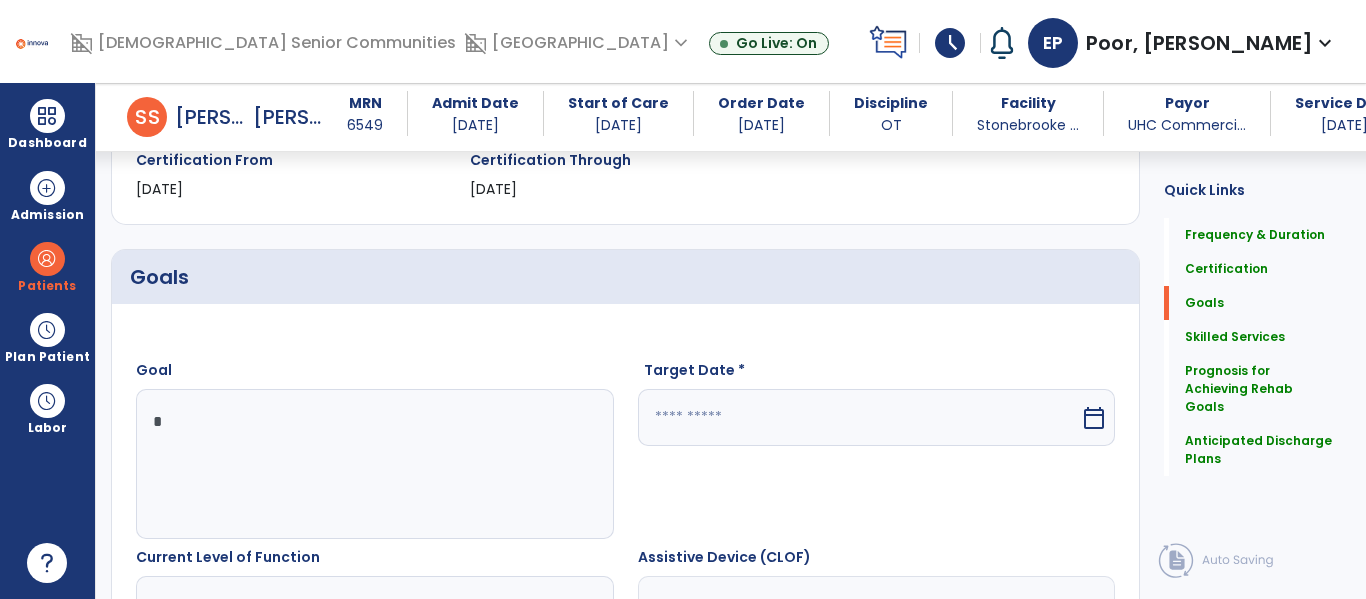 type on "*" 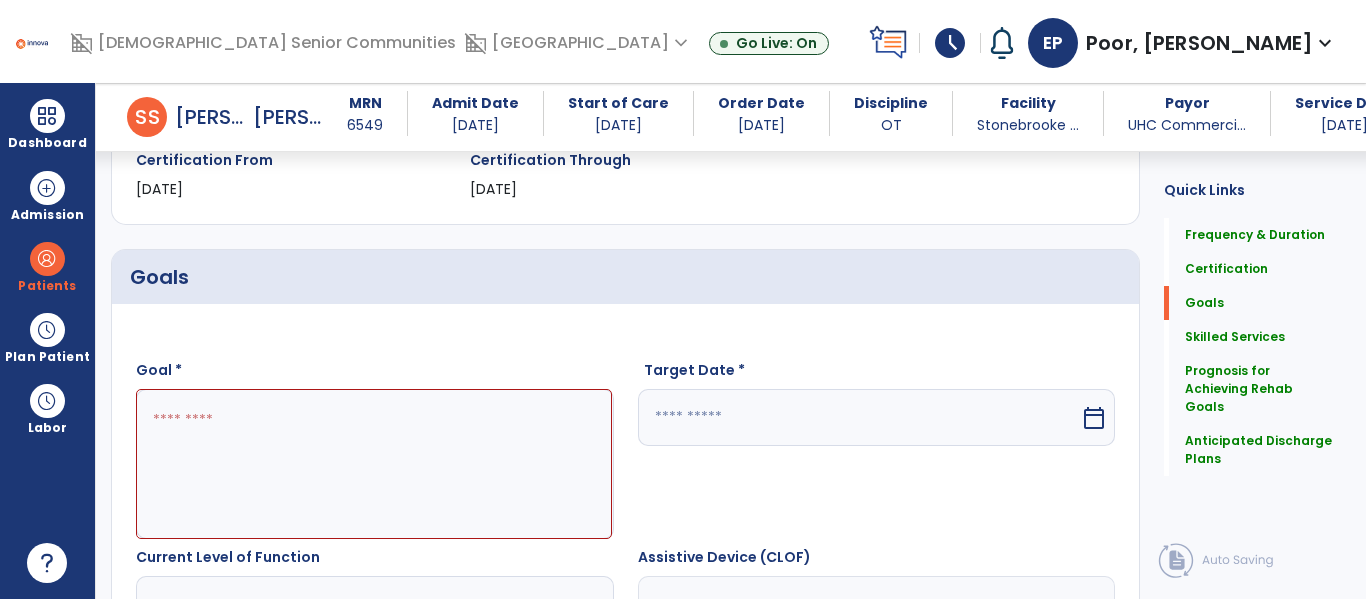 type on "*" 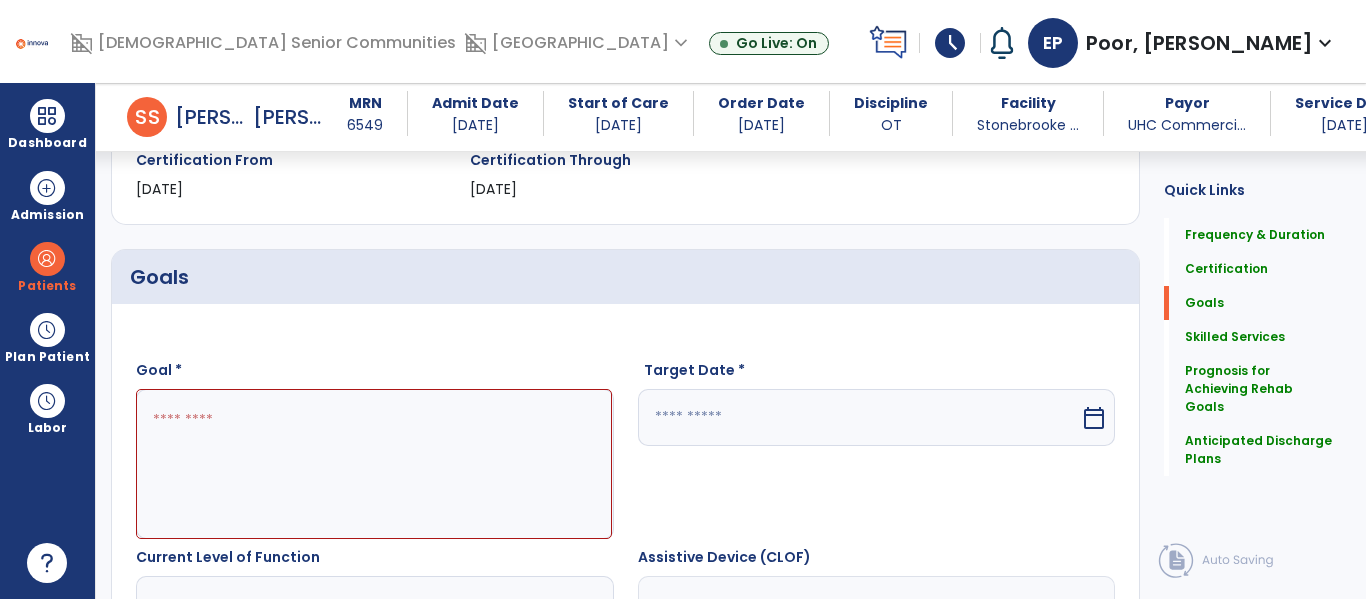 paste on "**********" 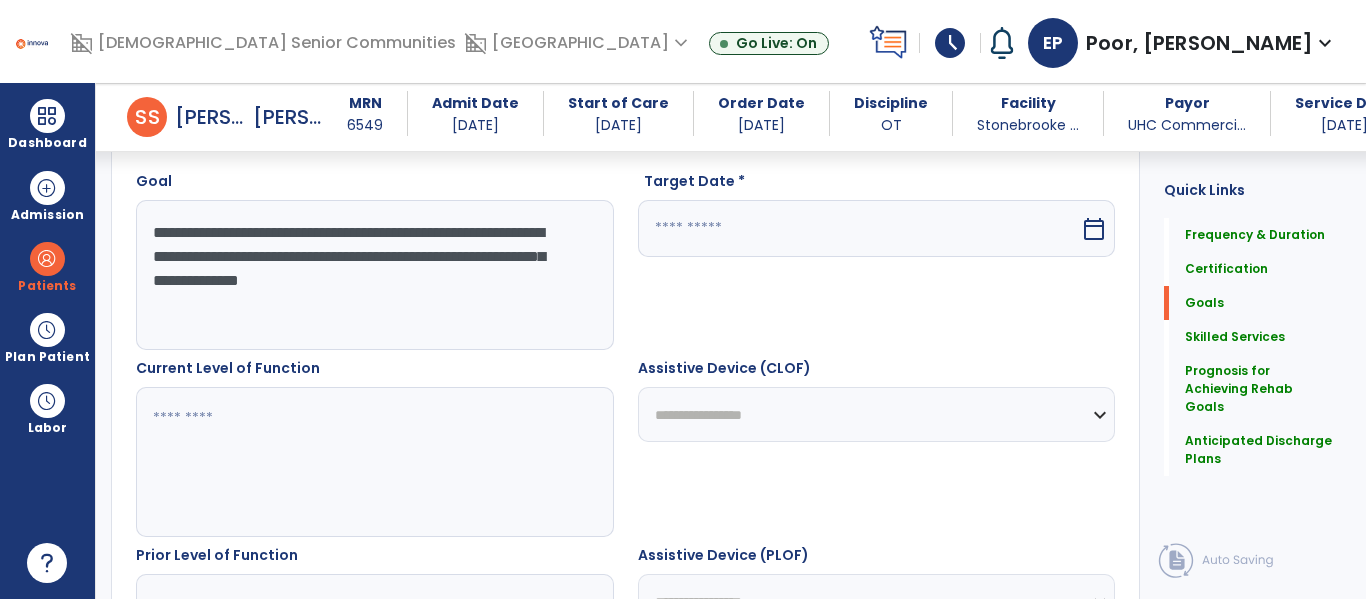 scroll, scrollTop: 565, scrollLeft: 0, axis: vertical 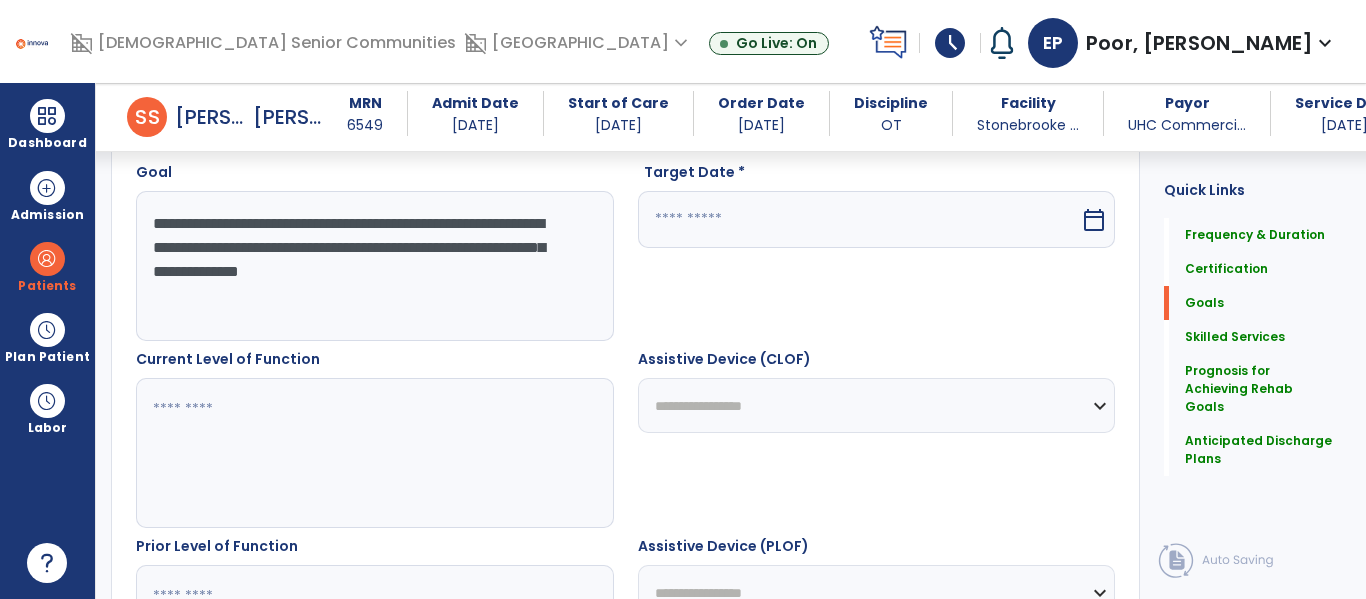 type on "**********" 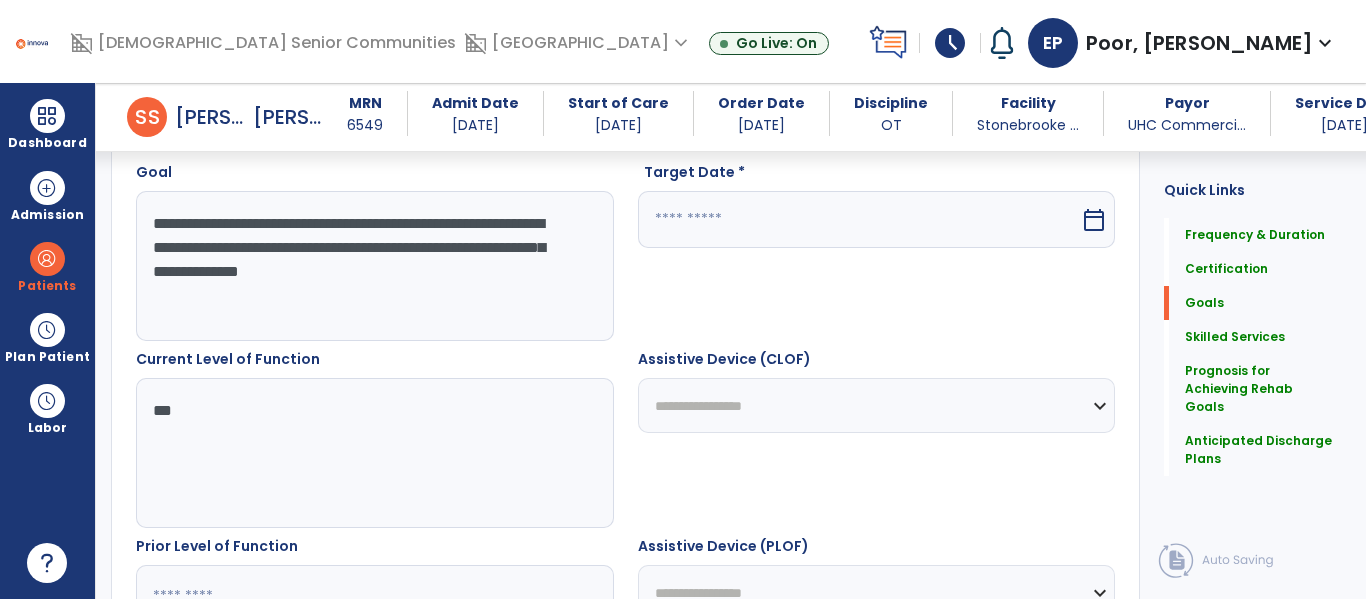 type on "***" 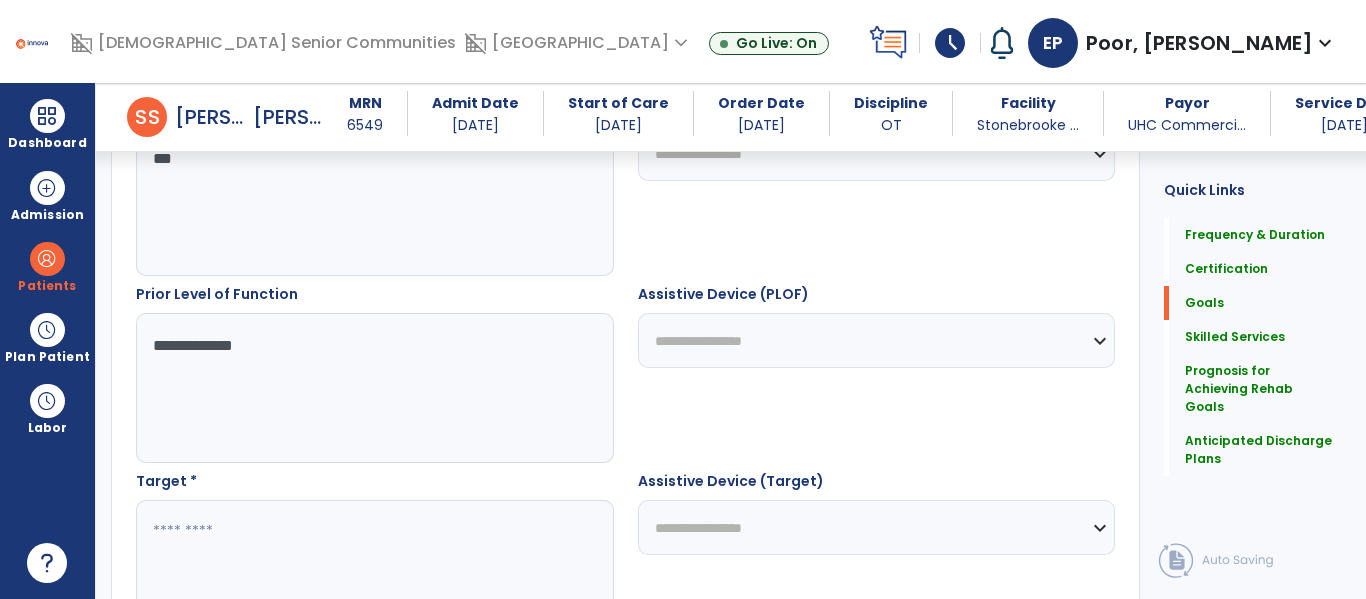 scroll, scrollTop: 824, scrollLeft: 0, axis: vertical 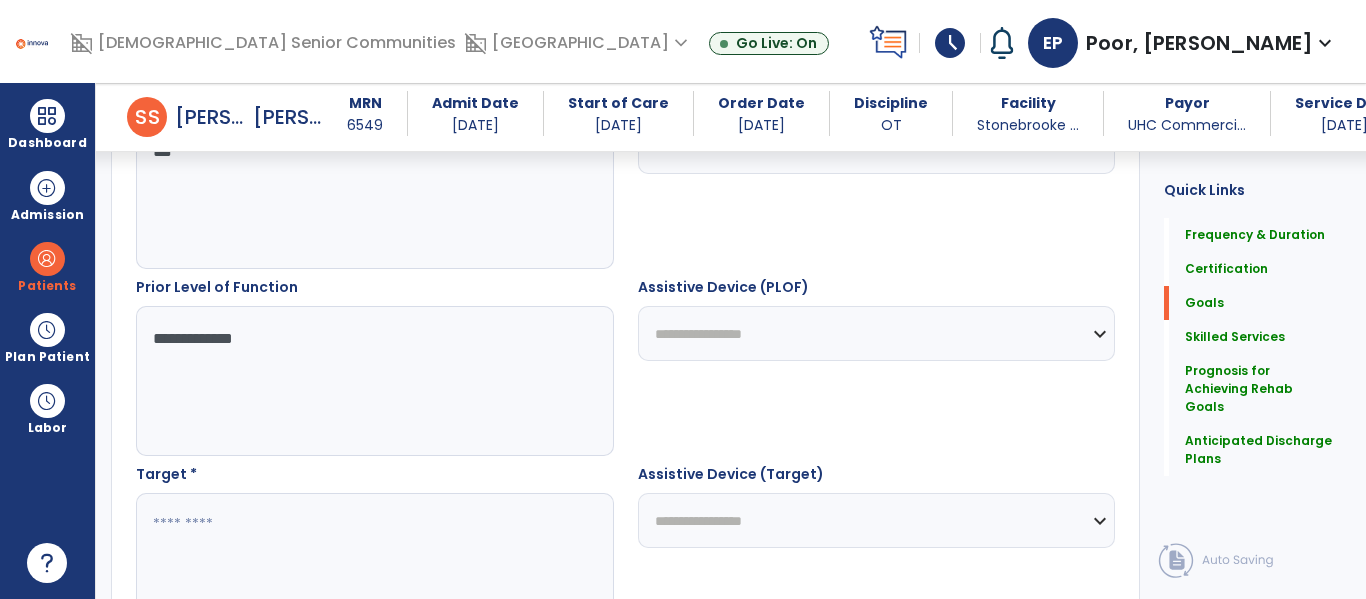 type on "**********" 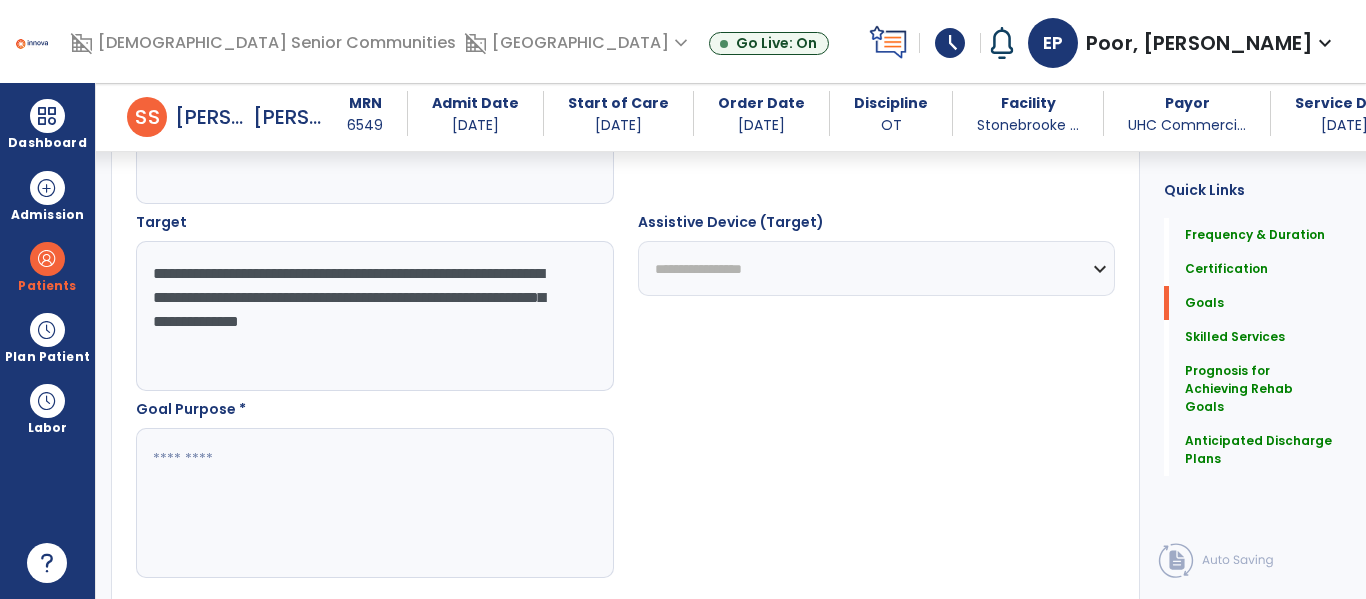 scroll, scrollTop: 1074, scrollLeft: 0, axis: vertical 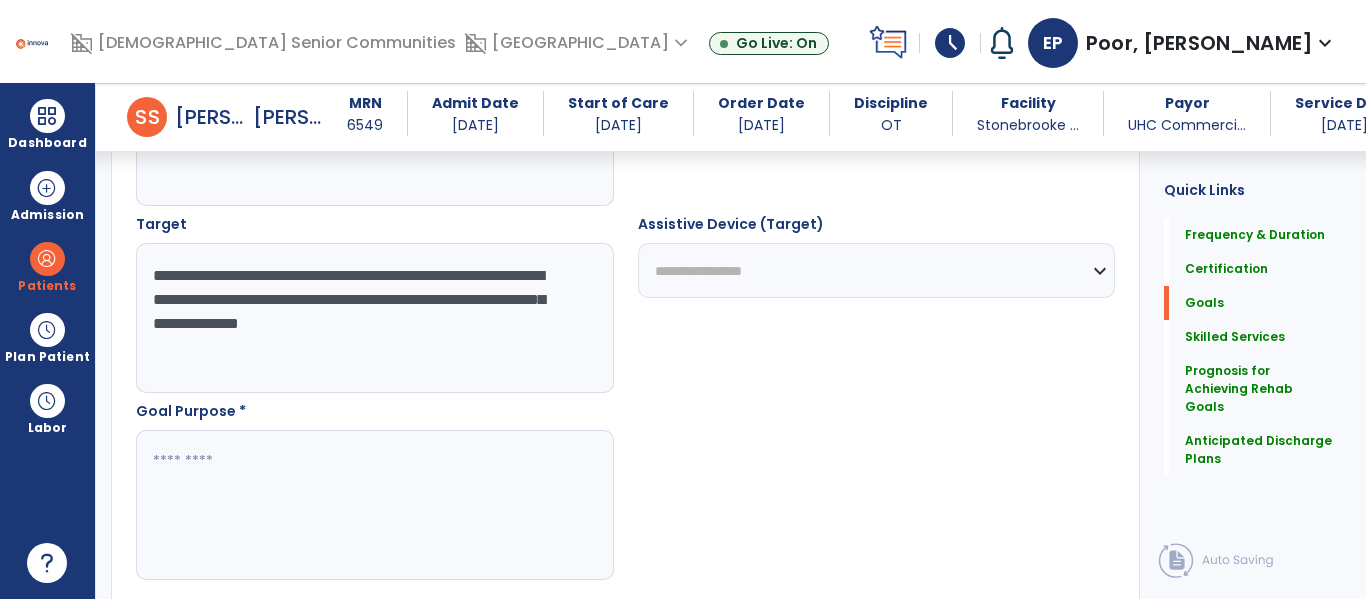 type on "**********" 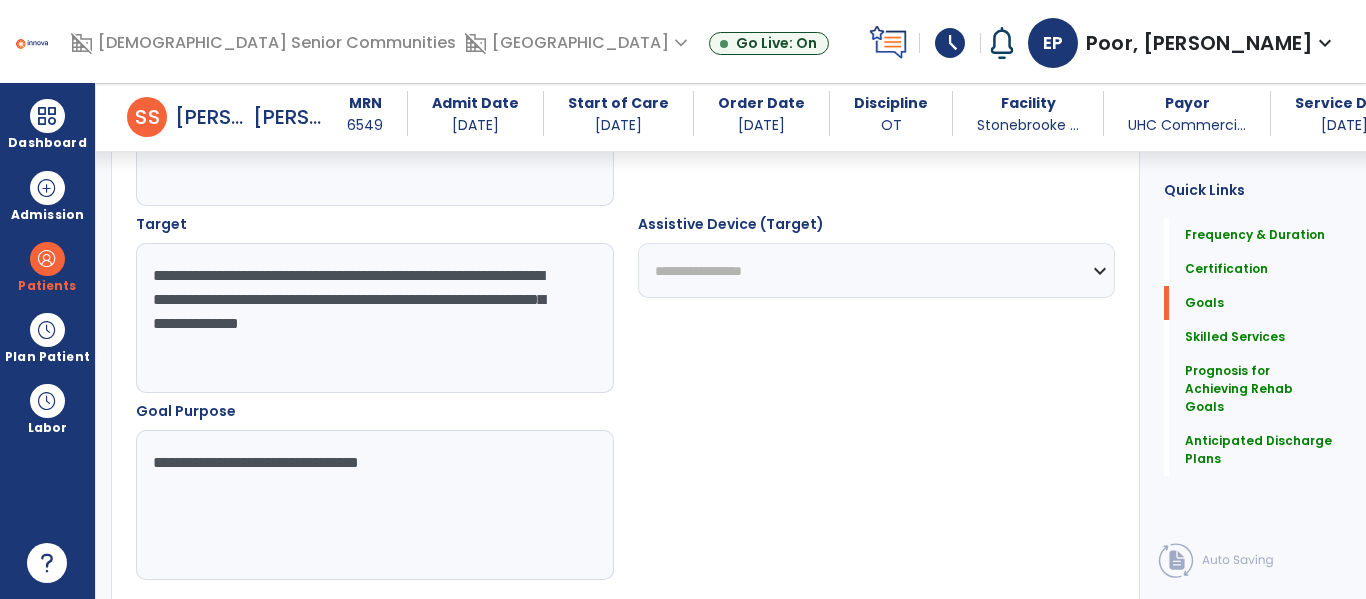 drag, startPoint x: 457, startPoint y: 451, endPoint x: 150, endPoint y: 460, distance: 307.1319 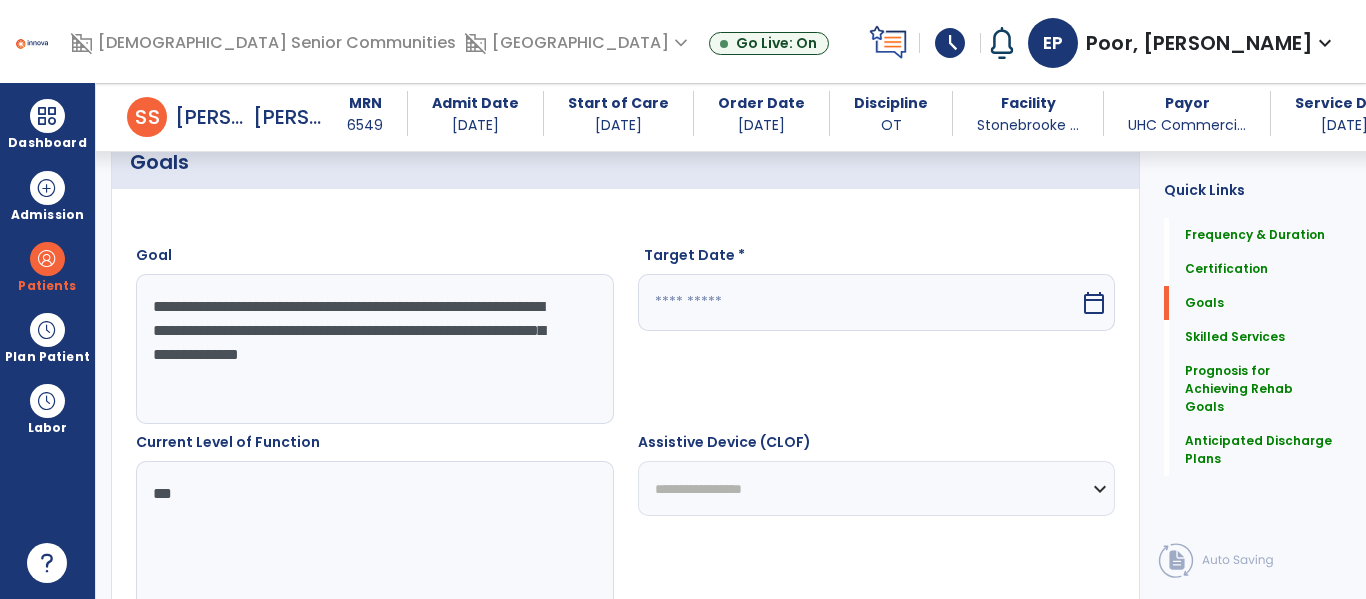 scroll, scrollTop: 488, scrollLeft: 0, axis: vertical 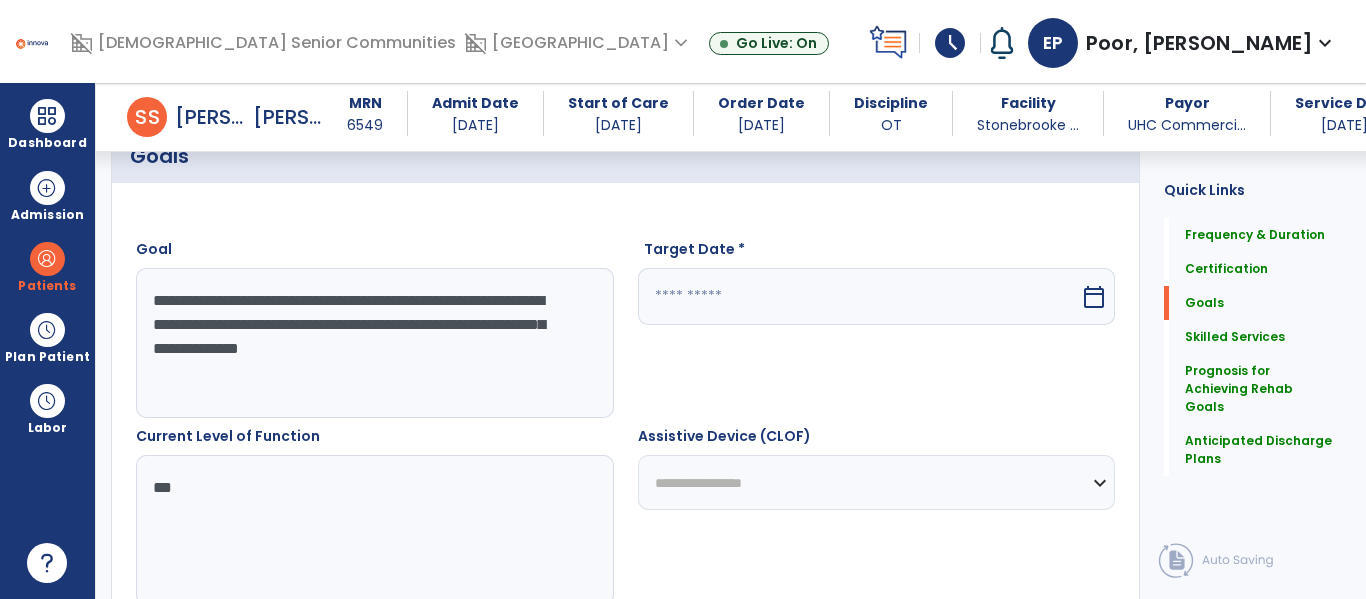 type on "**********" 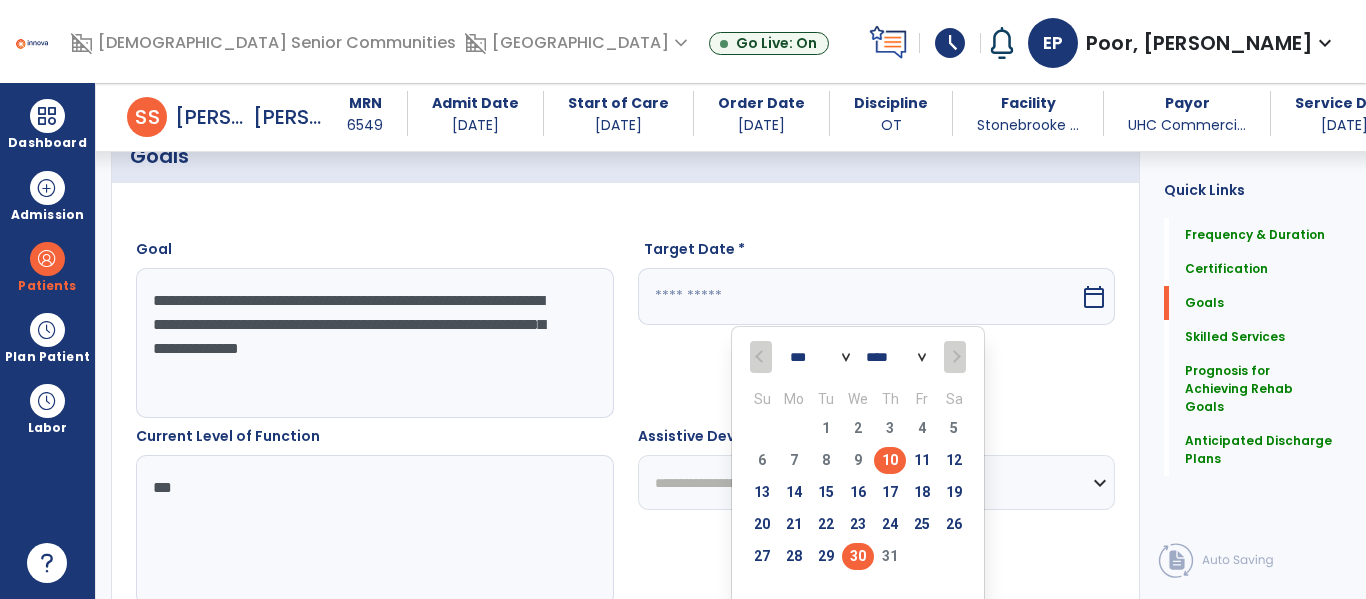 click on "30" at bounding box center (858, 556) 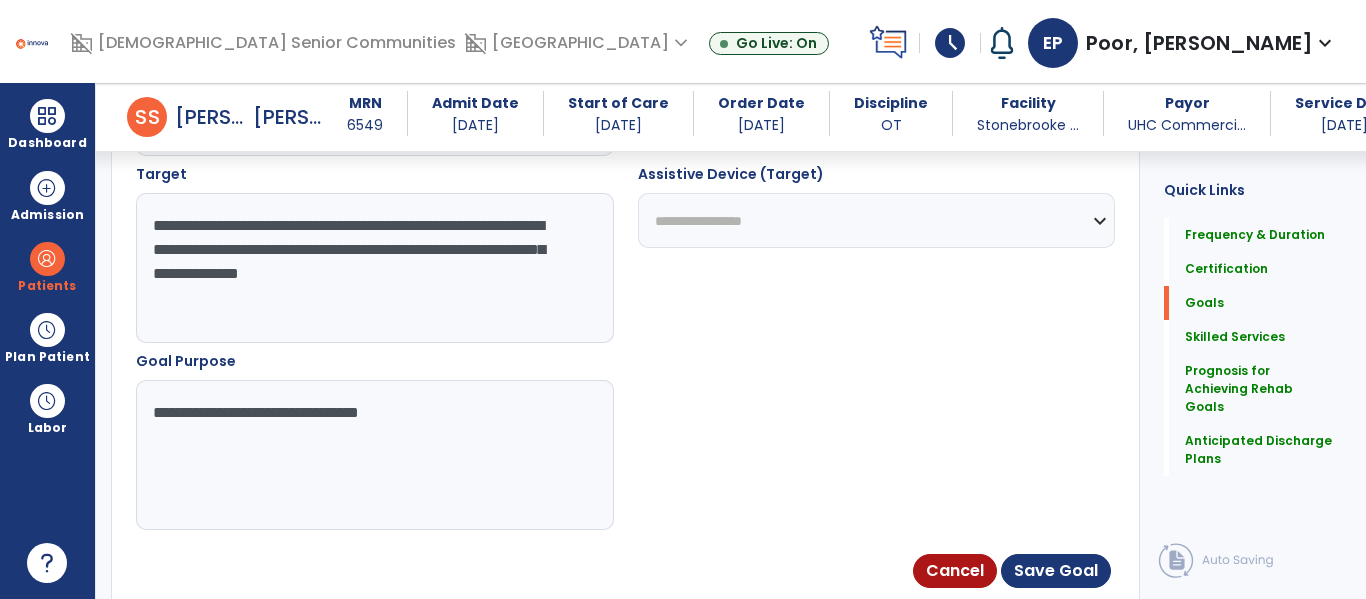 scroll, scrollTop: 1101, scrollLeft: 0, axis: vertical 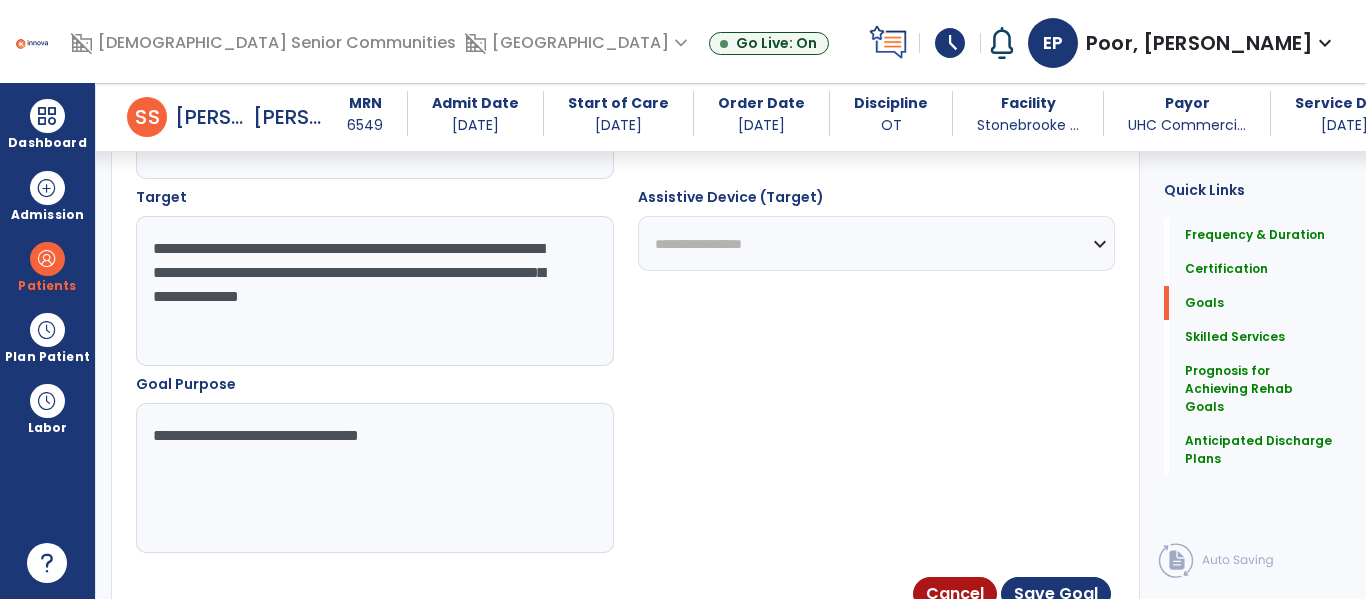 click on "**********" at bounding box center (374, 291) 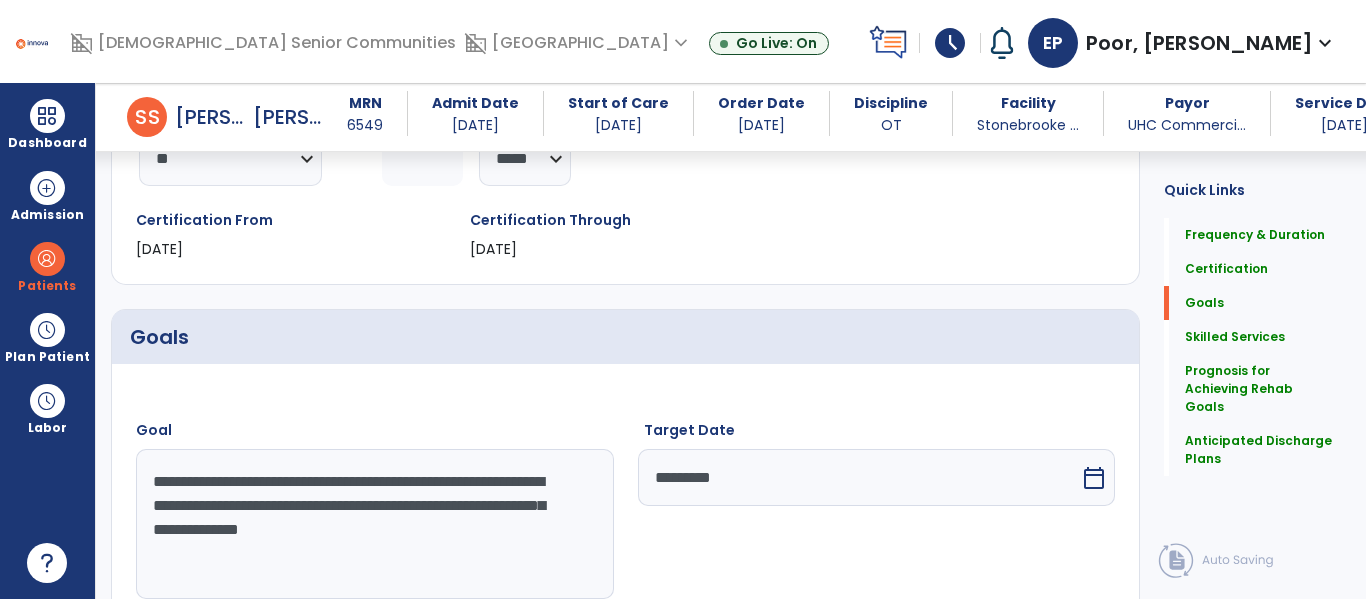 scroll, scrollTop: 357, scrollLeft: 0, axis: vertical 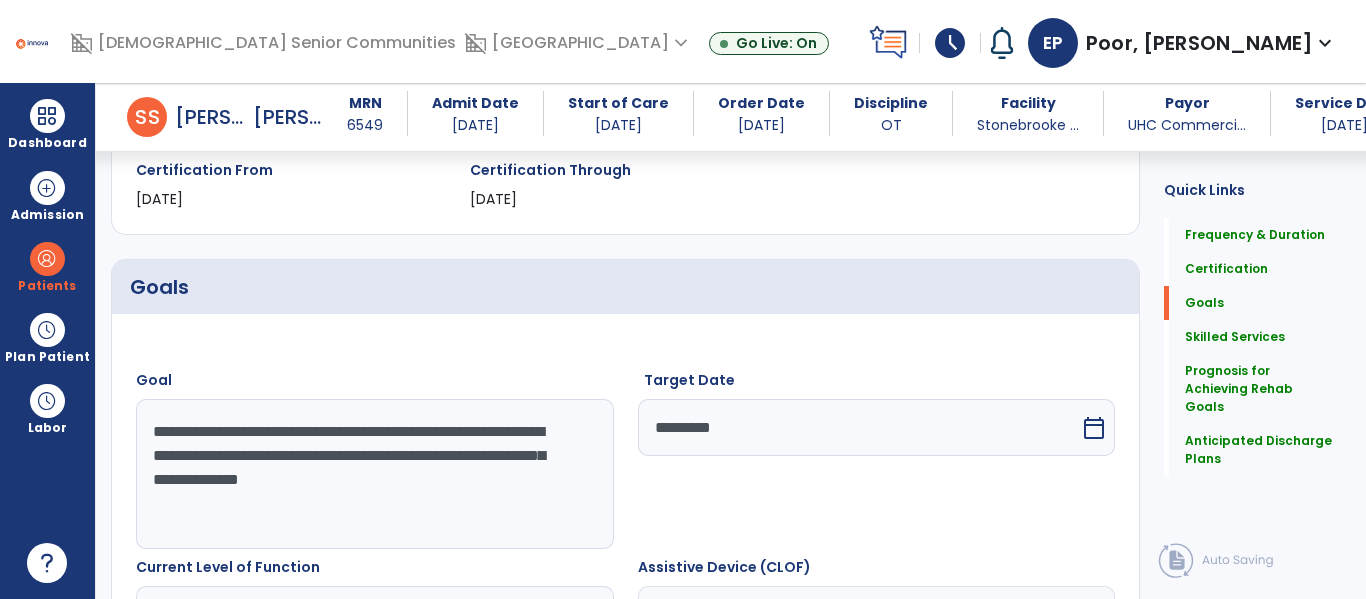 type on "**********" 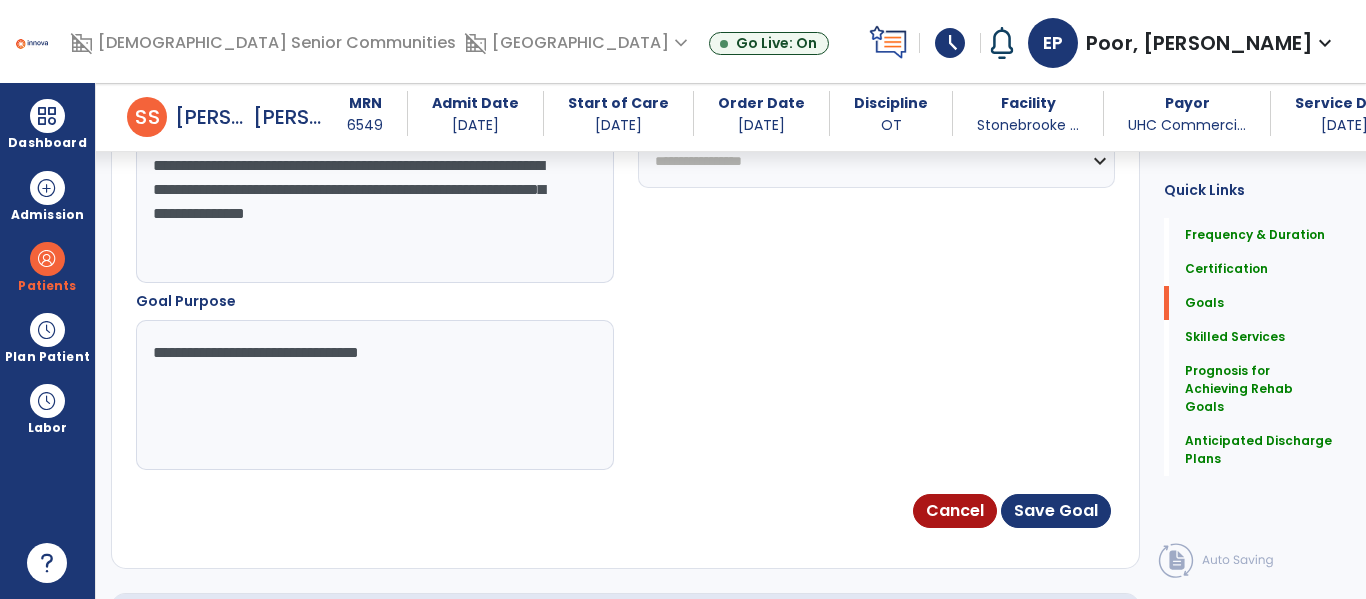 scroll, scrollTop: 1191, scrollLeft: 0, axis: vertical 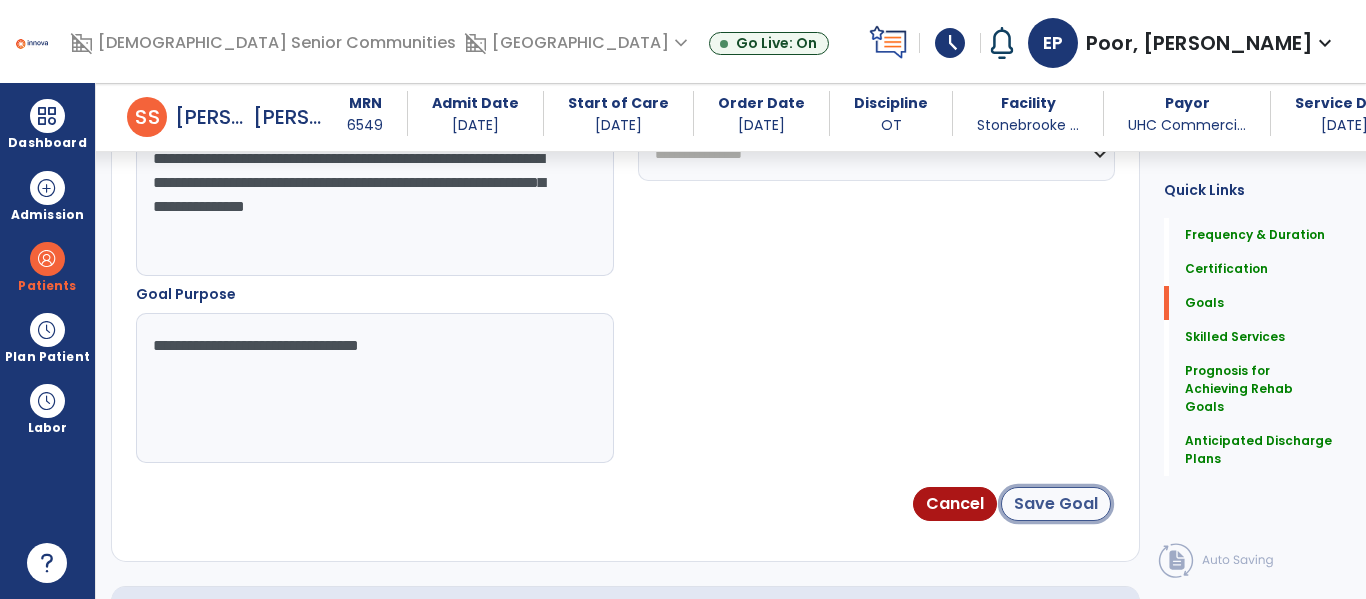 click on "Save Goal" at bounding box center [1056, 504] 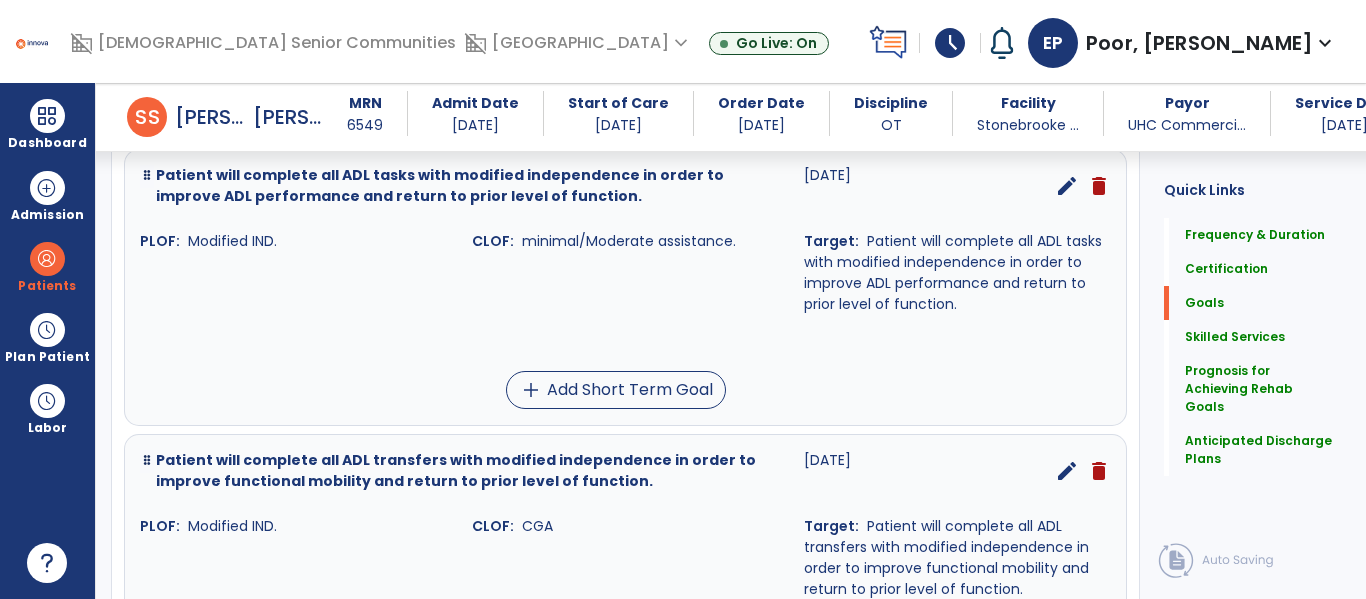 scroll, scrollTop: 527, scrollLeft: 0, axis: vertical 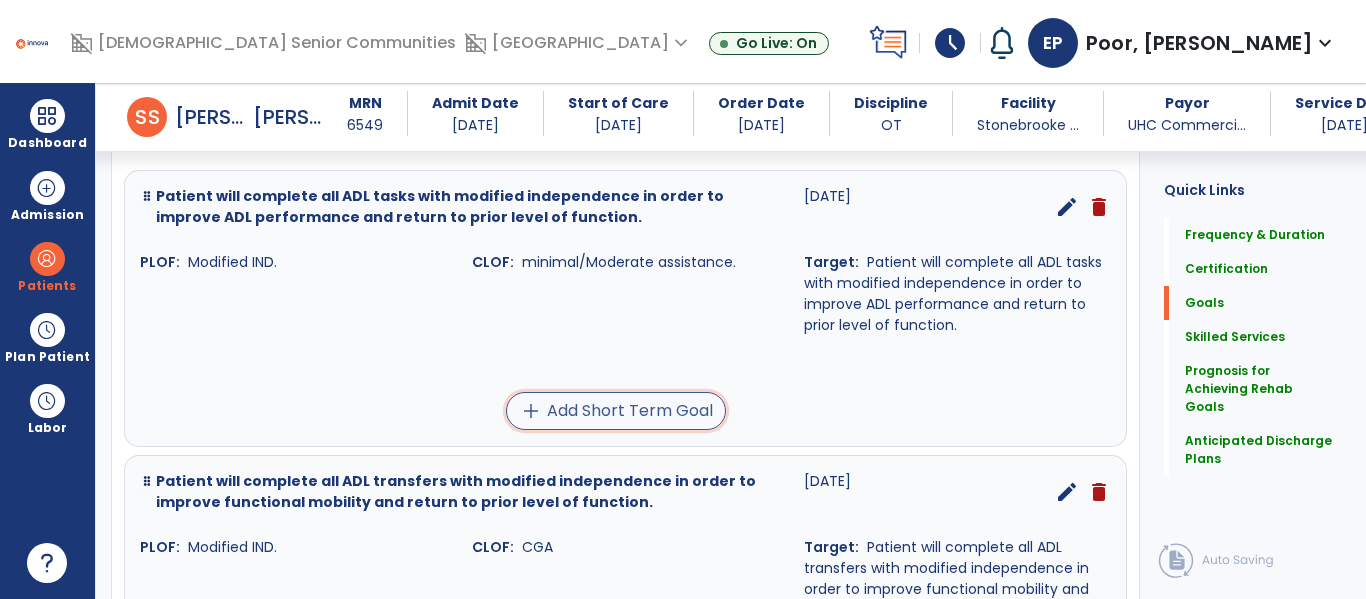 click on "add  Add Short Term Goal" at bounding box center (616, 411) 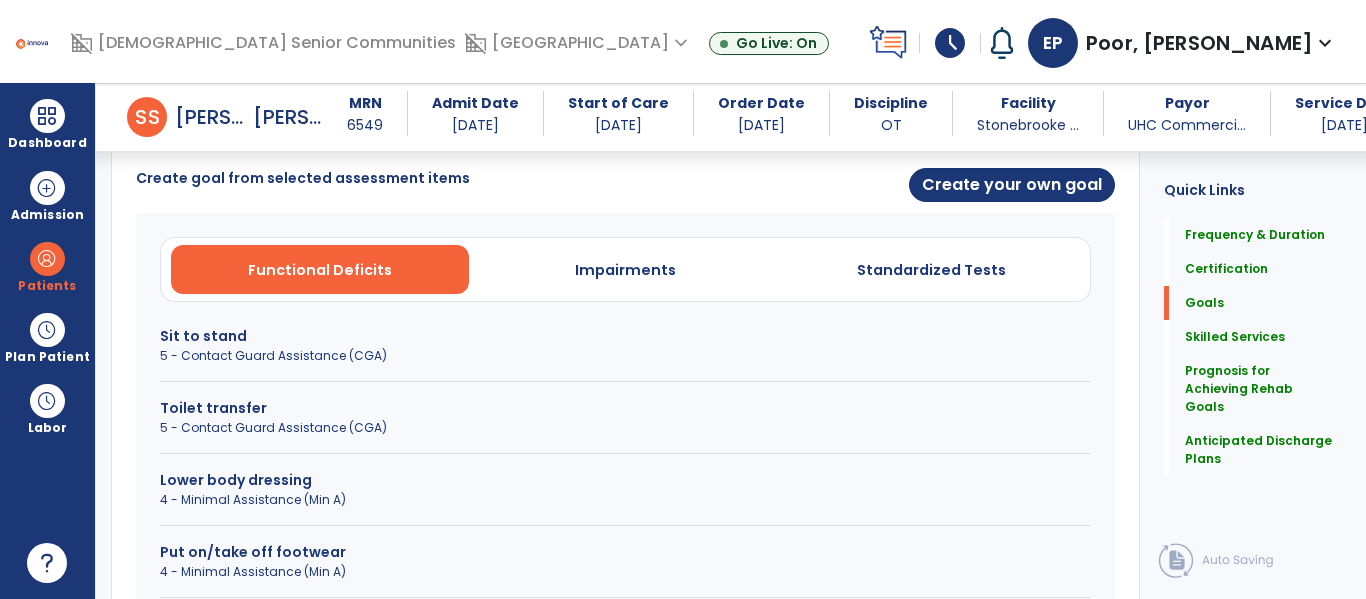 click on "Lower body dressing" at bounding box center (625, 480) 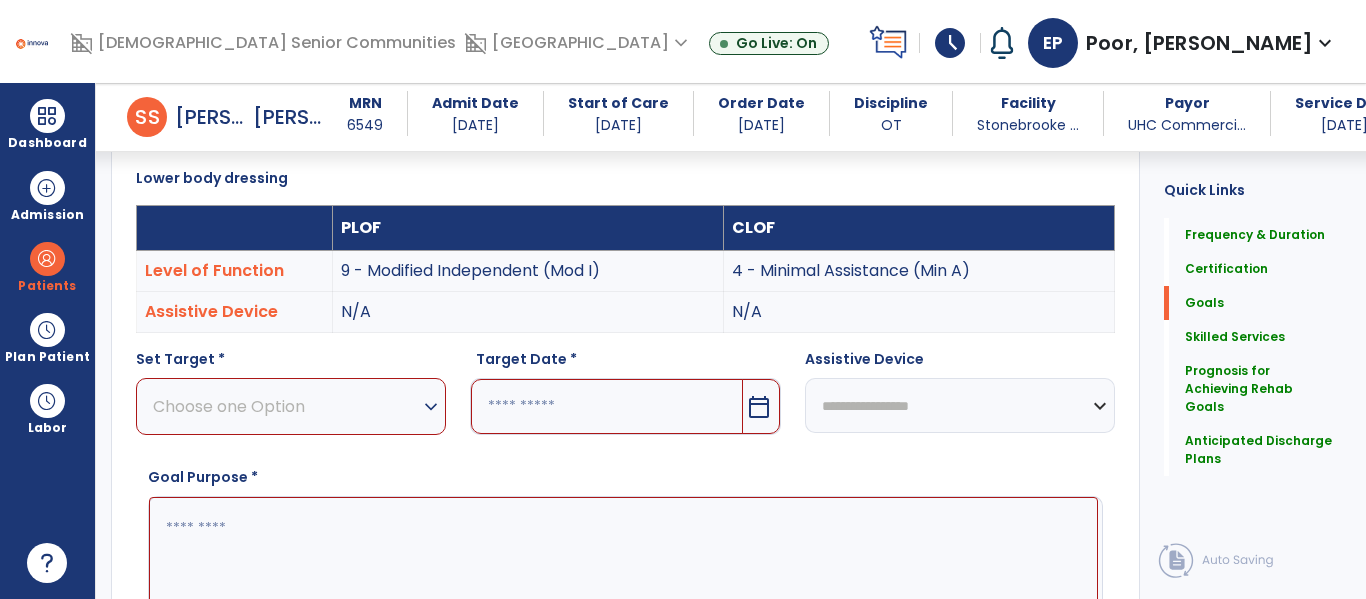 click on "expand_more" at bounding box center [431, 407] 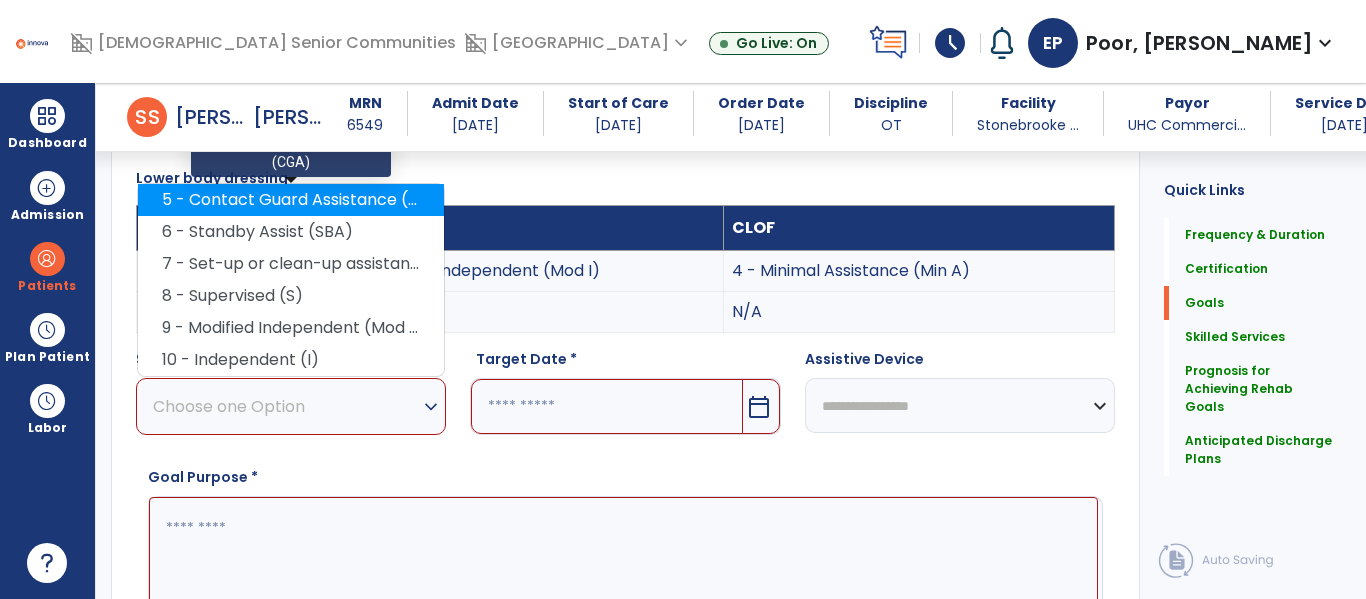 click on "5 - Contact Guard Assistance (CGA)" at bounding box center (291, 200) 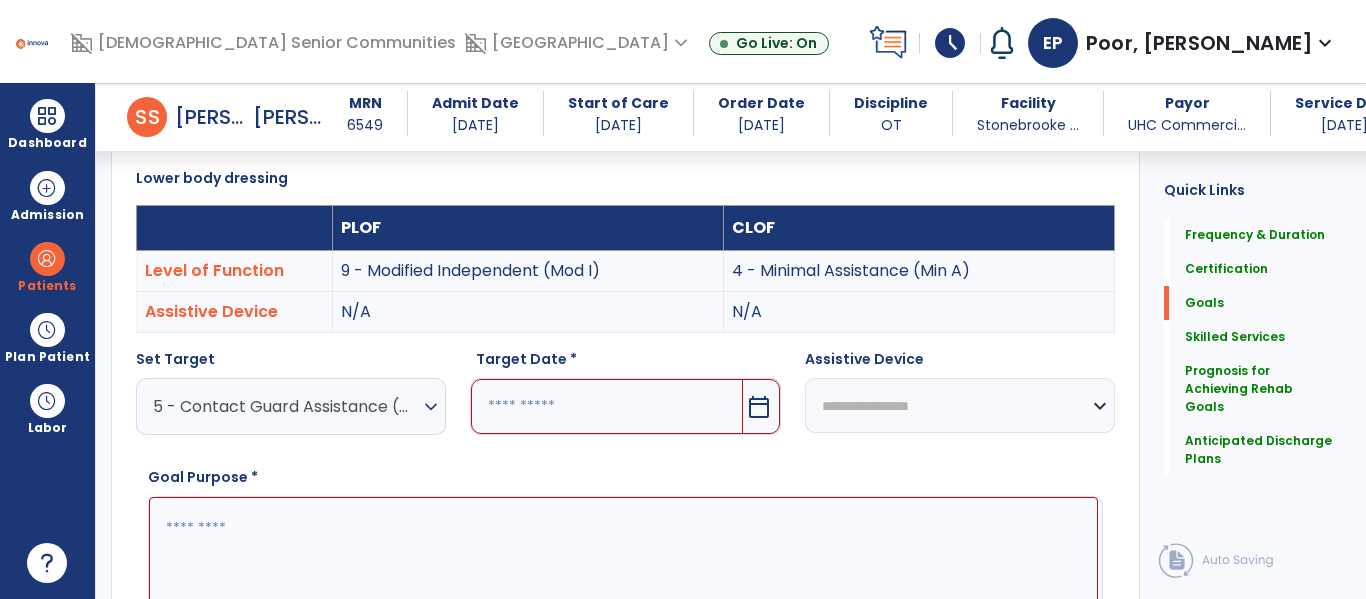 click on "calendar_today" at bounding box center (759, 407) 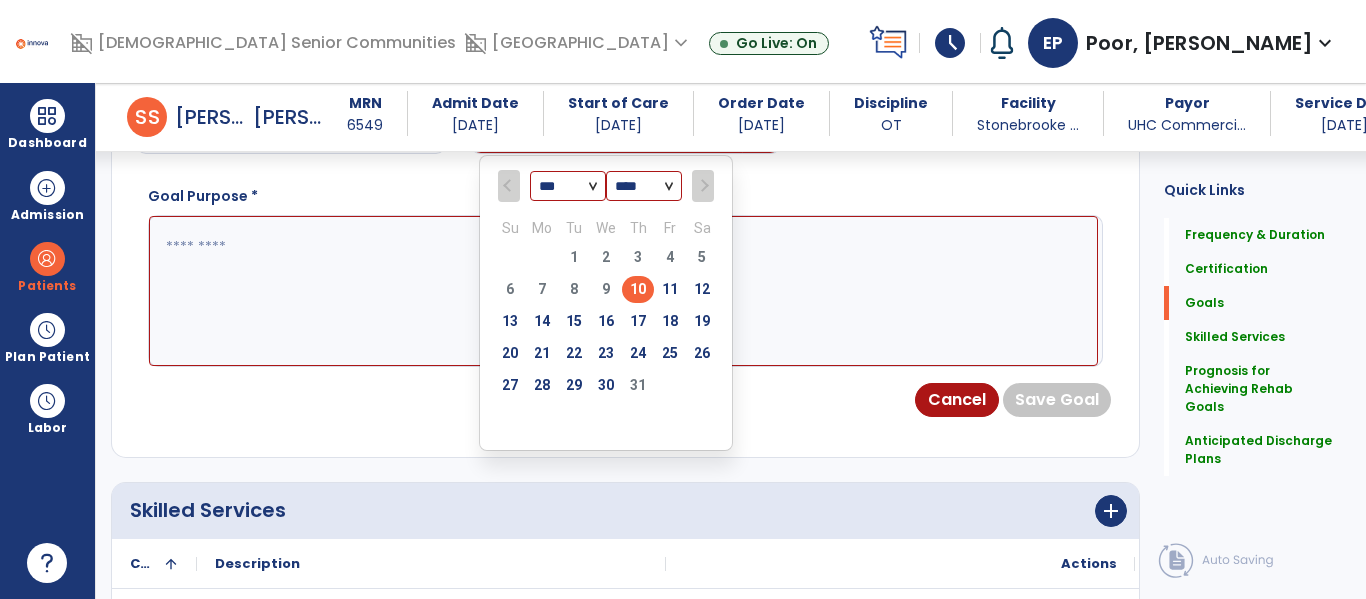 scroll, scrollTop: 809, scrollLeft: 0, axis: vertical 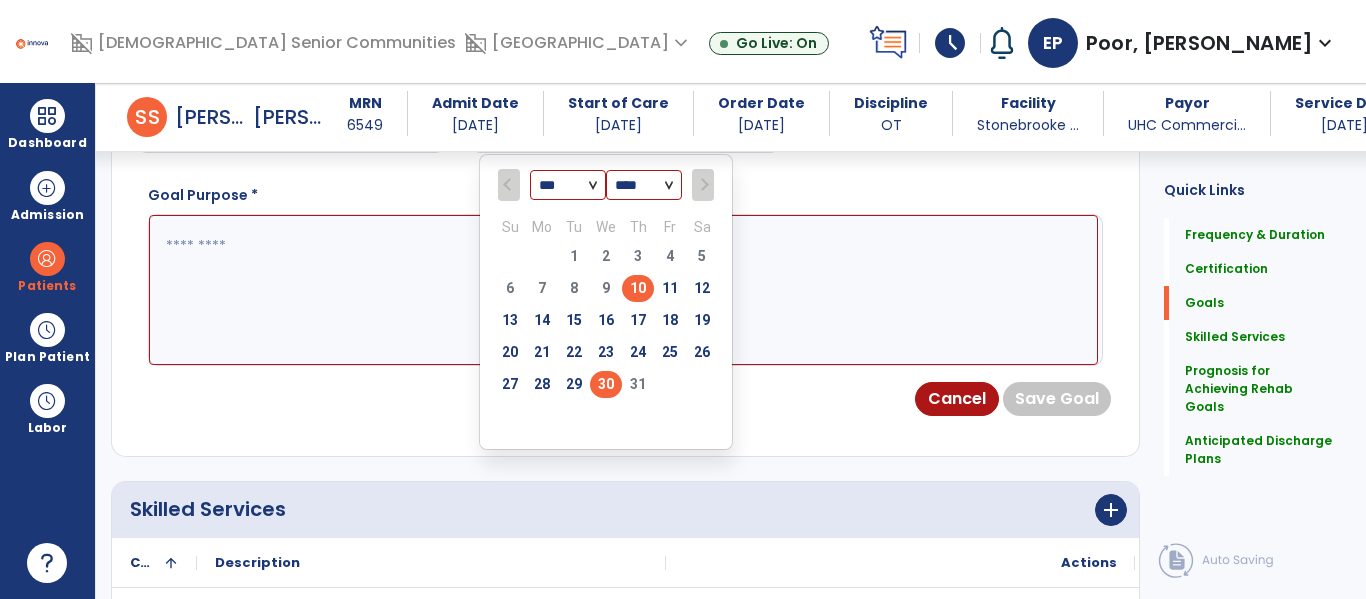click on "30" at bounding box center (606, 384) 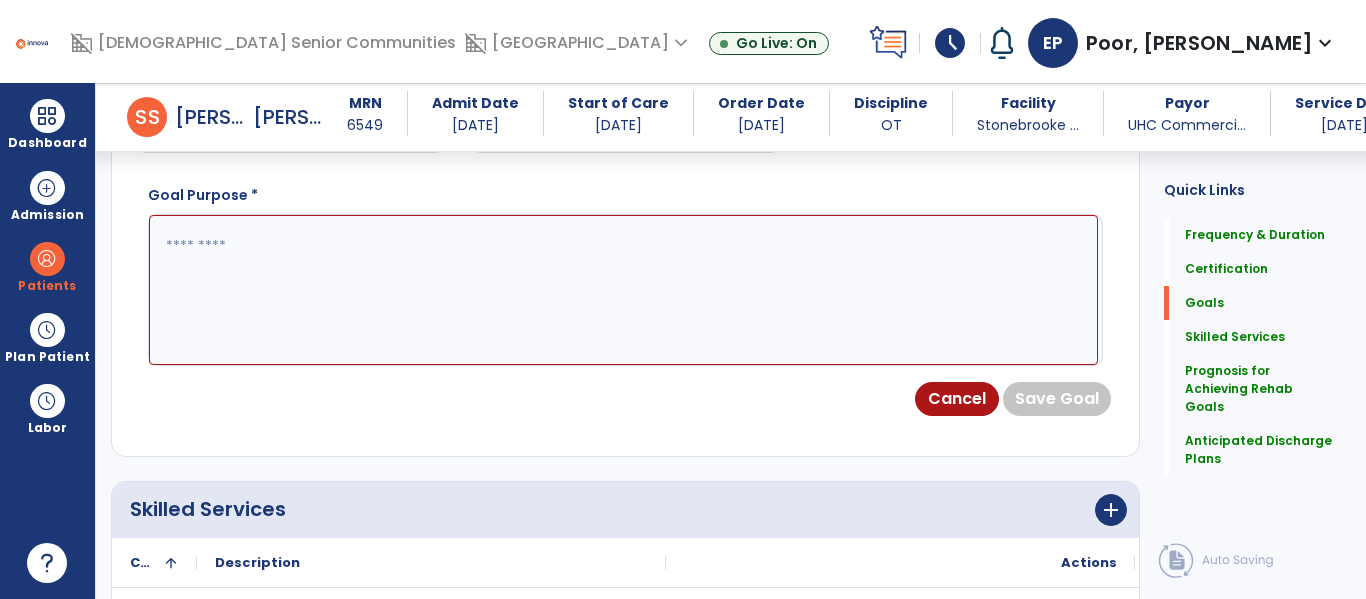 click at bounding box center (623, 290) 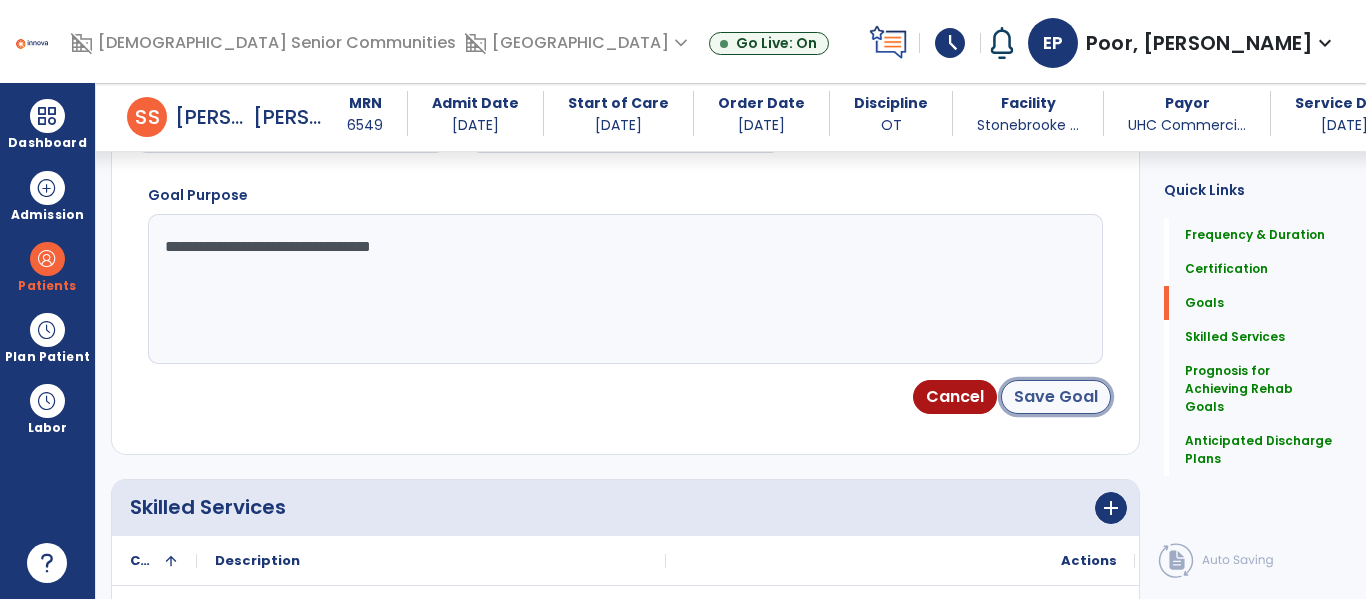 click on "Save Goal" at bounding box center (1056, 397) 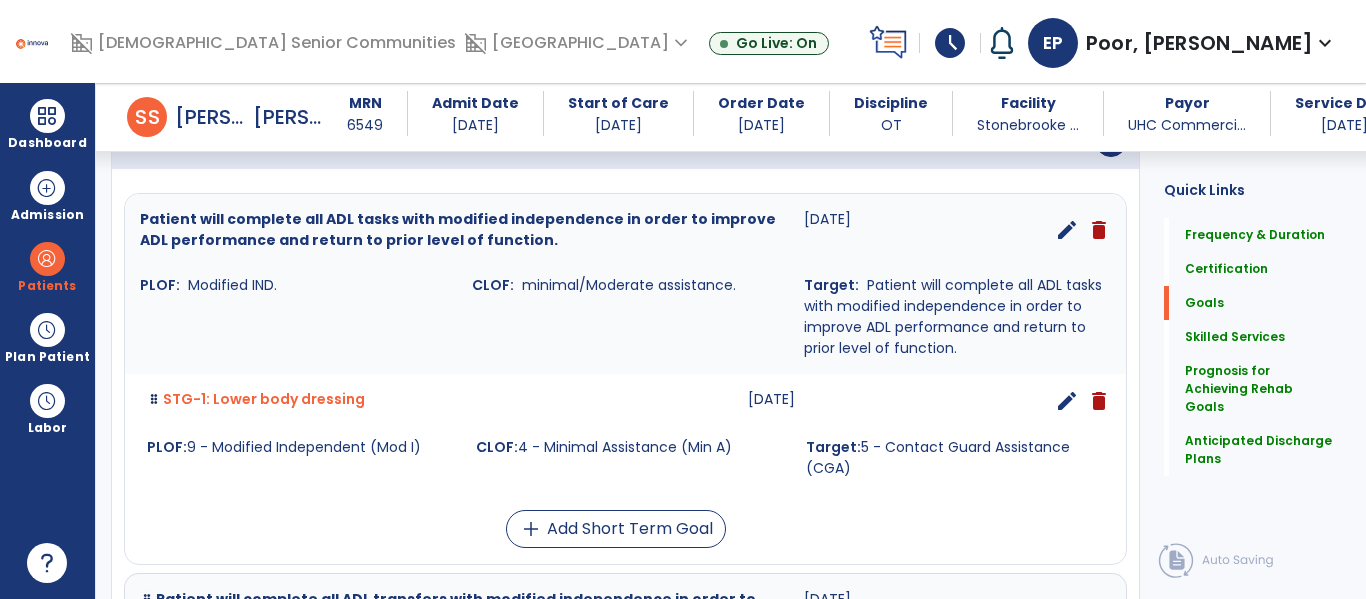 scroll, scrollTop: 505, scrollLeft: 0, axis: vertical 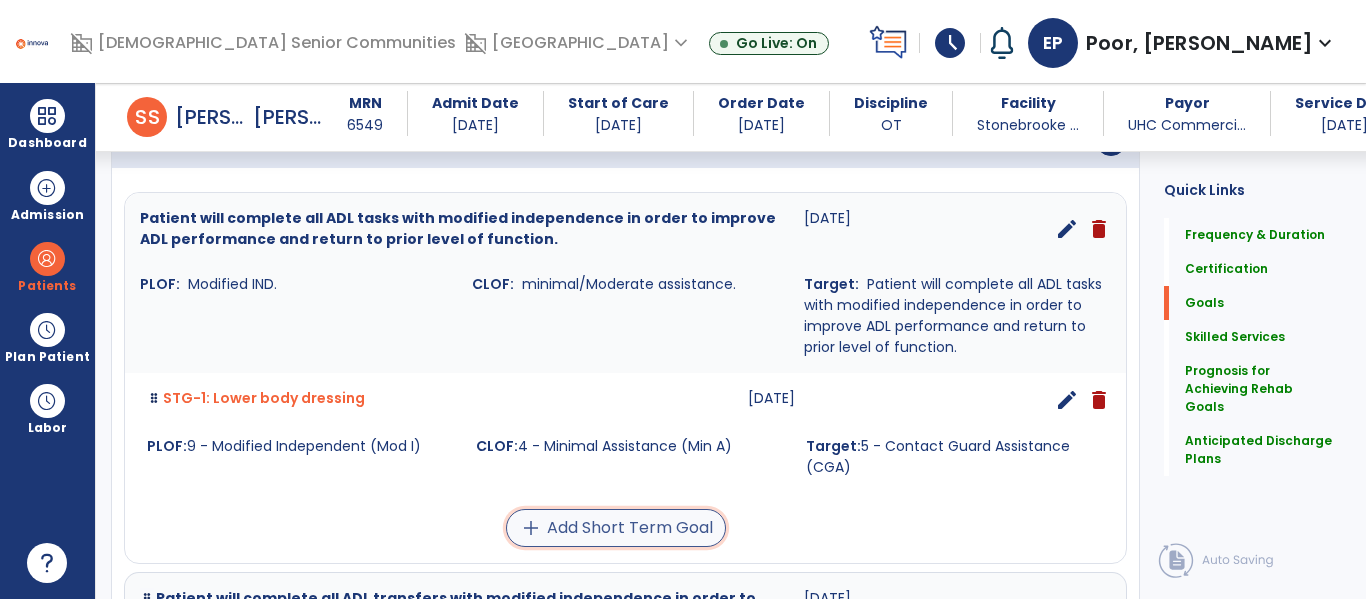 click on "add  Add Short Term Goal" at bounding box center [616, 528] 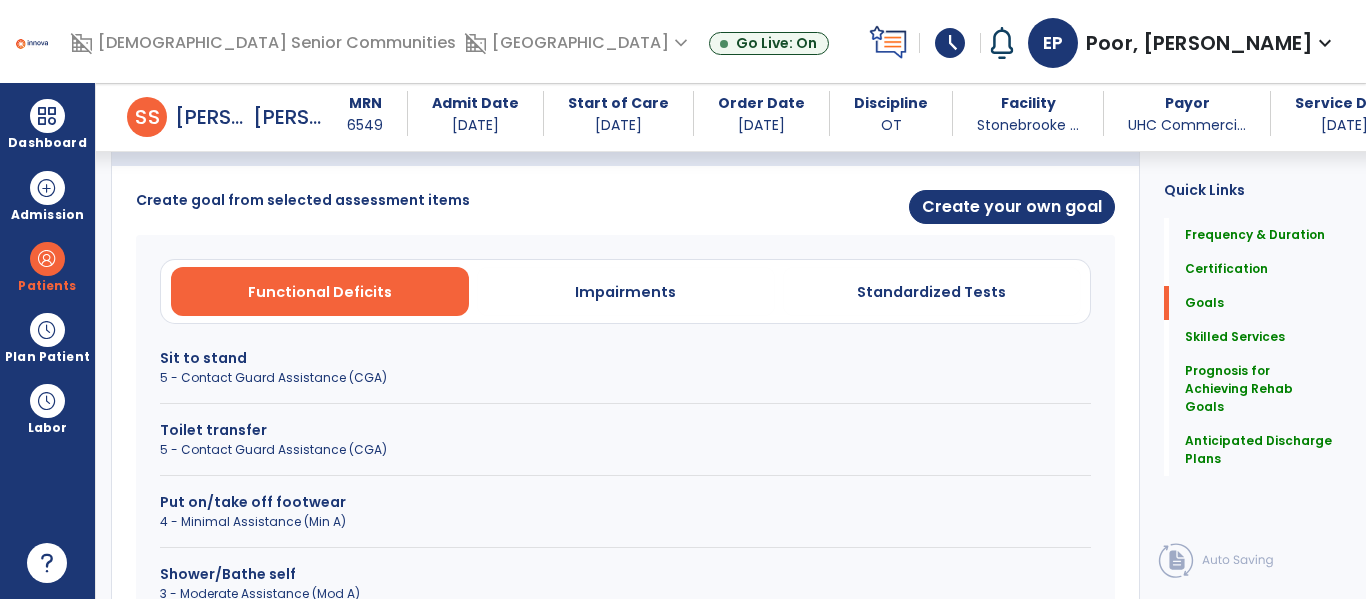 click on "Put on/take off footwear" at bounding box center [625, 502] 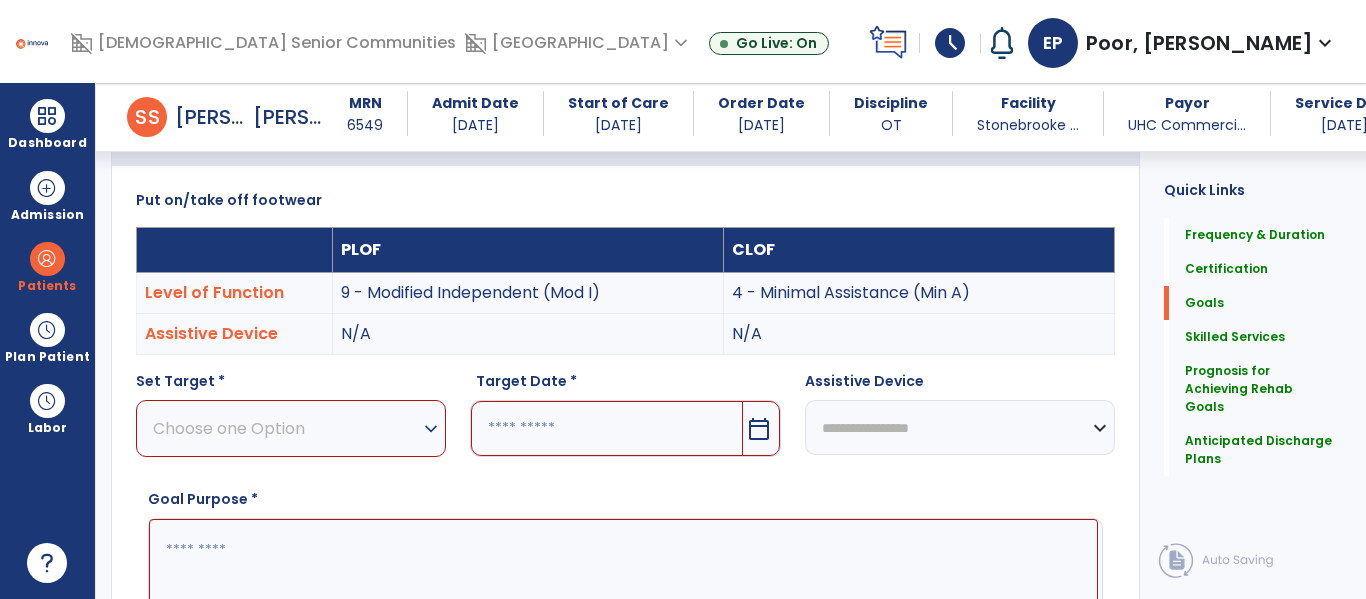 click on "expand_more" at bounding box center (431, 429) 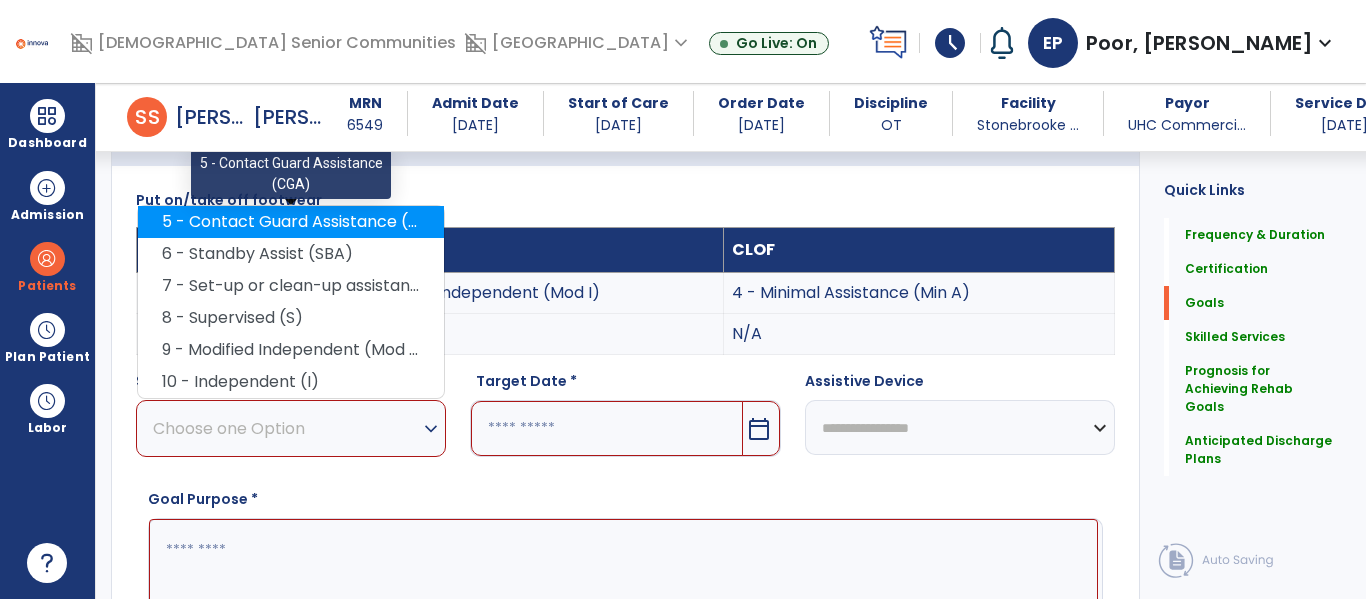 click on "5 - Contact Guard Assistance (CGA)" at bounding box center (291, 222) 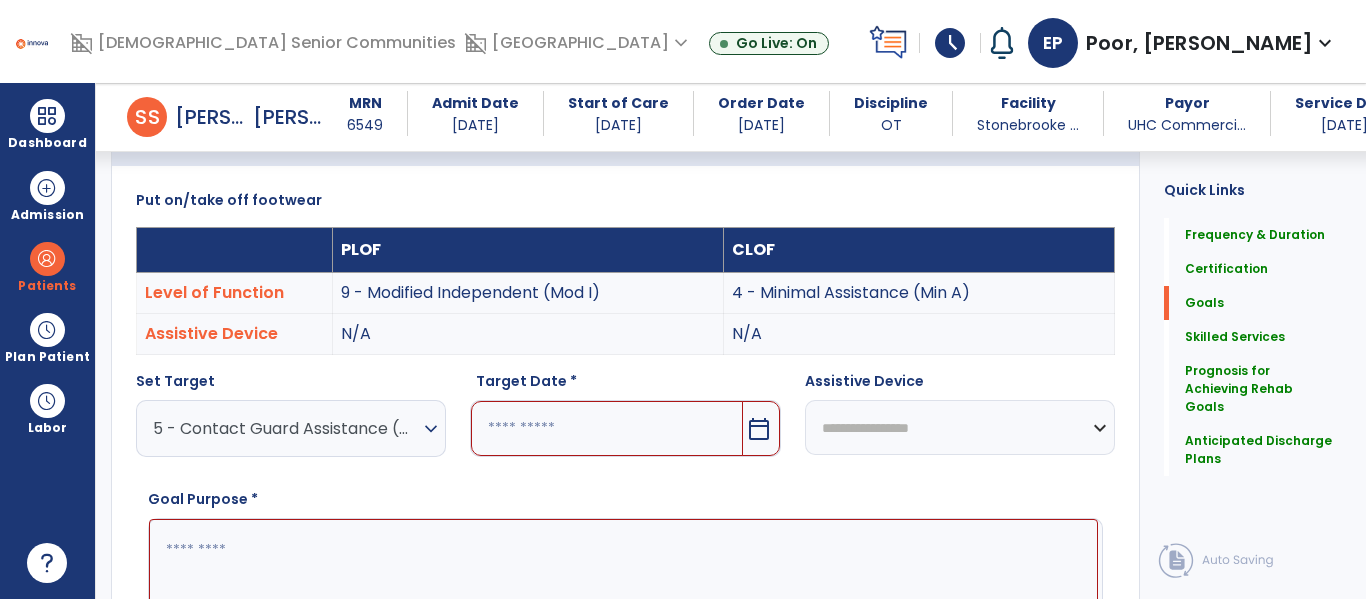 click on "calendar_today" at bounding box center (761, 428) 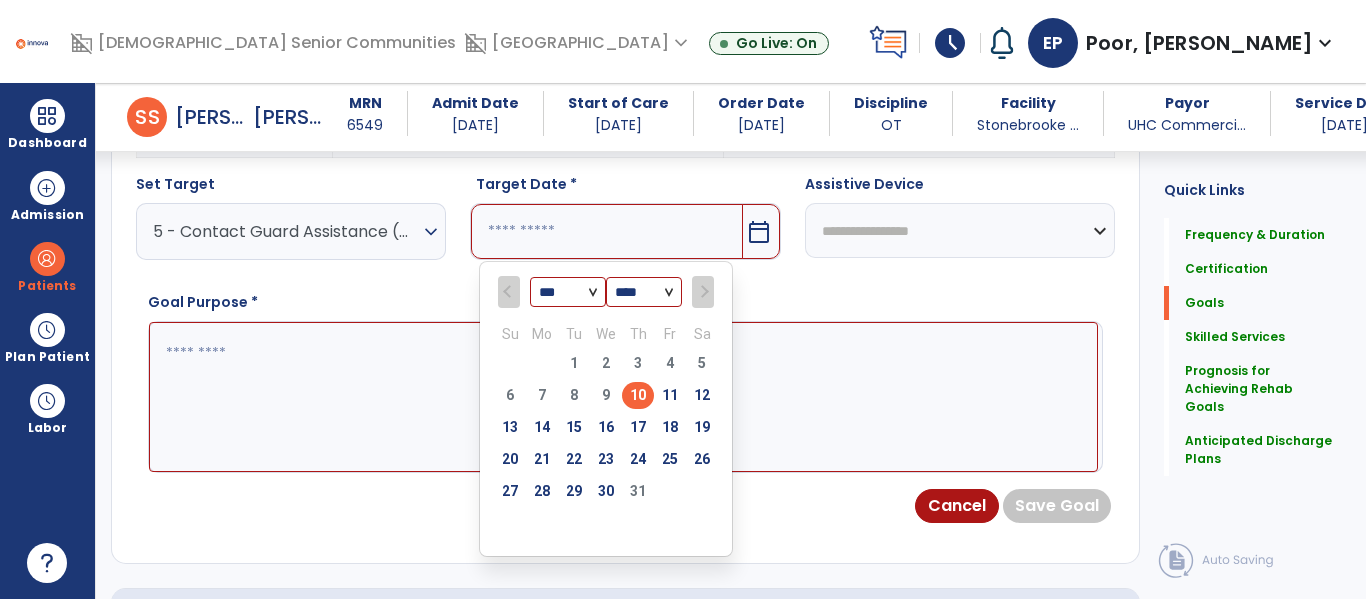 scroll, scrollTop: 703, scrollLeft: 0, axis: vertical 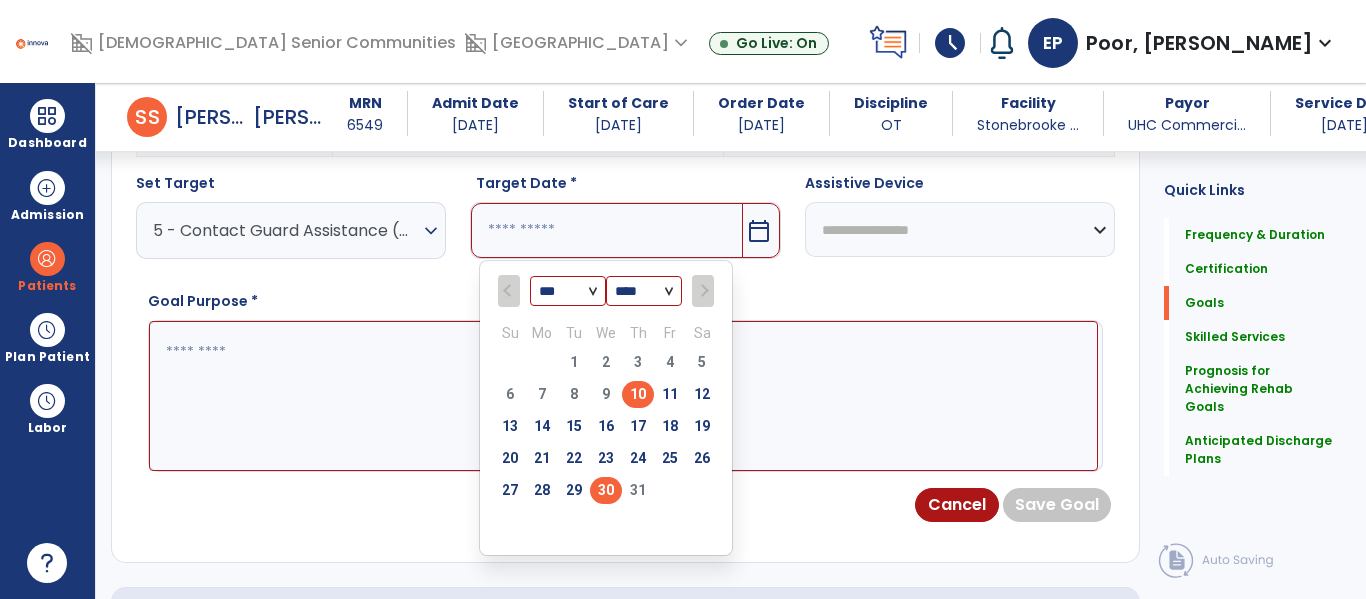 click on "30" at bounding box center [606, 490] 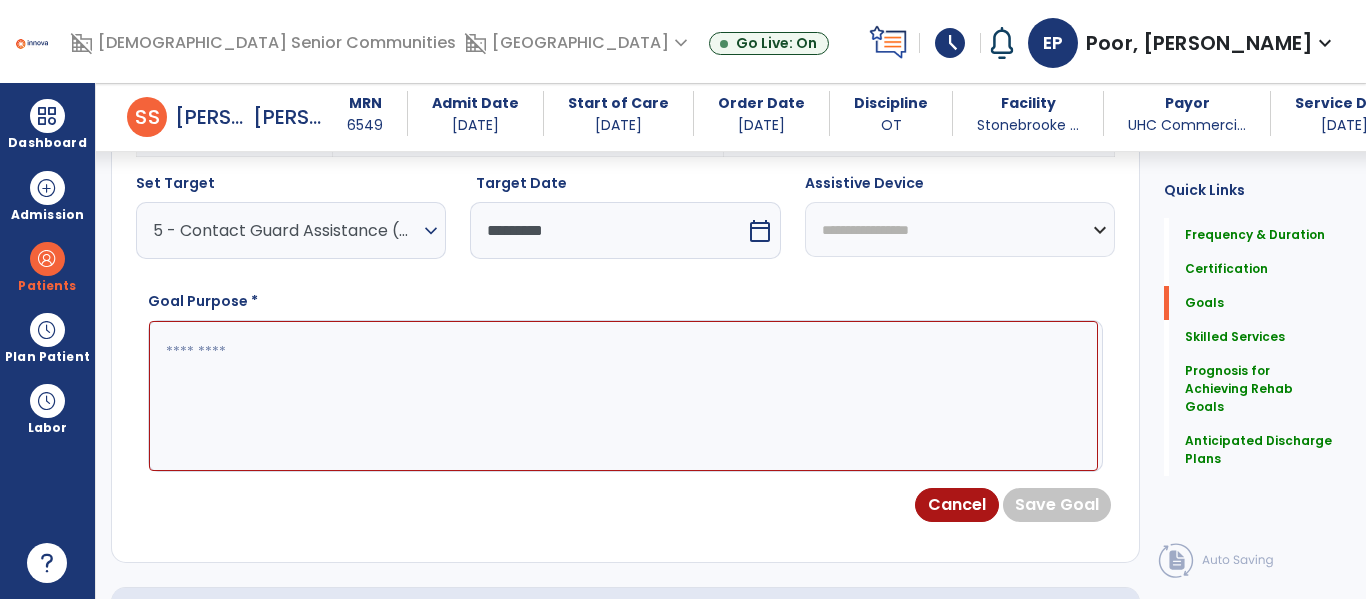 click at bounding box center [623, 396] 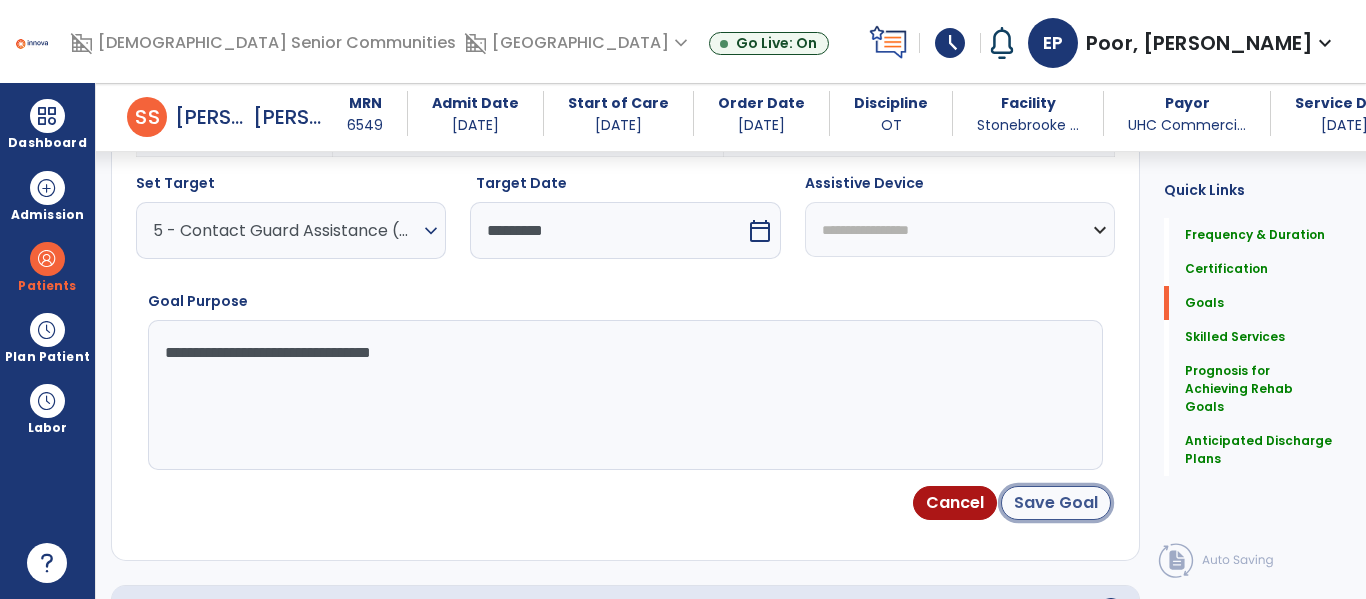 click on "Save Goal" at bounding box center [1056, 503] 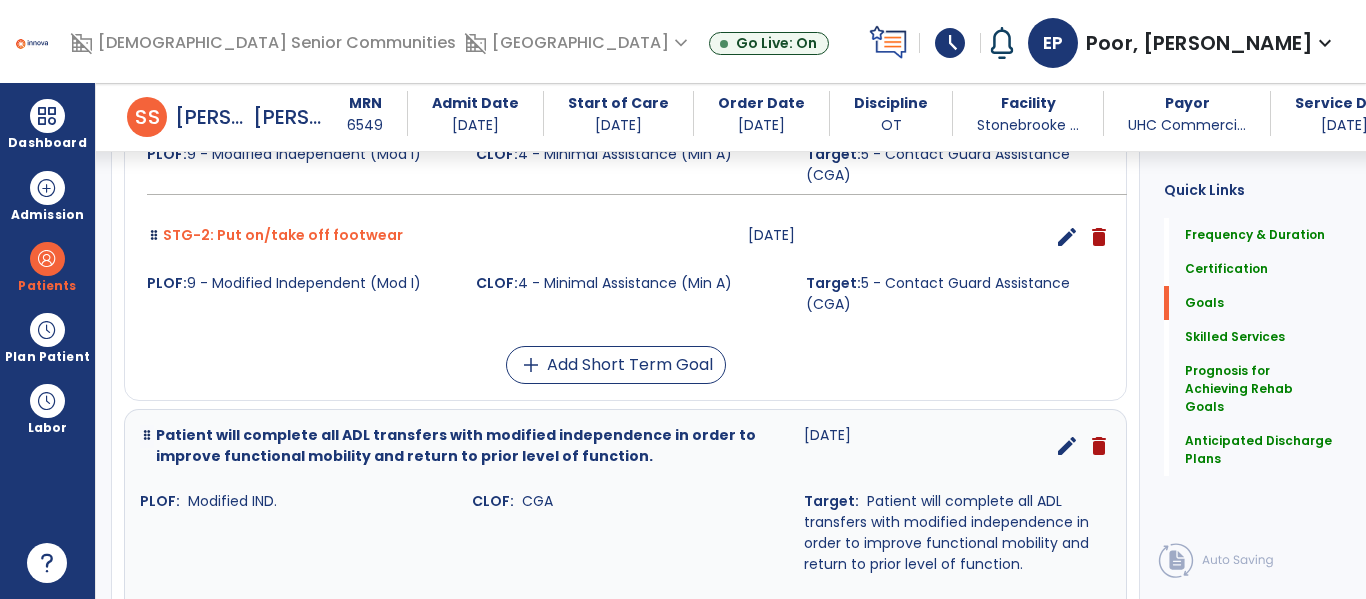 scroll, scrollTop: 801, scrollLeft: 0, axis: vertical 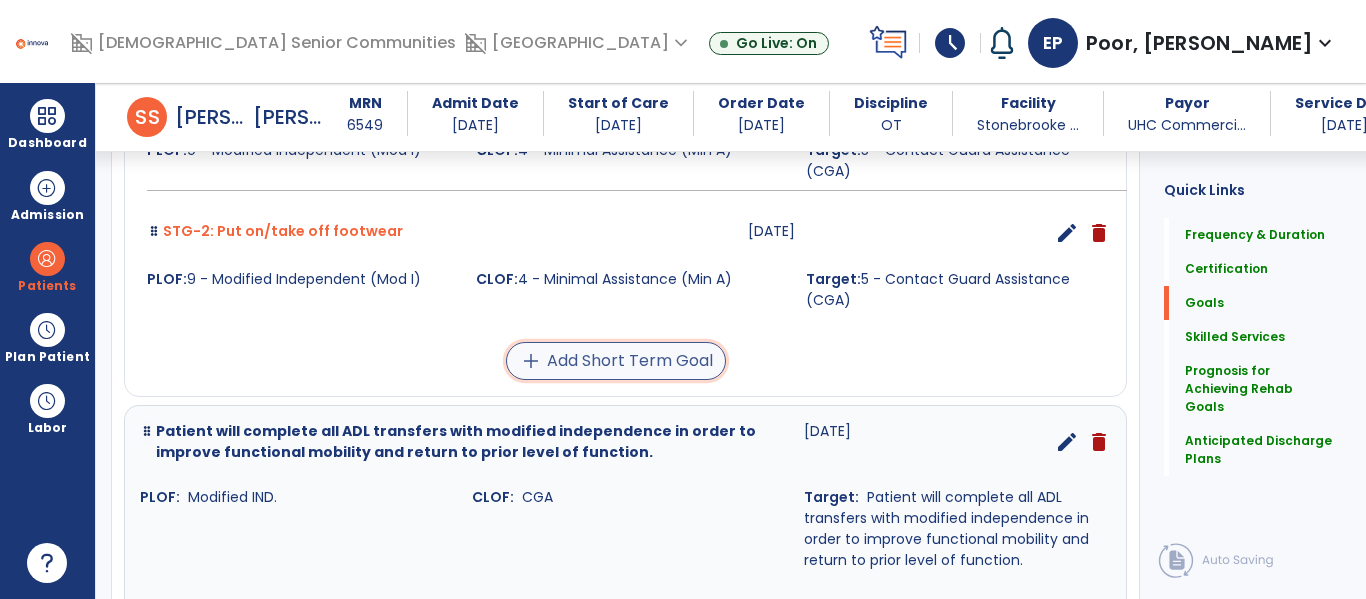 click on "add  Add Short Term Goal" at bounding box center (616, 361) 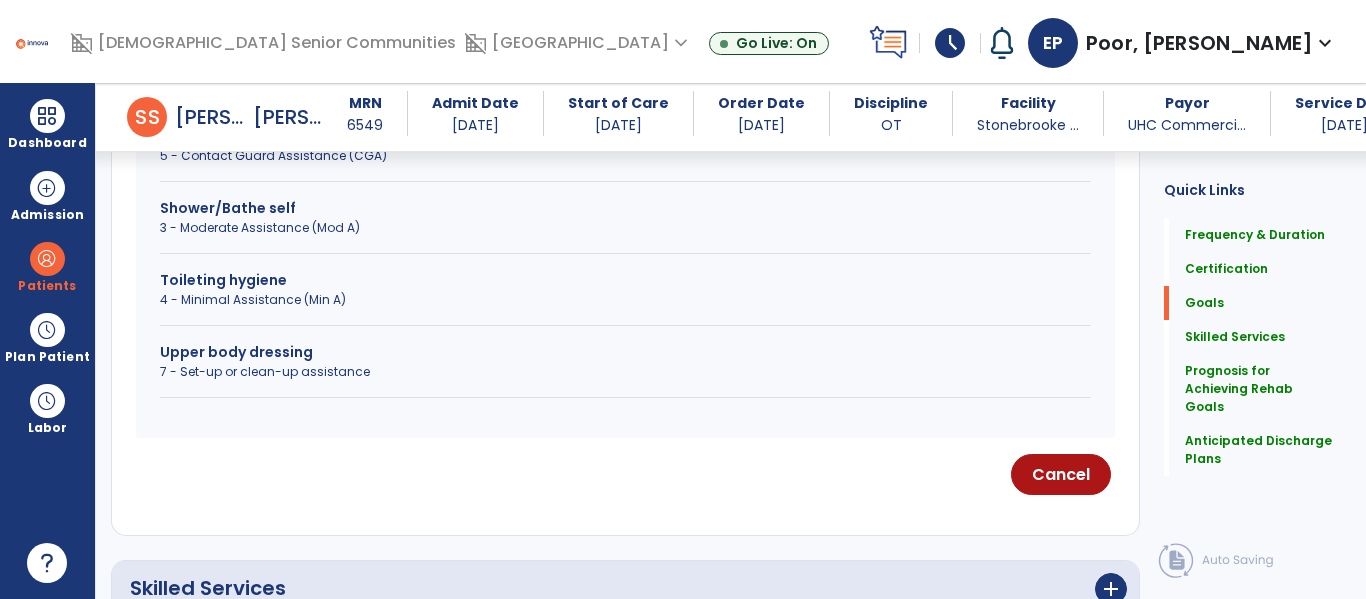 scroll, scrollTop: 655, scrollLeft: 0, axis: vertical 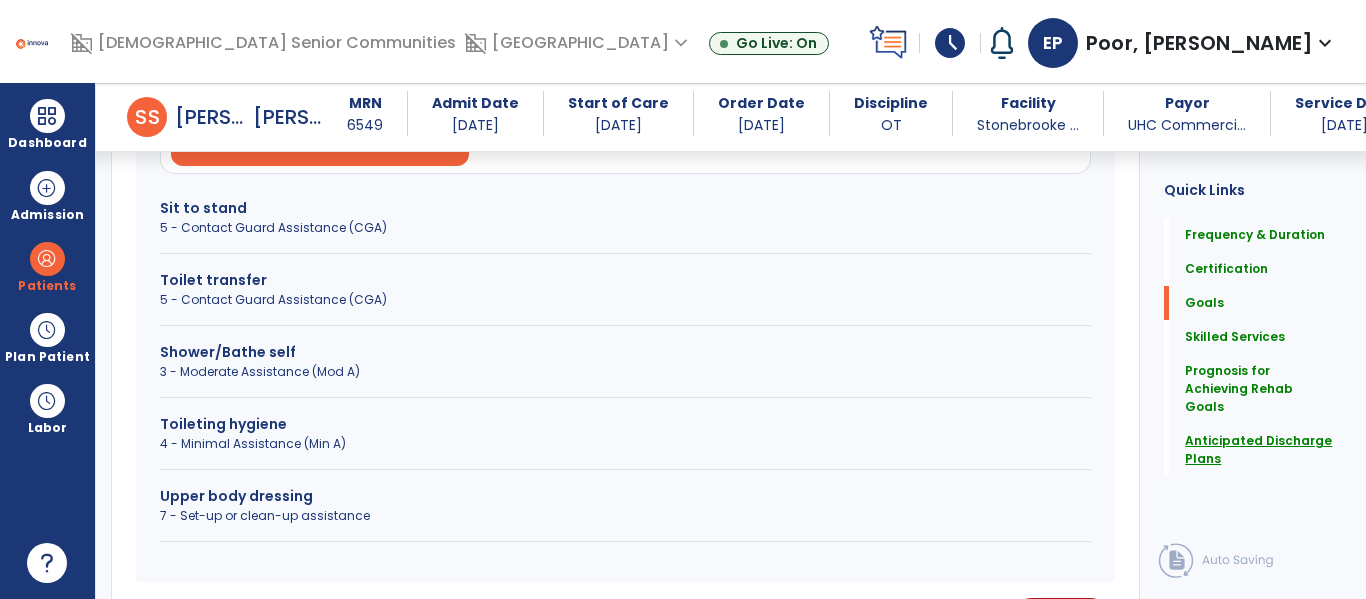 click on "Anticipated Discharge Plans" 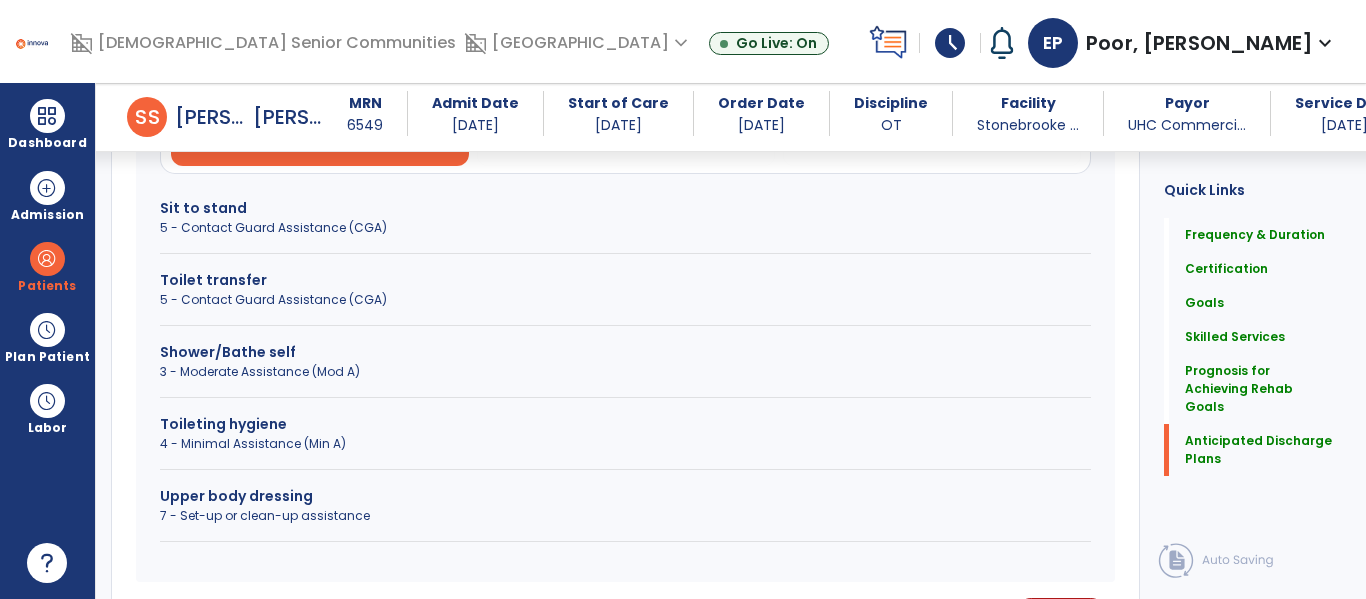 click on "Toileting hygiene" at bounding box center (625, 424) 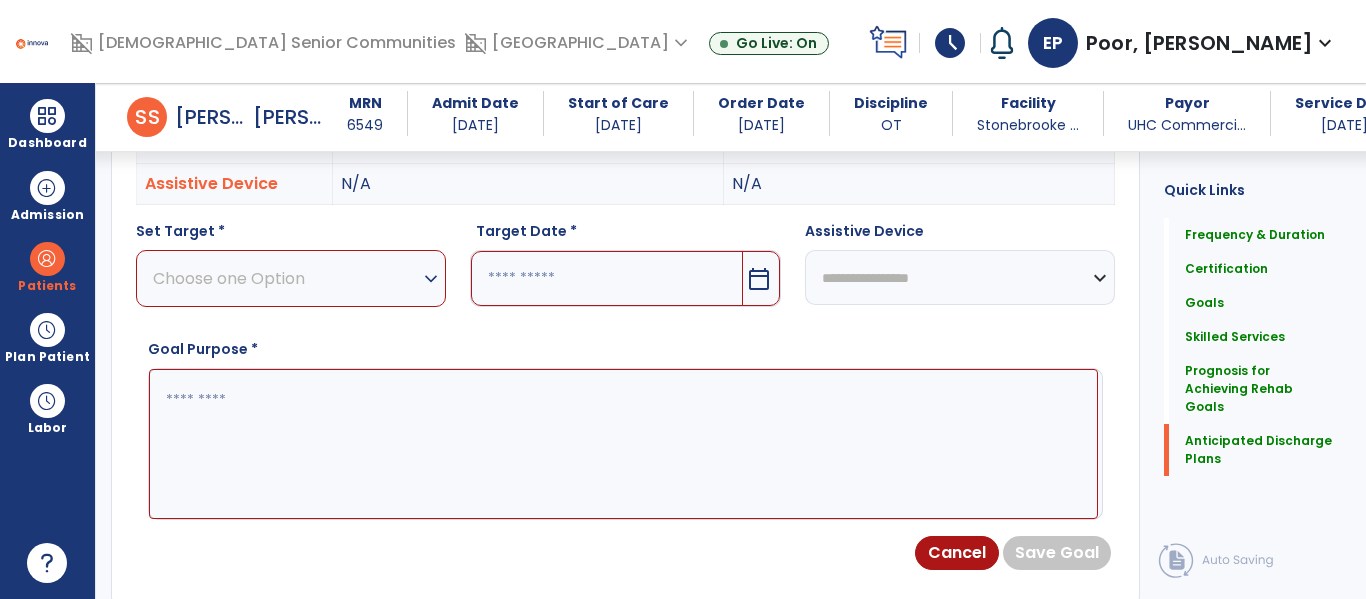 click on "Choose one Option   expand_more" at bounding box center [291, 278] 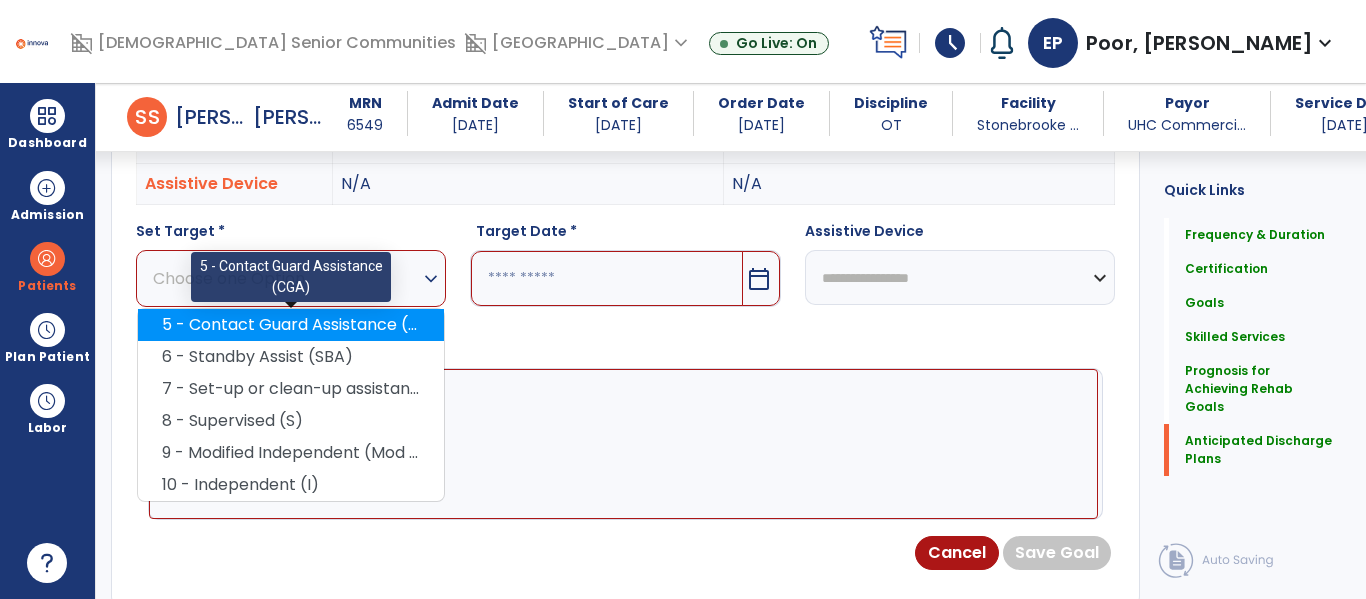 click on "5 - Contact Guard Assistance (CGA)" at bounding box center [291, 325] 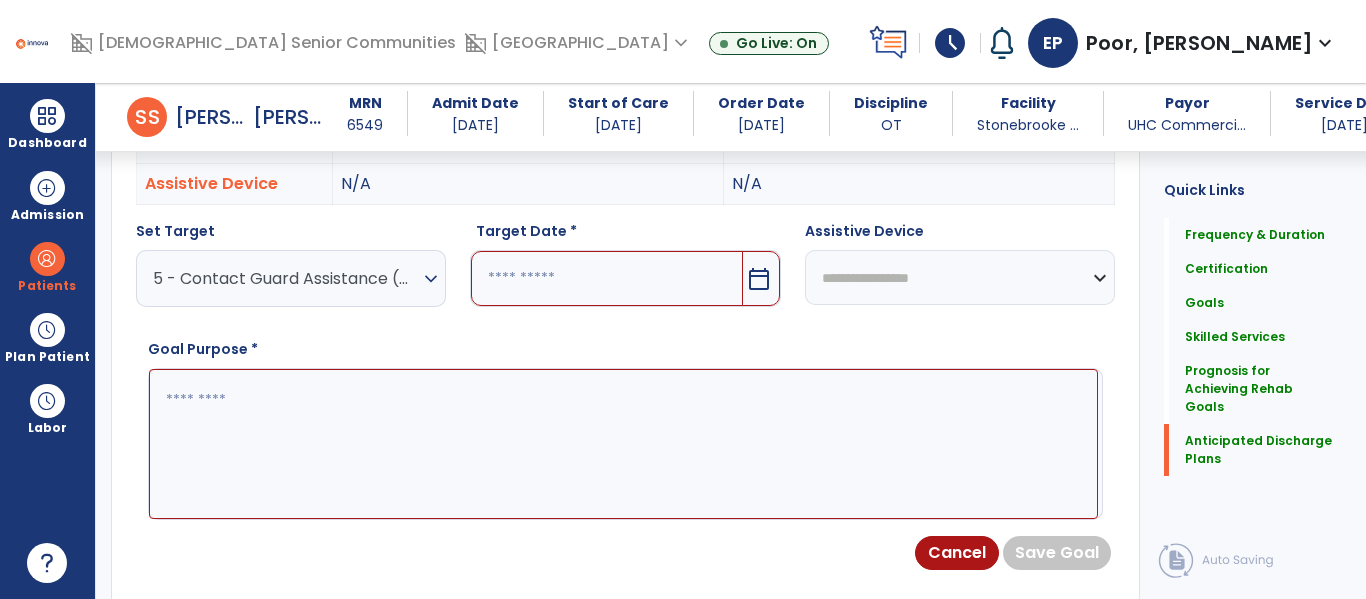 click on "calendar_today" at bounding box center [761, 278] 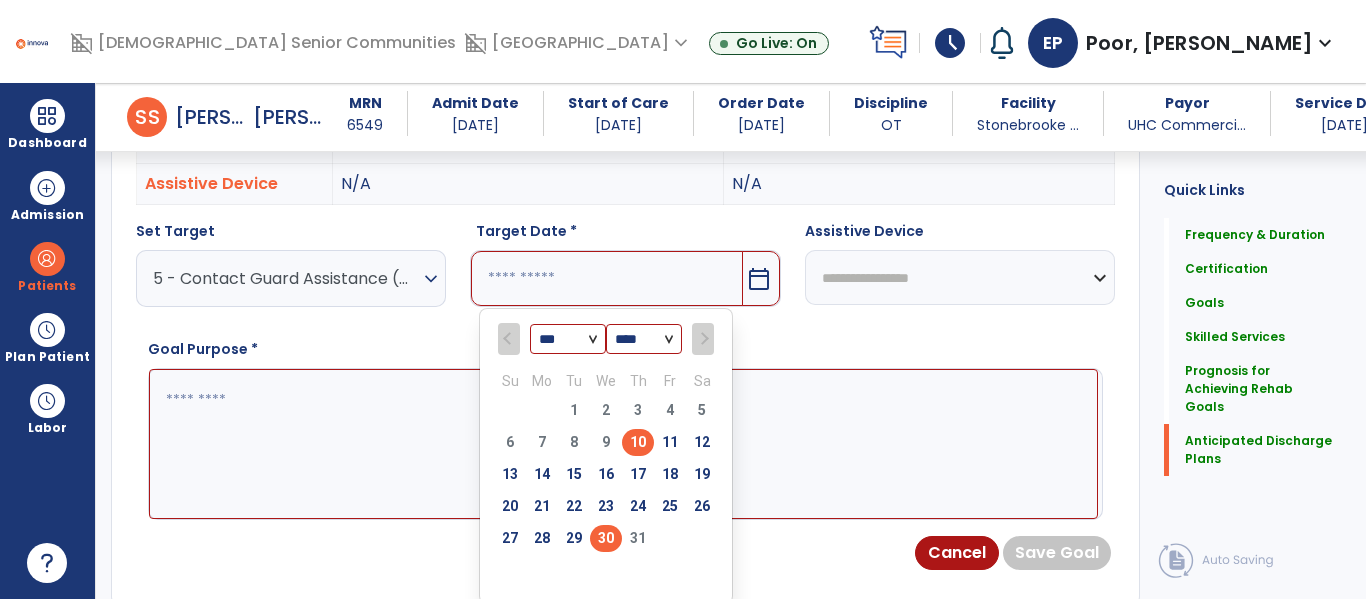 click on "30" at bounding box center (606, 538) 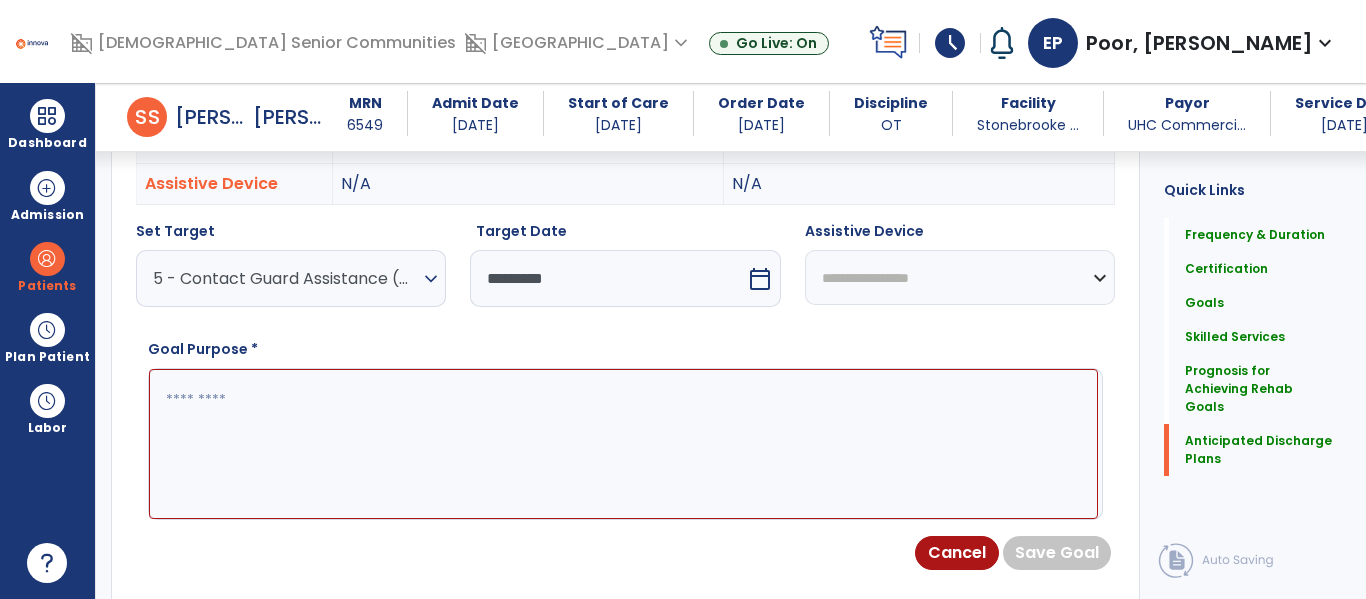 click at bounding box center (623, 444) 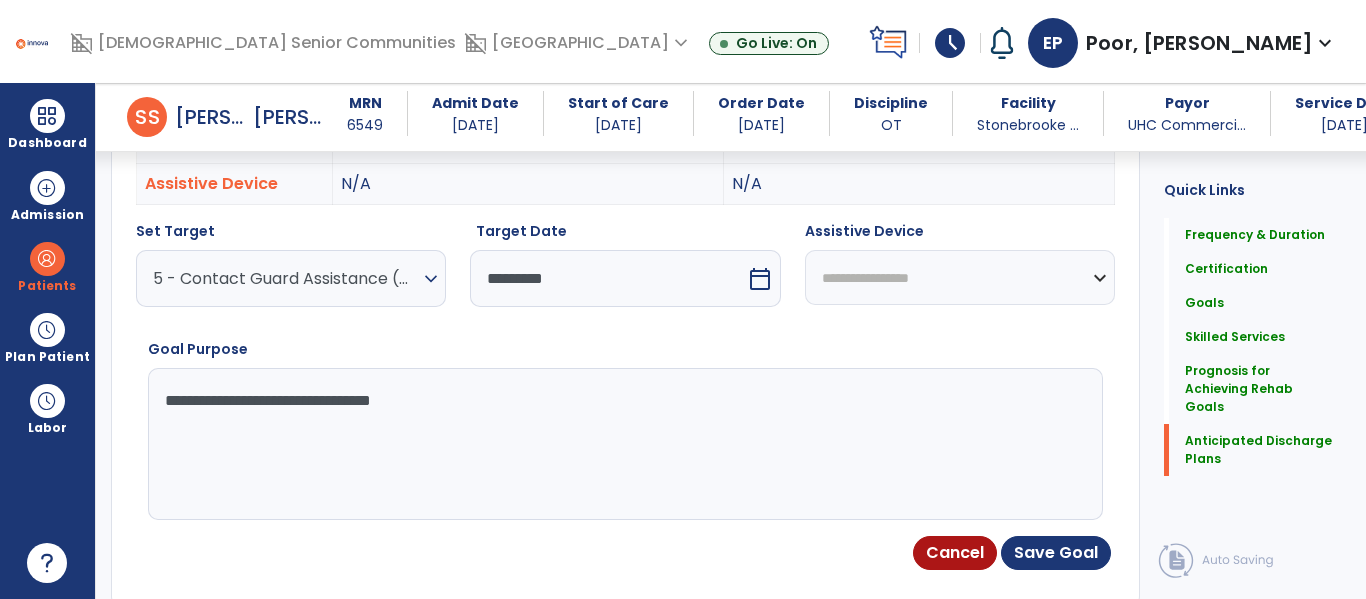 type on "**********" 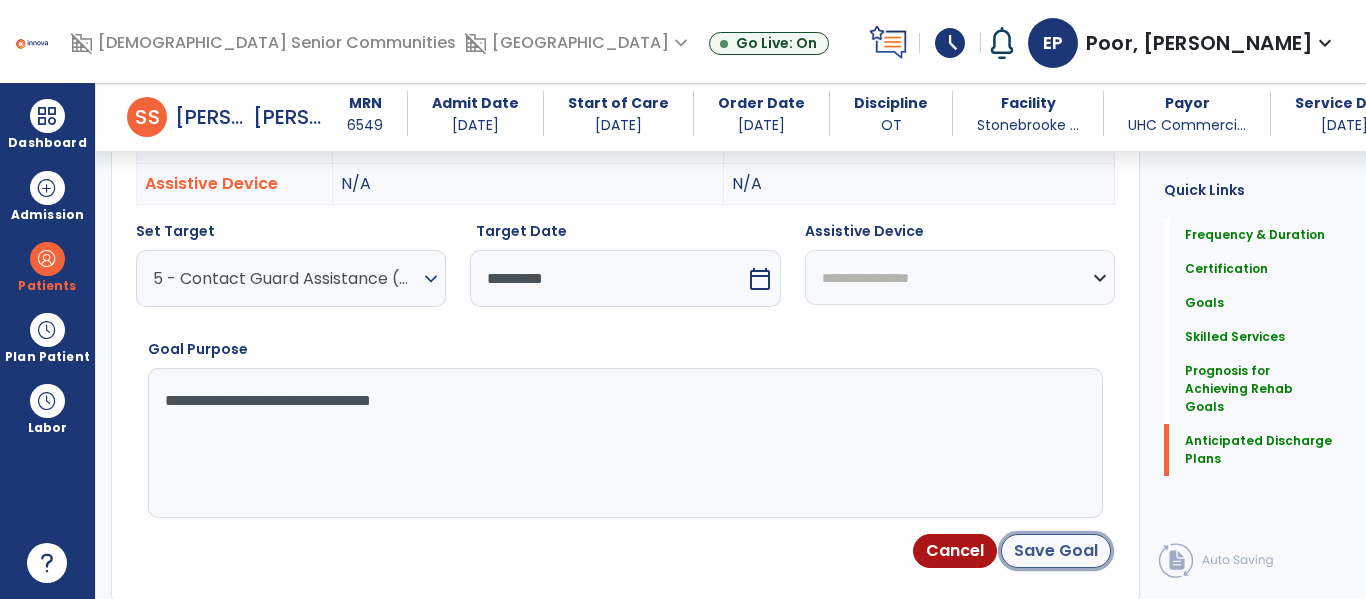 click on "Save Goal" at bounding box center [1056, 551] 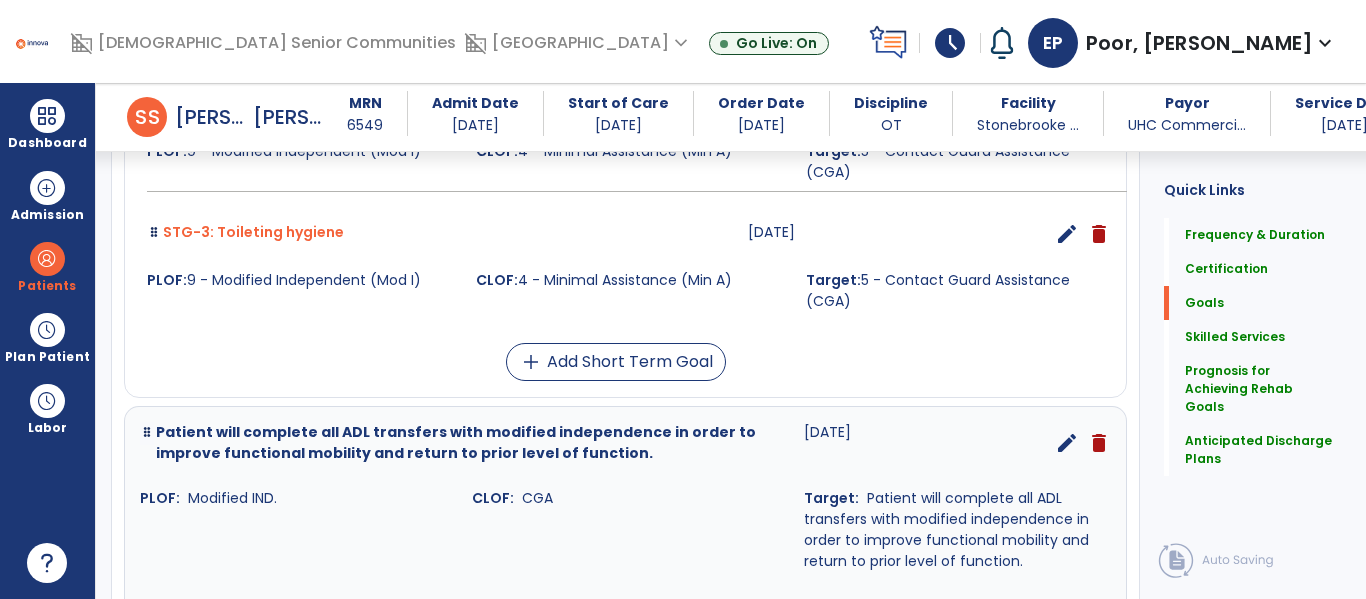 scroll, scrollTop: 932, scrollLeft: 0, axis: vertical 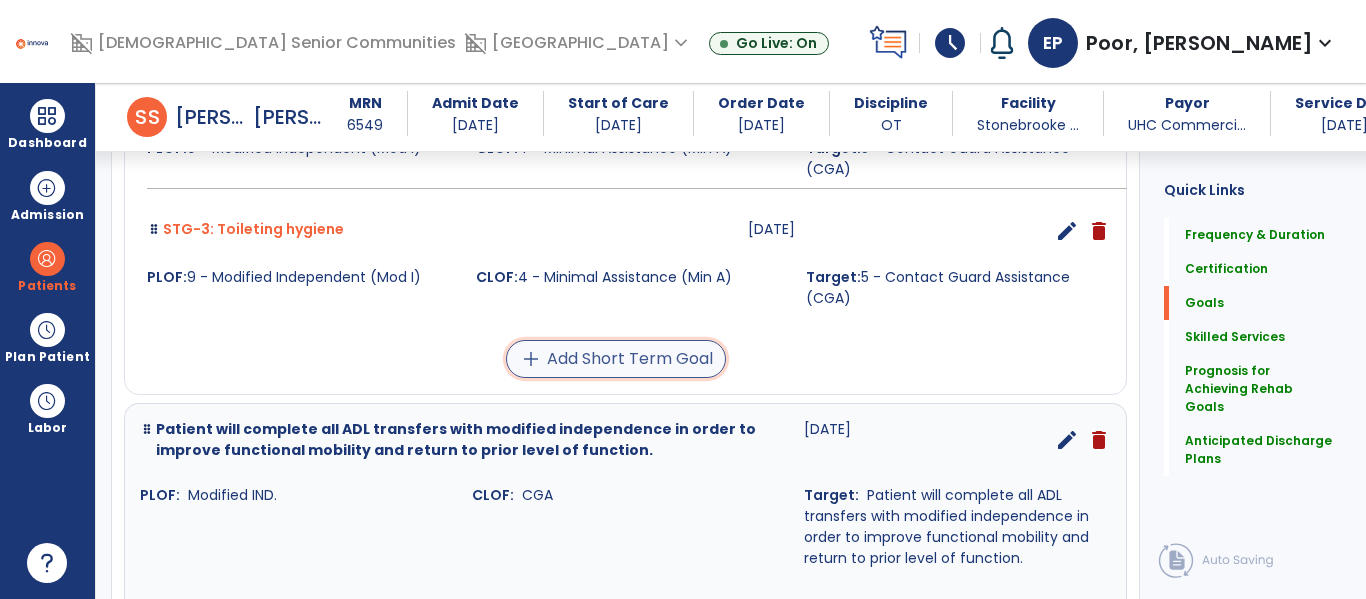 click on "add" at bounding box center (531, 359) 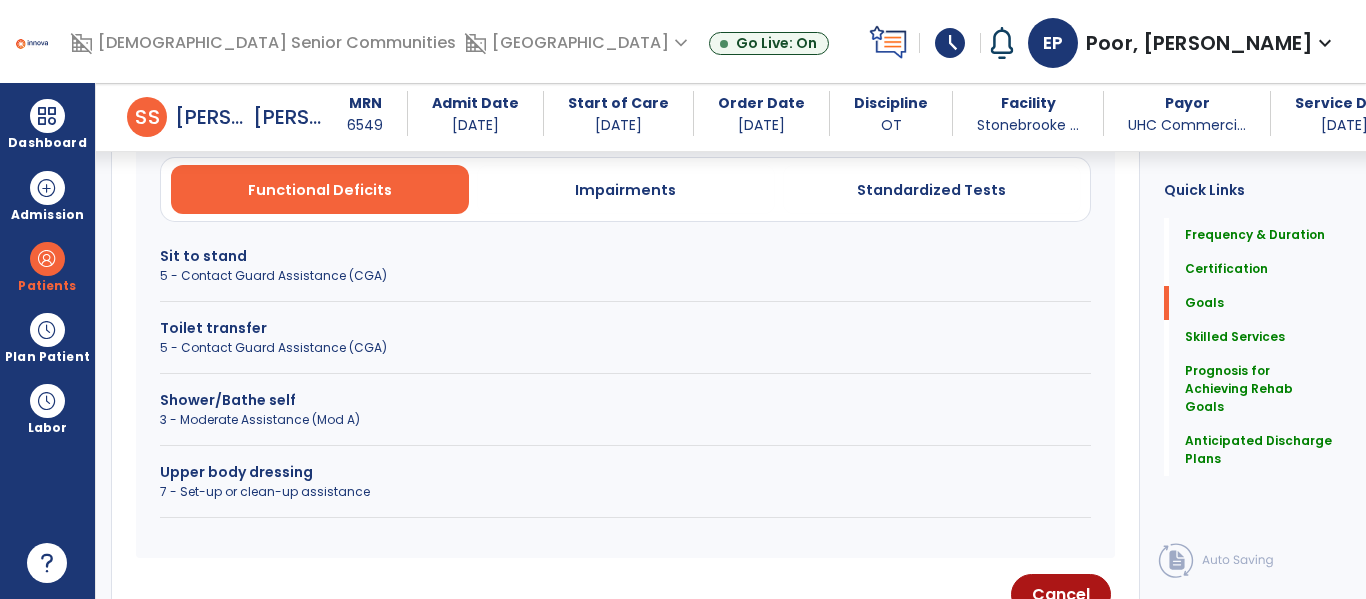 scroll, scrollTop: 608, scrollLeft: 0, axis: vertical 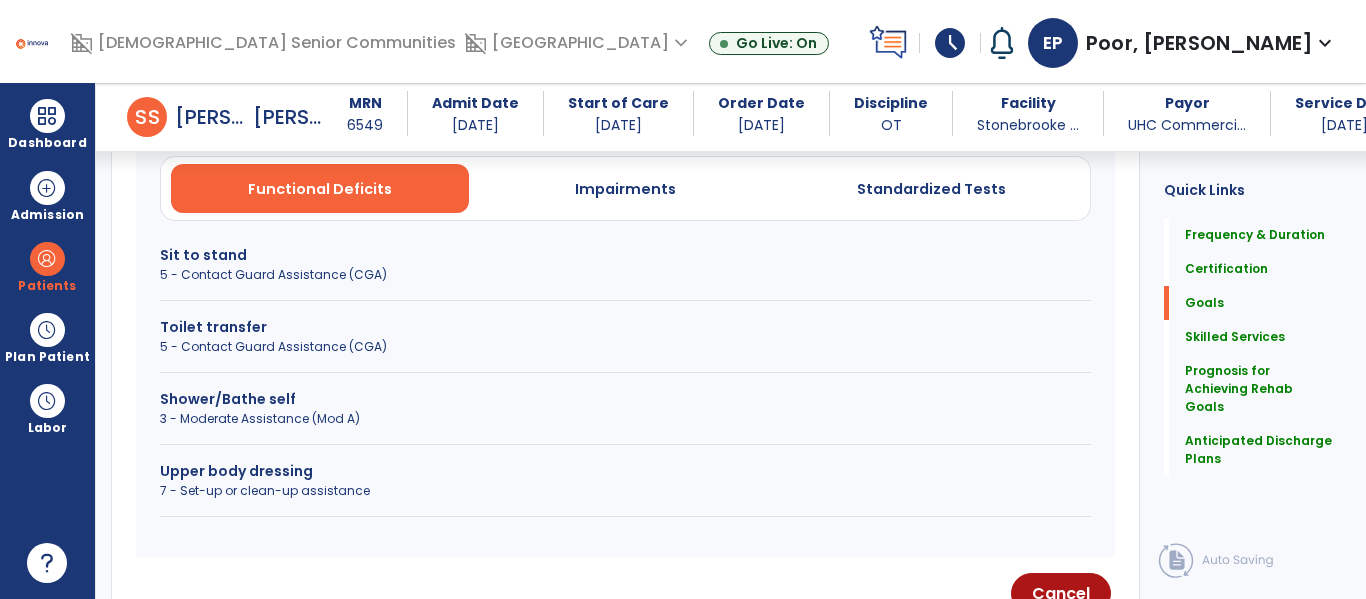 click on "Upper body dressing" at bounding box center [625, 471] 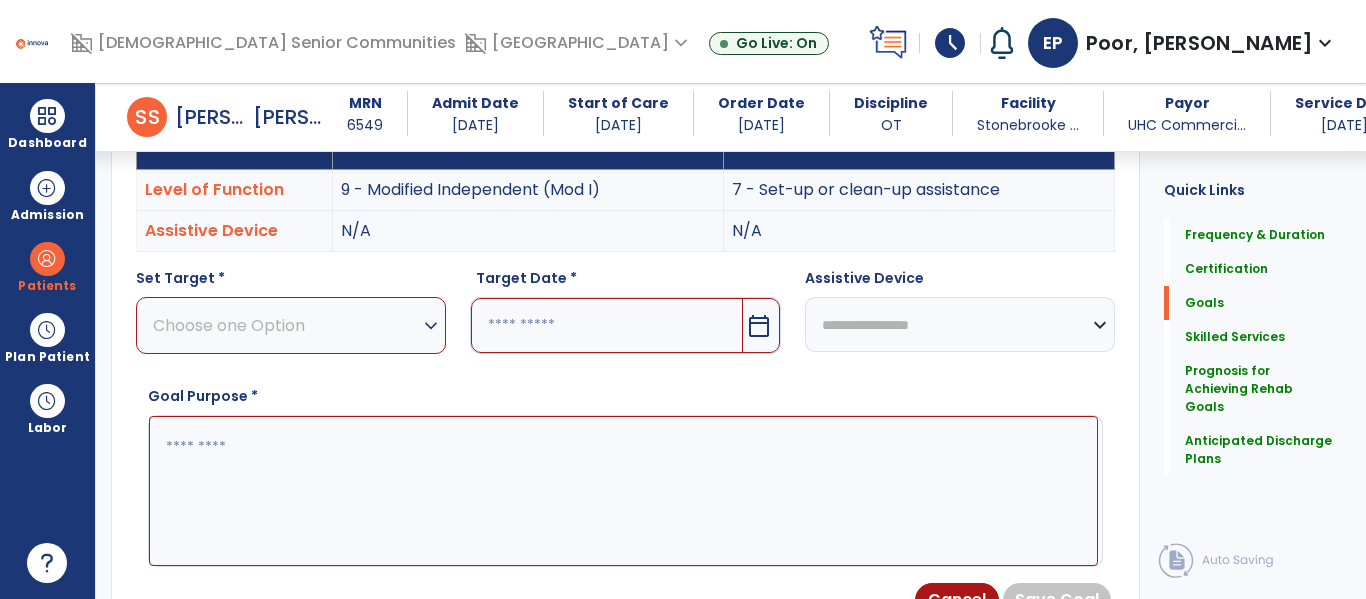 click on "expand_more" at bounding box center [431, 326] 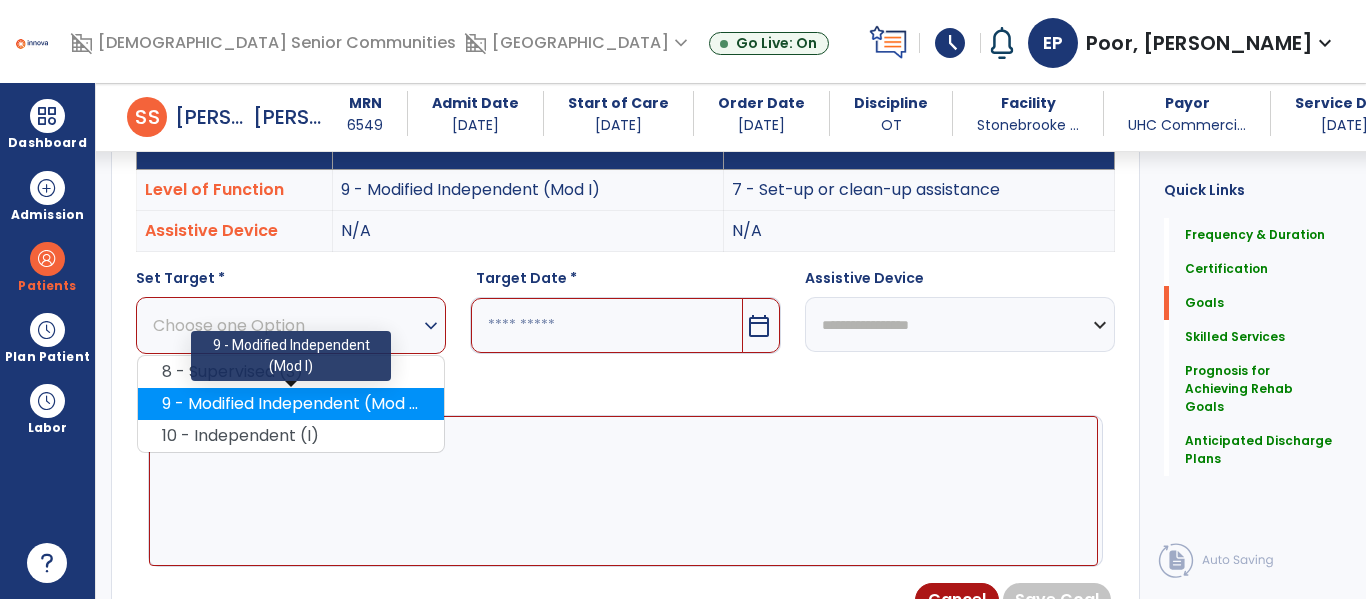 click on "9 - Modified Independent (Mod I)" at bounding box center (291, 404) 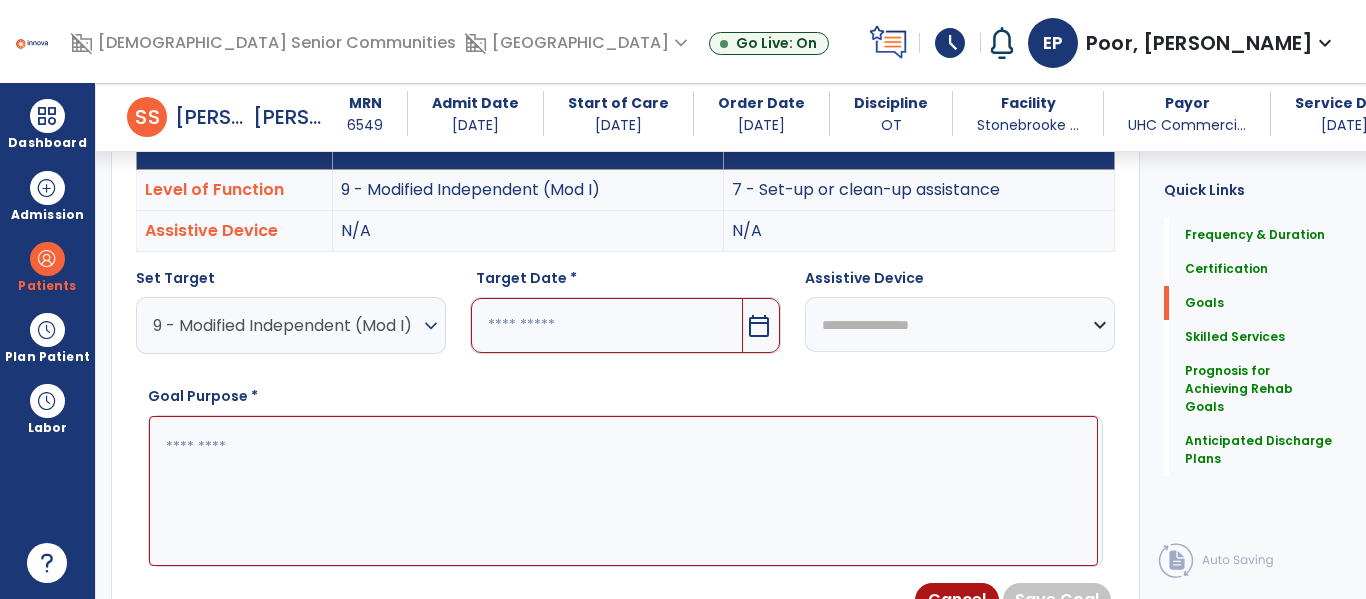 click on "calendar_today" at bounding box center (759, 326) 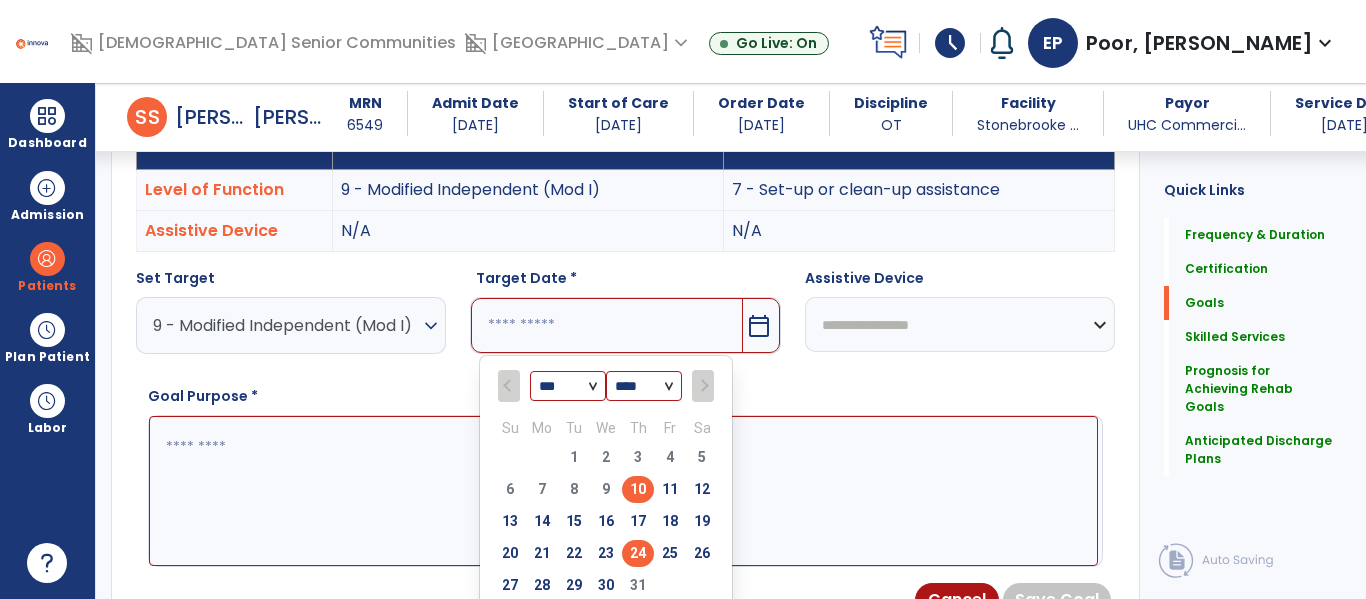 click on "24" at bounding box center [638, 553] 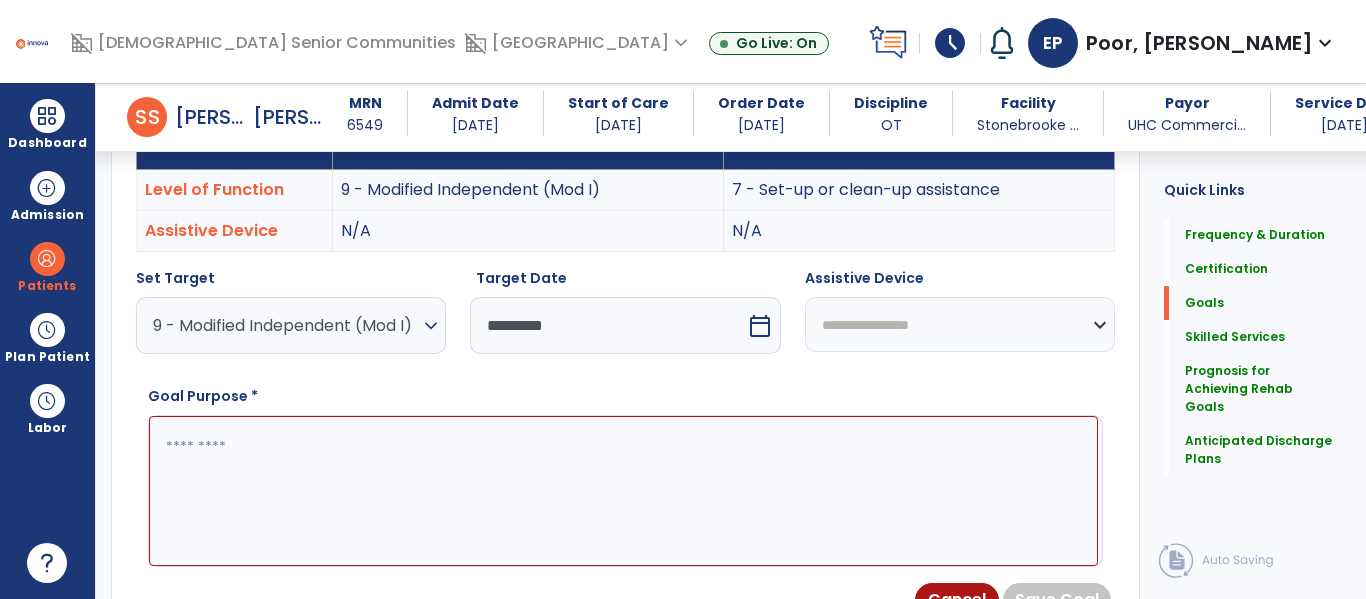 click at bounding box center (623, 491) 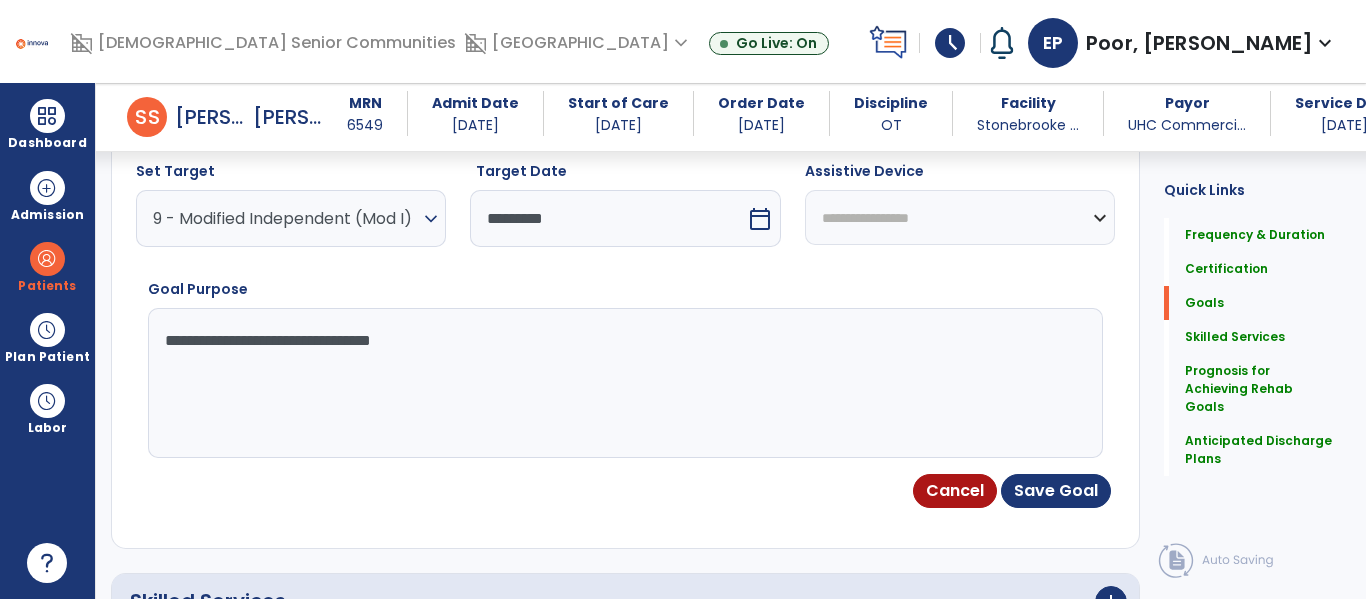 scroll, scrollTop: 722, scrollLeft: 0, axis: vertical 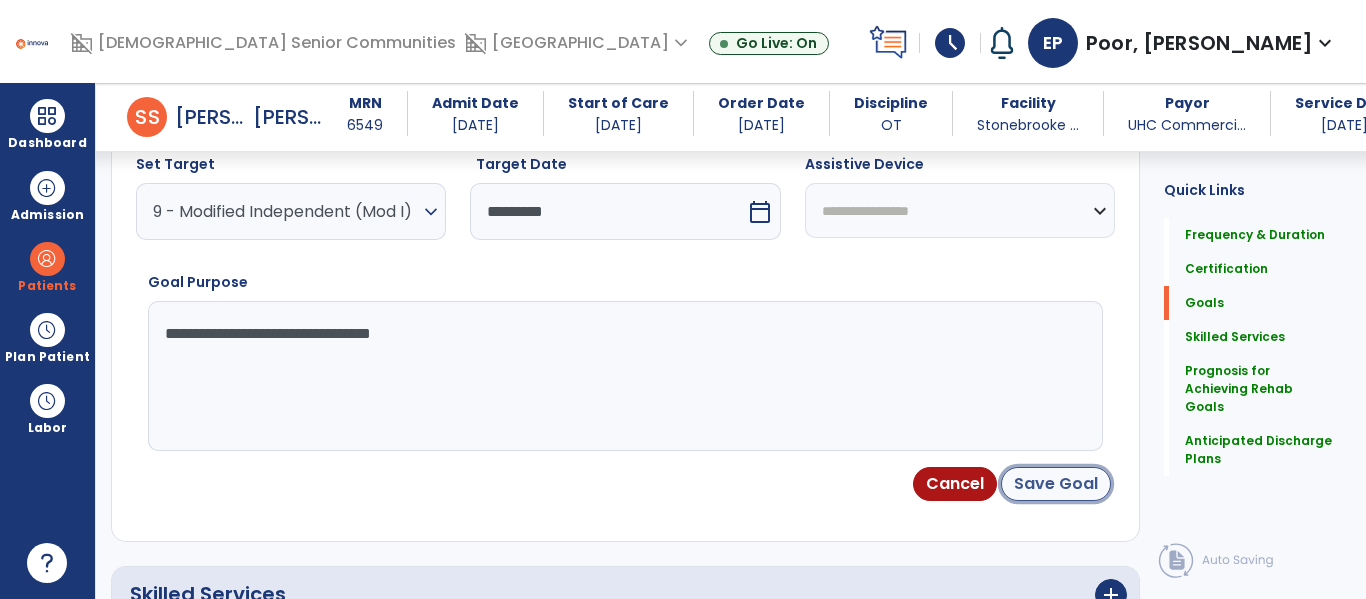 click on "Save Goal" at bounding box center [1056, 484] 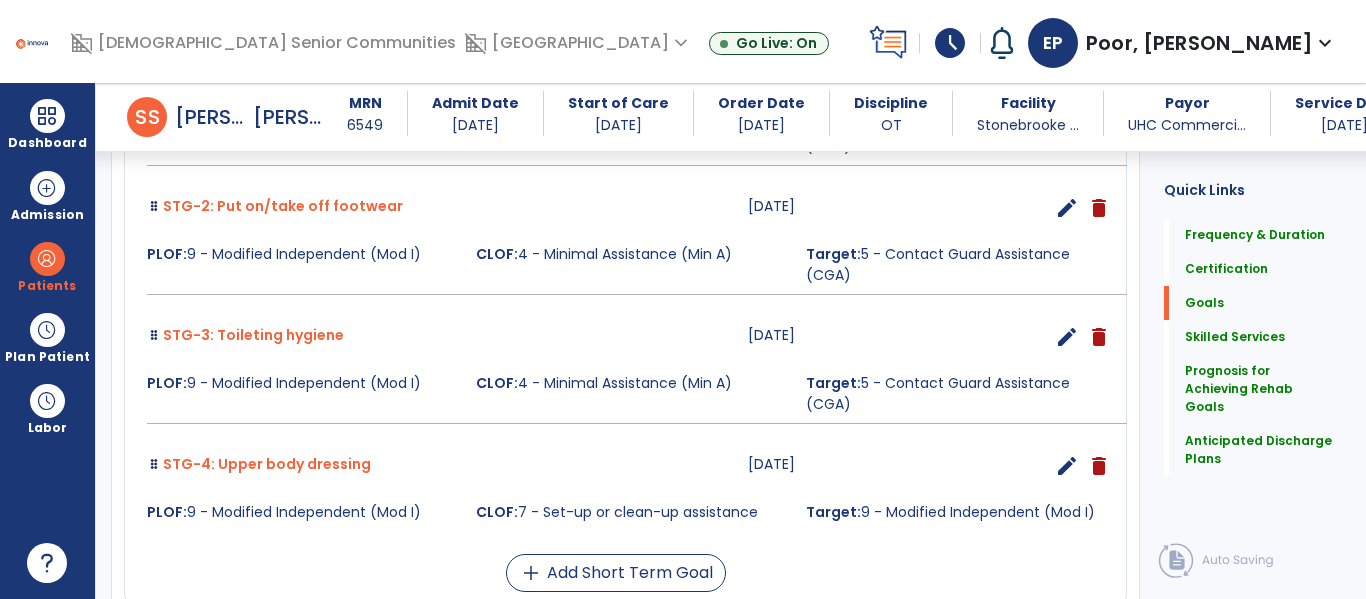 scroll, scrollTop: 919, scrollLeft: 0, axis: vertical 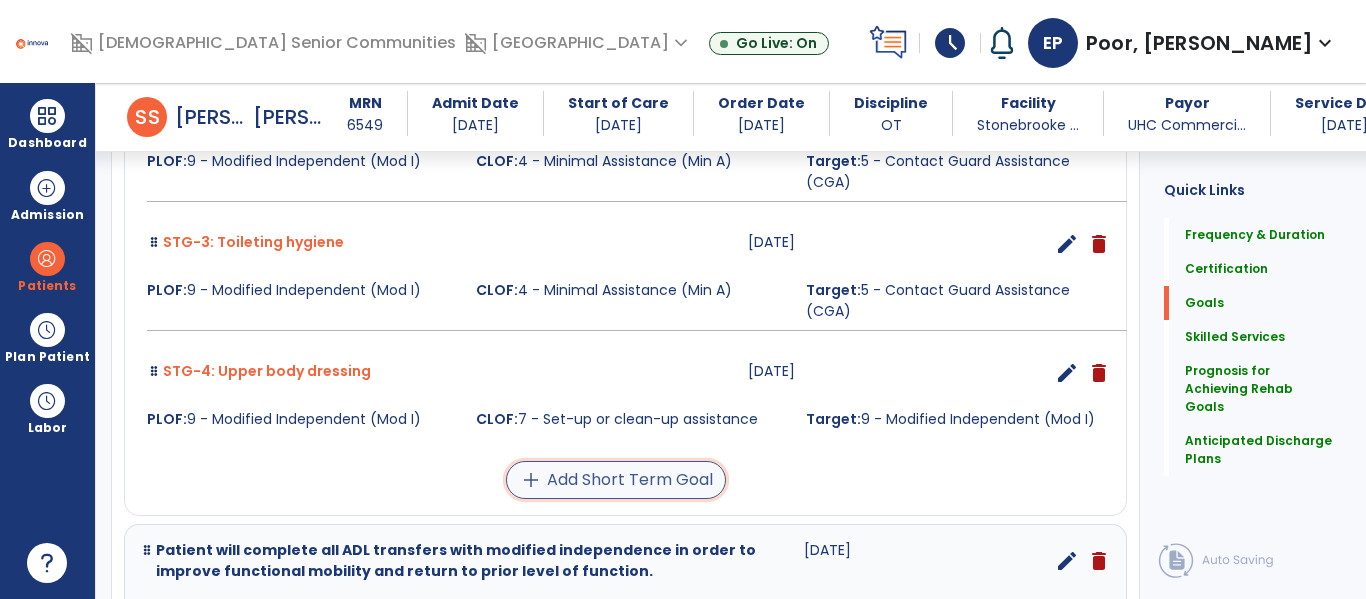 click on "add  Add Short Term Goal" at bounding box center (616, 480) 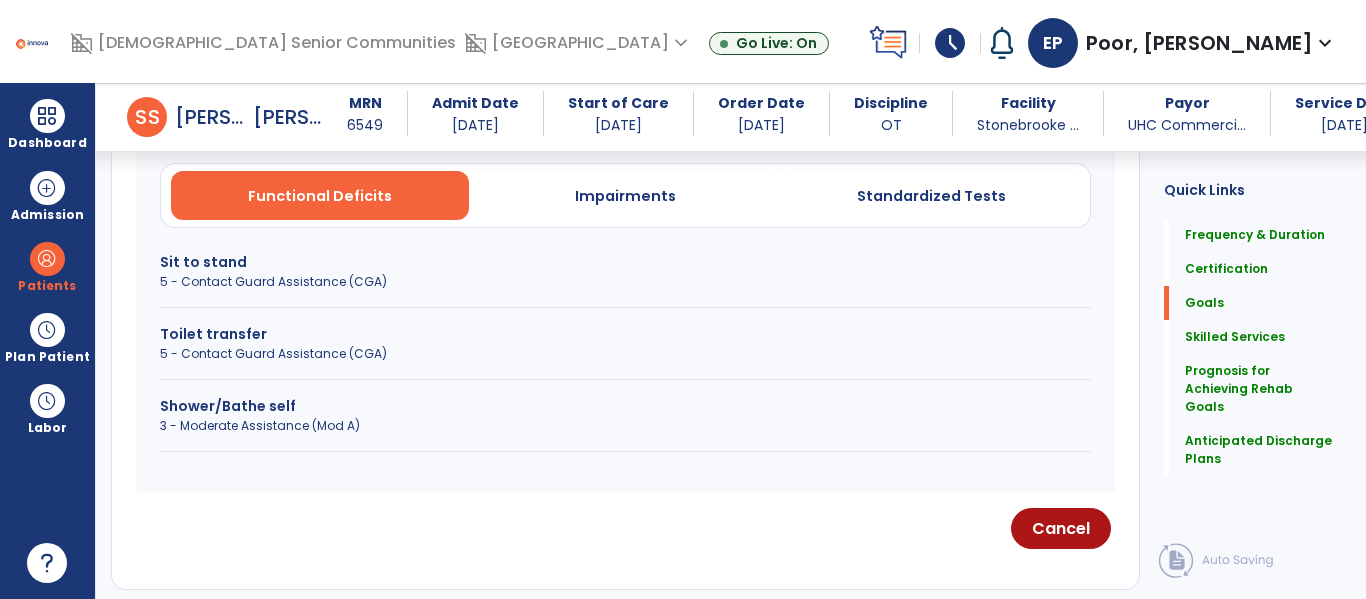 scroll, scrollTop: 605, scrollLeft: 0, axis: vertical 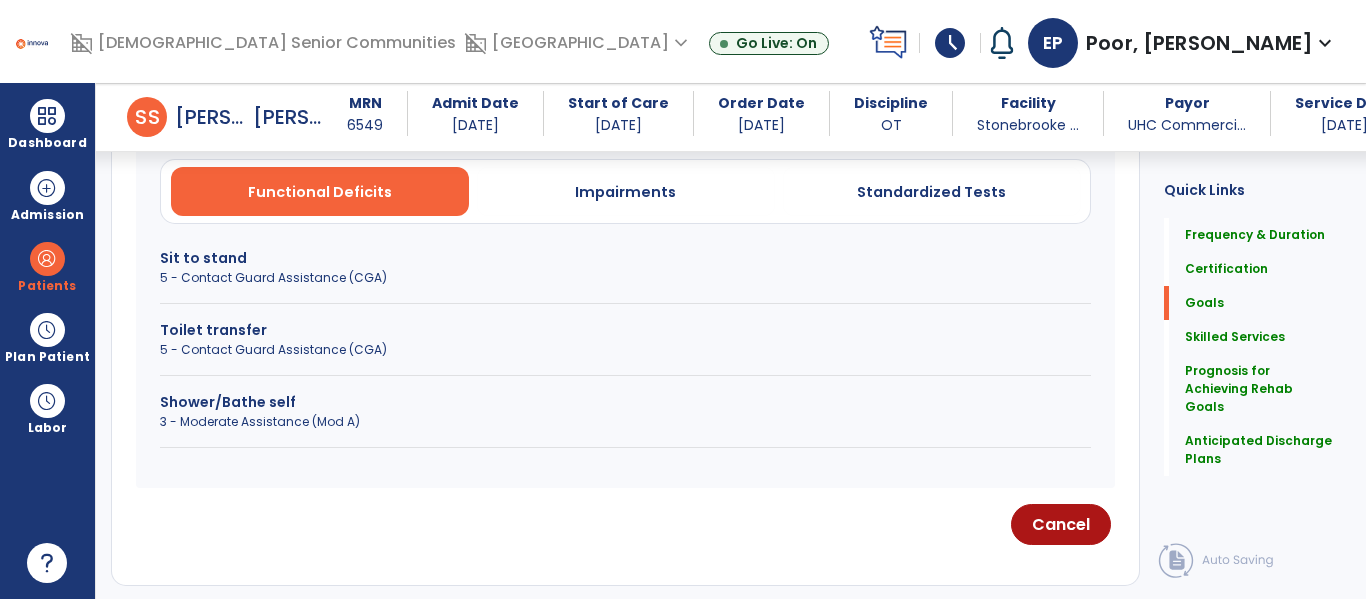 click on "Shower/Bathe self 3 - Moderate Assistance (Mod A)" at bounding box center [625, 420] 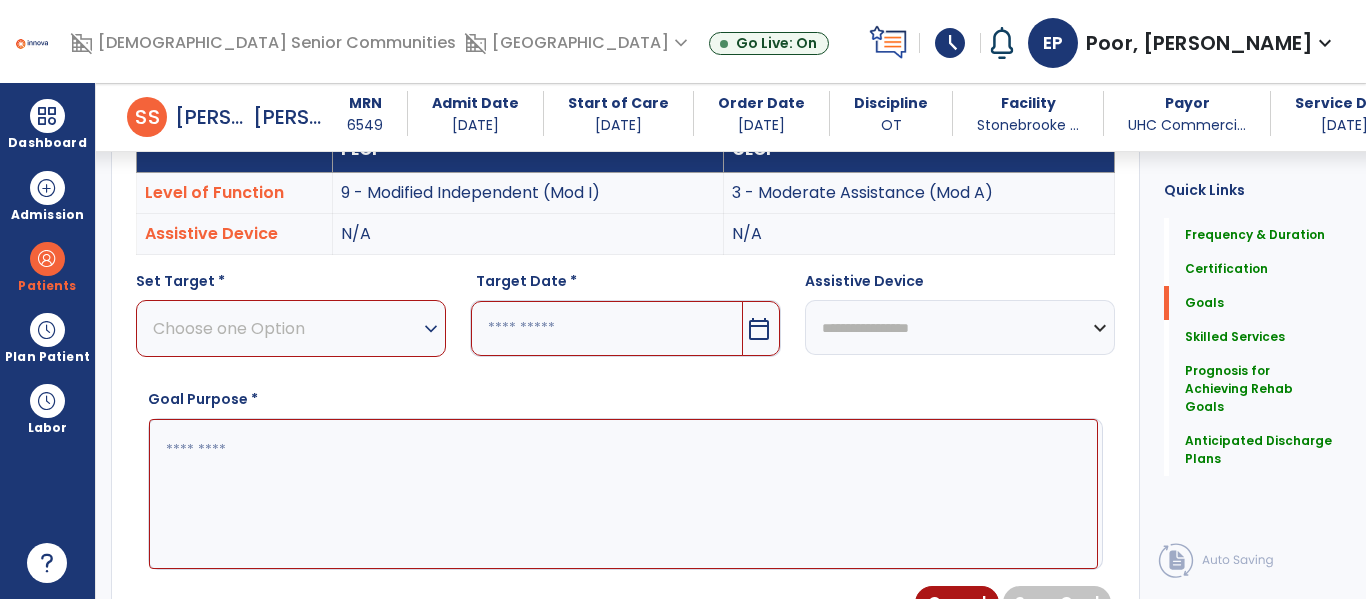 click on "expand_more" at bounding box center (431, 329) 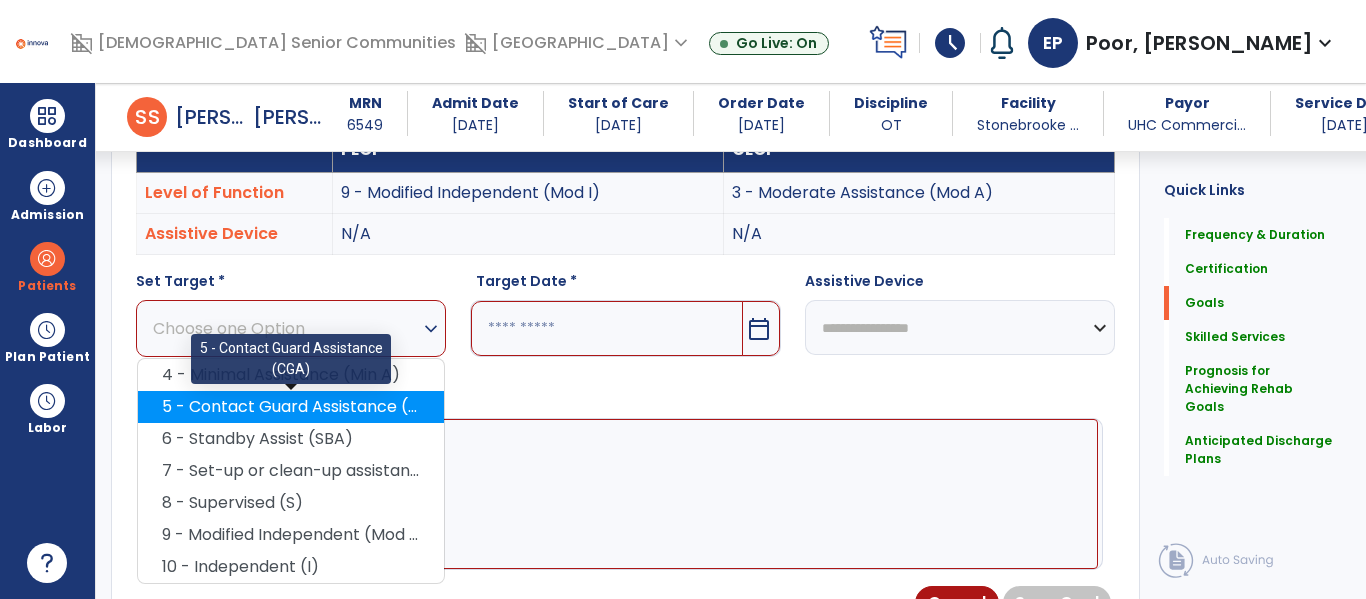 click on "5 - Contact Guard Assistance (CGA)" at bounding box center (291, 407) 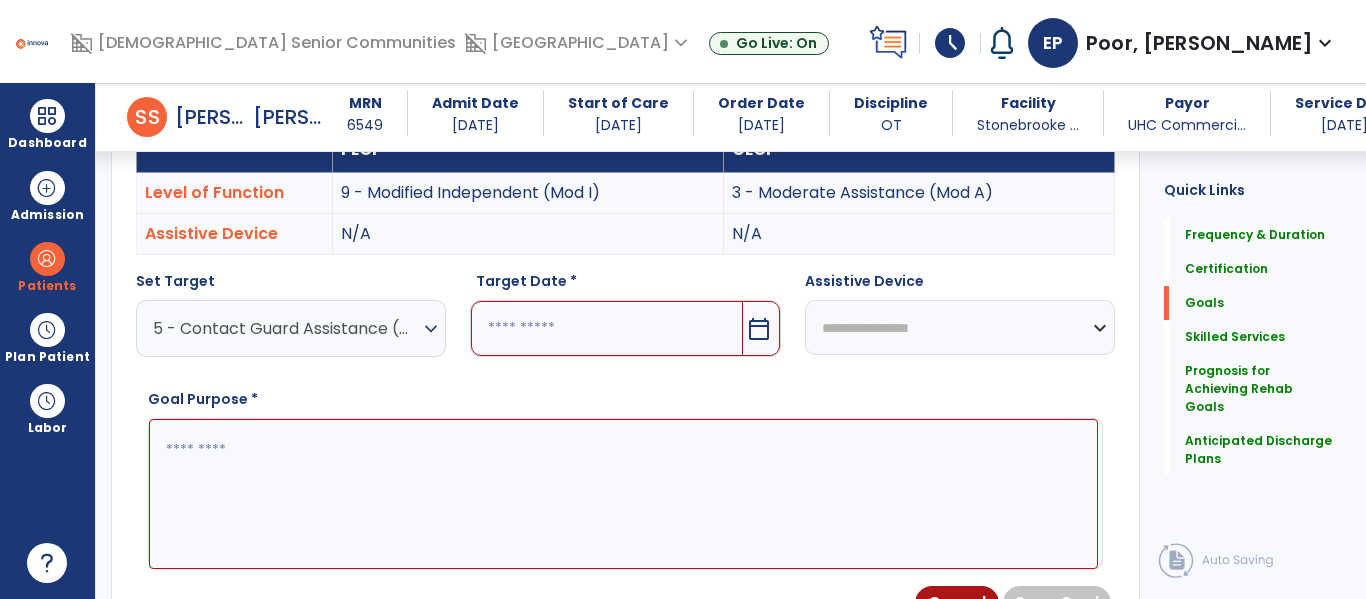 click on "calendar_today" at bounding box center [761, 328] 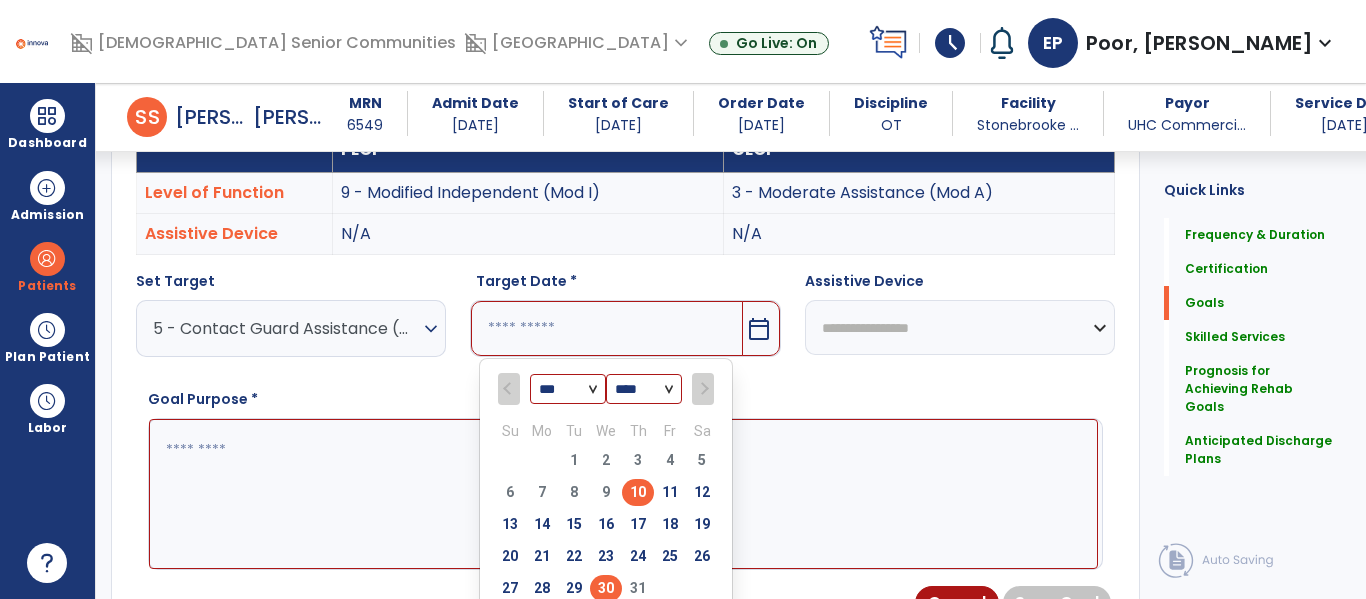 click on "30" at bounding box center (606, 588) 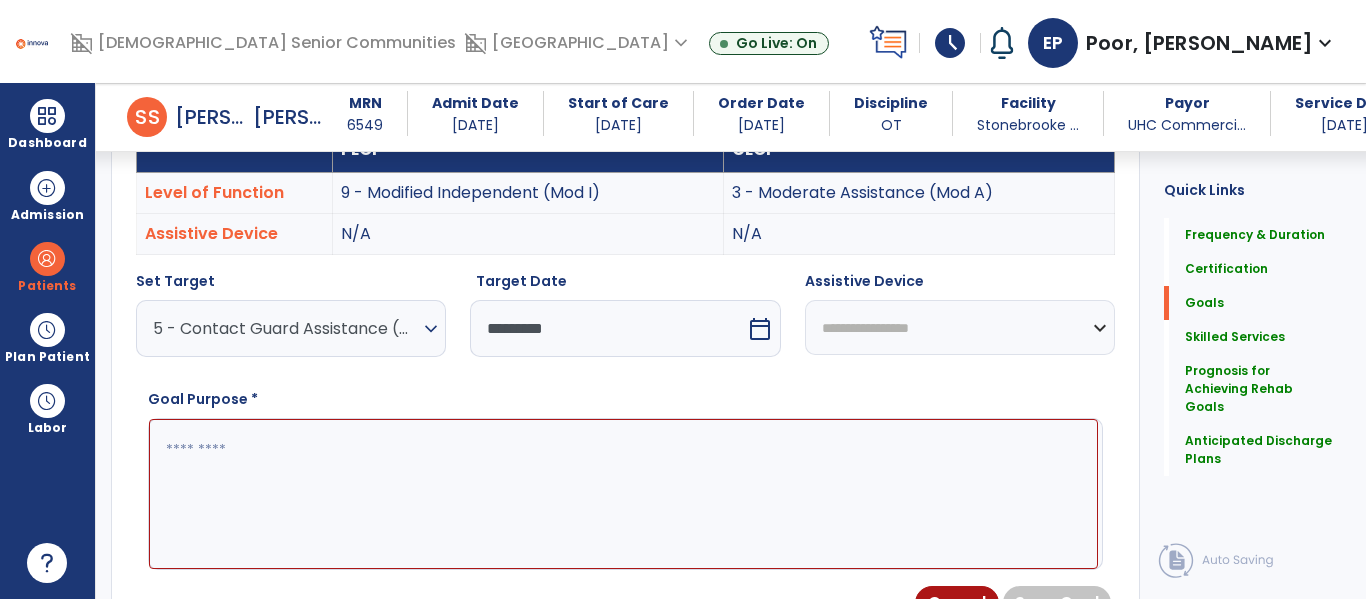 click at bounding box center (623, 494) 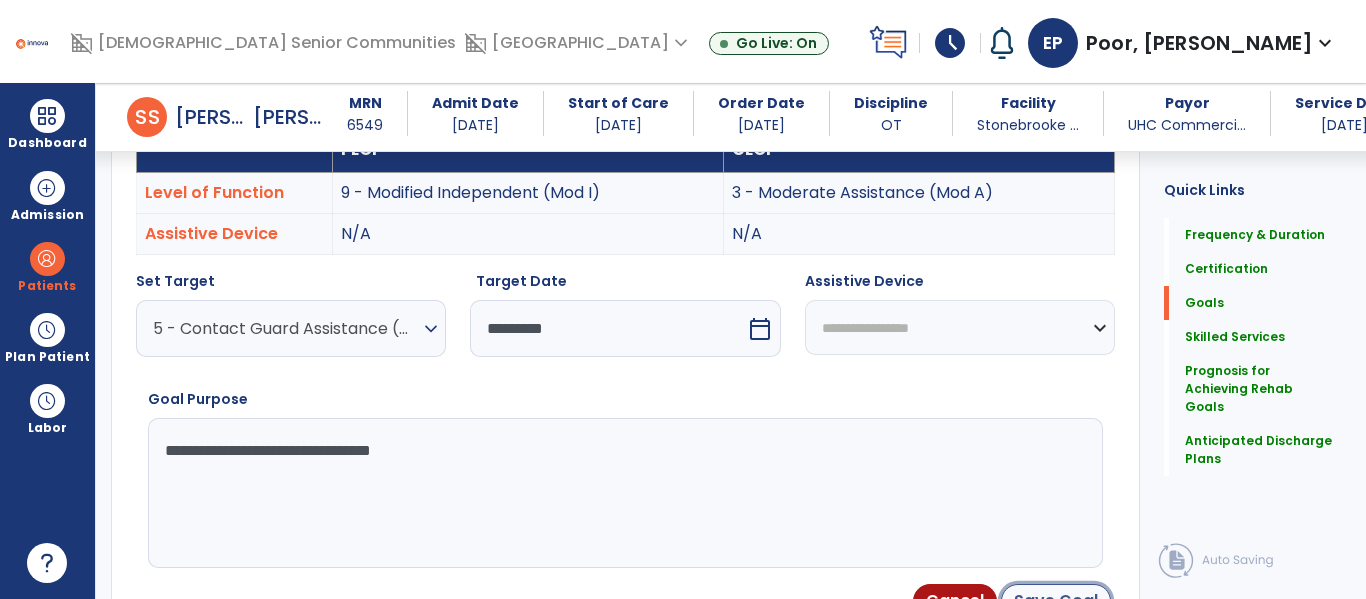 click on "Save Goal" at bounding box center (1056, 601) 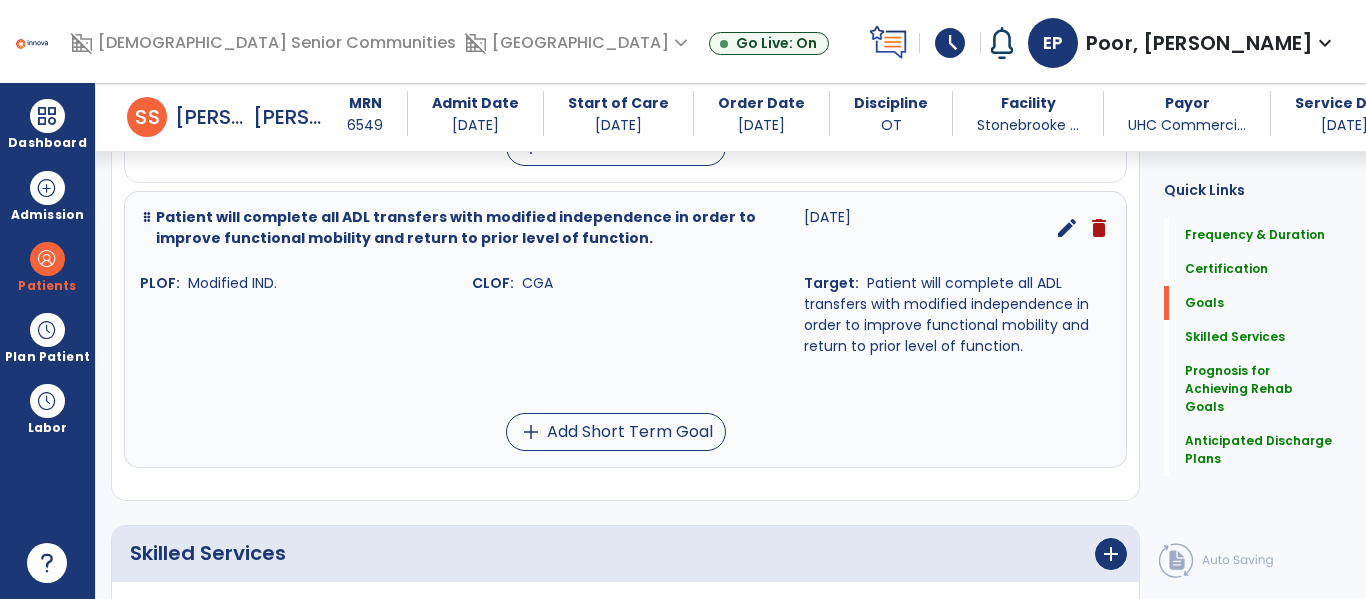 scroll, scrollTop: 1386, scrollLeft: 0, axis: vertical 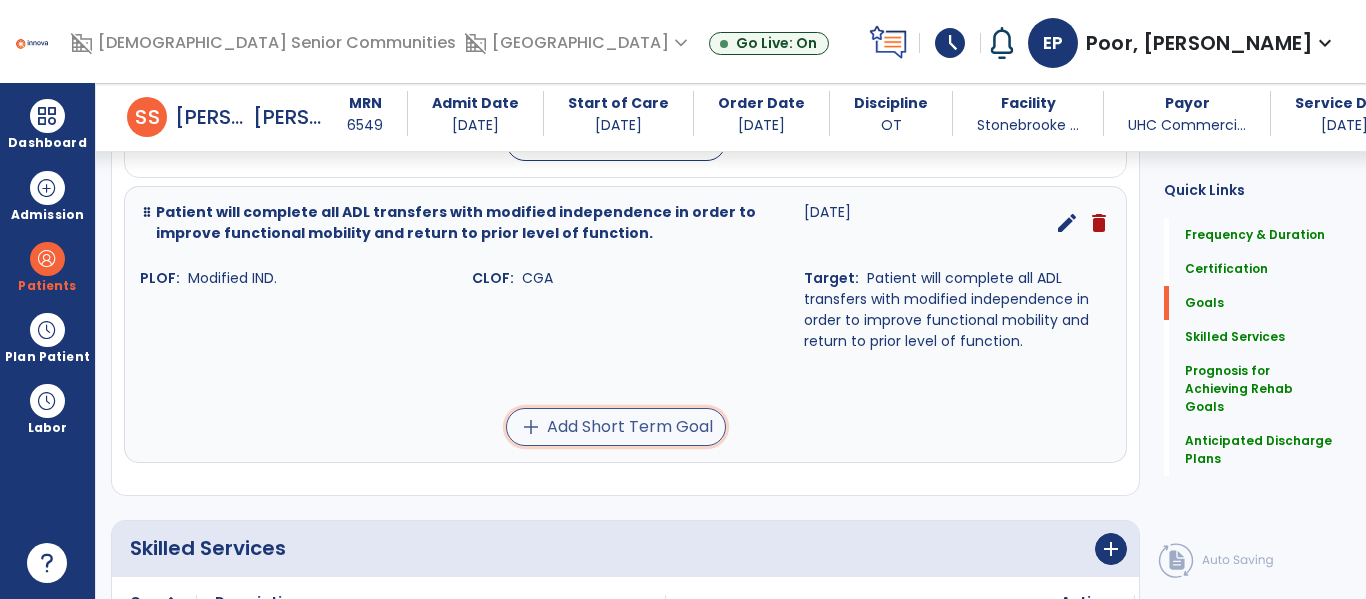 click on "add  Add Short Term Goal" at bounding box center [616, 427] 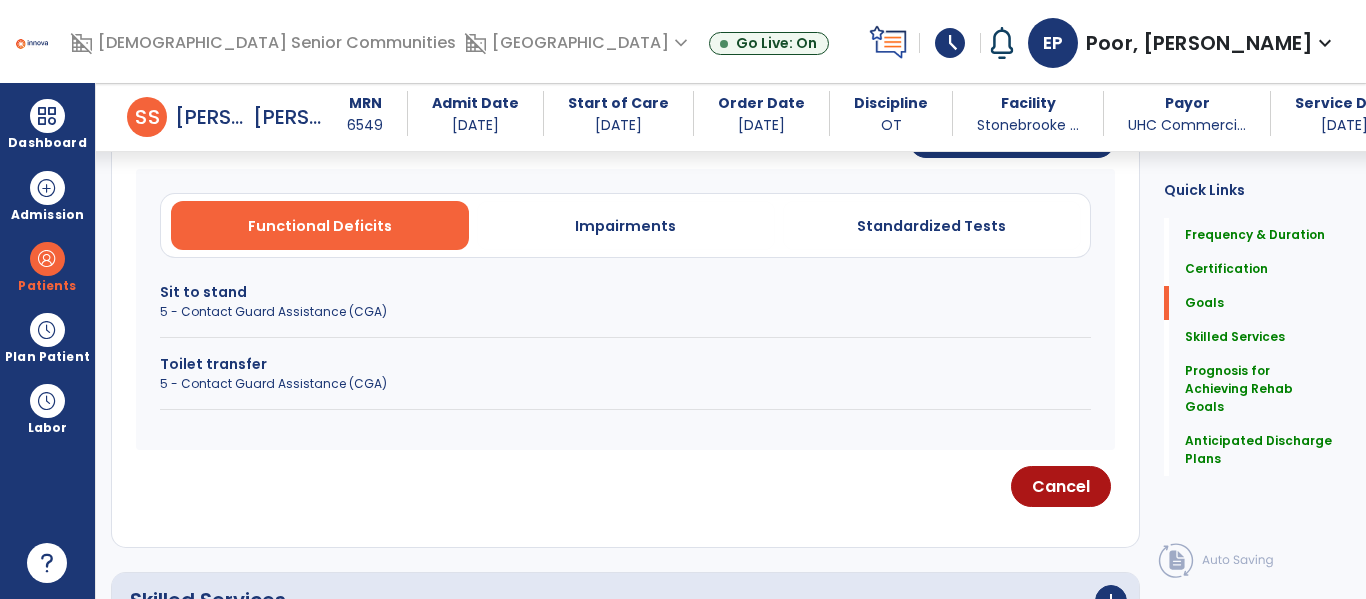 scroll, scrollTop: 563, scrollLeft: 0, axis: vertical 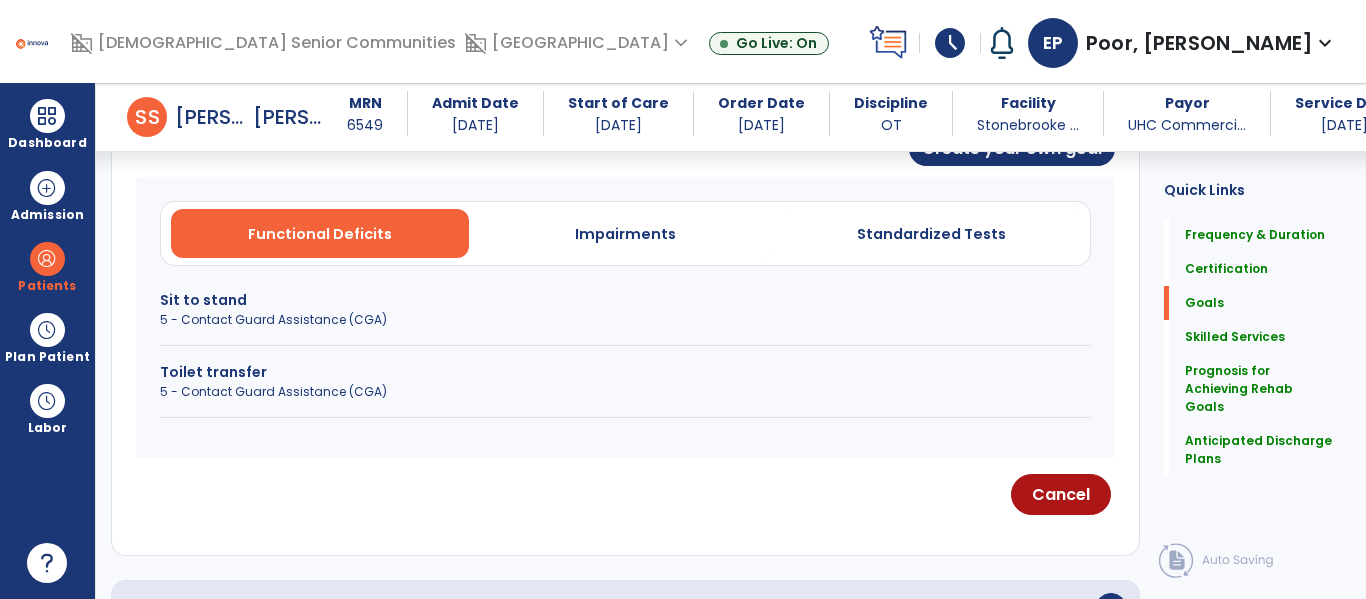 click on "Toilet transfer" at bounding box center (625, 372) 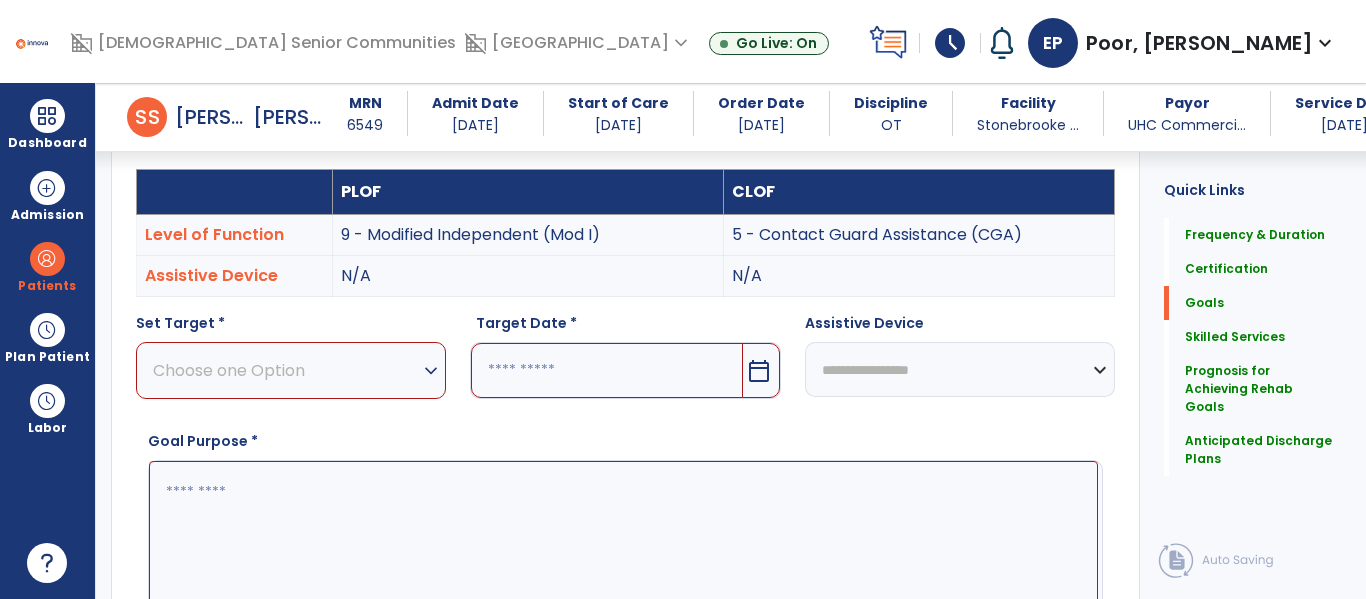 click on "expand_more" at bounding box center (431, 371) 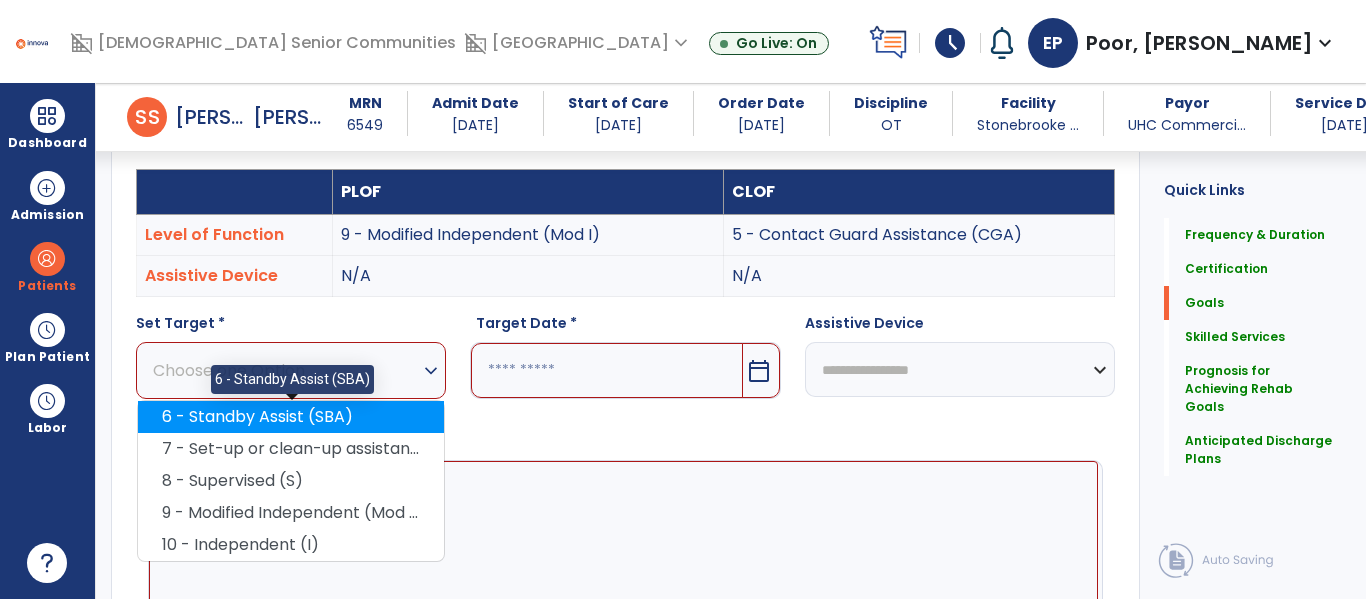 click on "6 - Standby Assist (SBA)" at bounding box center [291, 417] 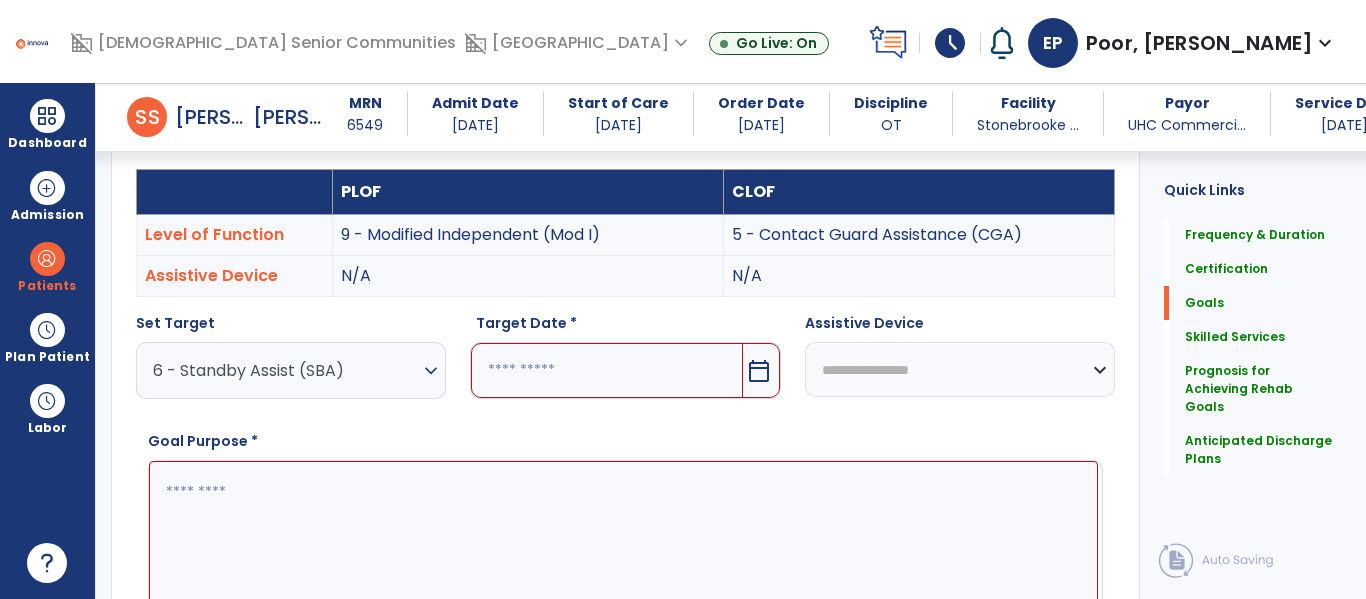 click on "calendar_today" at bounding box center [761, 370] 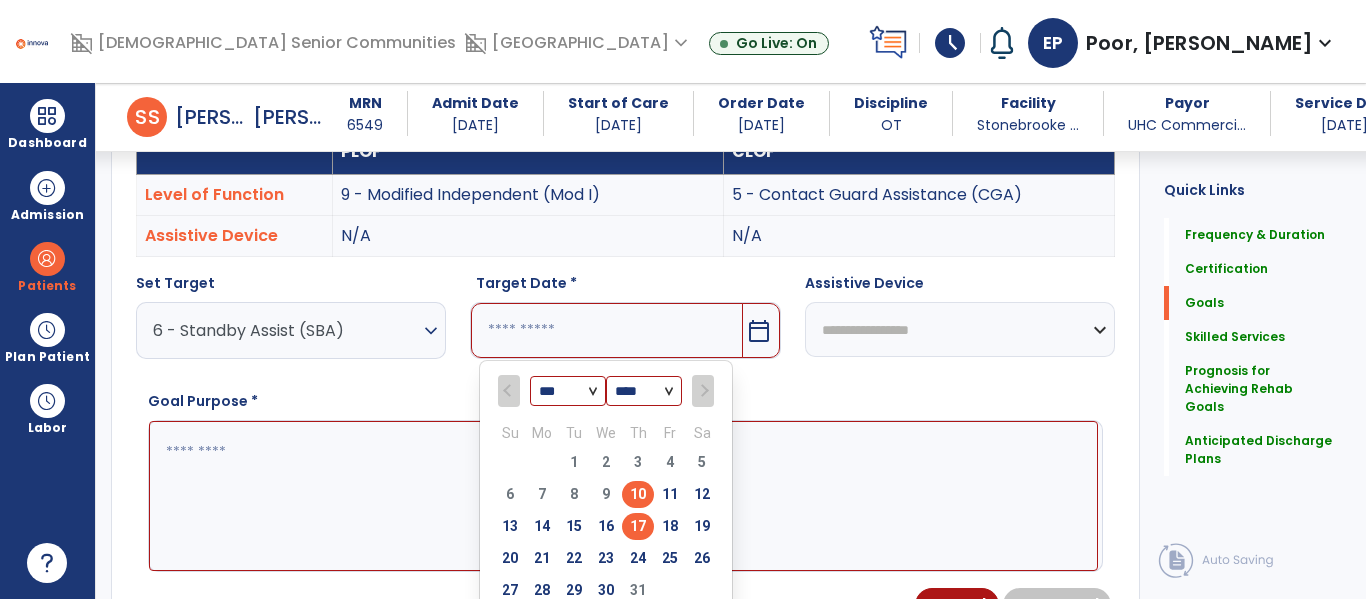 scroll, scrollTop: 685, scrollLeft: 0, axis: vertical 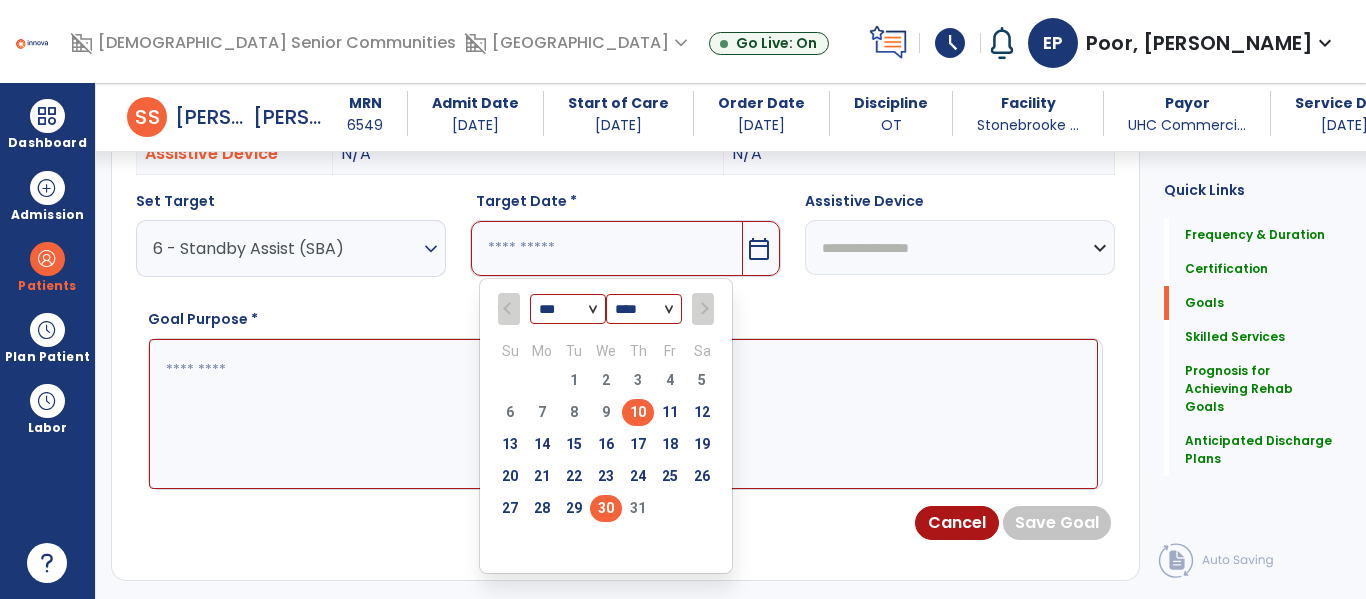 click on "30" at bounding box center [606, 508] 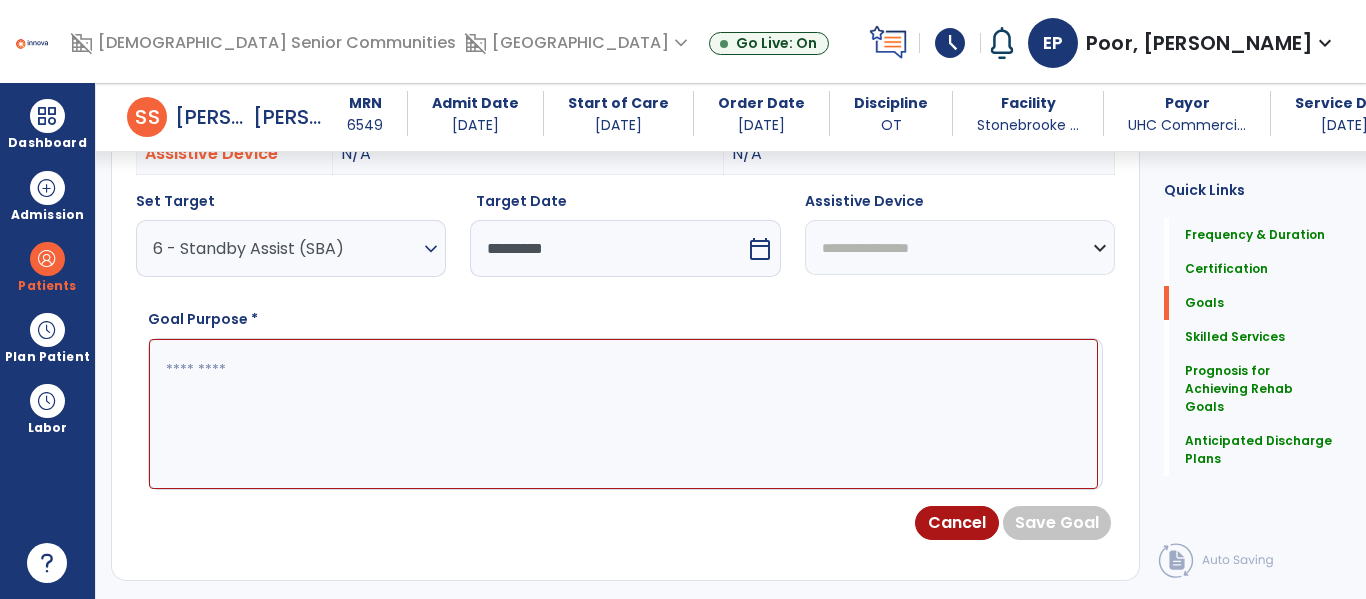 click at bounding box center [623, 414] 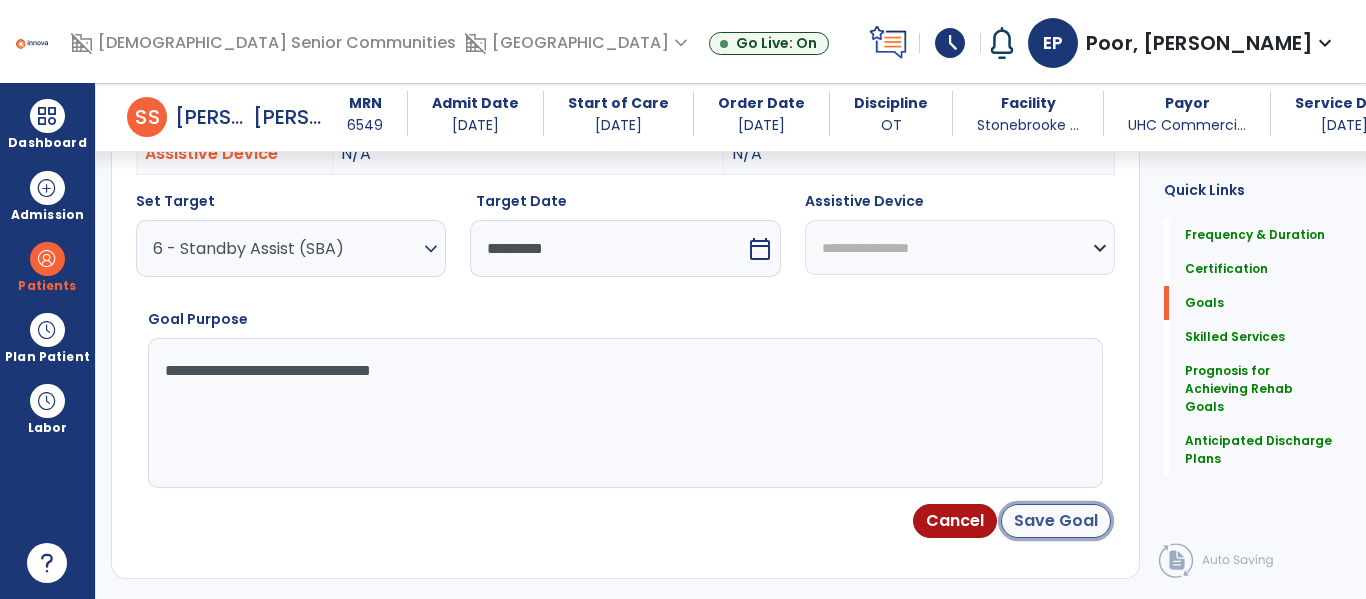 click on "Save Goal" at bounding box center (1056, 521) 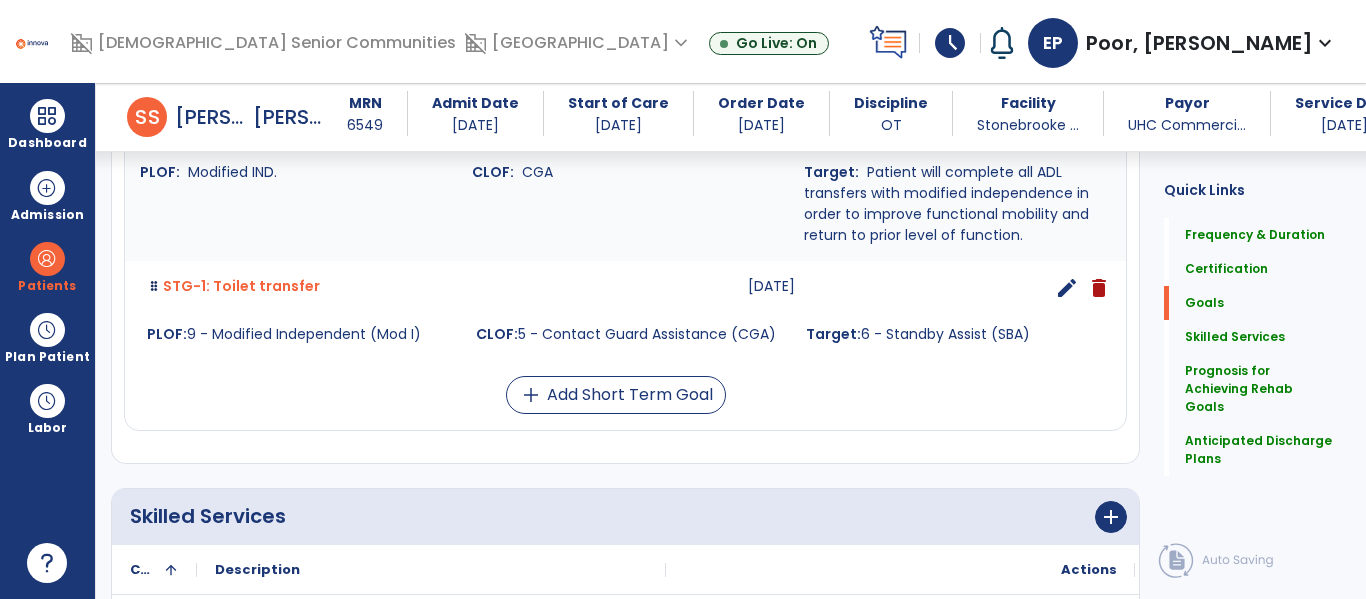 scroll, scrollTop: 1500, scrollLeft: 0, axis: vertical 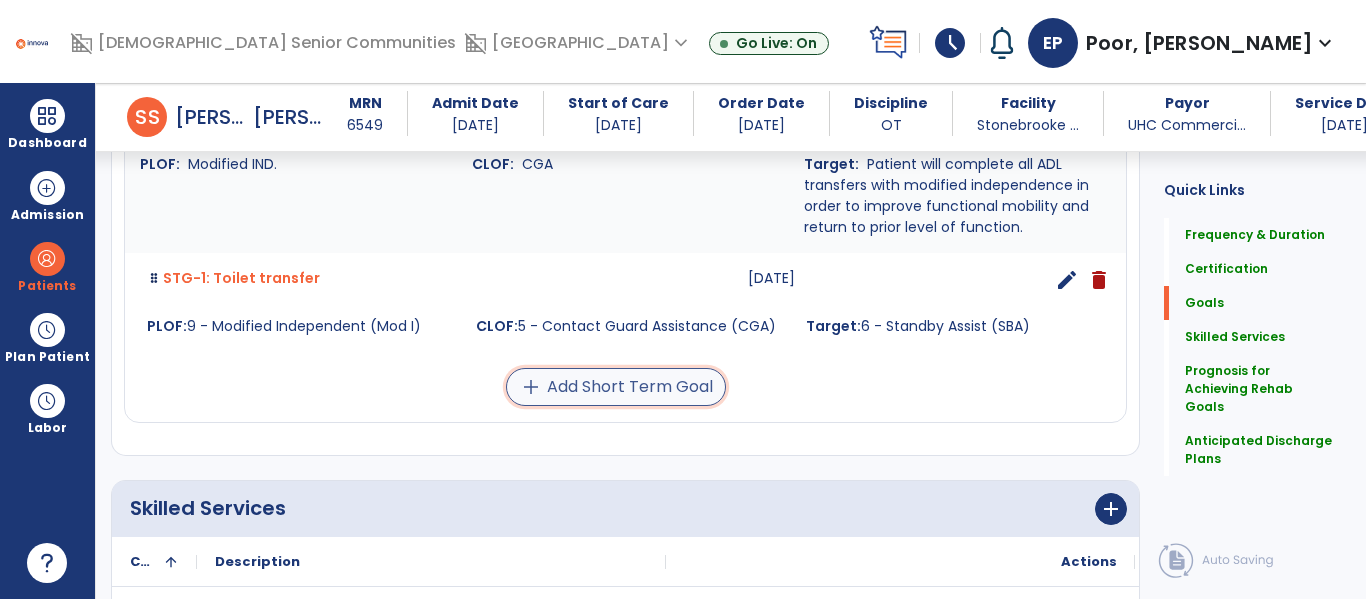 click on "add  Add Short Term Goal" at bounding box center [616, 387] 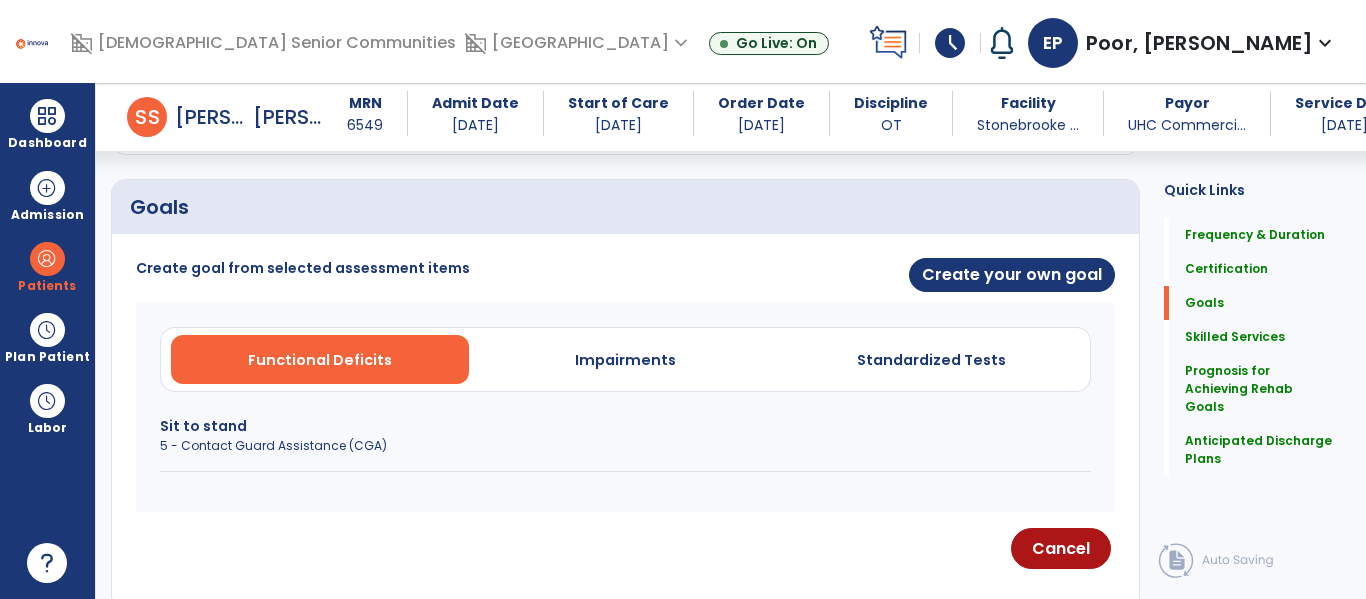 scroll, scrollTop: 442, scrollLeft: 0, axis: vertical 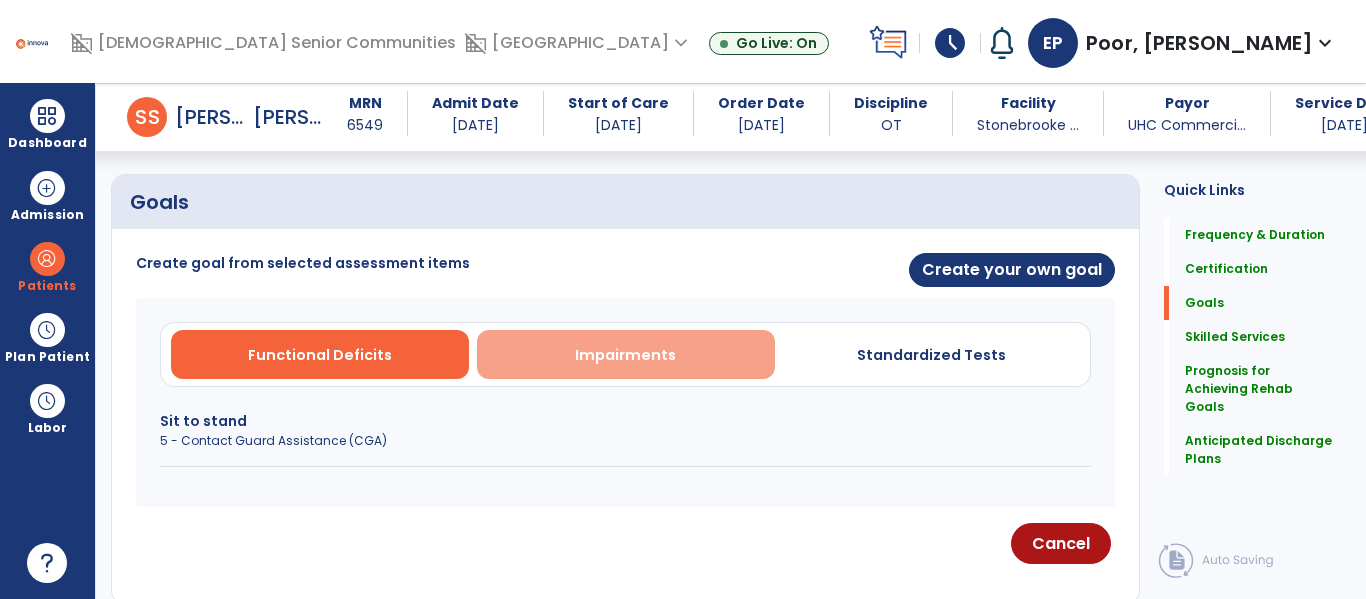 click on "Impairments" at bounding box center (626, 354) 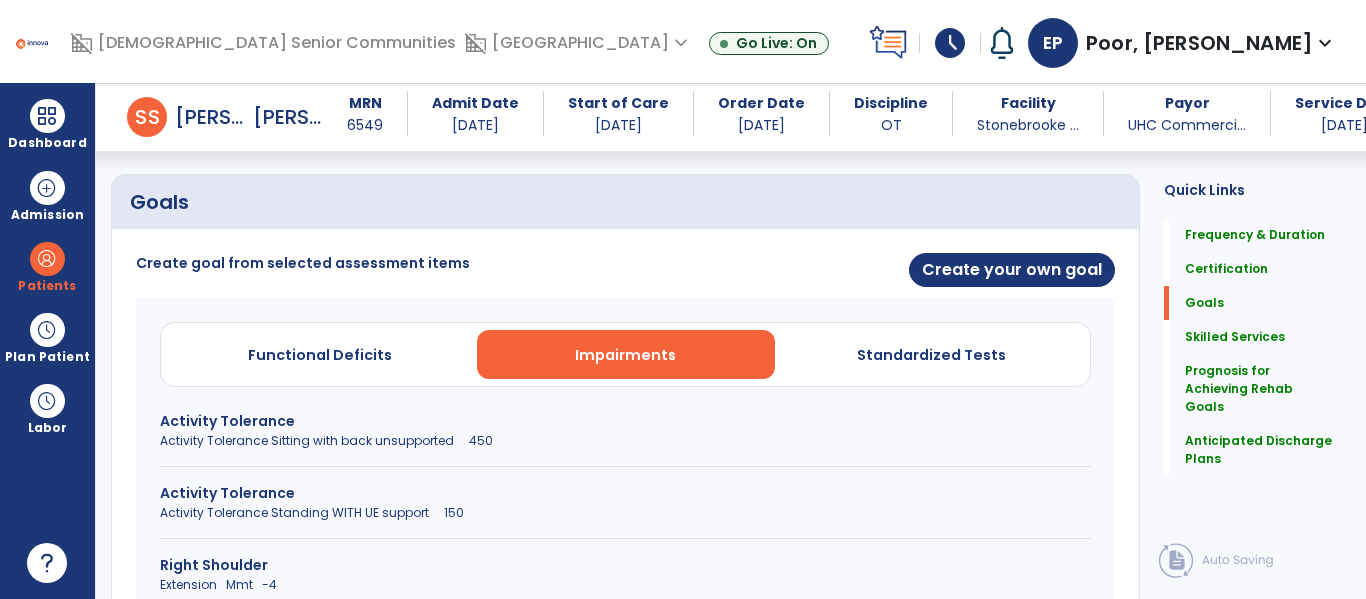 click on "Activity Tolerance Sitting with back unsupported      450" at bounding box center (625, 441) 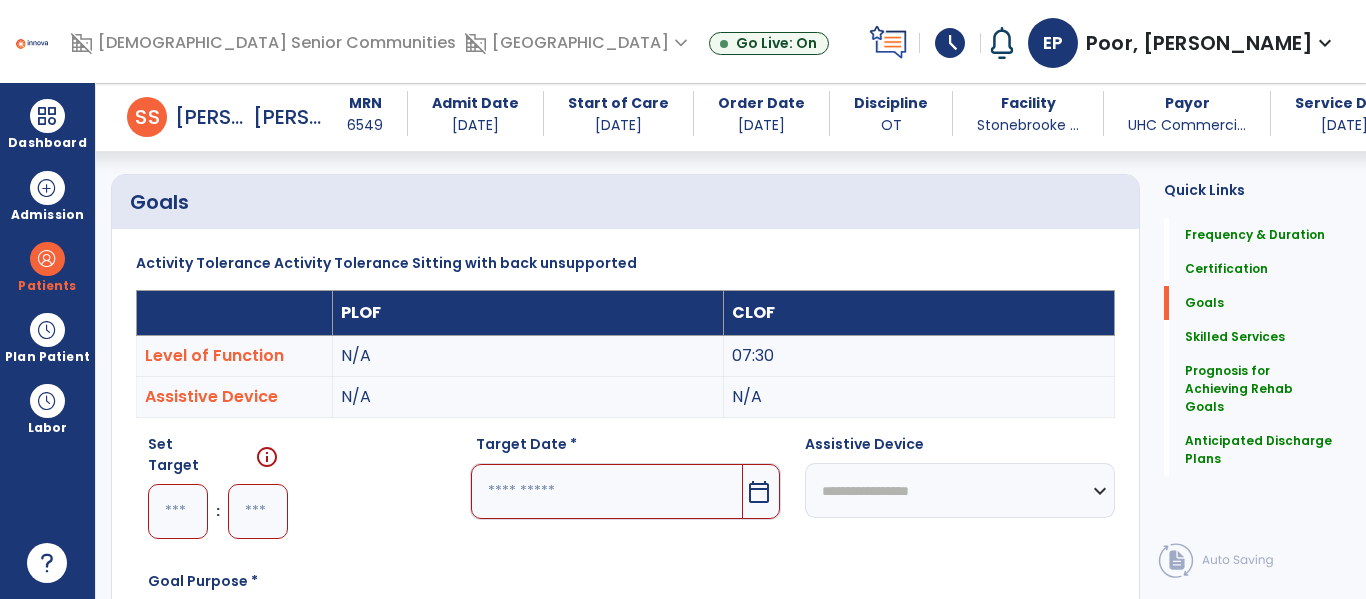 click at bounding box center (178, 511) 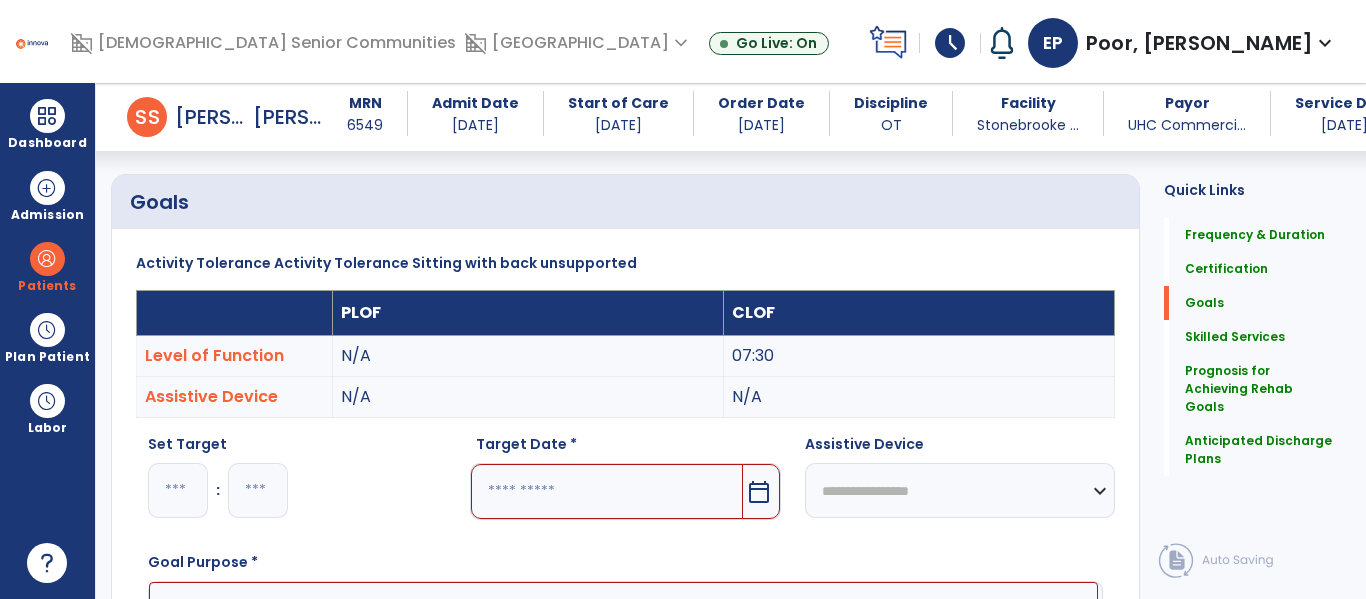 type on "**" 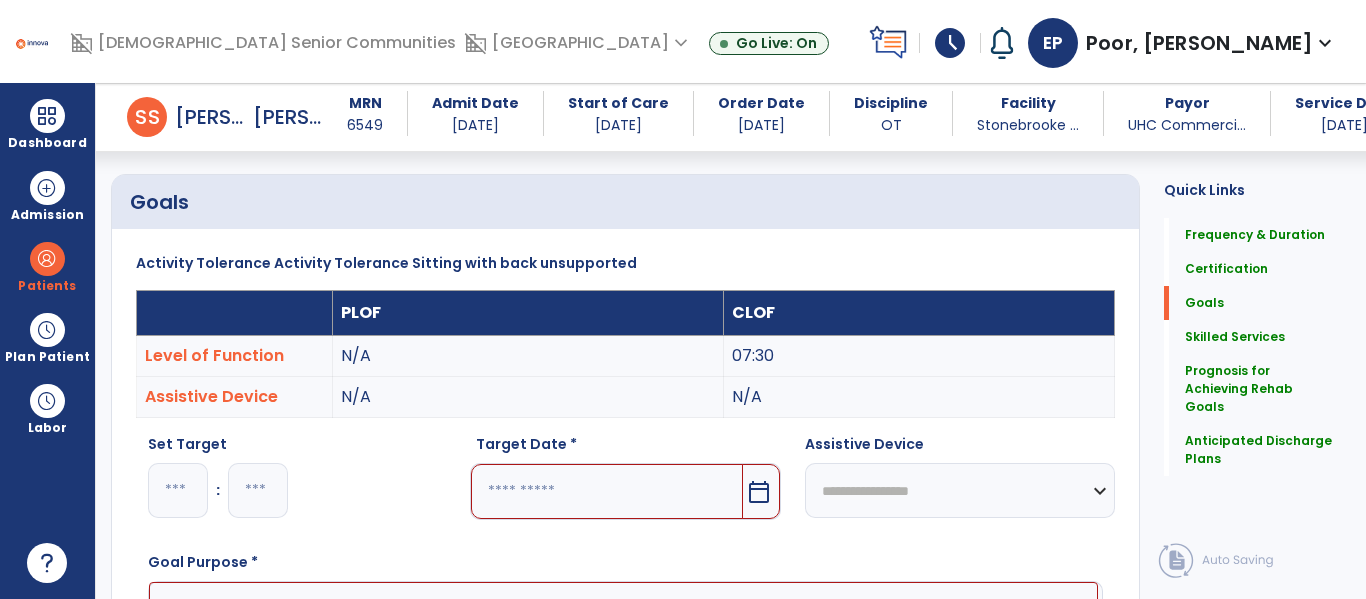click on "calendar_today" at bounding box center [761, 491] 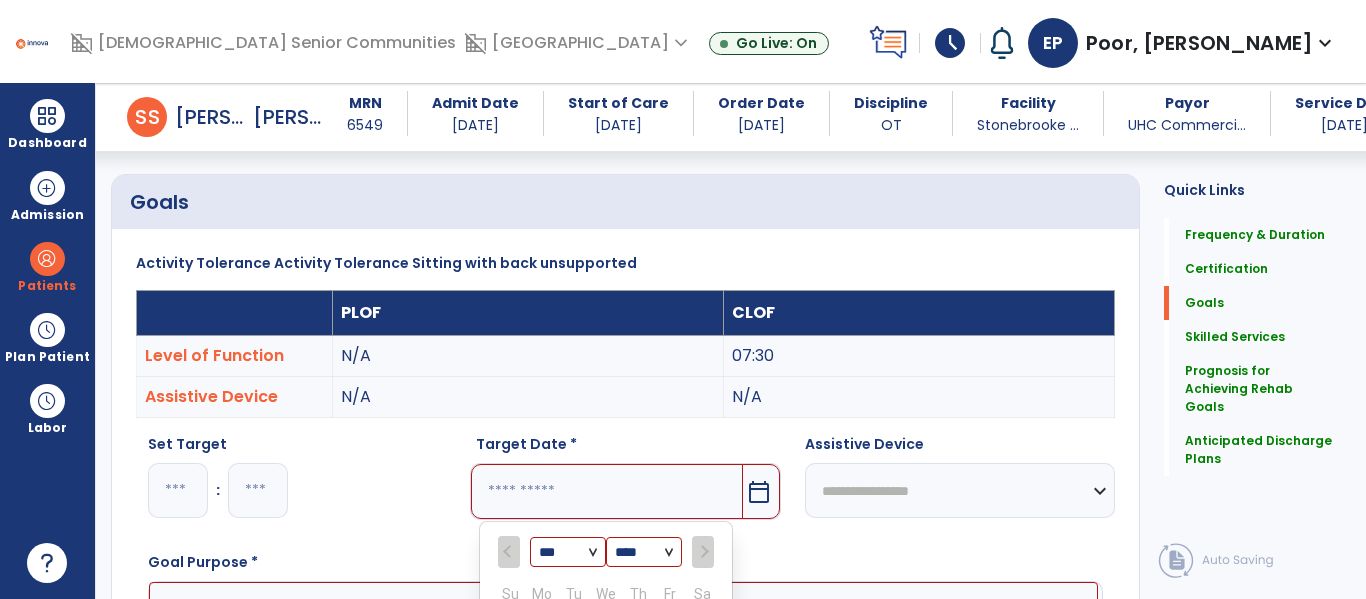 scroll, scrollTop: 760, scrollLeft: 0, axis: vertical 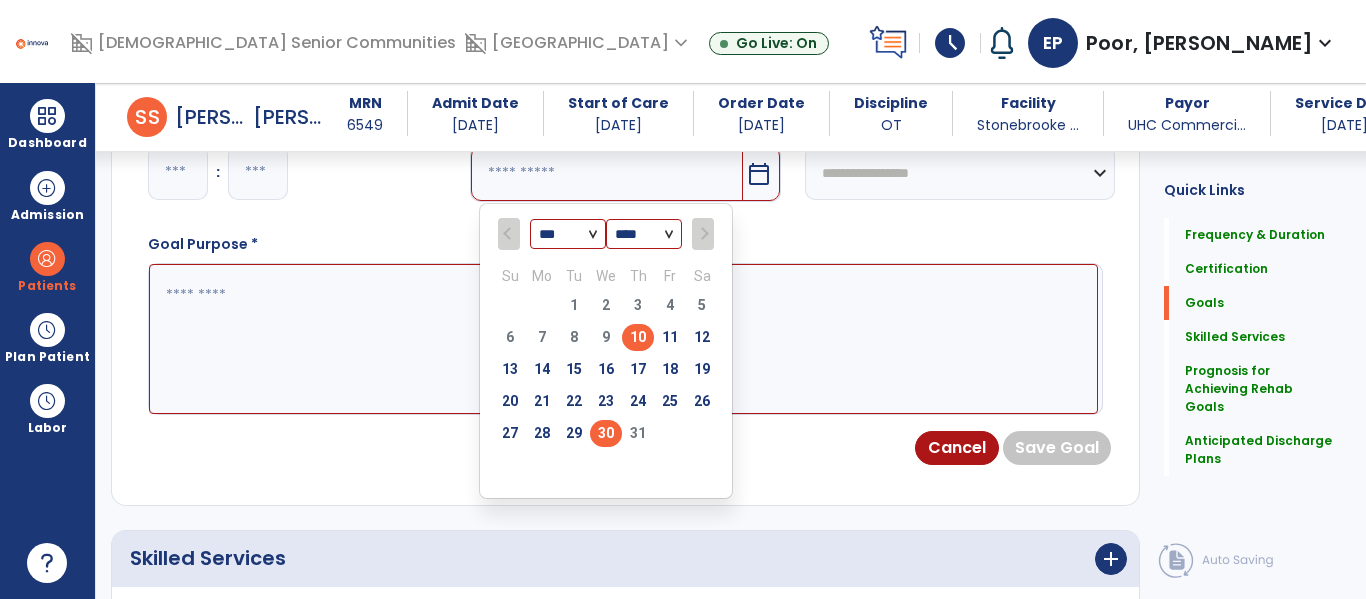 click on "30" at bounding box center (606, 433) 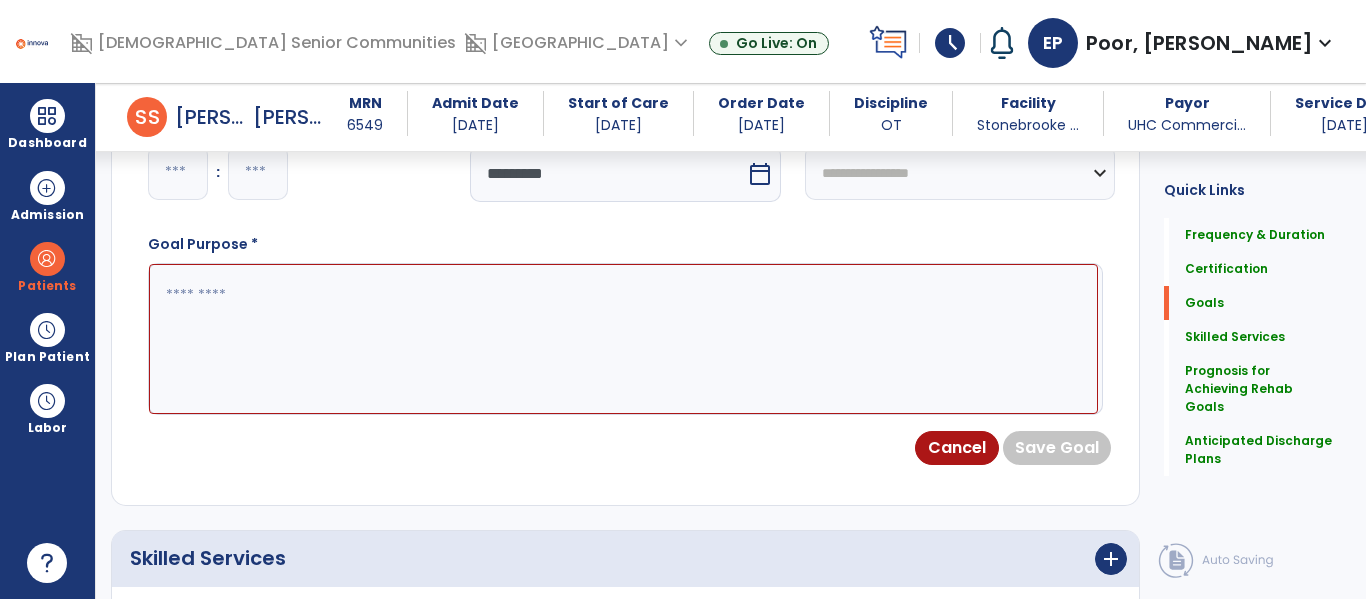 click at bounding box center (623, 339) 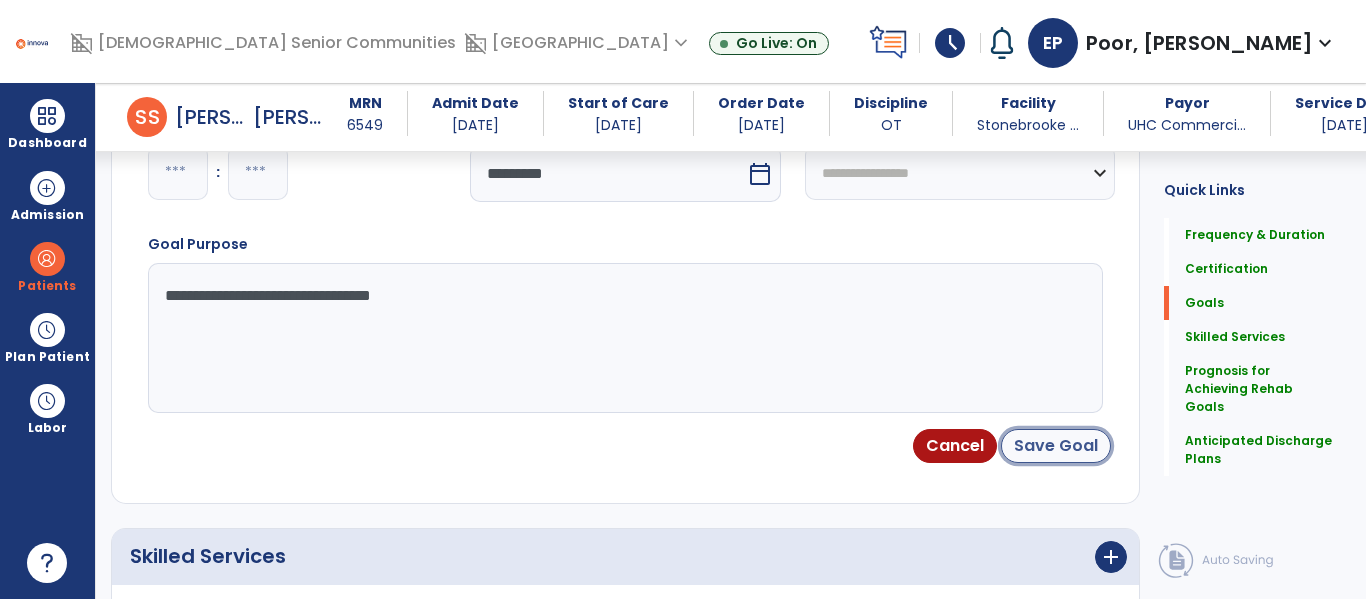 click on "Save Goal" at bounding box center (1056, 446) 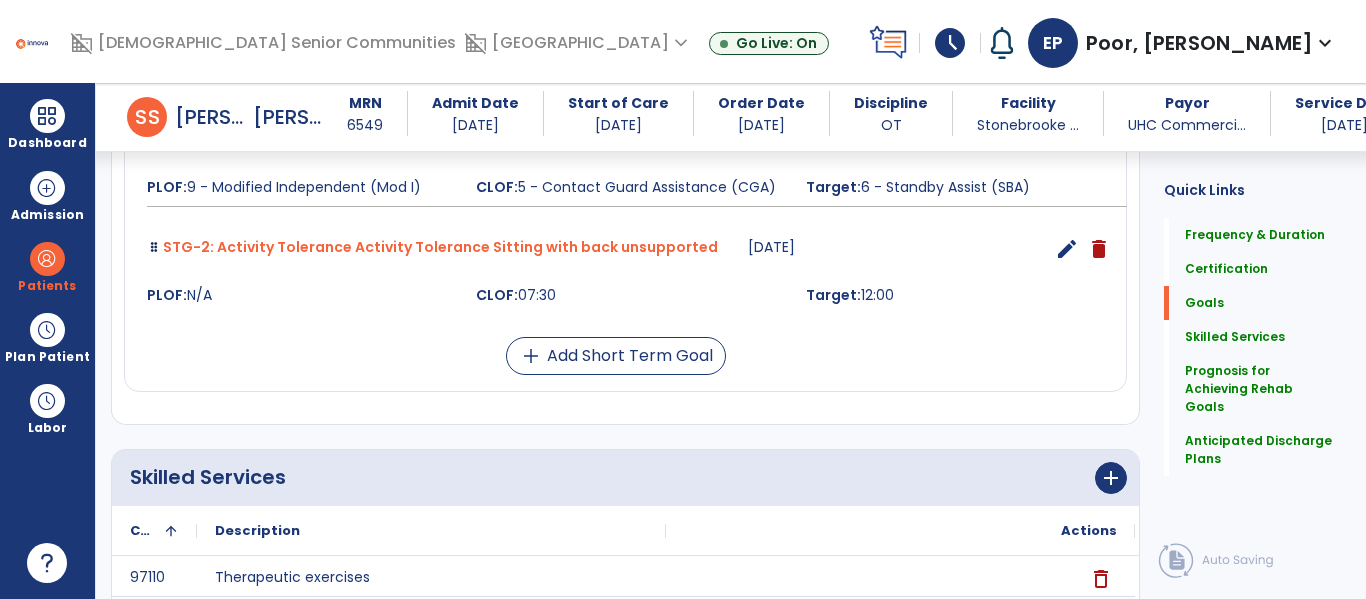 scroll, scrollTop: 1640, scrollLeft: 0, axis: vertical 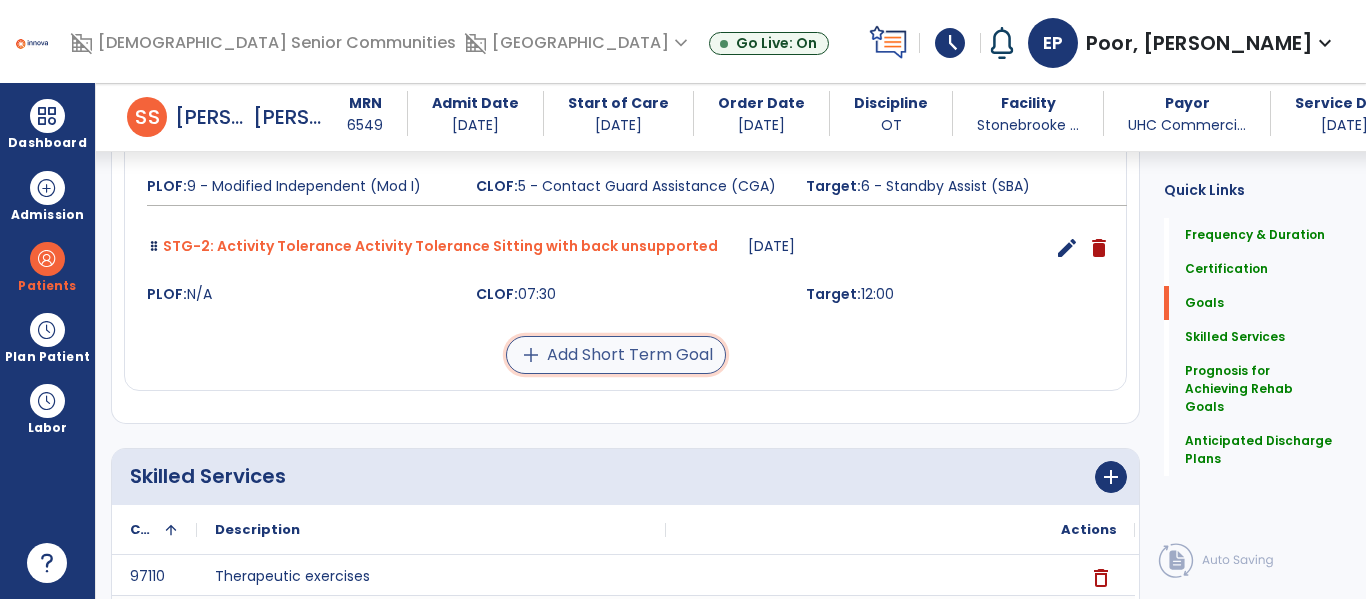 click on "add  Add Short Term Goal" at bounding box center [616, 355] 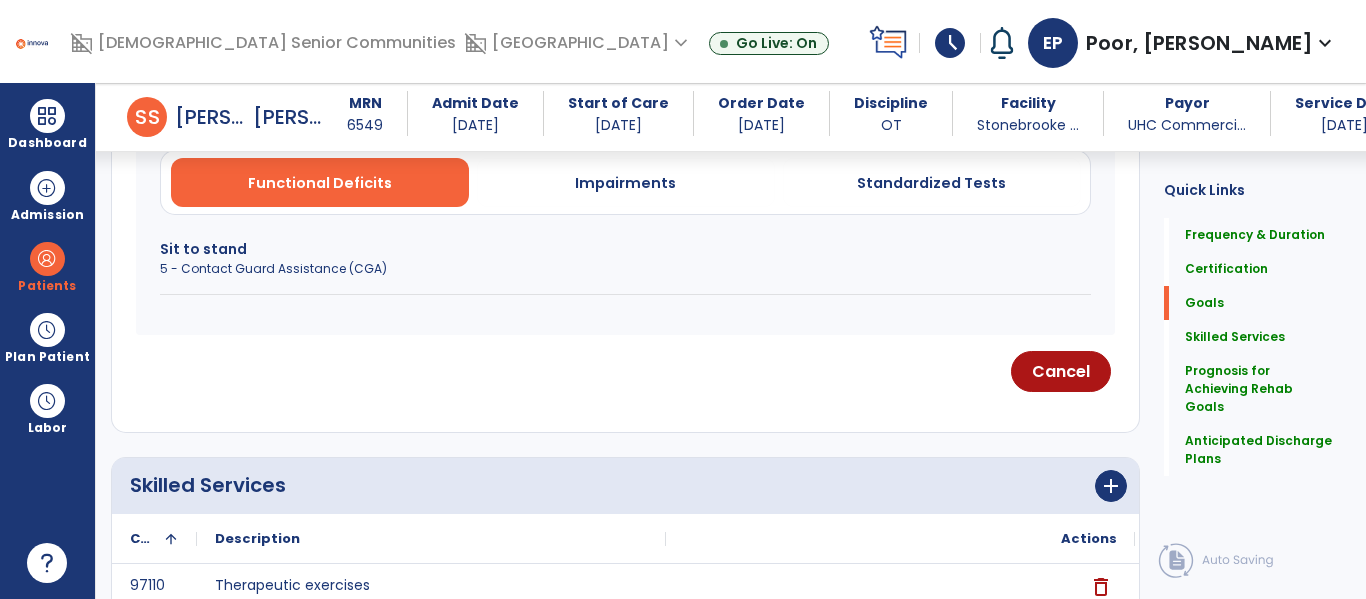 scroll, scrollTop: 616, scrollLeft: 0, axis: vertical 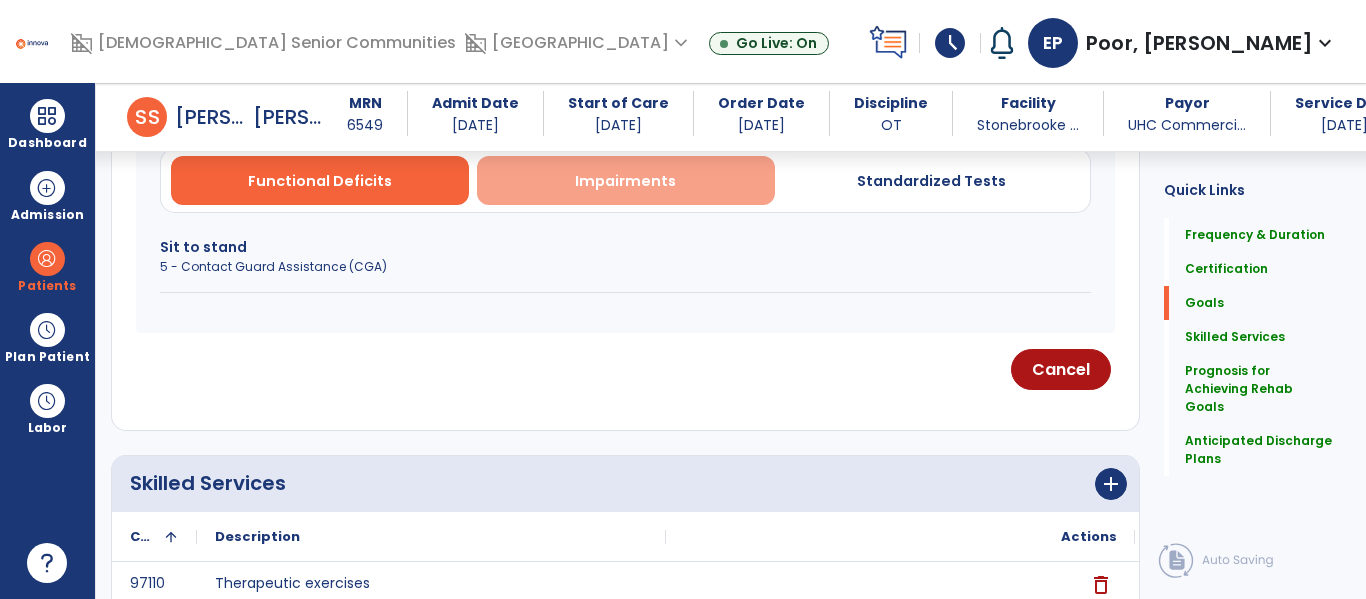 click on "Impairments" at bounding box center [625, 181] 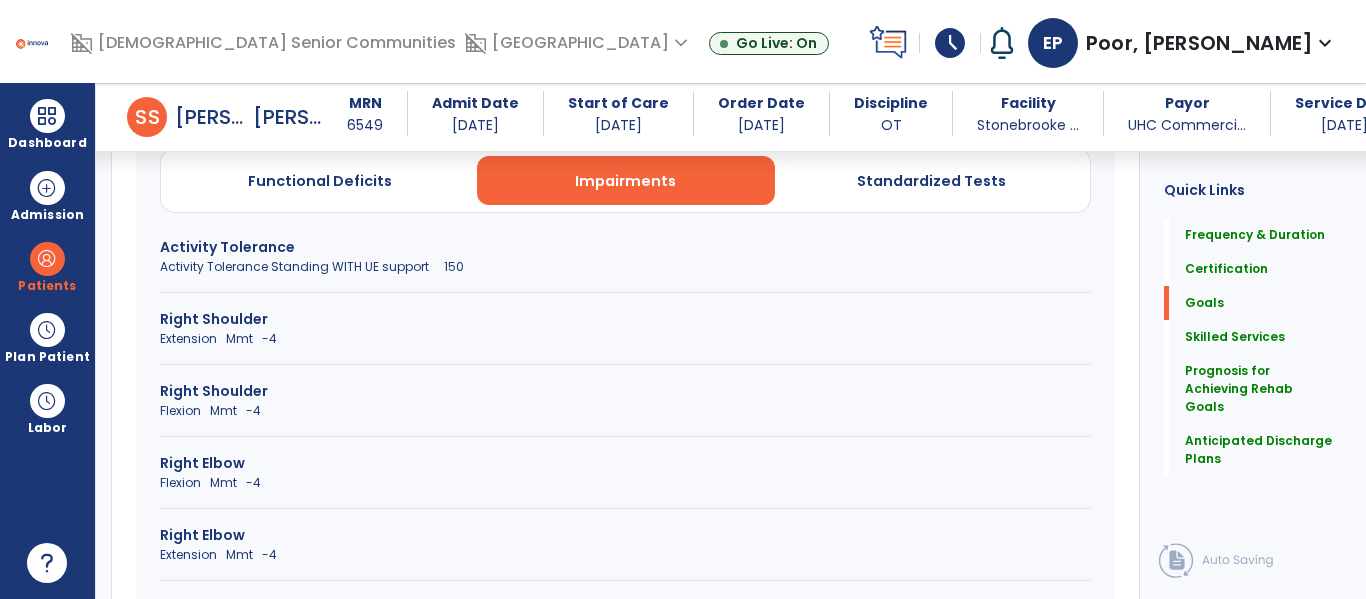 click on "Activity Tolerance  Activity Tolerance Standing WITH UE support      150" at bounding box center [625, 265] 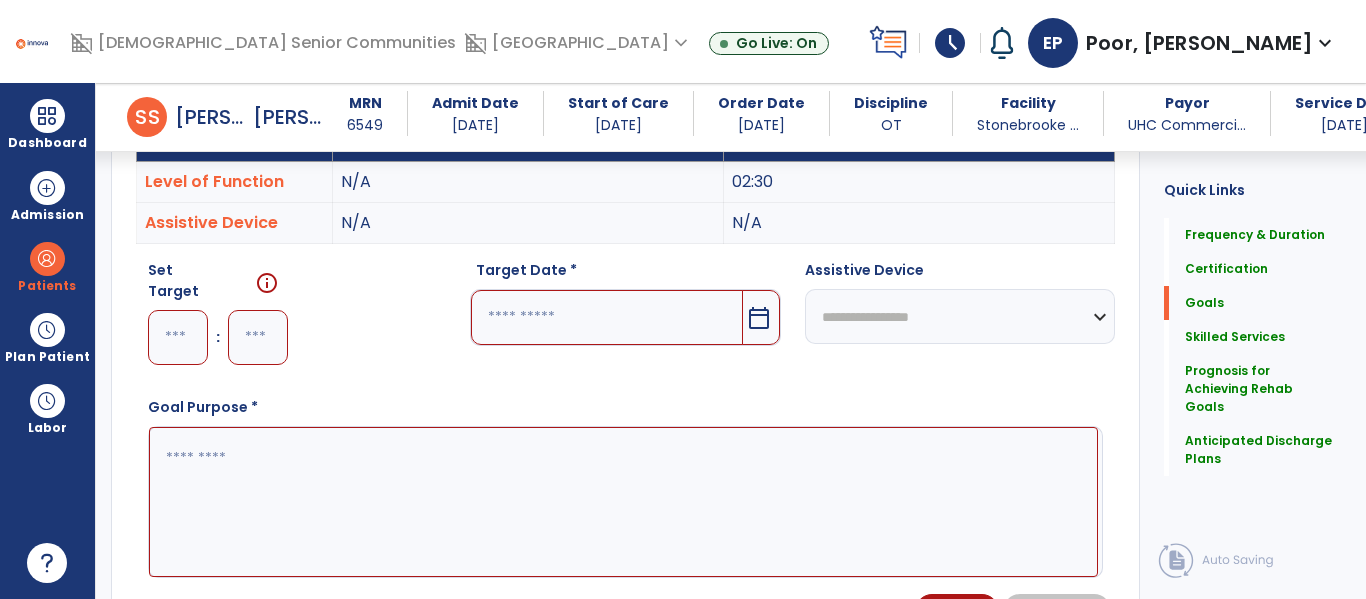 click at bounding box center [178, 337] 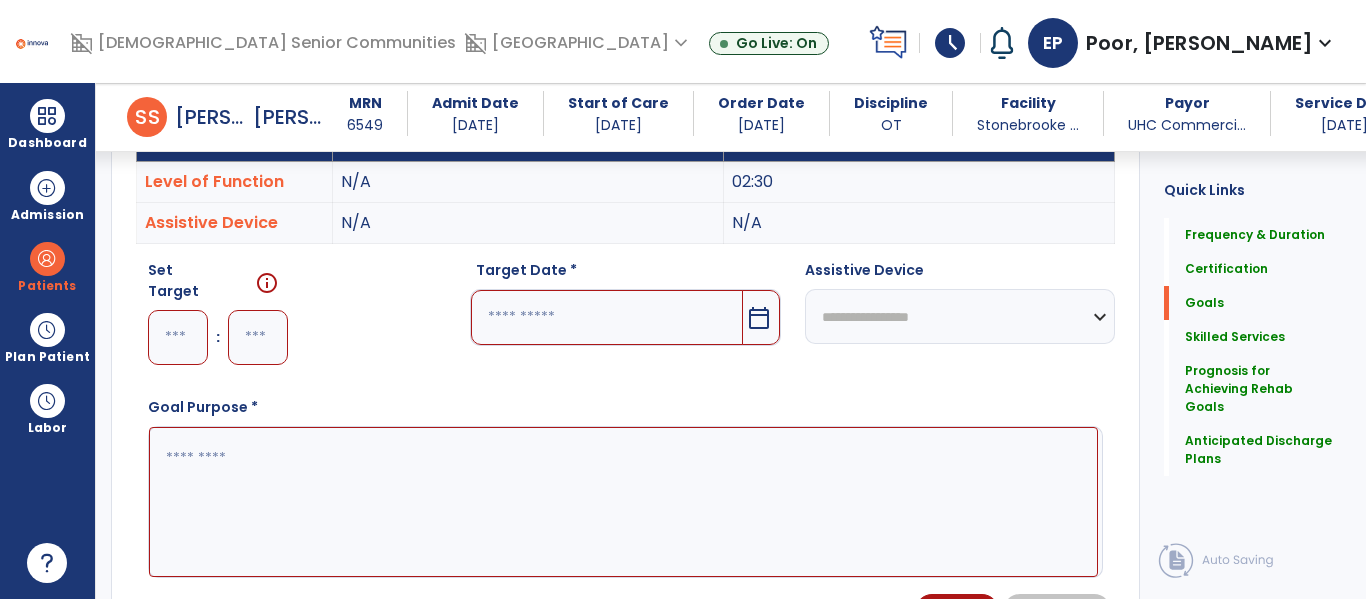 type on "*" 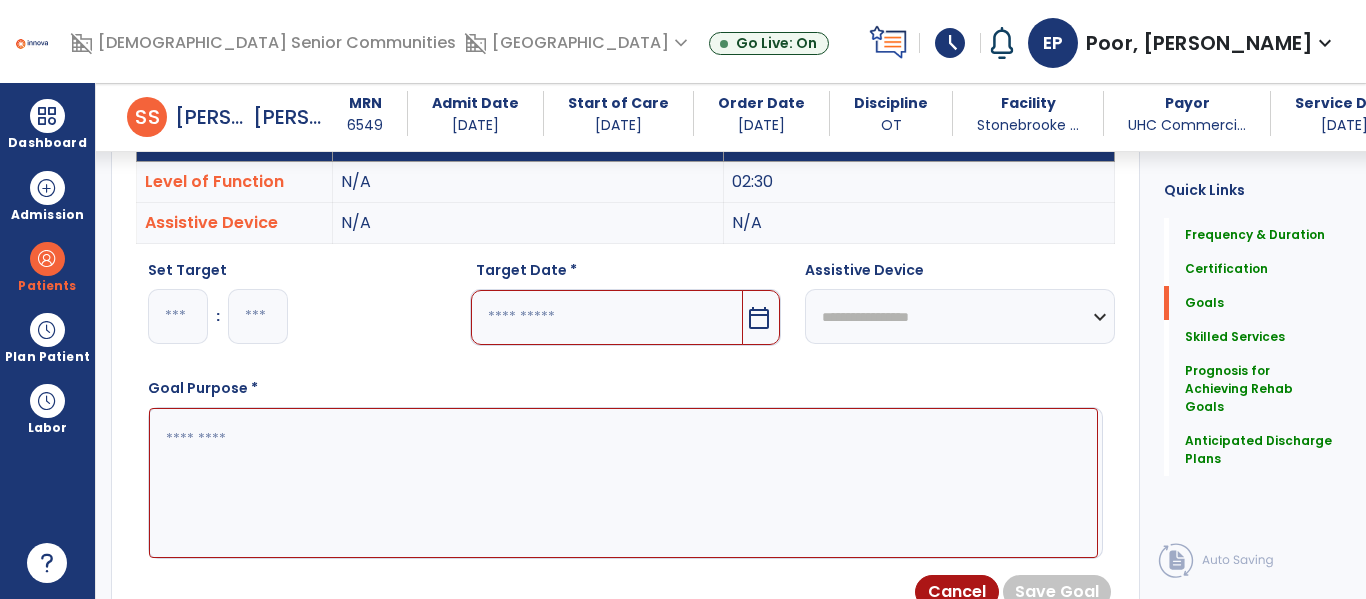 type on "*" 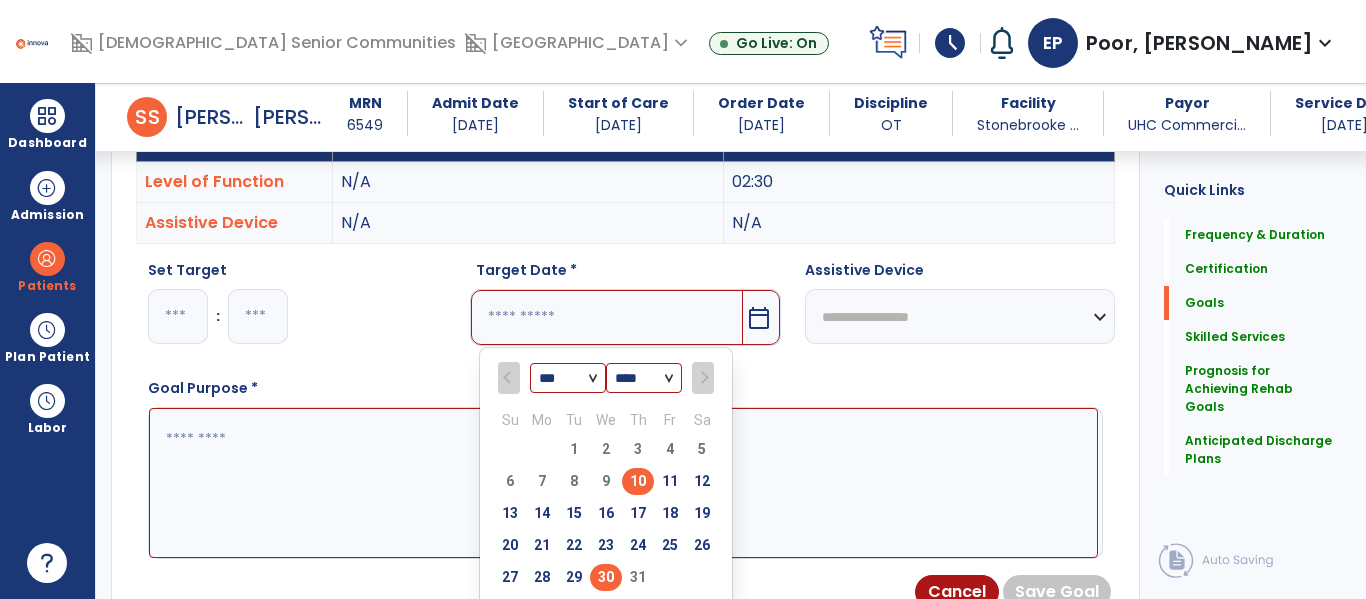 click on "30" at bounding box center [606, 577] 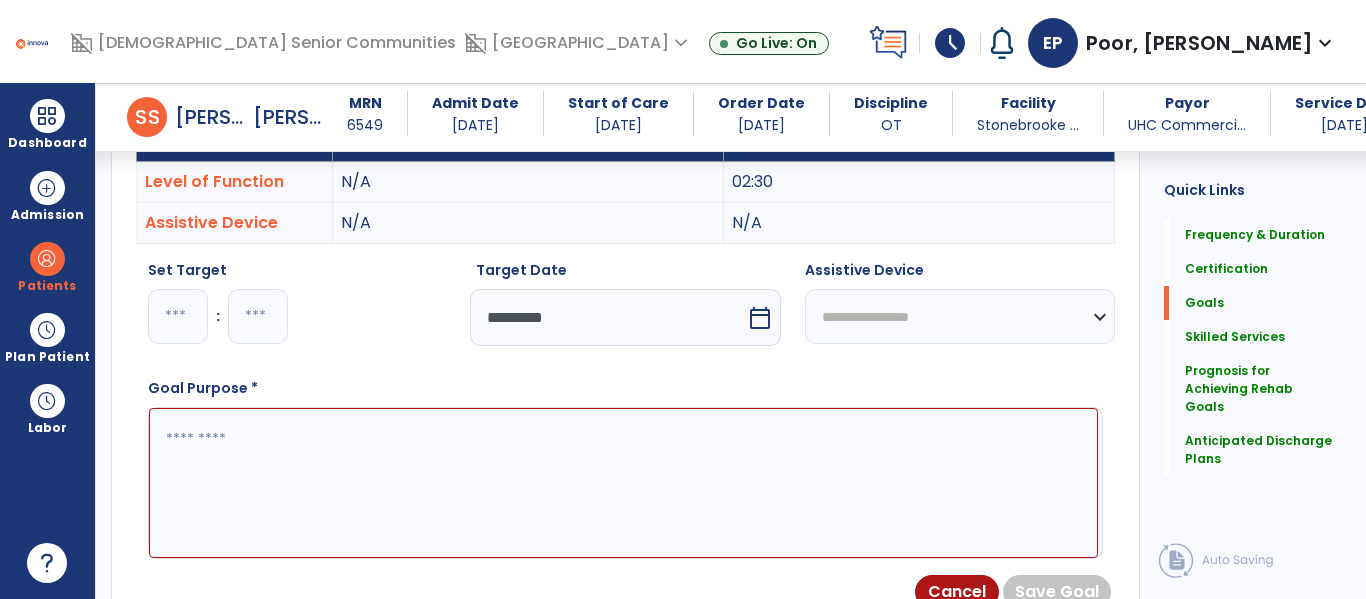 click at bounding box center [623, 483] 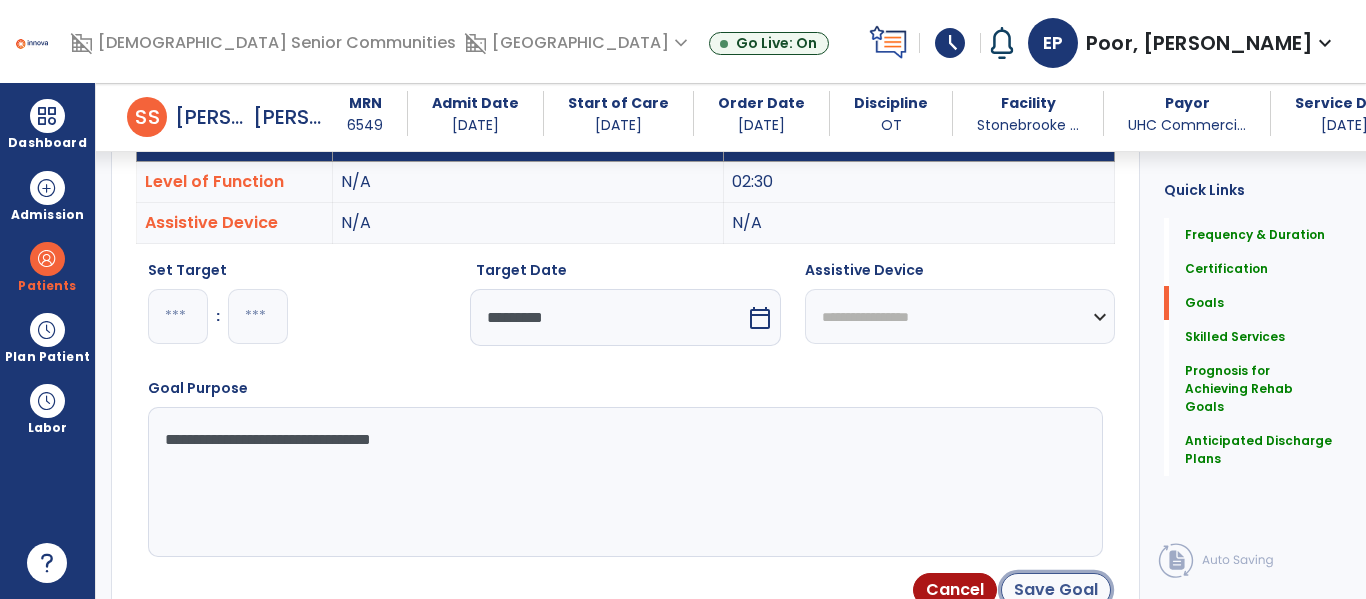 click on "Save Goal" at bounding box center [1056, 590] 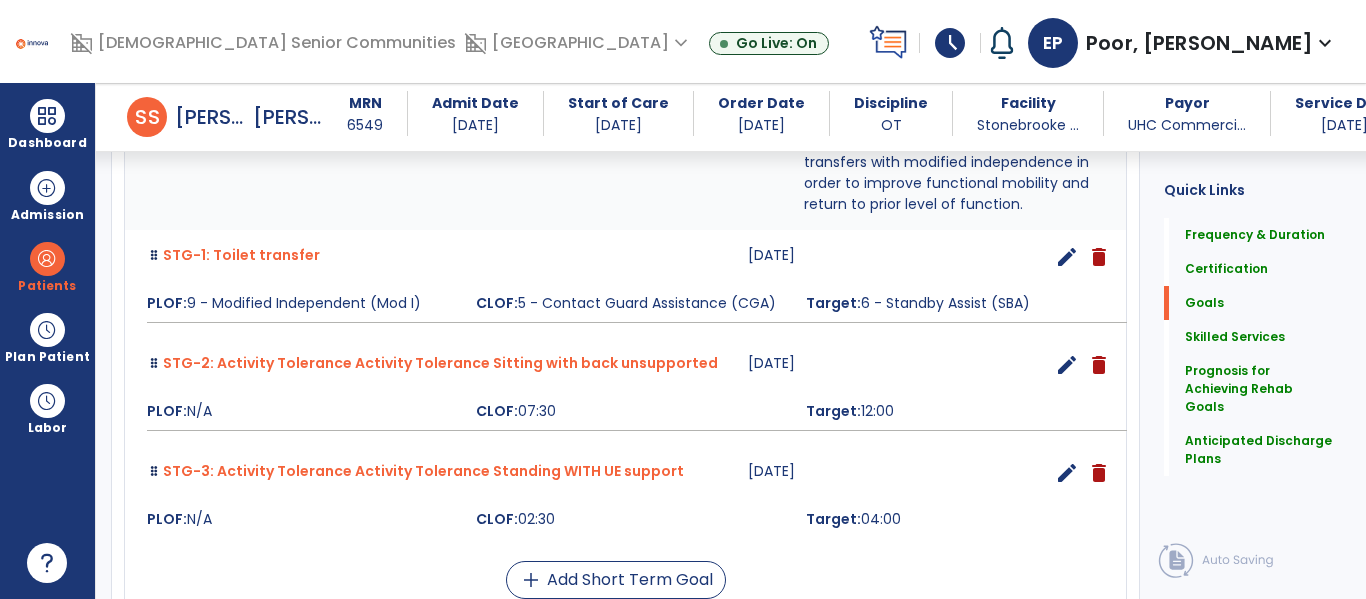 scroll, scrollTop: 1524, scrollLeft: 0, axis: vertical 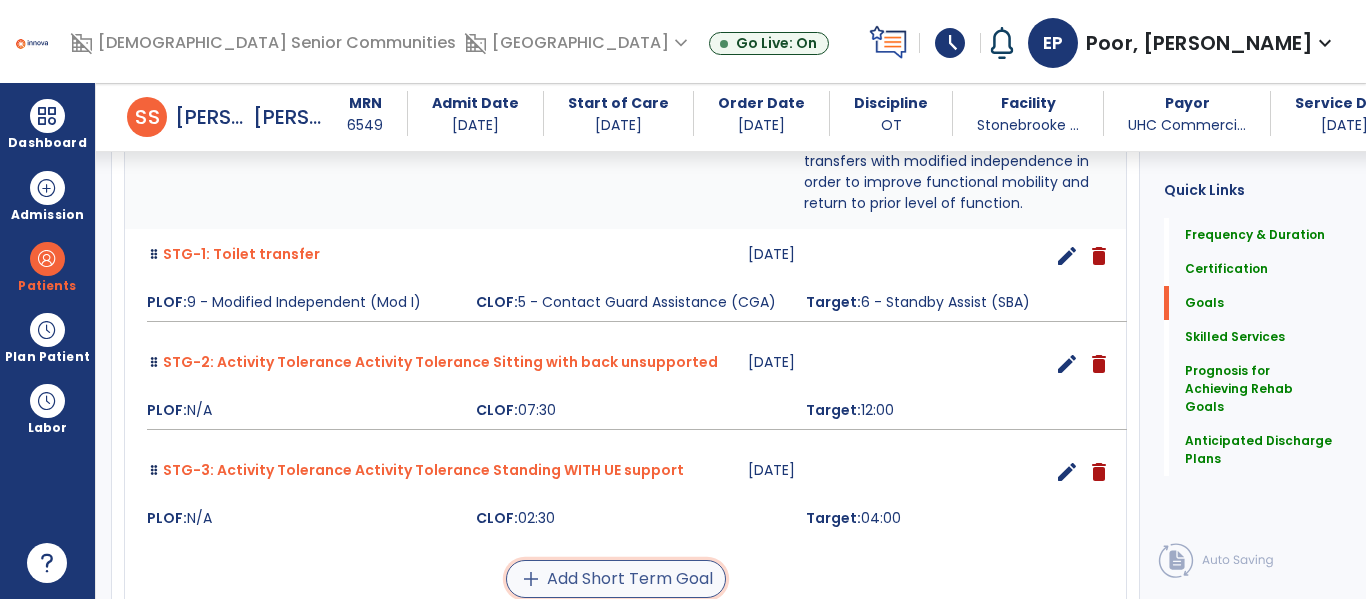 click on "add  Add Short Term Goal" at bounding box center (616, 579) 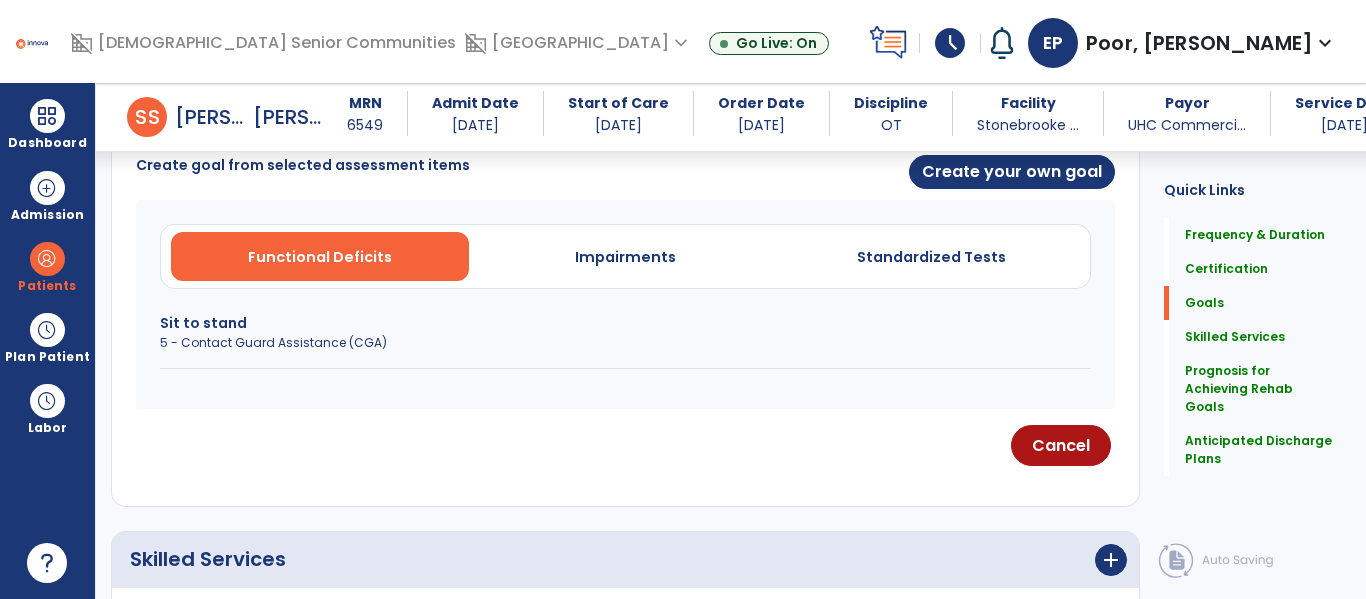 scroll, scrollTop: 535, scrollLeft: 0, axis: vertical 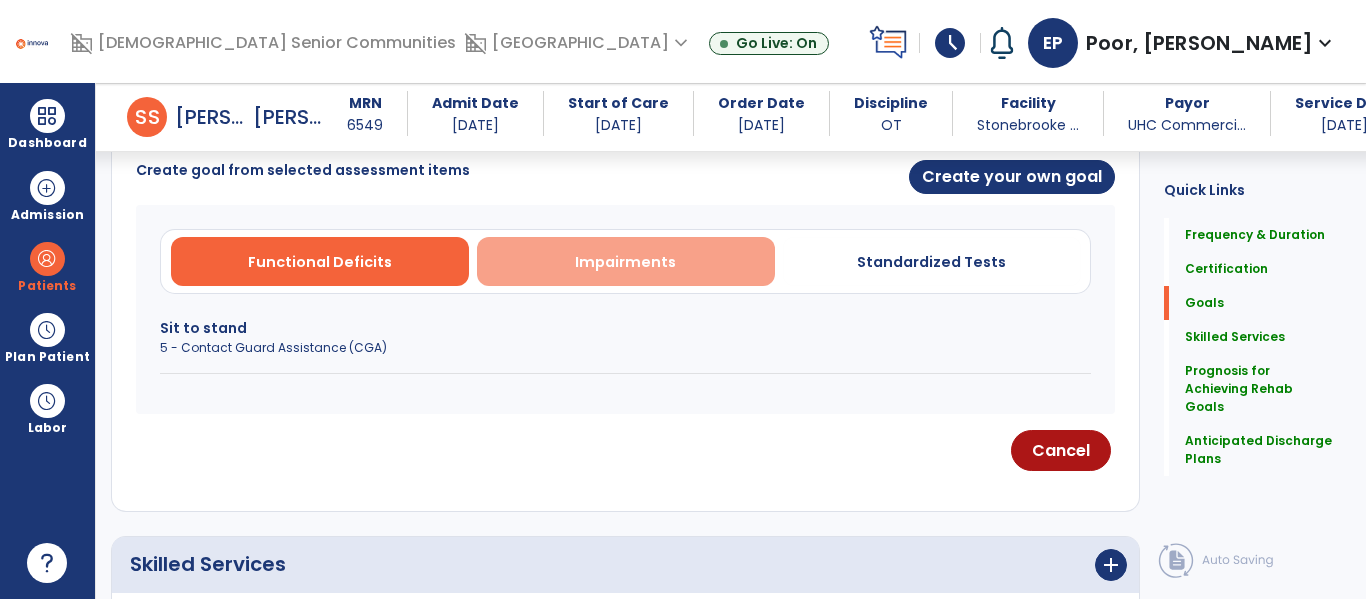 click on "Impairments" at bounding box center (626, 261) 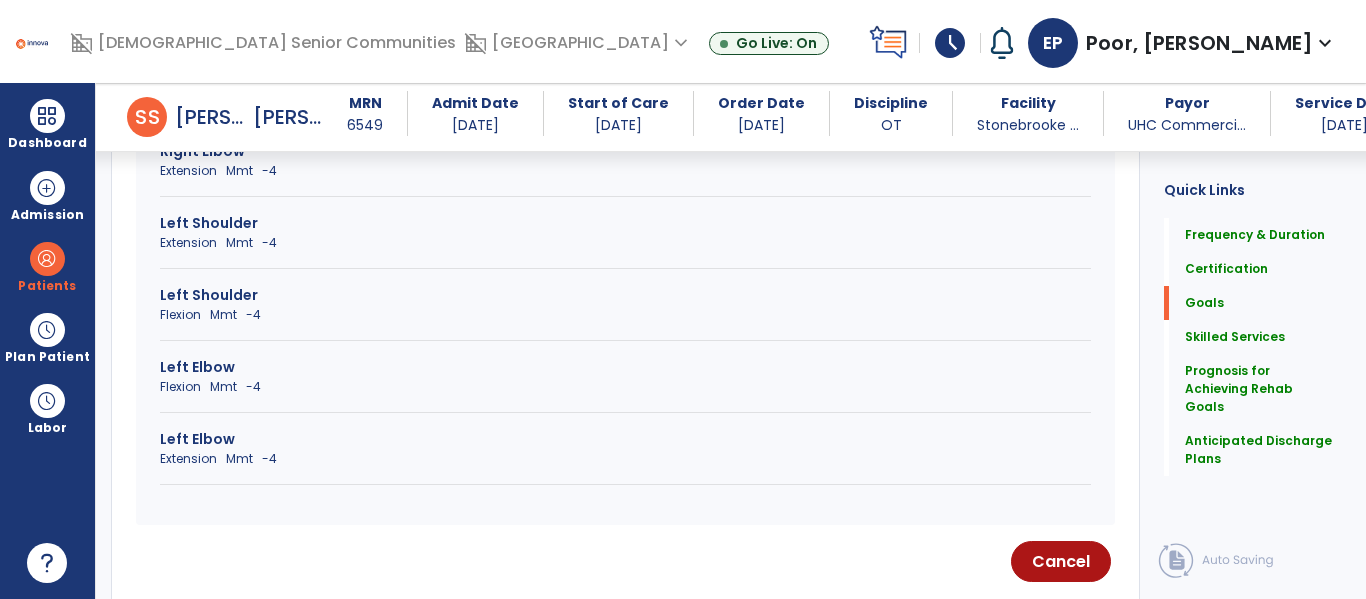 scroll, scrollTop: 973, scrollLeft: 0, axis: vertical 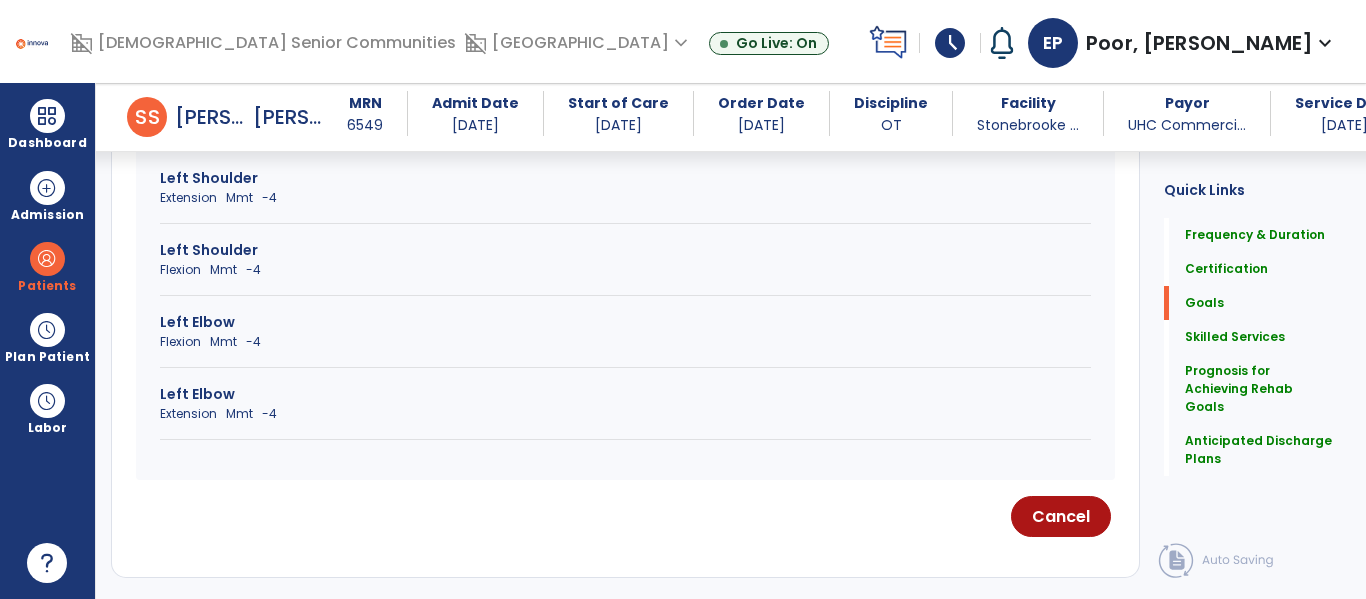 click on "Left Elbow" at bounding box center [625, 394] 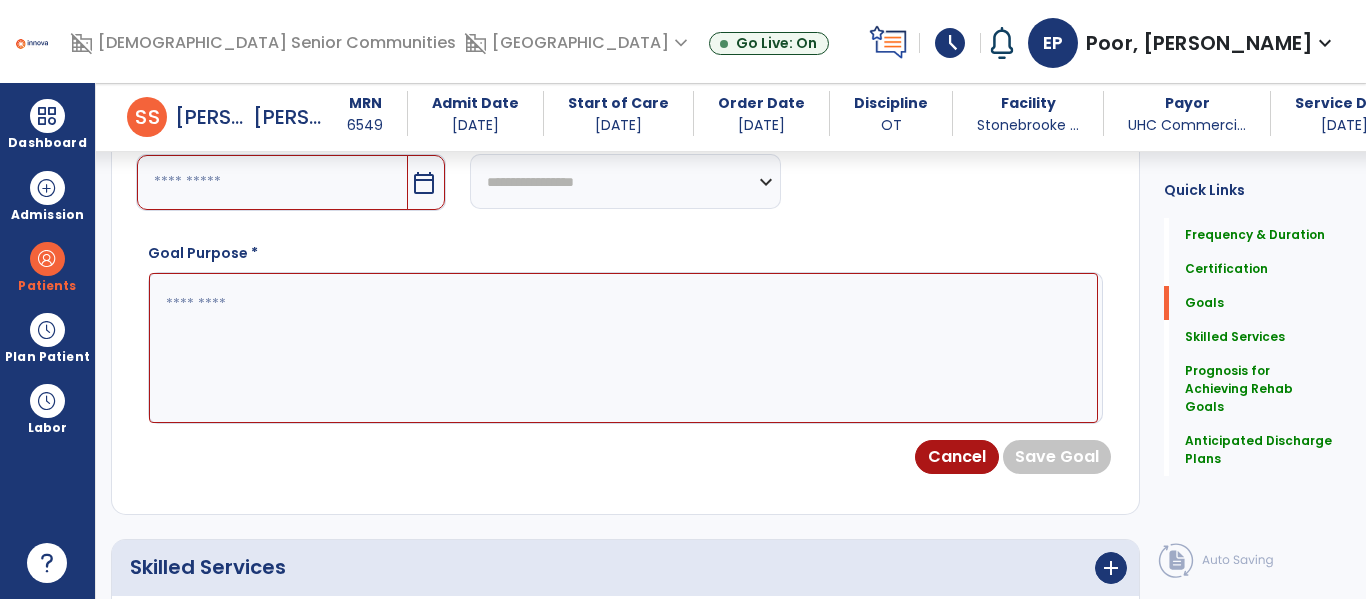 scroll, scrollTop: 848, scrollLeft: 0, axis: vertical 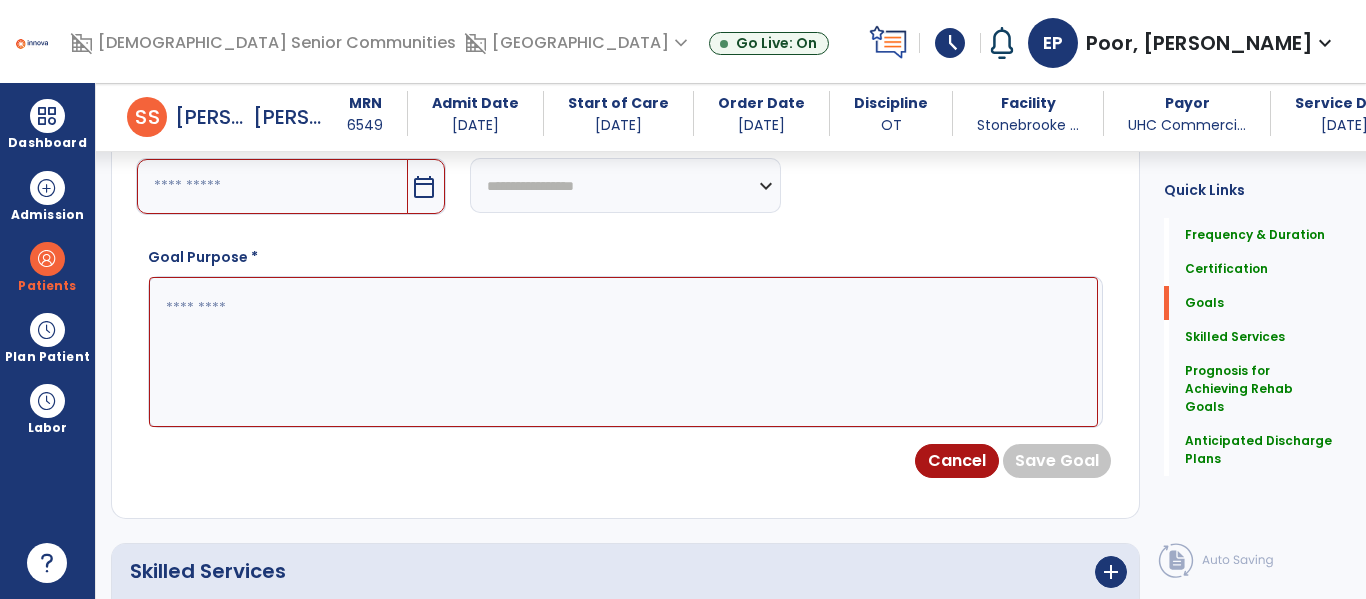 click on "calendar_today" at bounding box center (426, 186) 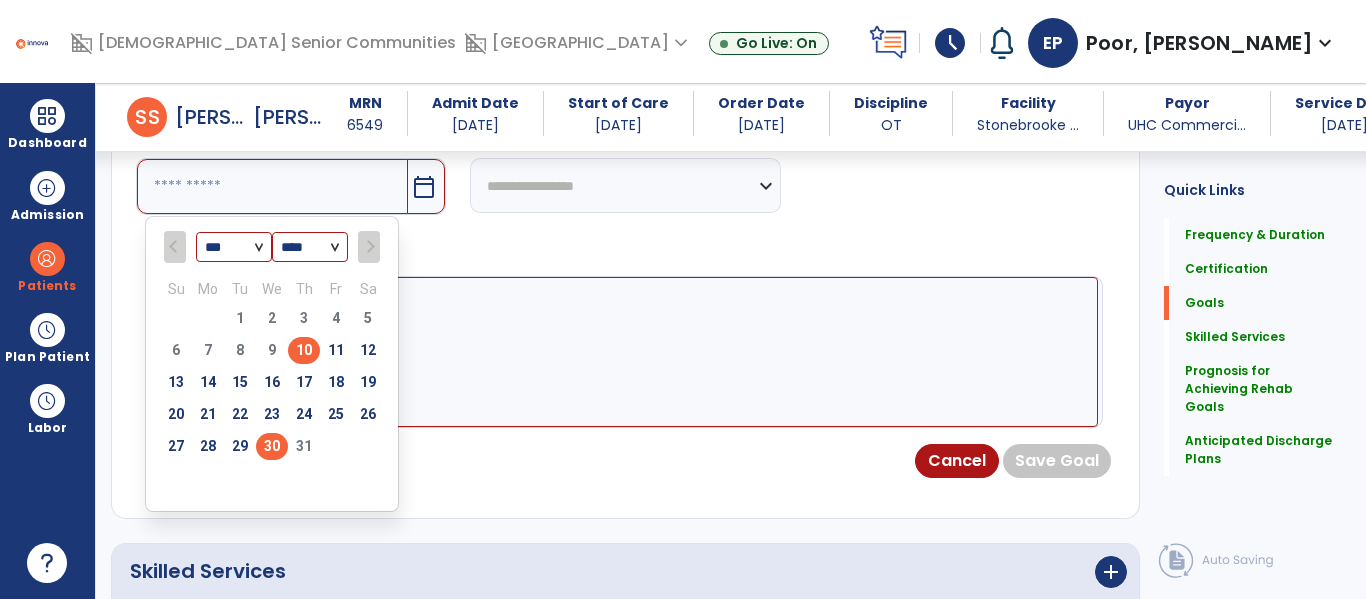 click on "30" at bounding box center [272, 446] 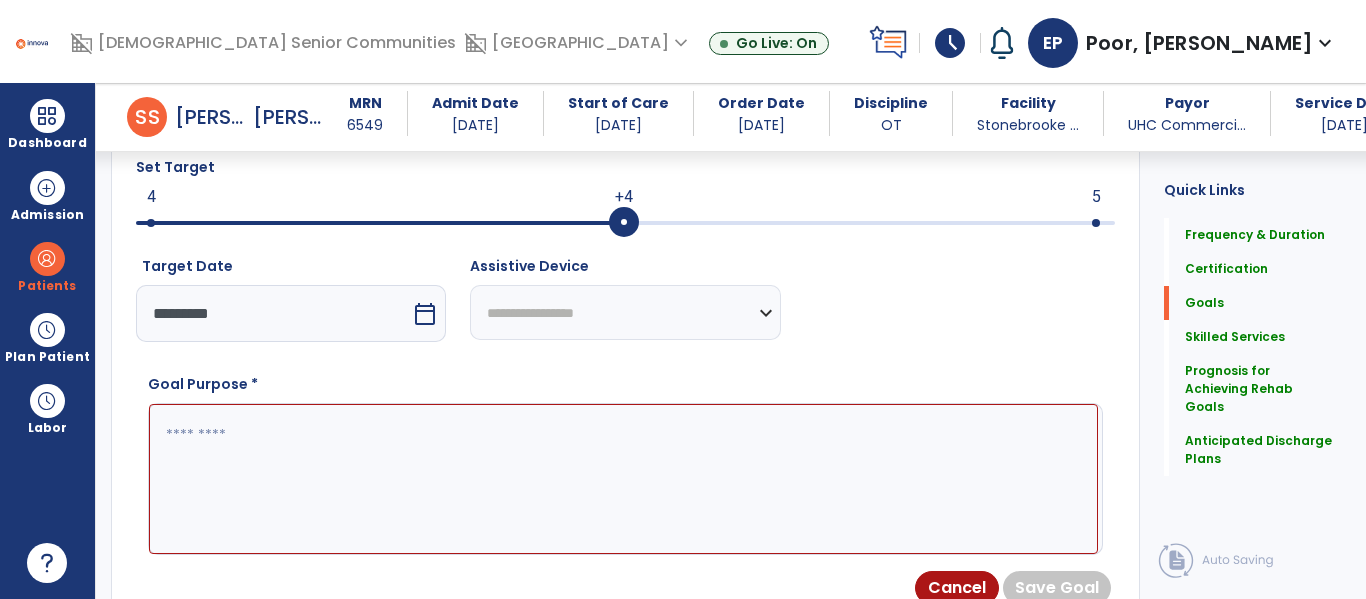 scroll, scrollTop: 724, scrollLeft: 0, axis: vertical 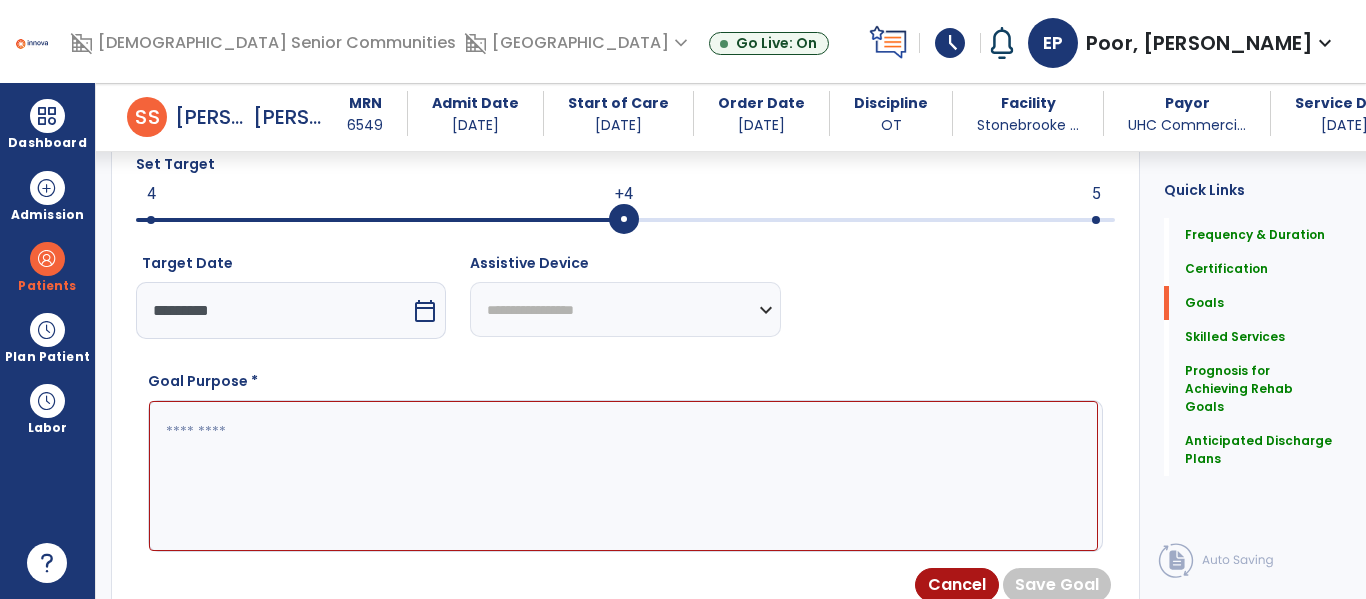 click at bounding box center [623, 476] 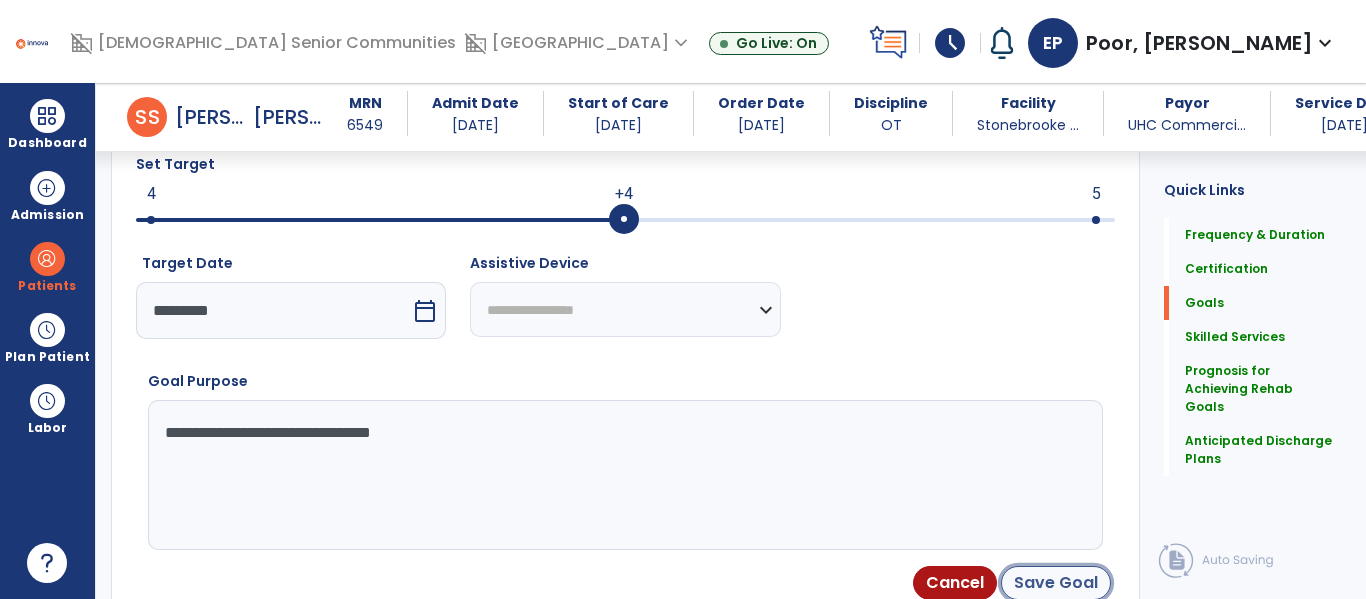 click on "Save Goal" at bounding box center [1056, 583] 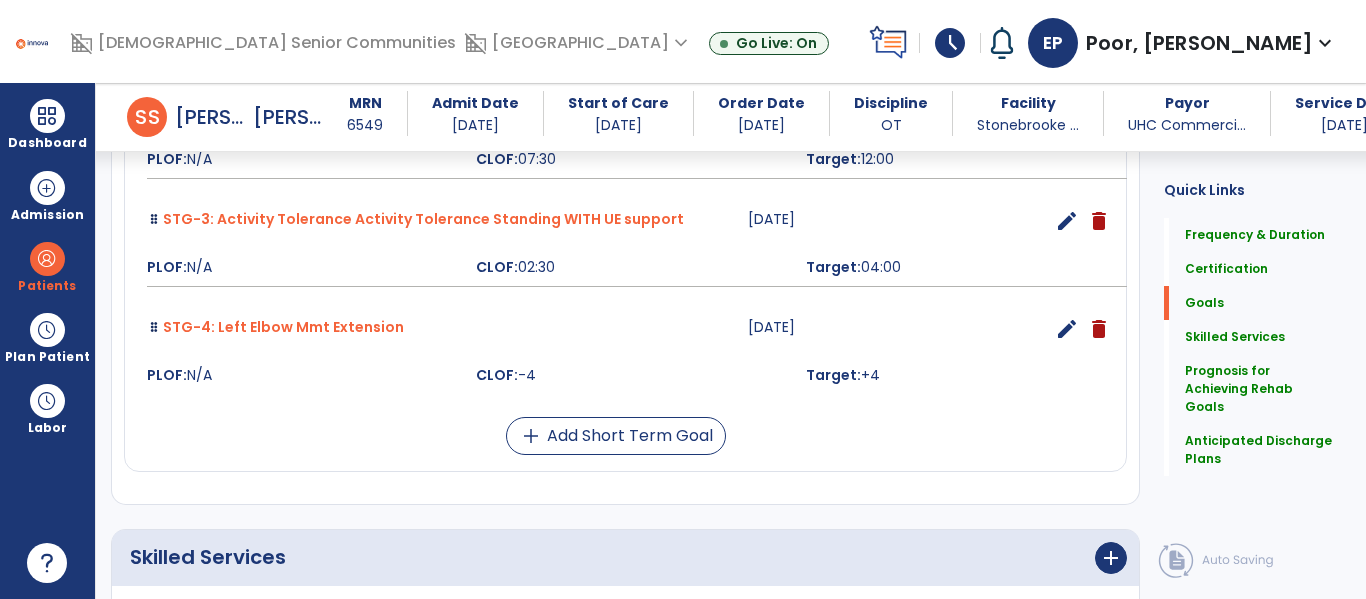 scroll, scrollTop: 1785, scrollLeft: 0, axis: vertical 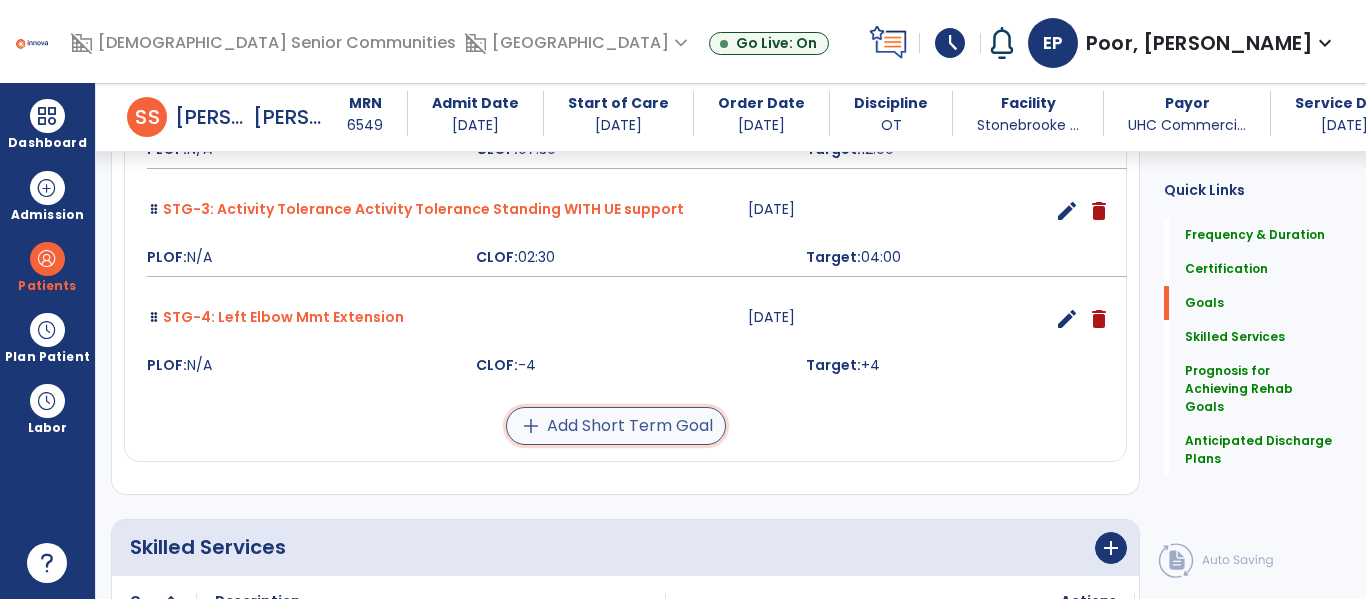 click on "add  Add Short Term Goal" at bounding box center [616, 426] 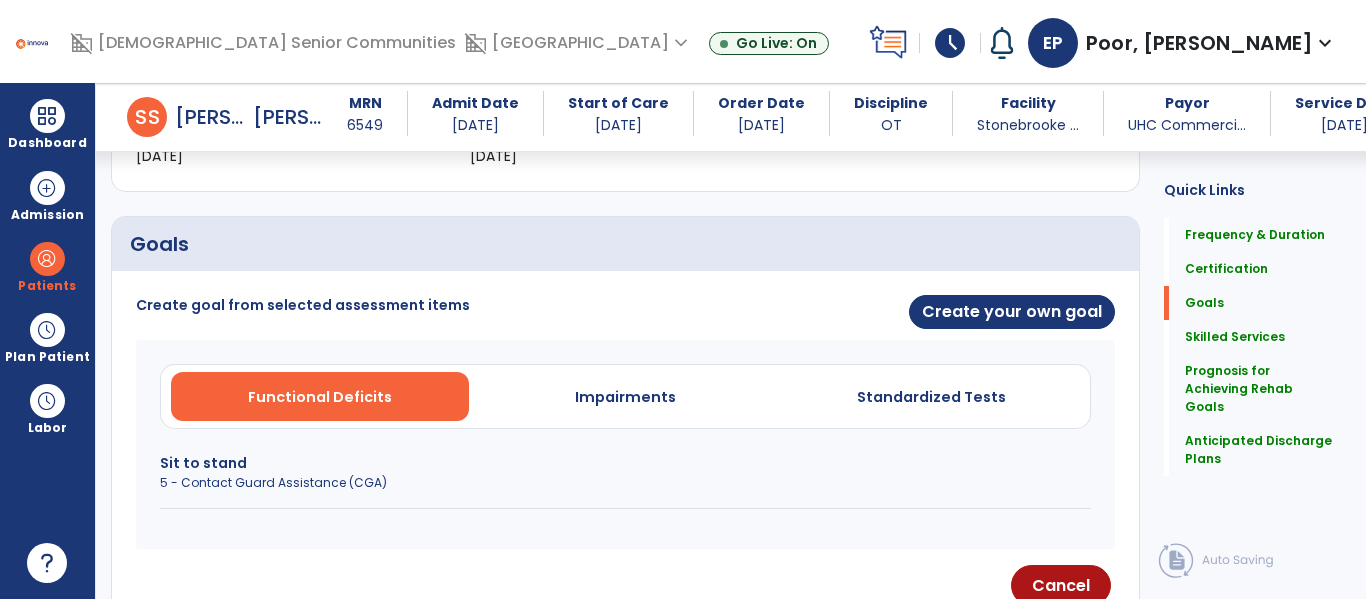 scroll, scrollTop: 385, scrollLeft: 0, axis: vertical 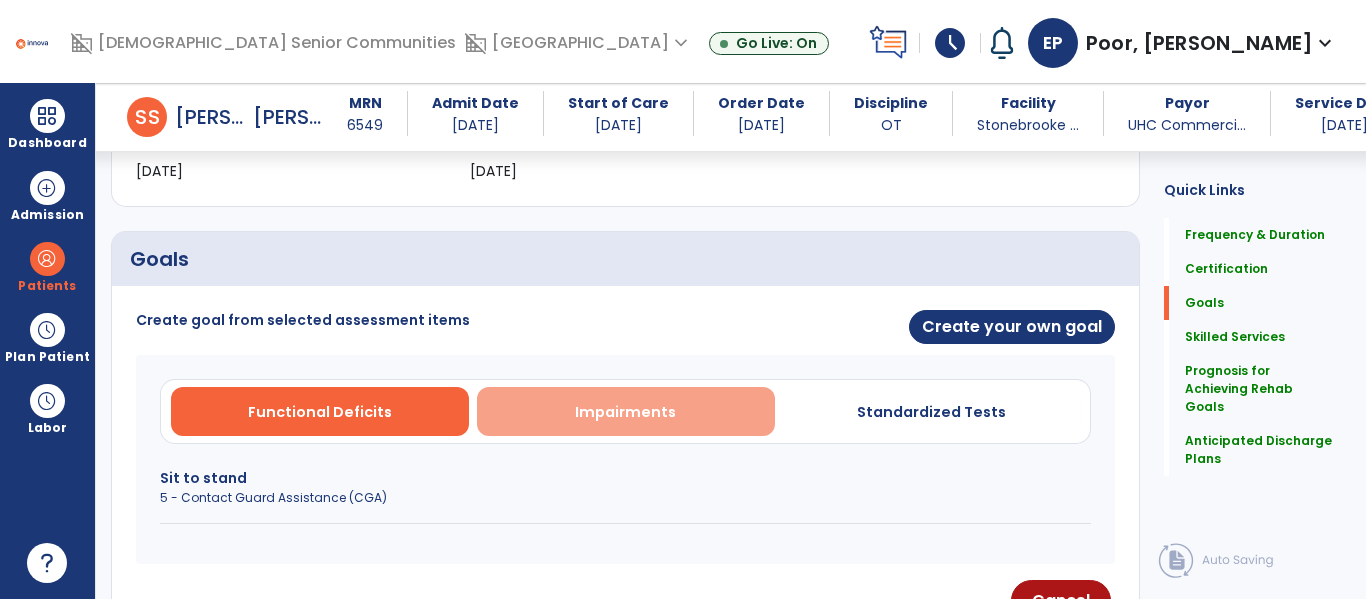 click on "Impairments" at bounding box center (626, 411) 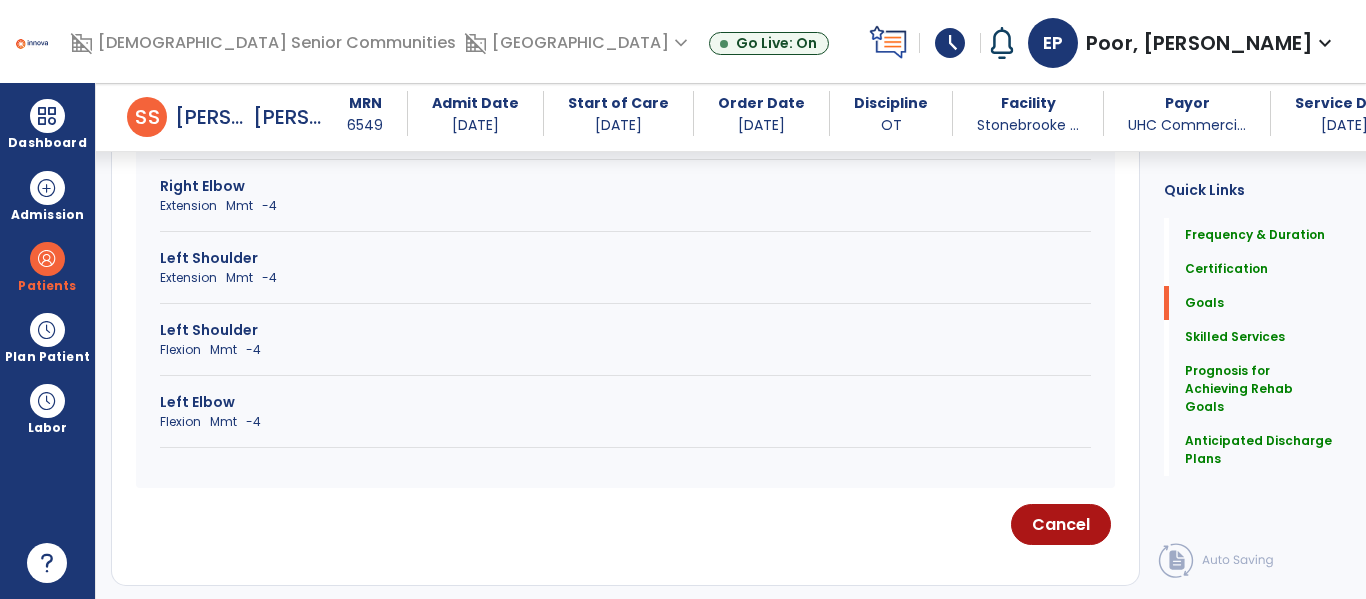 scroll, scrollTop: 894, scrollLeft: 0, axis: vertical 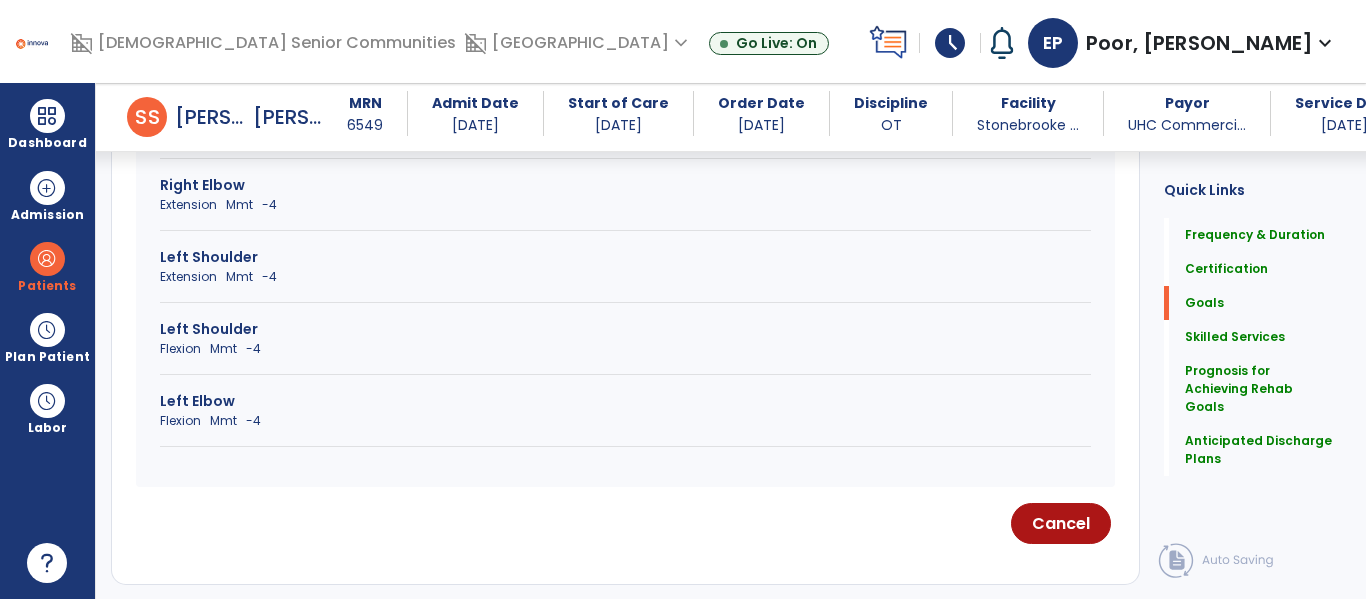 click on "Left Shoulder" at bounding box center [625, 257] 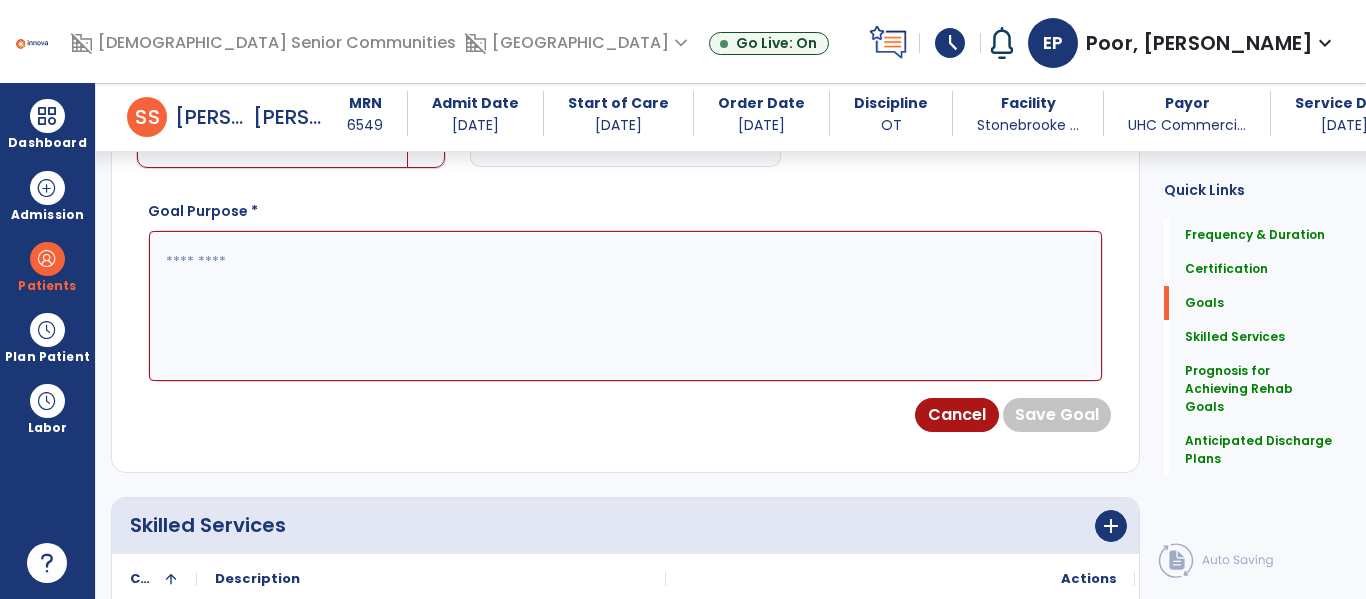 scroll, scrollTop: 135, scrollLeft: 0, axis: vertical 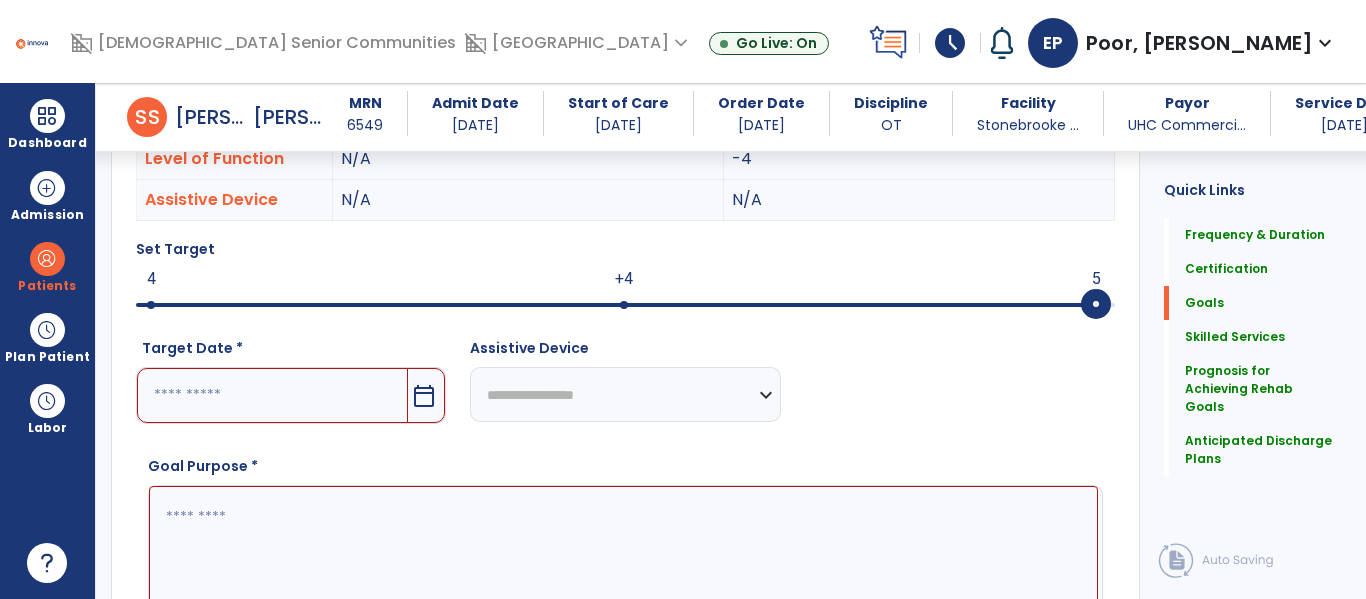 click at bounding box center [616, 305] 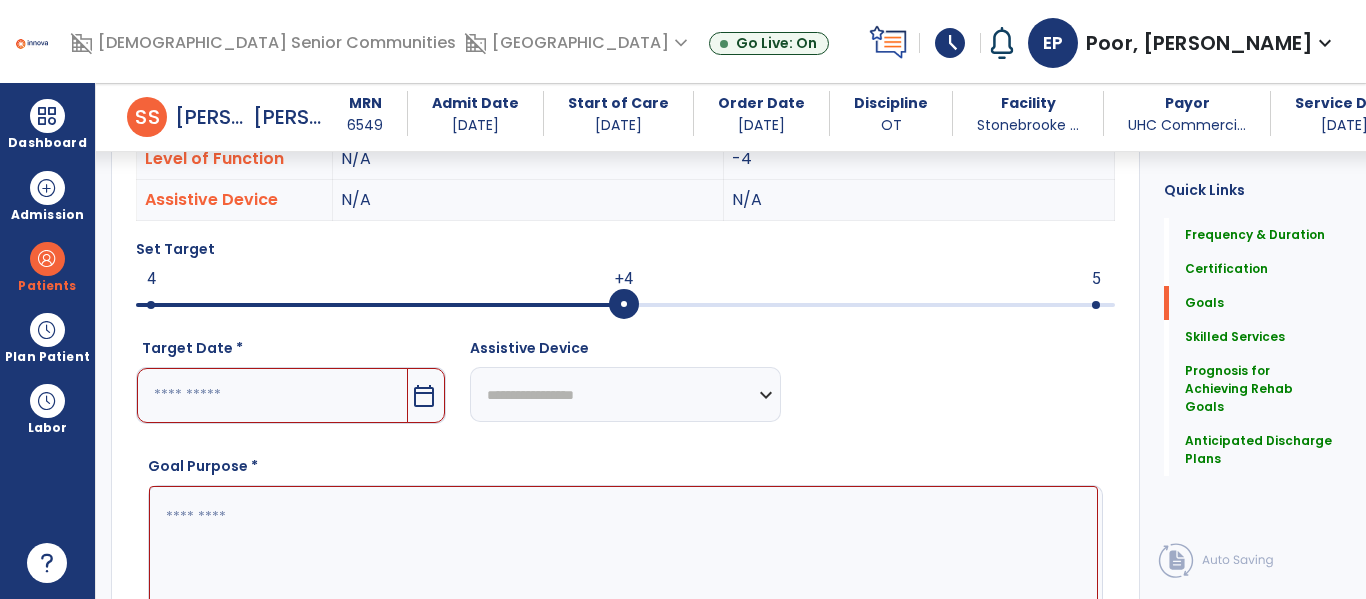 click on "Target Date *  calendar_today" at bounding box center [291, 389] 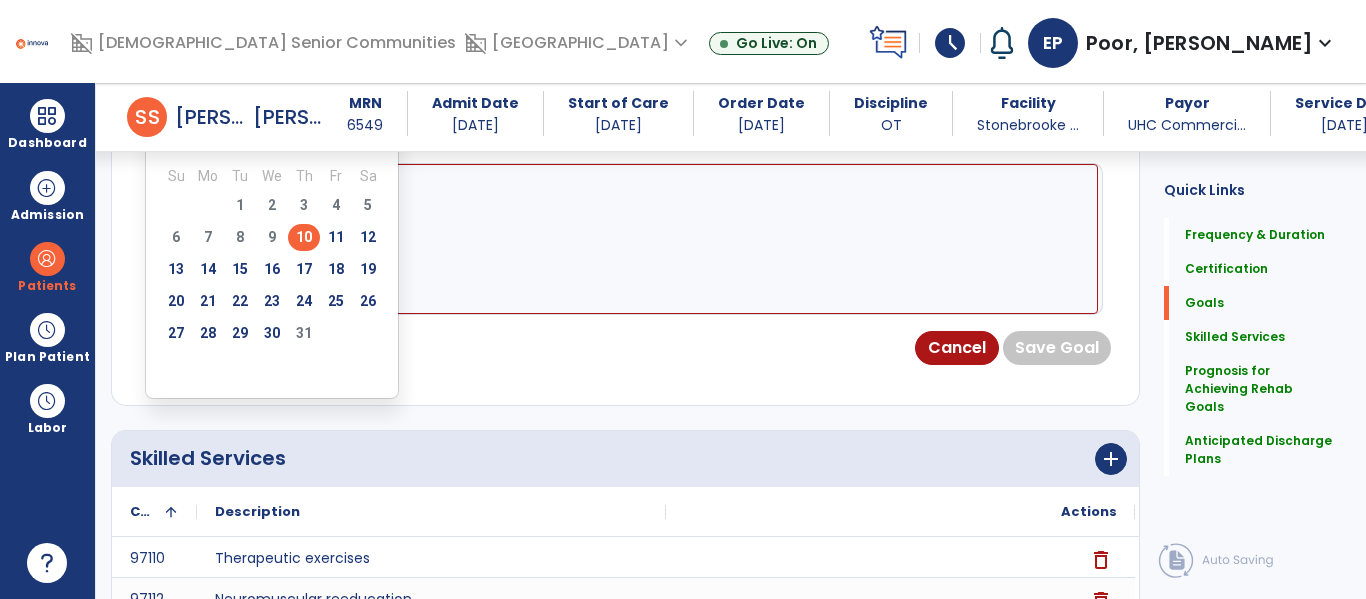 scroll, scrollTop: 978, scrollLeft: 0, axis: vertical 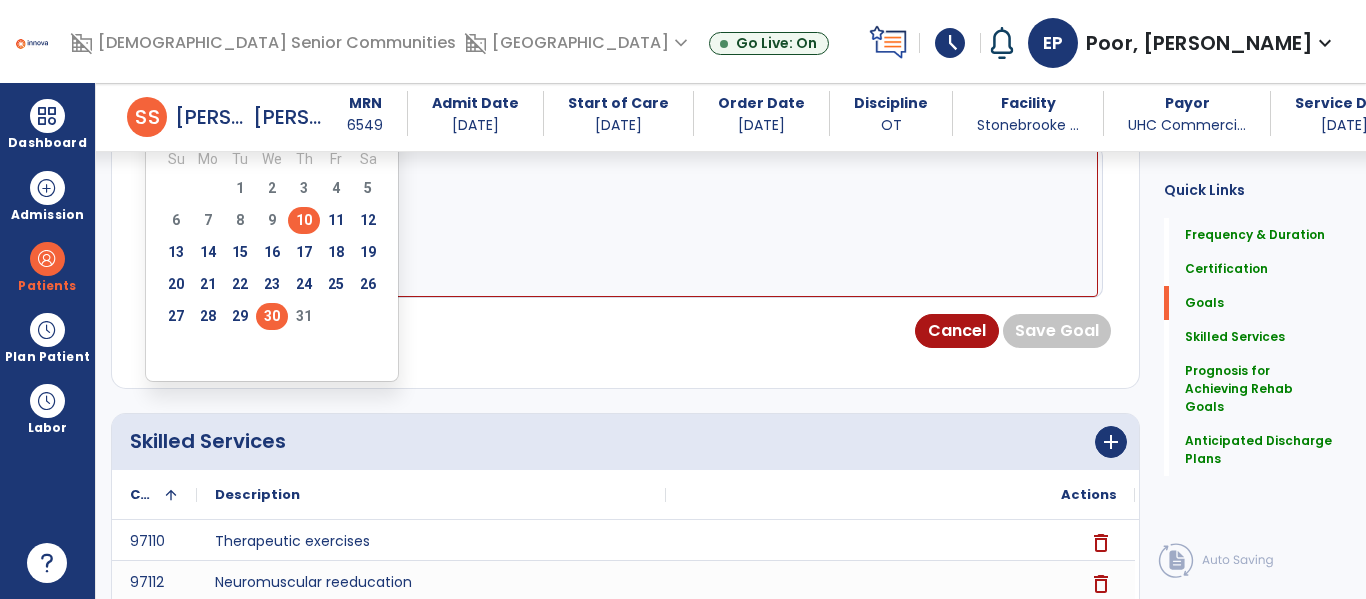 click on "30" at bounding box center (272, 316) 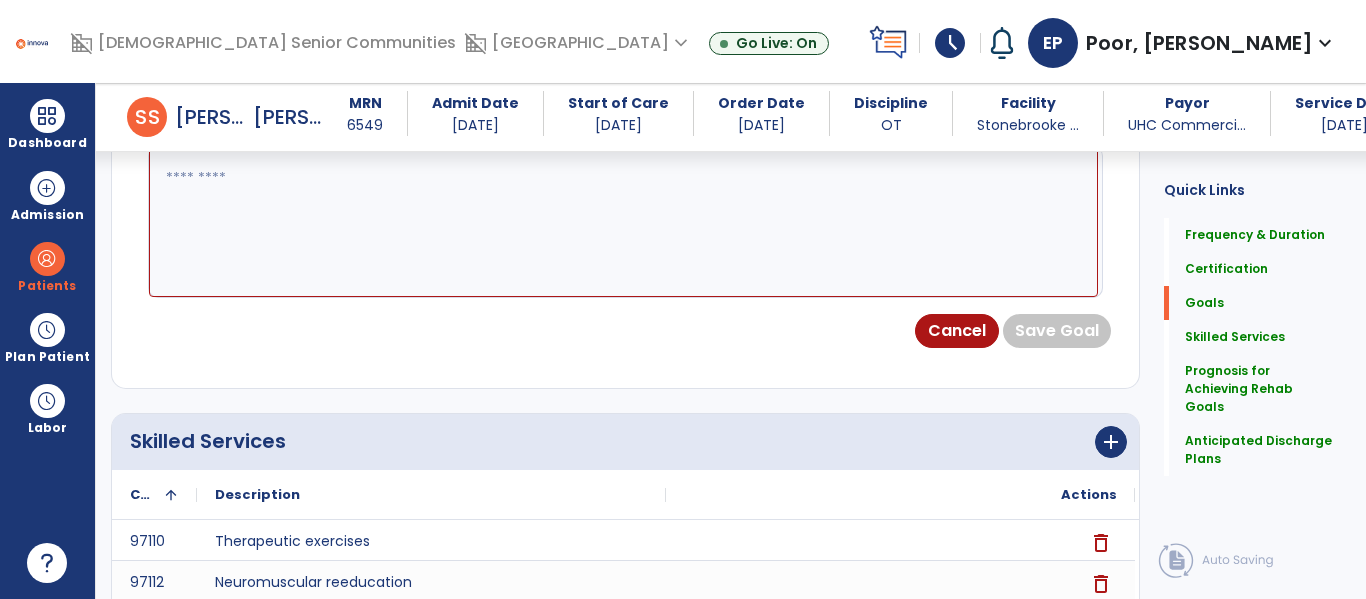 click at bounding box center [623, 222] 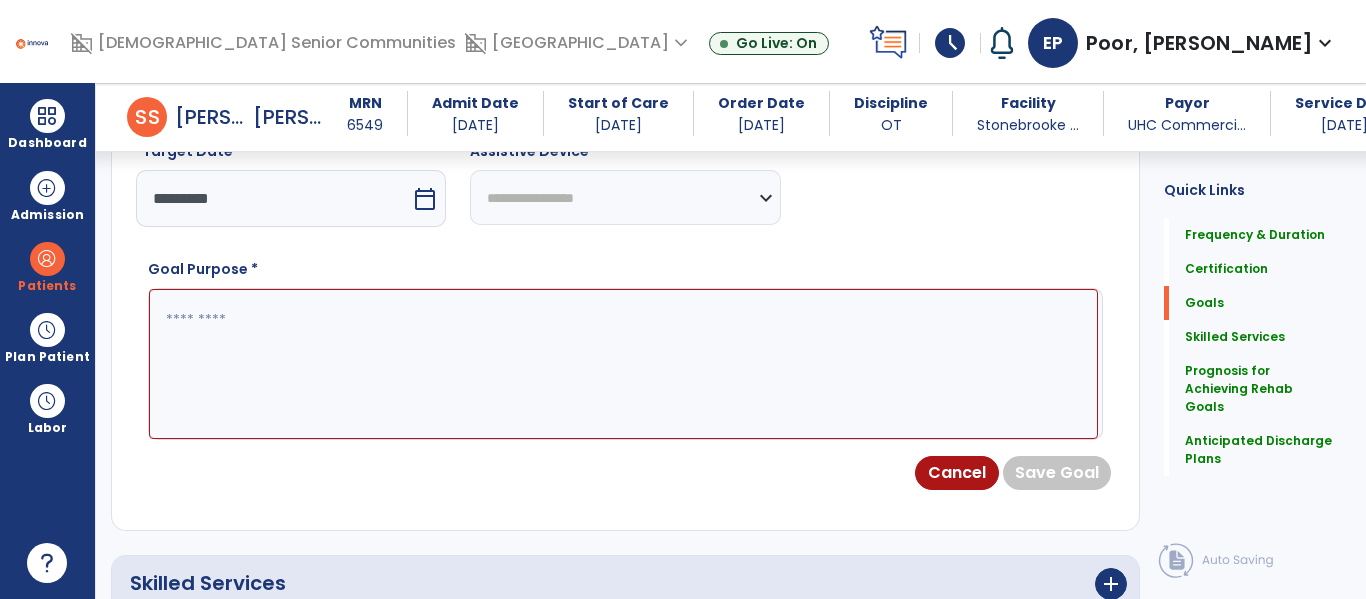 scroll, scrollTop: 834, scrollLeft: 0, axis: vertical 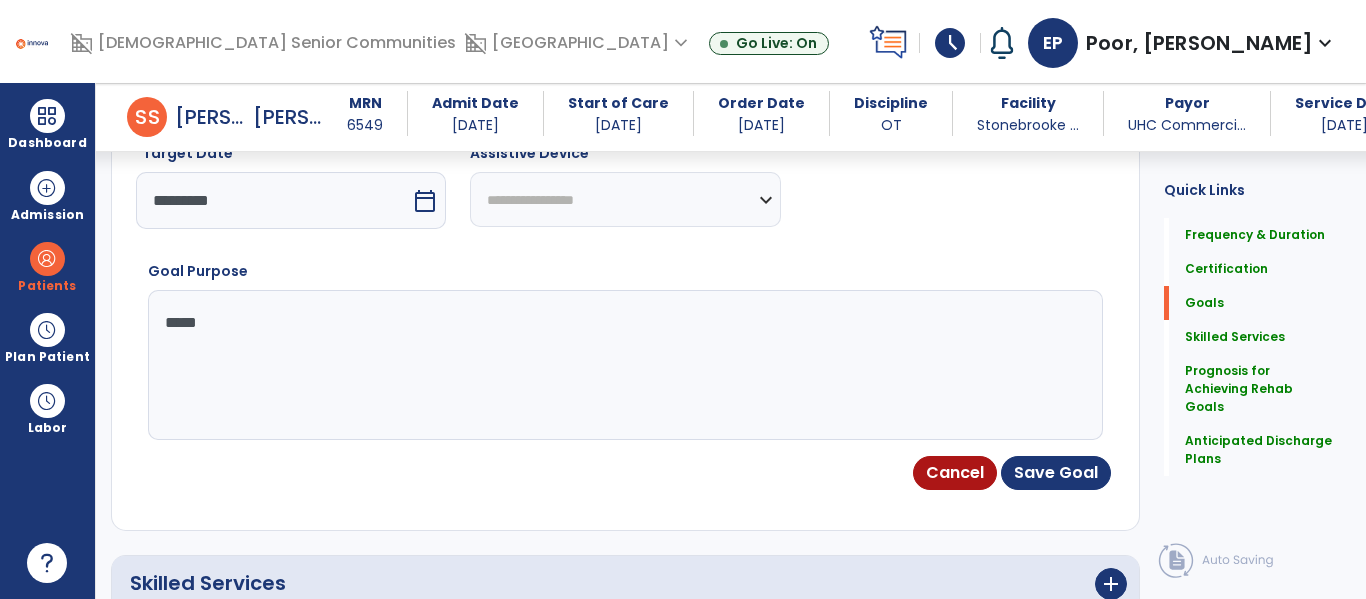 type on "******" 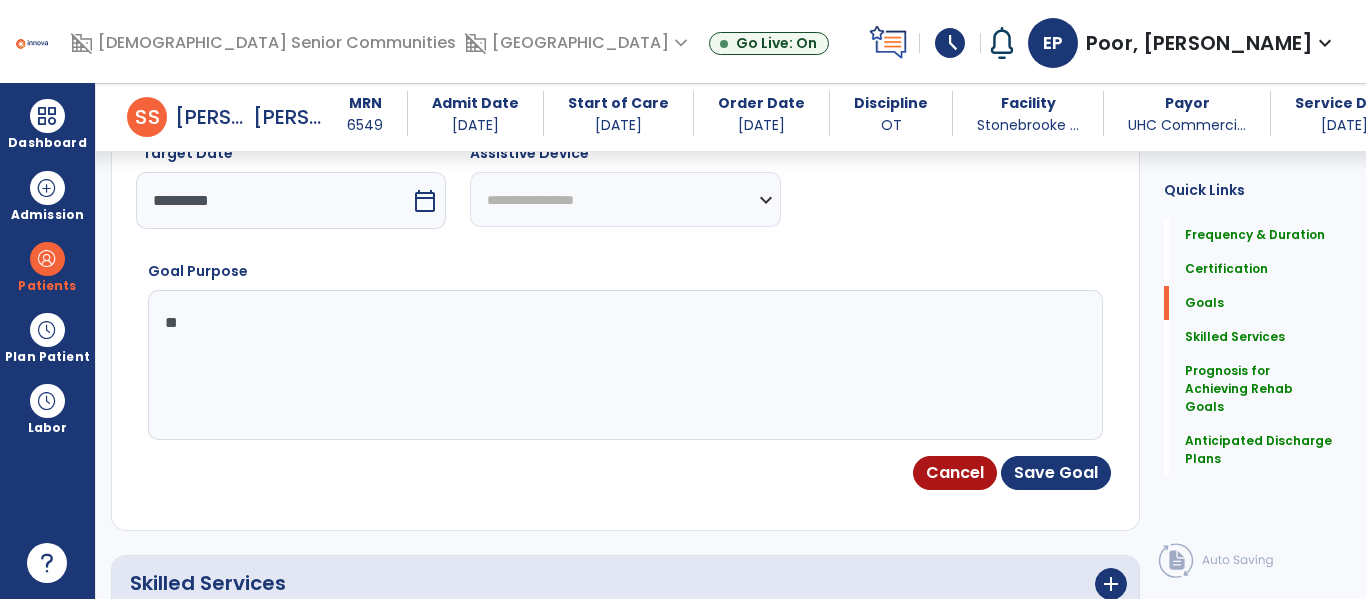 type on "*" 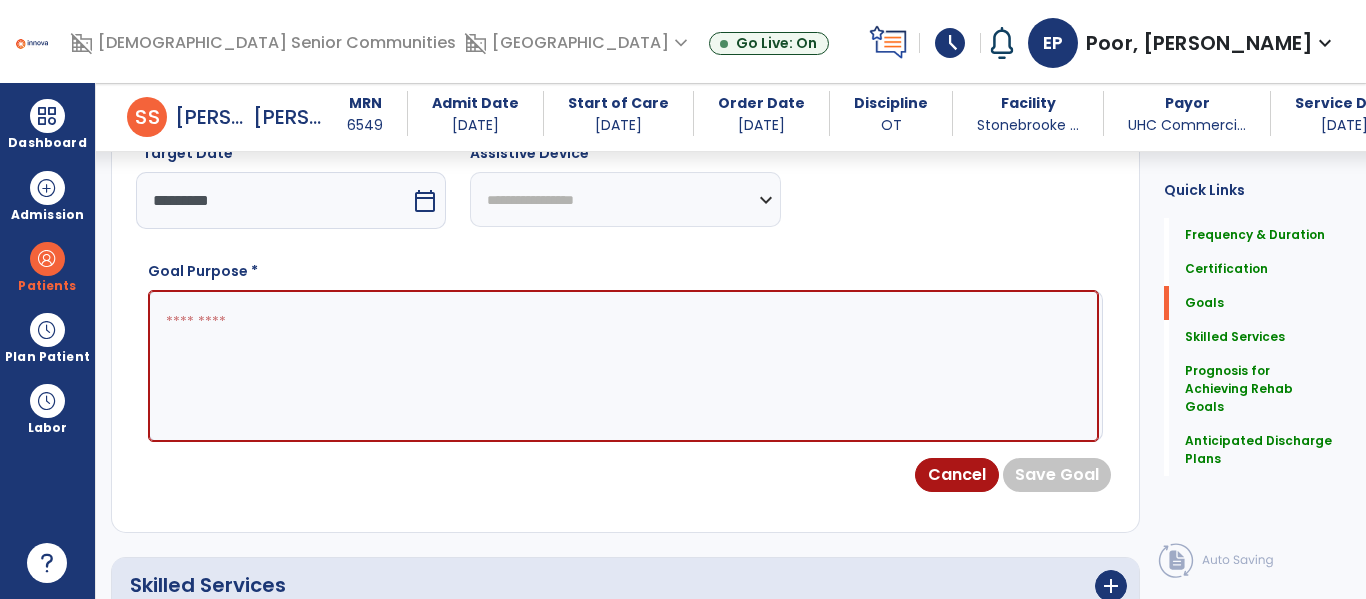 paste on "**********" 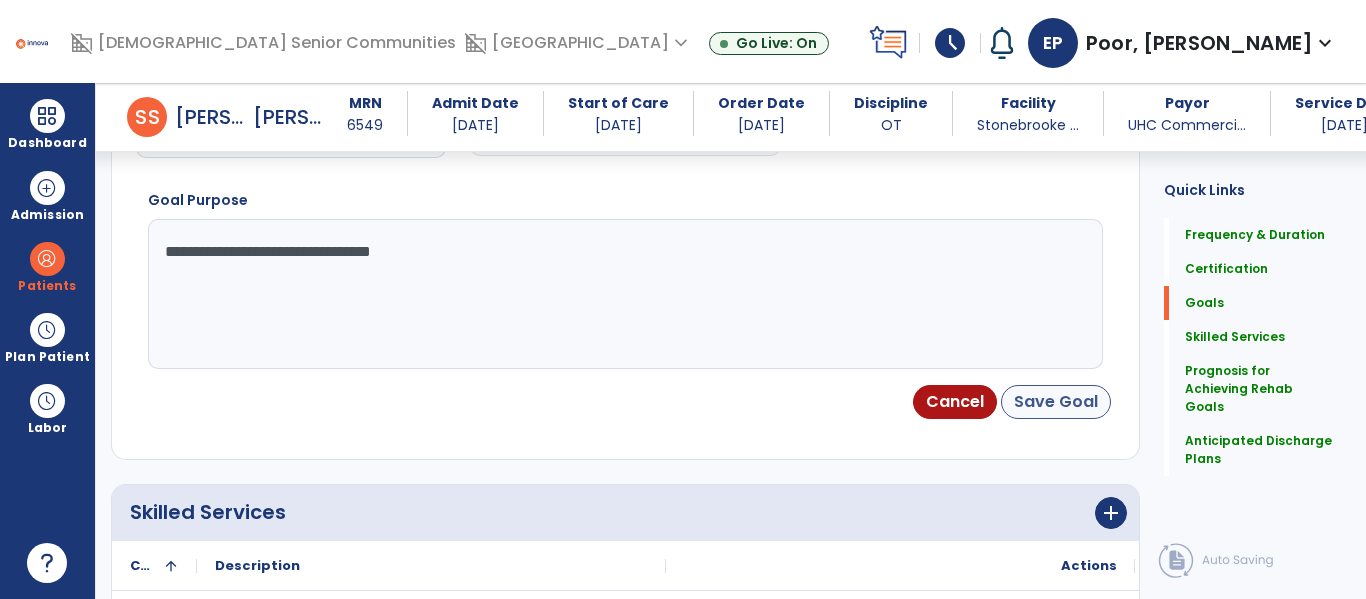 scroll, scrollTop: 911, scrollLeft: 0, axis: vertical 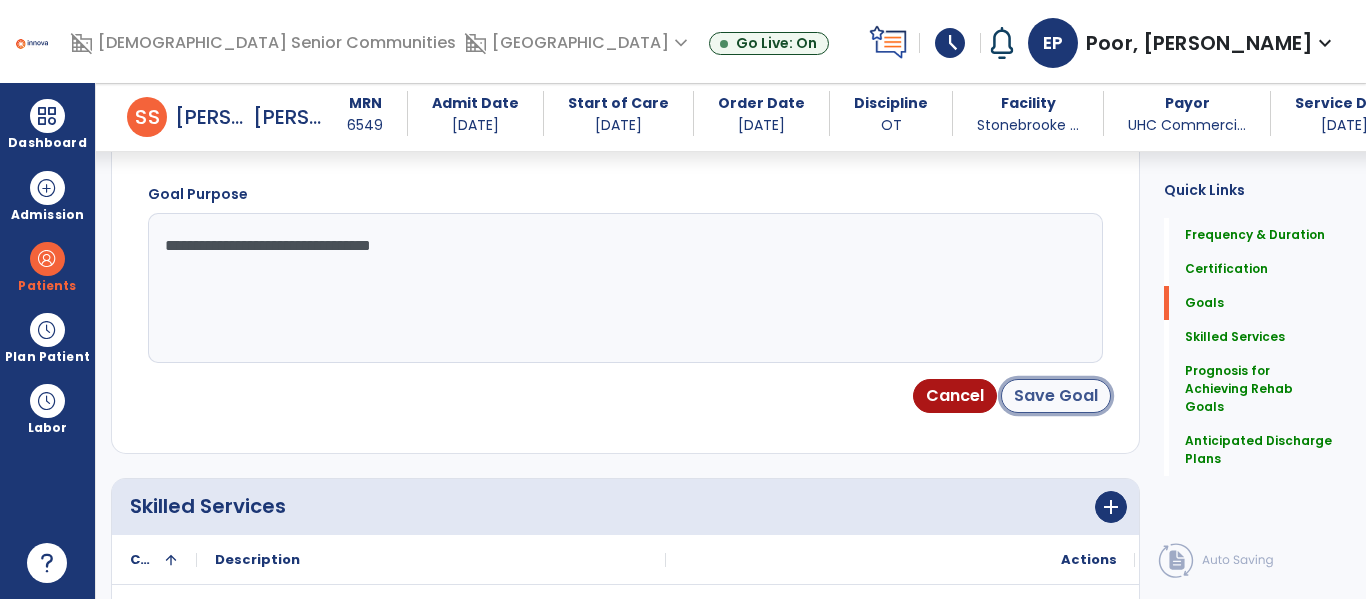 click on "Save Goal" at bounding box center (1056, 396) 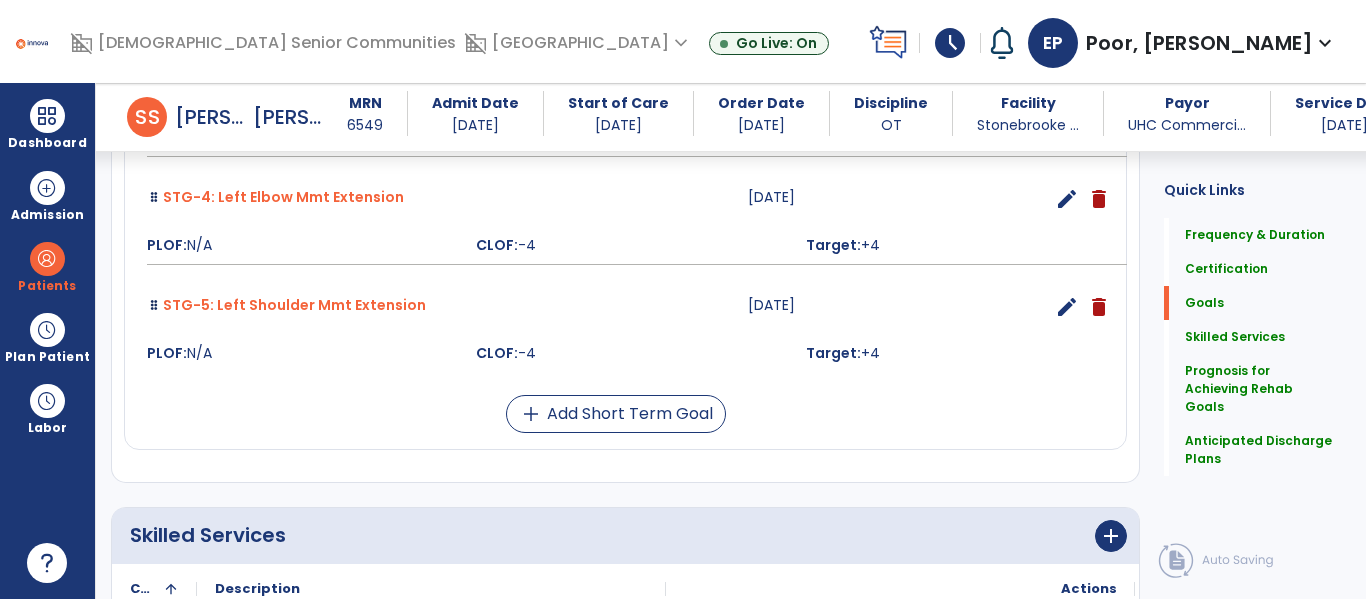 scroll, scrollTop: 1907, scrollLeft: 0, axis: vertical 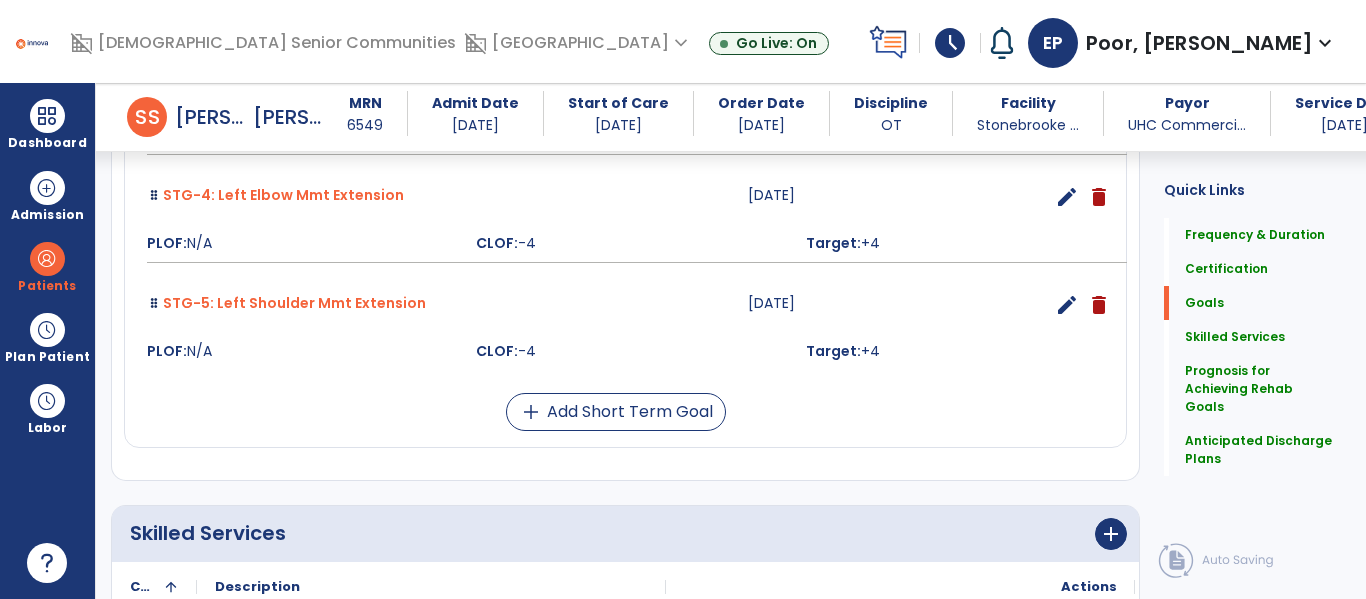click on "delete" at bounding box center [1099, 305] 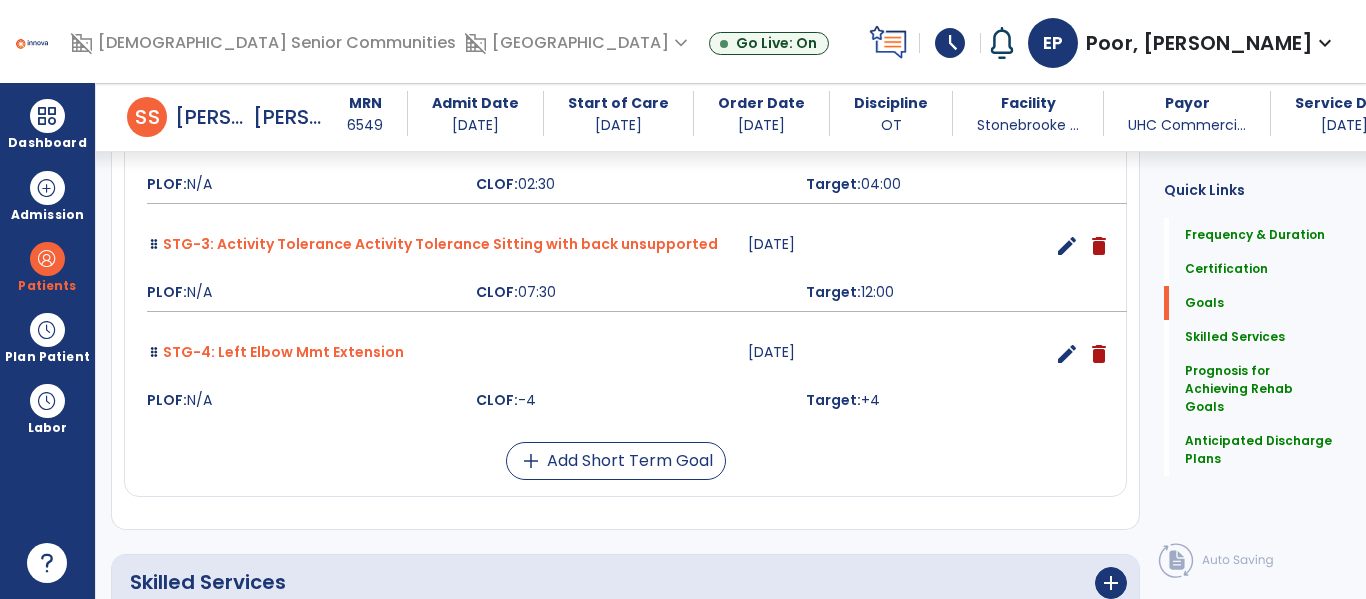 scroll, scrollTop: 1756, scrollLeft: 0, axis: vertical 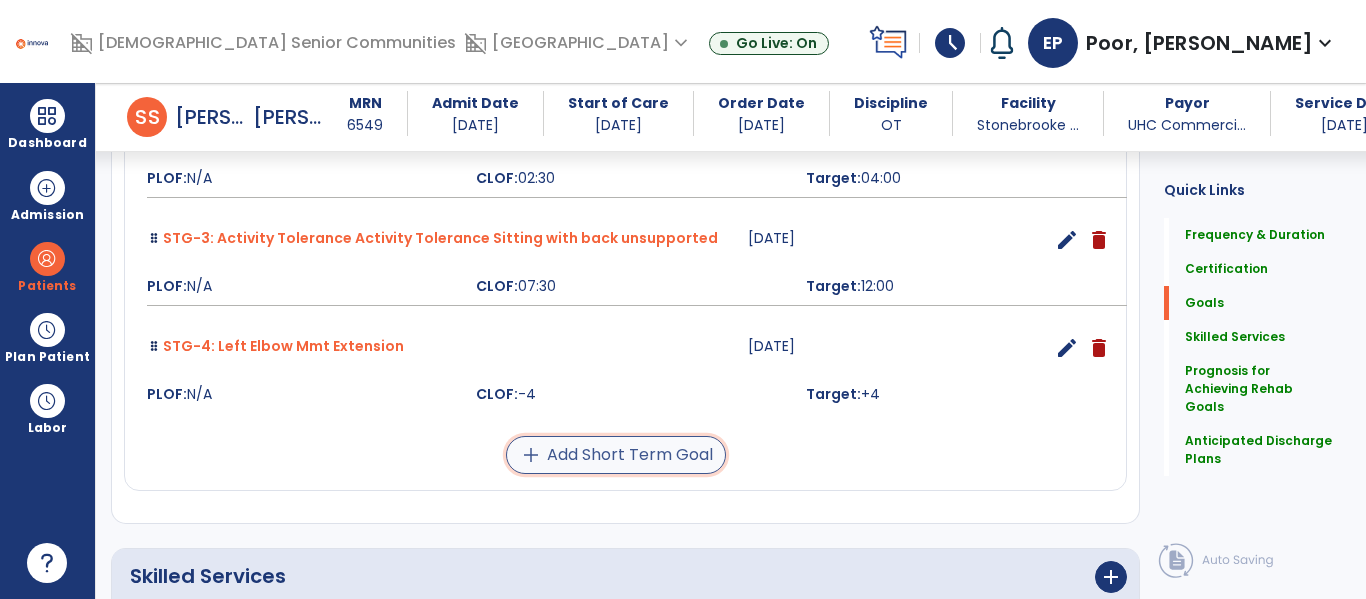 click on "add  Add Short Term Goal" at bounding box center (616, 455) 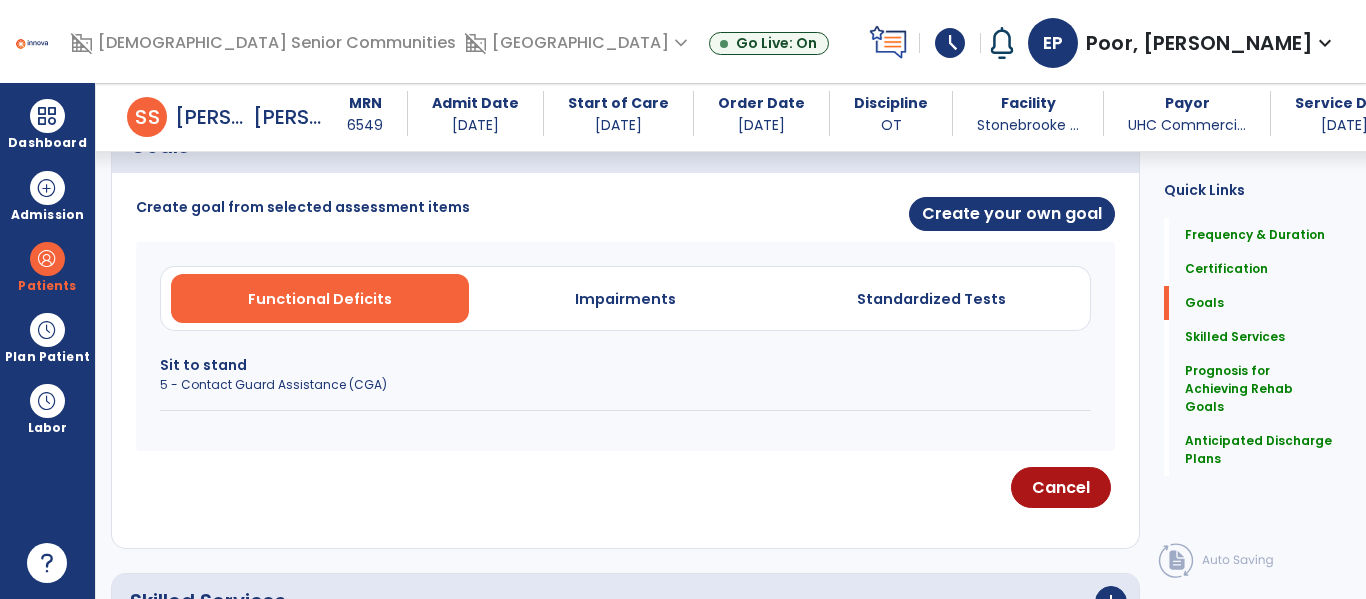 scroll, scrollTop: 499, scrollLeft: 0, axis: vertical 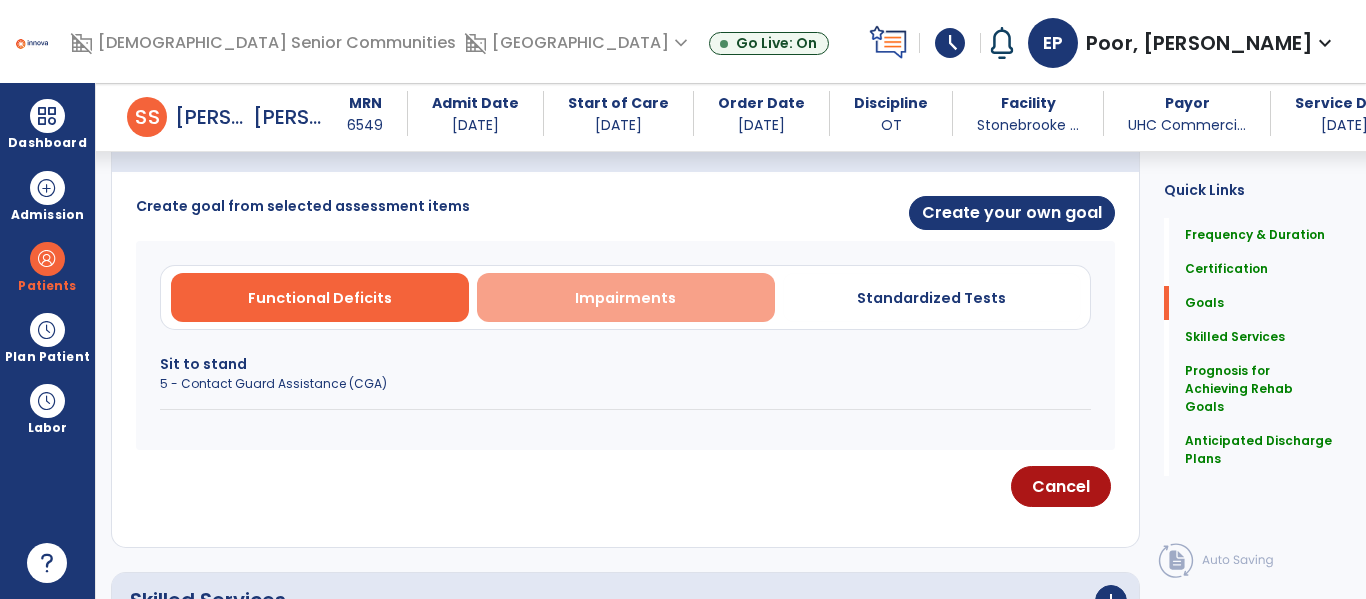 click on "Impairments" at bounding box center (625, 298) 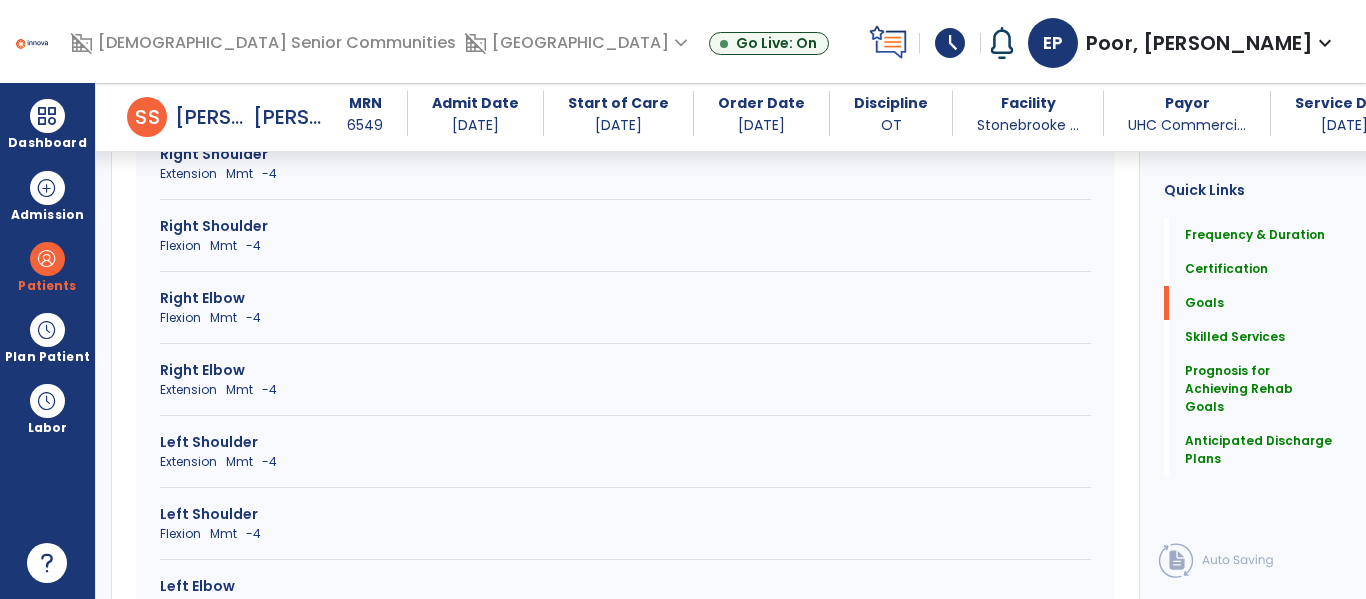 scroll, scrollTop: 706, scrollLeft: 0, axis: vertical 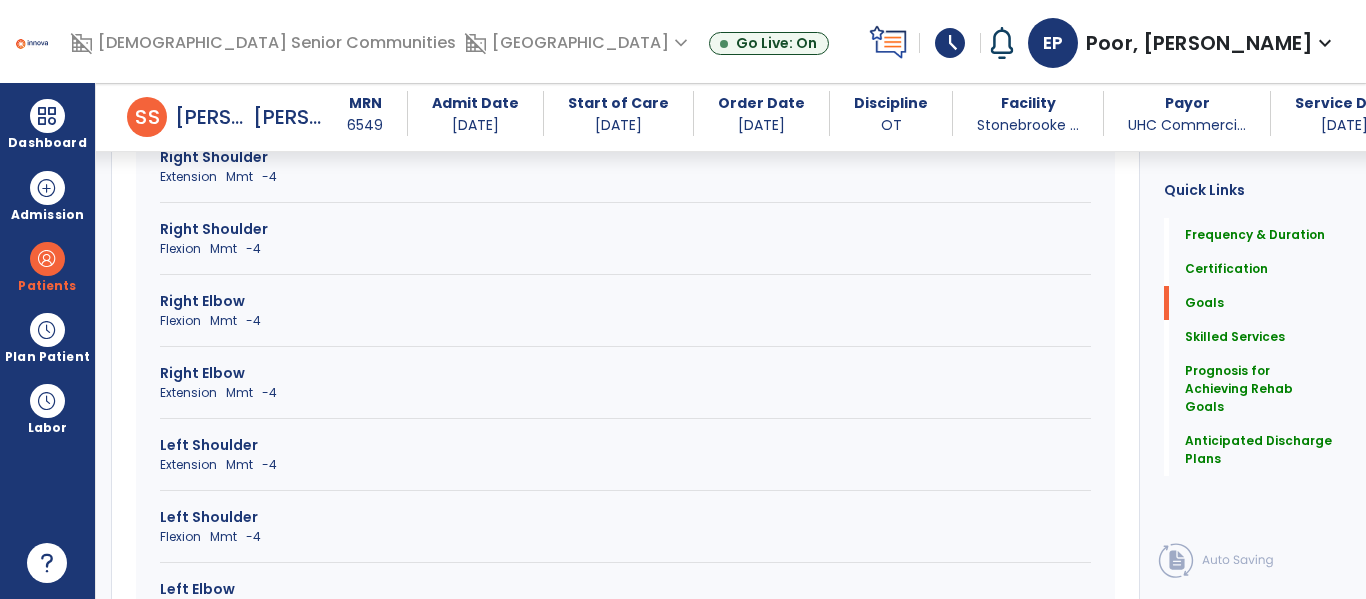 click on "Right Elbow" at bounding box center (625, 373) 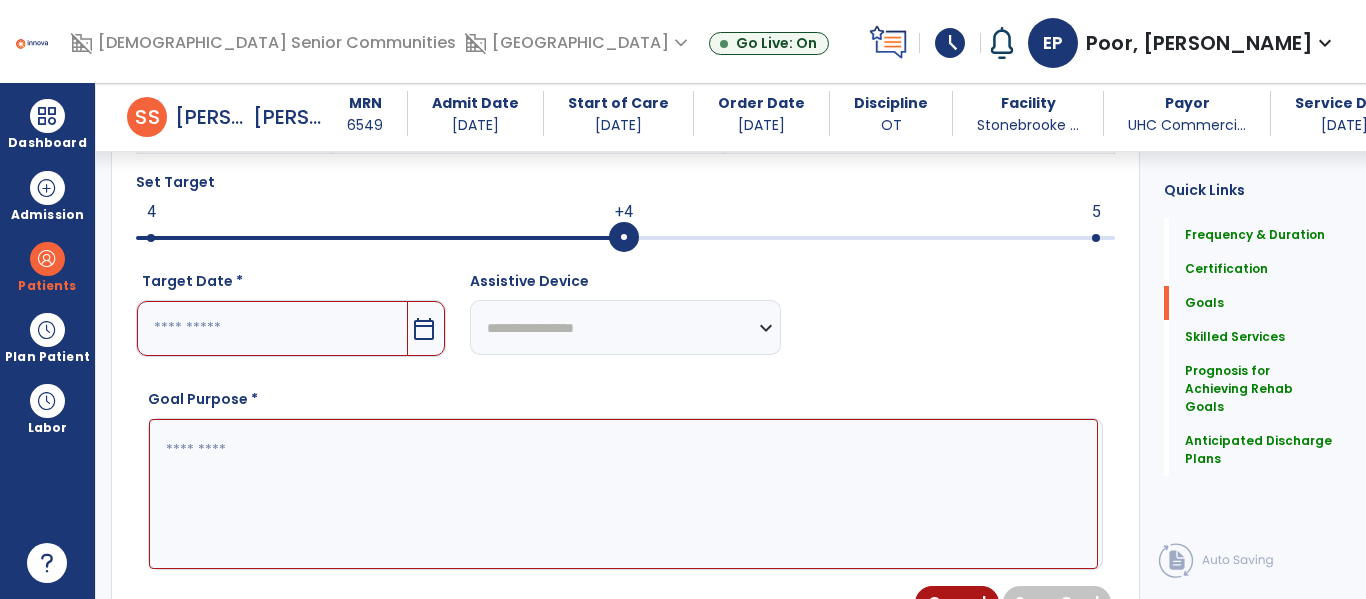 click on "calendar_today" at bounding box center [424, 329] 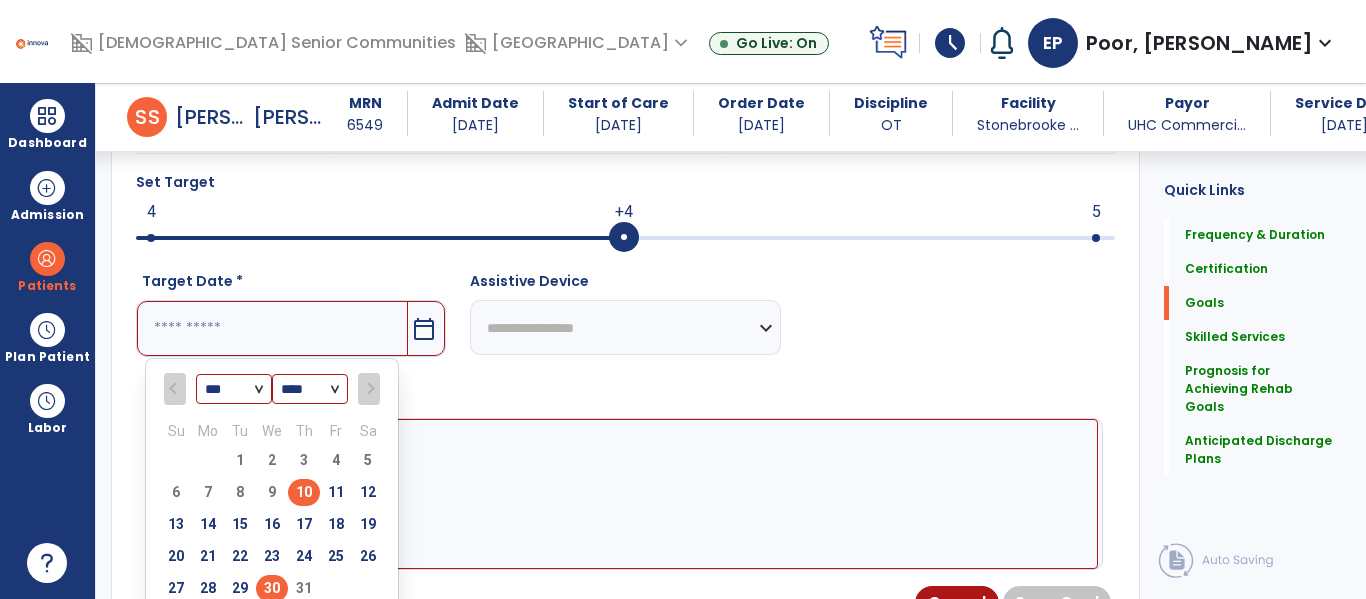 click on "30" at bounding box center [272, 588] 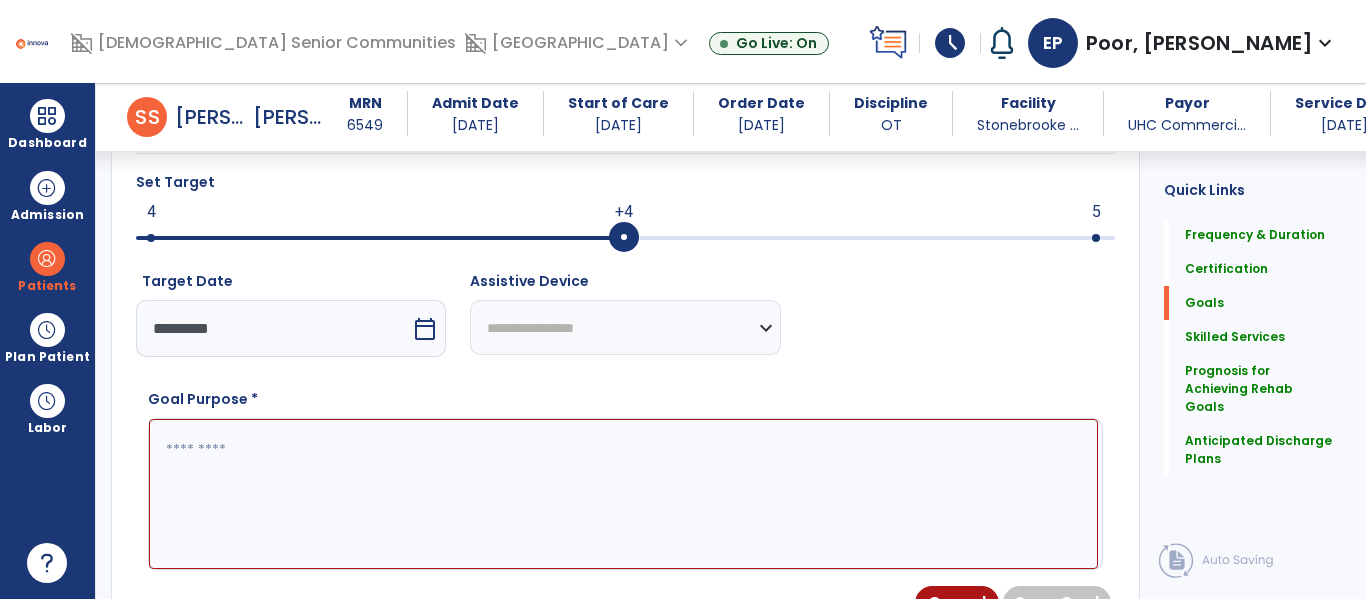 click at bounding box center [623, 494] 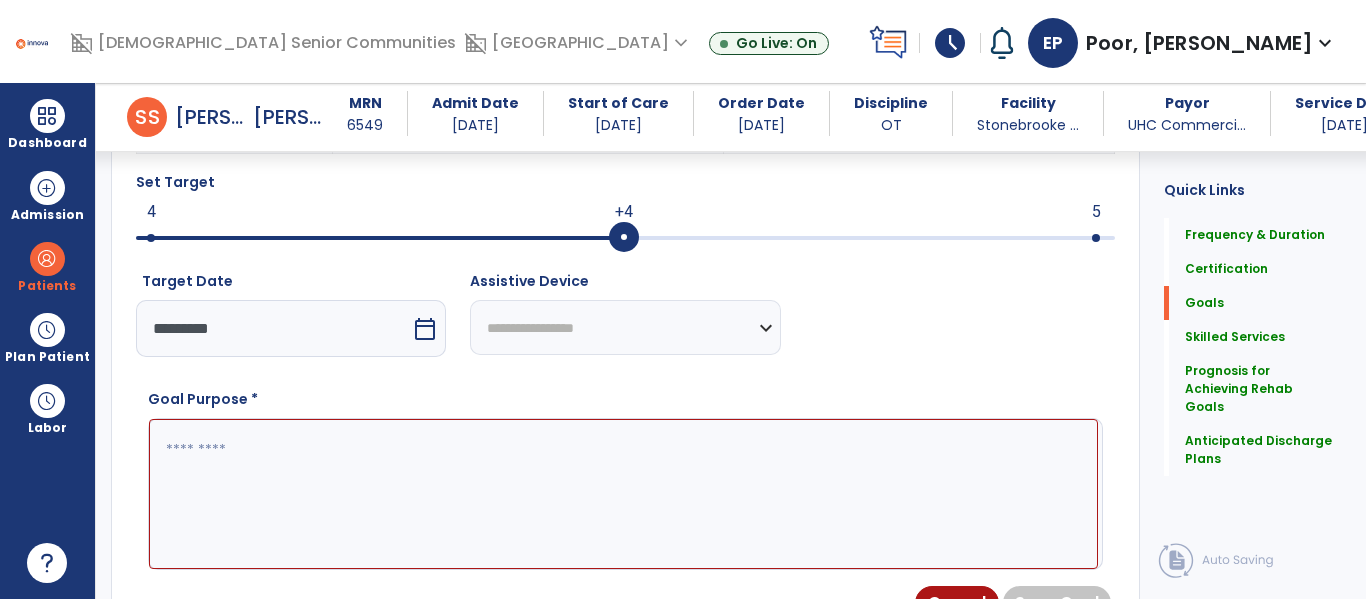 click at bounding box center (623, 494) 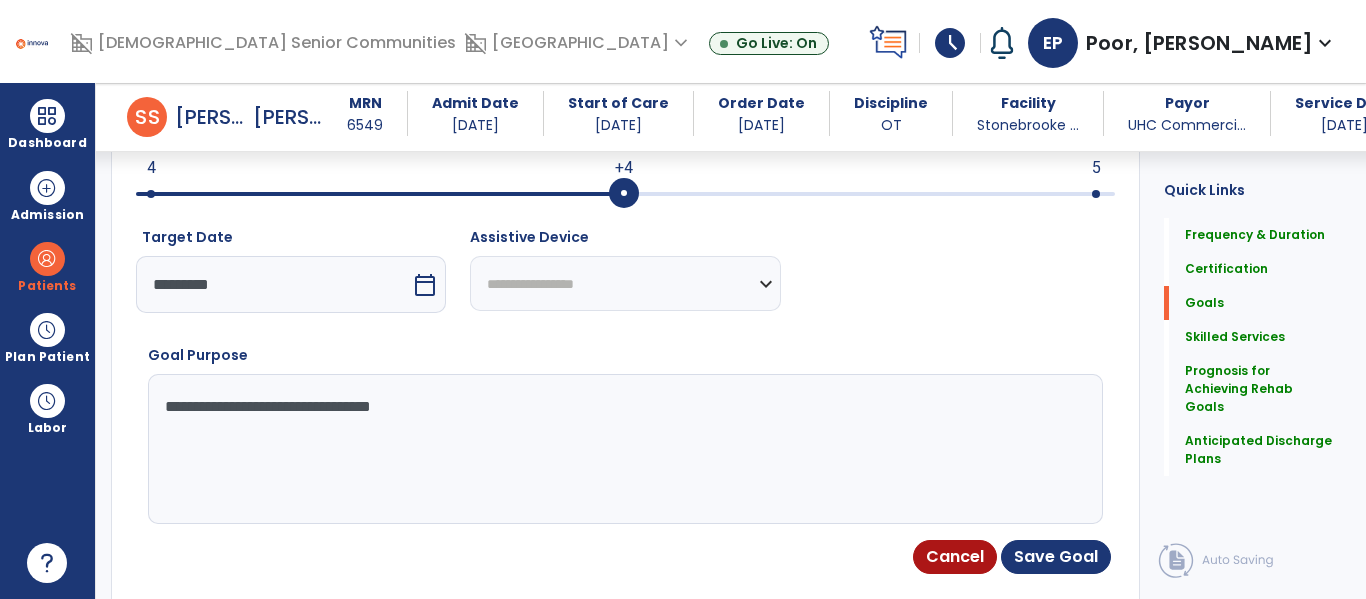 scroll, scrollTop: 744, scrollLeft: 0, axis: vertical 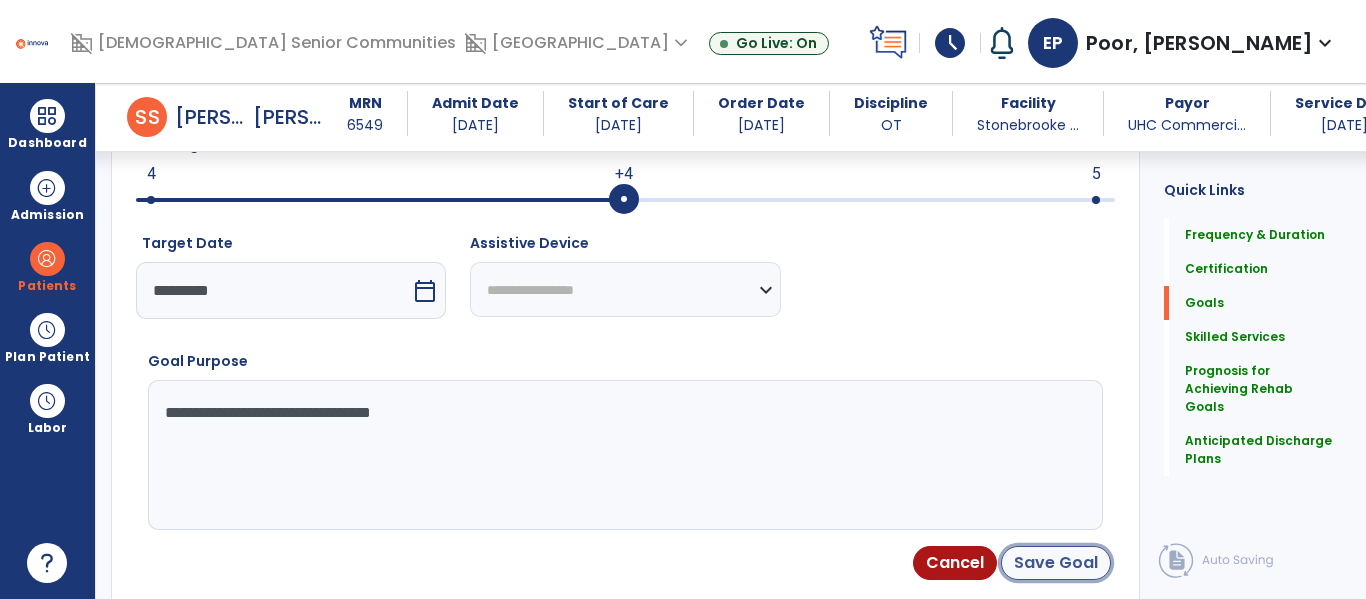 click on "Save Goal" at bounding box center [1056, 563] 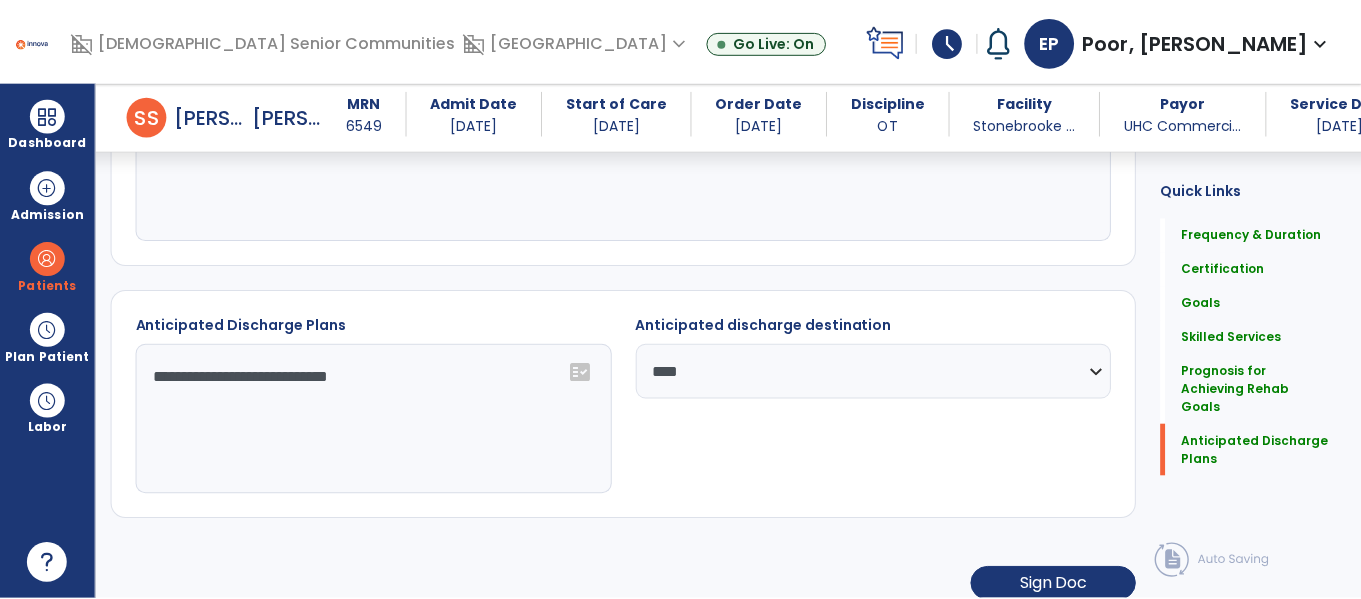 scroll, scrollTop: 2765, scrollLeft: 0, axis: vertical 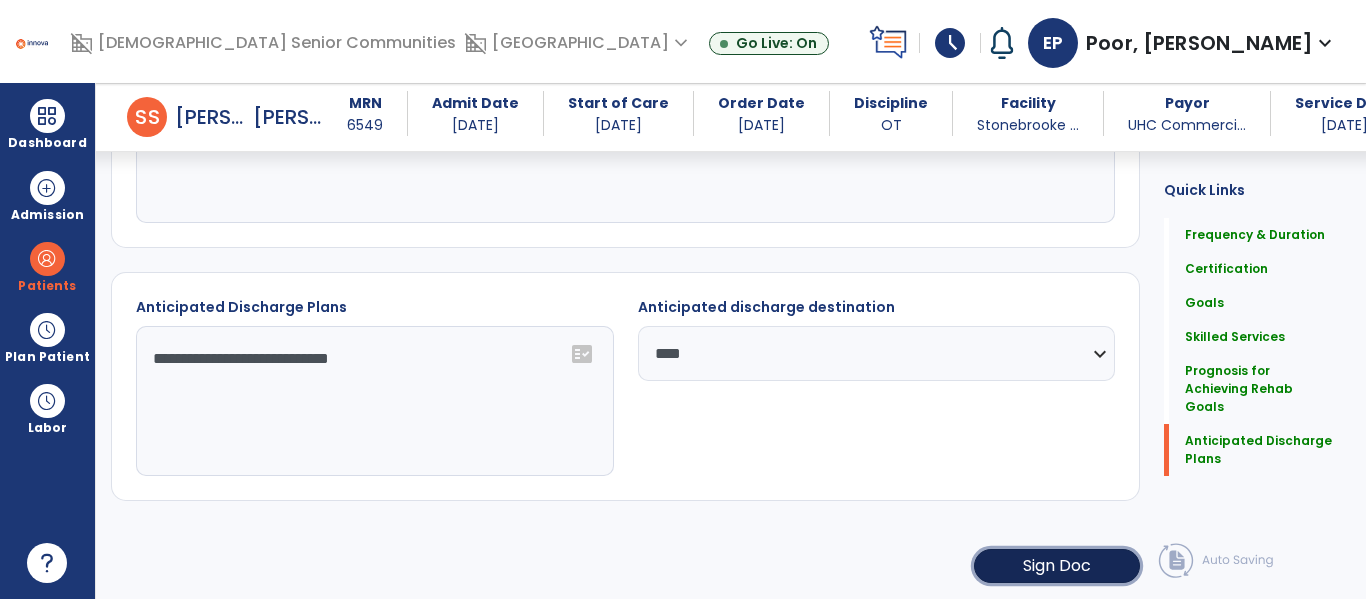 click on "Sign Doc" 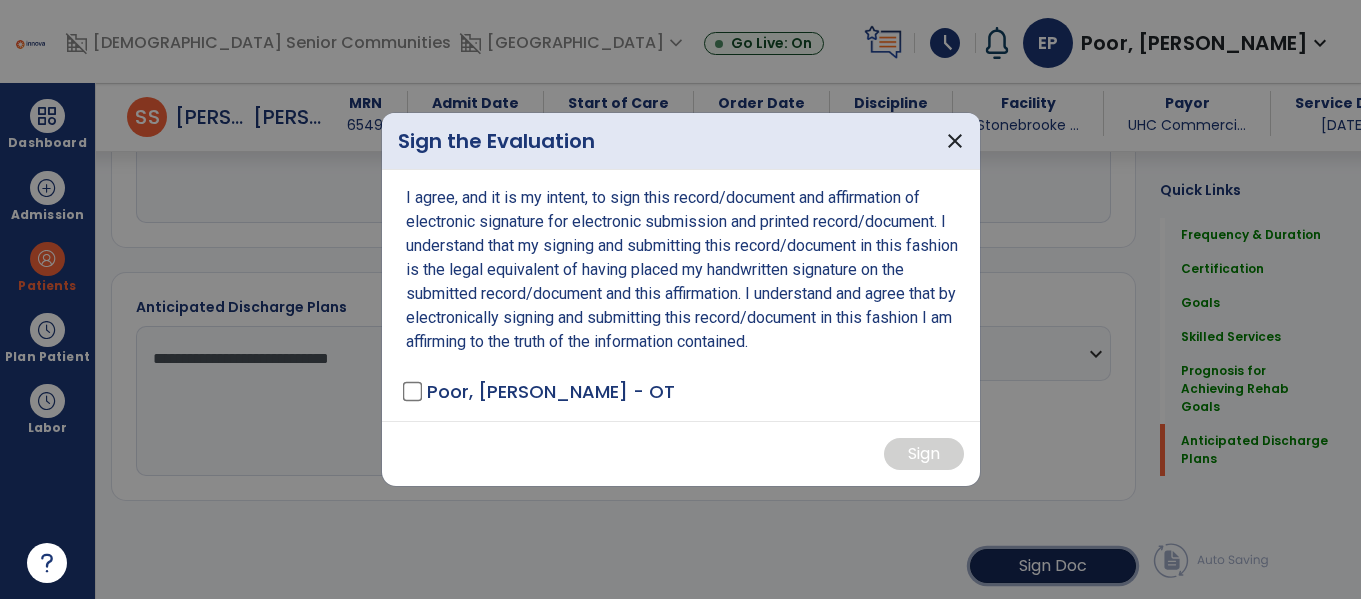 scroll, scrollTop: 2765, scrollLeft: 0, axis: vertical 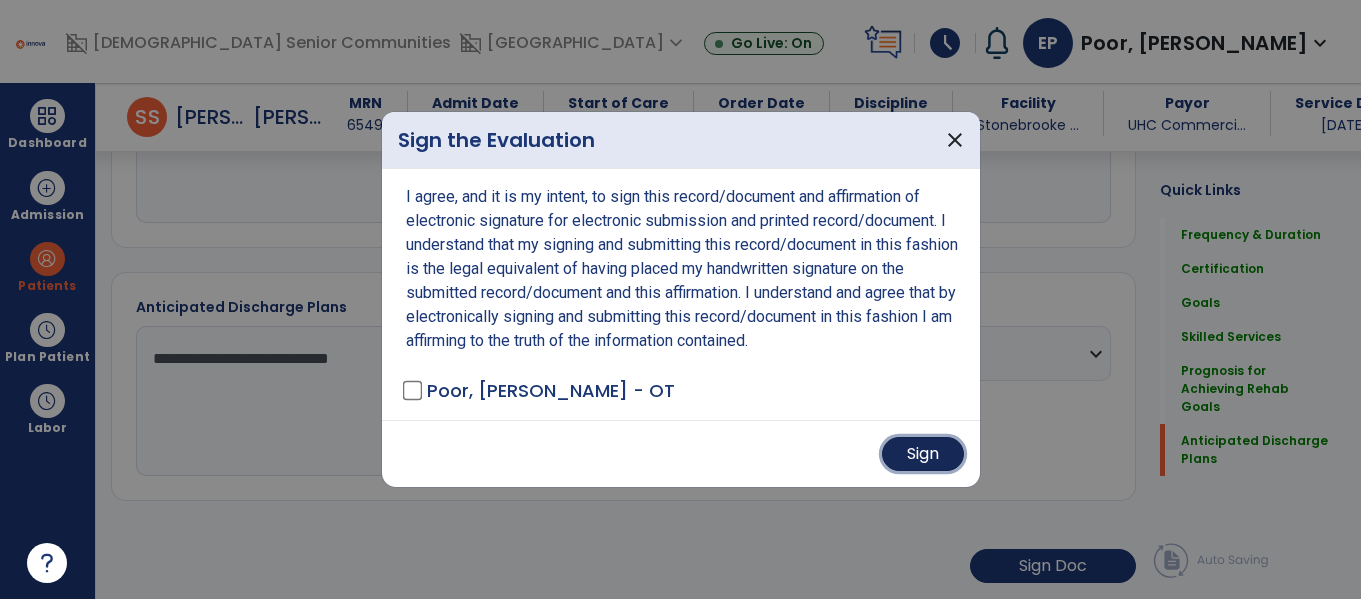 click on "Sign" at bounding box center [923, 454] 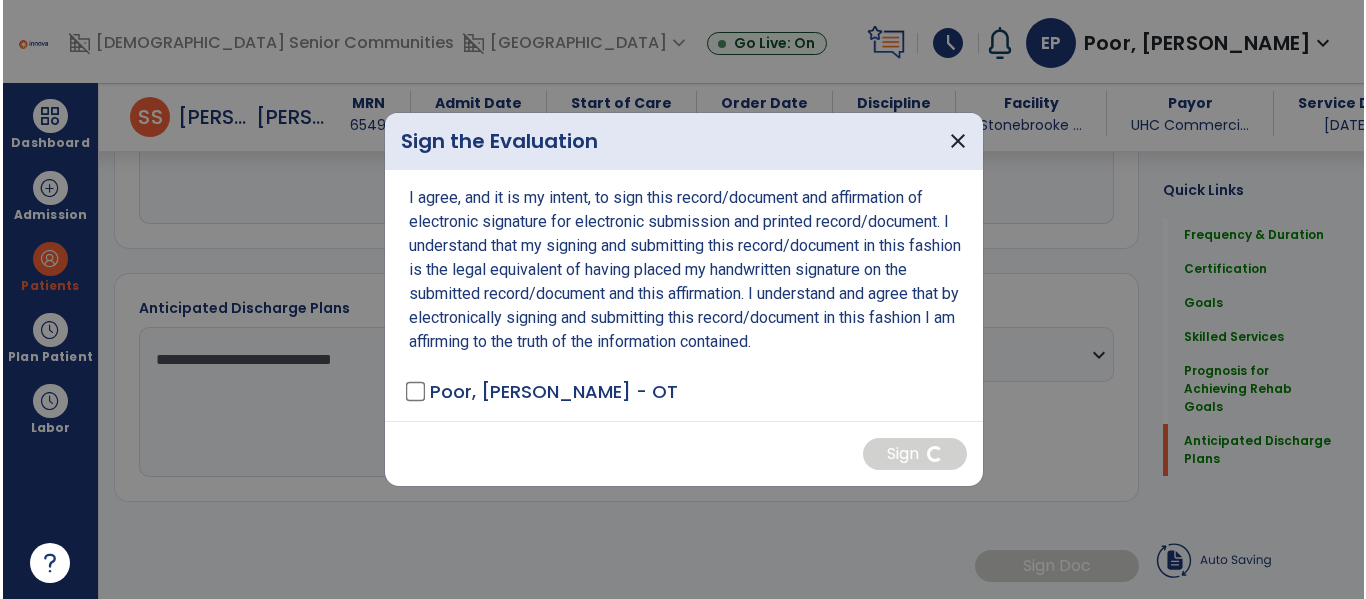 scroll, scrollTop: 2764, scrollLeft: 0, axis: vertical 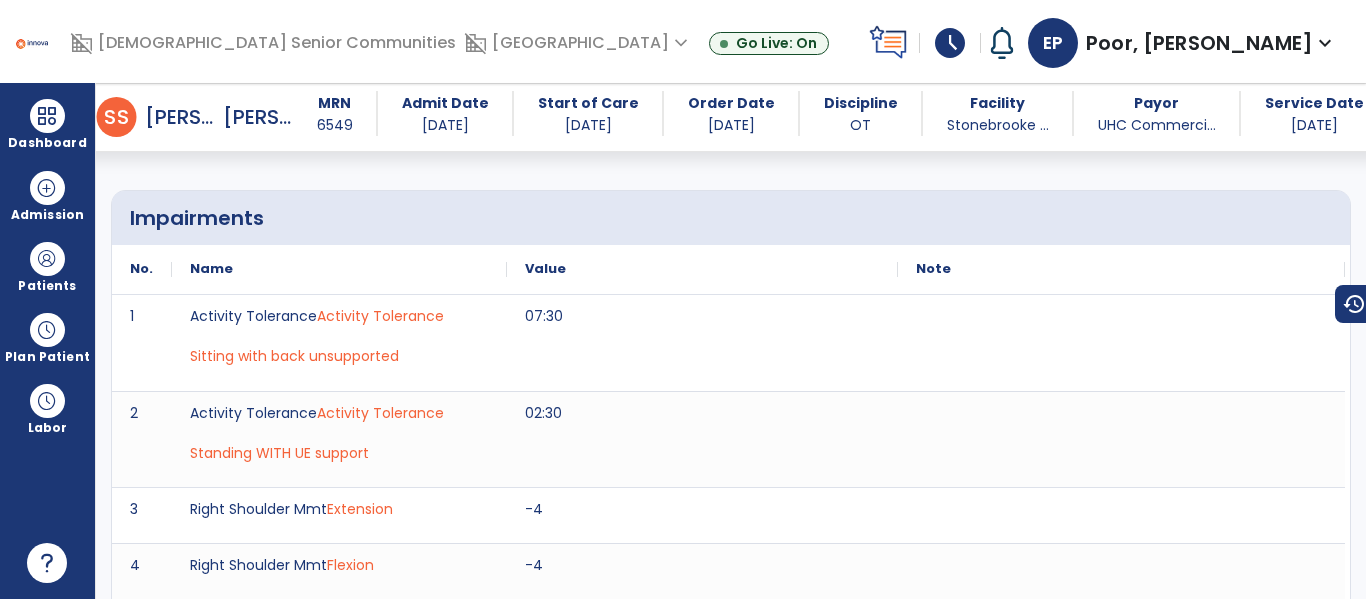 click on "Impairments" at bounding box center [734, 218] 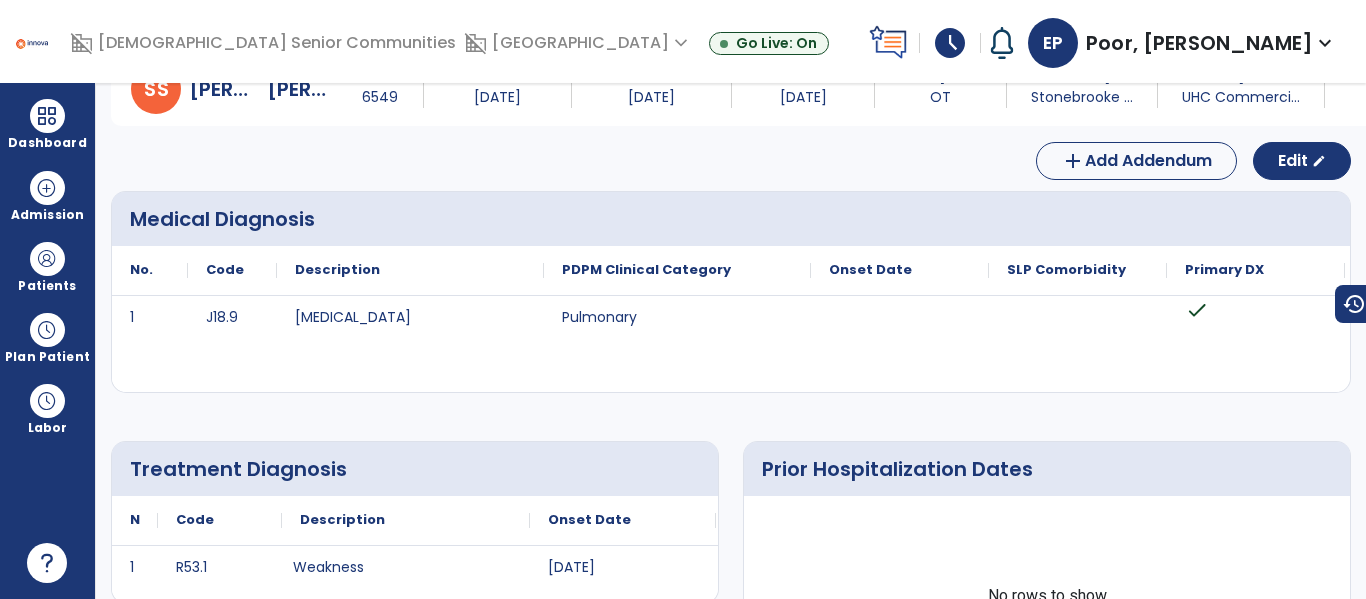 scroll, scrollTop: 0, scrollLeft: 0, axis: both 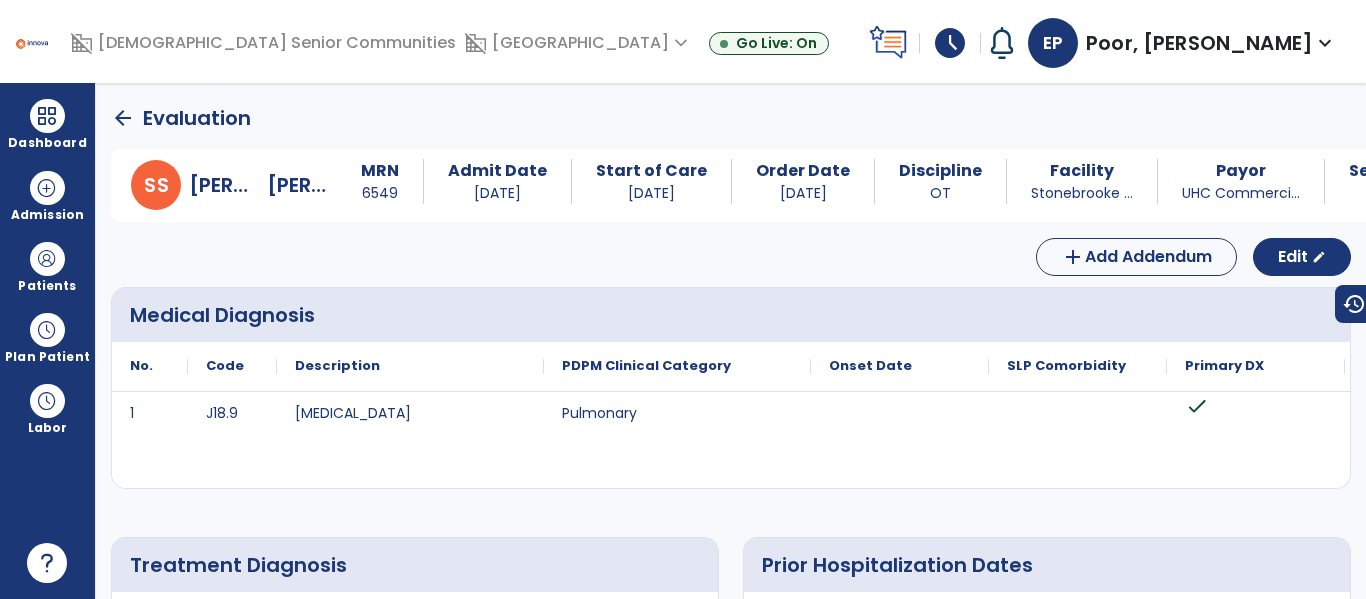 click on "arrow_back" 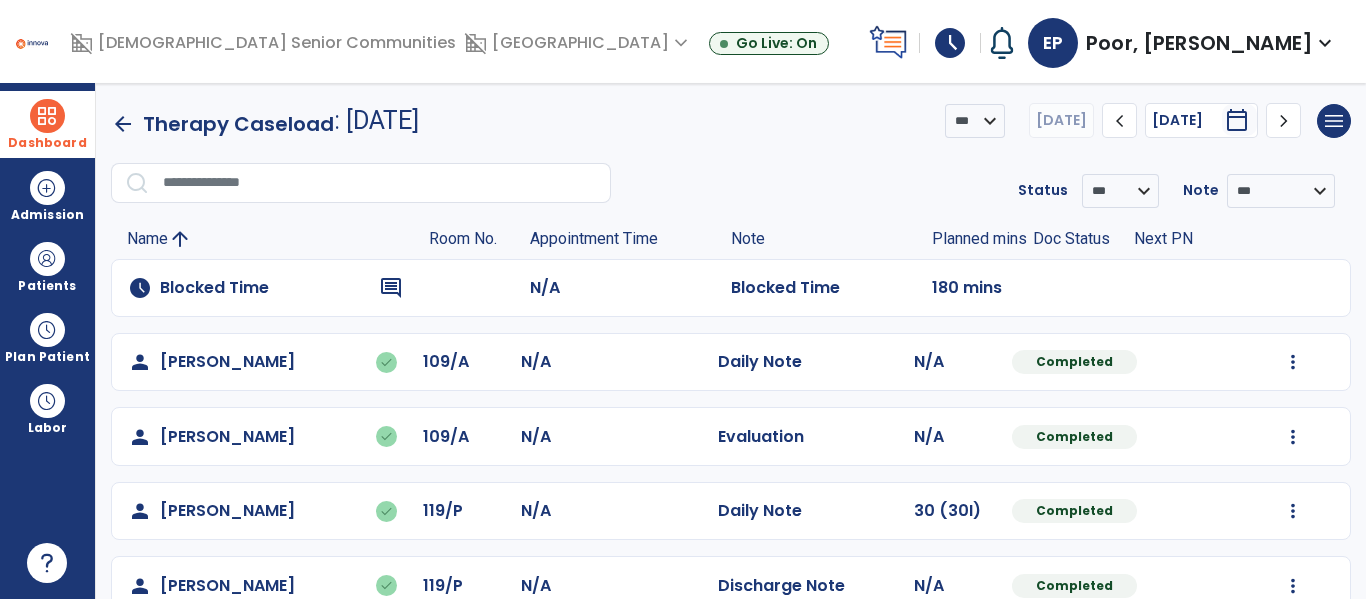 click at bounding box center (47, 116) 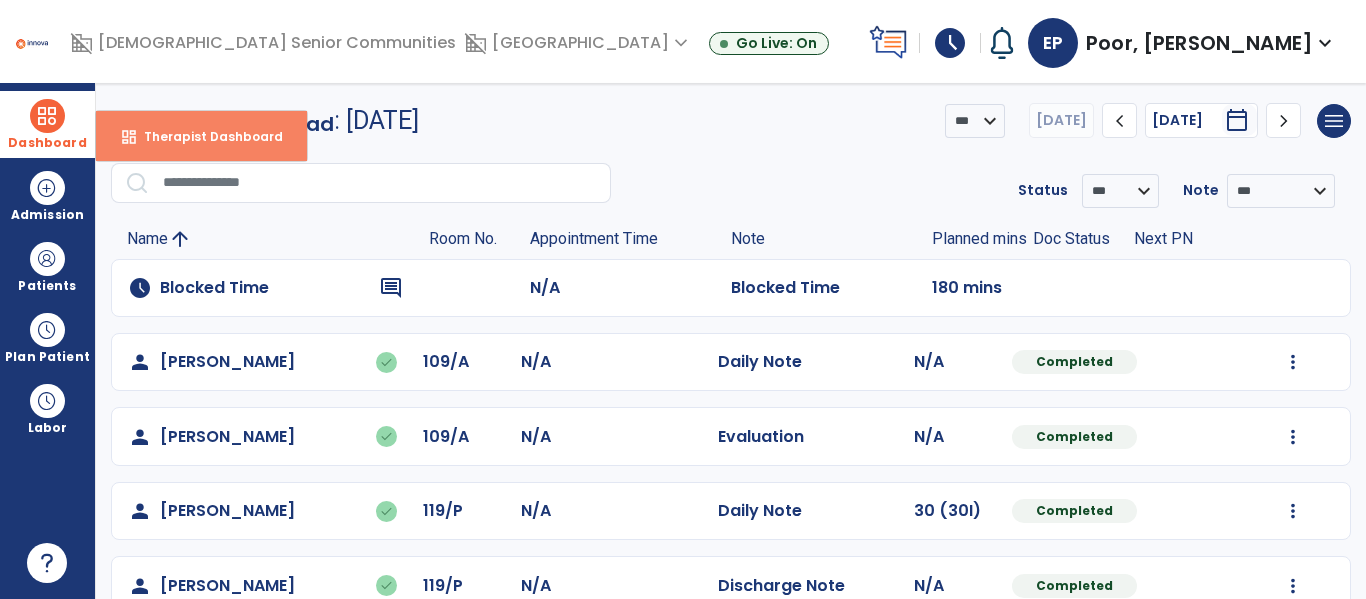 click on "dashboard  Therapist Dashboard" at bounding box center (201, 136) 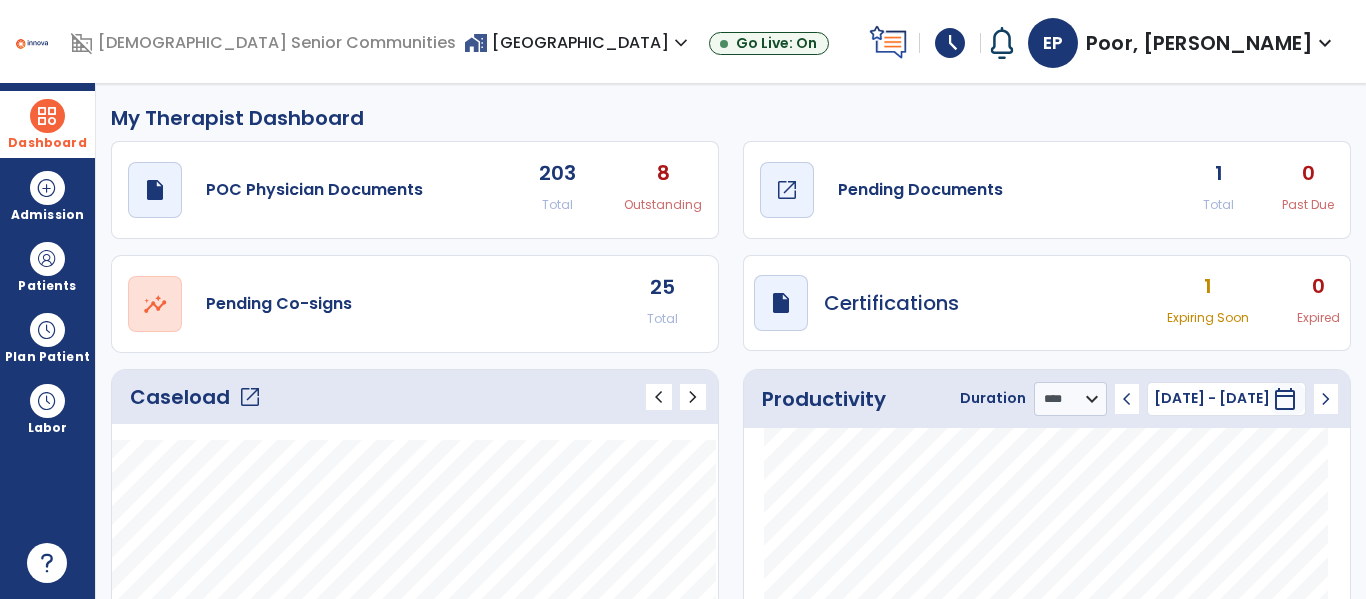 click on "Pending Documents" 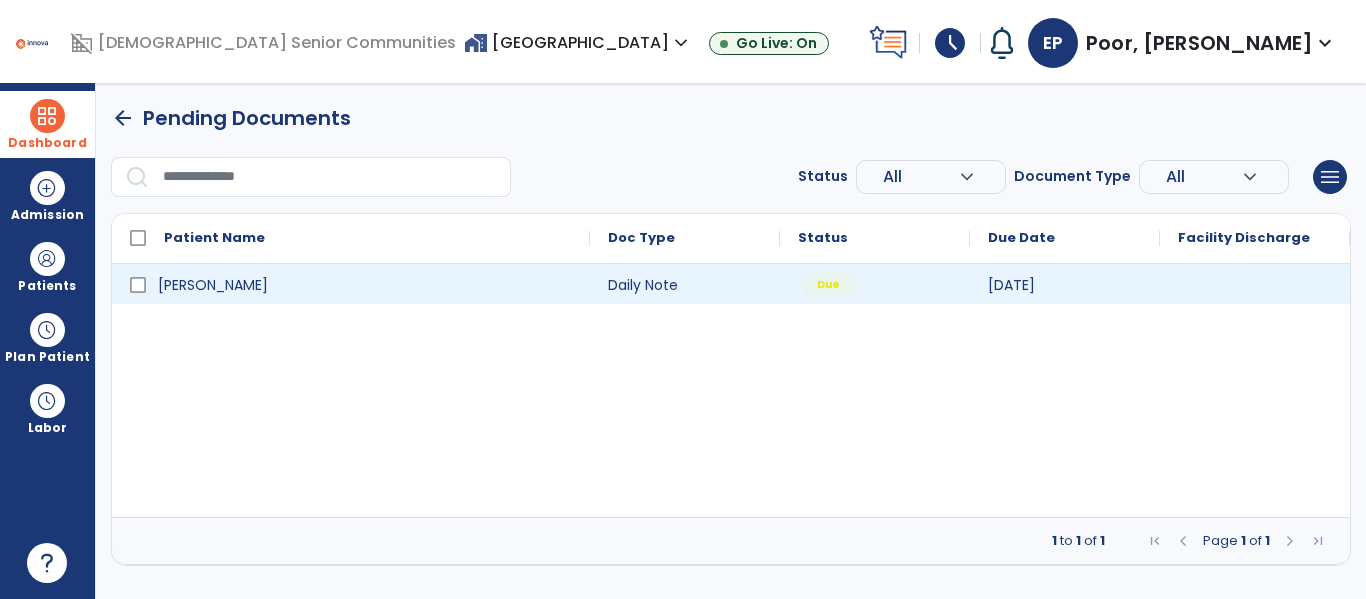 click on "Due" at bounding box center (875, 284) 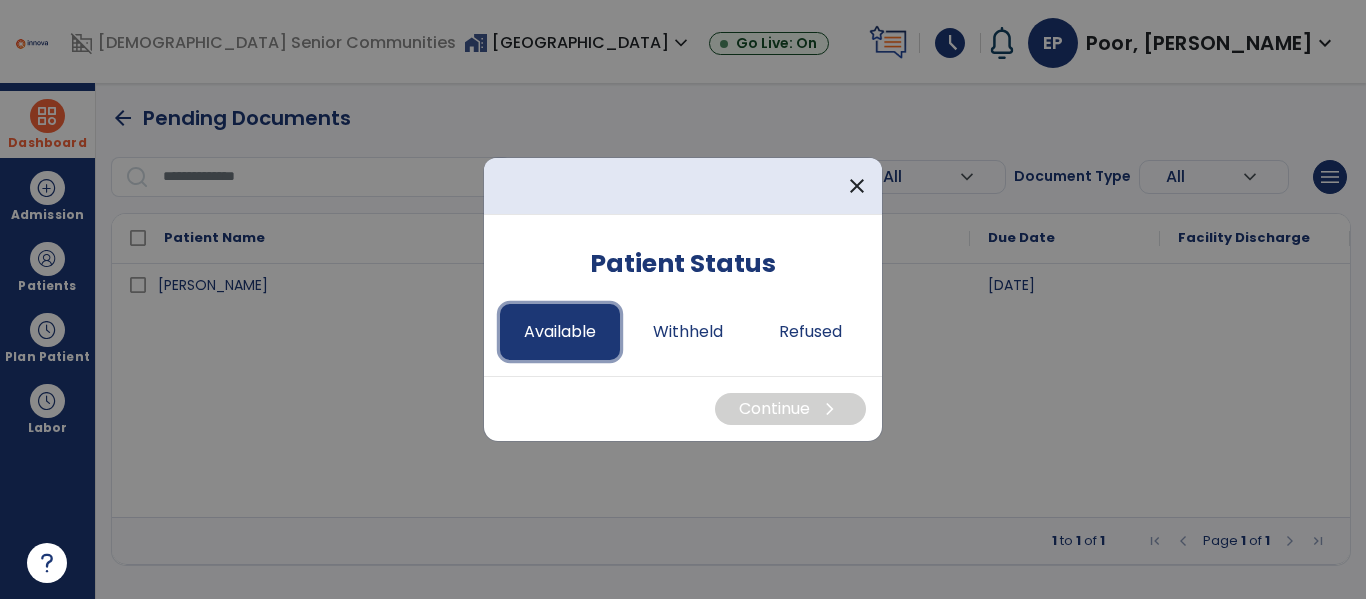 click on "Available" at bounding box center (560, 332) 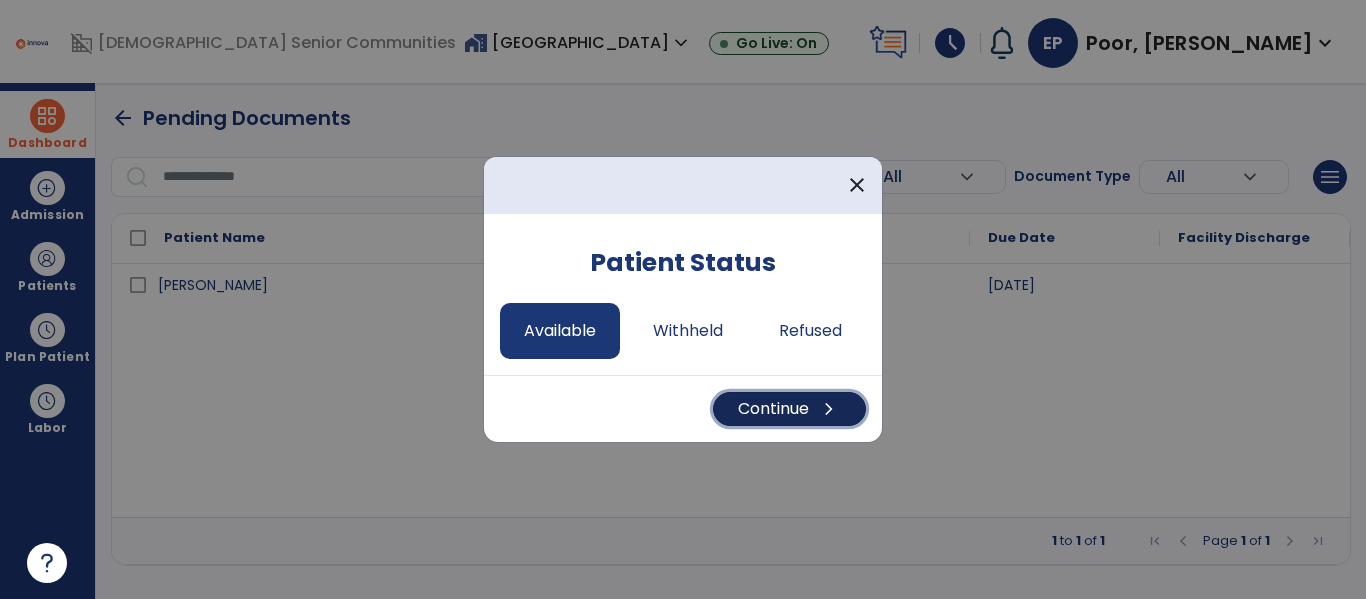 click on "Continue   chevron_right" at bounding box center (789, 409) 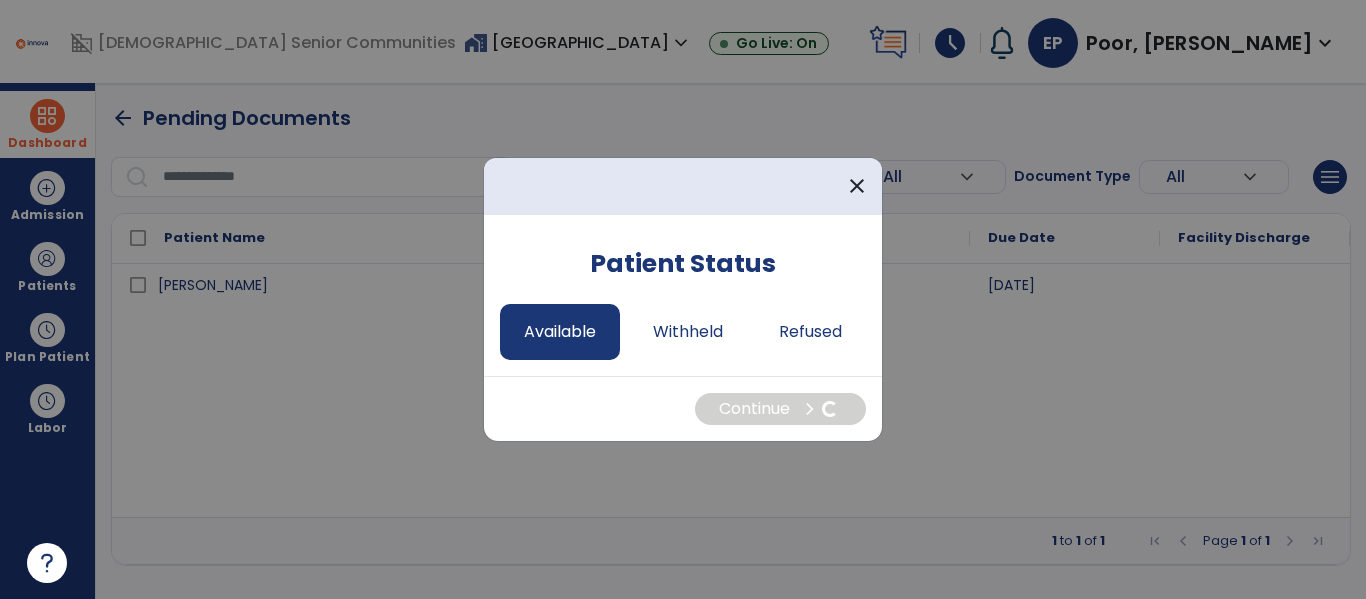 select on "*" 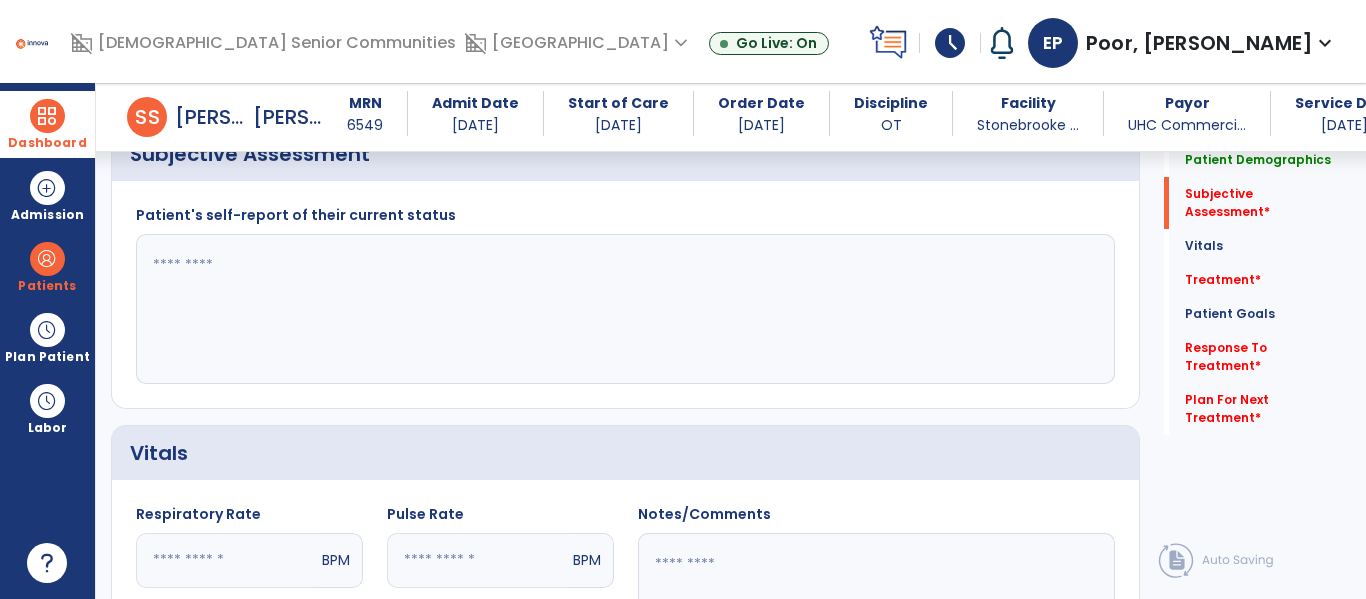 scroll, scrollTop: 407, scrollLeft: 0, axis: vertical 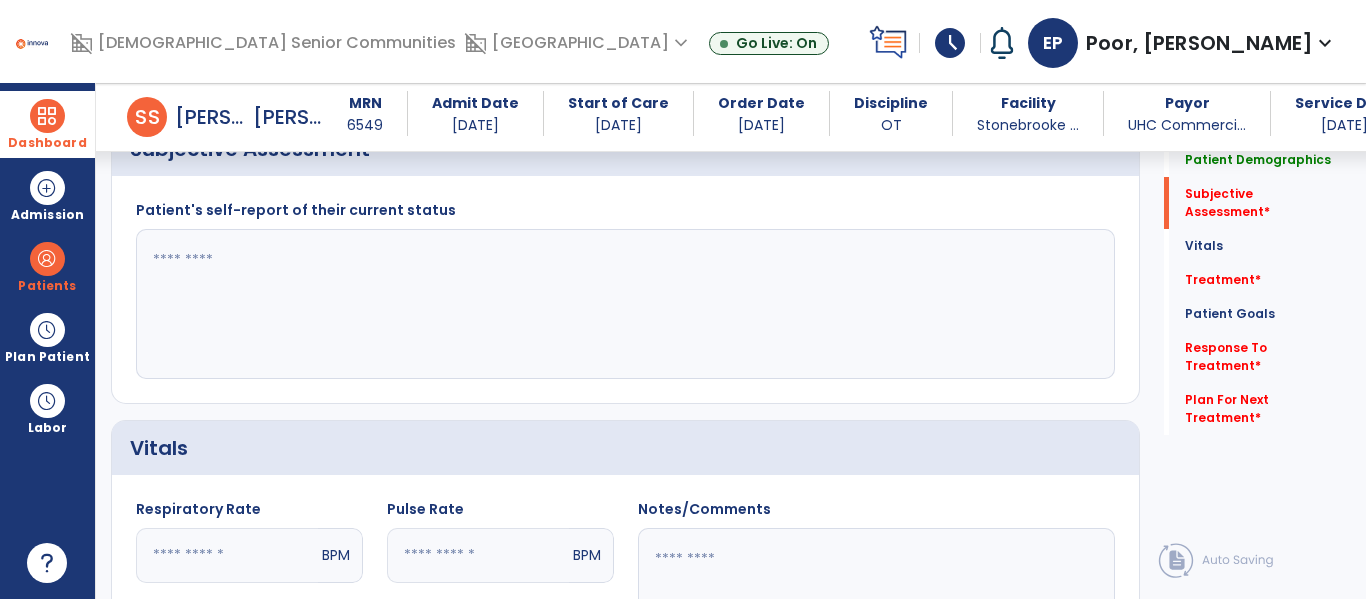 click 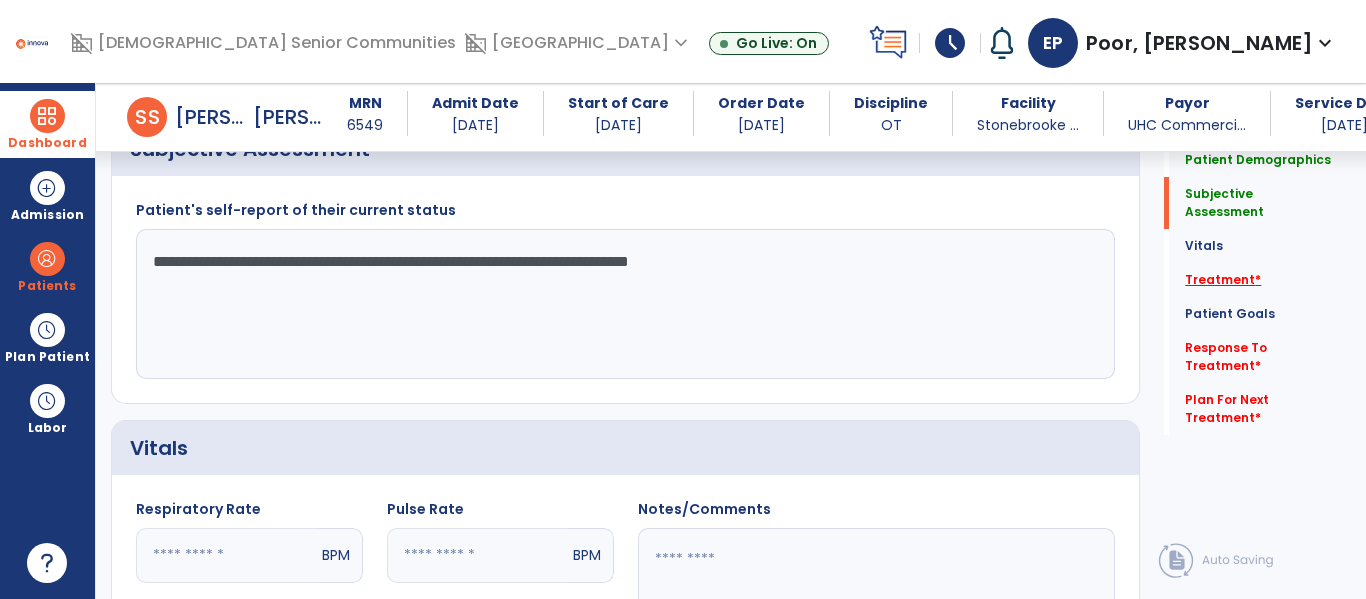 type on "**********" 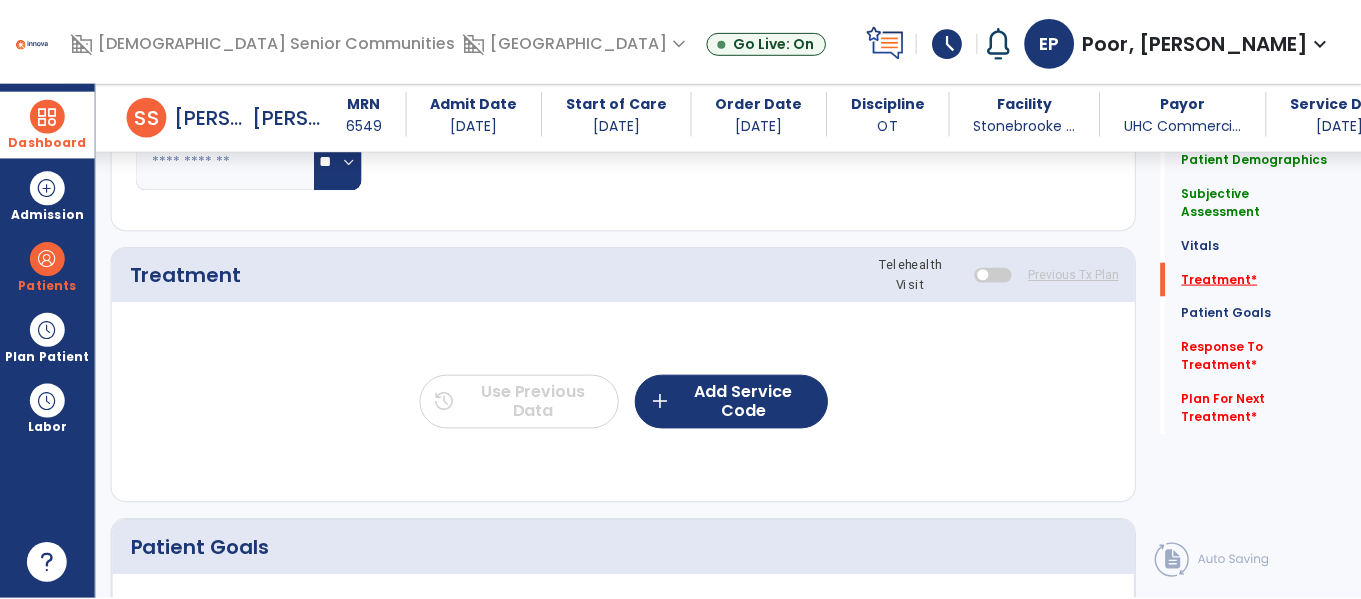 scroll, scrollTop: 1036, scrollLeft: 0, axis: vertical 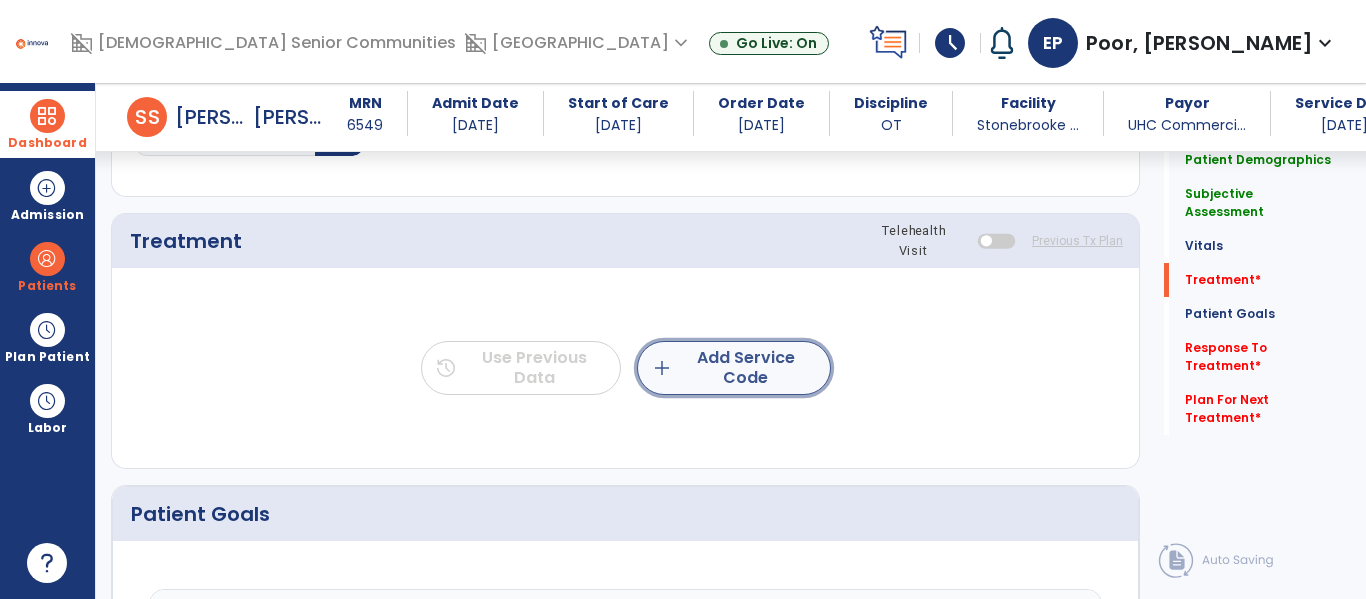 click on "add  Add Service Code" 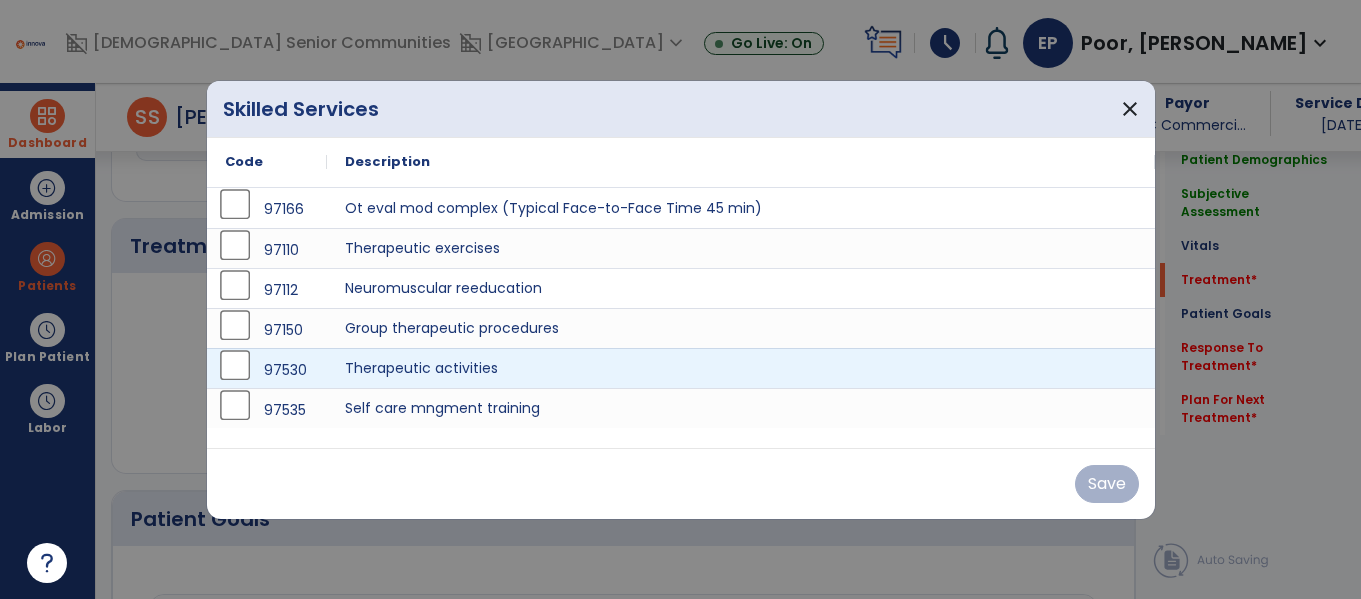 scroll, scrollTop: 1036, scrollLeft: 0, axis: vertical 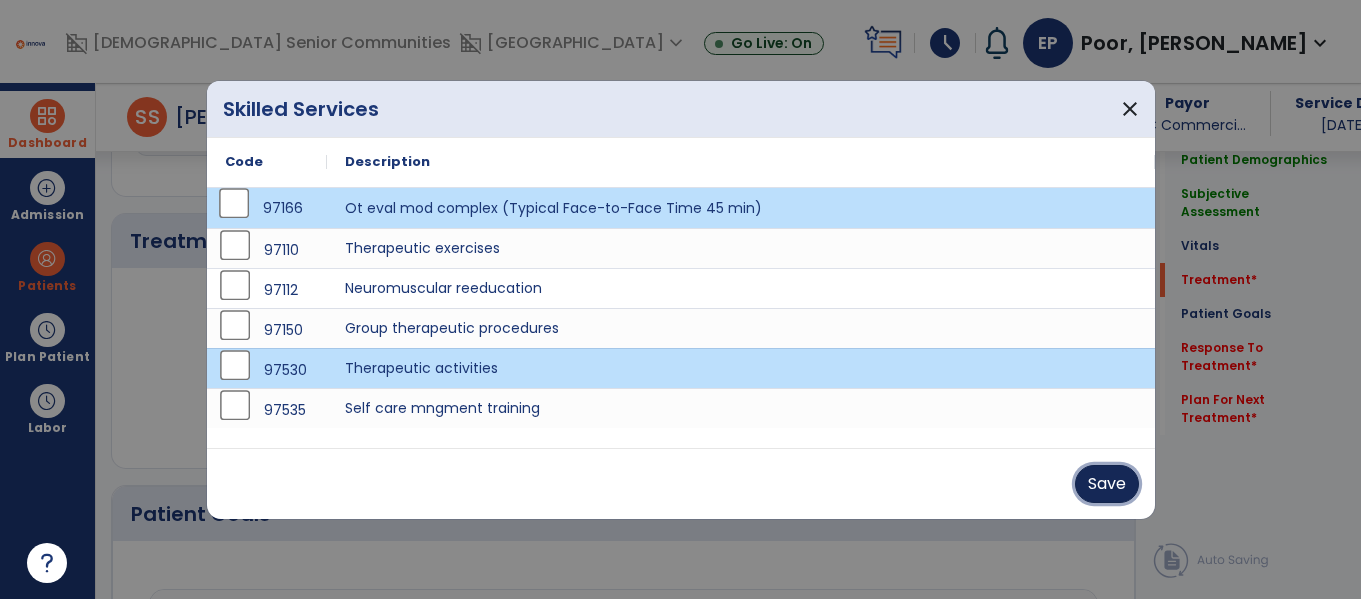 click on "Save" at bounding box center (1107, 484) 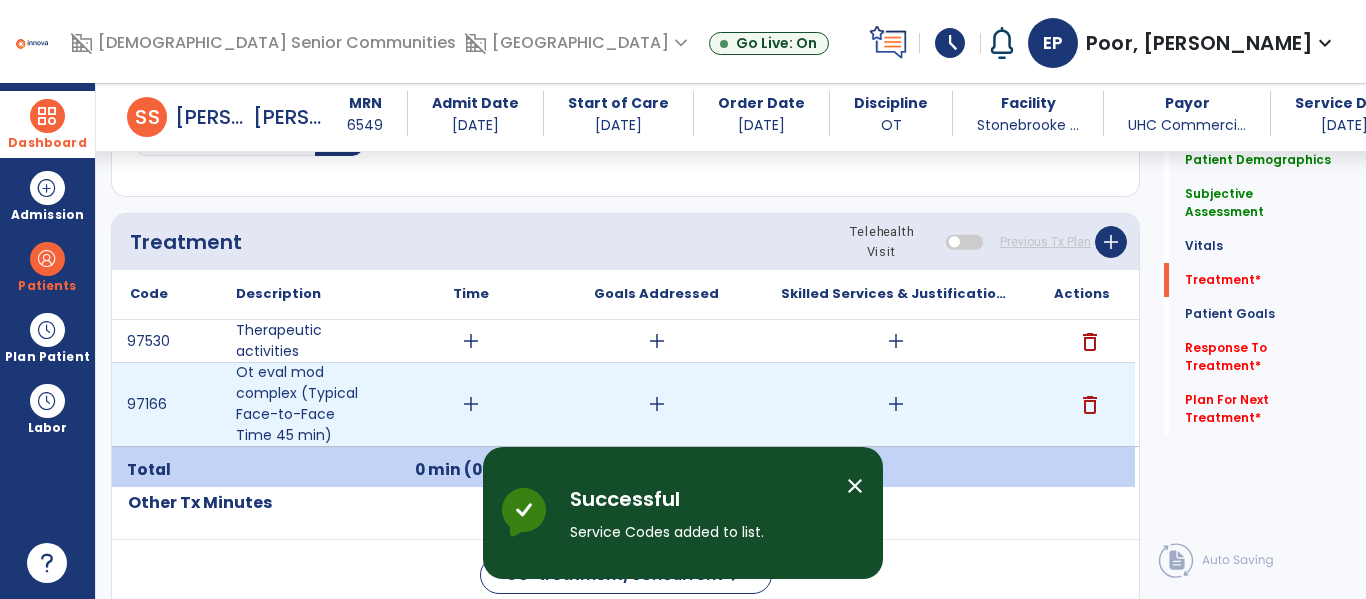 click on "add" at bounding box center [471, 404] 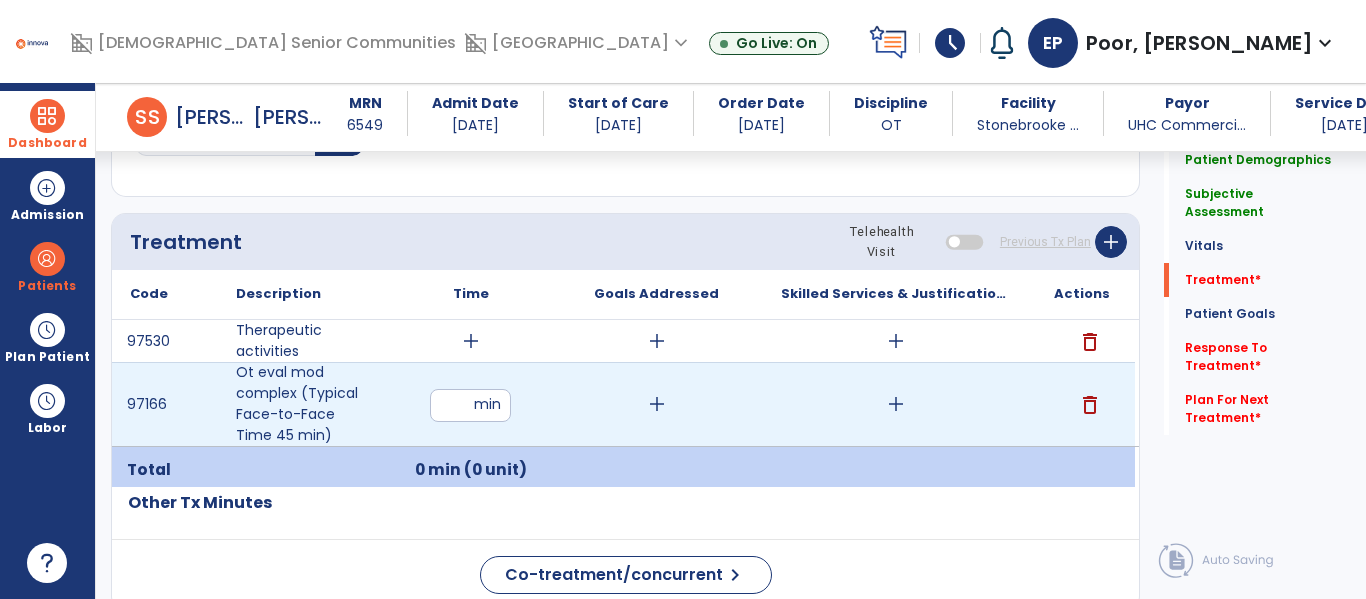 type on "**" 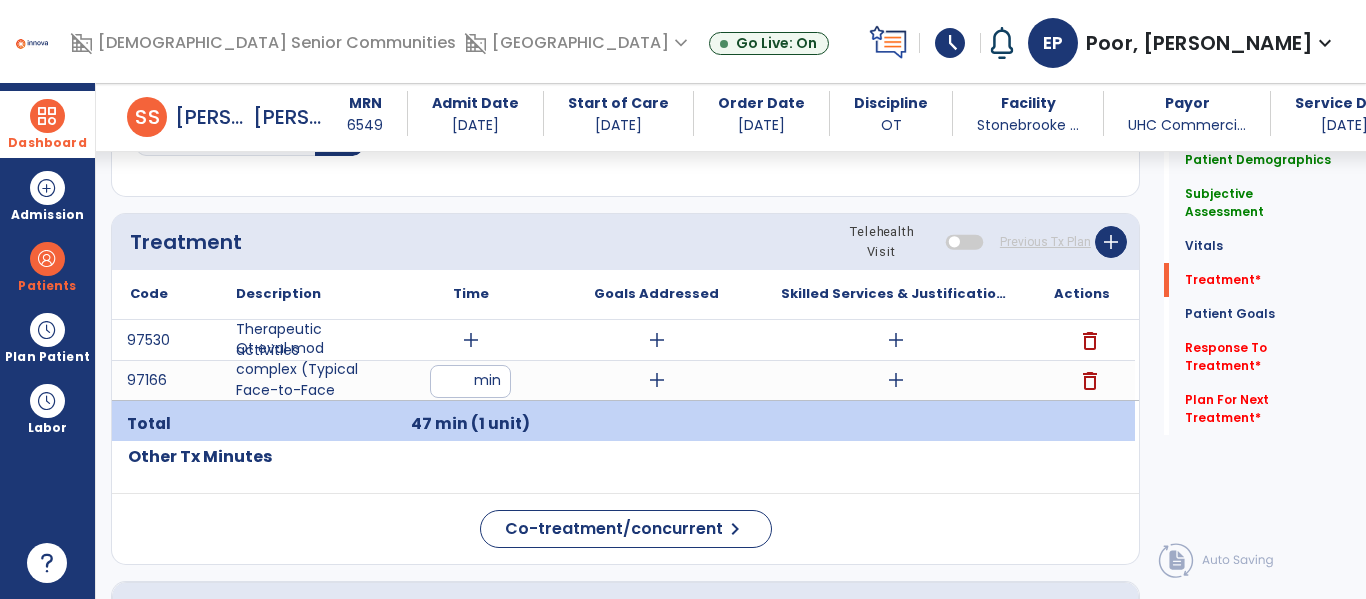 click at bounding box center [656, 424] 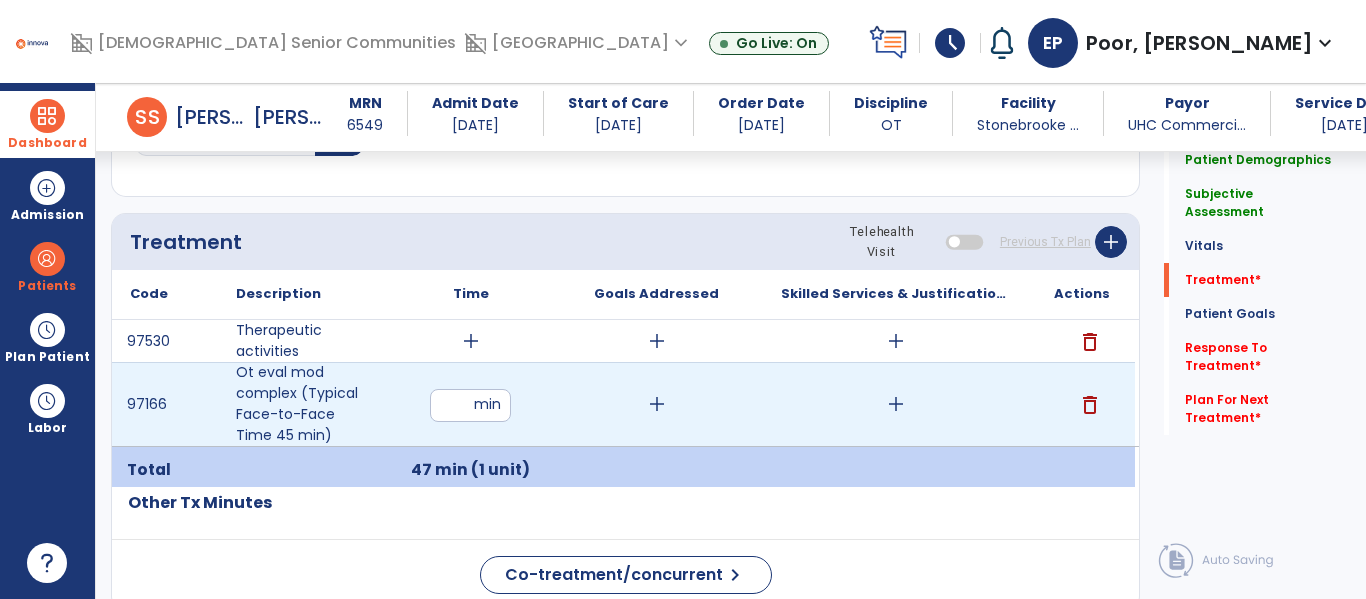 click on "add" at bounding box center [657, 404] 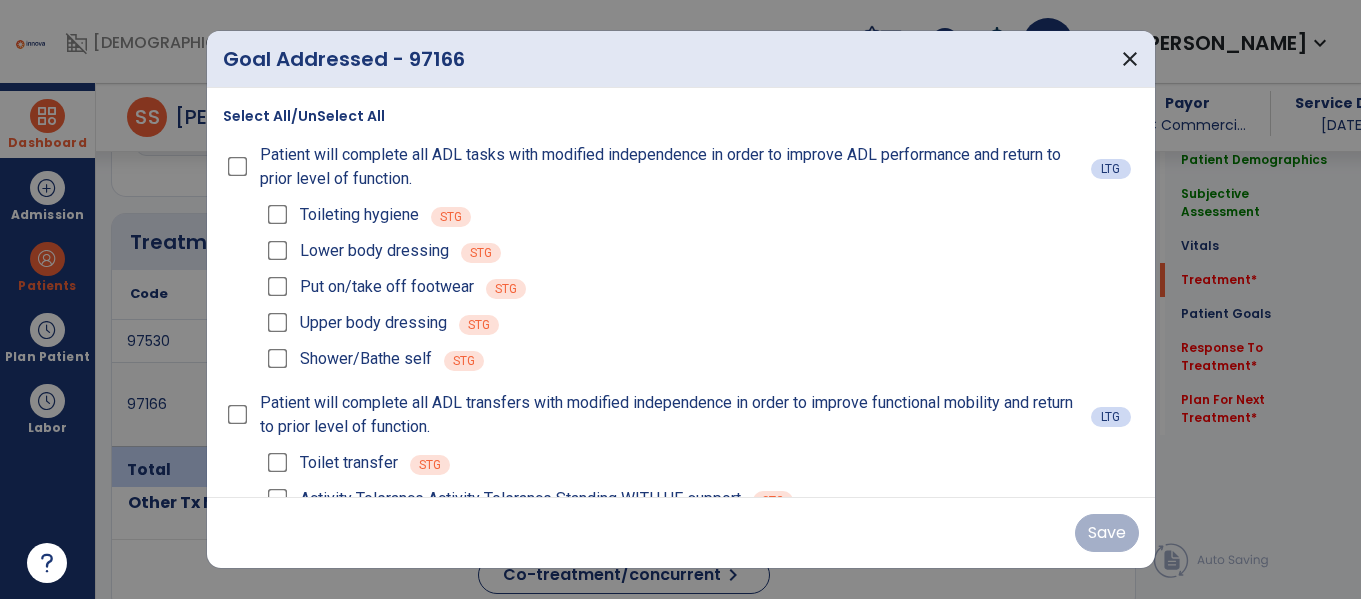 scroll, scrollTop: 1036, scrollLeft: 0, axis: vertical 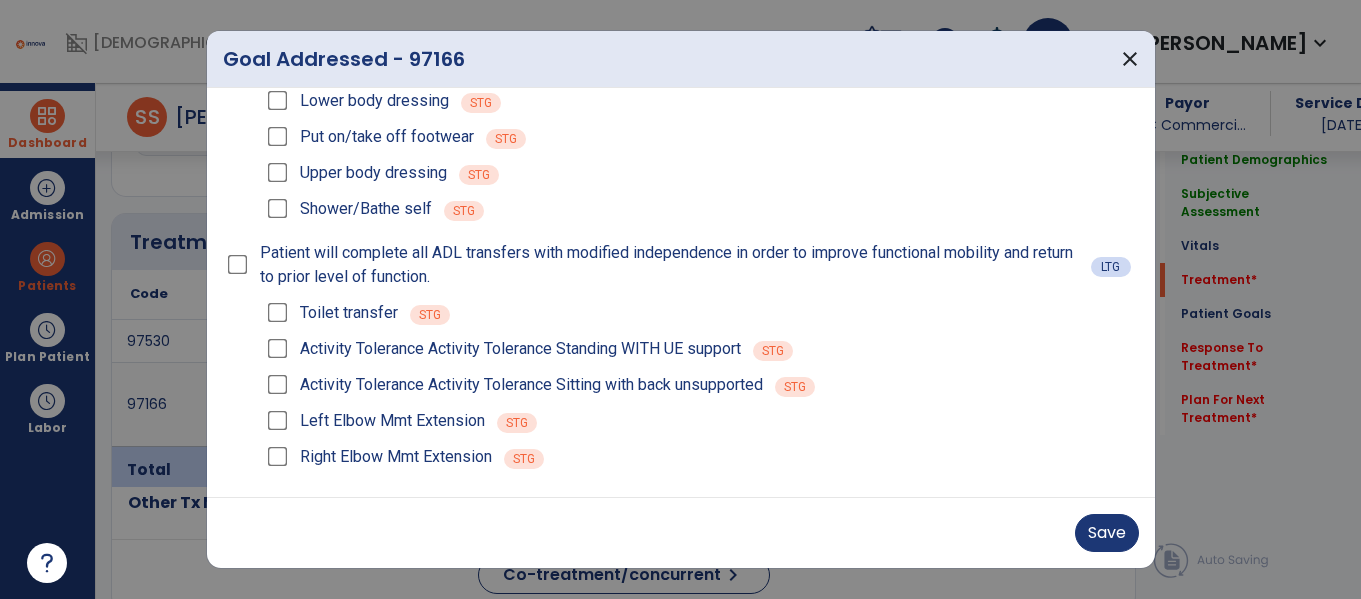 click on "Activity Tolerance  Activity Tolerance Sitting with back unsupported" at bounding box center (513, 385) 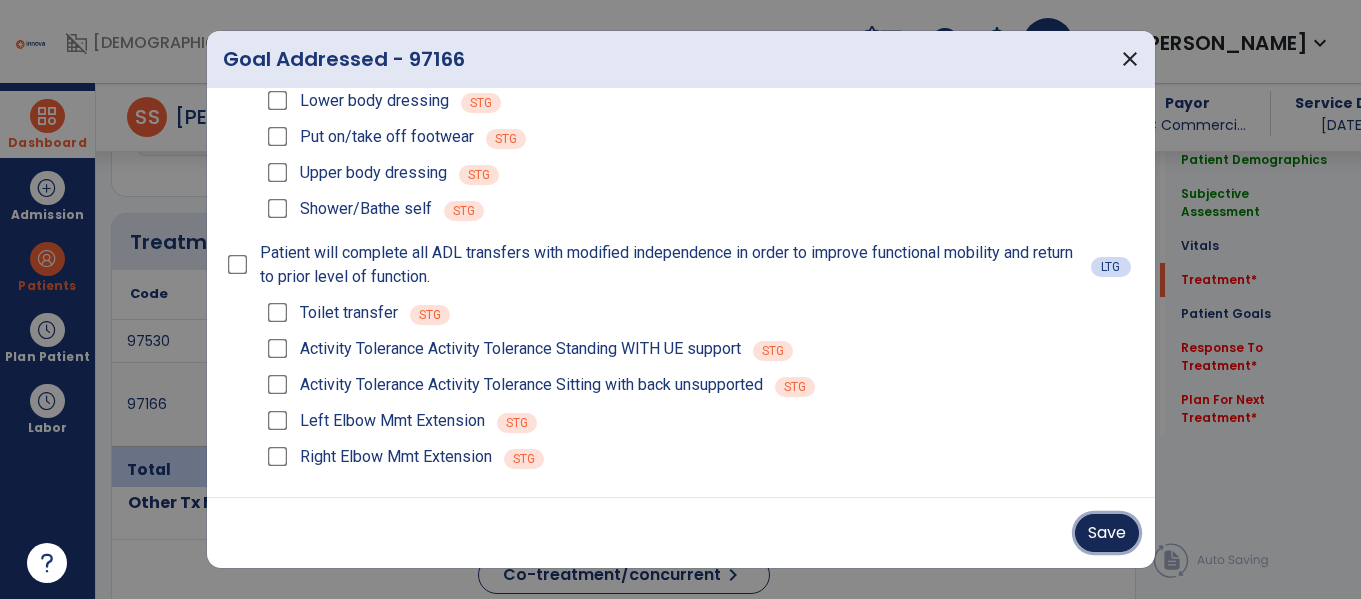 click on "Save" at bounding box center [1107, 533] 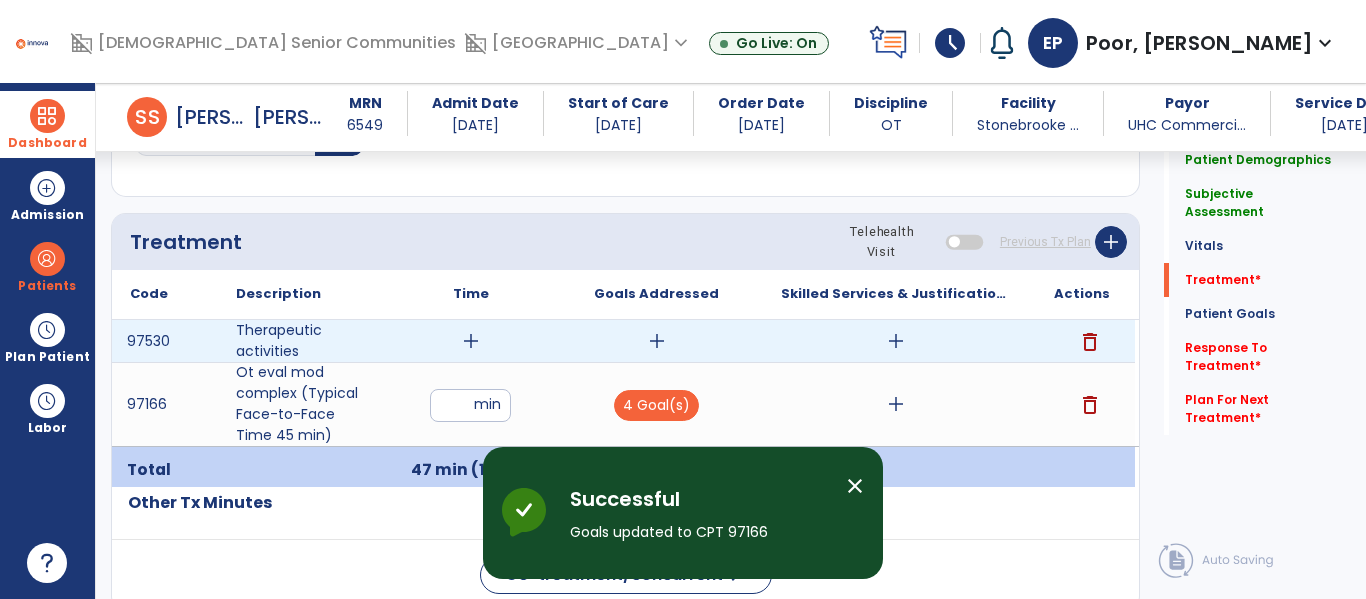 click on "add" at bounding box center [471, 341] 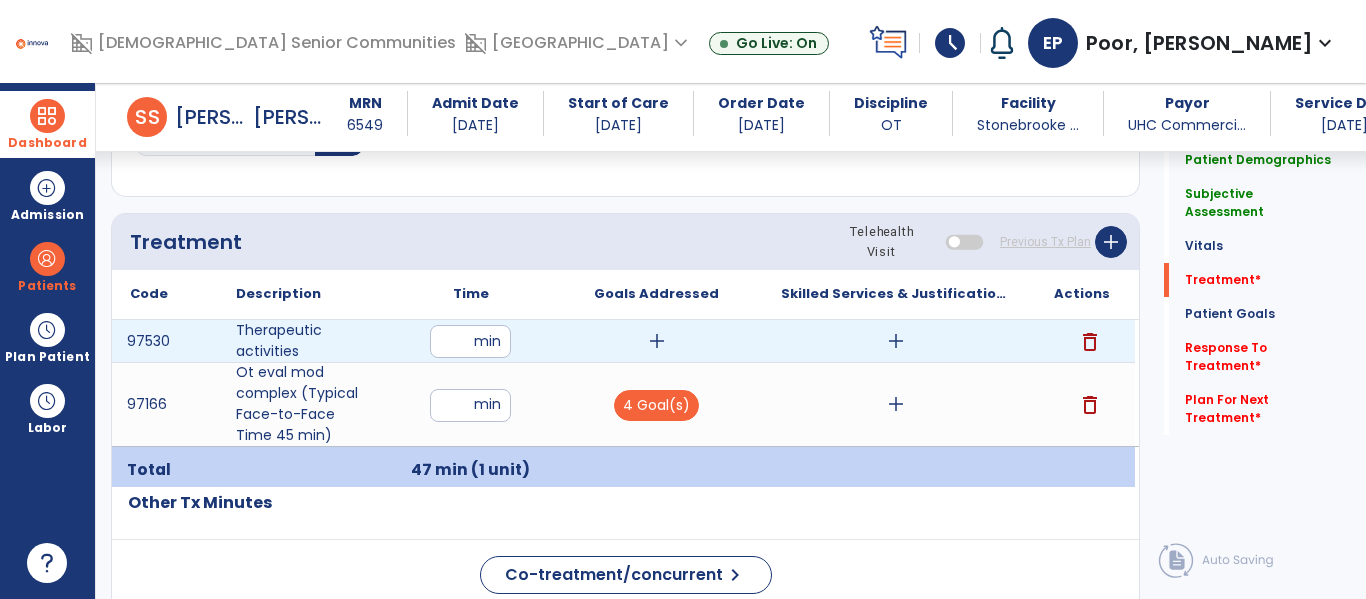 type on "**" 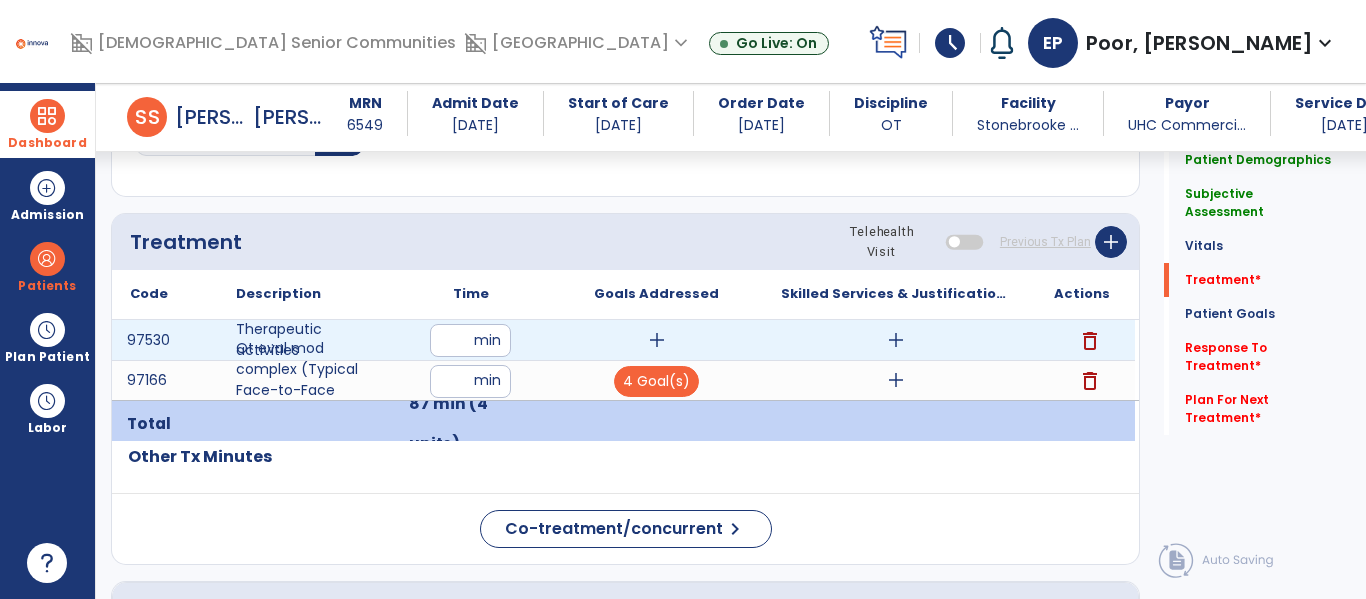 click on "add" at bounding box center (657, 340) 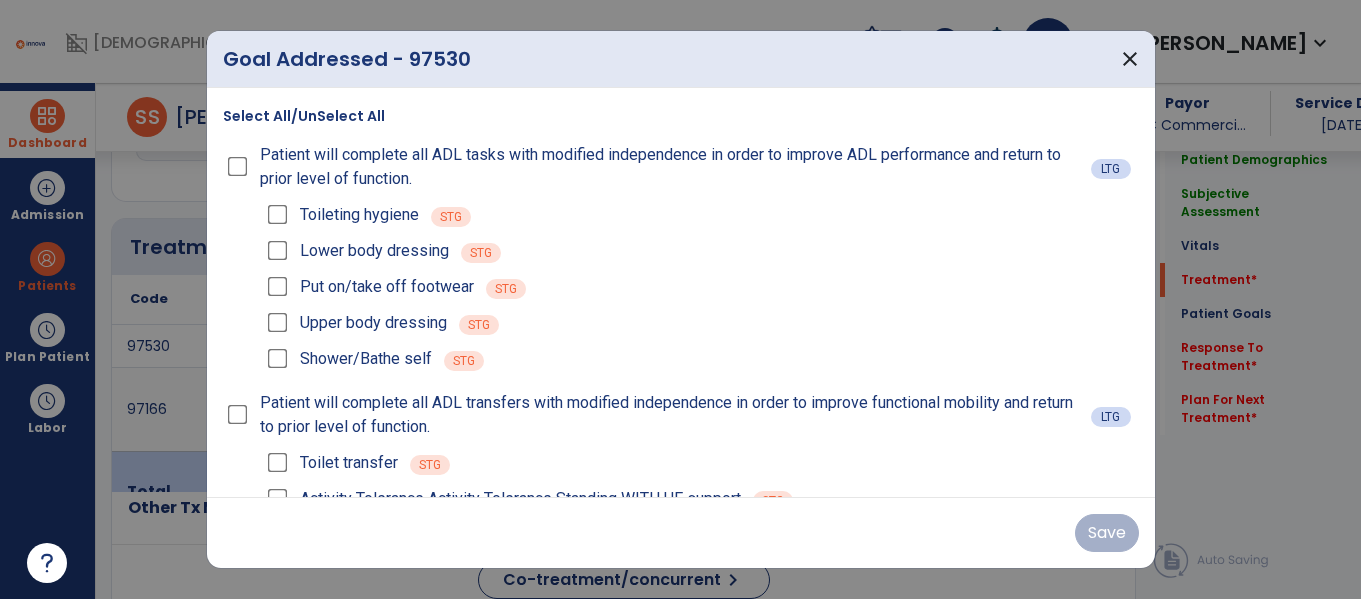 scroll, scrollTop: 1036, scrollLeft: 0, axis: vertical 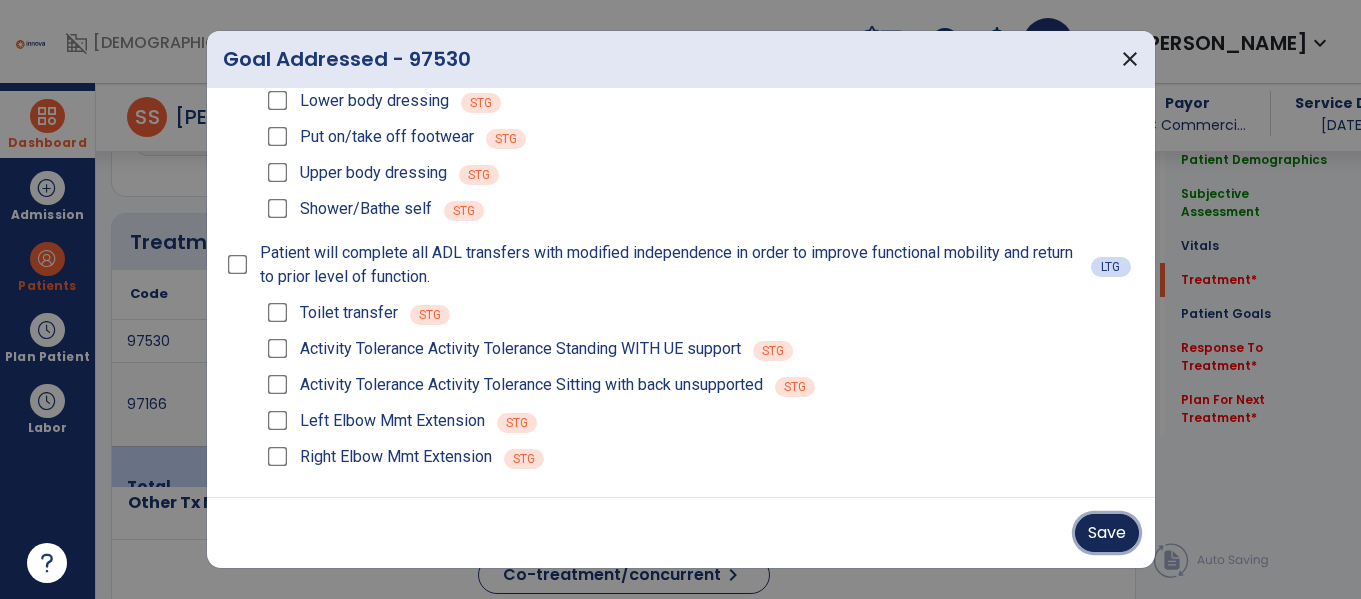 click on "Save" at bounding box center [1107, 533] 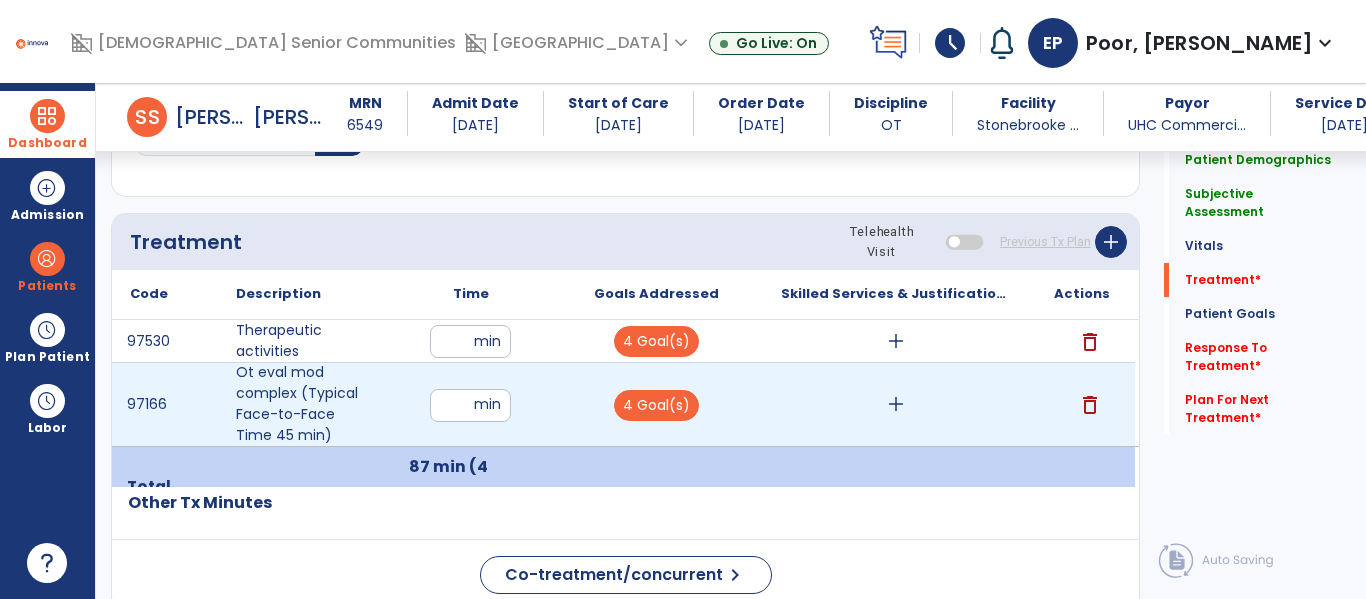 click on "add" at bounding box center [896, 404] 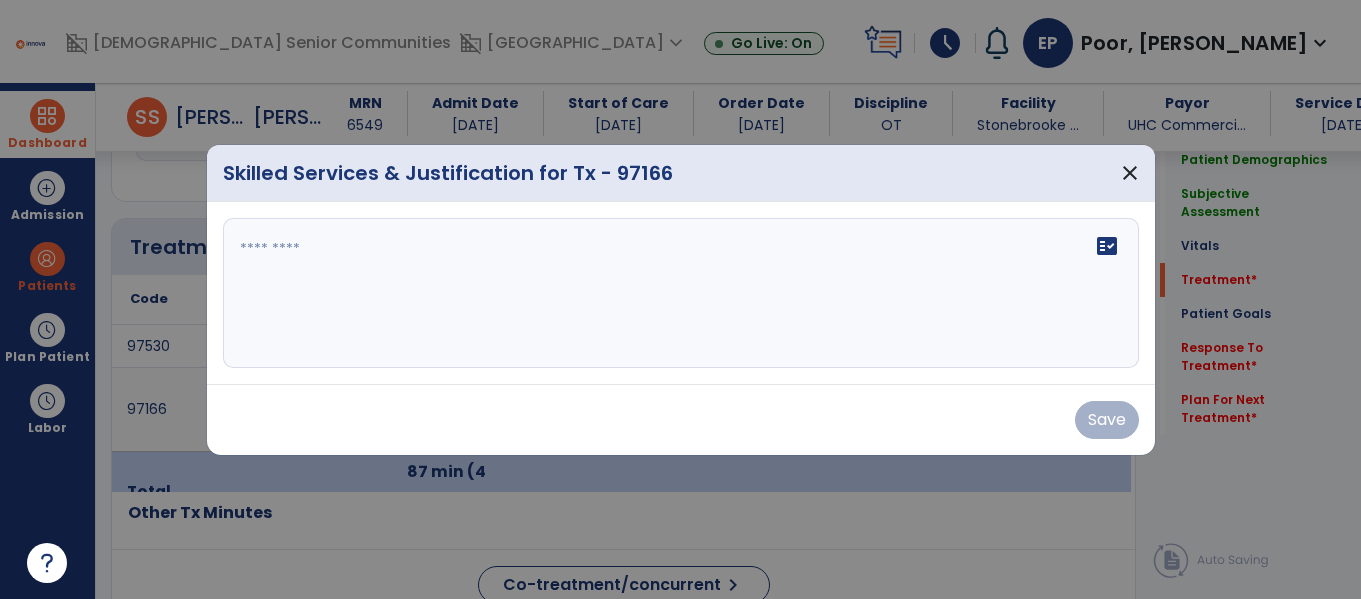 scroll, scrollTop: 1036, scrollLeft: 0, axis: vertical 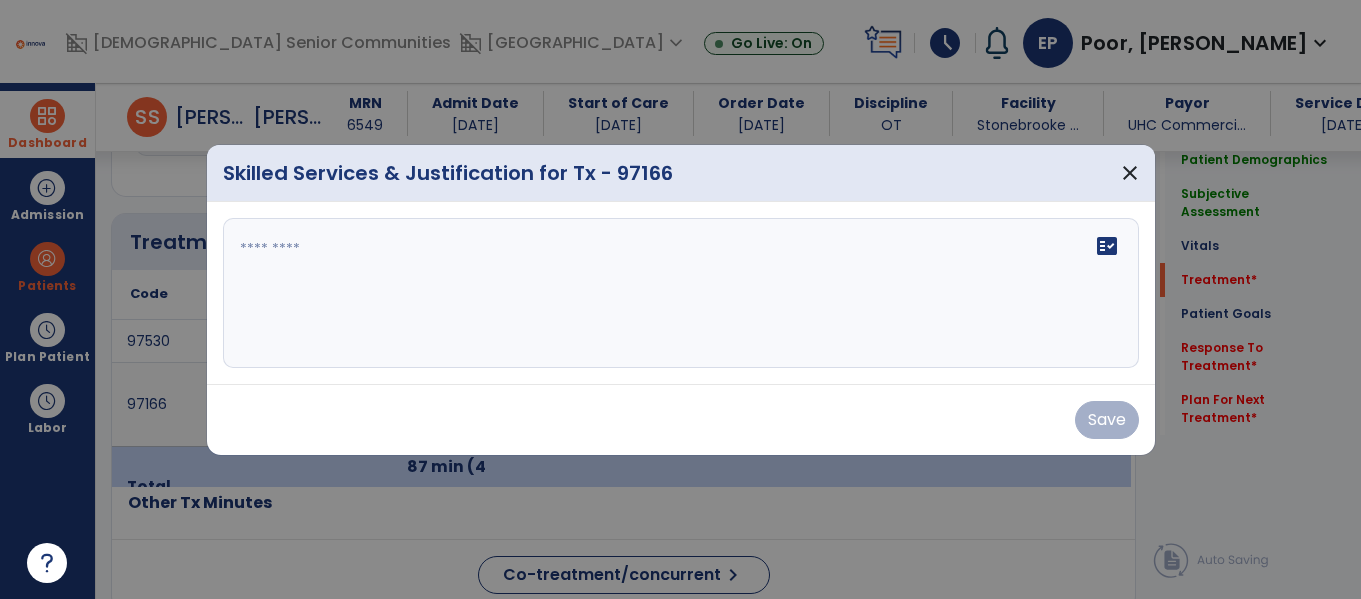 click on "fact_check" at bounding box center (681, 293) 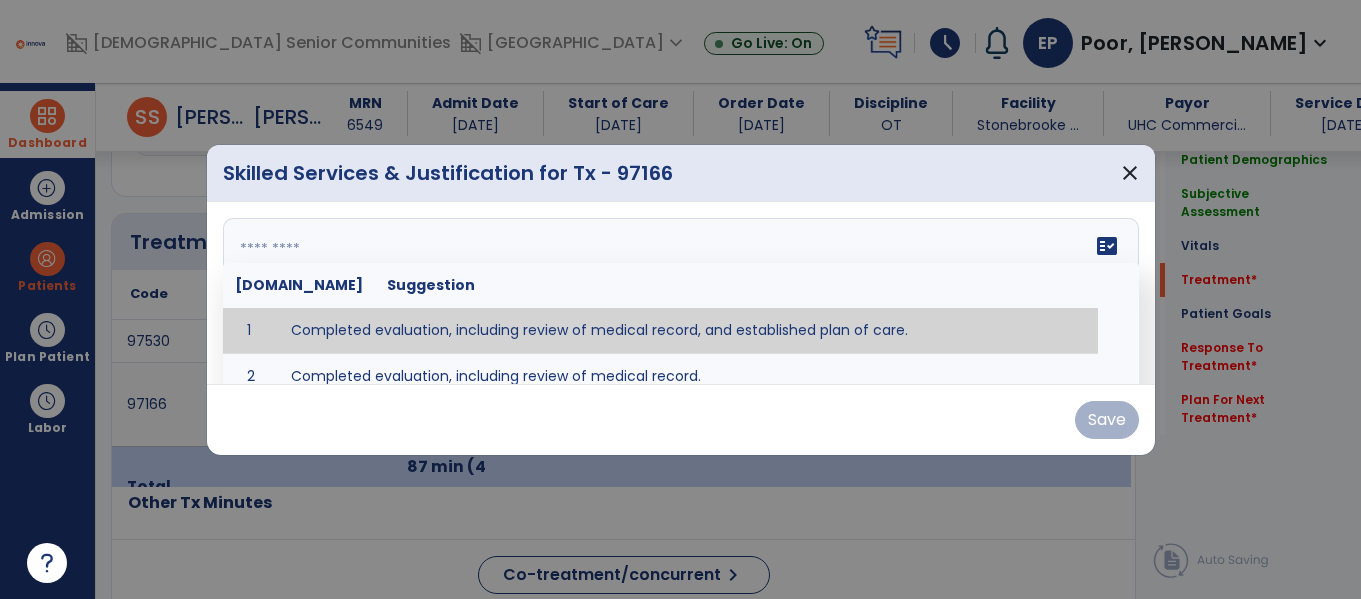 type on "**********" 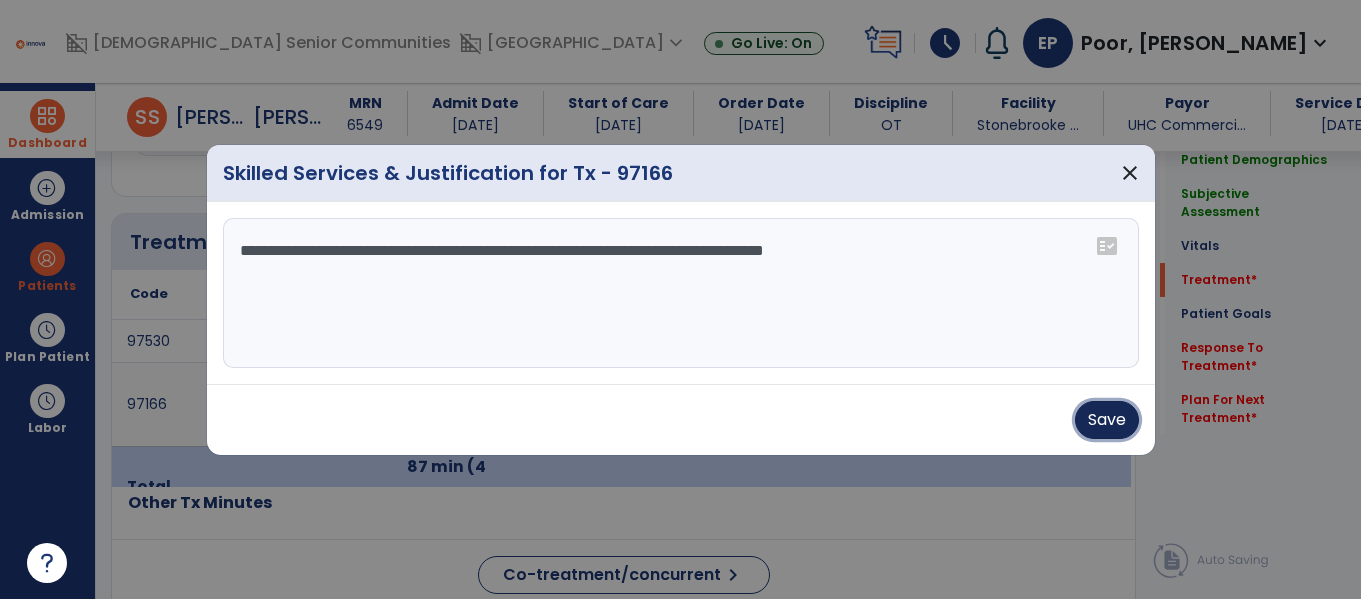 click on "Save" at bounding box center [1107, 420] 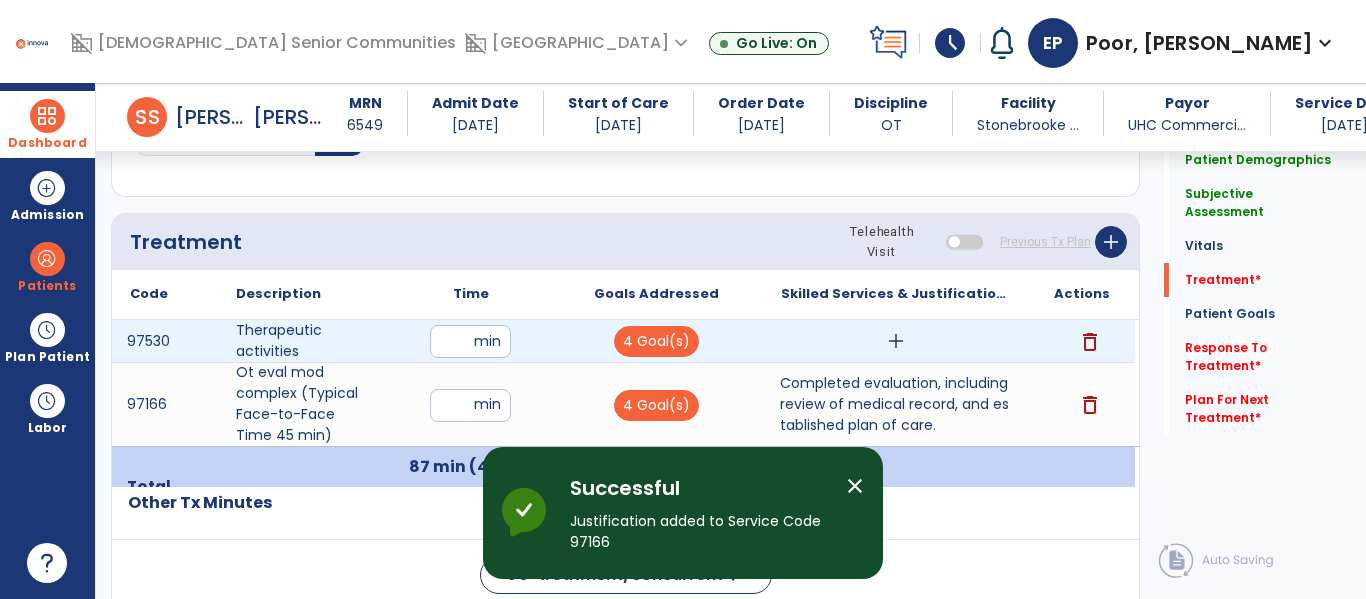 click on "add" at bounding box center (896, 341) 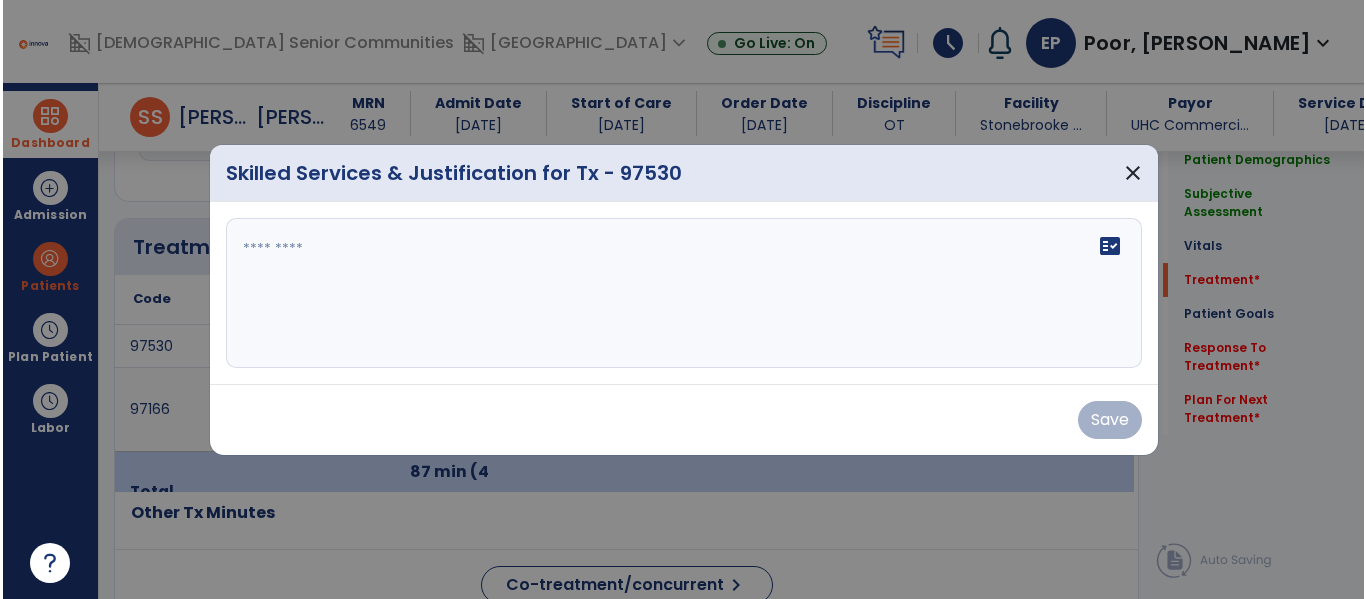 scroll, scrollTop: 1036, scrollLeft: 0, axis: vertical 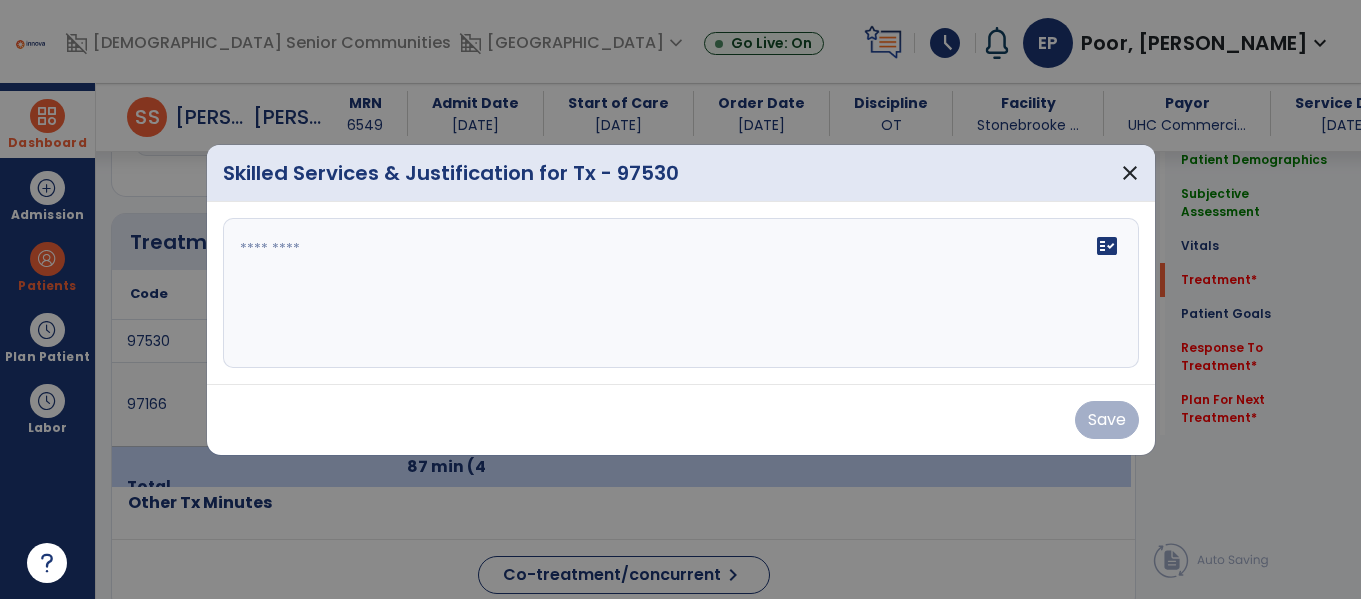 click on "fact_check" at bounding box center (681, 293) 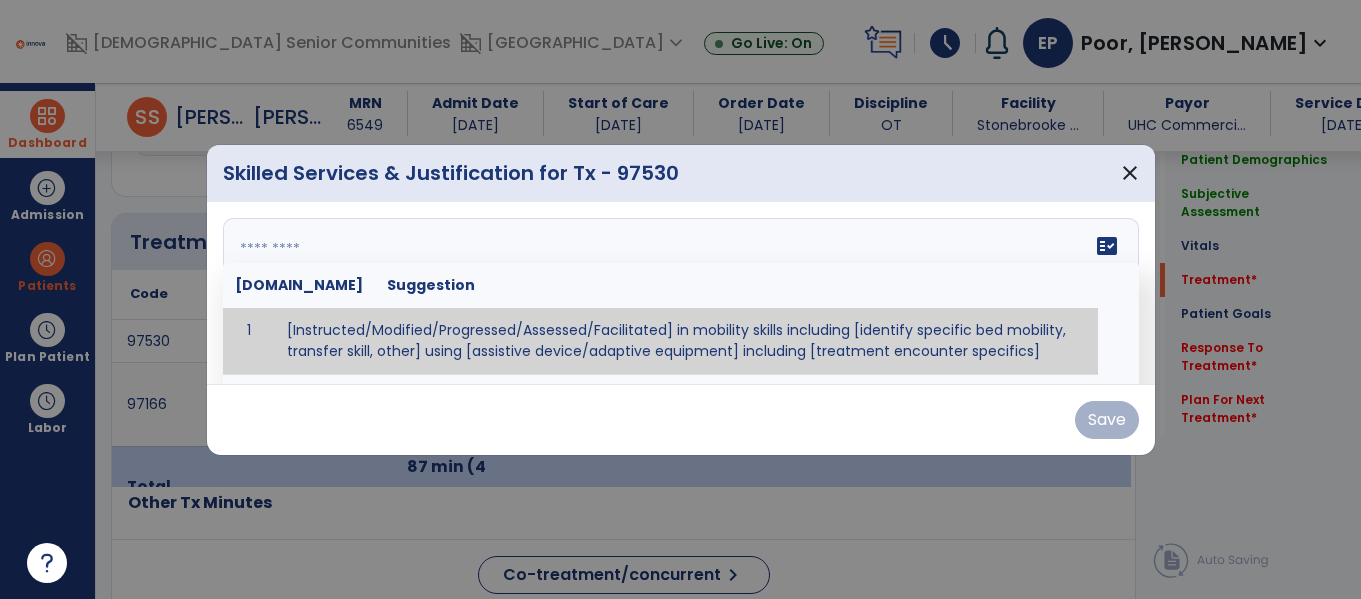 click at bounding box center [678, 293] 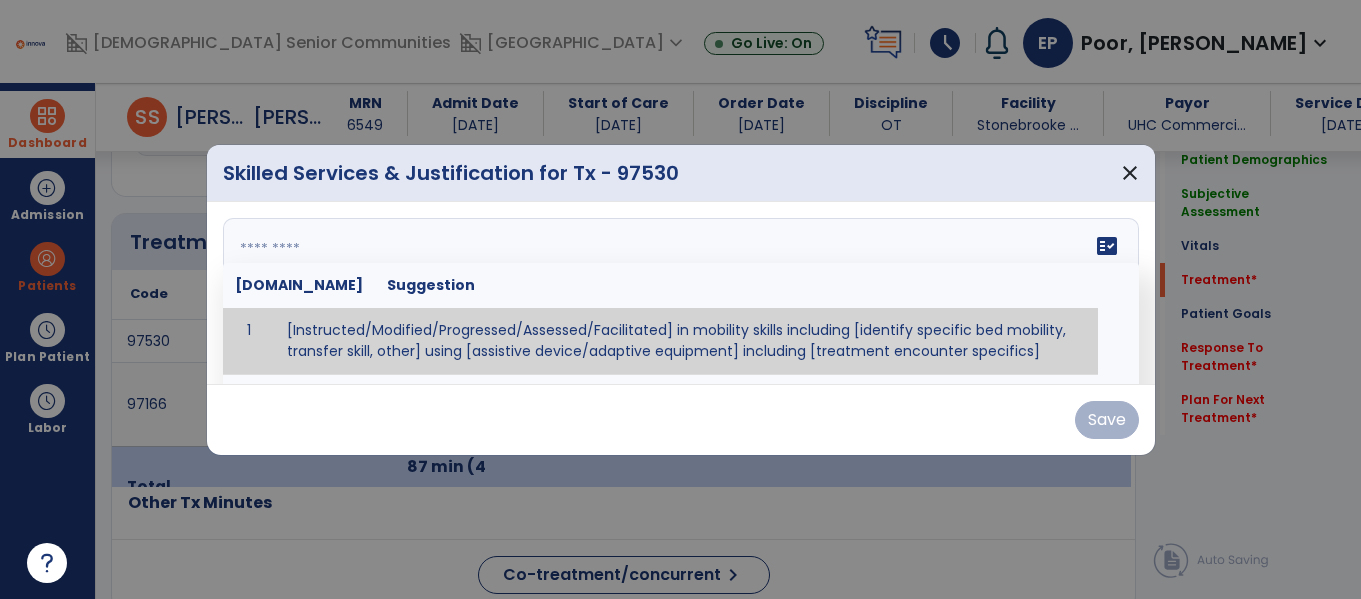 click at bounding box center [678, 293] 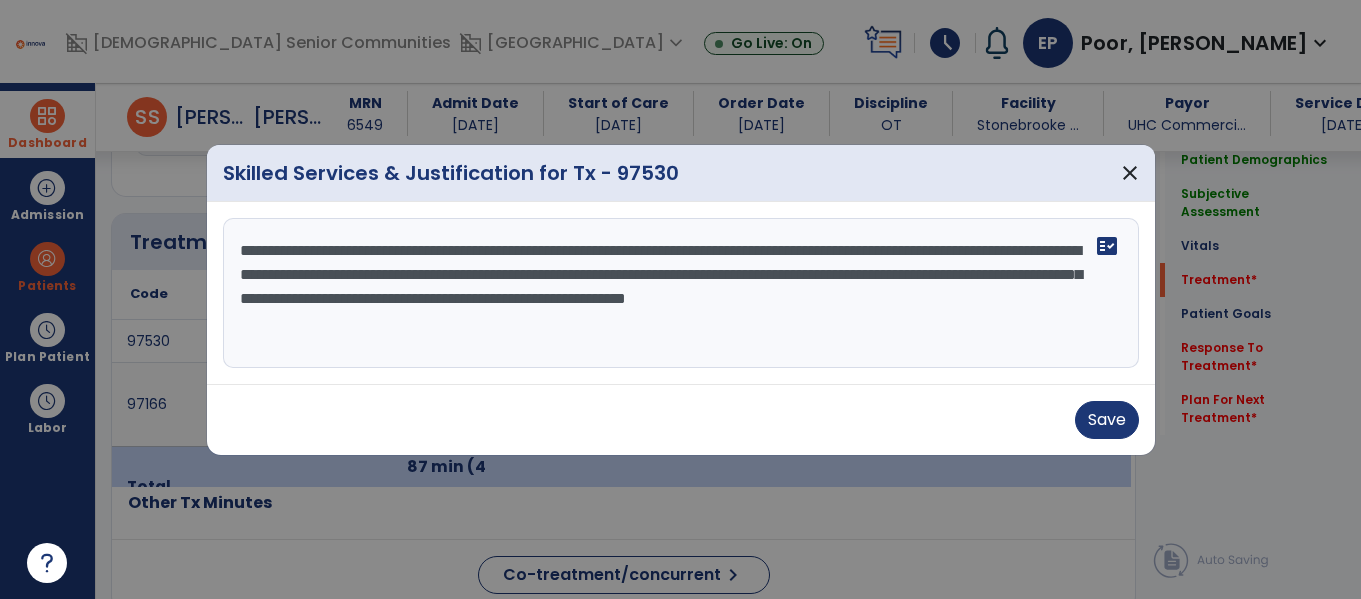 click on "**********" at bounding box center [681, 293] 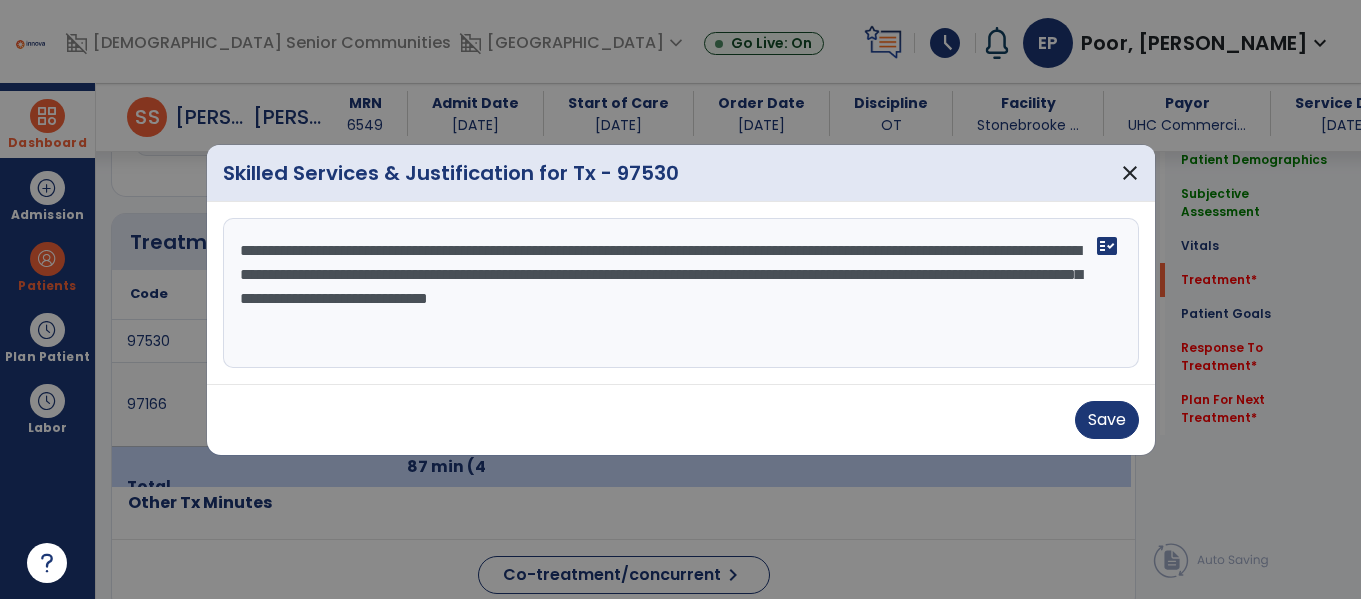 click on "**********" at bounding box center [681, 293] 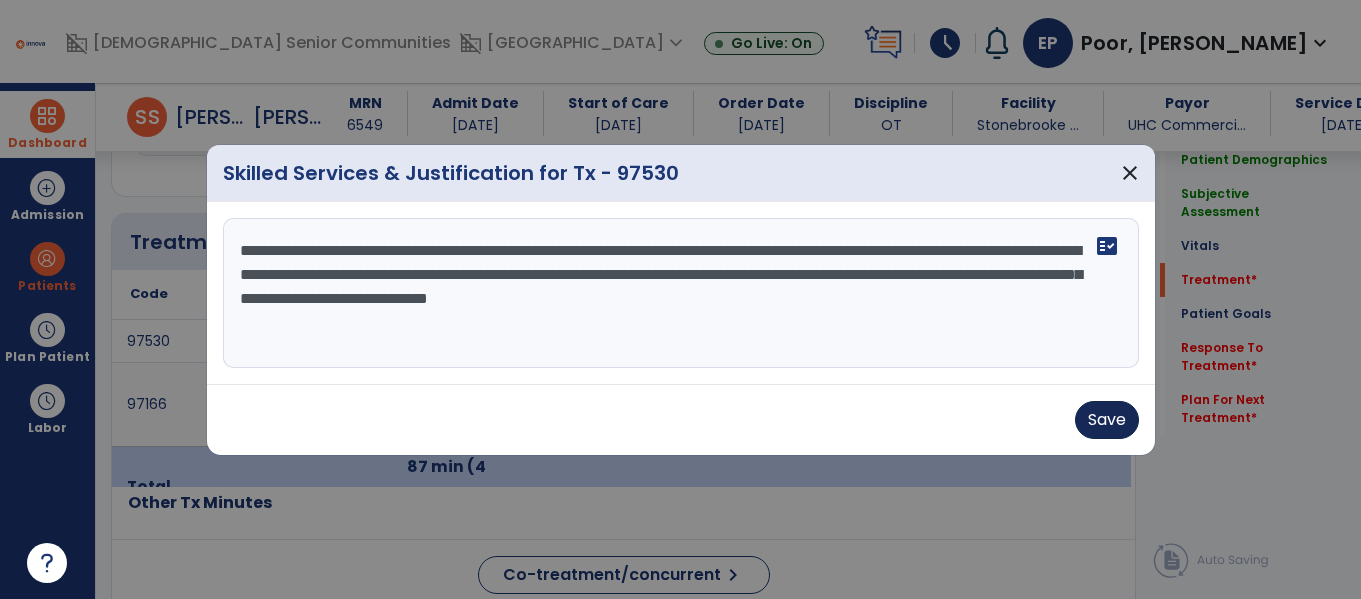type on "**********" 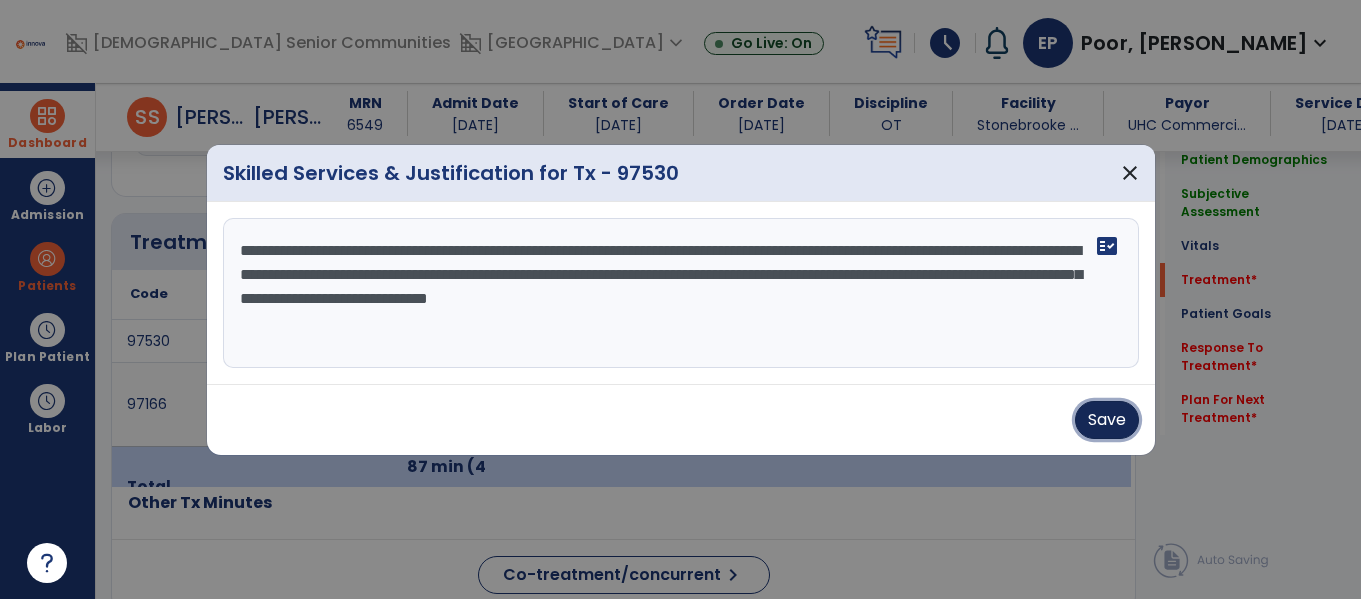 click on "Save" at bounding box center (1107, 420) 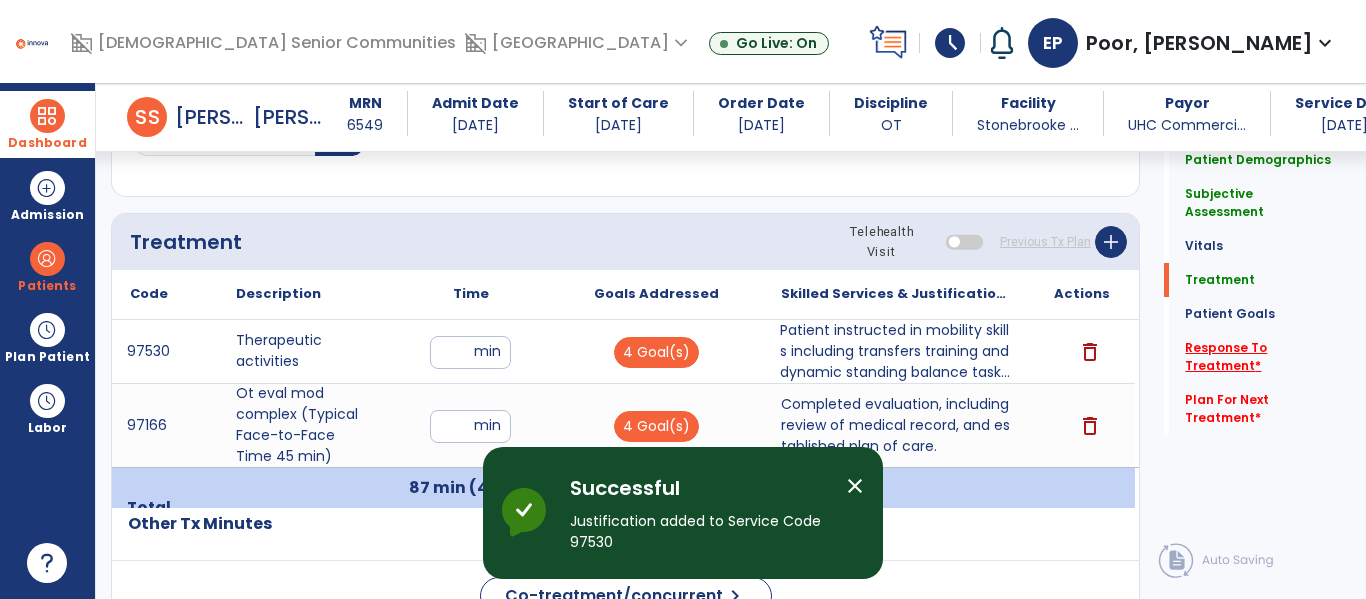 click on "Response To Treatment   *" 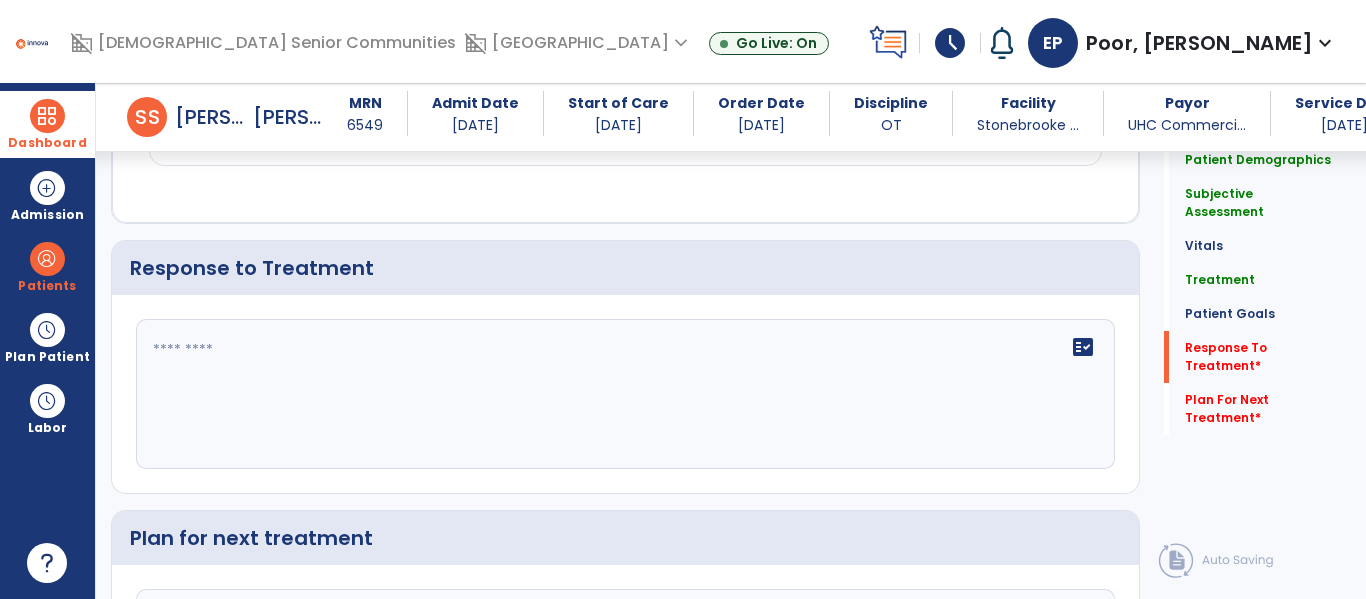 scroll, scrollTop: 3411, scrollLeft: 0, axis: vertical 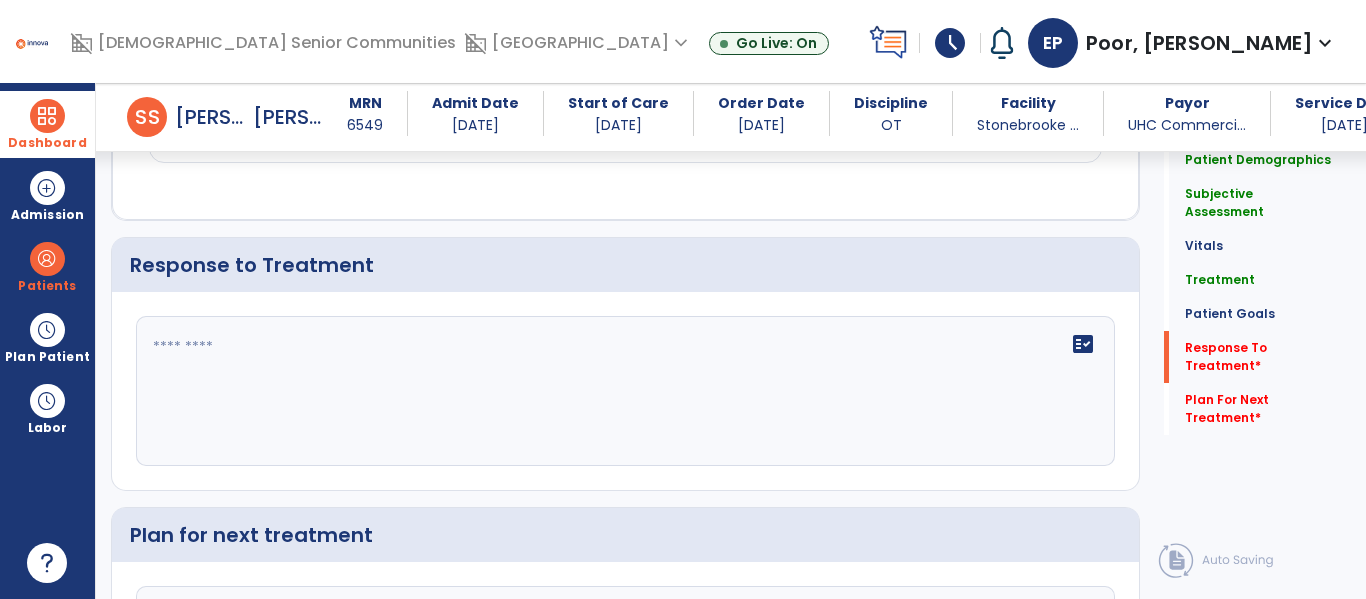 click 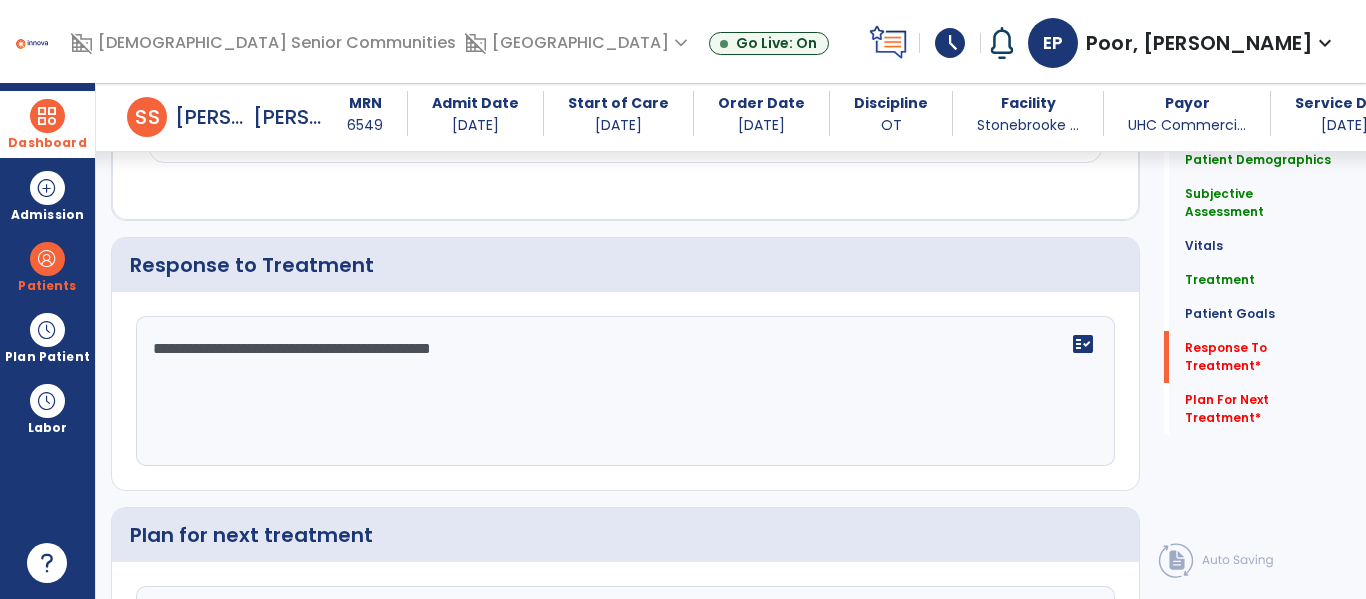 type on "**********" 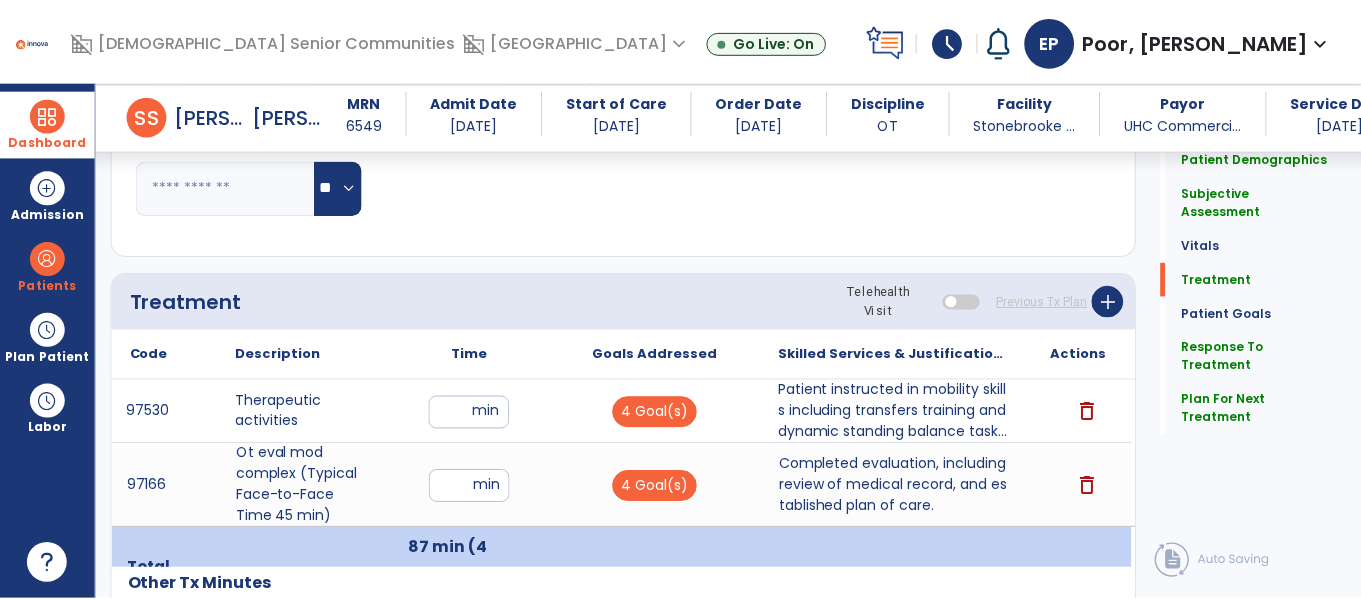 scroll, scrollTop: 980, scrollLeft: 0, axis: vertical 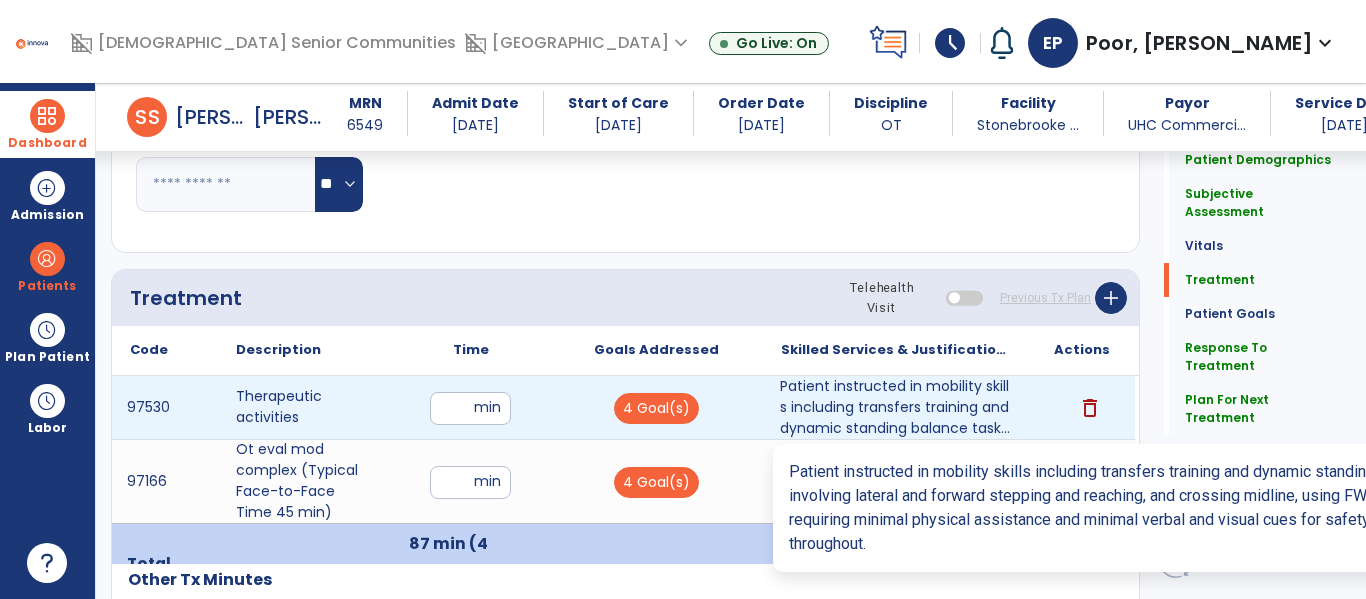 type on "**********" 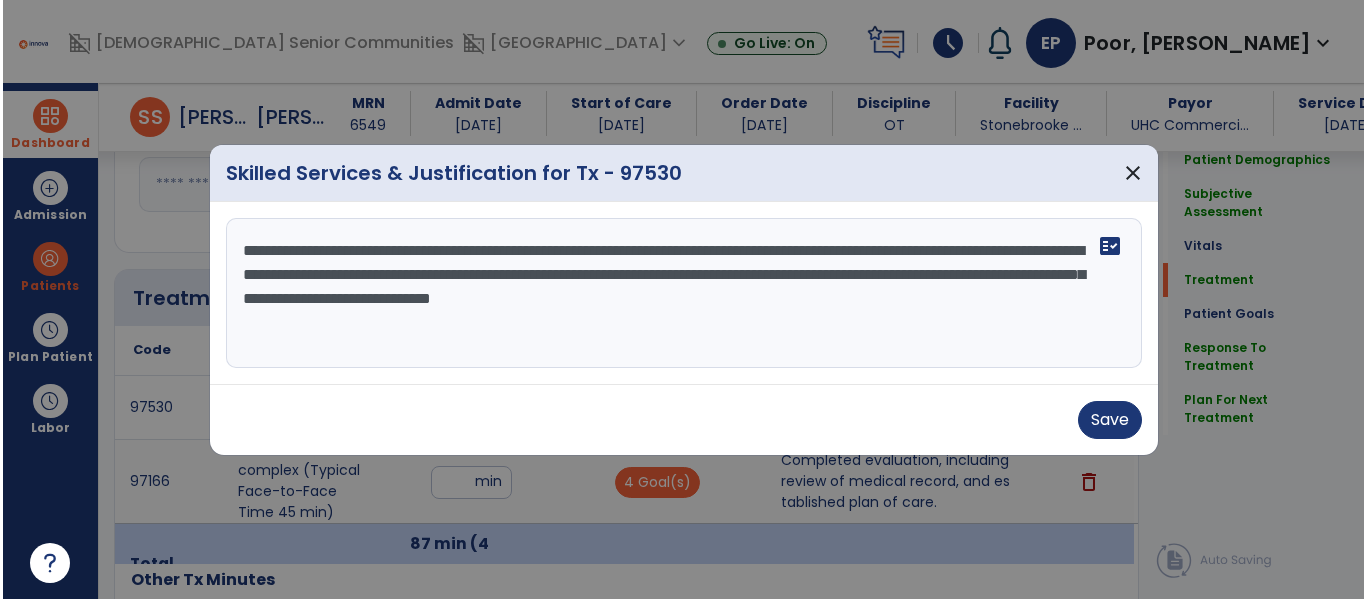 scroll, scrollTop: 980, scrollLeft: 0, axis: vertical 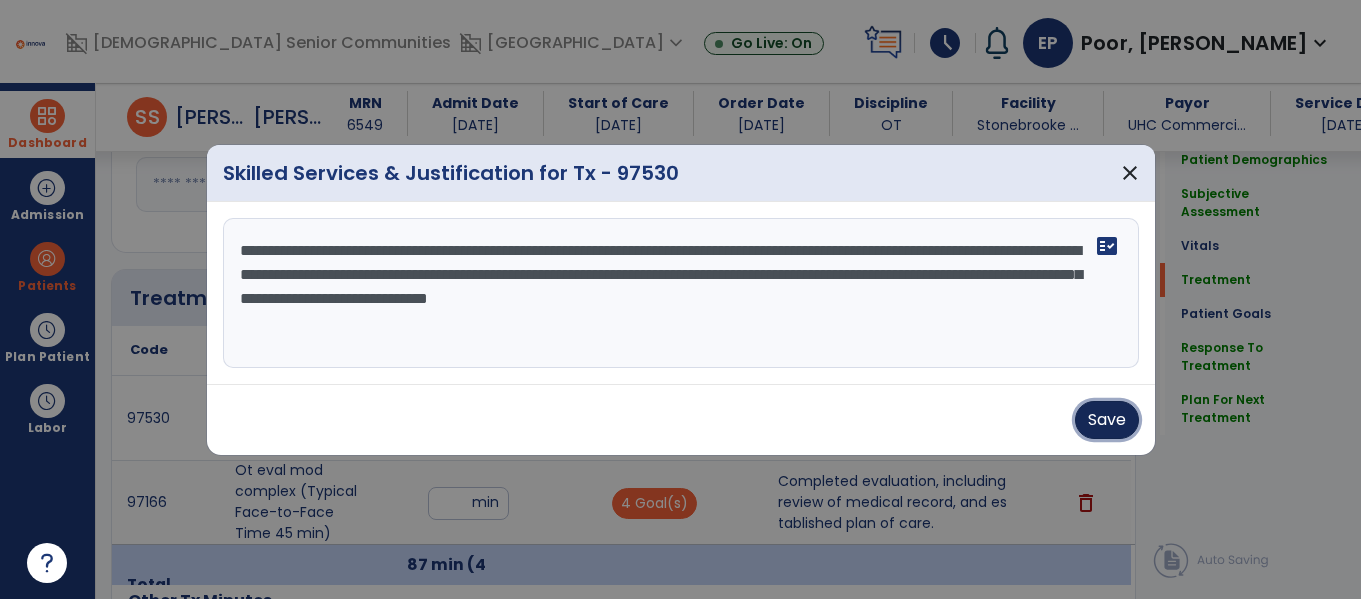 click on "Save" at bounding box center (1107, 420) 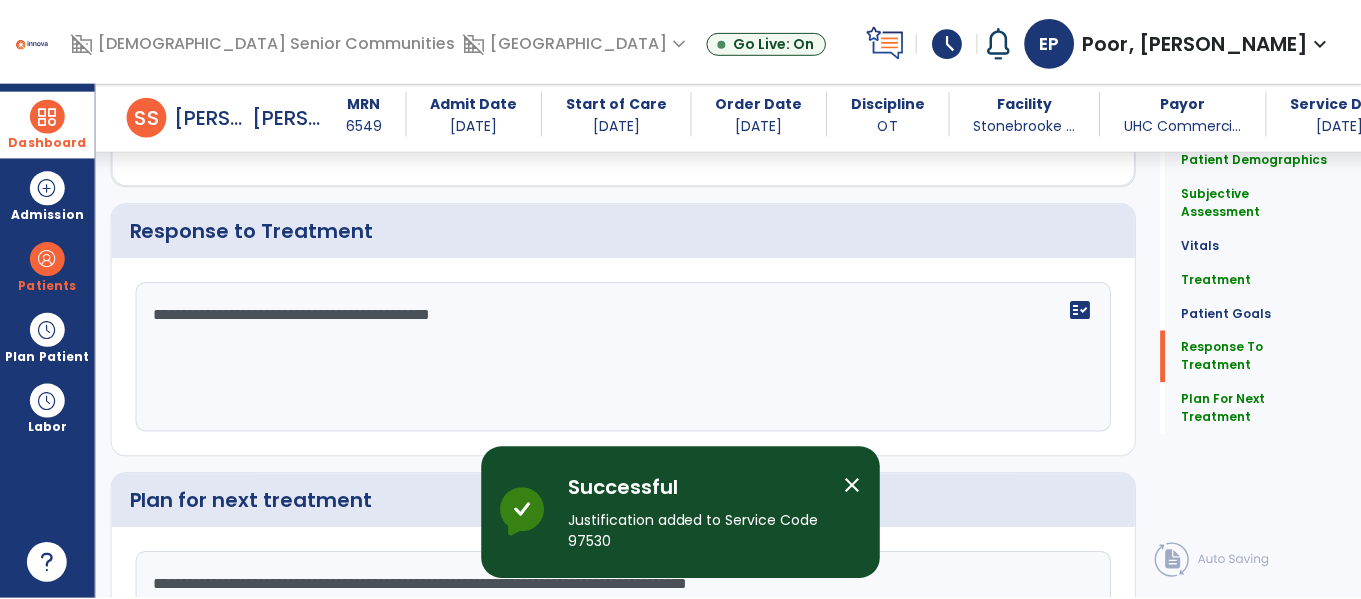scroll, scrollTop: 3616, scrollLeft: 0, axis: vertical 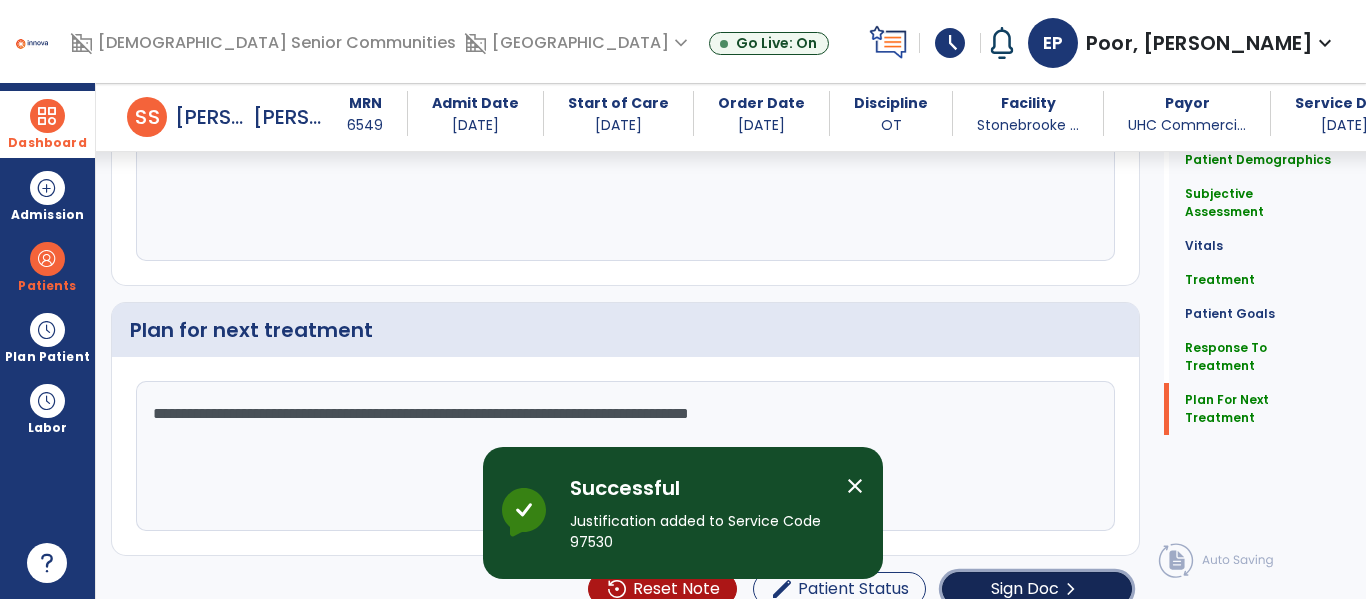 click on "chevron_right" 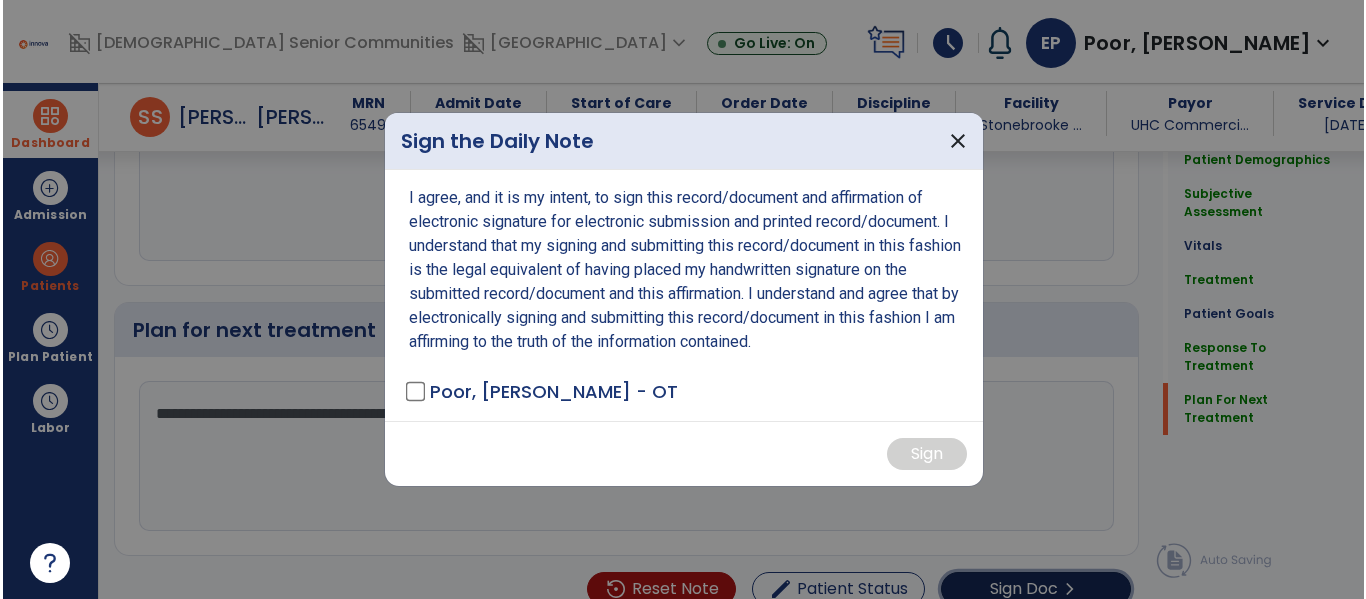 scroll, scrollTop: 3658, scrollLeft: 0, axis: vertical 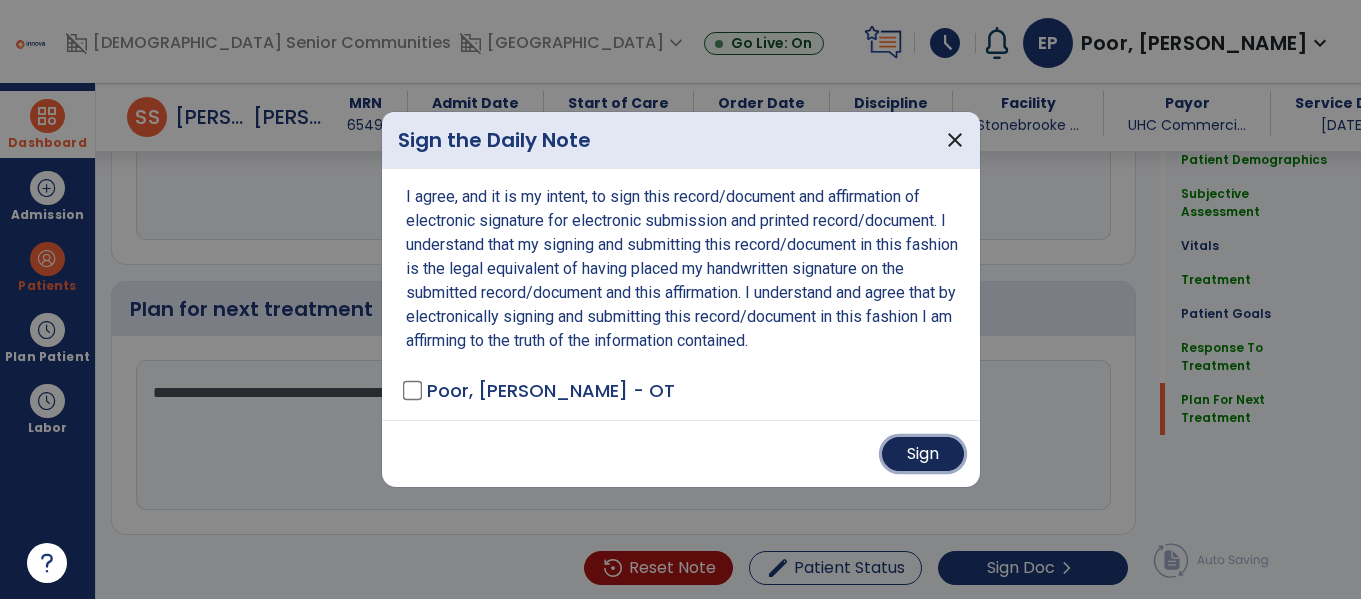 click on "Sign" at bounding box center [923, 454] 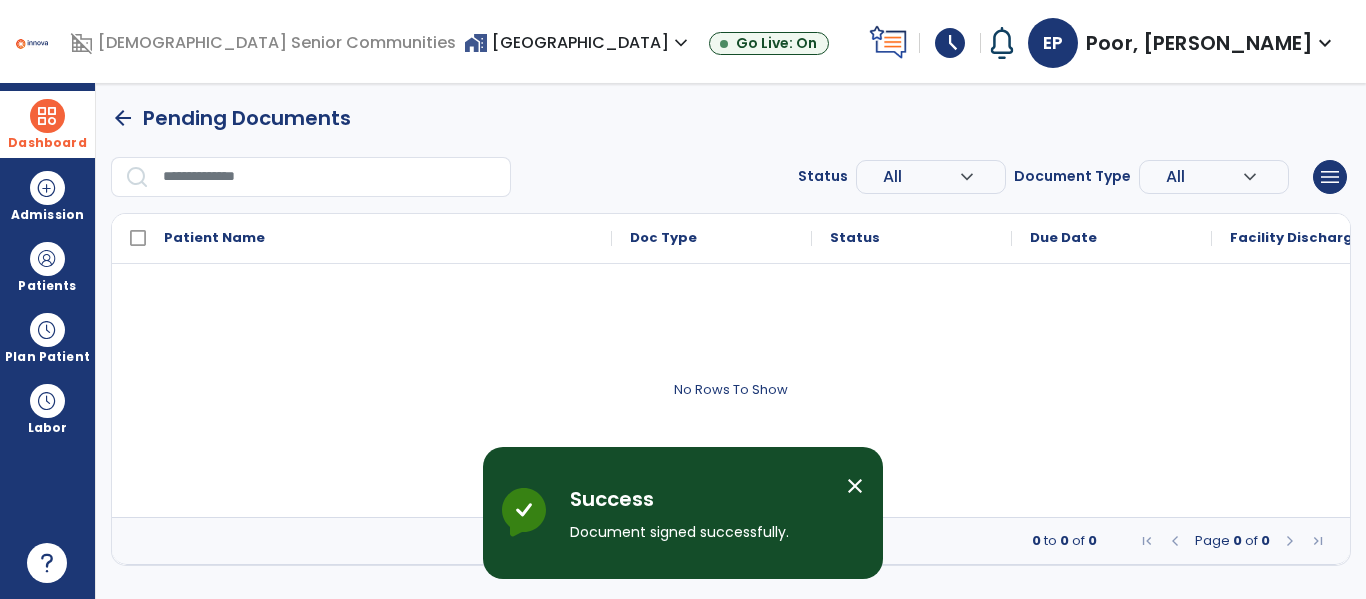 scroll, scrollTop: 0, scrollLeft: 0, axis: both 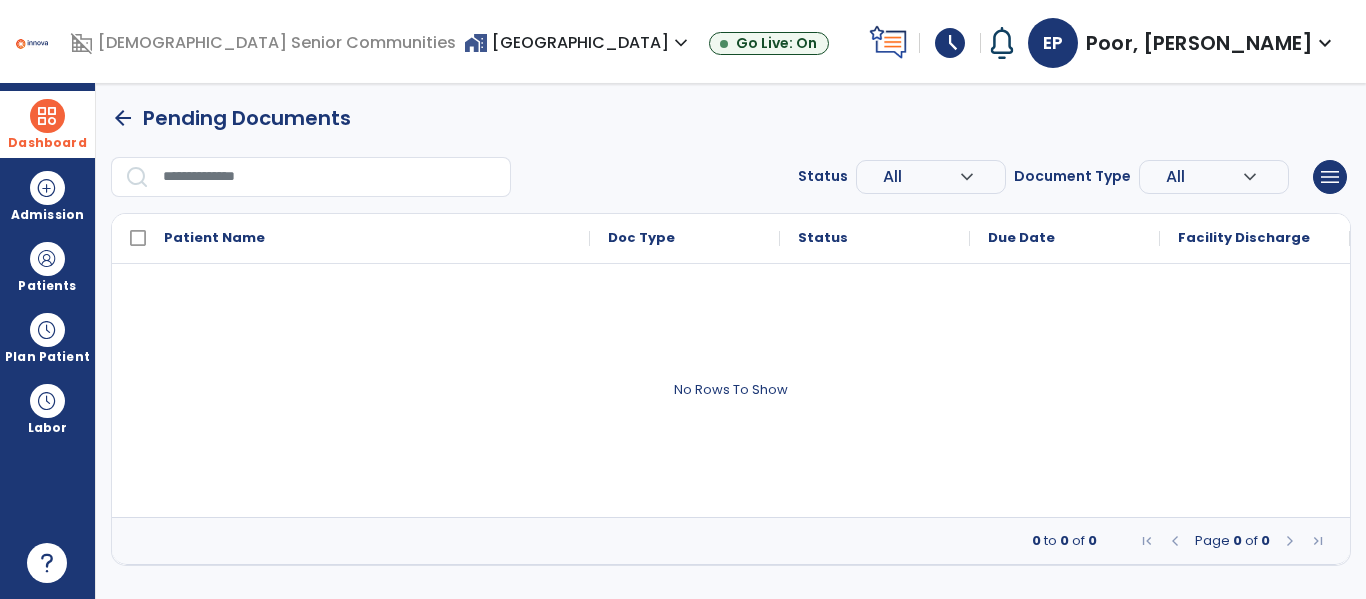 click on "arrow_back" at bounding box center (123, 118) 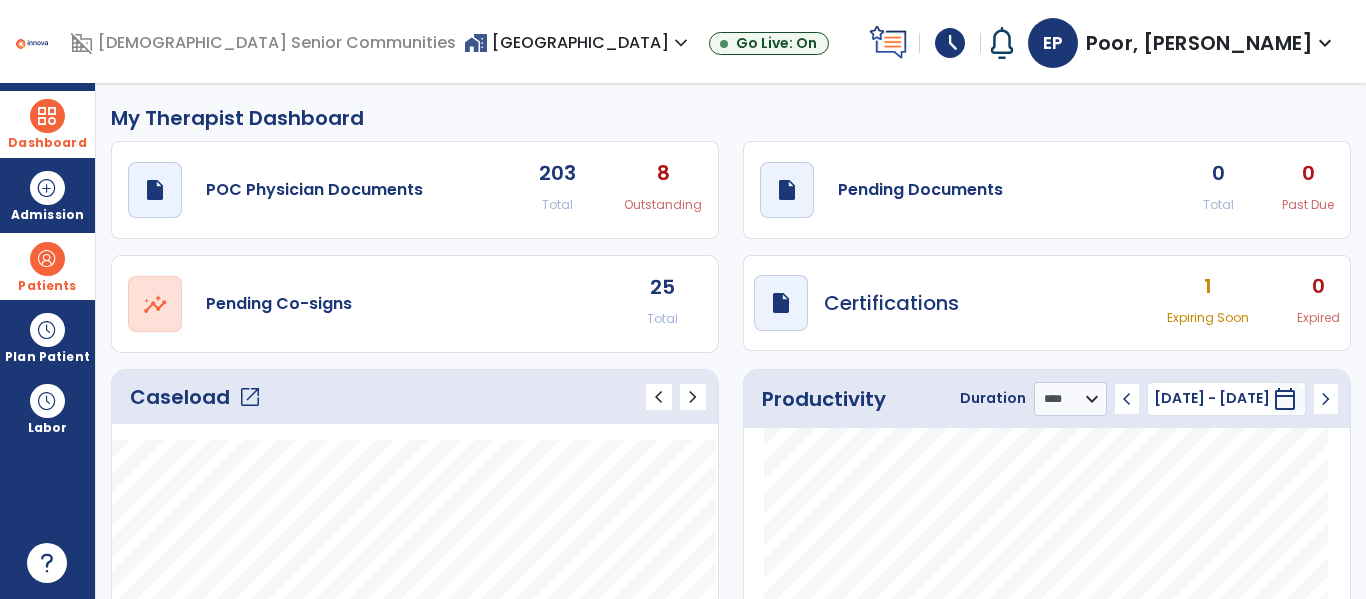 click at bounding box center [47, 259] 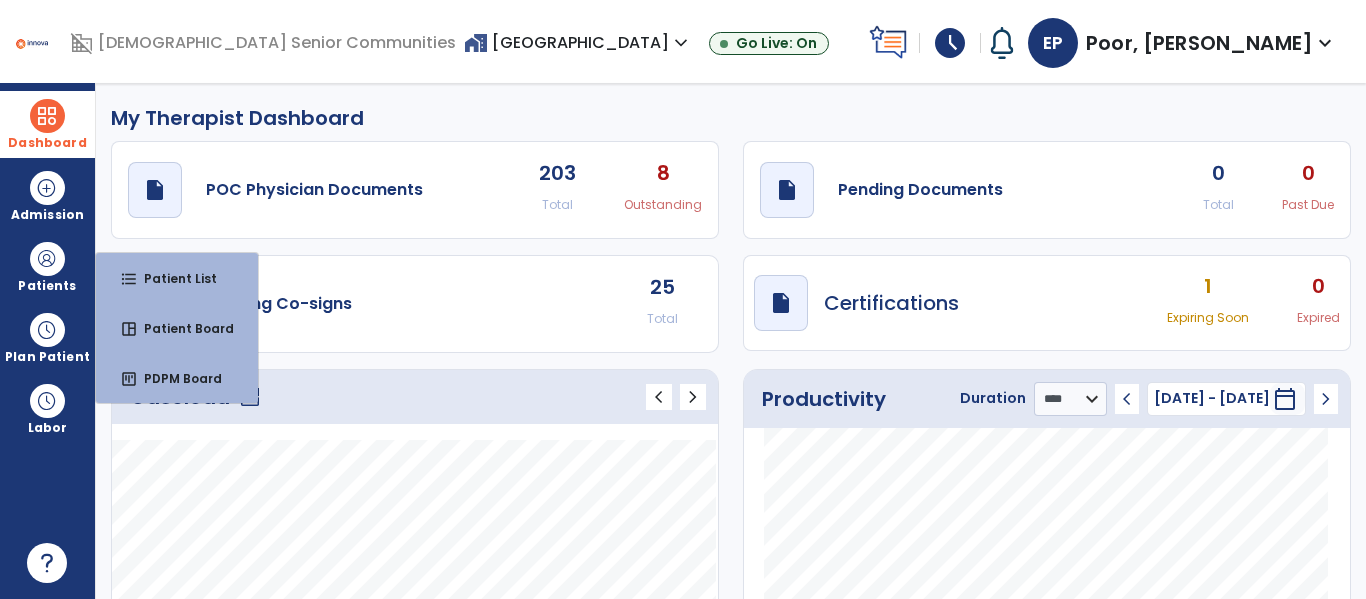 click on "draft   open_in_new  POC Physician Documents 203 Total 8 Outstanding  draft   open_in_new  Pending Documents 0 Total 0 Past Due  open_in_new  Pending Co-signs 25 Total  draft   open_in_new  Certifications 1 Expiring Soon 0 Expired" 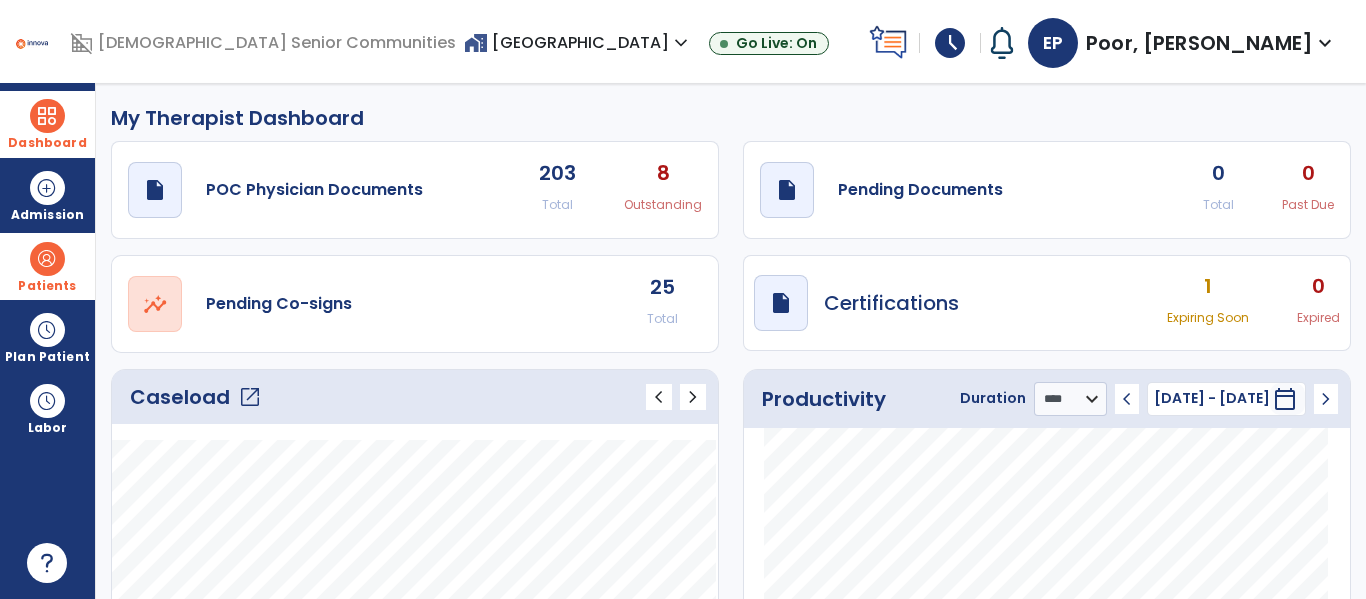 click on "Patients" at bounding box center [47, 286] 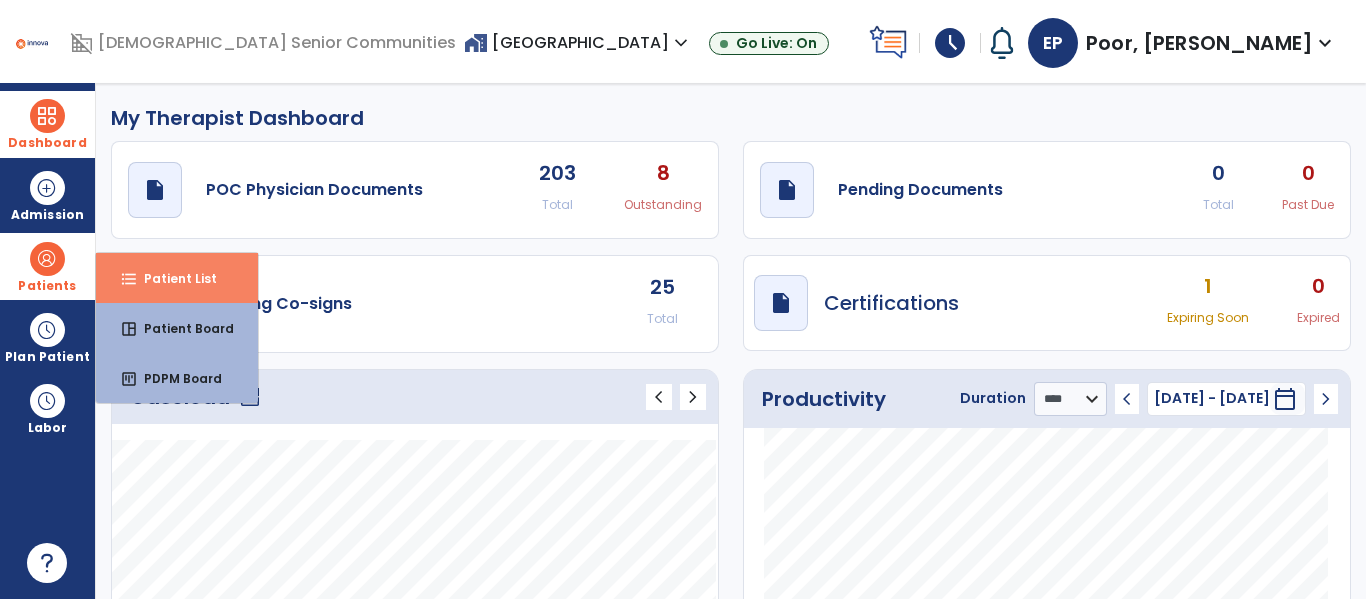 click on "Patient List" at bounding box center (172, 278) 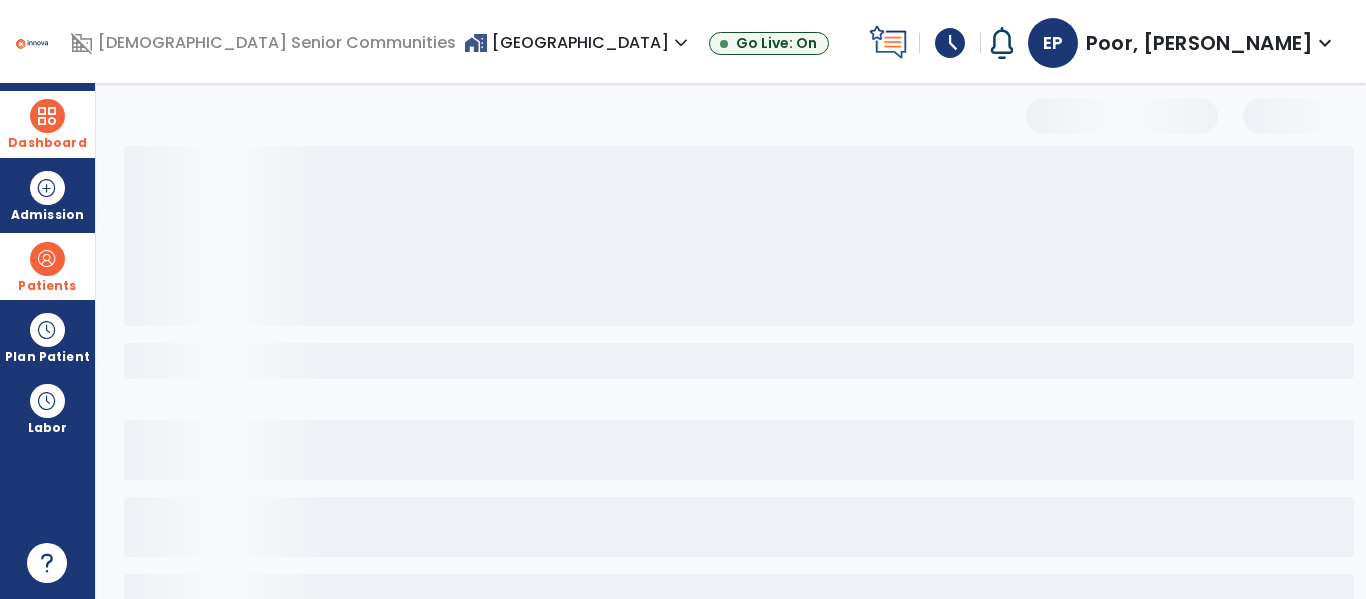 select on "***" 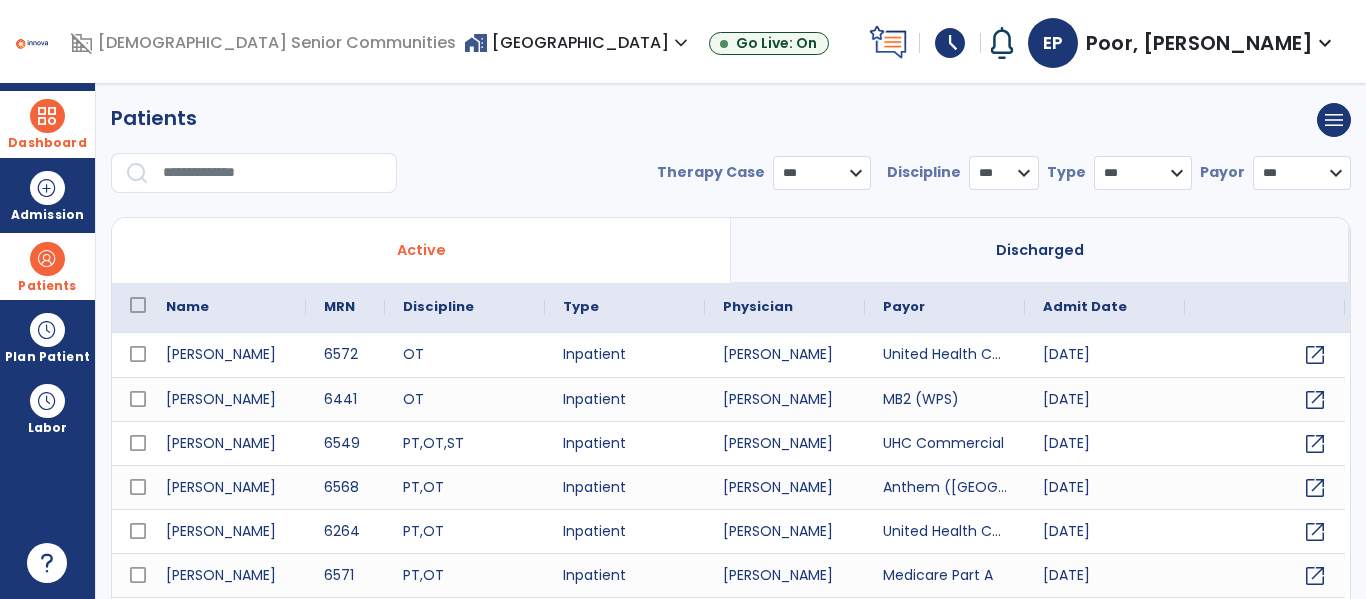 click at bounding box center [273, 173] 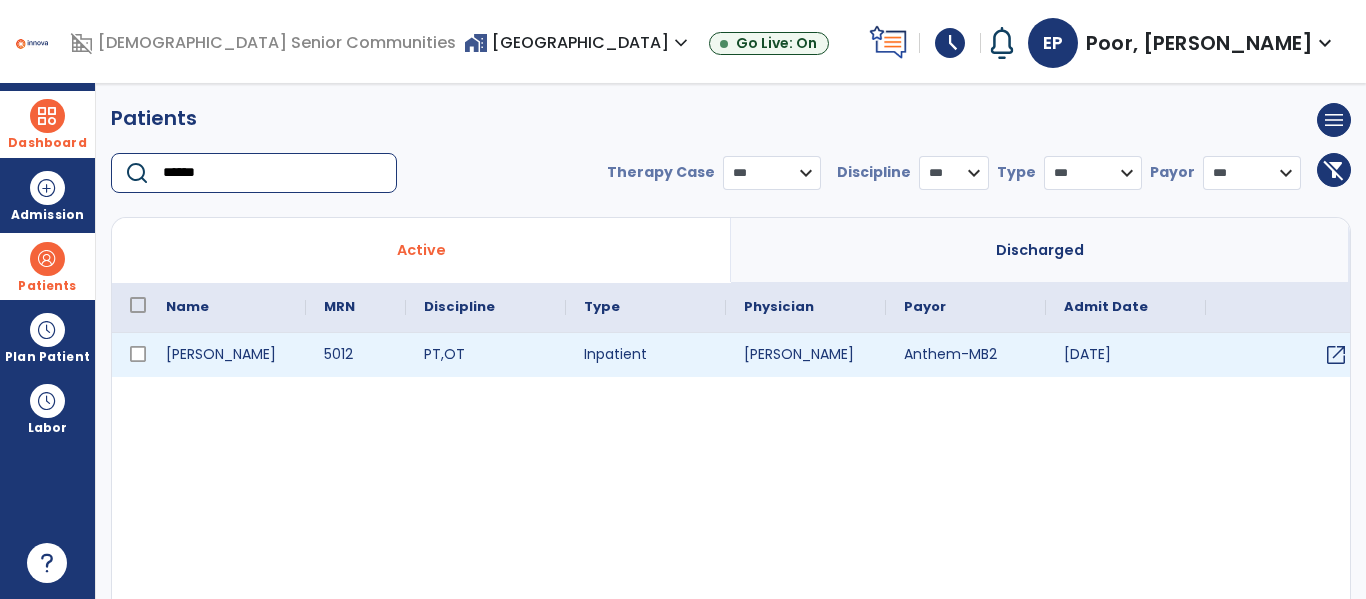 type on "******" 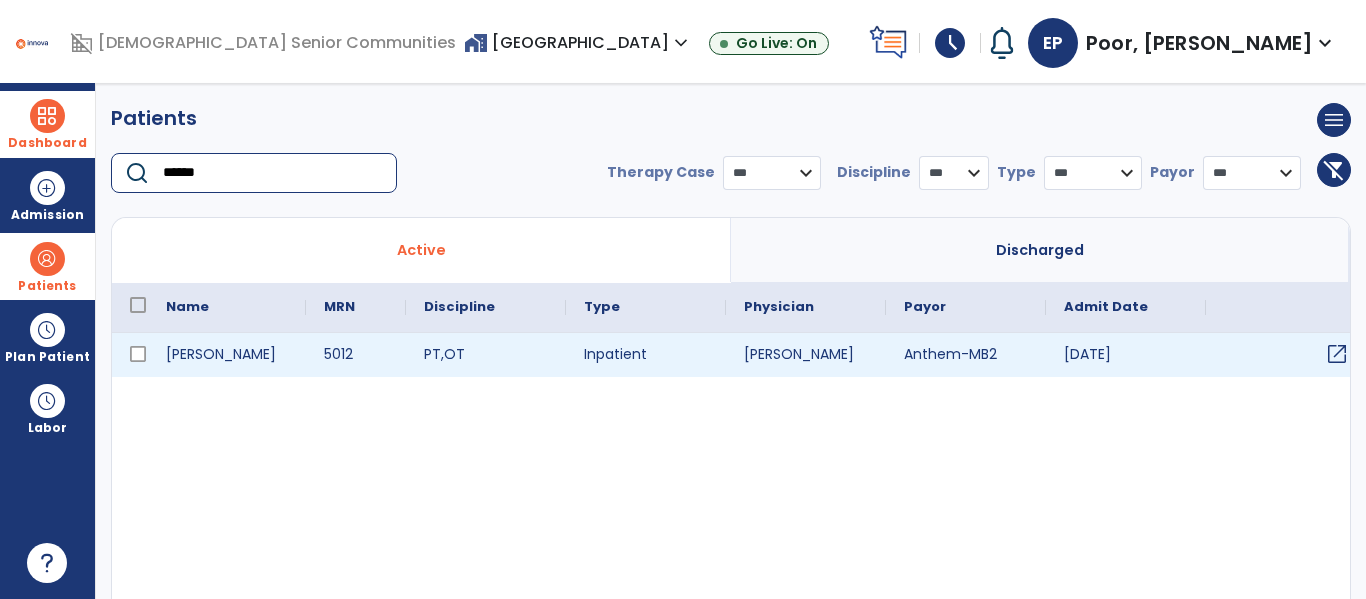 click on "open_in_new" at bounding box center (1286, 355) 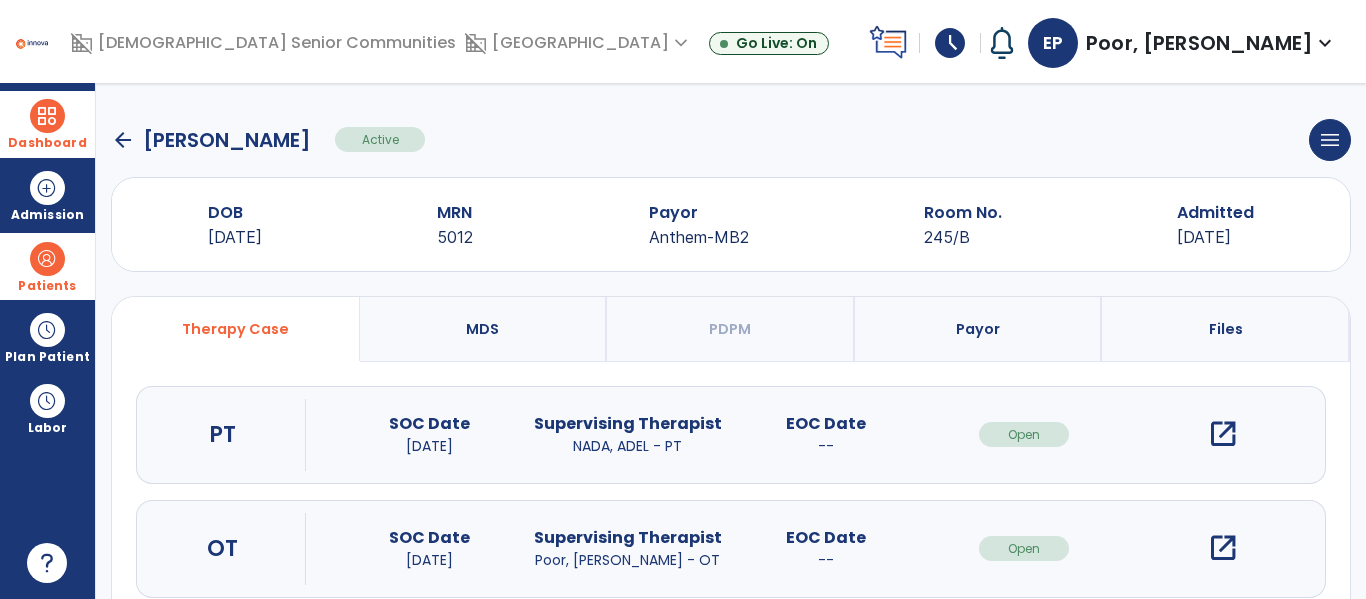 click on "open_in_new" at bounding box center [1223, 548] 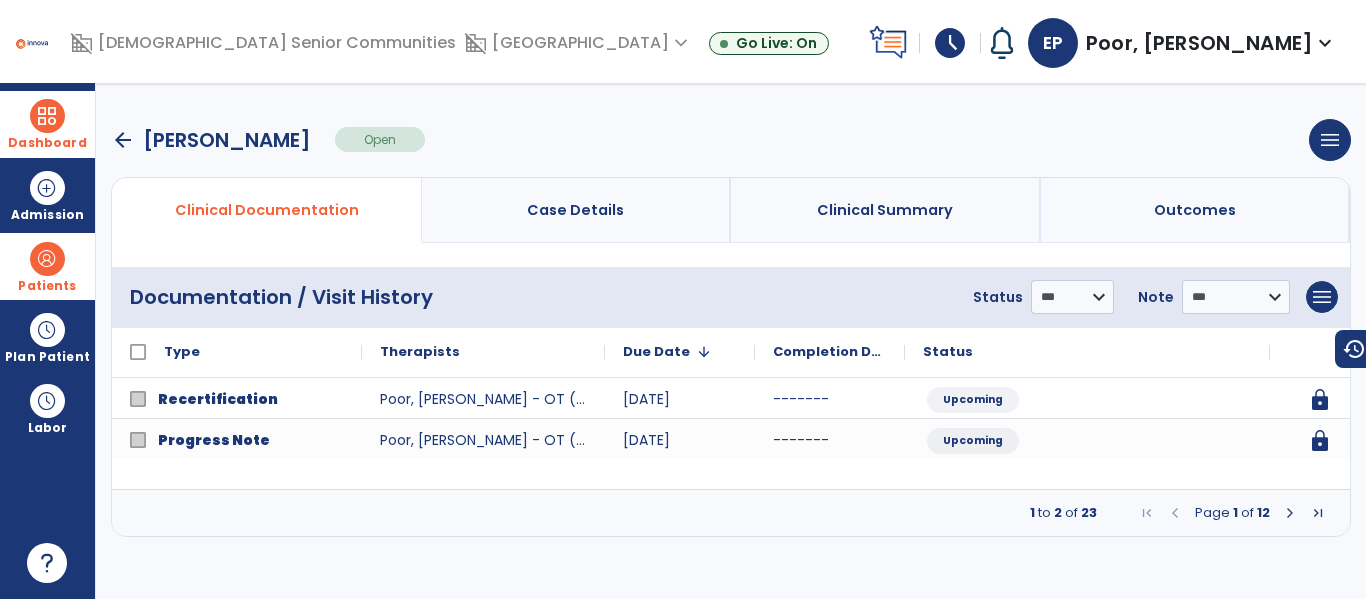 click at bounding box center (1290, 513) 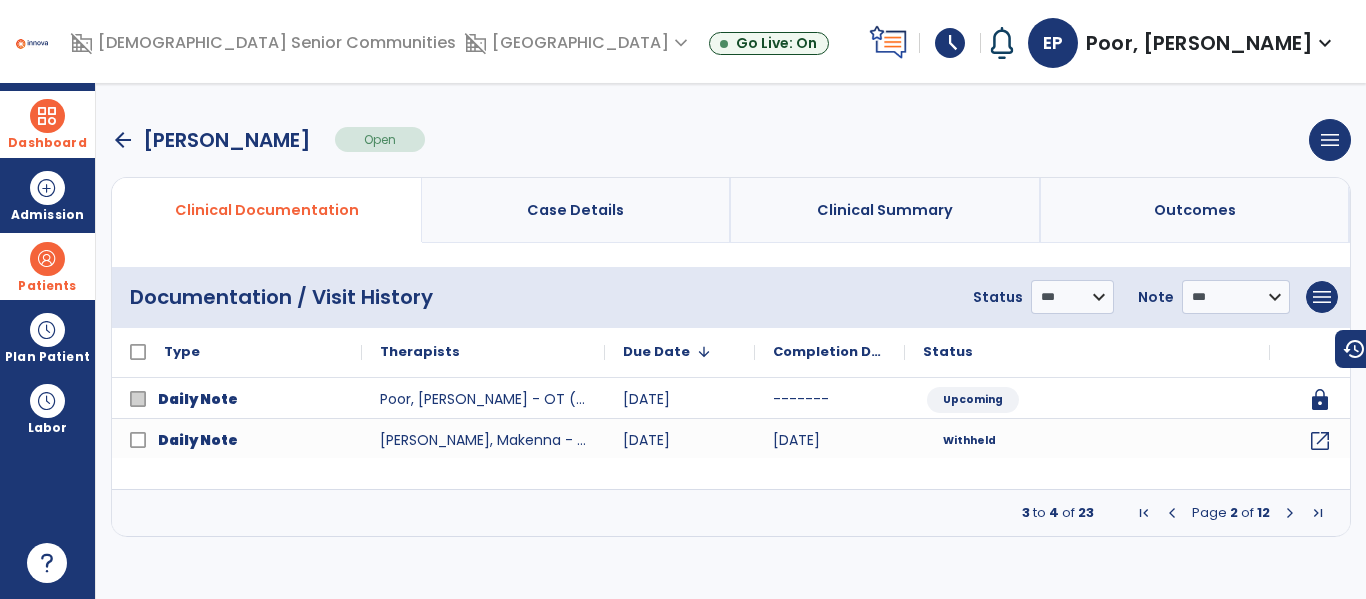 click at bounding box center (1290, 513) 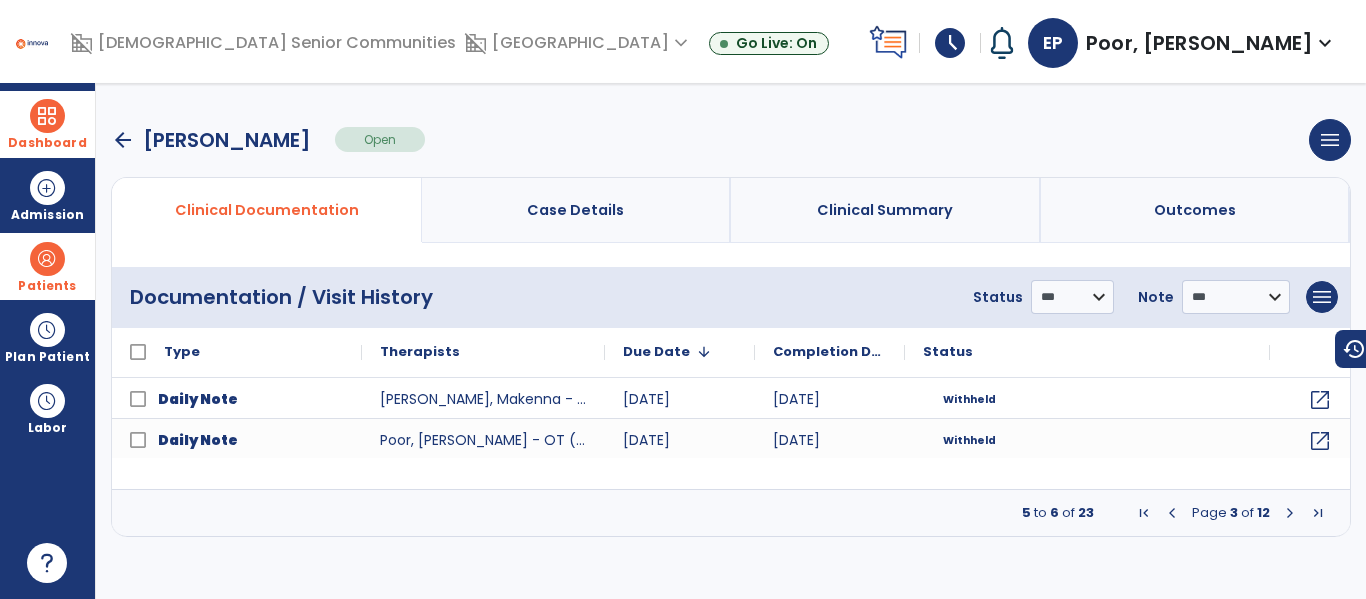 click at bounding box center [1290, 513] 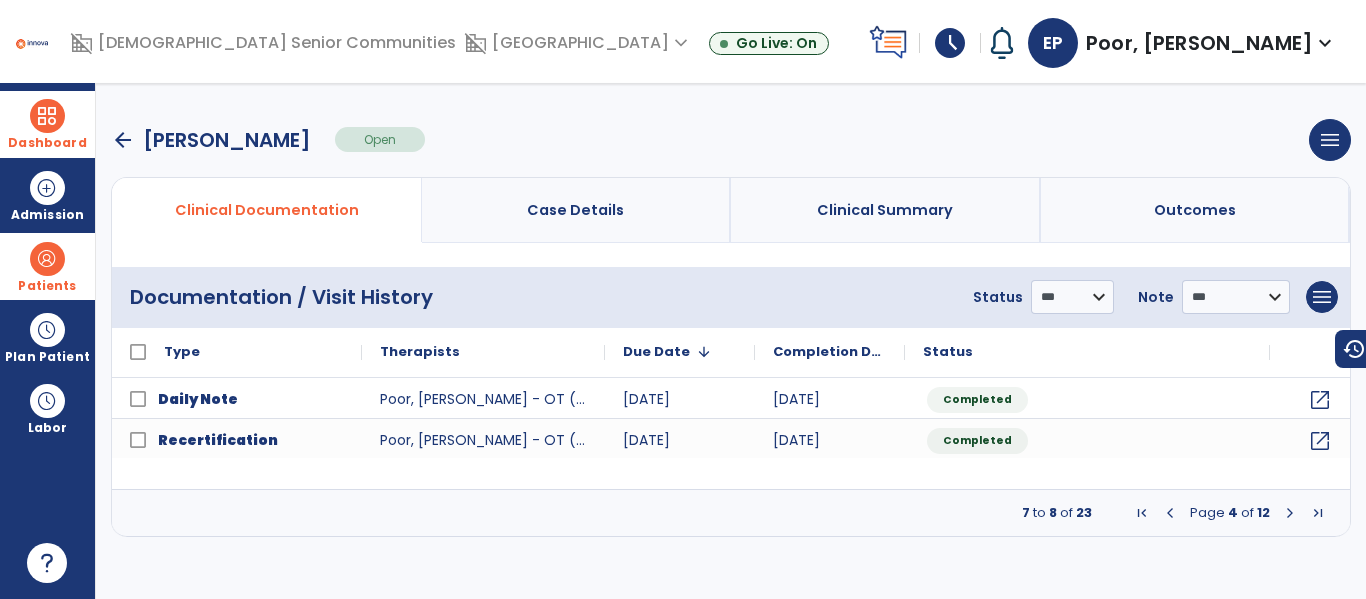 click at bounding box center [1170, 513] 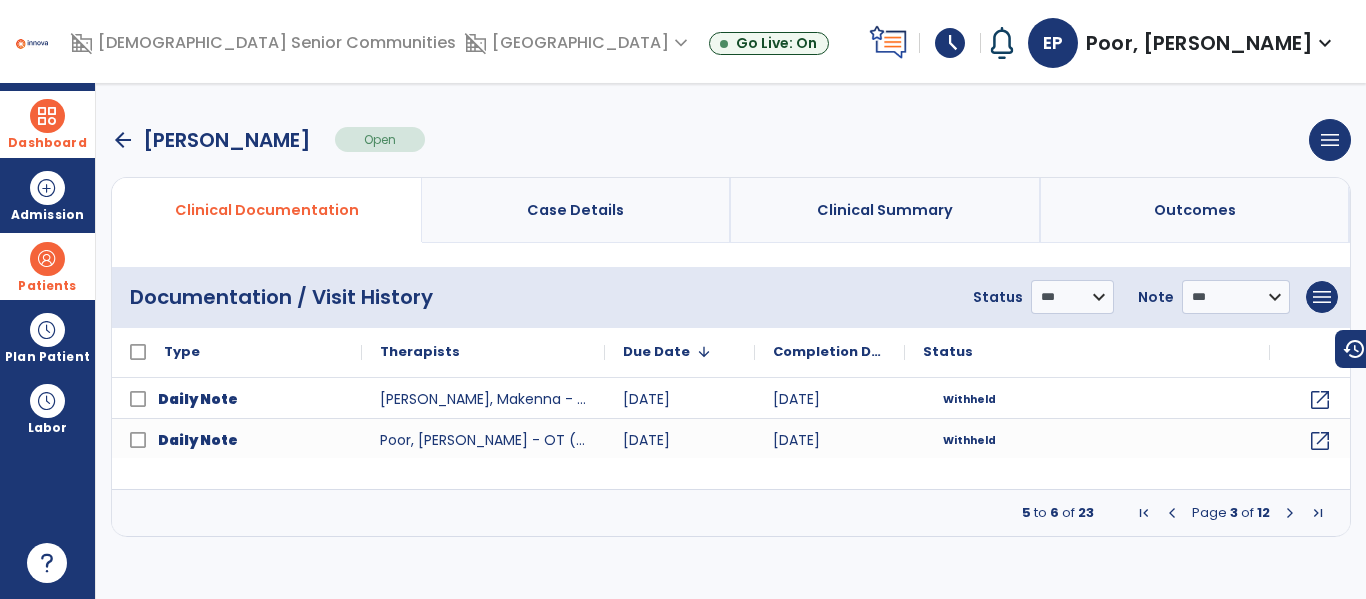 click at bounding box center [1290, 513] 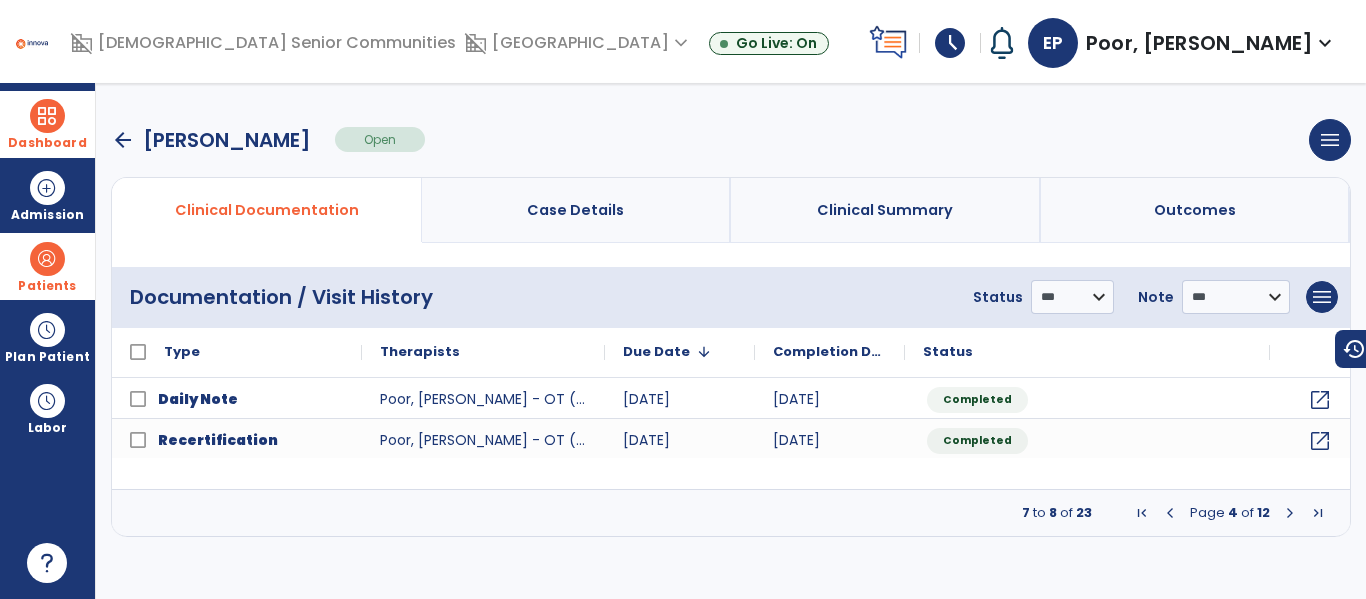 click at bounding box center (1170, 513) 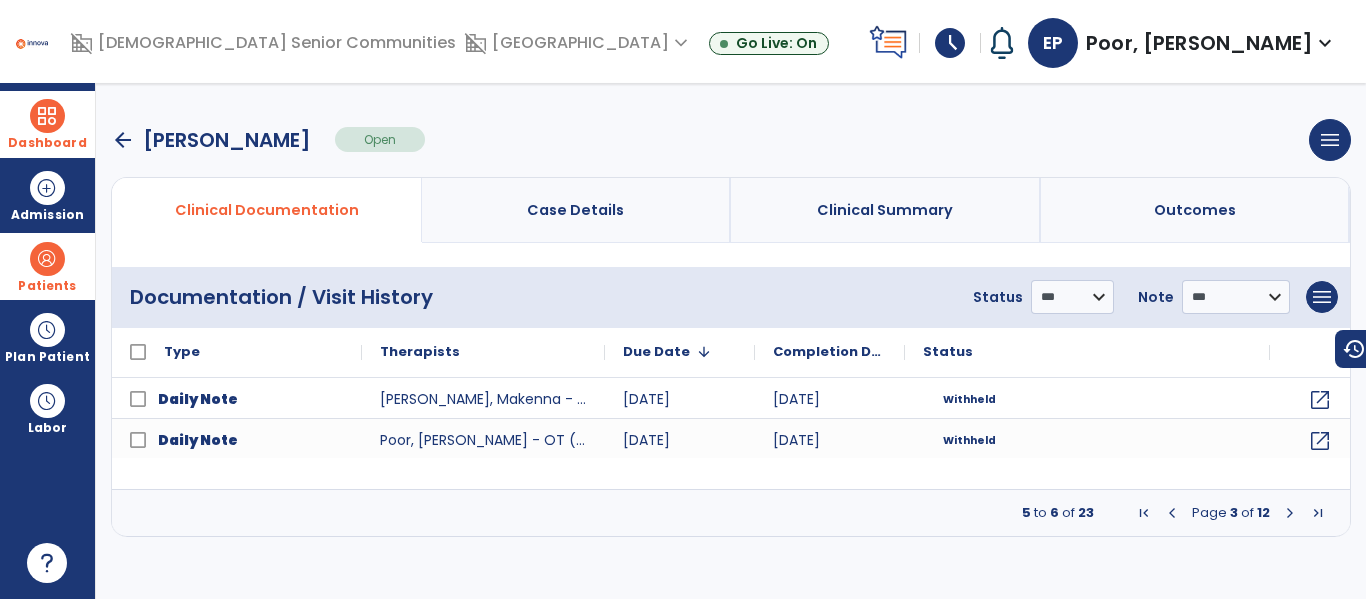 click at bounding box center [1290, 513] 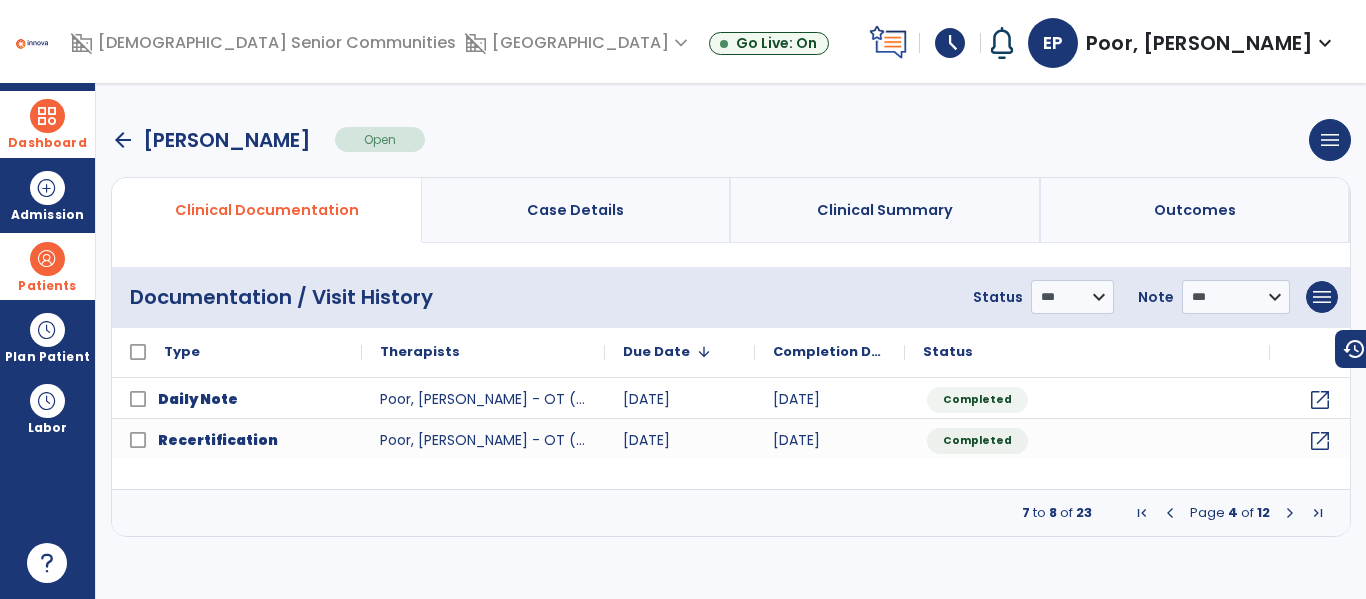 click at bounding box center [1170, 513] 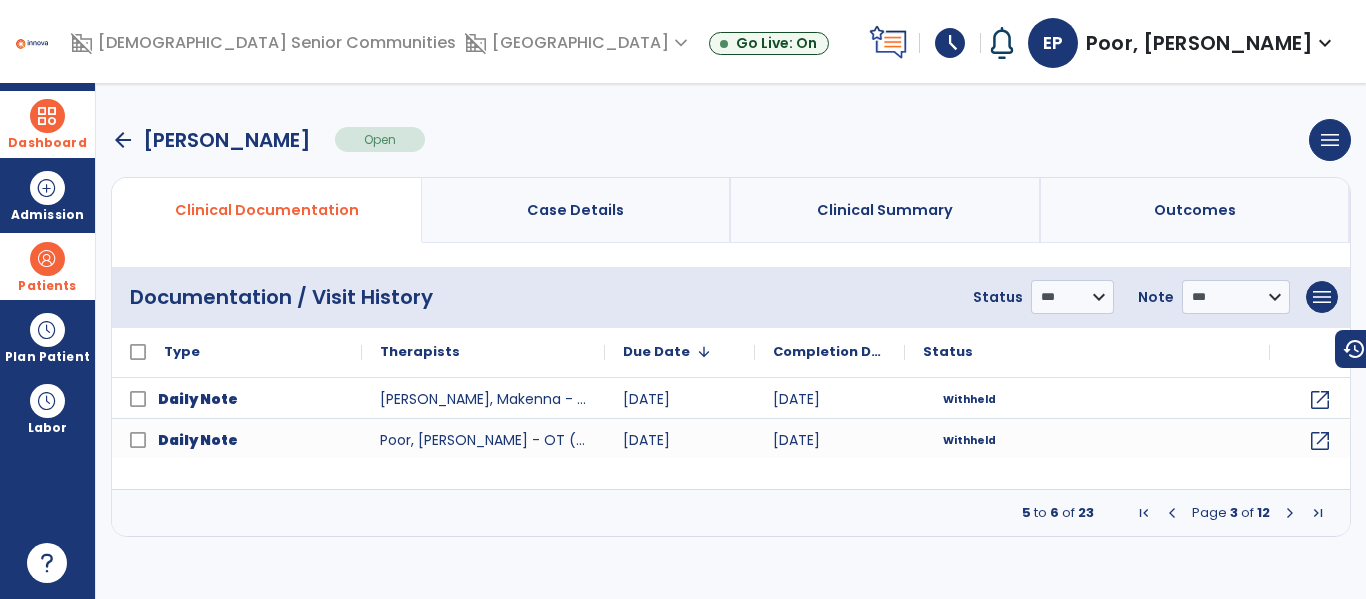 click at bounding box center [1290, 513] 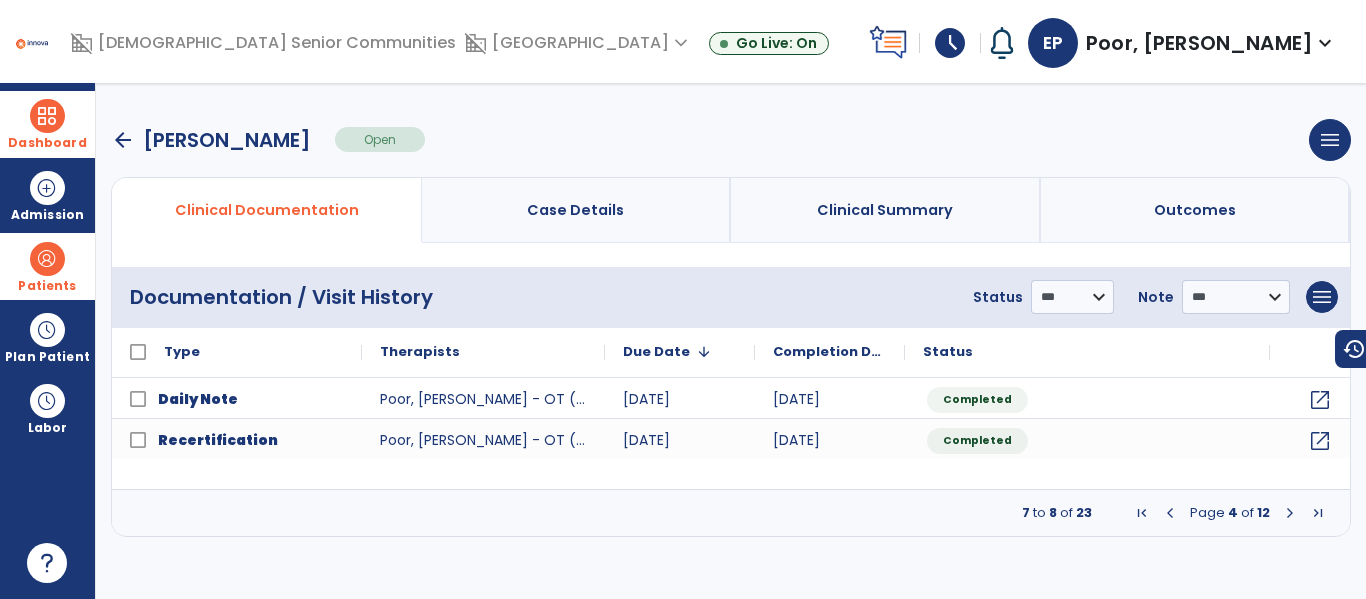 click on "**********" at bounding box center [731, 341] 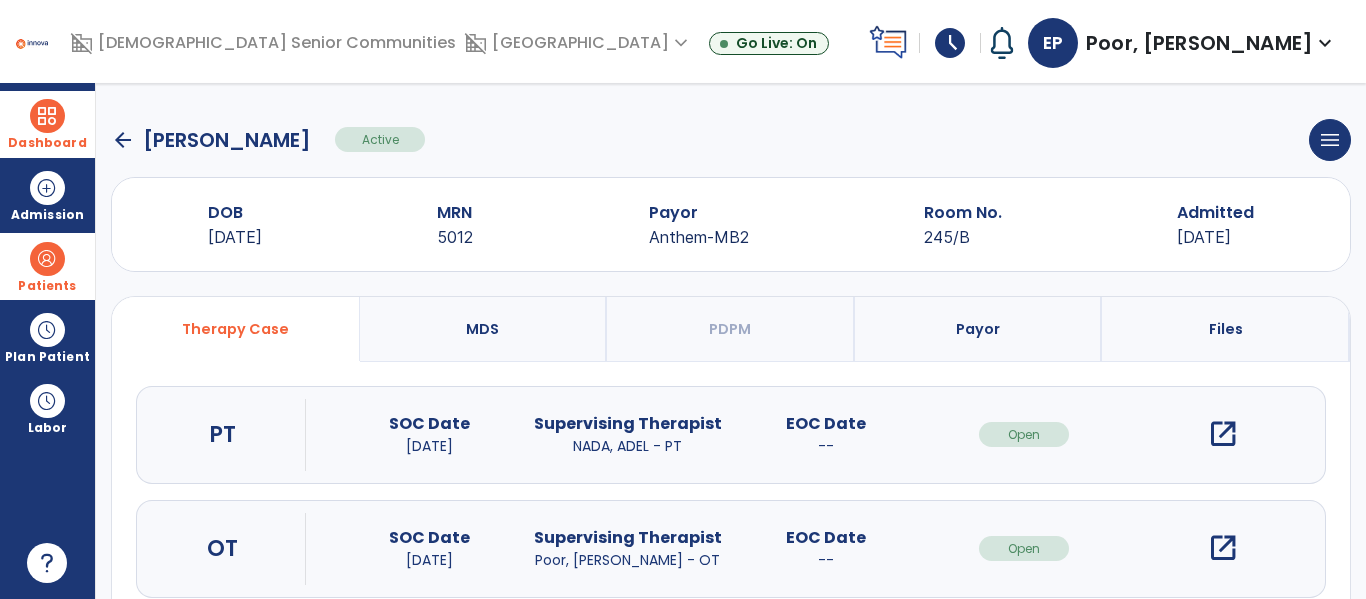 click on "open_in_new" at bounding box center (1223, 548) 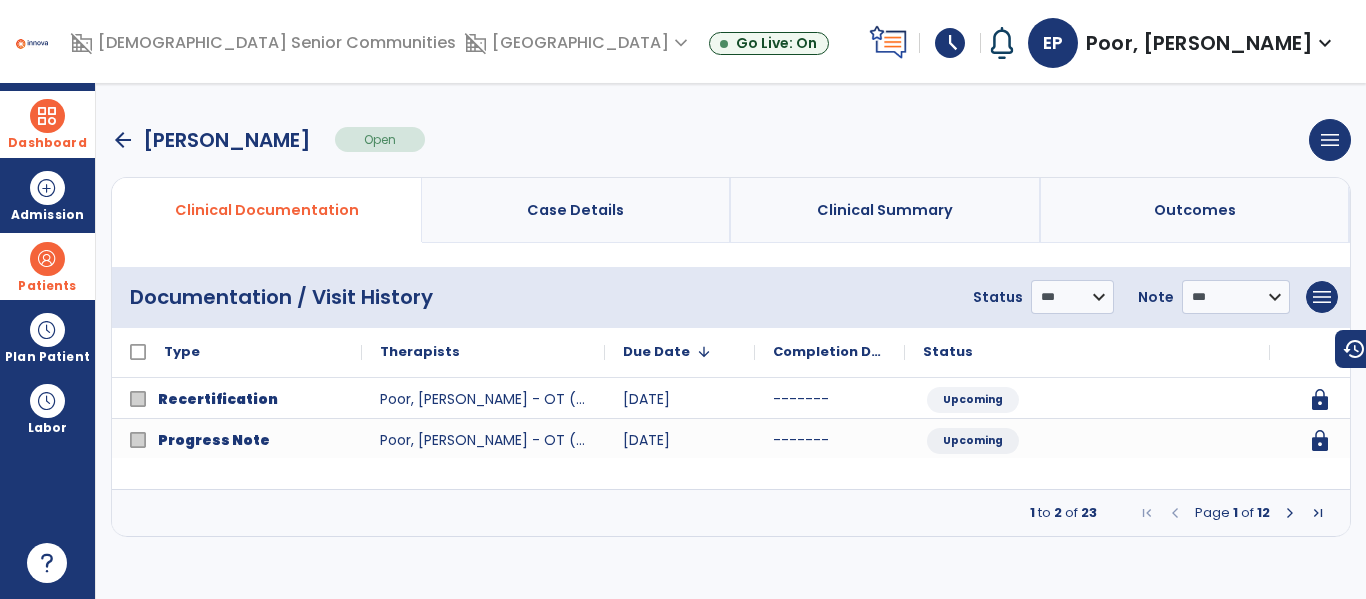 click at bounding box center [1290, 513] 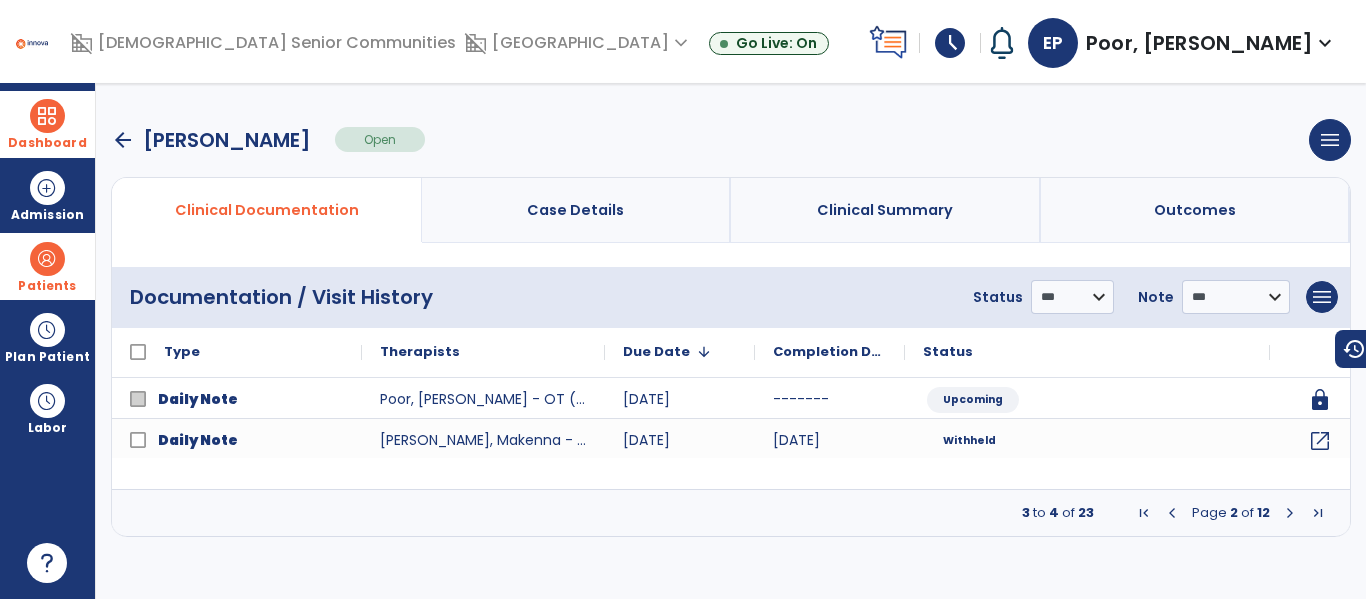 click at bounding box center (1290, 513) 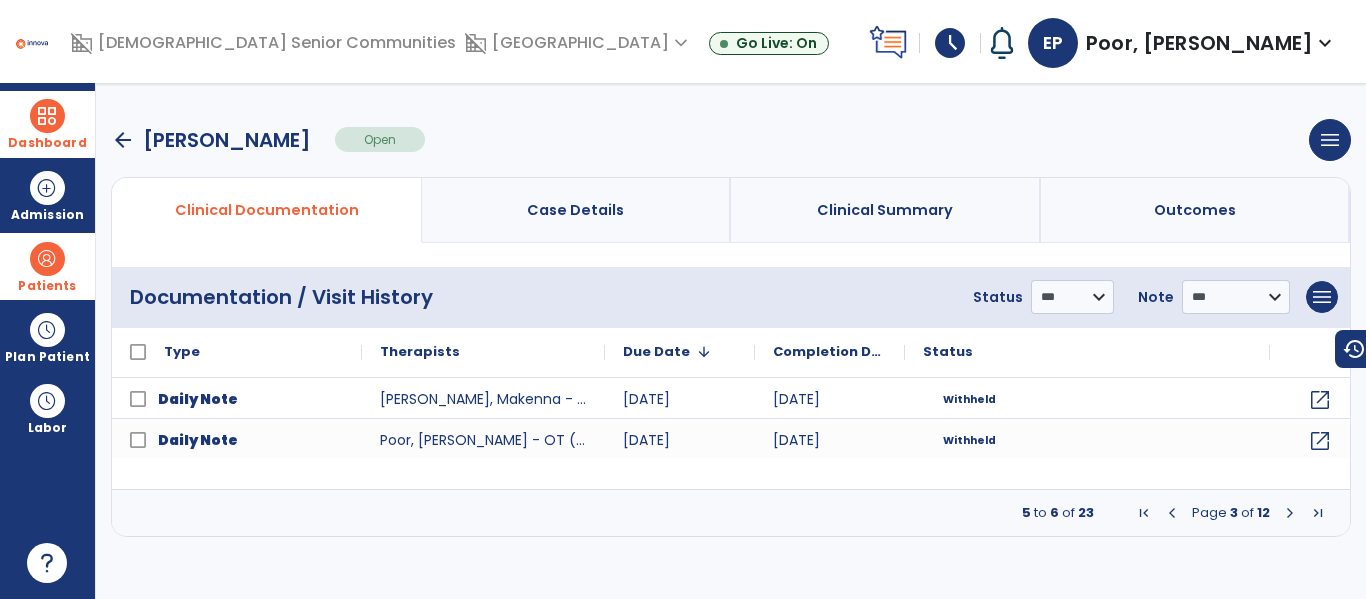 click at bounding box center (1290, 513) 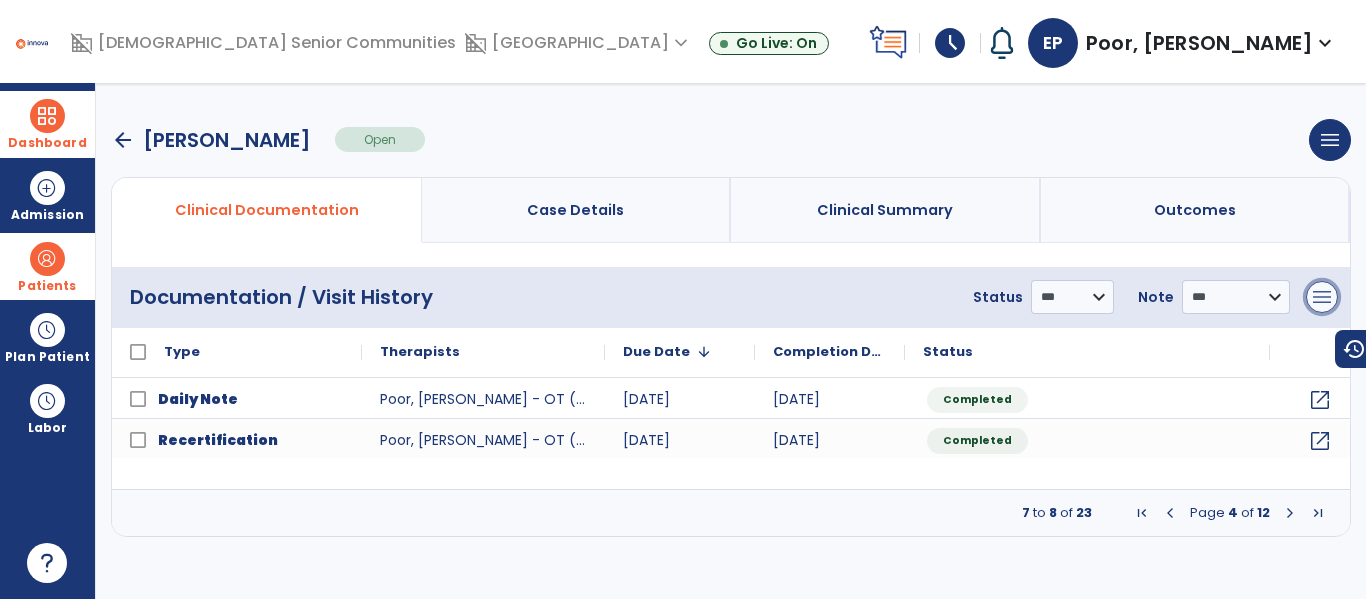 click on "menu" at bounding box center (1322, 297) 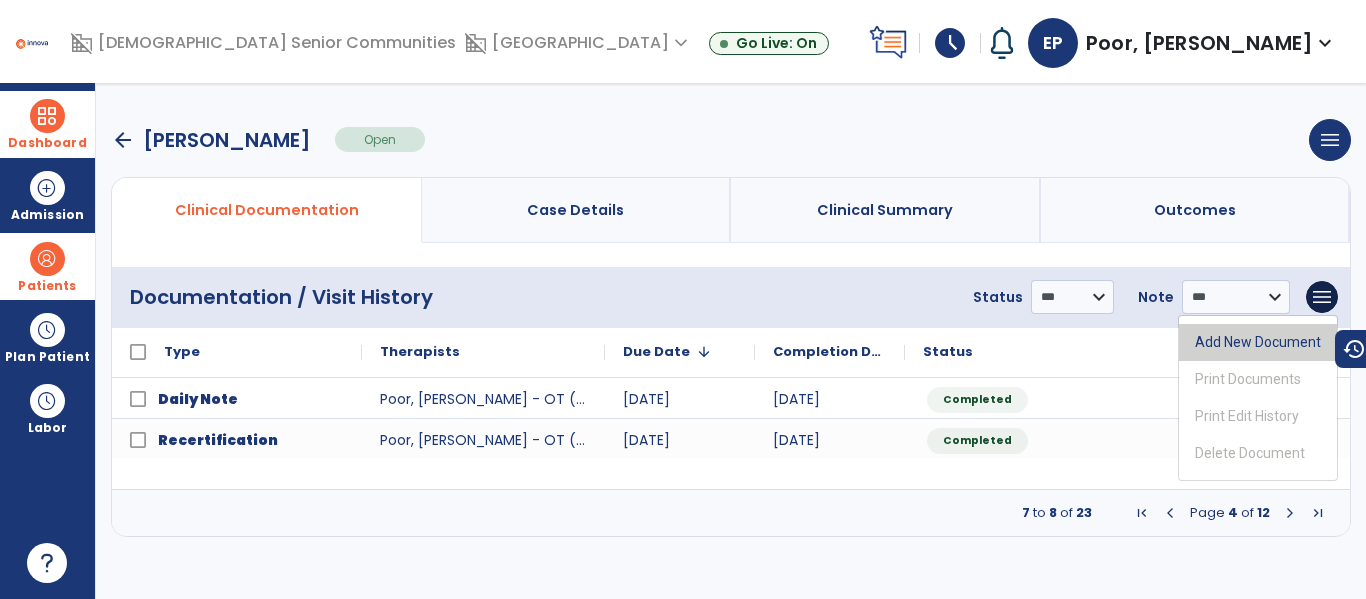 click on "Add New Document" at bounding box center (1258, 342) 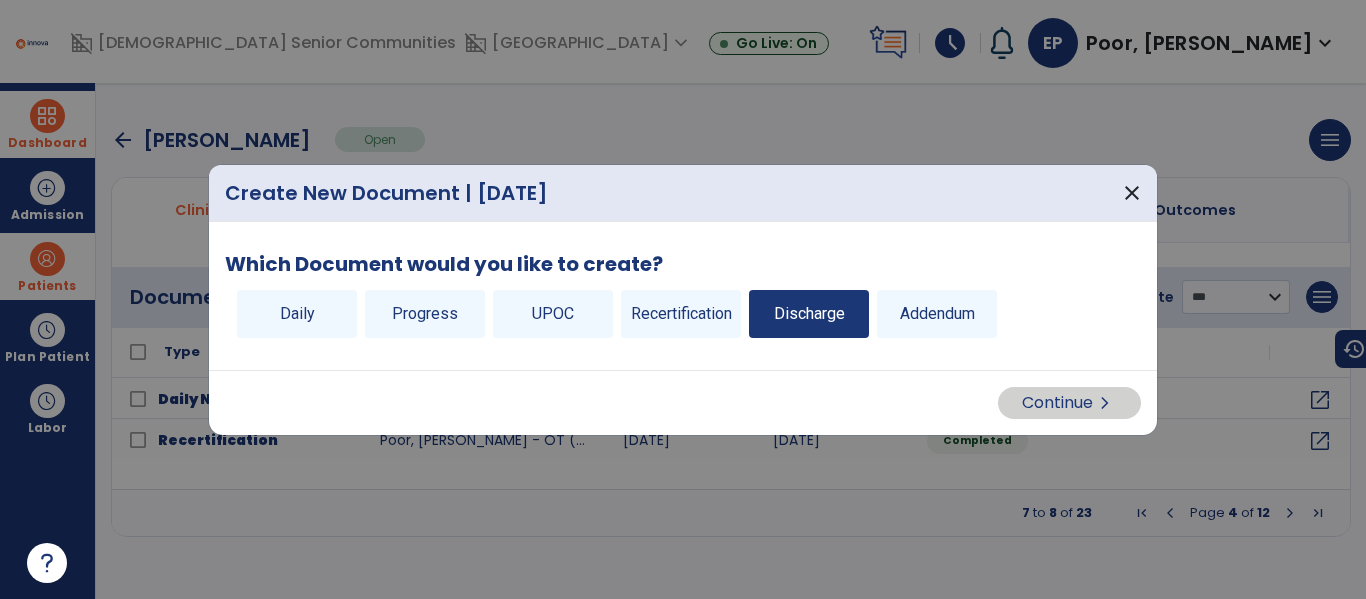 click on "Discharge" at bounding box center [809, 314] 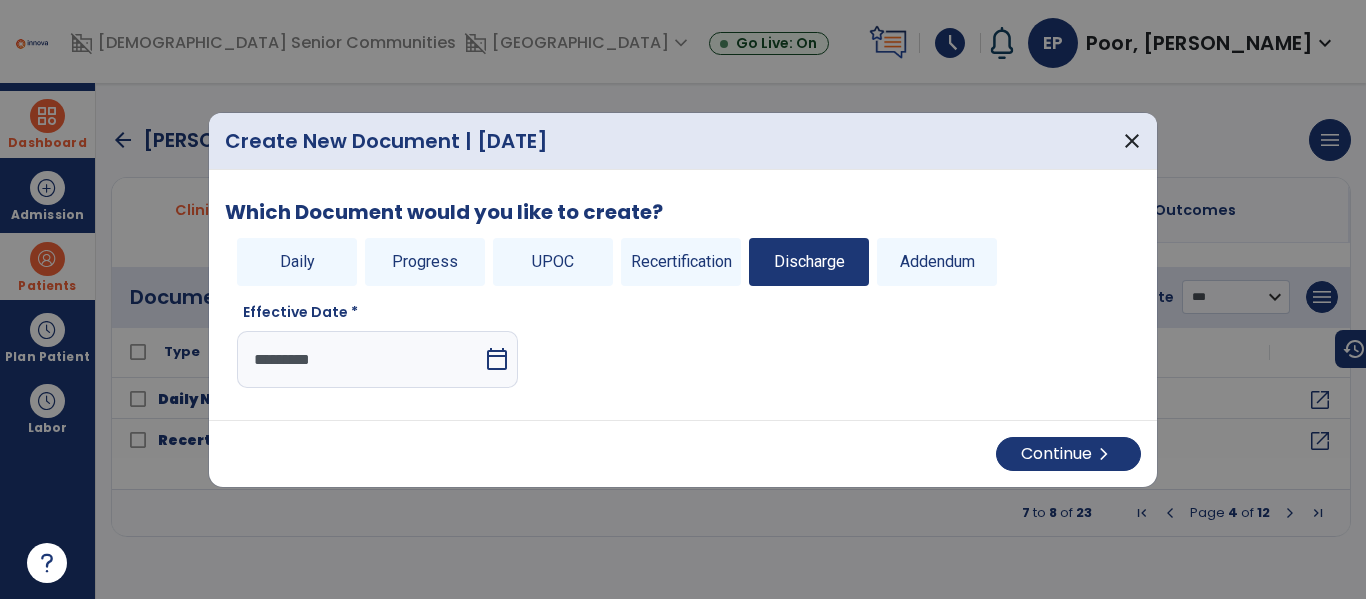 click on "calendar_today" at bounding box center [497, 359] 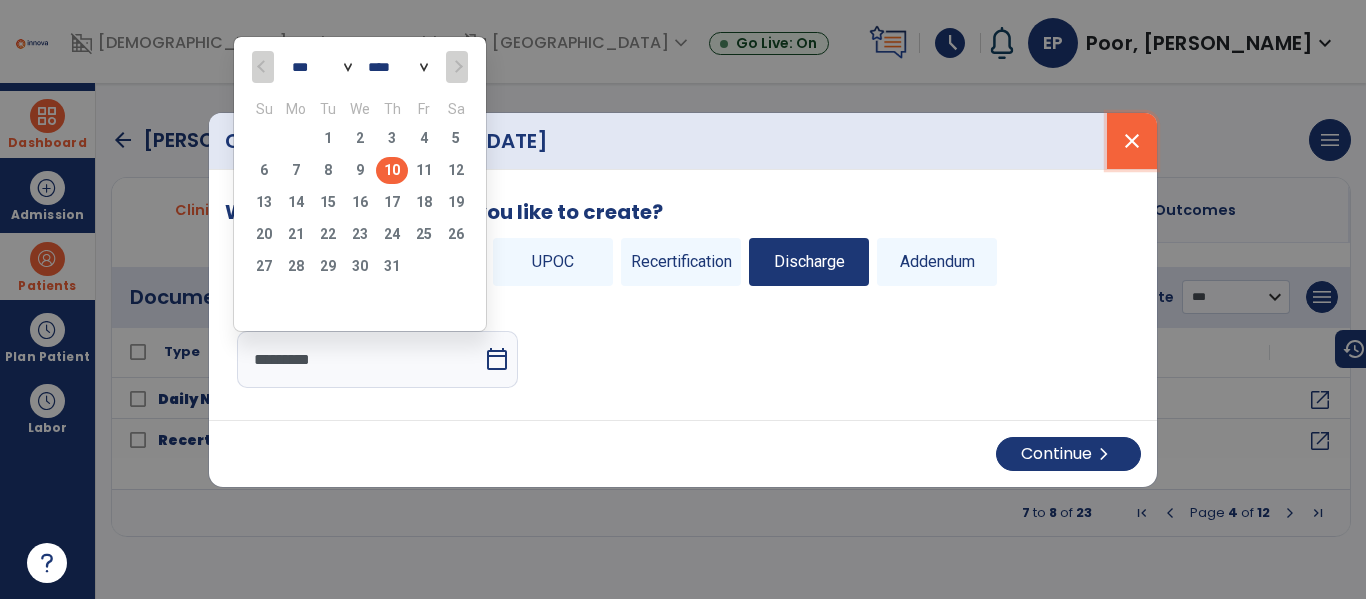 click on "close" at bounding box center (1132, 141) 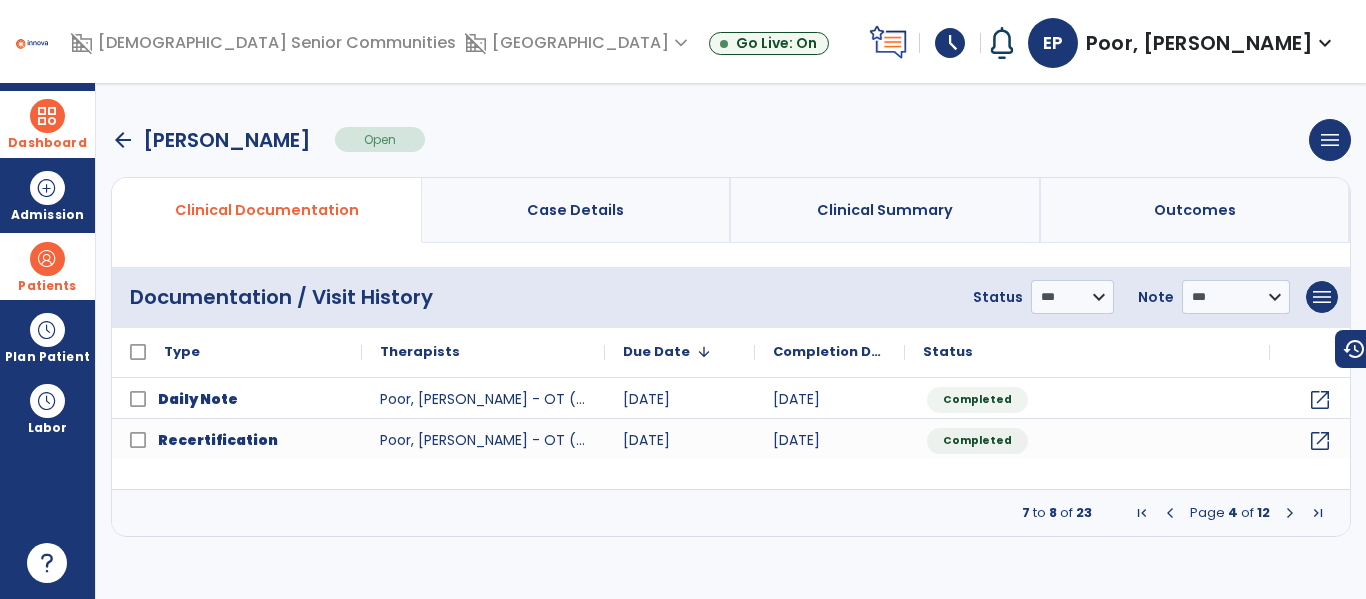 click on "arrow_back" at bounding box center (123, 140) 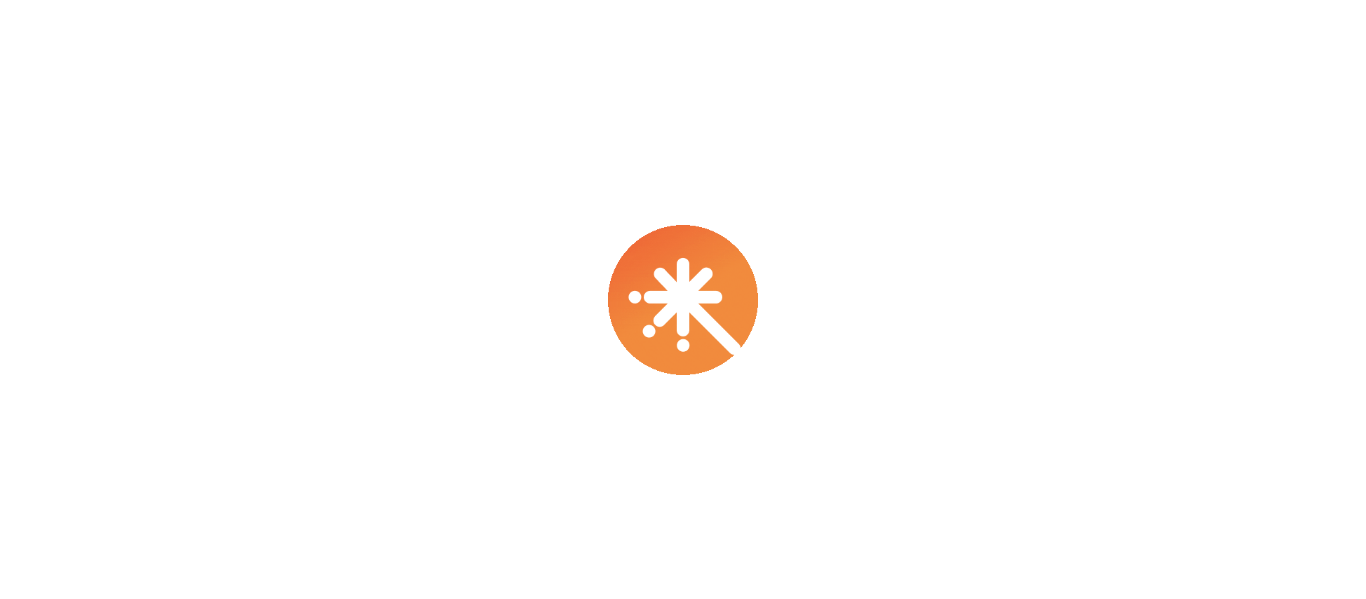 scroll, scrollTop: 0, scrollLeft: 0, axis: both 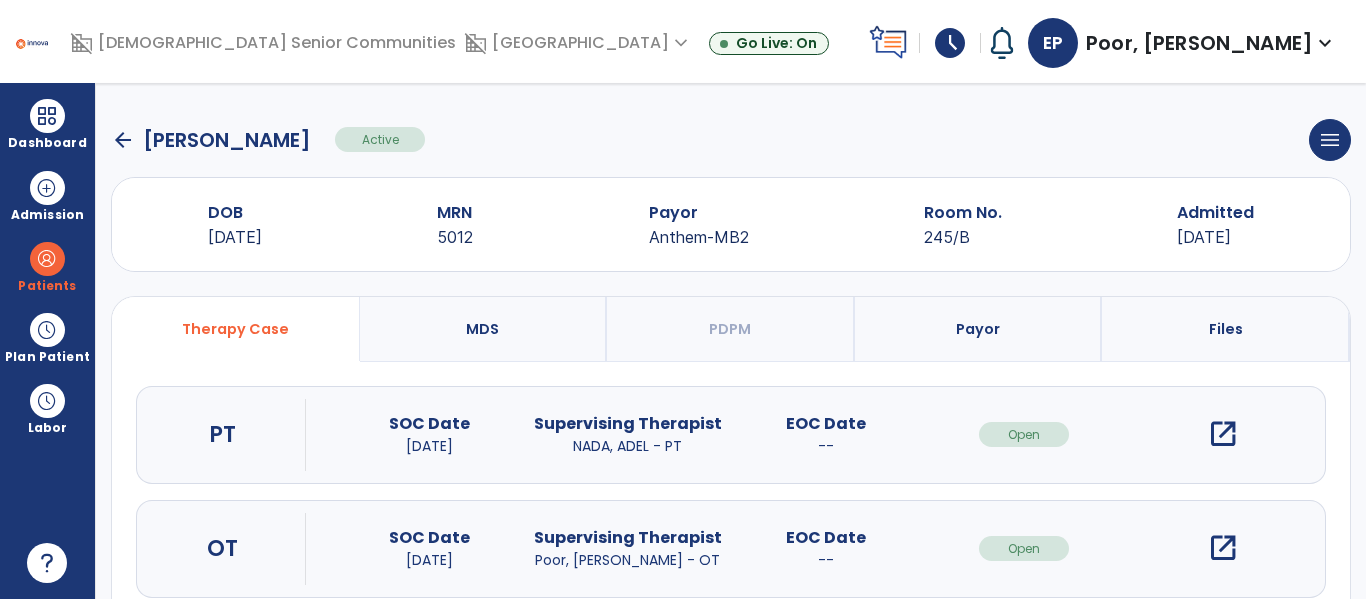 click on "open_in_new" at bounding box center (1223, 548) 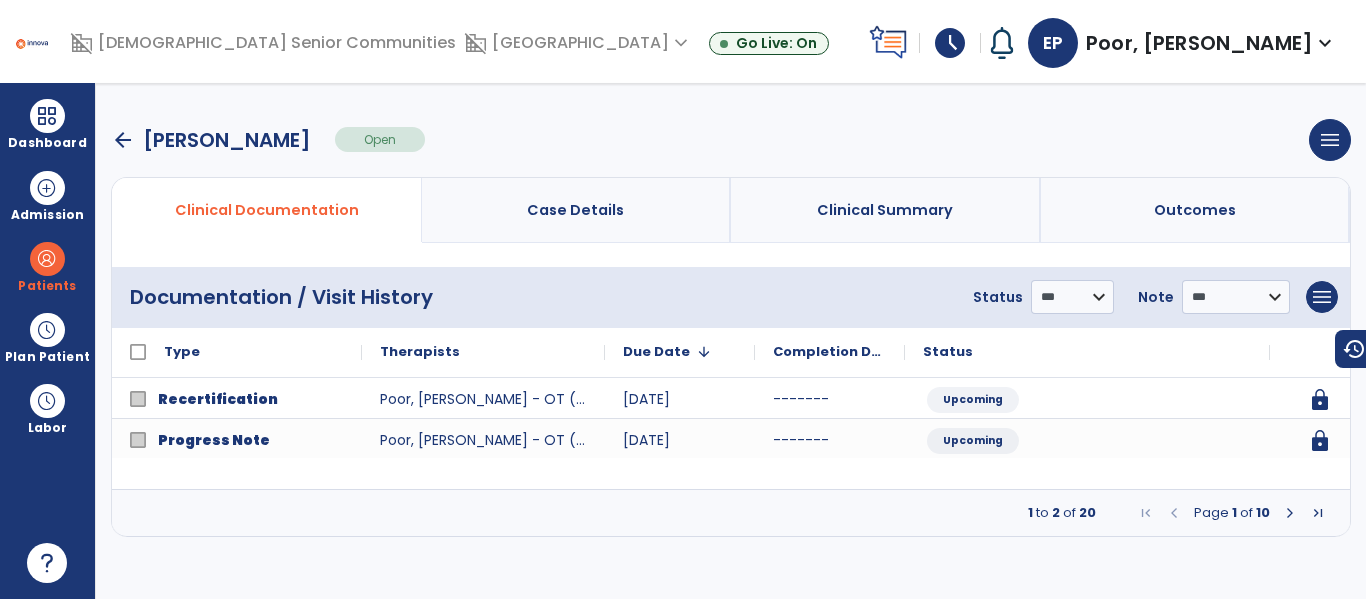 click at bounding box center [1290, 513] 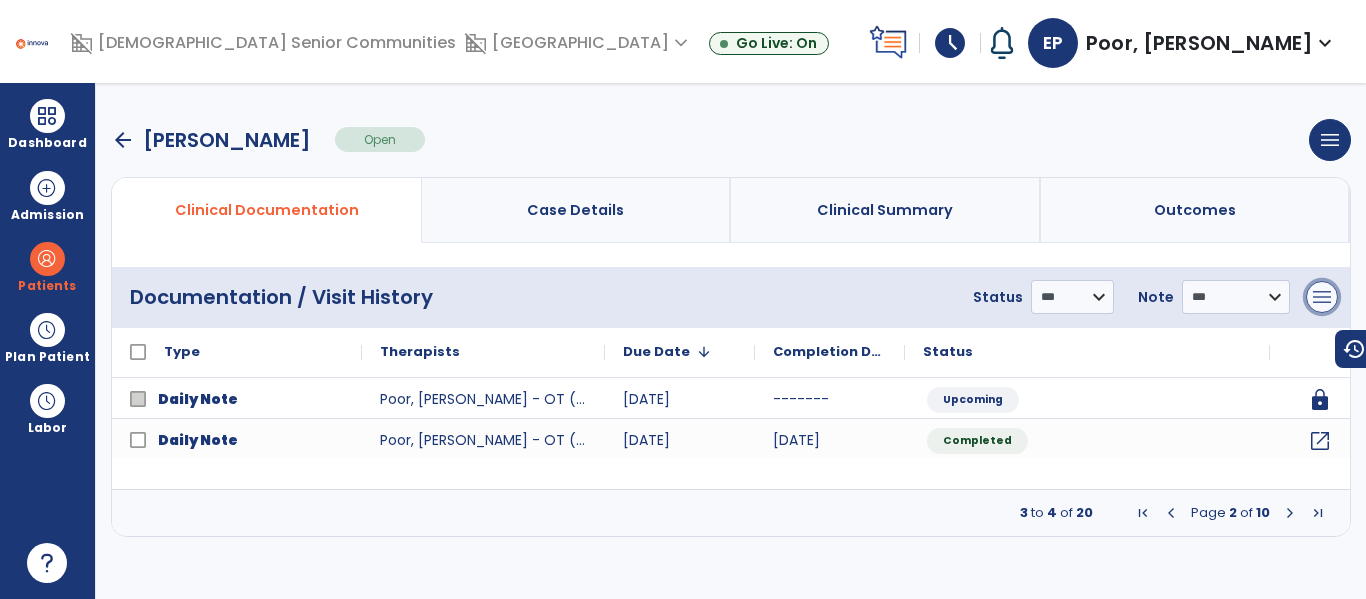 click on "menu" at bounding box center [1322, 297] 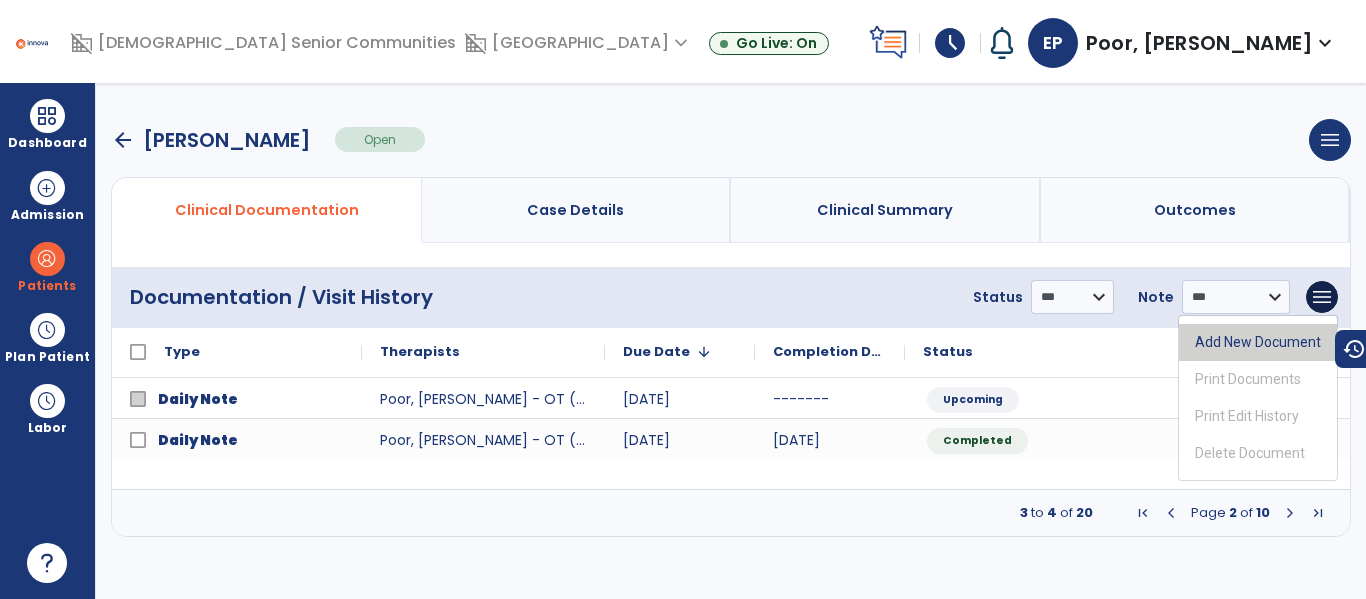 click on "Add New Document" at bounding box center [1258, 342] 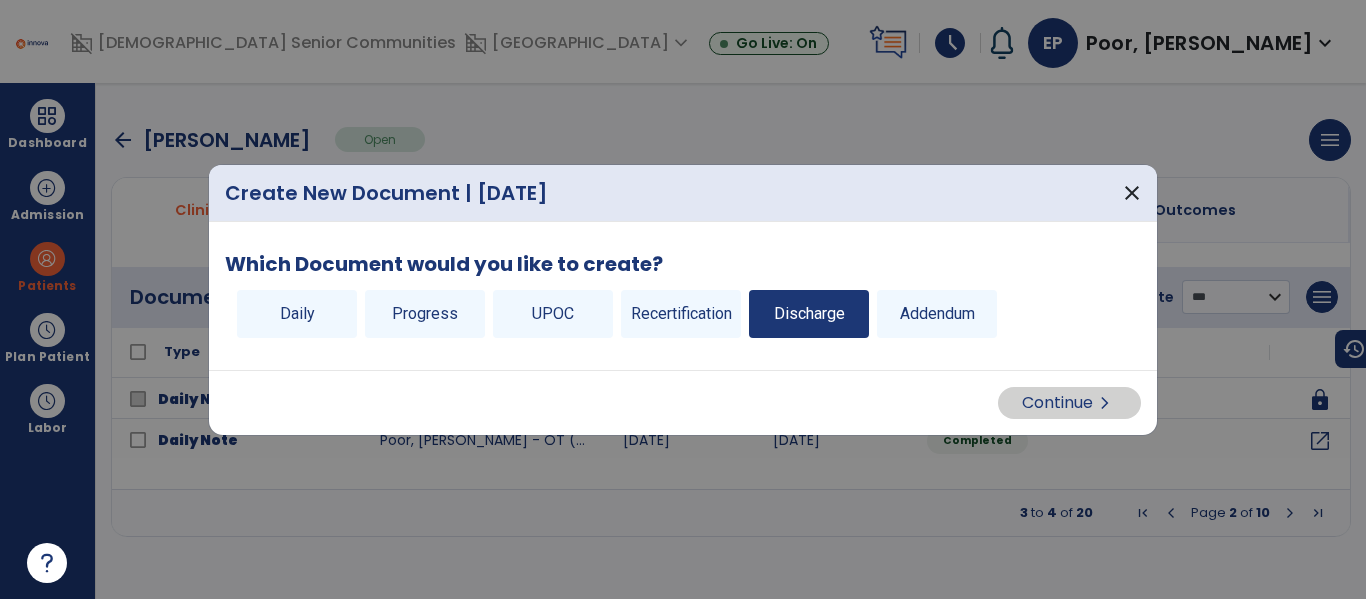 click on "Discharge" at bounding box center [809, 314] 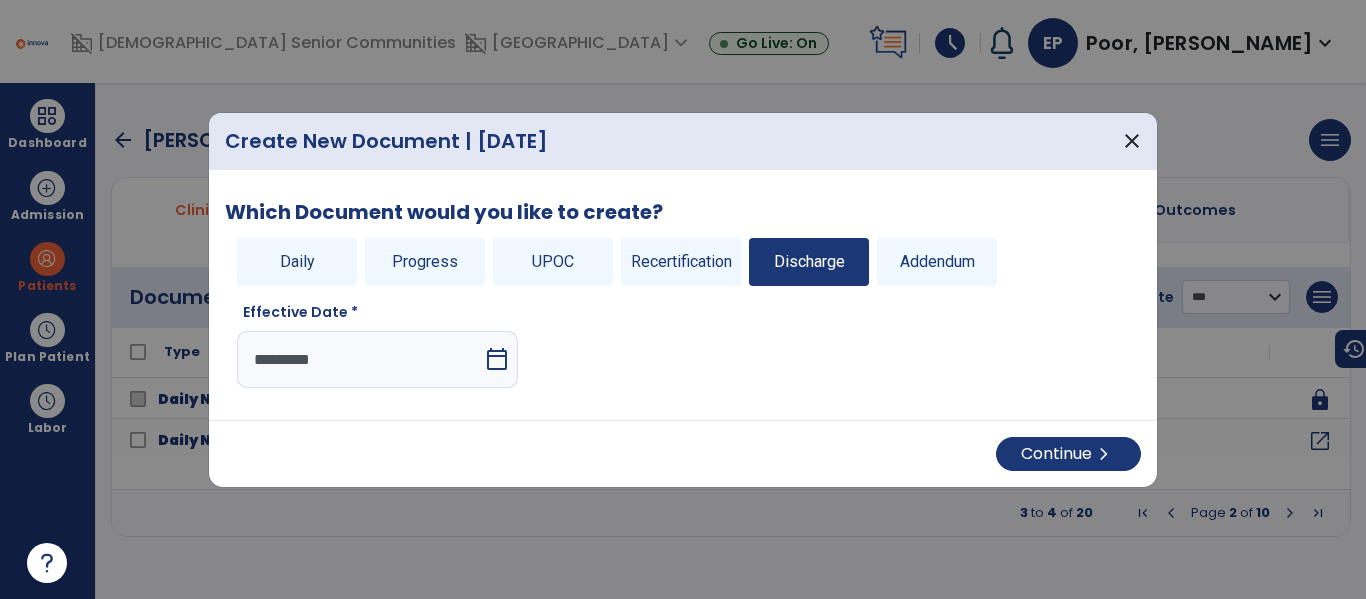 click on "calendar_today" at bounding box center [497, 359] 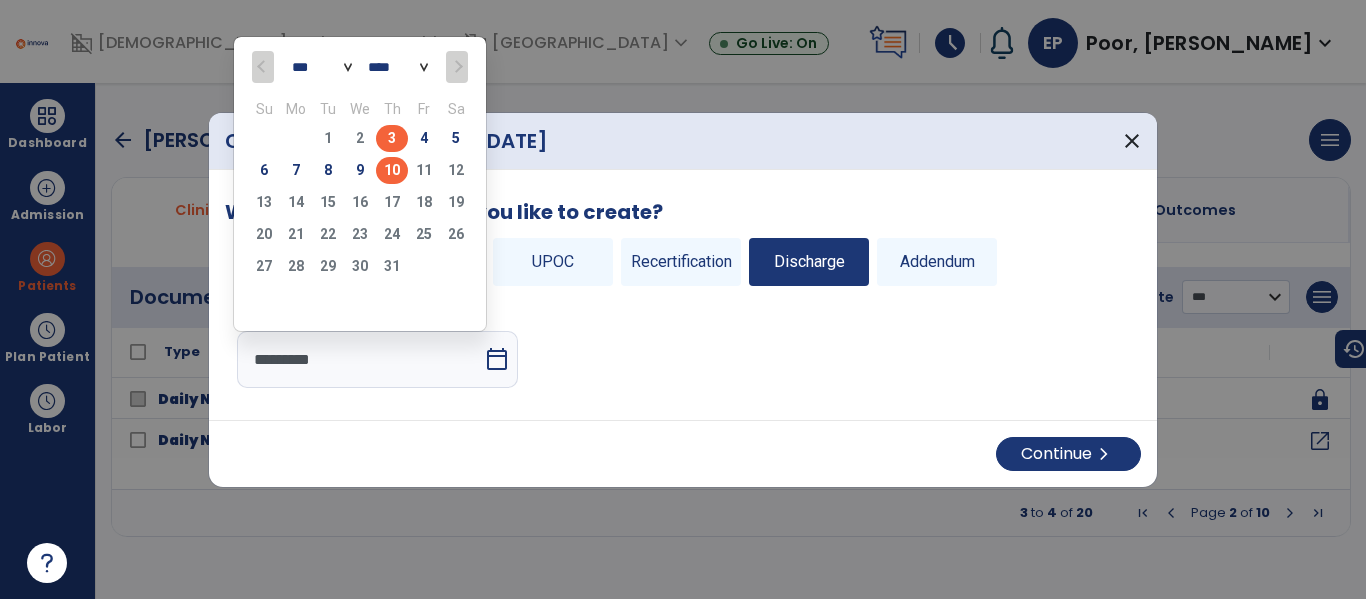 click on "3" 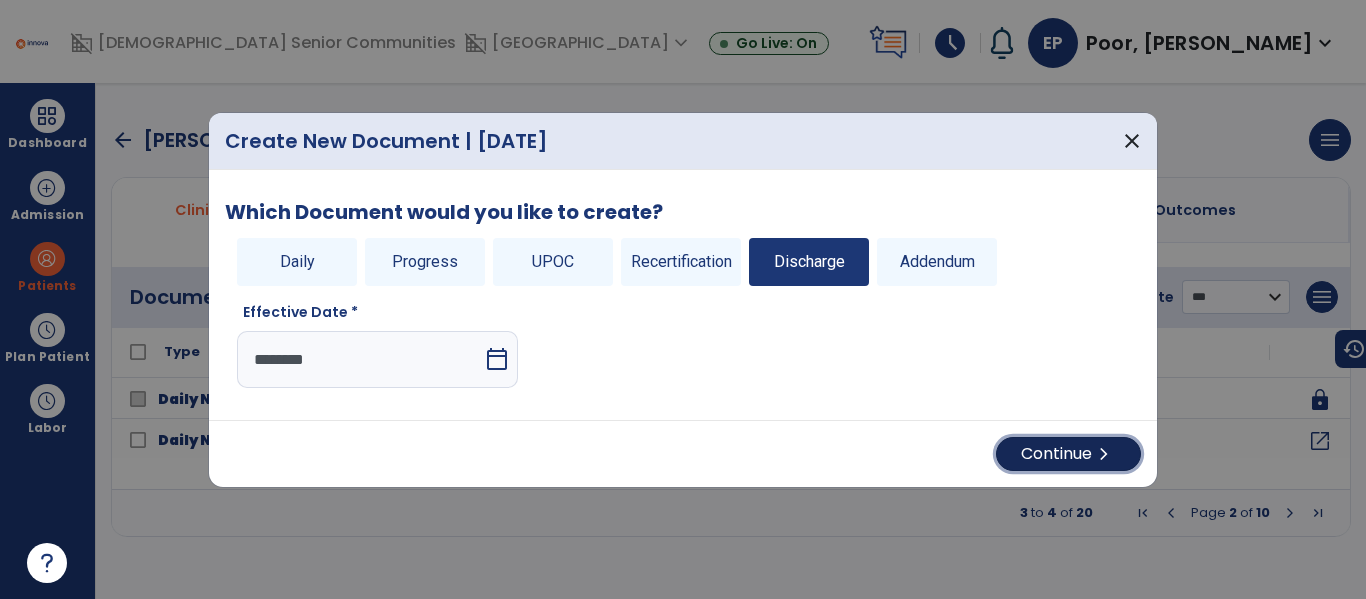 click on "Continue   chevron_right" at bounding box center [1068, 454] 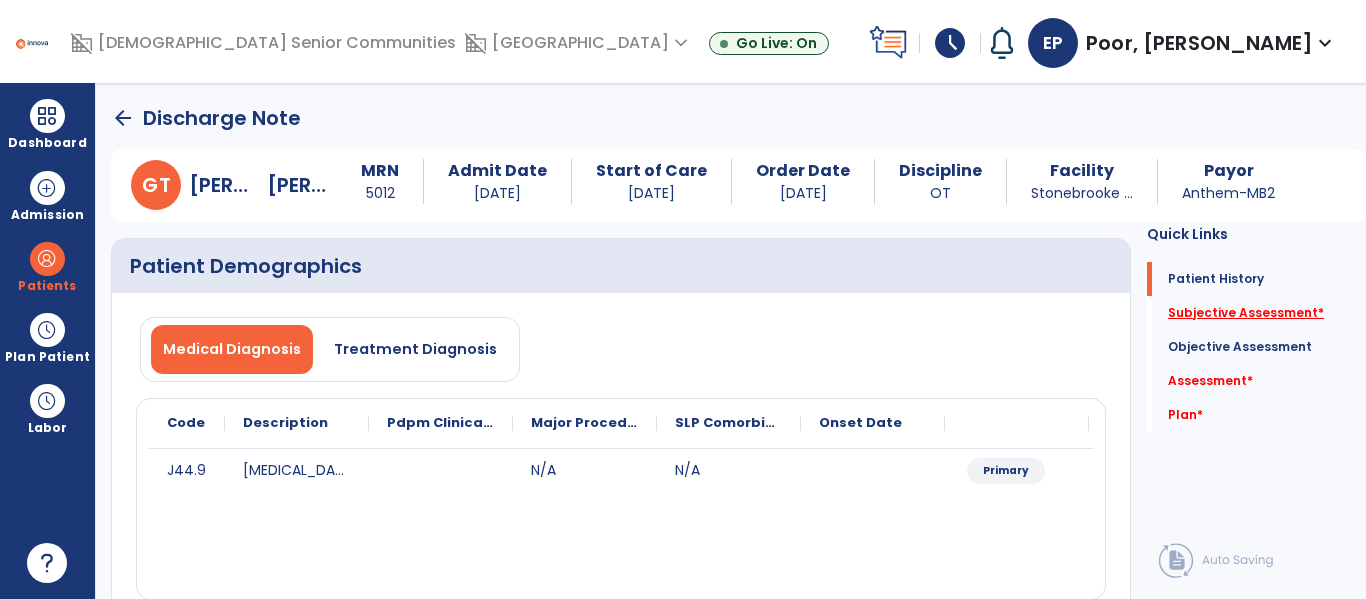 click on "Subjective Assessment   *" 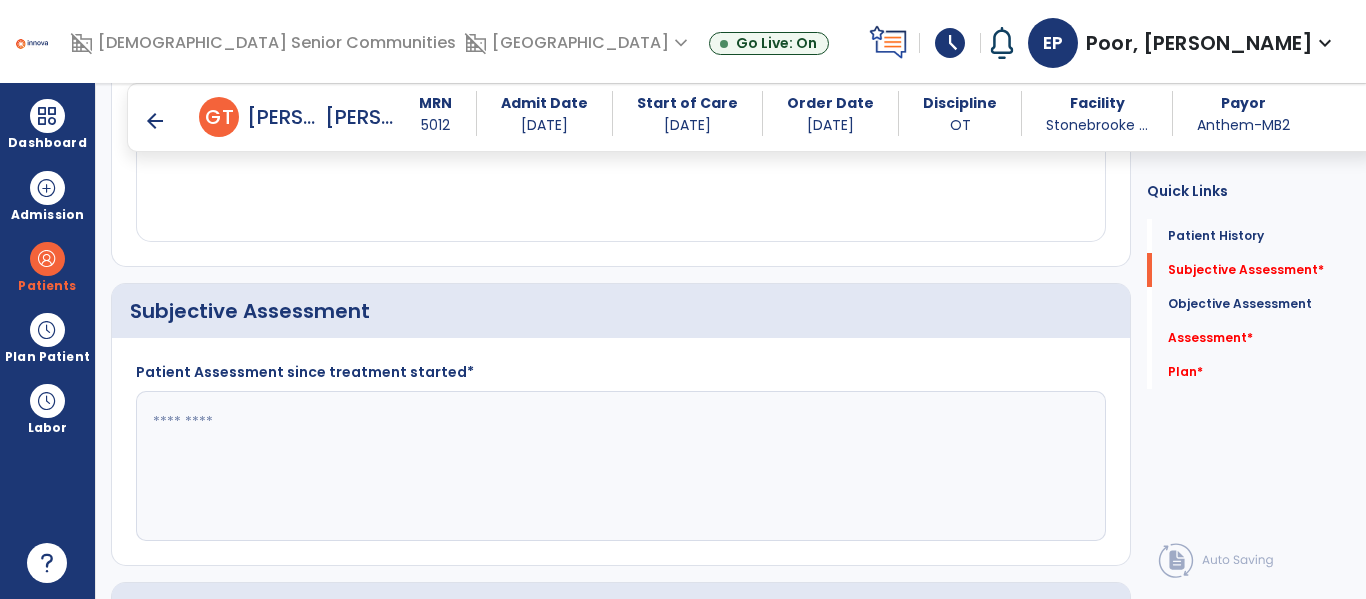 scroll, scrollTop: 441, scrollLeft: 0, axis: vertical 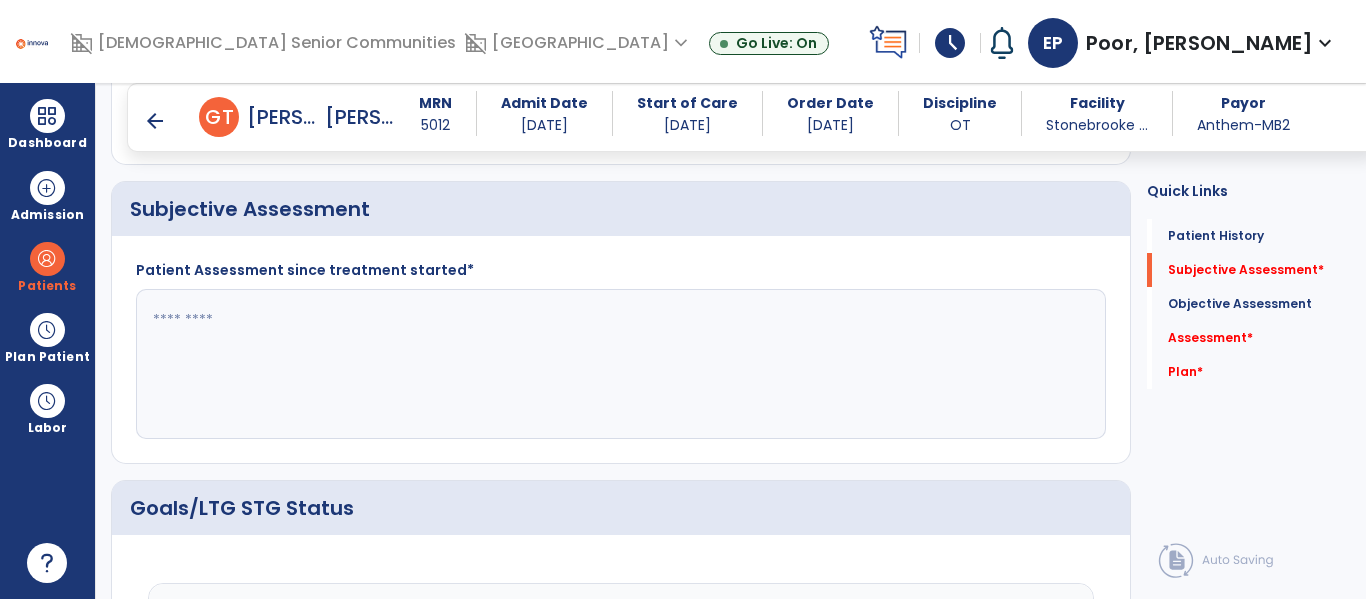 click 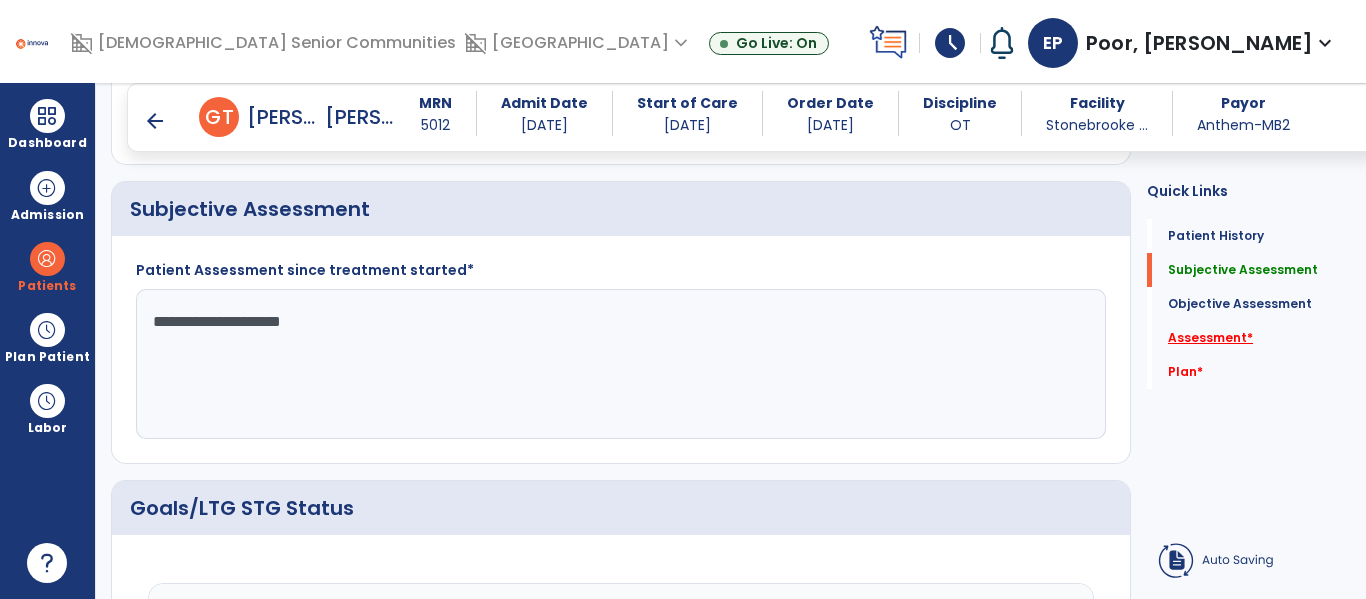 type on "**********" 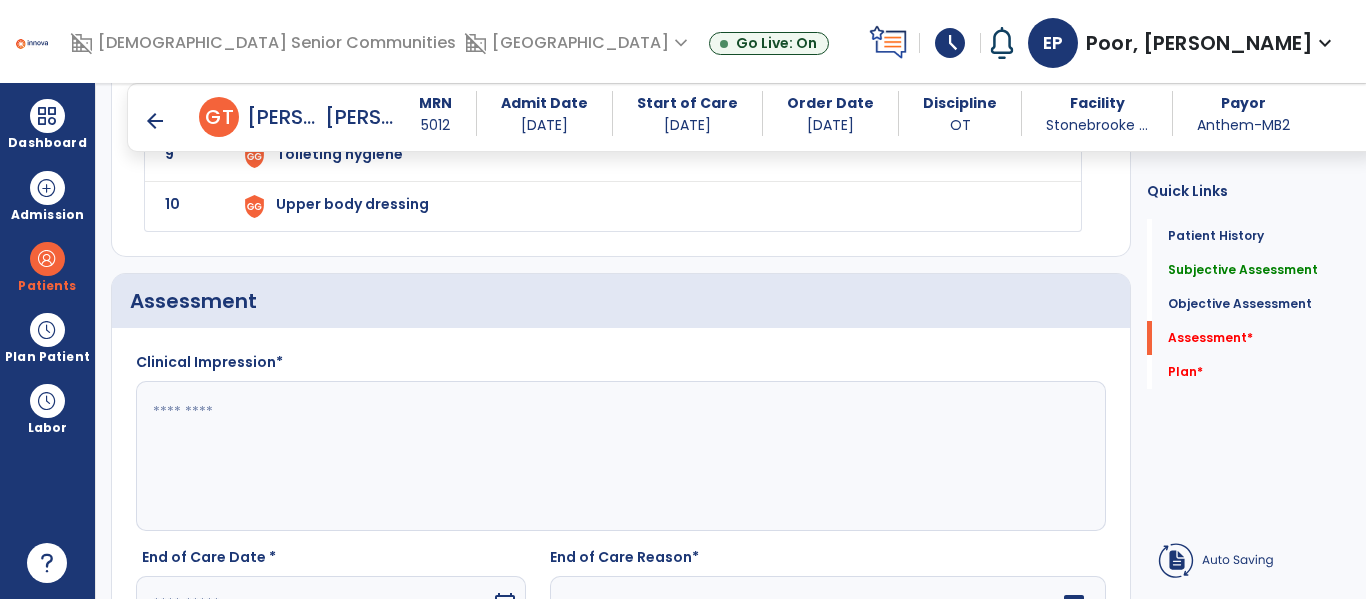 scroll, scrollTop: 3447, scrollLeft: 0, axis: vertical 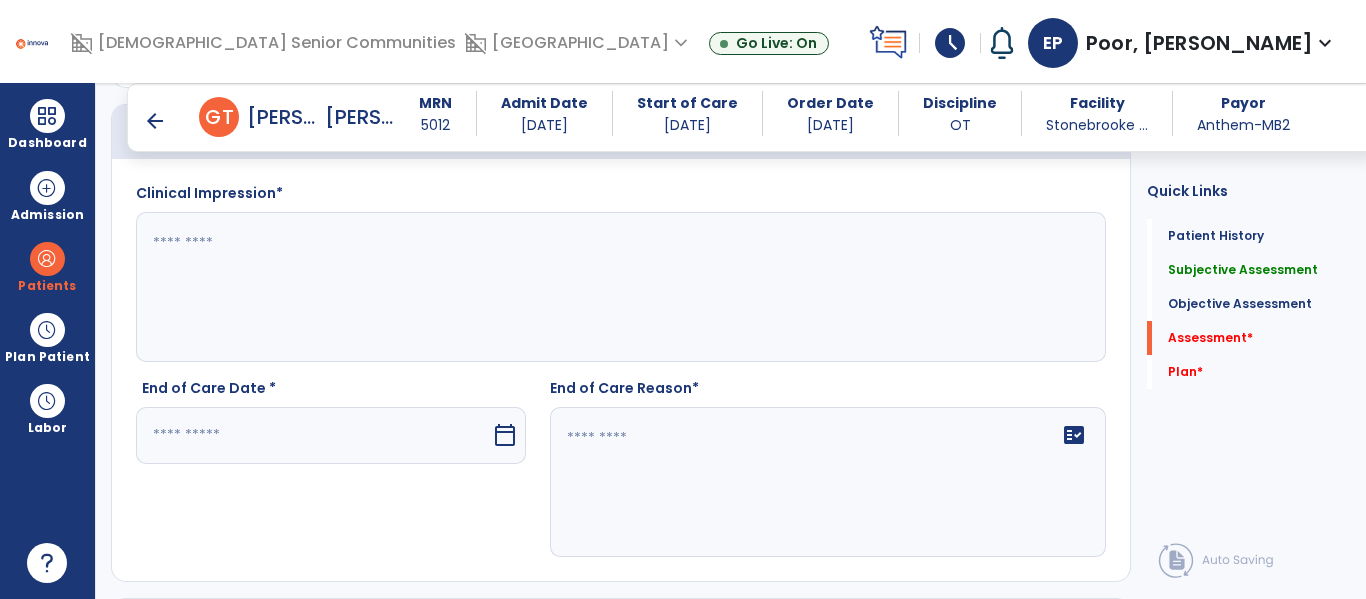 click 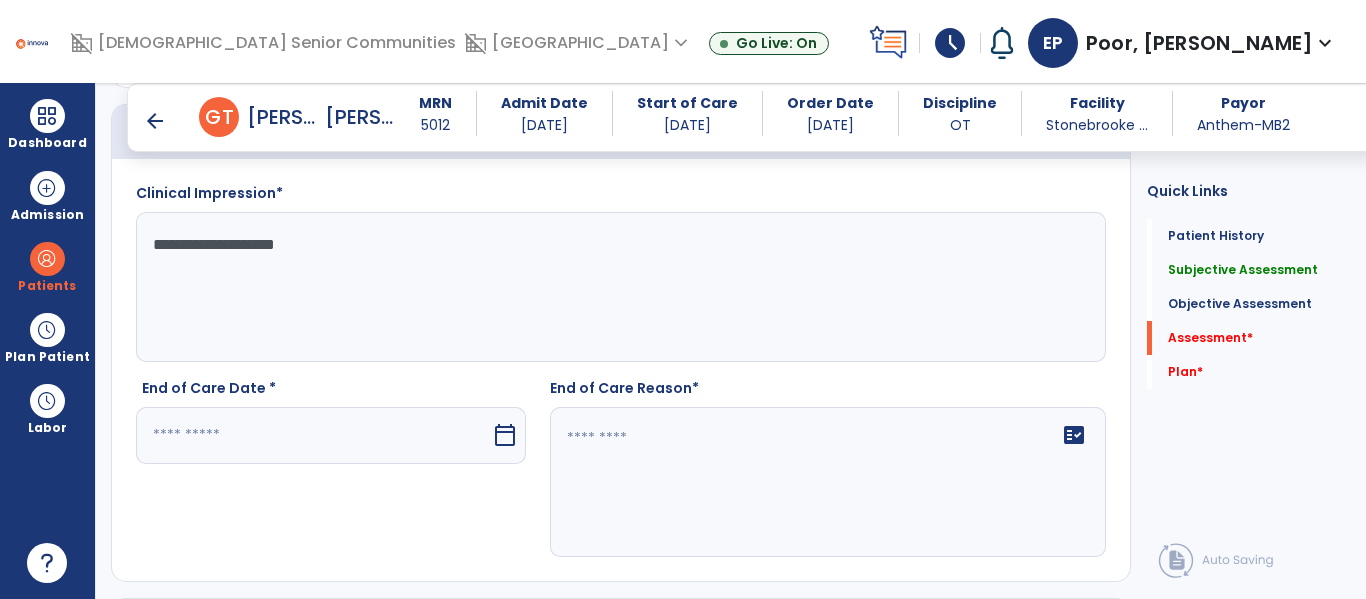 type on "**********" 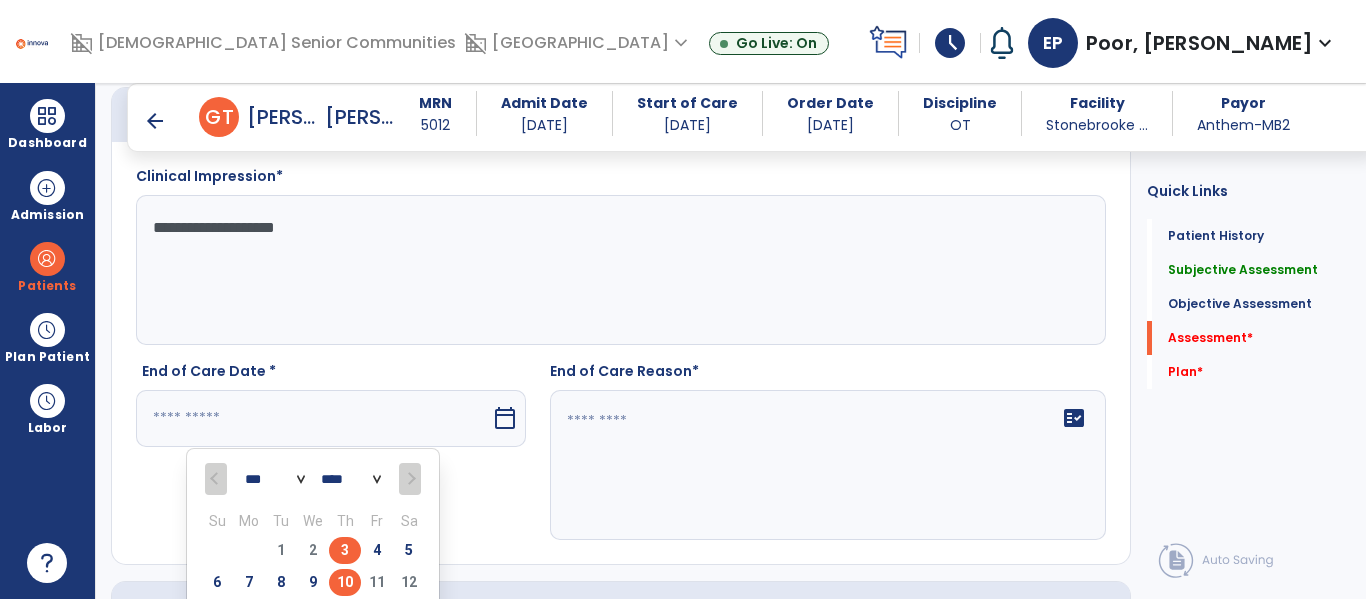 click on "3" at bounding box center (345, 550) 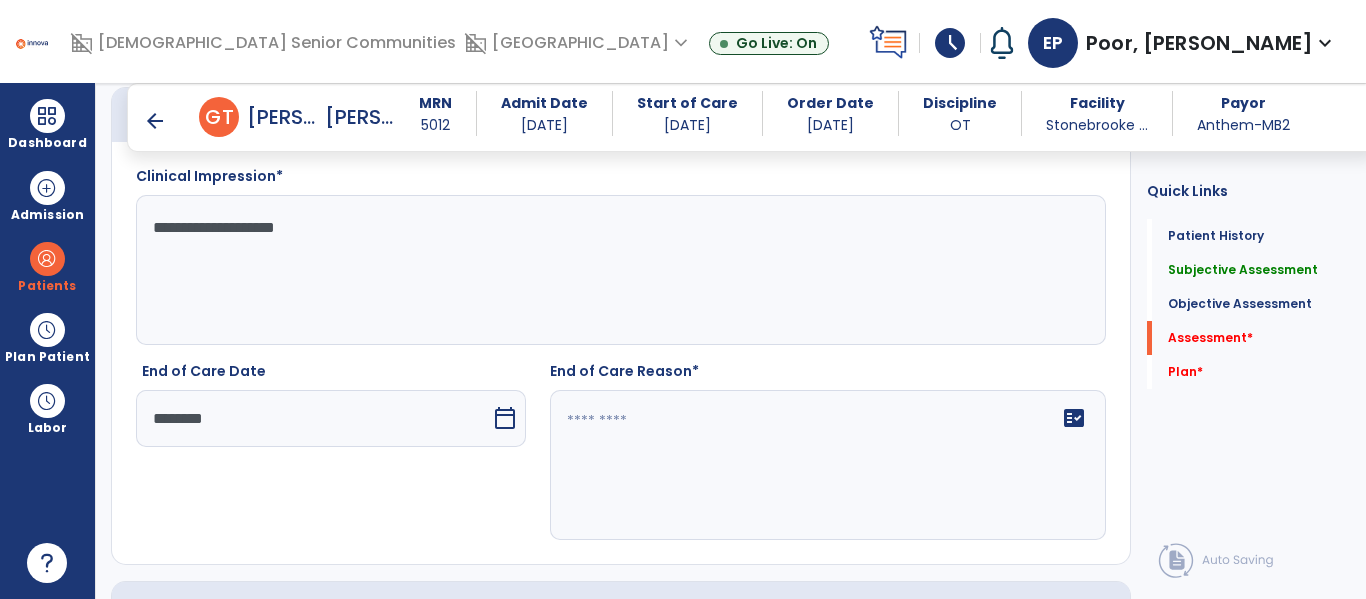 click 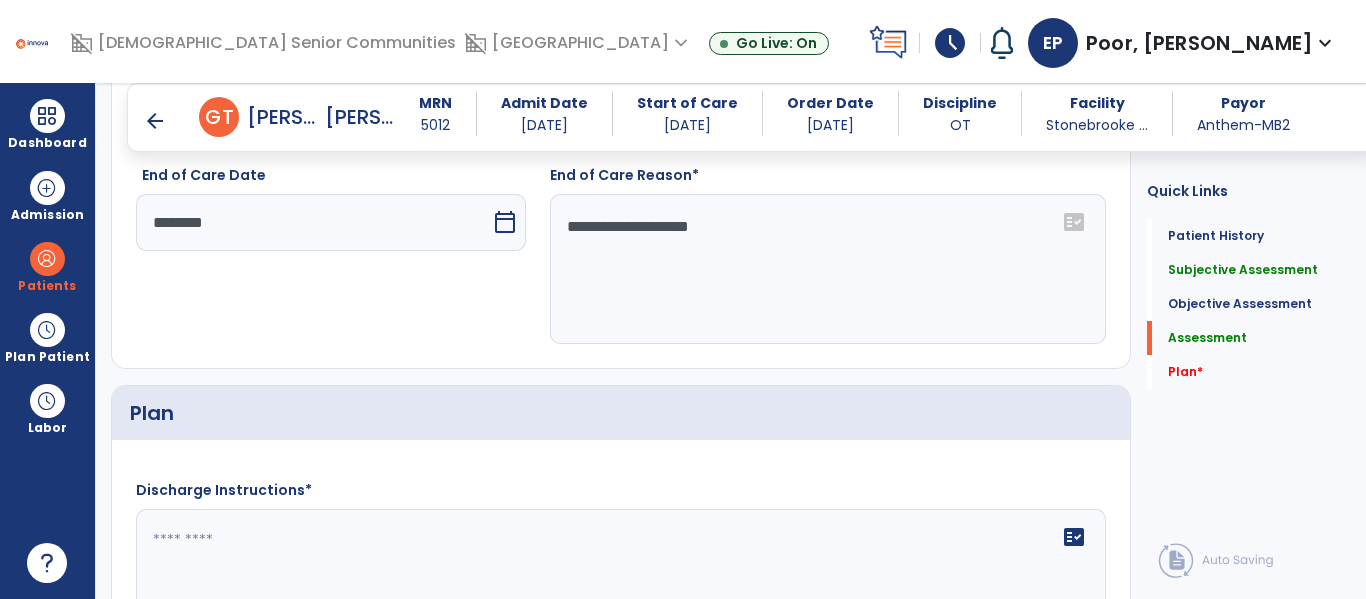 scroll, scrollTop: 3661, scrollLeft: 0, axis: vertical 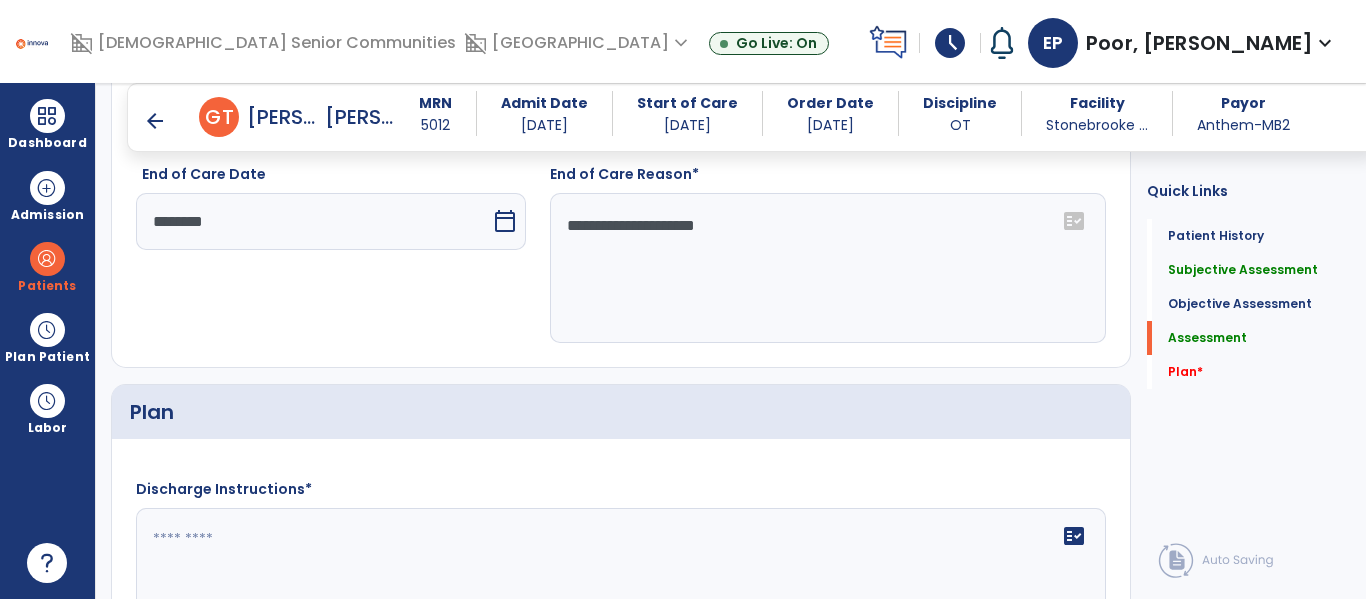 type on "**********" 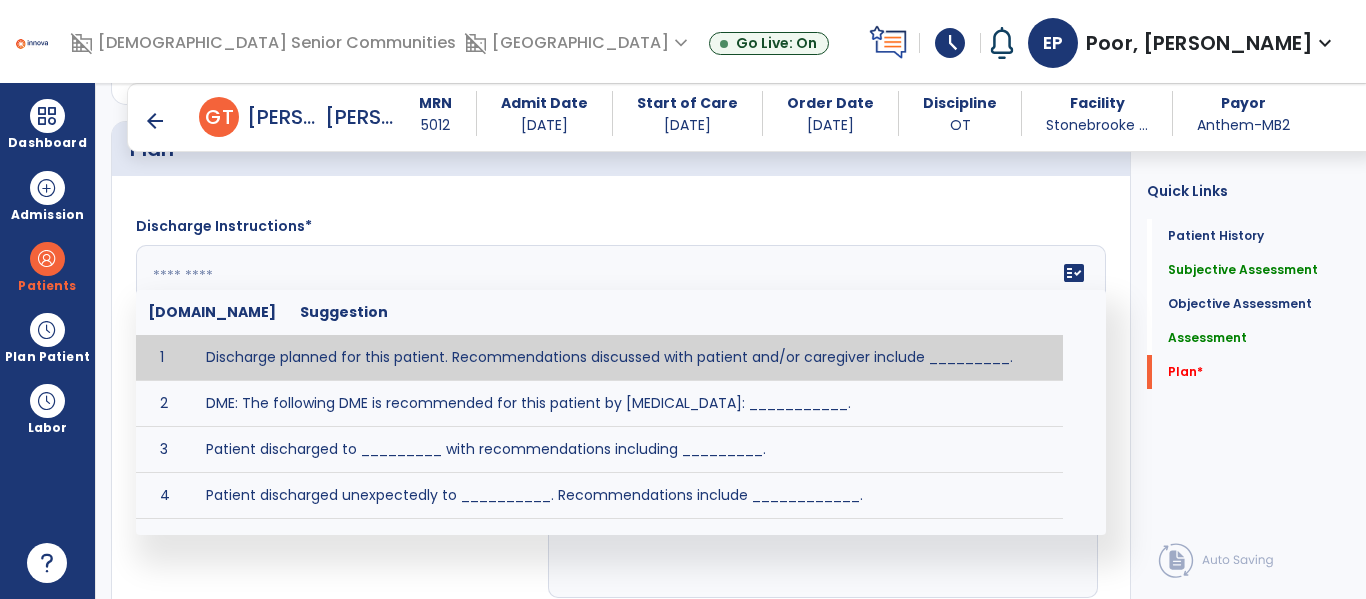 scroll, scrollTop: 3939, scrollLeft: 0, axis: vertical 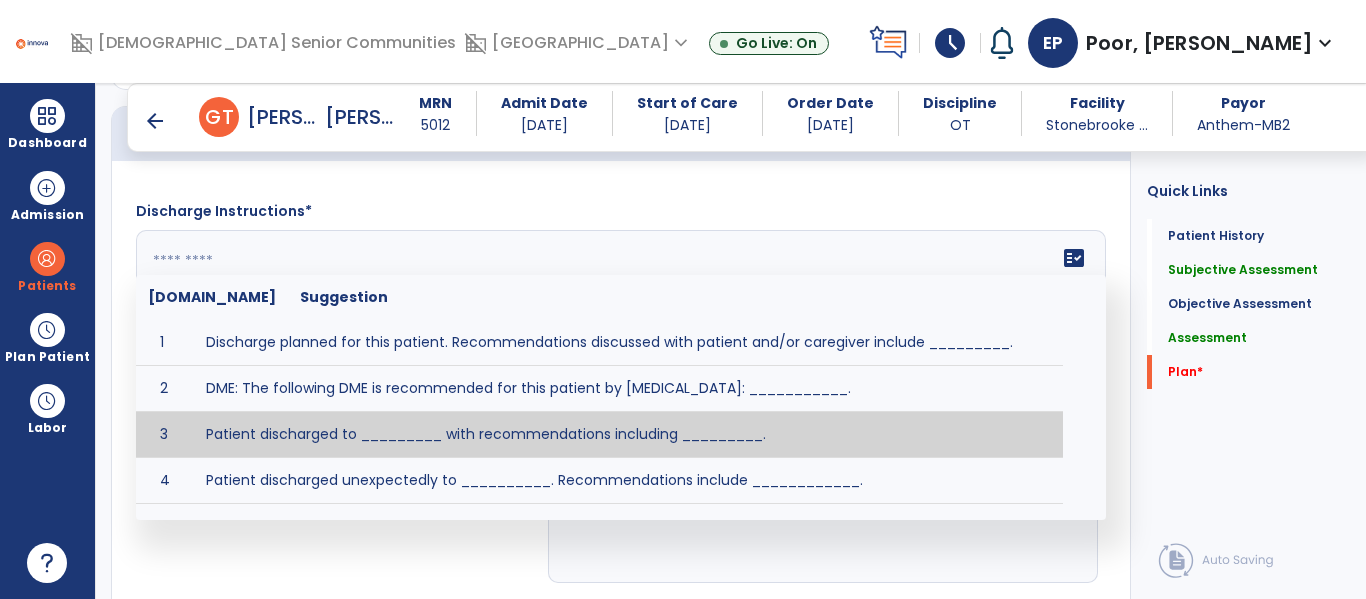 click 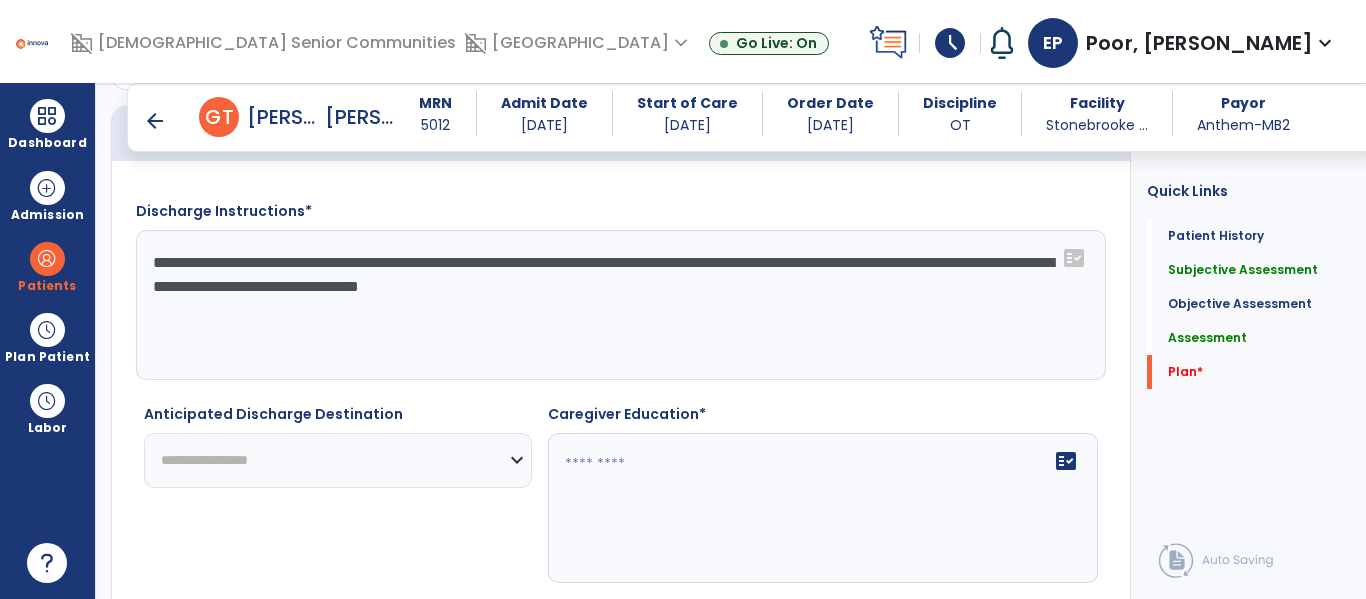 type on "**********" 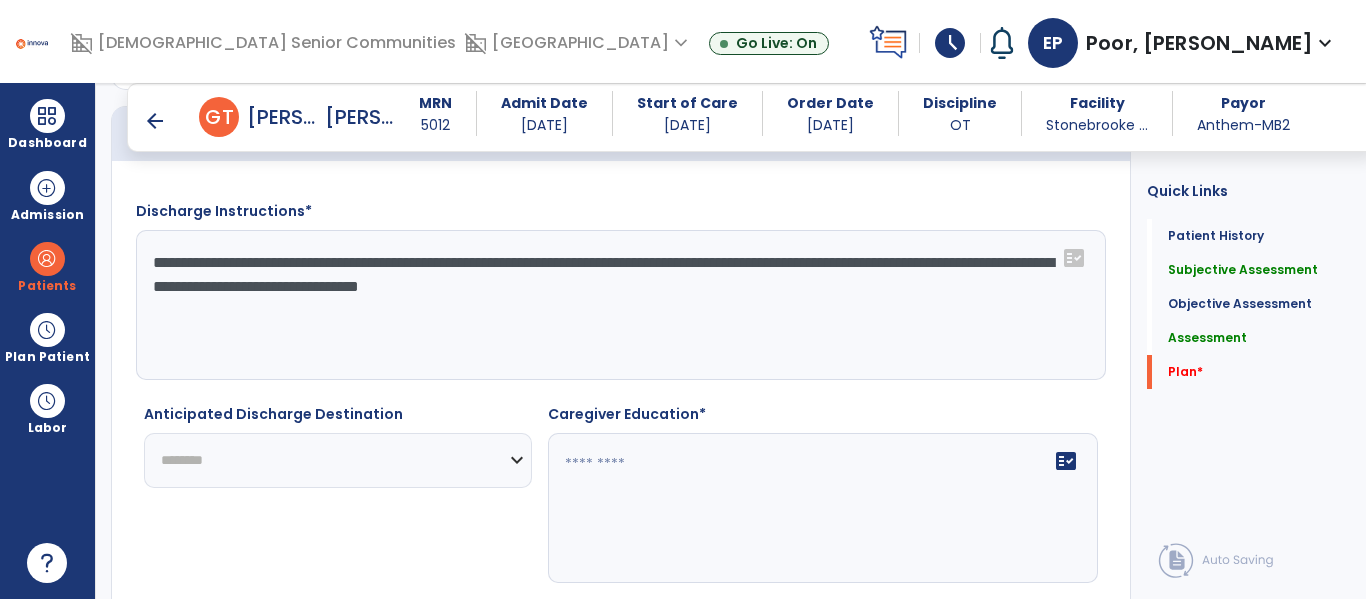 click on "**********" 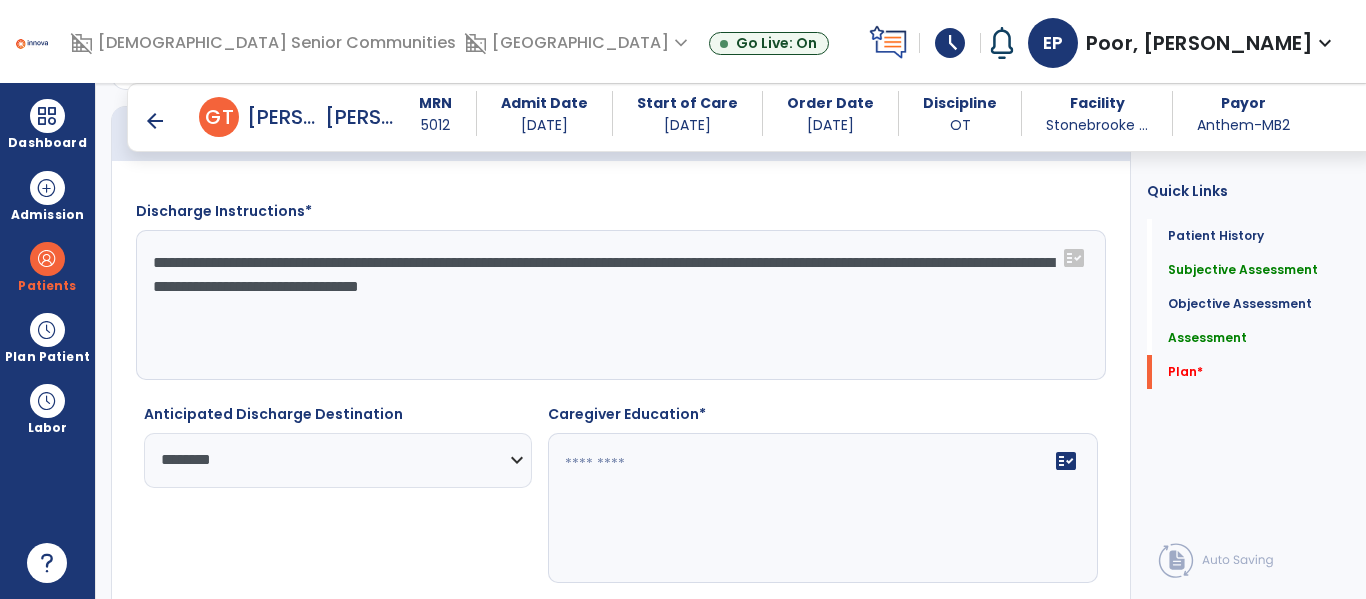 click 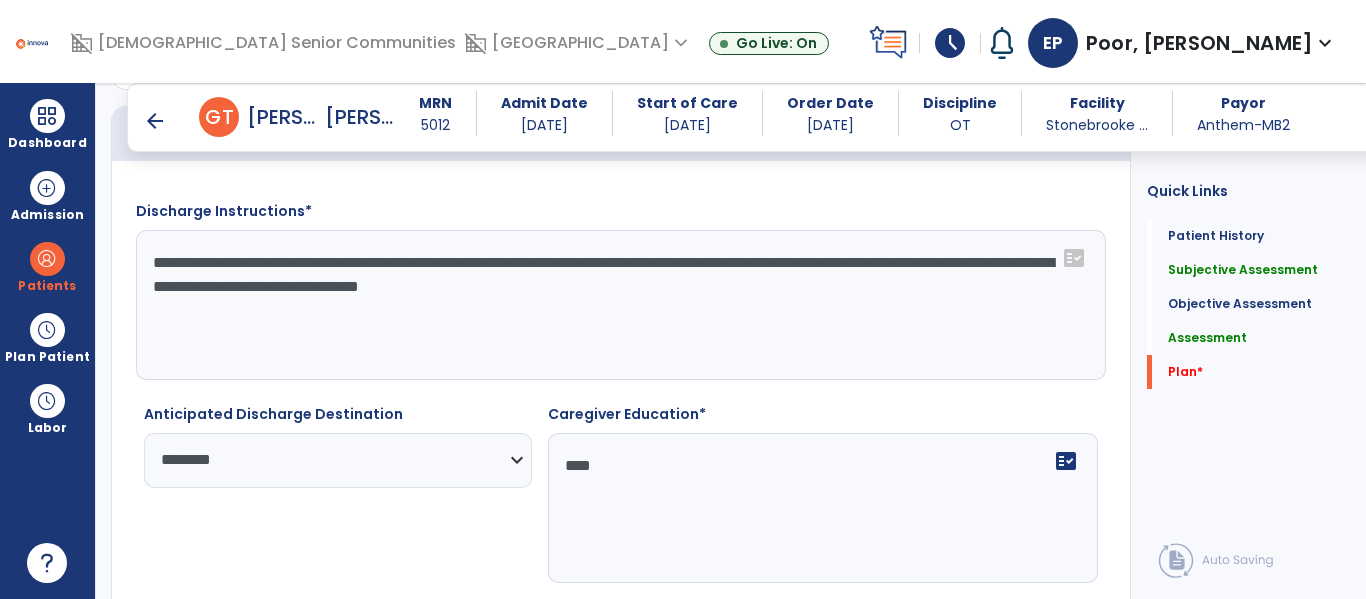 scroll, scrollTop: 4026, scrollLeft: 0, axis: vertical 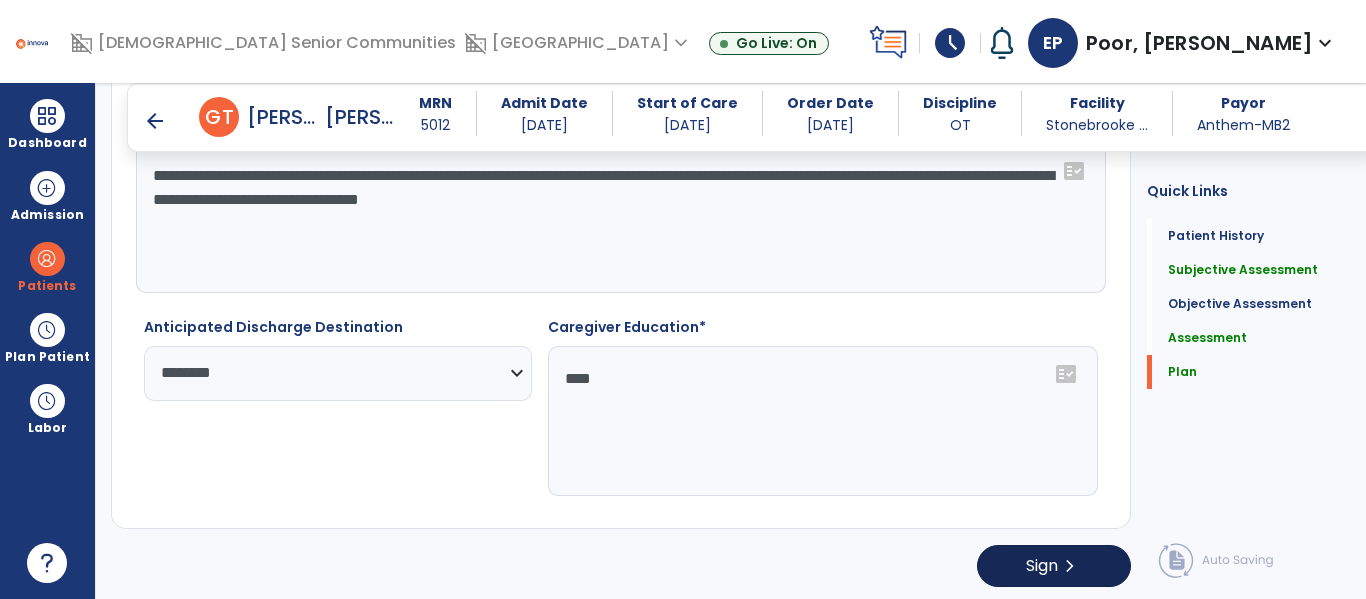 type on "****" 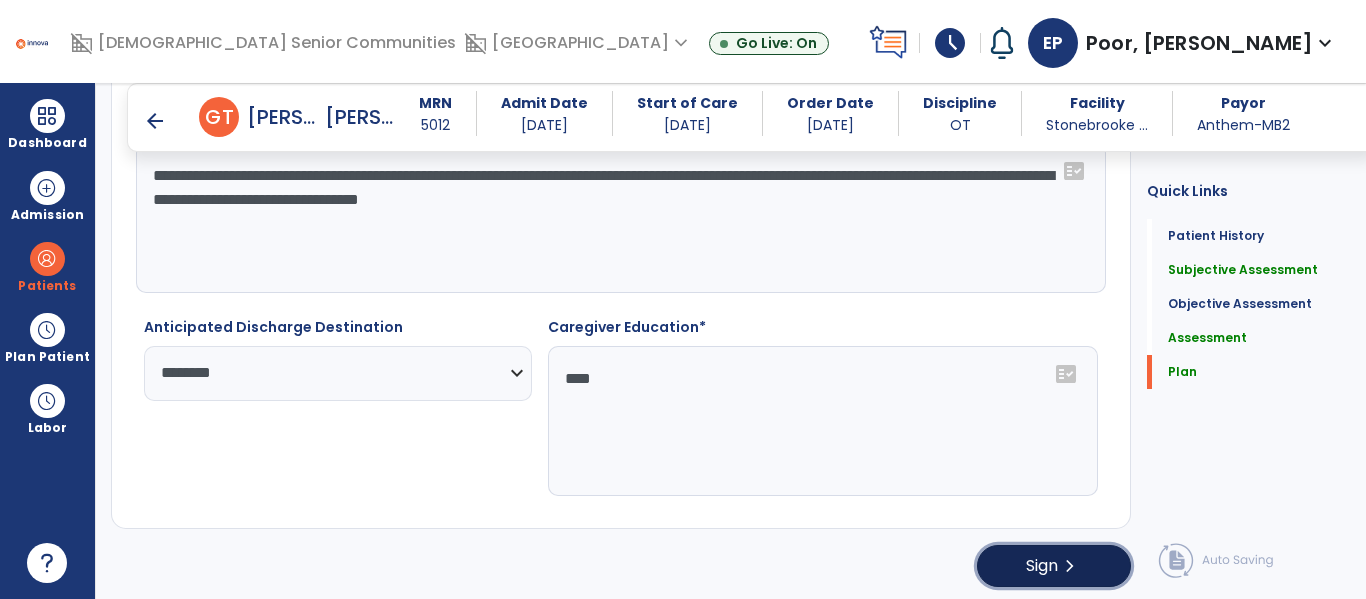 click on "Sign" 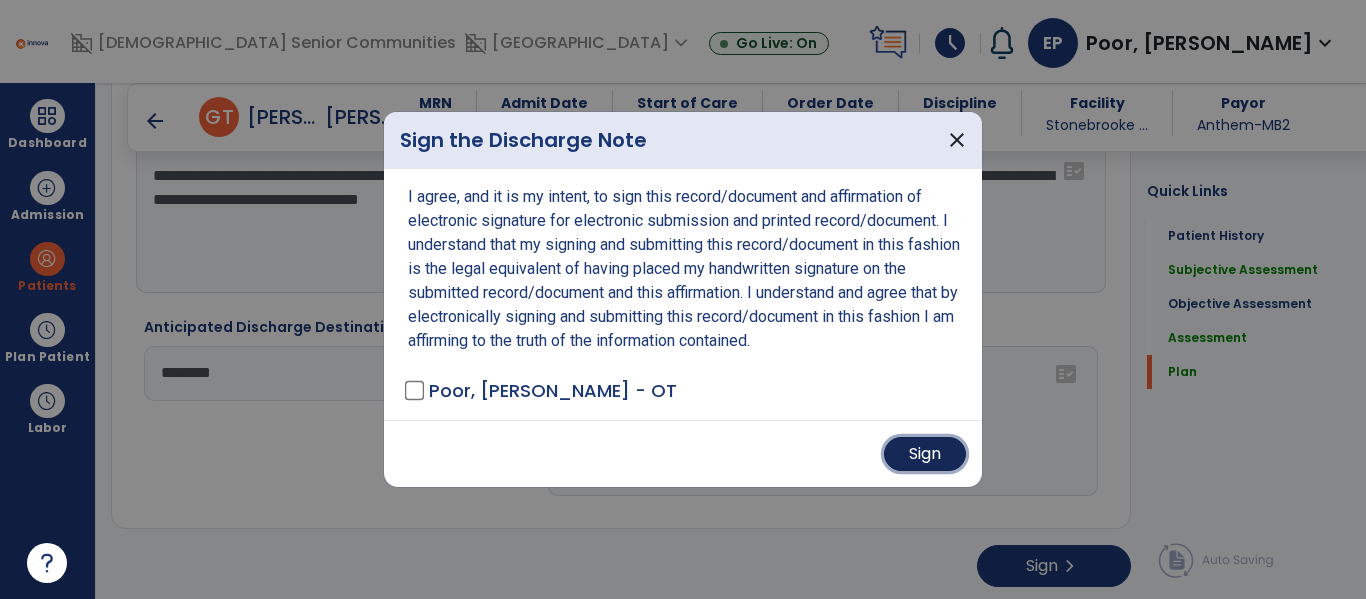 click on "Sign" at bounding box center [925, 454] 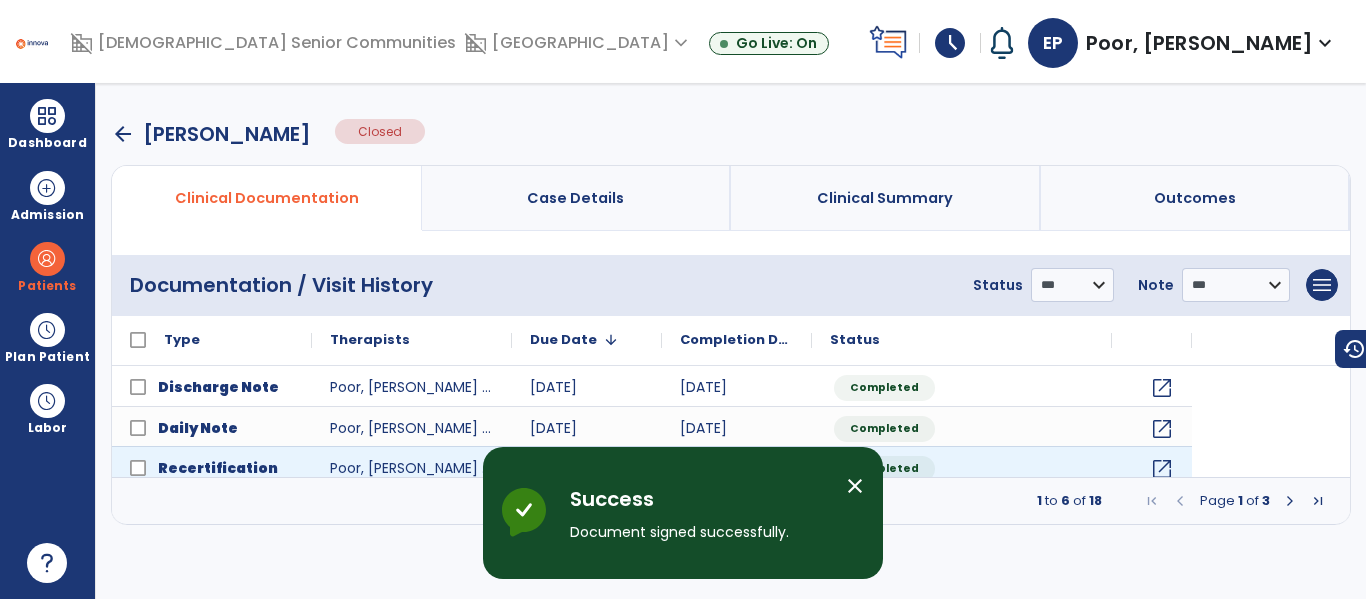 scroll, scrollTop: 0, scrollLeft: 0, axis: both 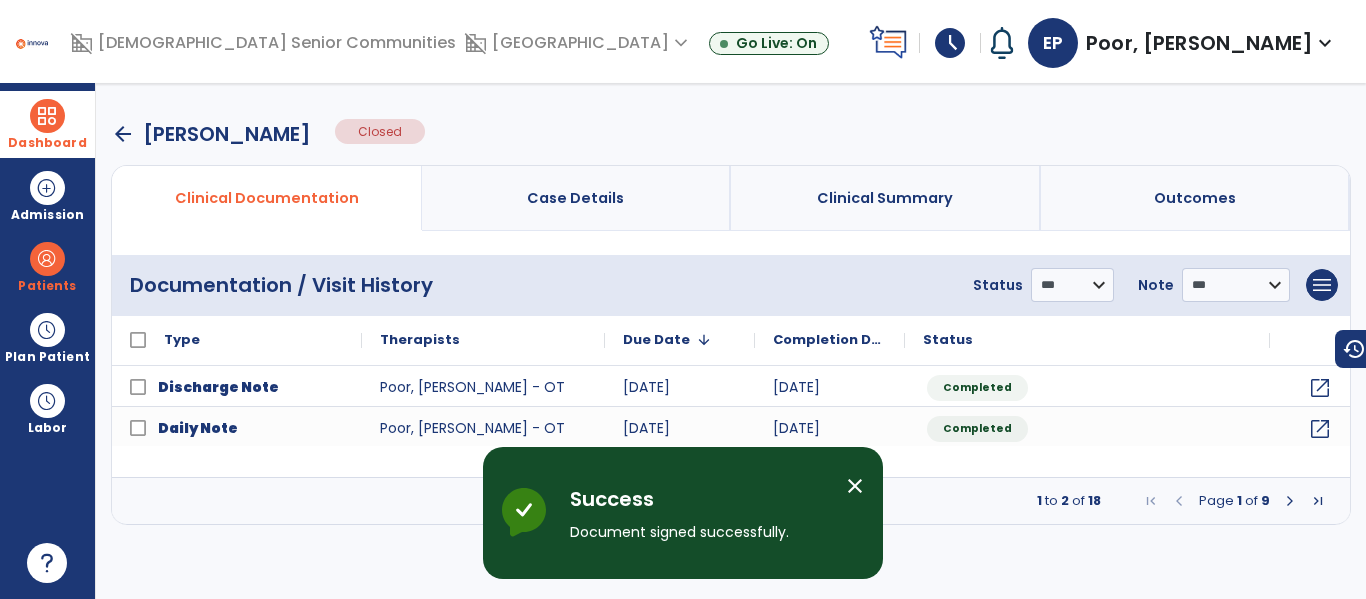 click on "Dashboard" at bounding box center (47, 143) 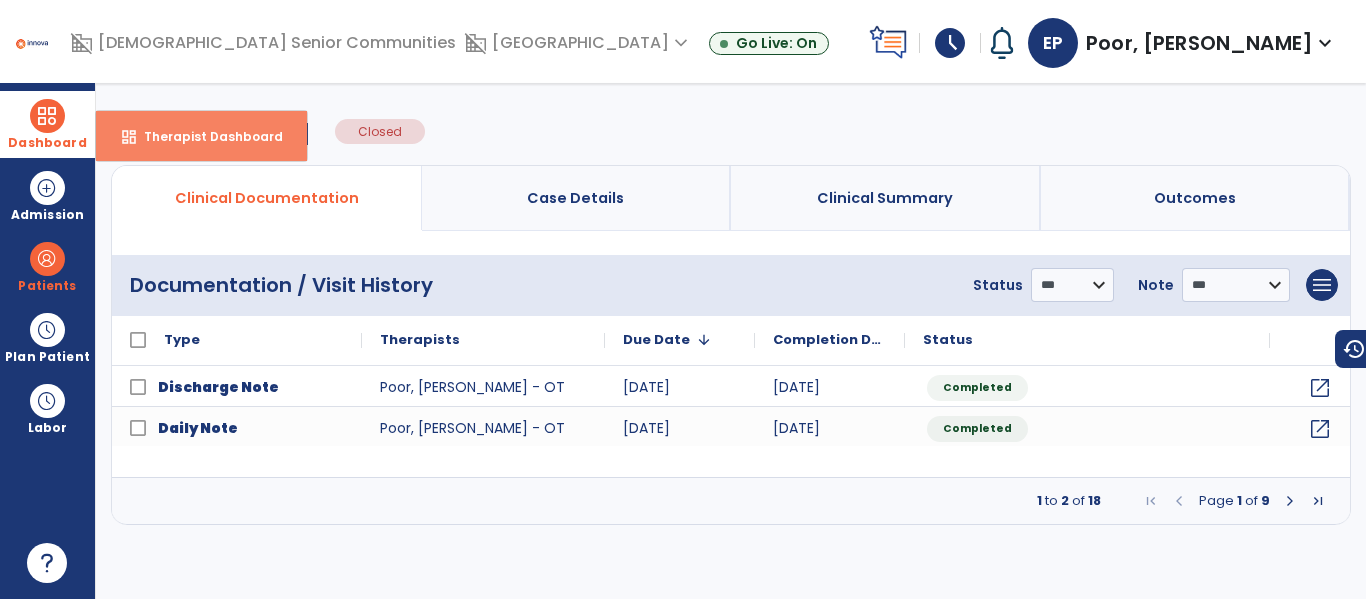 click on "dashboard  Therapist Dashboard" at bounding box center (201, 136) 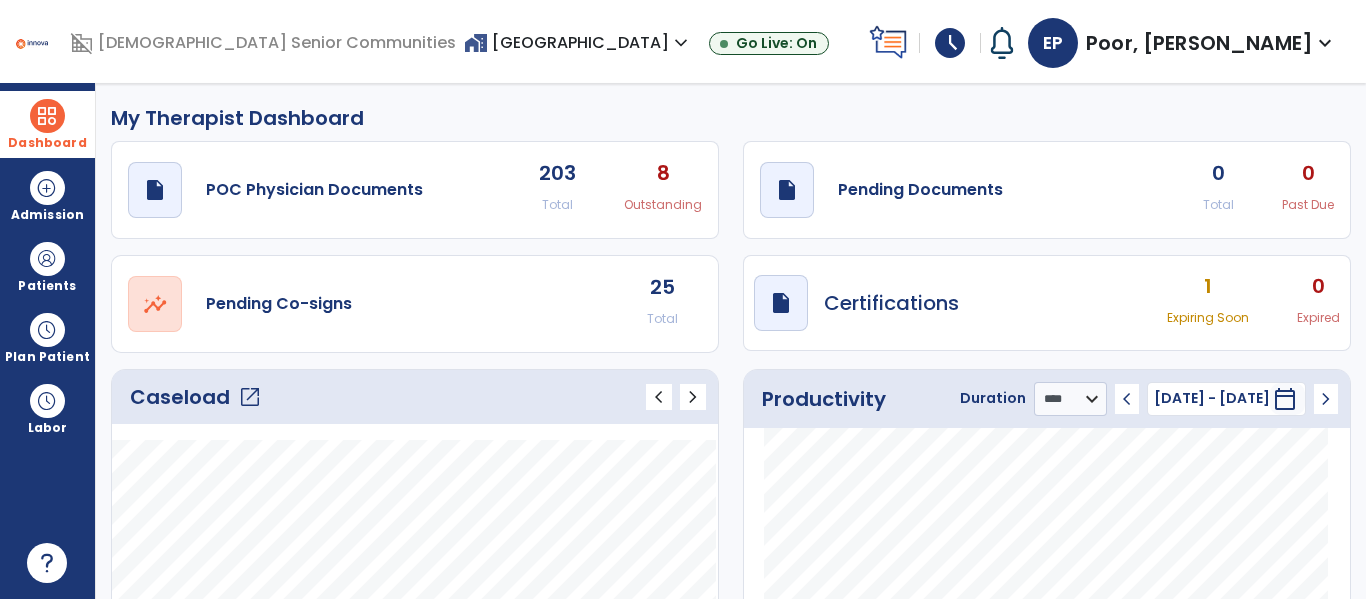 click on "open_in_new  Pending Co-signs 25 Total" 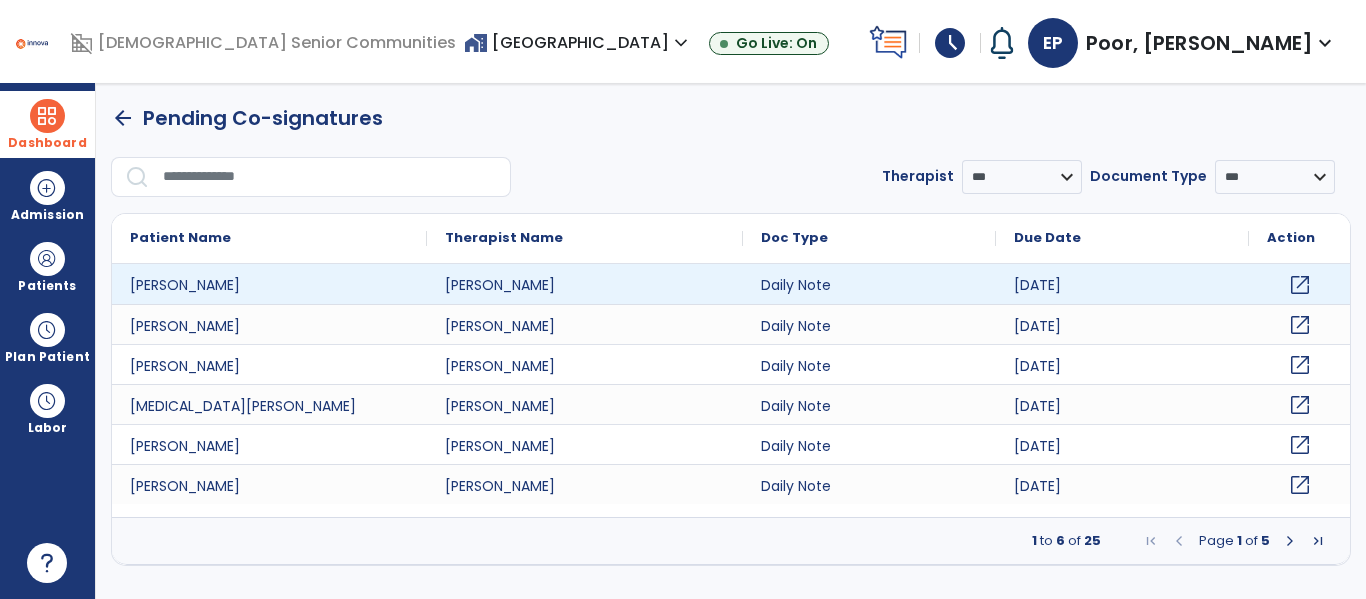 click on "open_in_new" 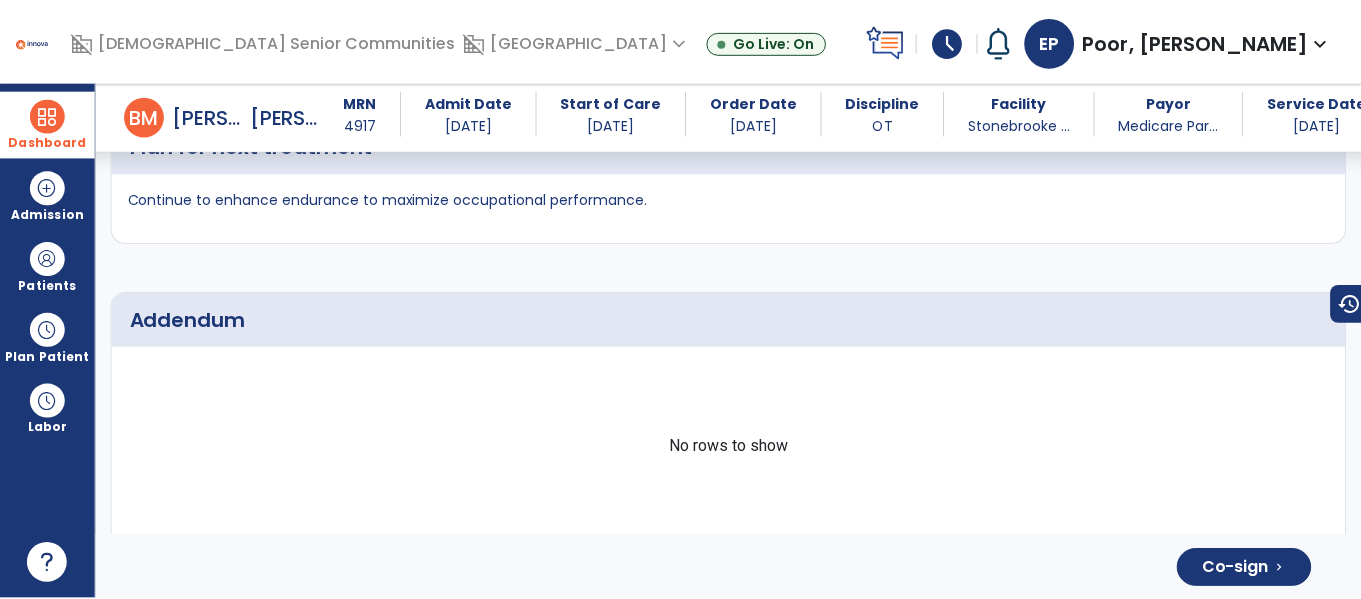 scroll, scrollTop: 5366, scrollLeft: 0, axis: vertical 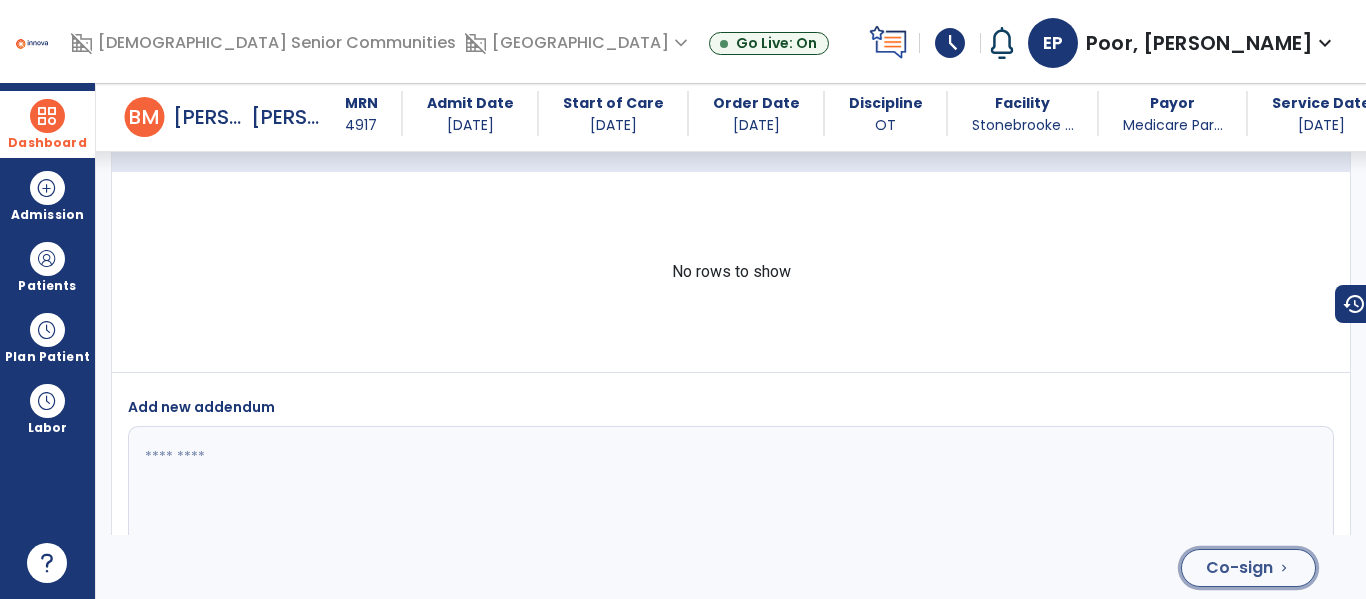 click on "Co-sign" 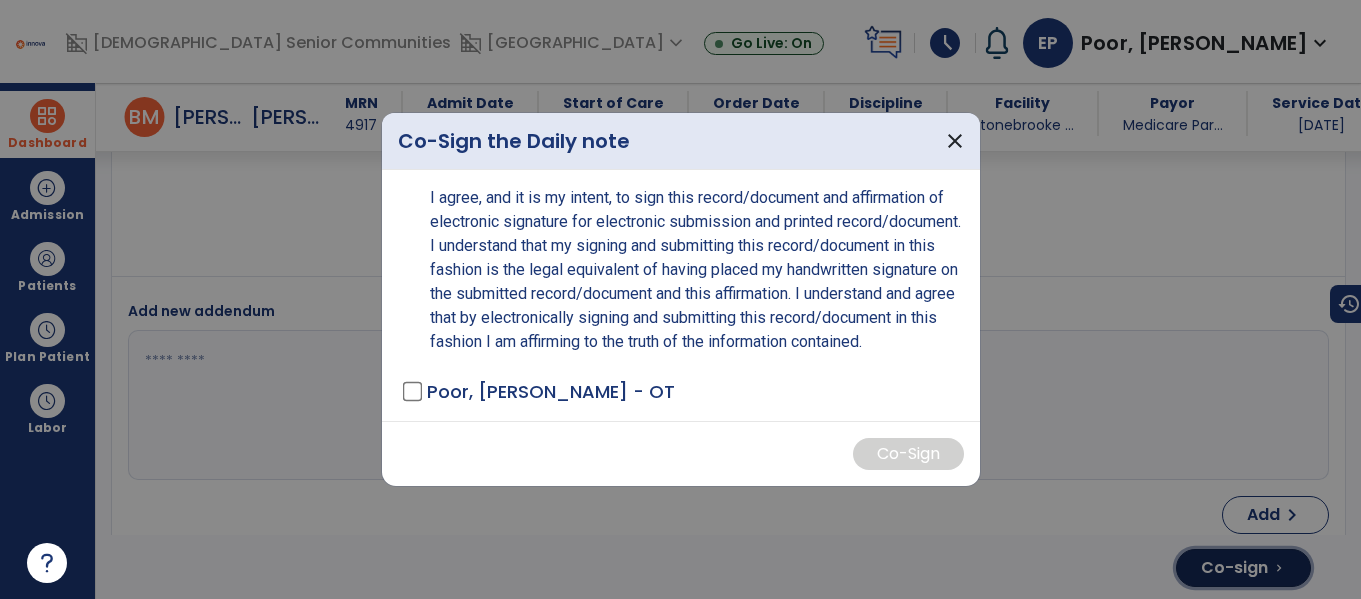 scroll, scrollTop: 5550, scrollLeft: 0, axis: vertical 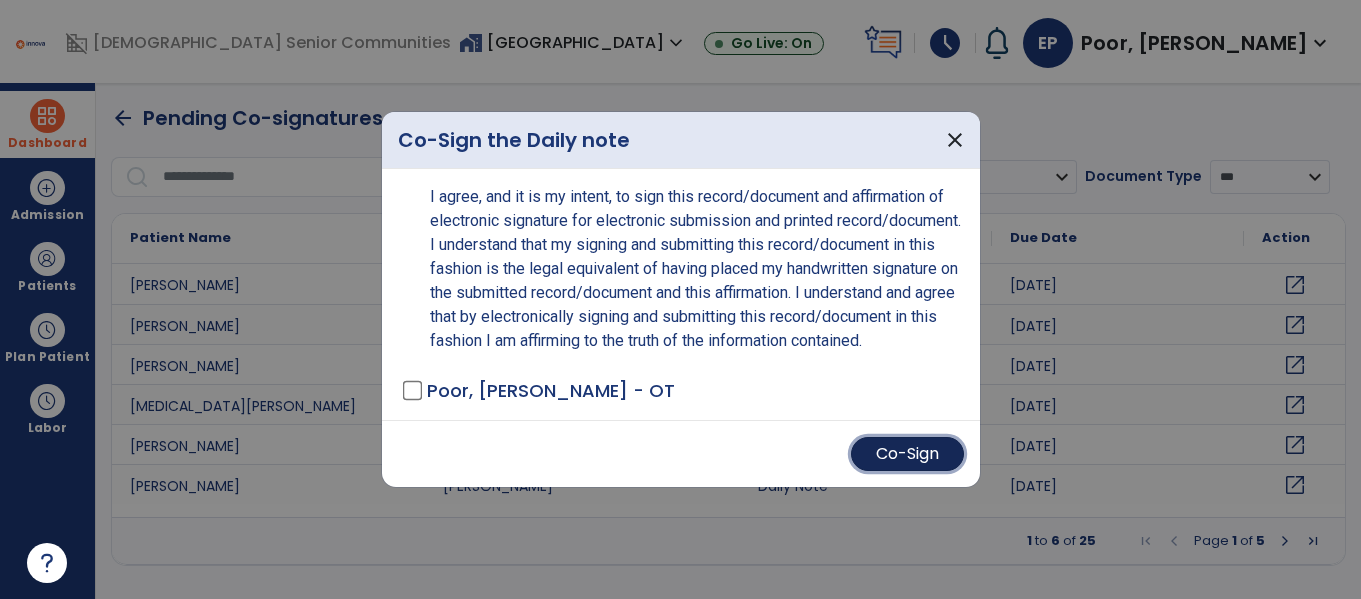 click on "Co-Sign" at bounding box center [907, 454] 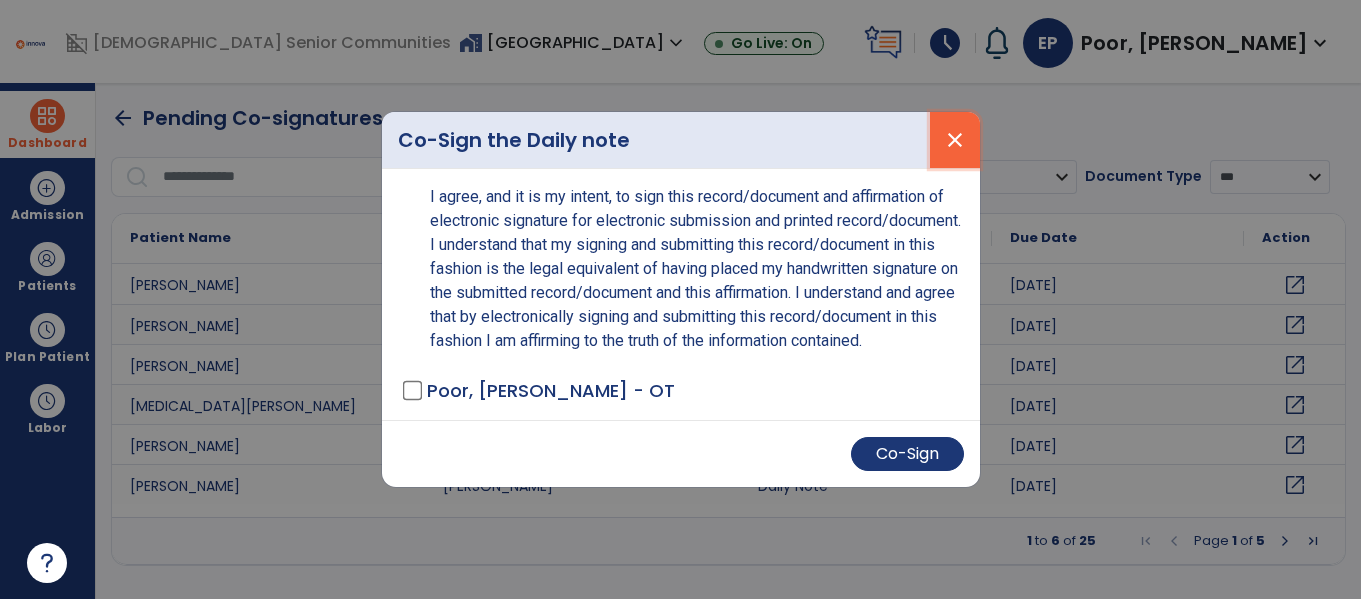 click on "close" at bounding box center (955, 140) 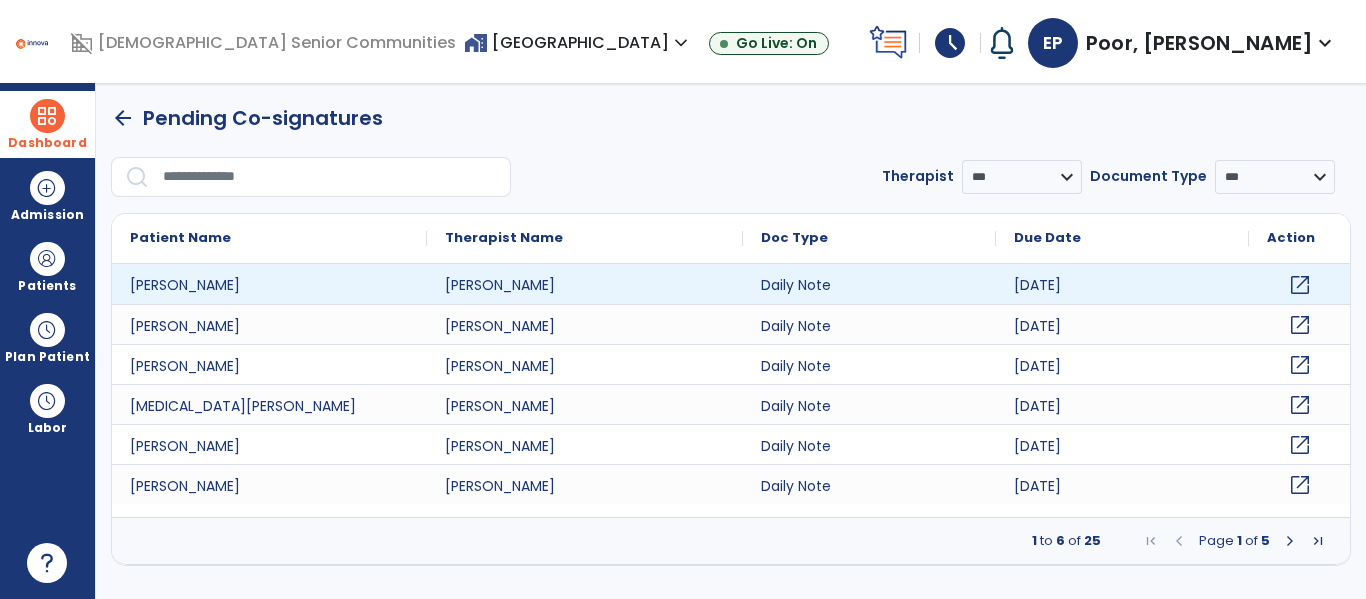 click on "open_in_new" 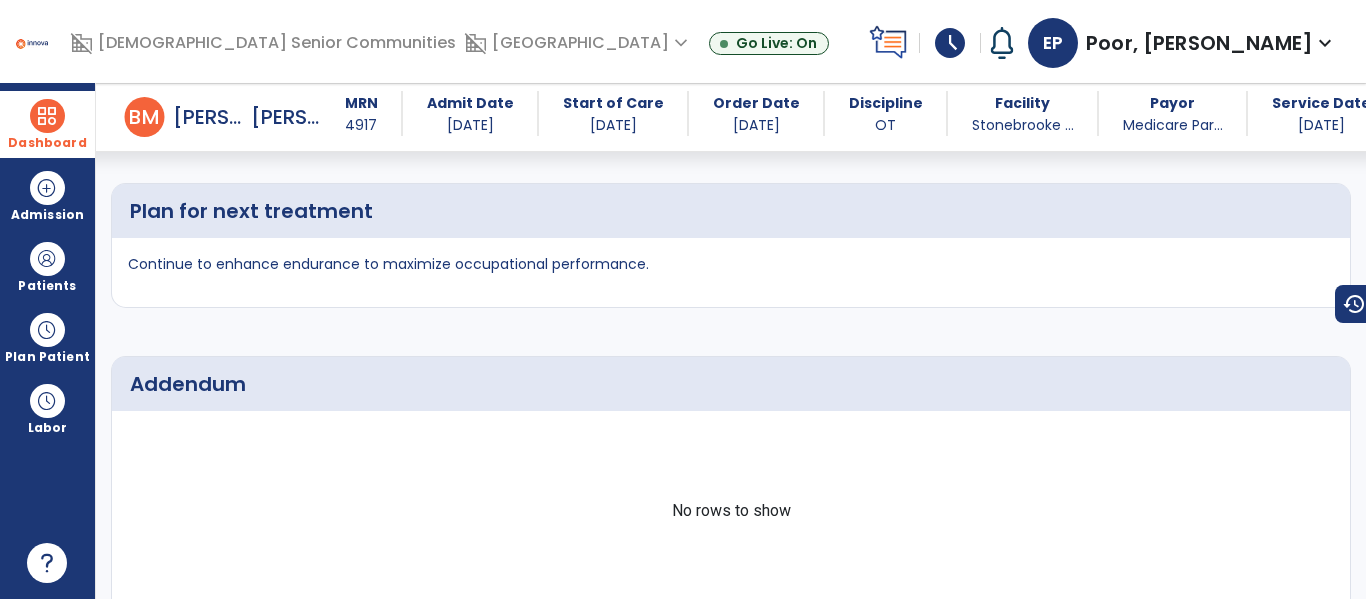 scroll, scrollTop: 5366, scrollLeft: 0, axis: vertical 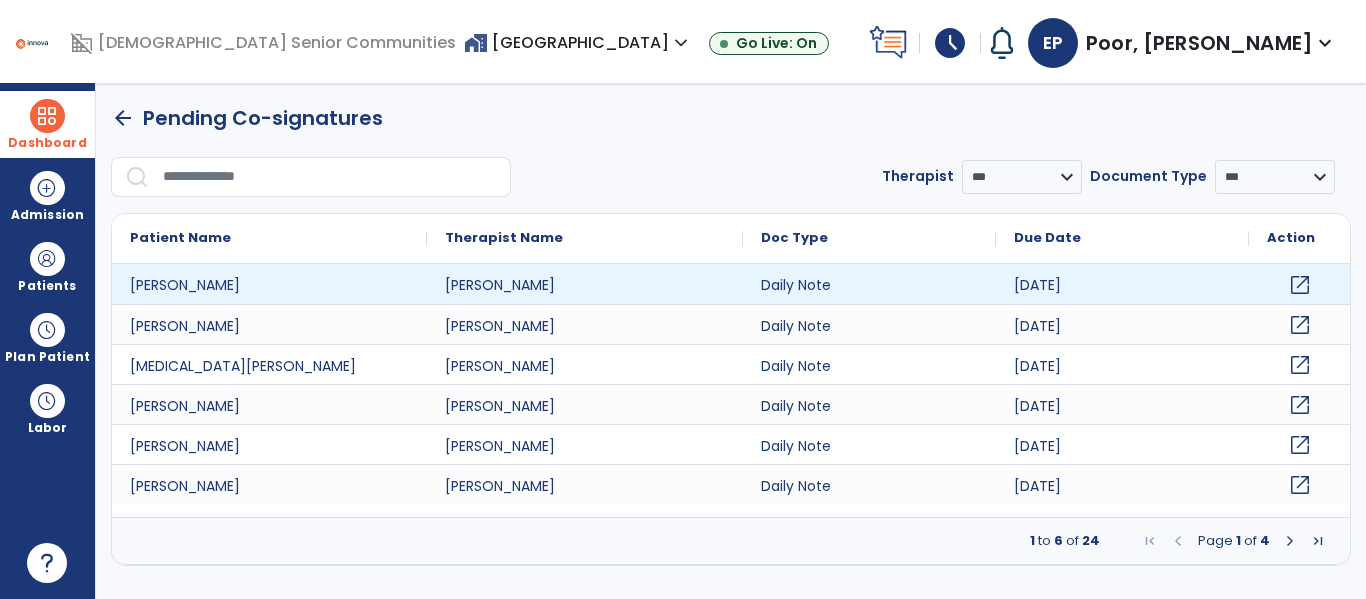 click on "open_in_new" 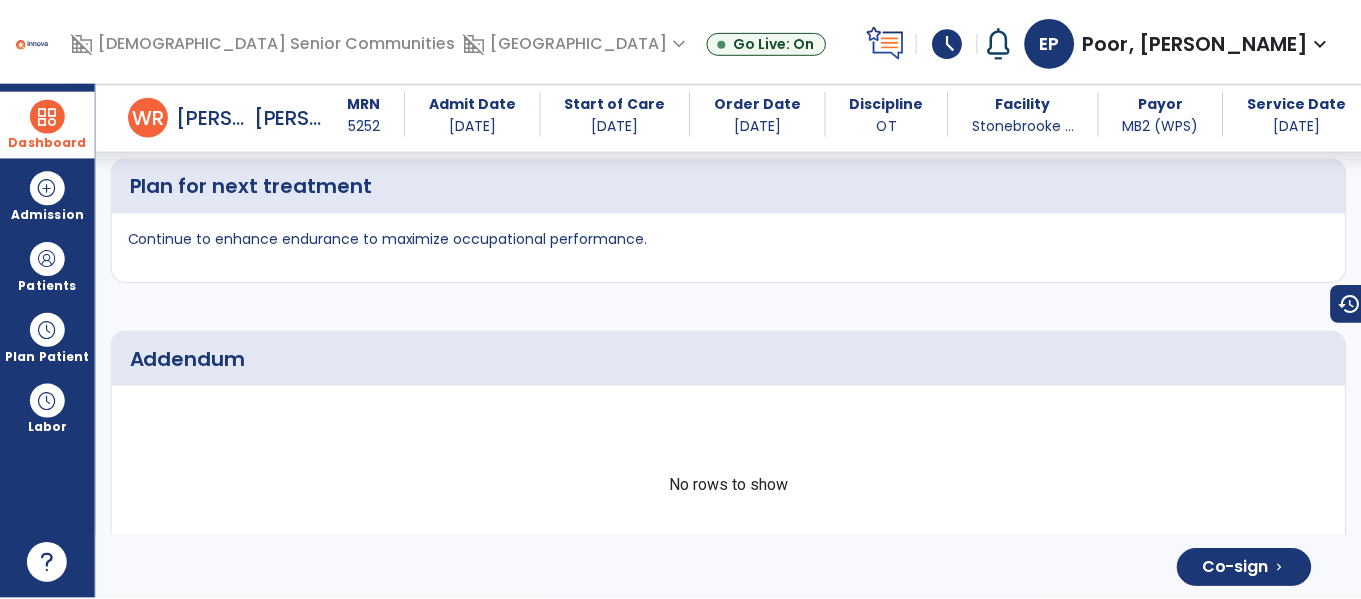 scroll, scrollTop: 4441, scrollLeft: 0, axis: vertical 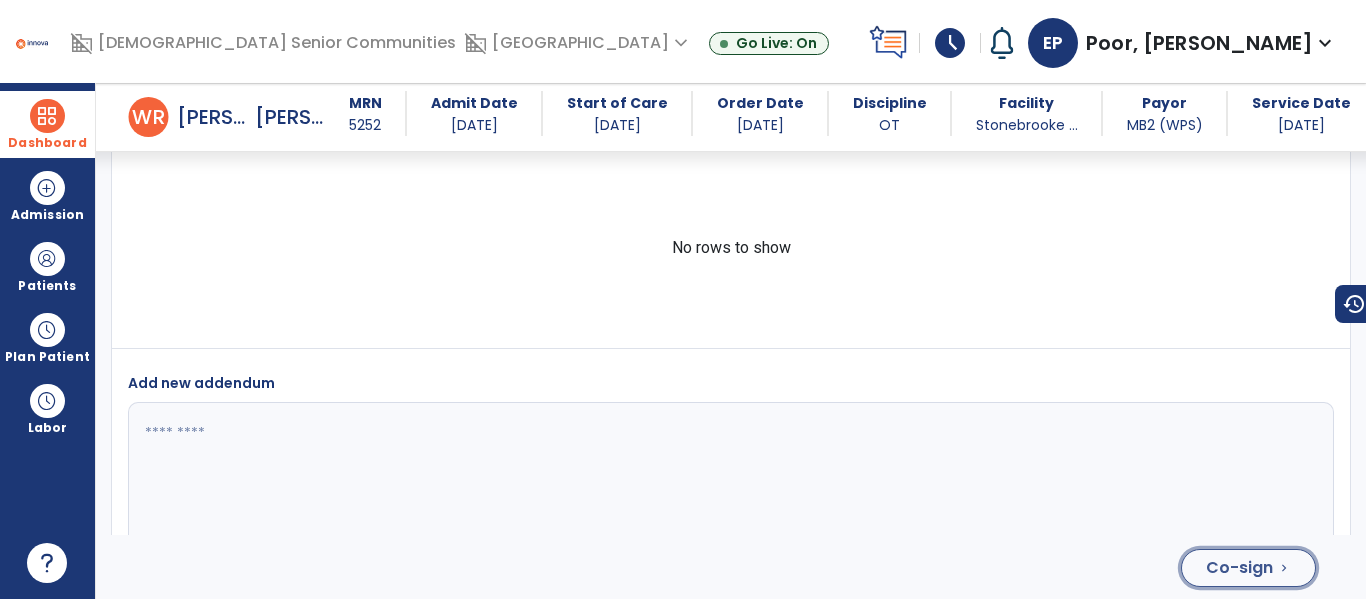click on "Co-sign" 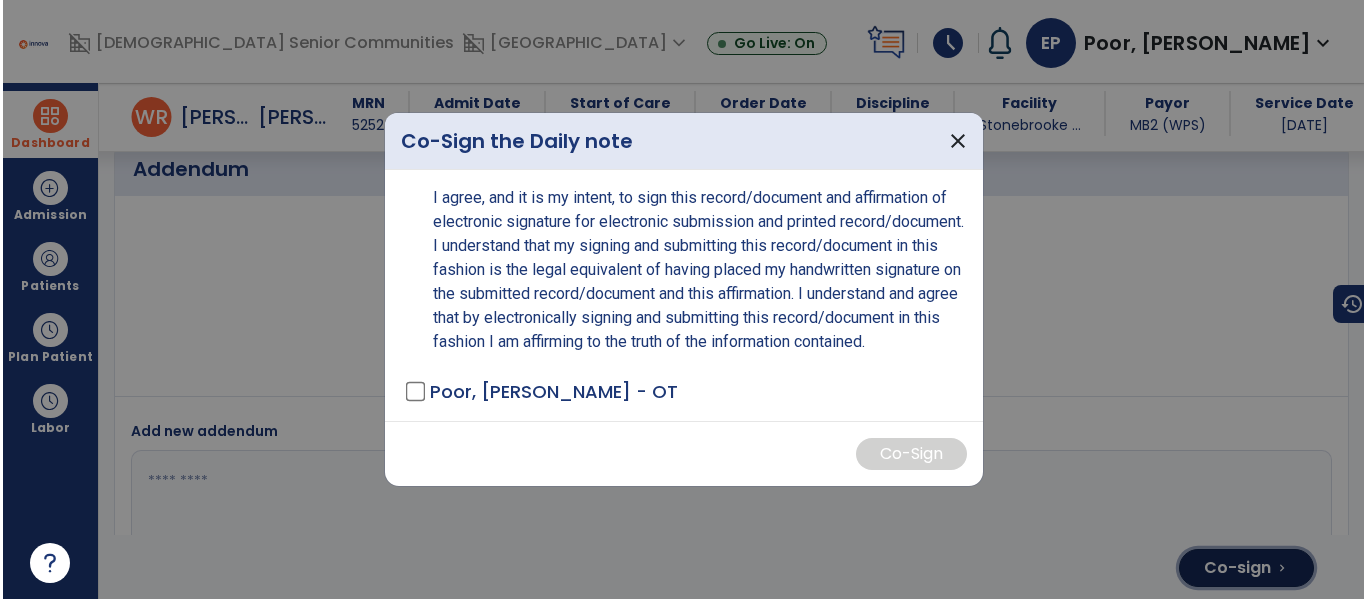 scroll, scrollTop: 4441, scrollLeft: 0, axis: vertical 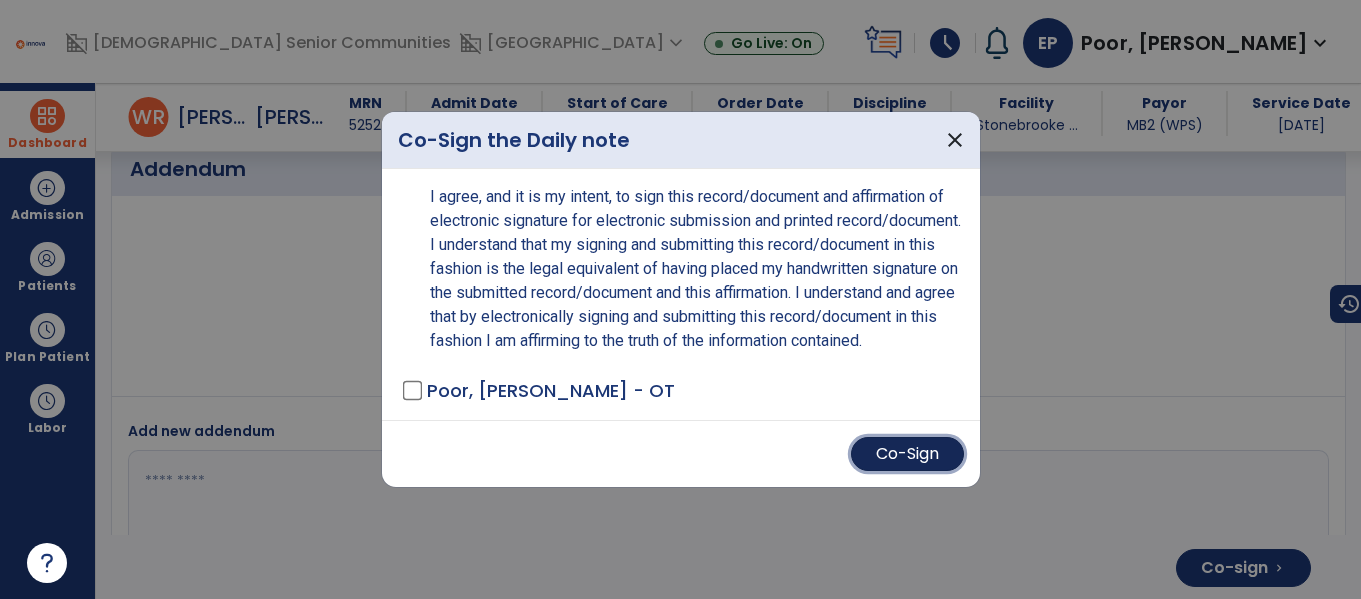 click on "Co-Sign" at bounding box center (907, 454) 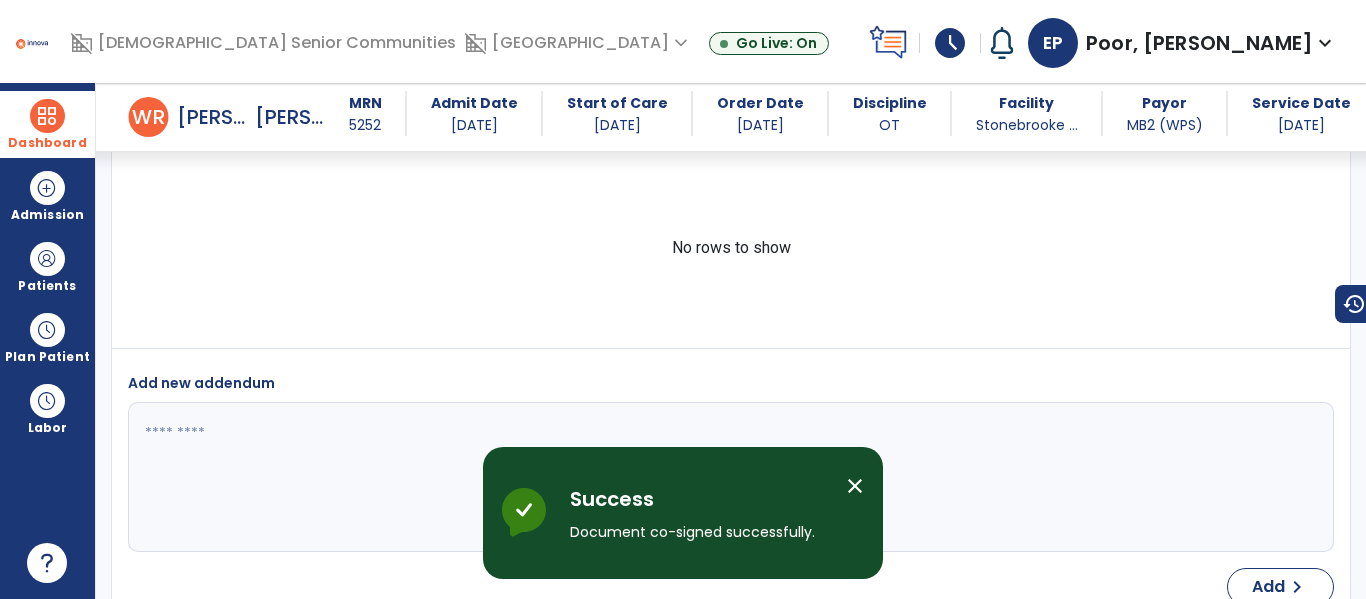click on "close" at bounding box center [855, 486] 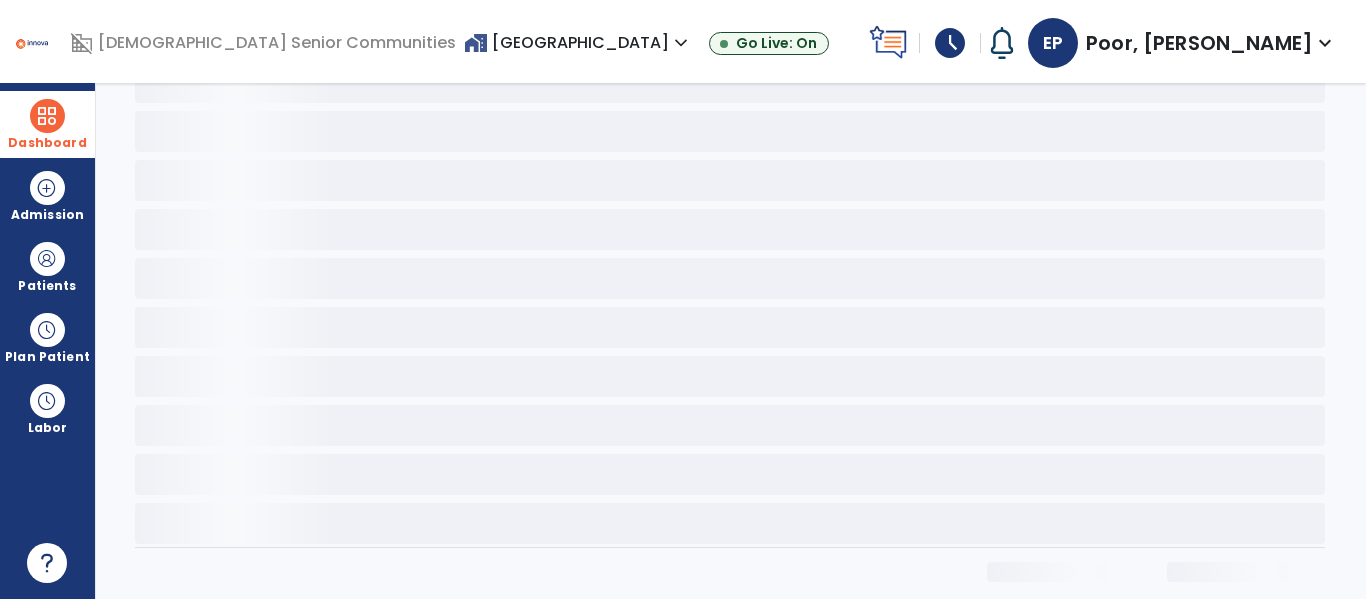 scroll, scrollTop: 0, scrollLeft: 0, axis: both 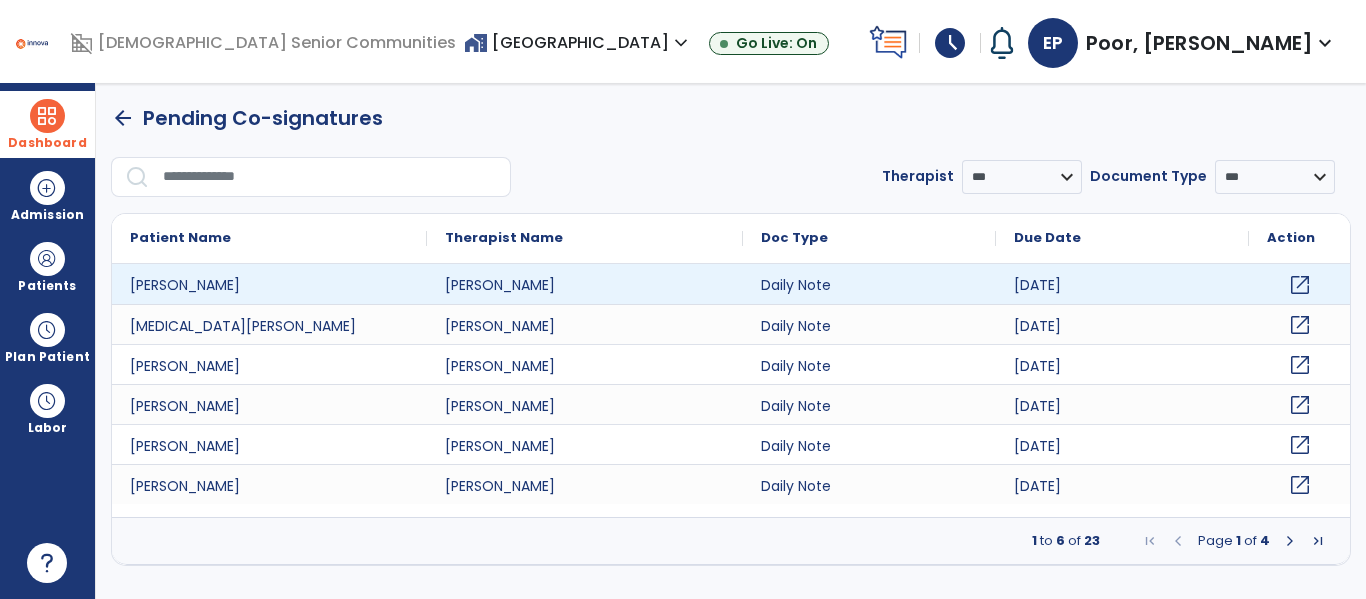 click on "open_in_new" 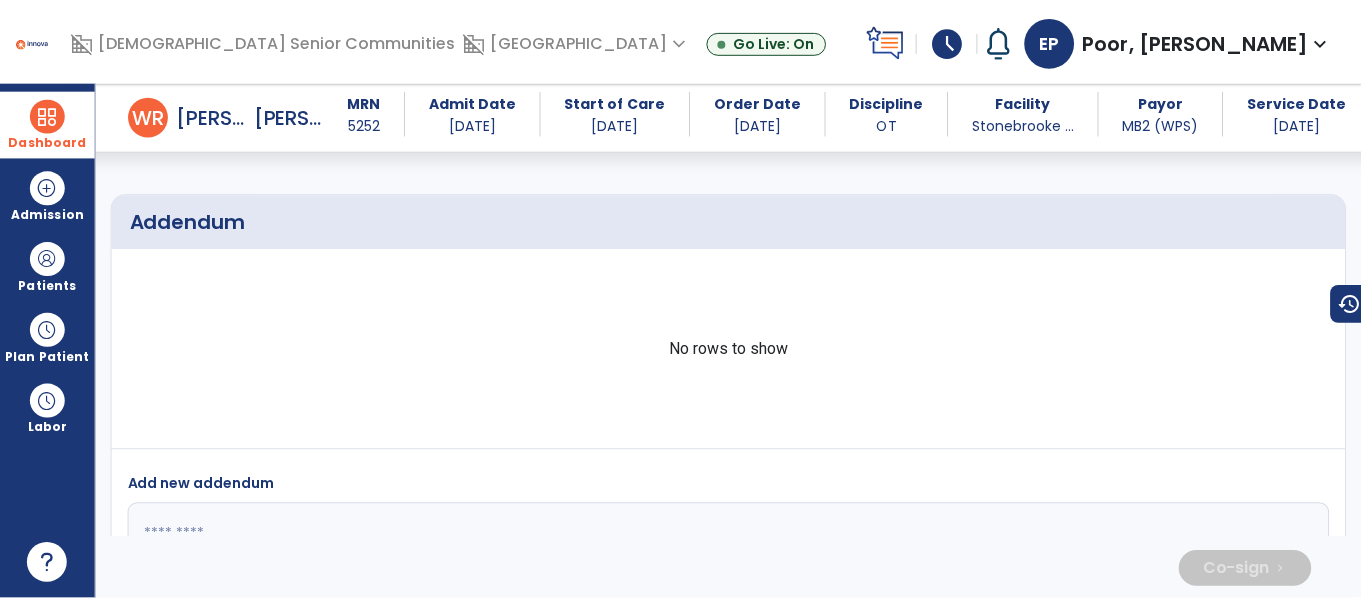 scroll, scrollTop: 4441, scrollLeft: 0, axis: vertical 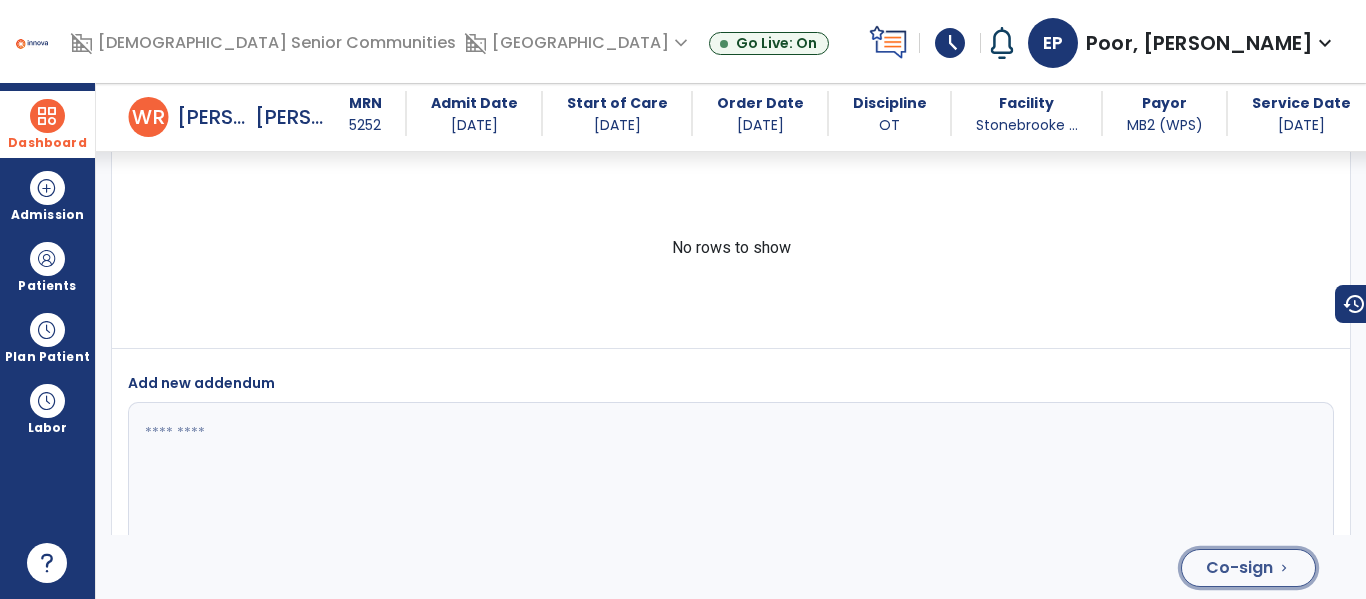 click on "Co-sign" 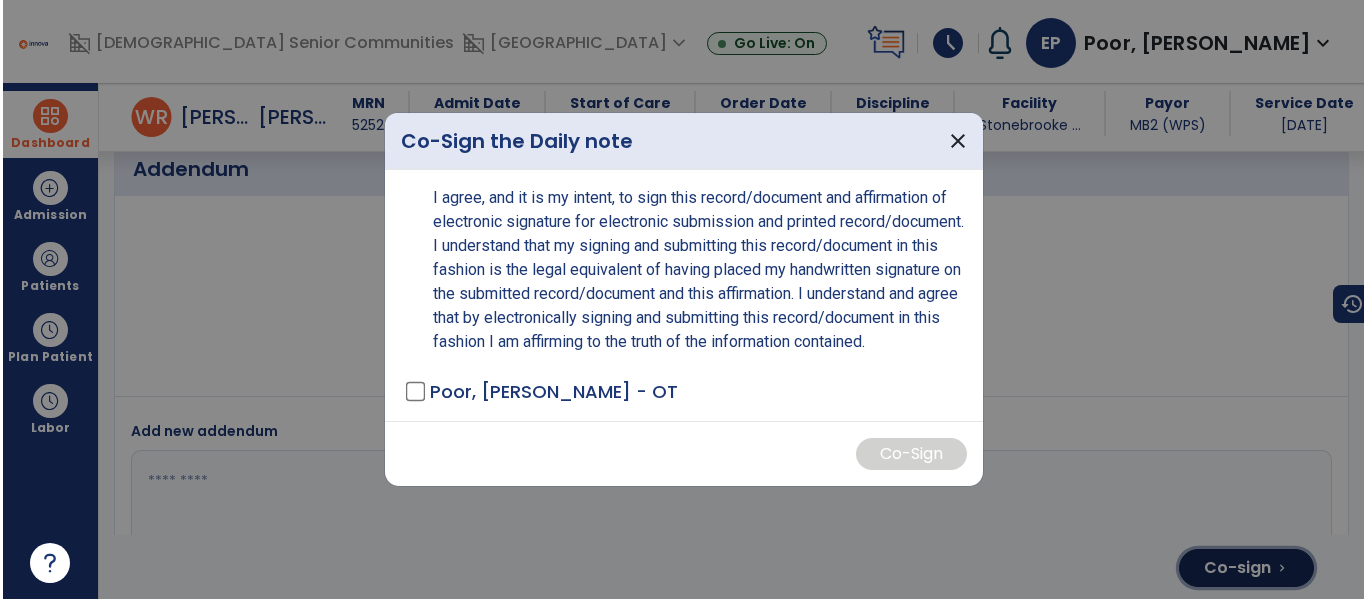 scroll, scrollTop: 4441, scrollLeft: 0, axis: vertical 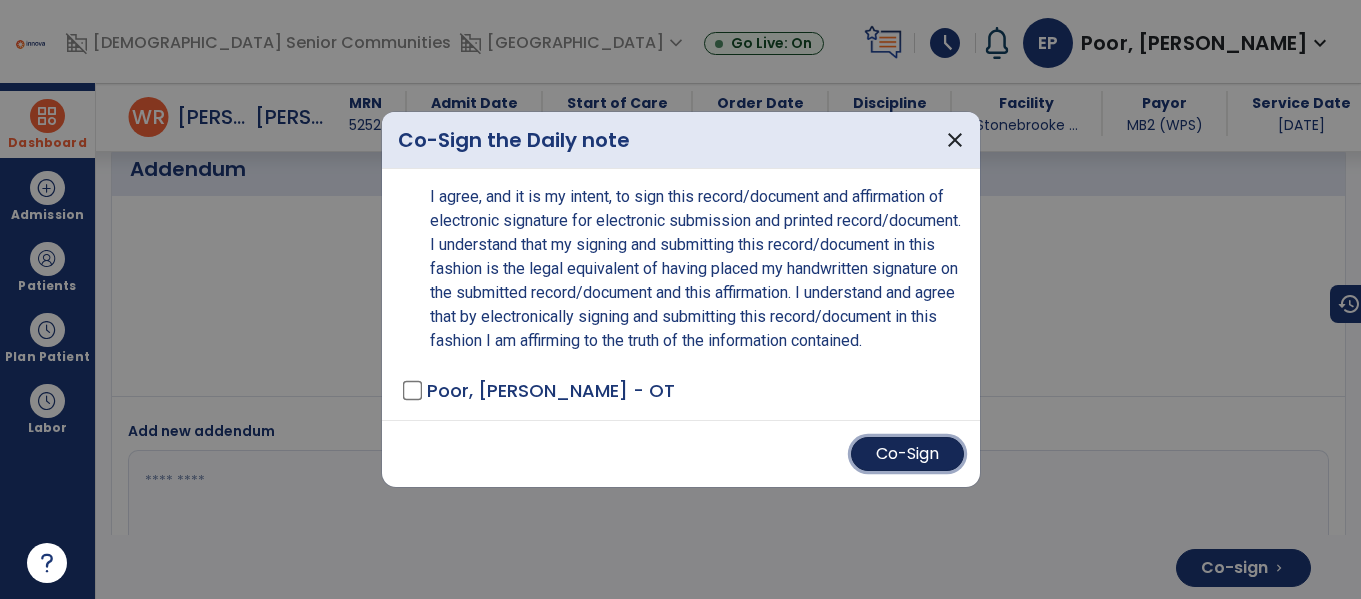 click on "Co-Sign" at bounding box center [907, 454] 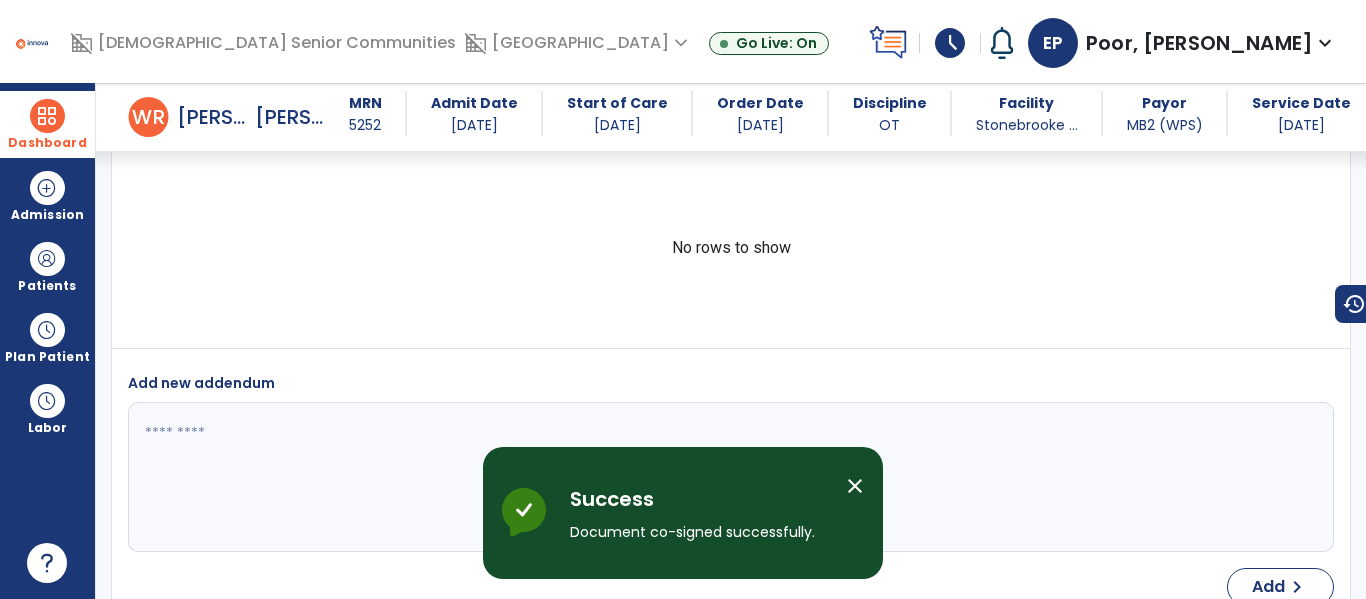 click on "close" at bounding box center (855, 486) 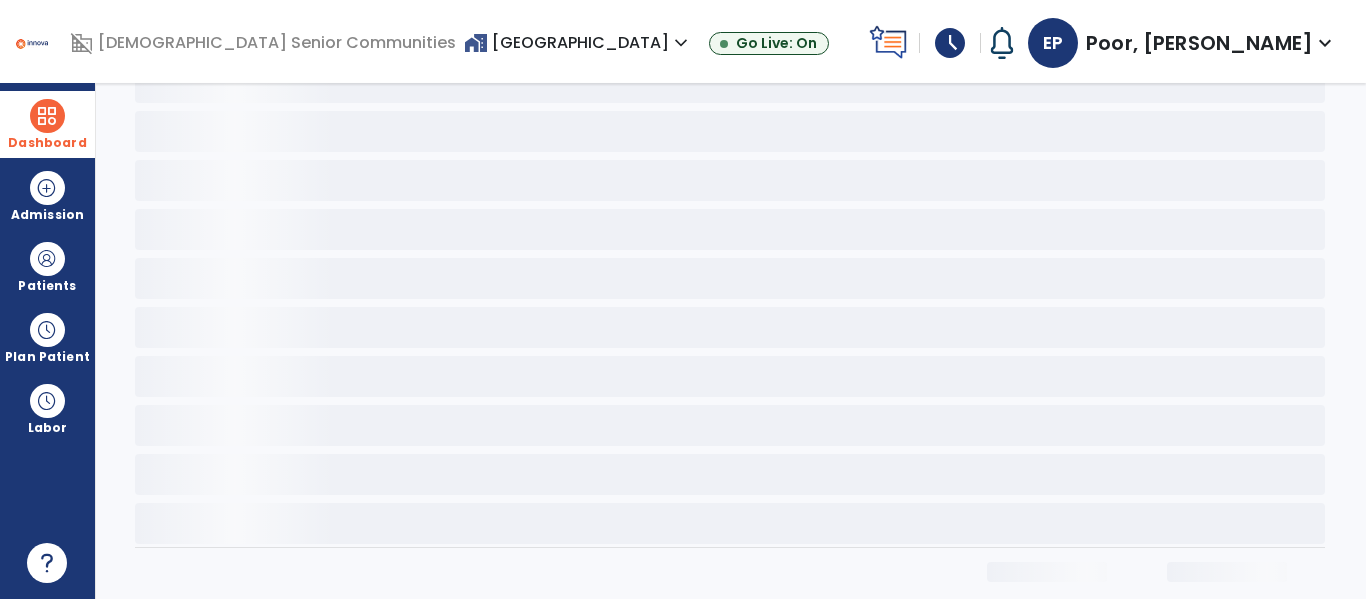 scroll, scrollTop: 0, scrollLeft: 0, axis: both 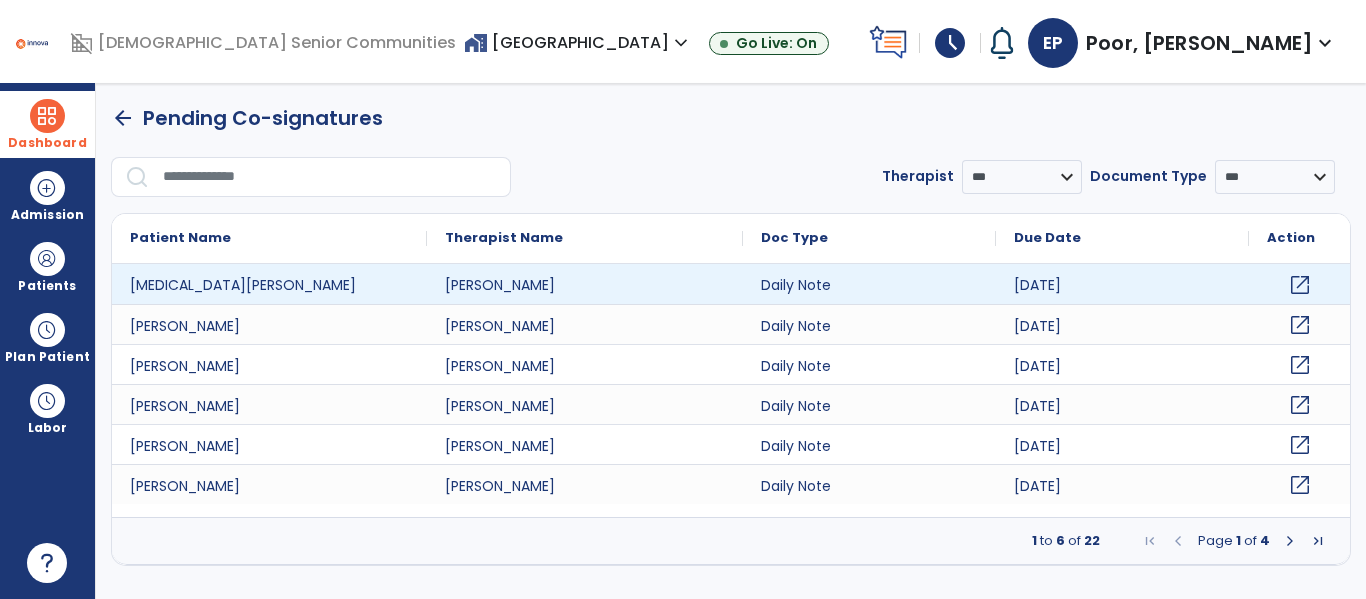 click on "open_in_new" 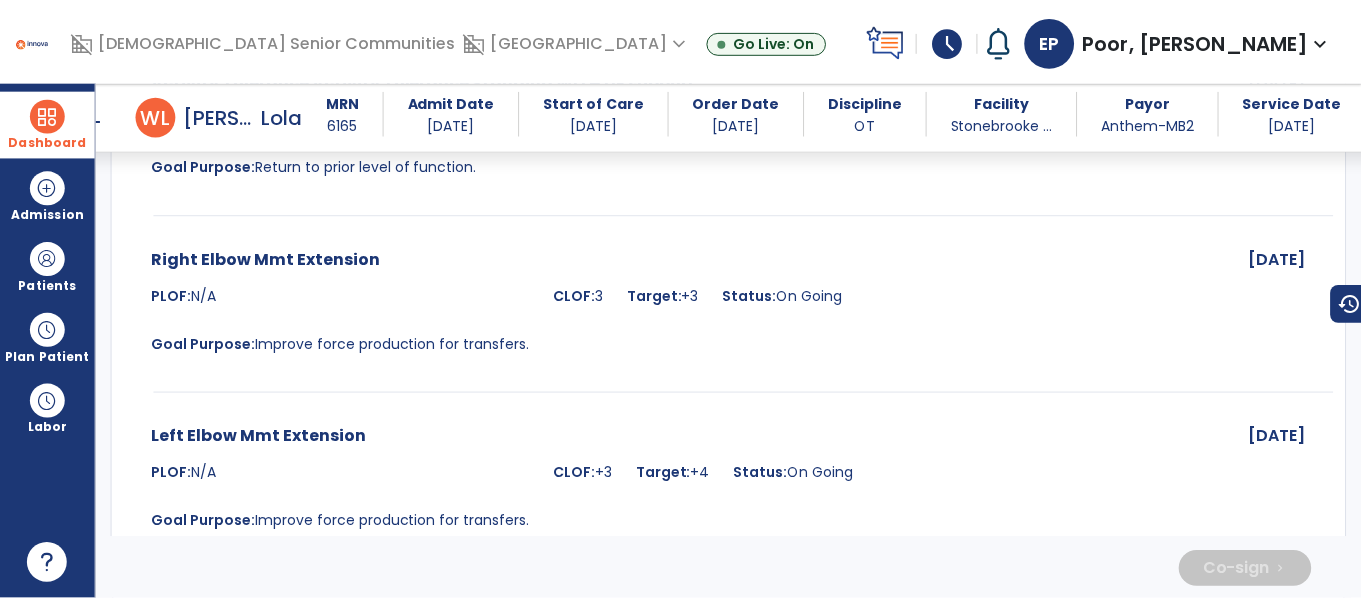 scroll, scrollTop: 5890, scrollLeft: 0, axis: vertical 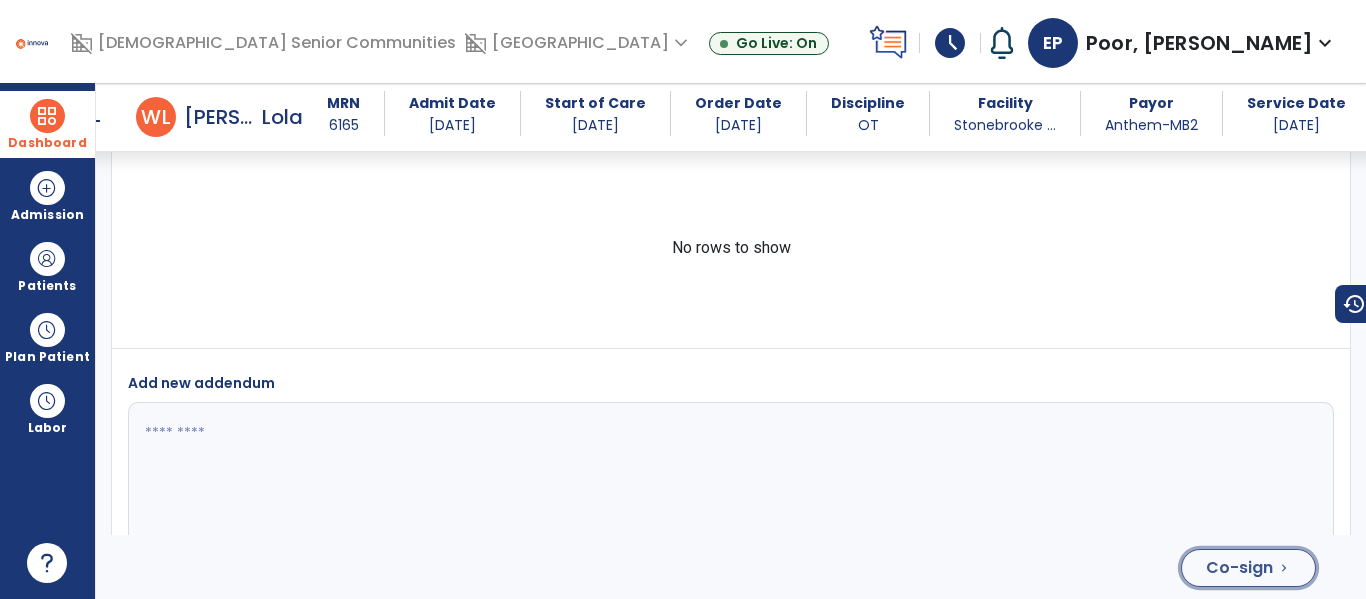 click on "Co-sign" 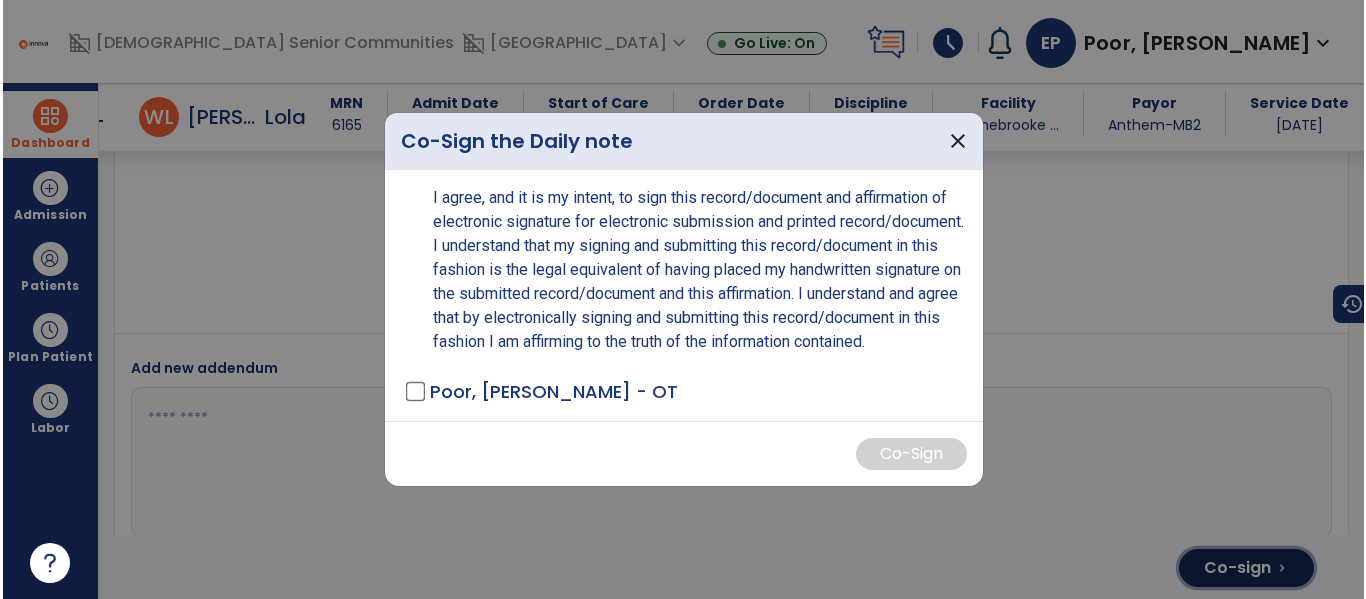 scroll, scrollTop: 6178, scrollLeft: 0, axis: vertical 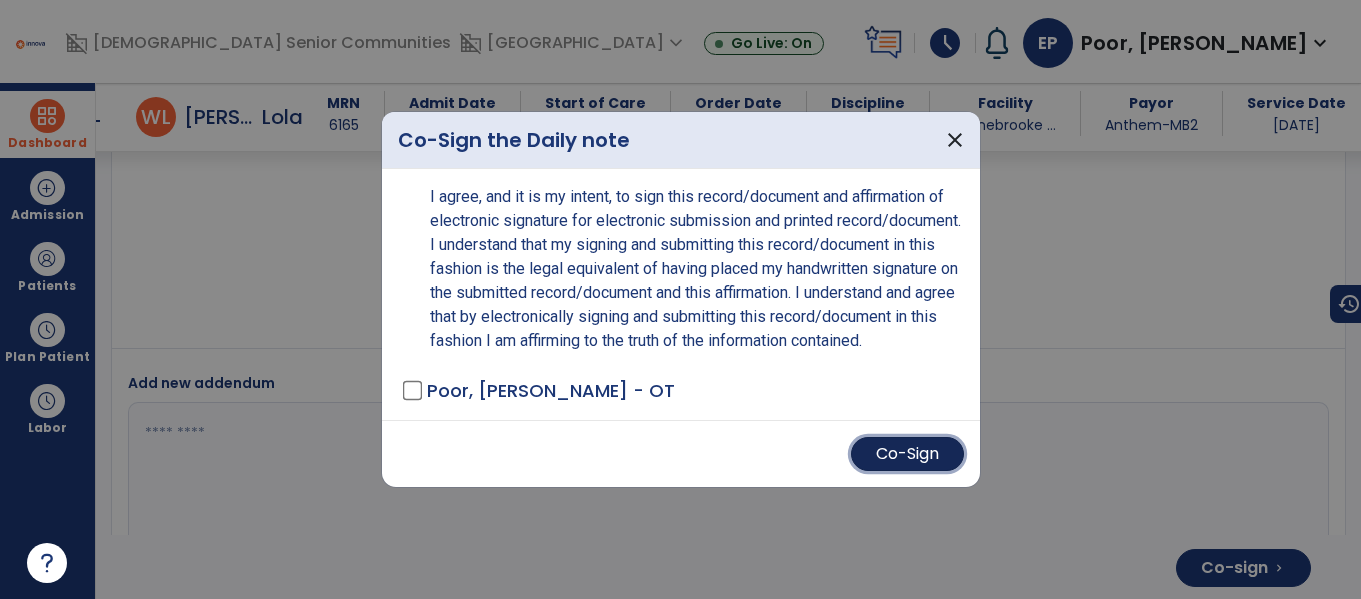 click on "Co-Sign" at bounding box center [907, 454] 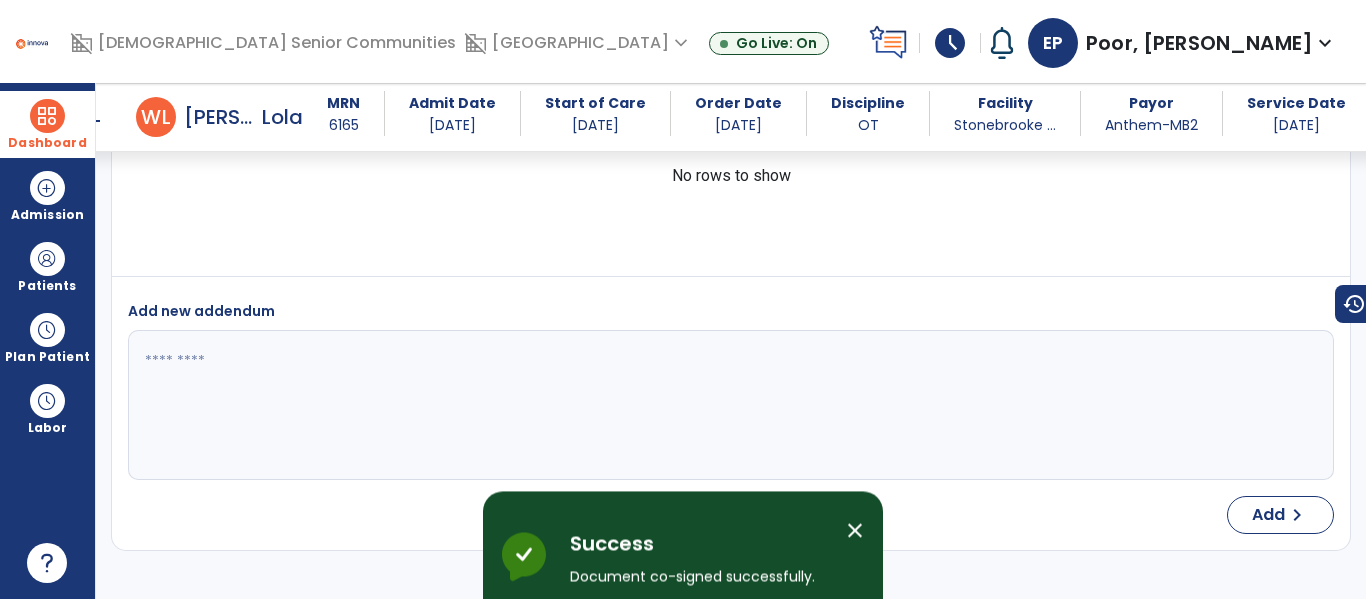 scroll, scrollTop: 5890, scrollLeft: 0, axis: vertical 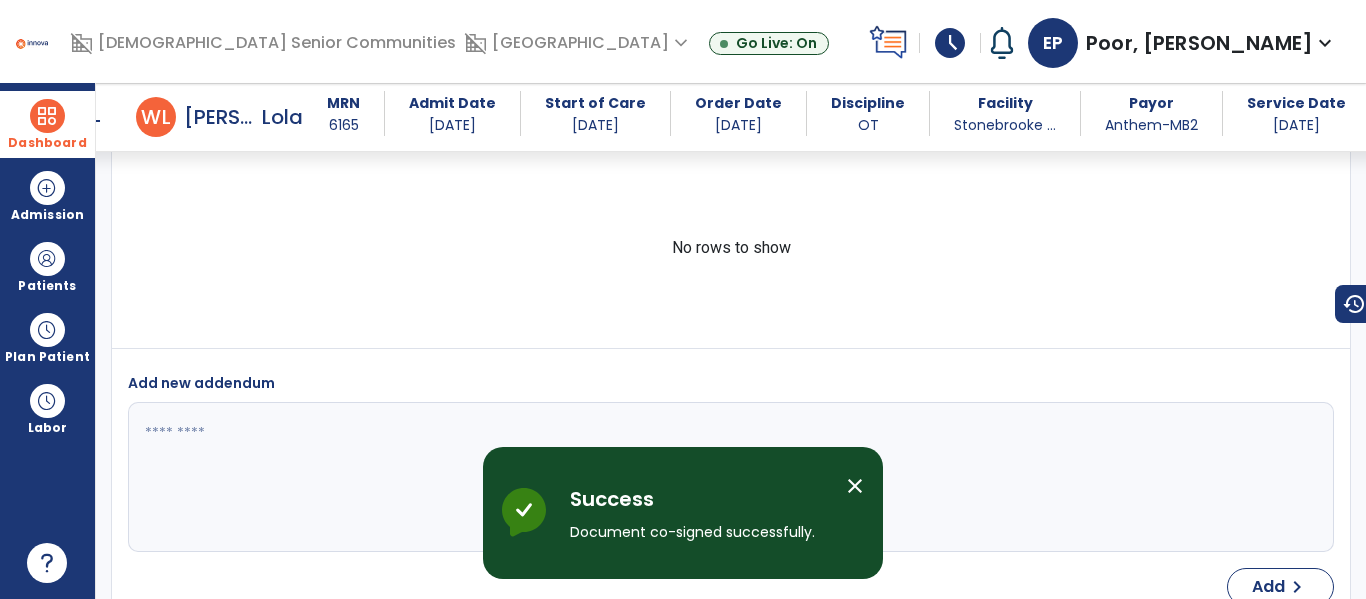 click on "close" at bounding box center [855, 486] 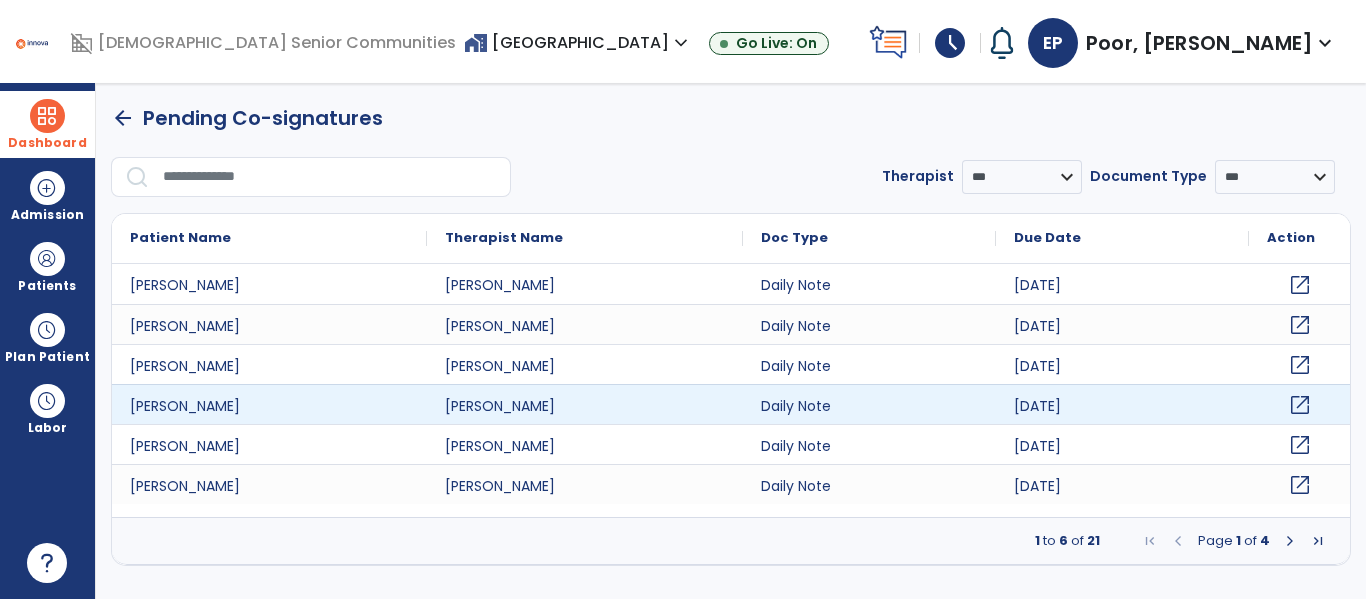 scroll, scrollTop: 0, scrollLeft: 0, axis: both 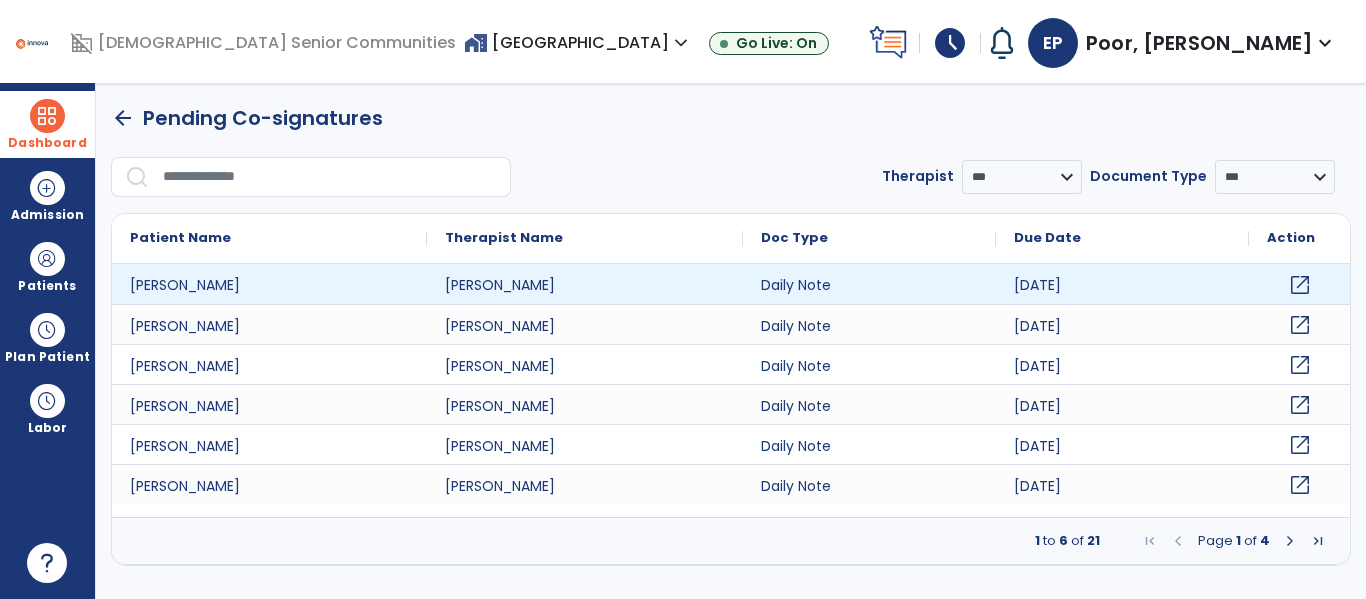 click on "open_in_new" 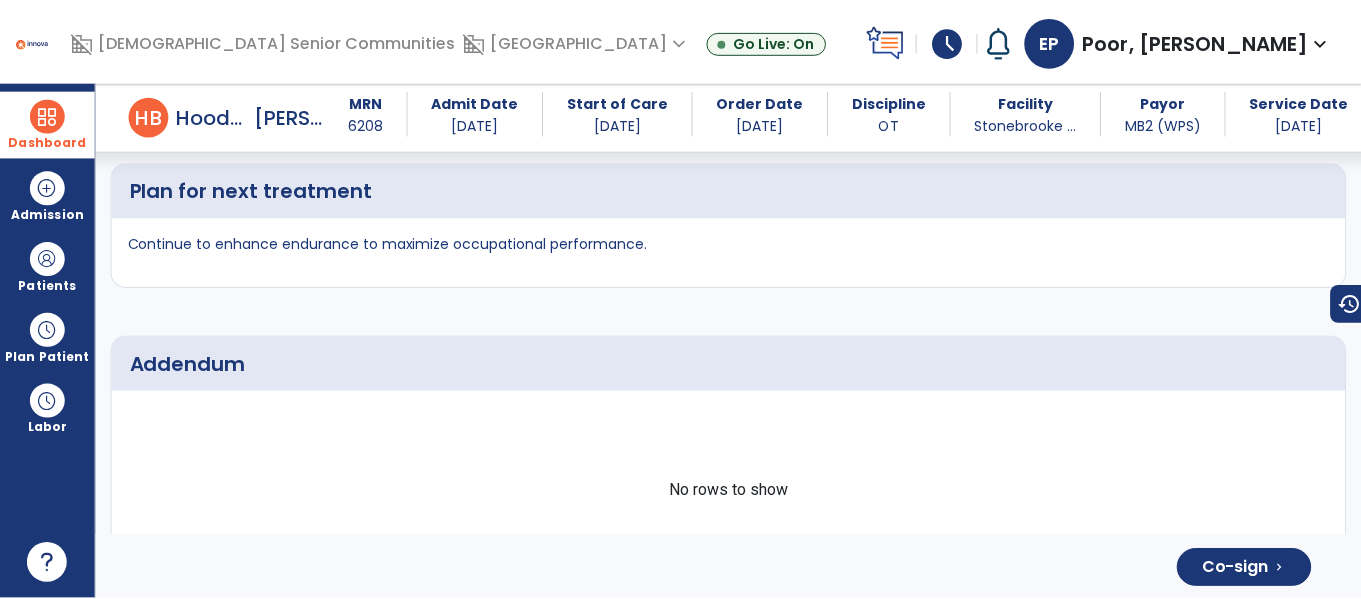 scroll, scrollTop: 4721, scrollLeft: 0, axis: vertical 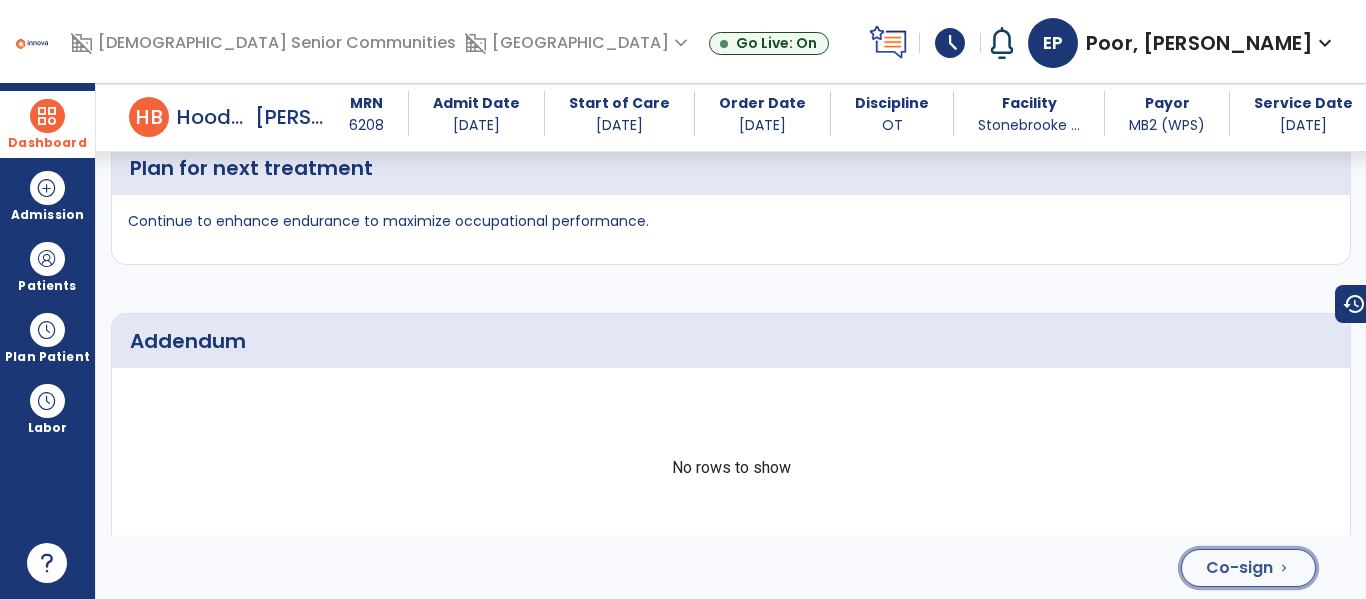 click on "chevron_right" 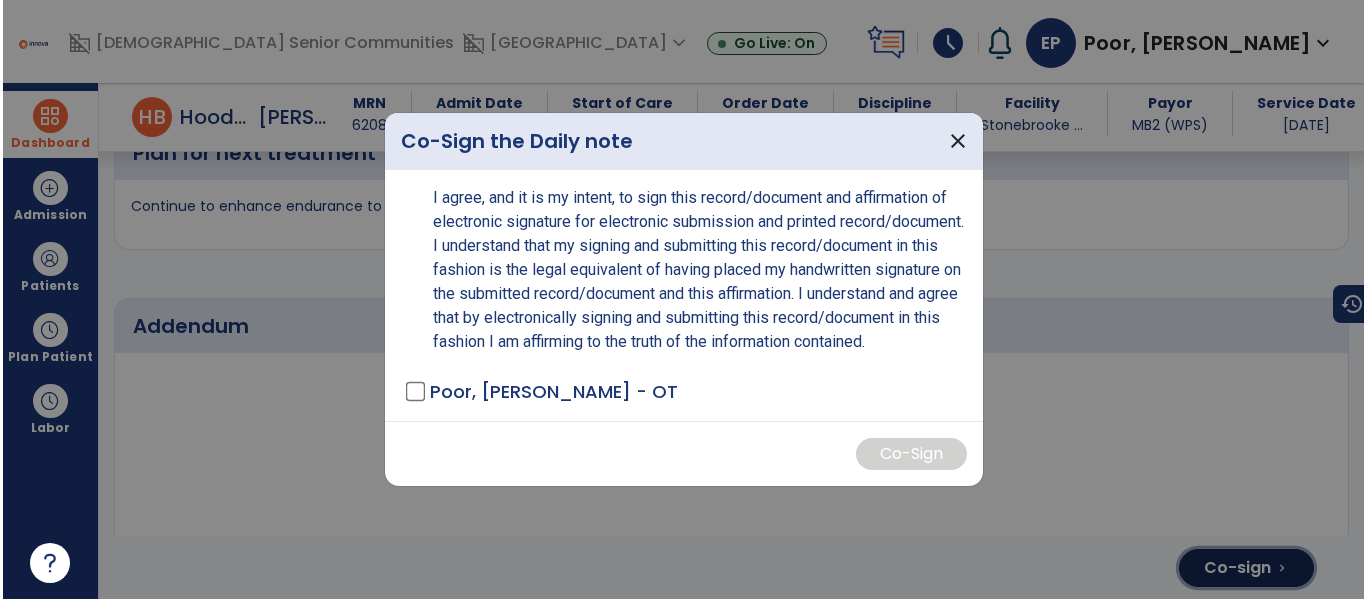 scroll, scrollTop: 4745, scrollLeft: 0, axis: vertical 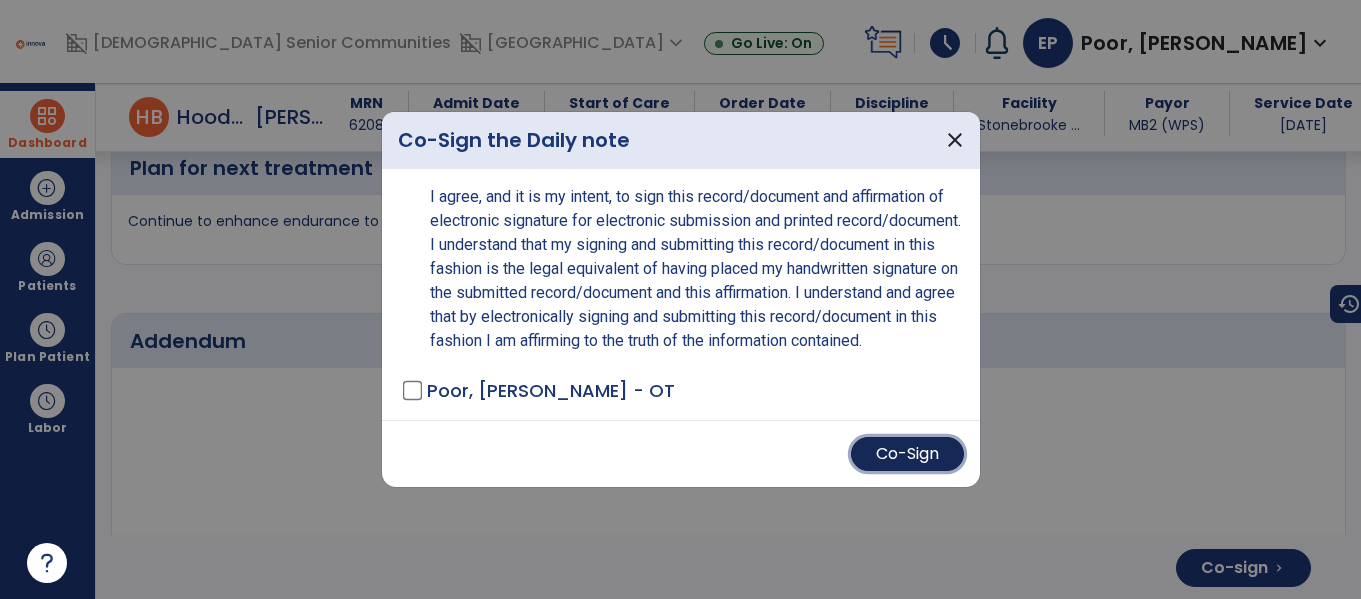 click on "Co-Sign" at bounding box center (907, 454) 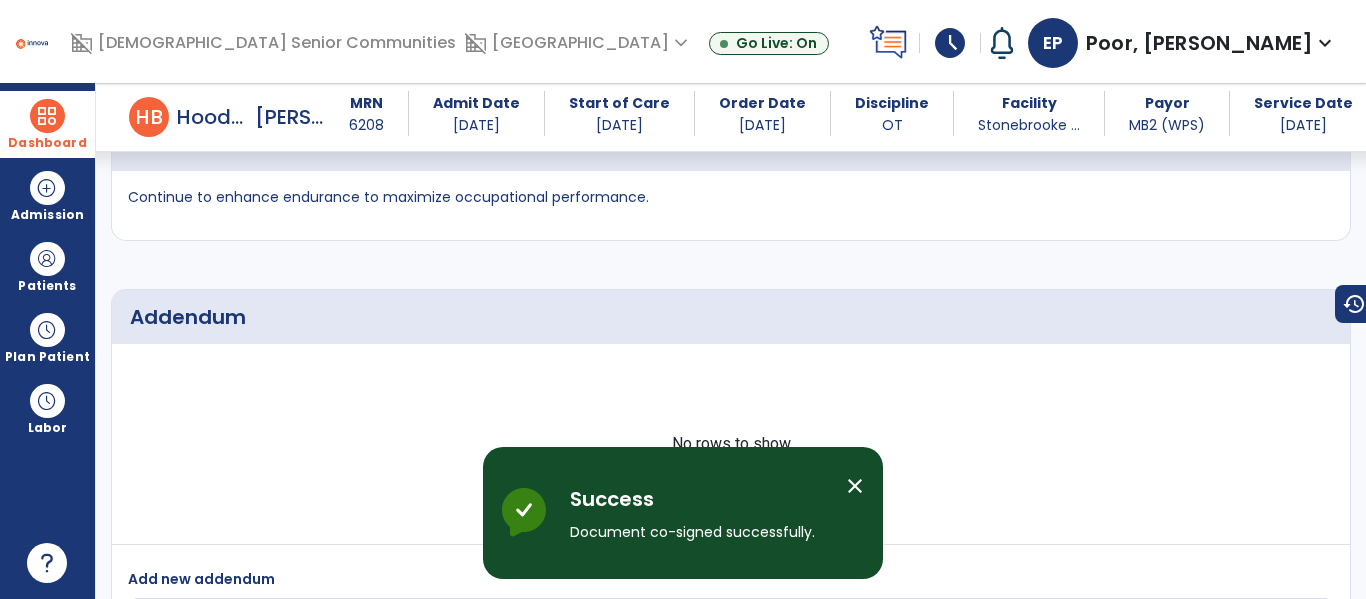 scroll, scrollTop: 4721, scrollLeft: 0, axis: vertical 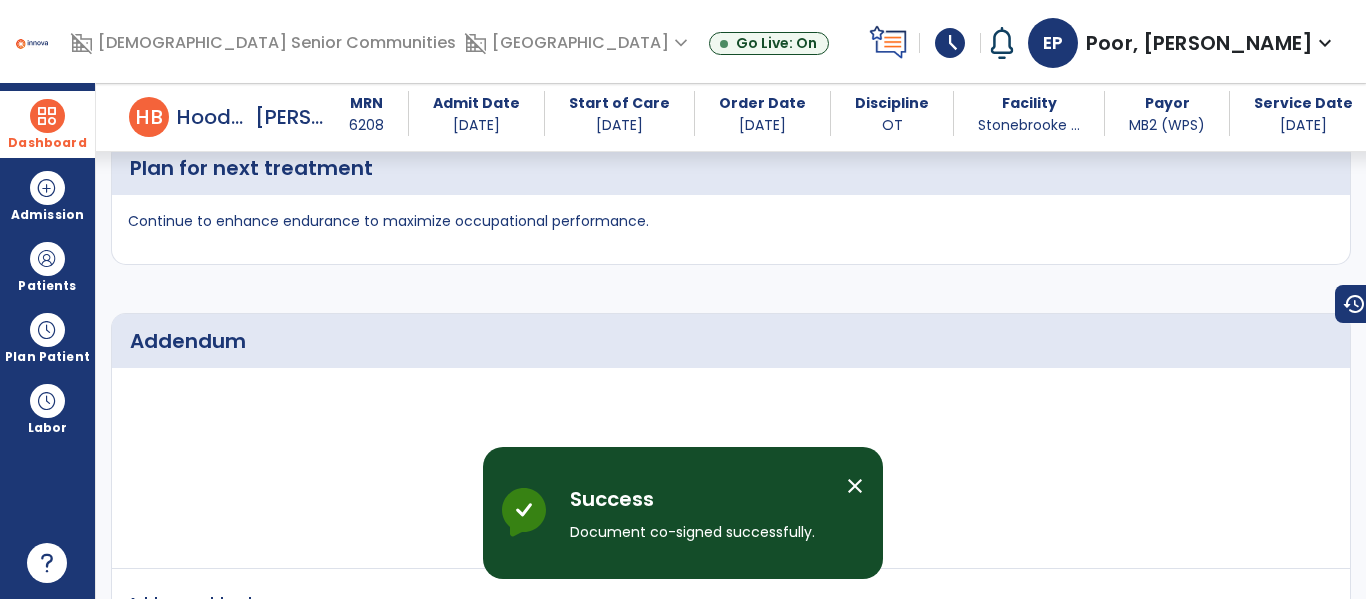 click on "close" at bounding box center (855, 486) 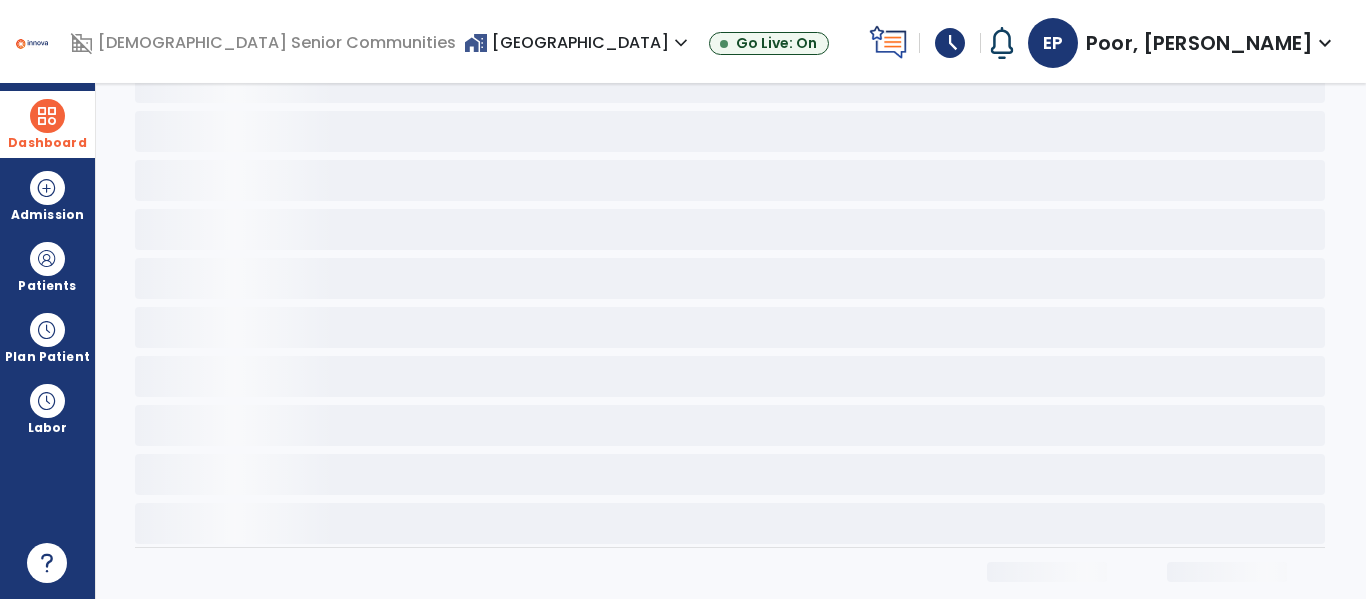 scroll, scrollTop: 0, scrollLeft: 0, axis: both 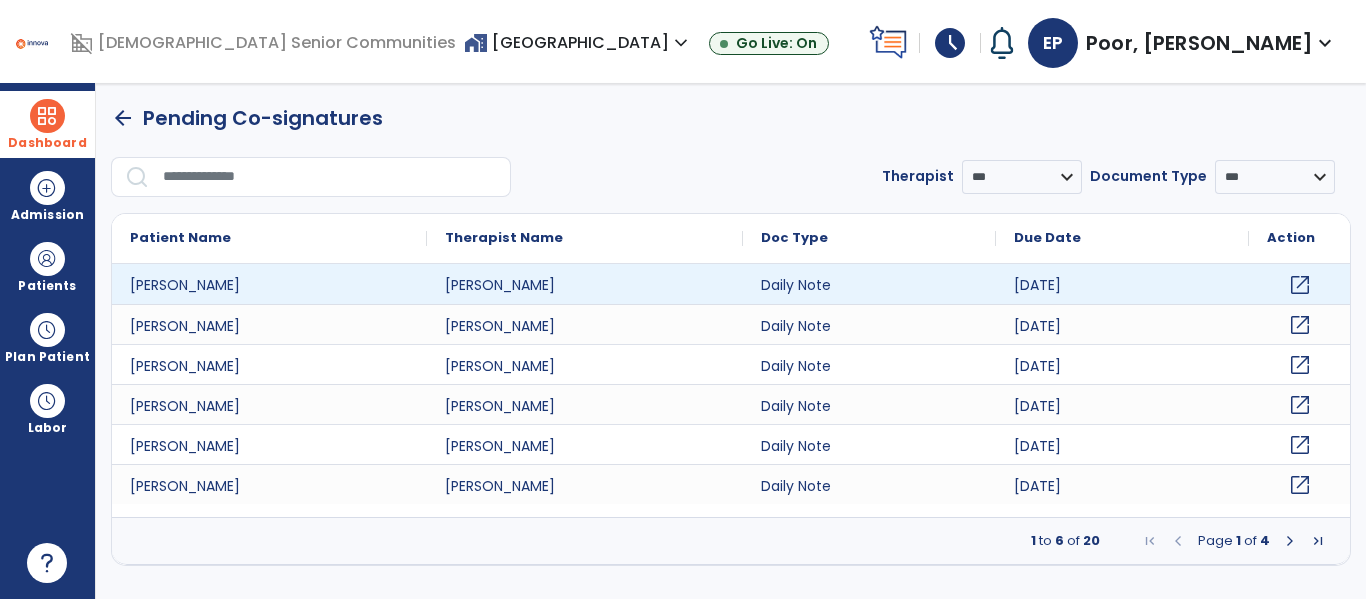 click on "open_in_new" 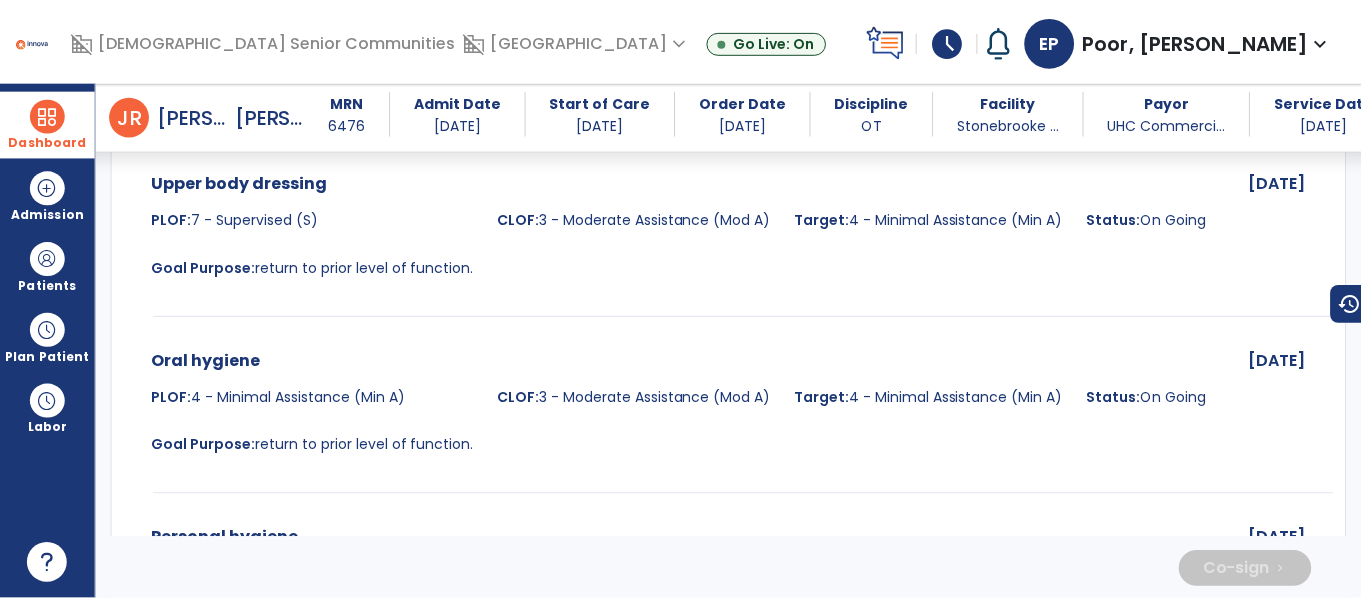 scroll, scrollTop: 5227, scrollLeft: 0, axis: vertical 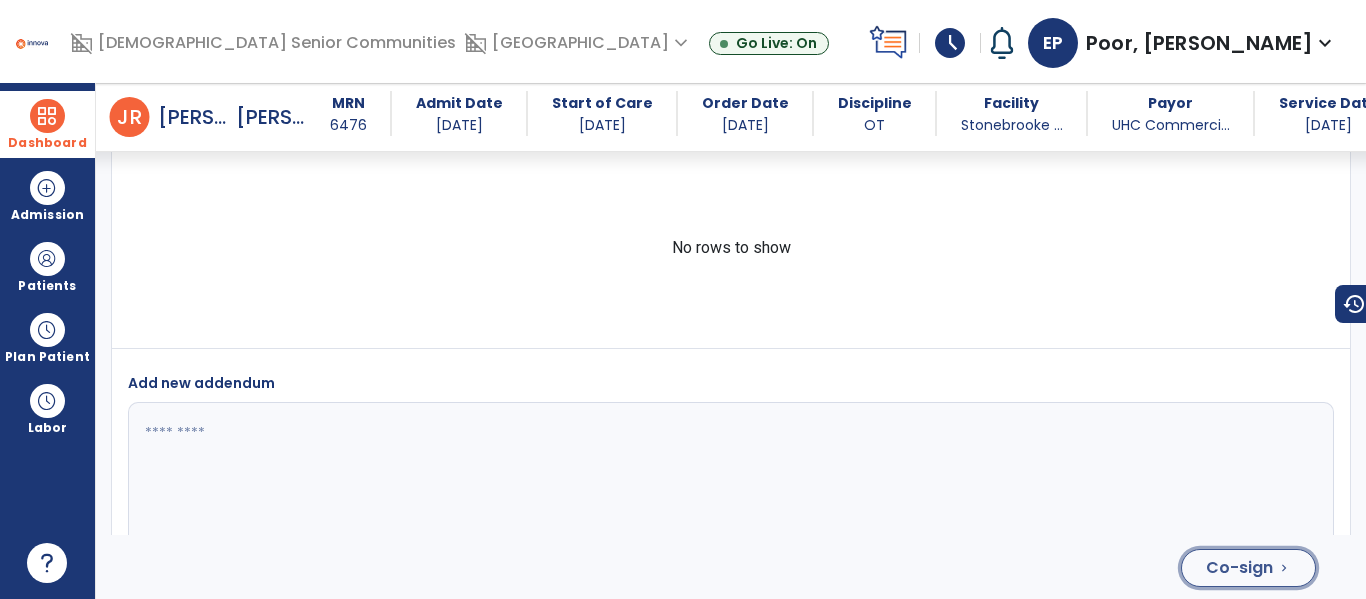 click on "Co-sign" 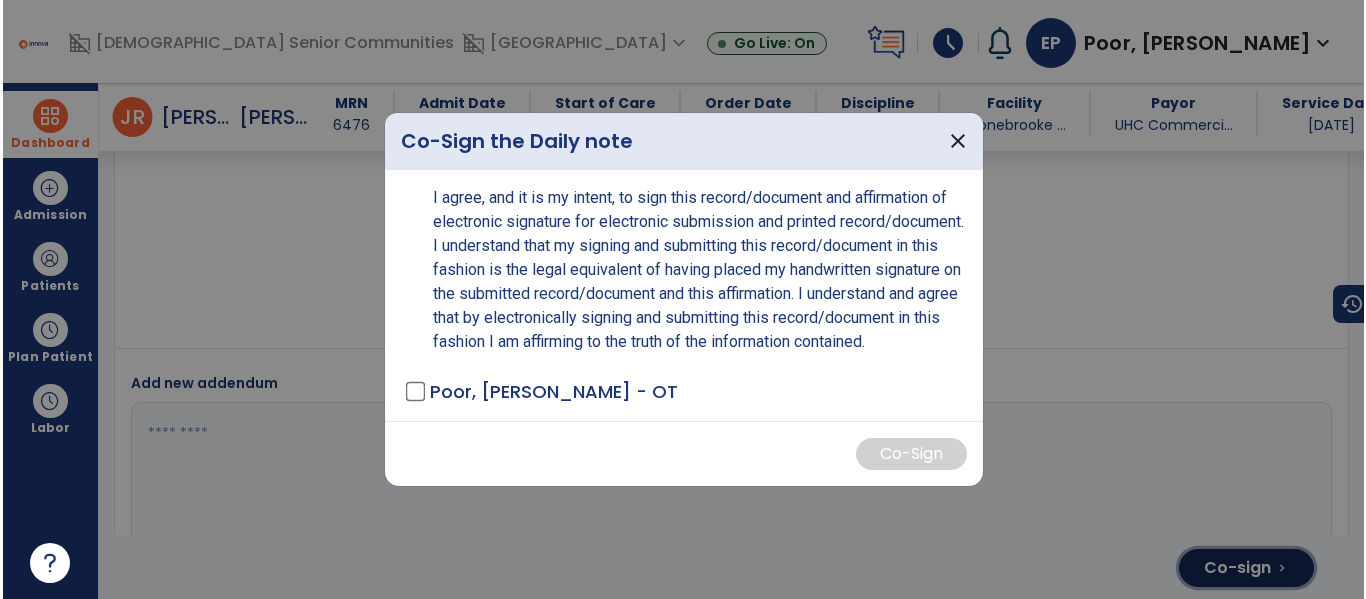 scroll, scrollTop: 5227, scrollLeft: 0, axis: vertical 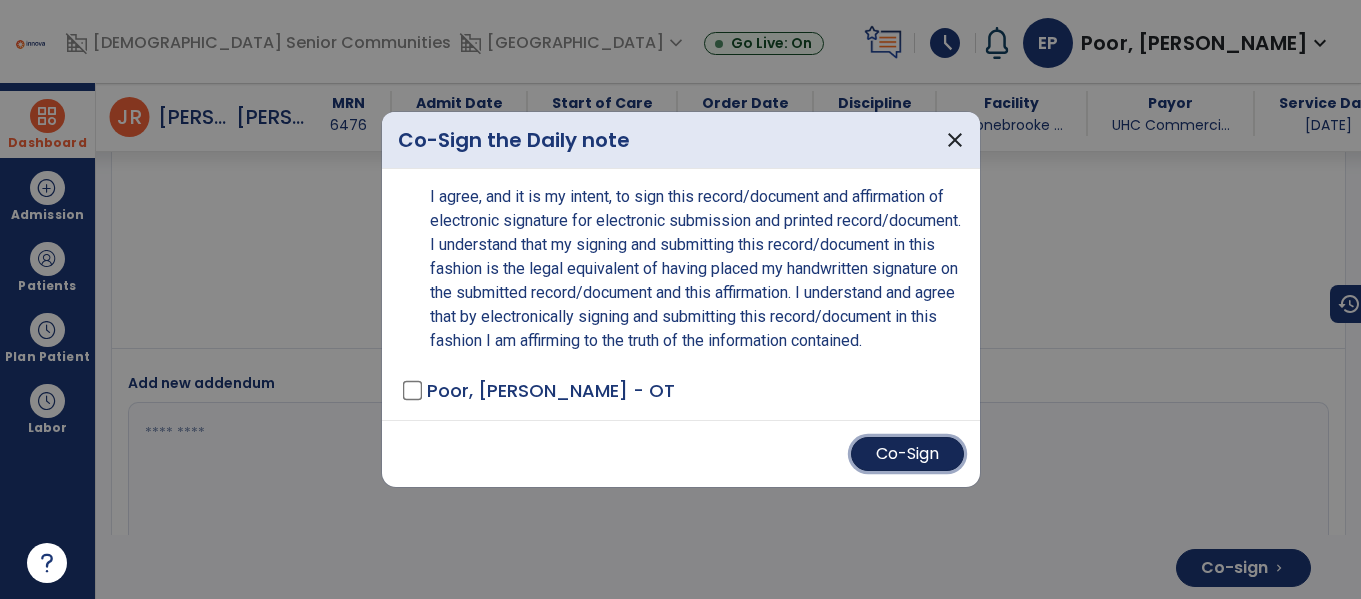click on "Co-Sign" at bounding box center [907, 454] 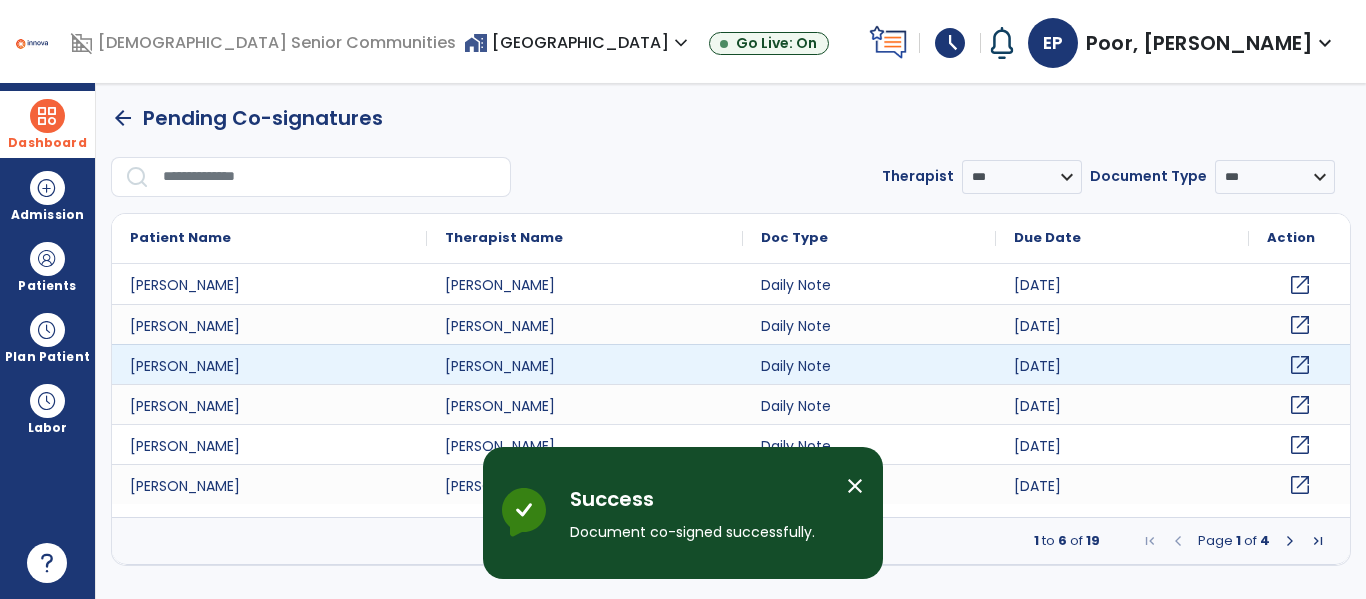 scroll, scrollTop: 0, scrollLeft: 0, axis: both 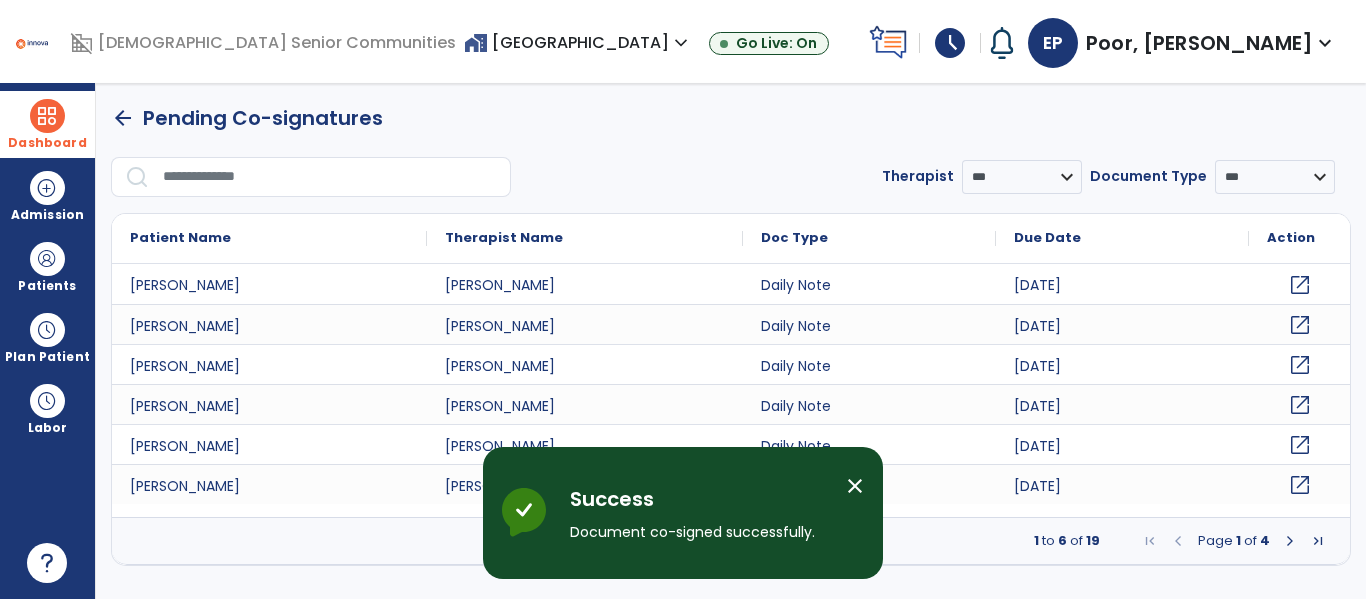 click on "close" at bounding box center (855, 486) 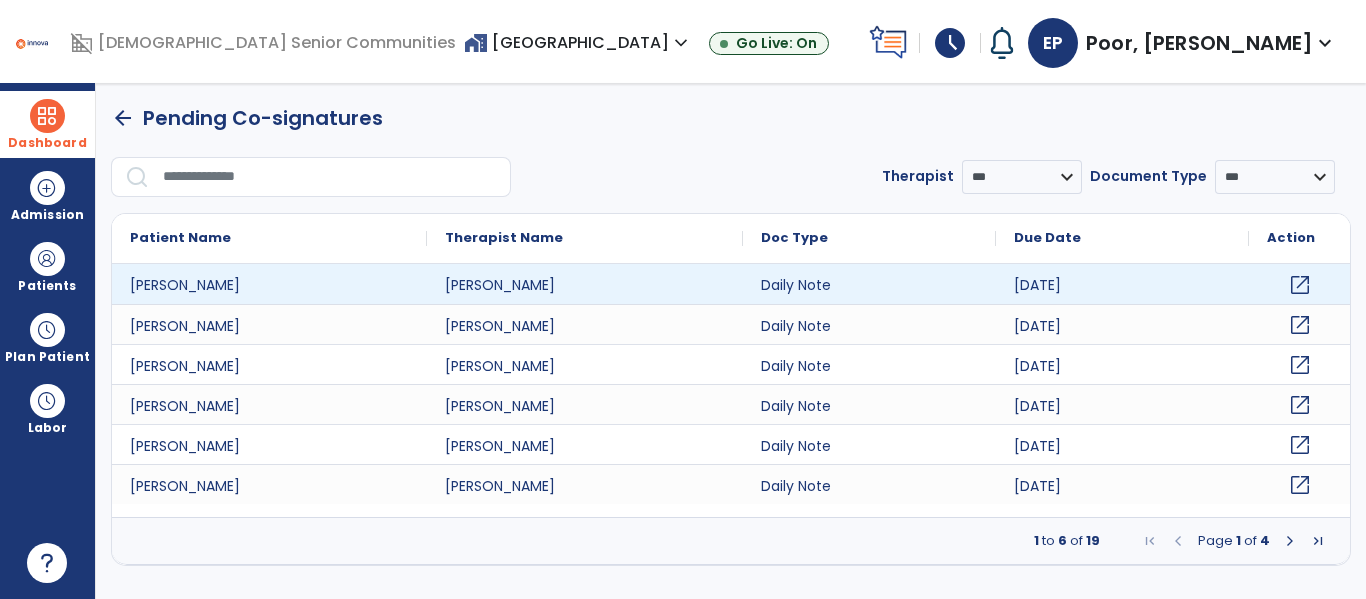 click on "open_in_new" 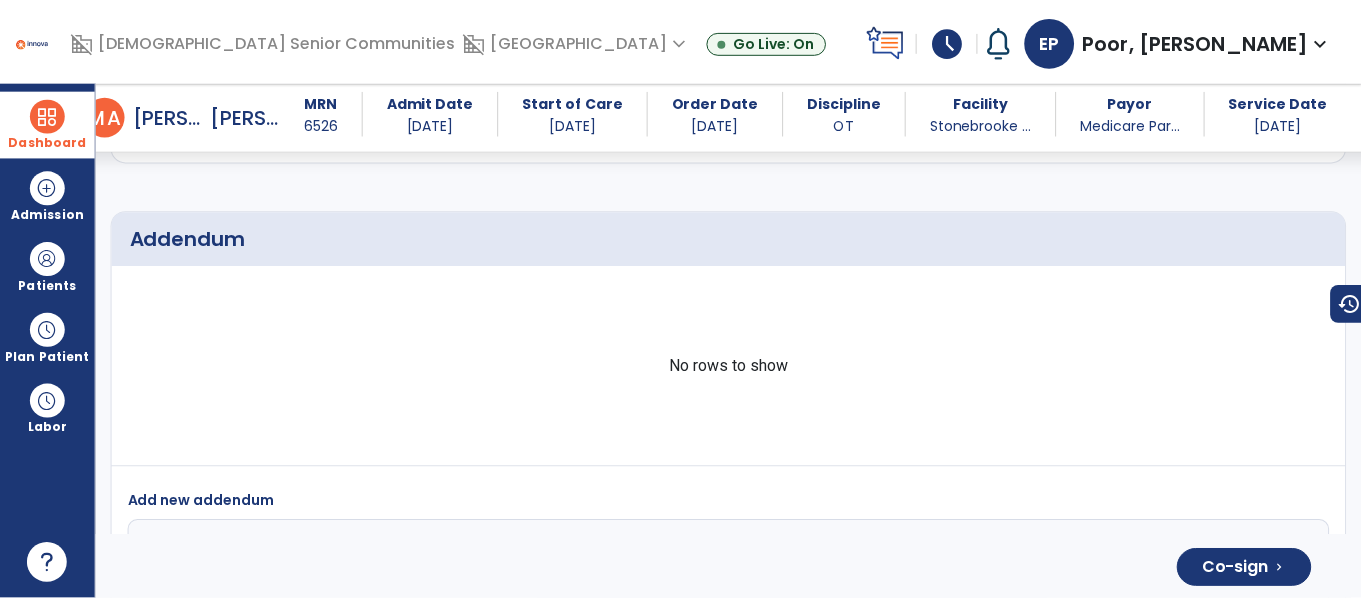 scroll, scrollTop: 4934, scrollLeft: 0, axis: vertical 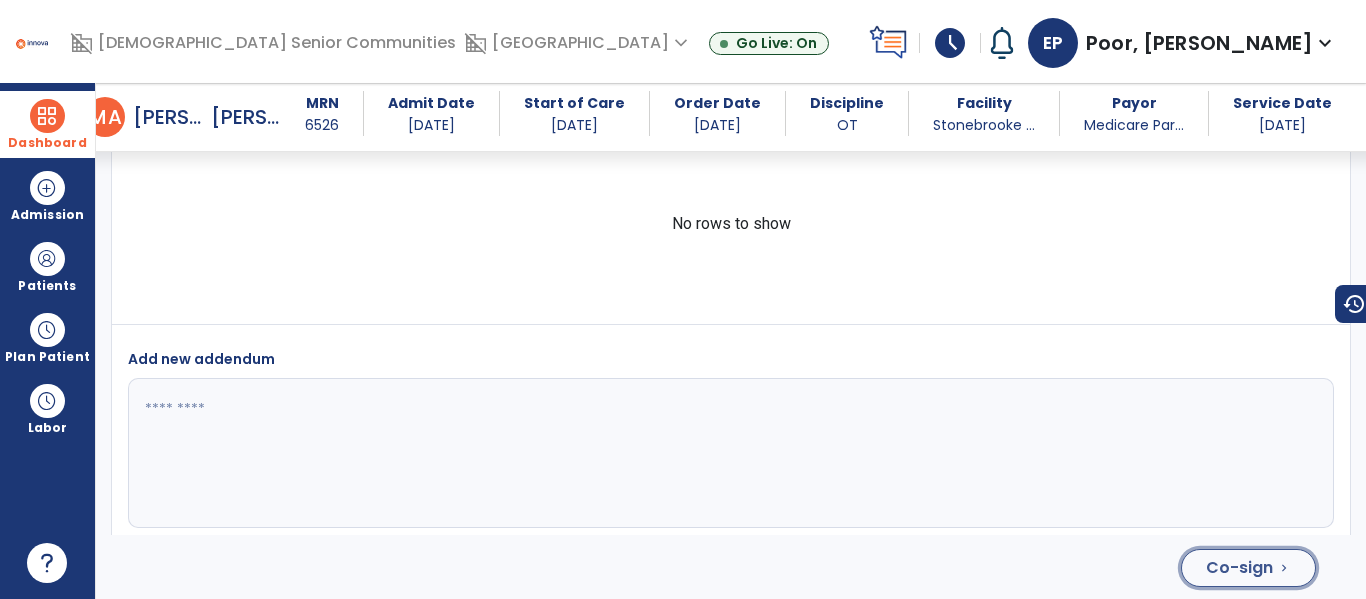 click on "chevron_right" 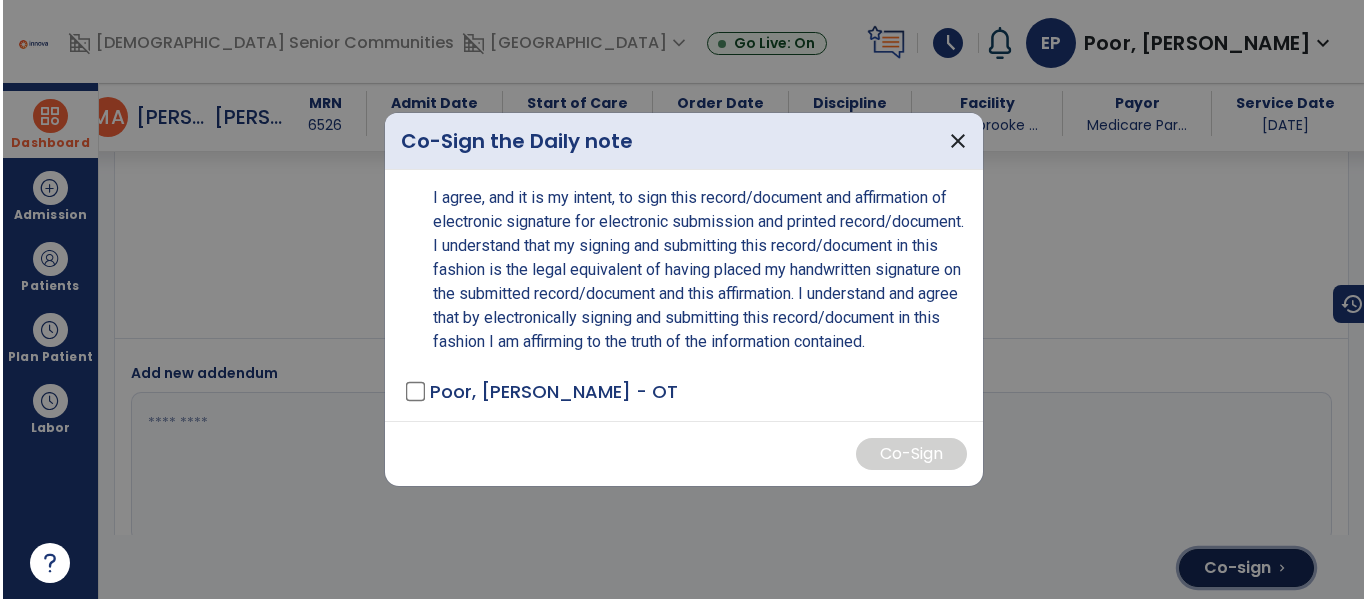 scroll, scrollTop: 5030, scrollLeft: 0, axis: vertical 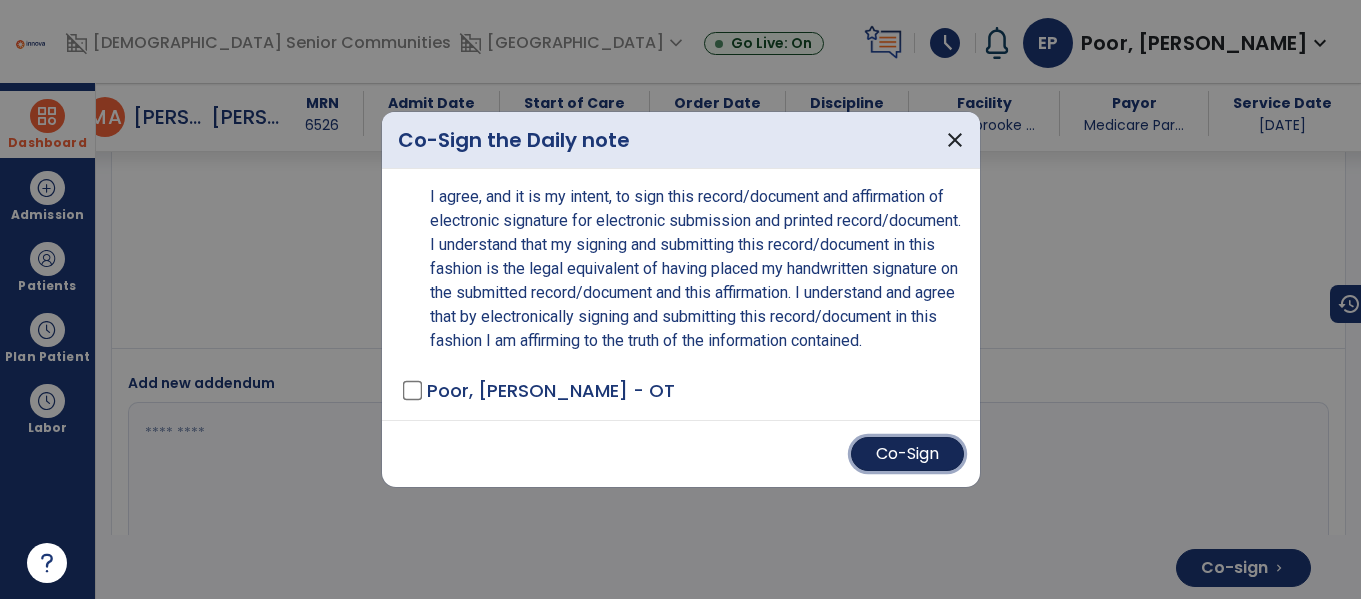click on "Co-Sign" at bounding box center [907, 454] 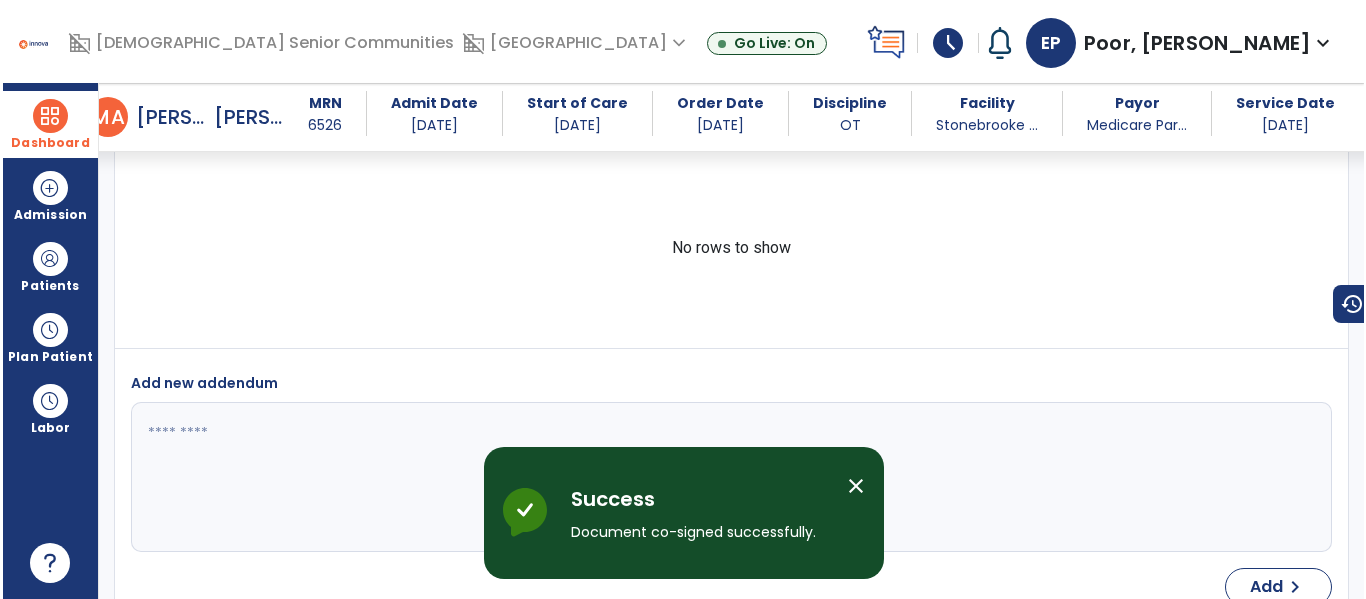 scroll, scrollTop: 4934, scrollLeft: 0, axis: vertical 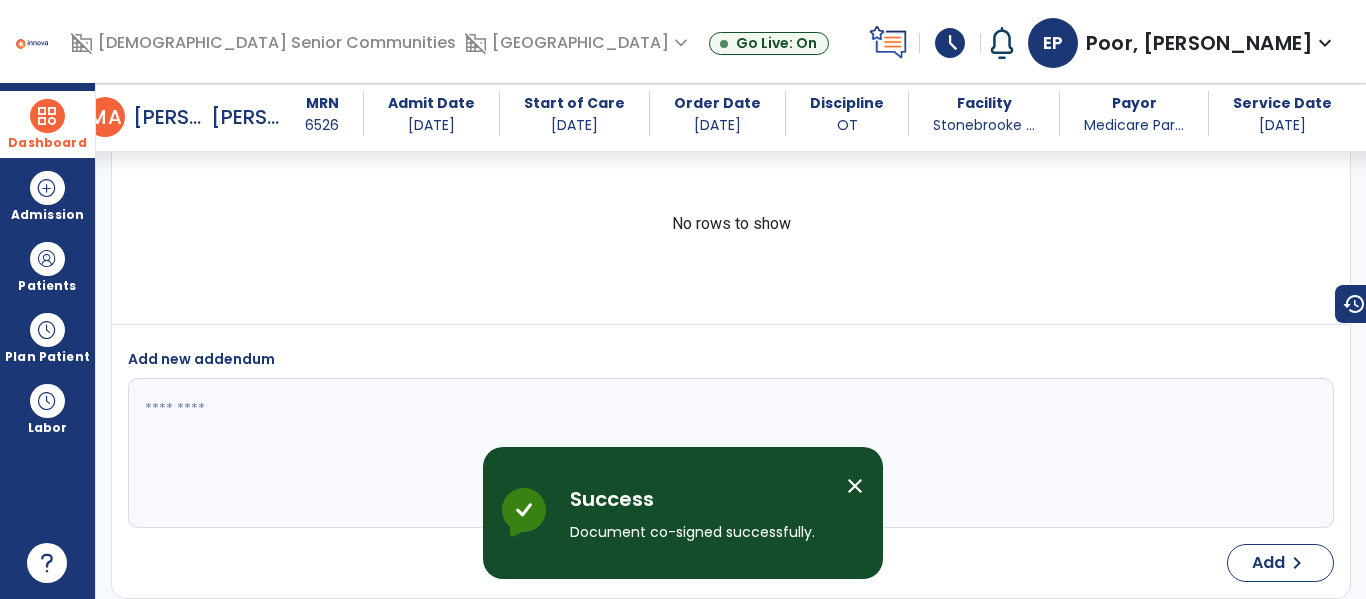 click on "close" at bounding box center [863, 513] 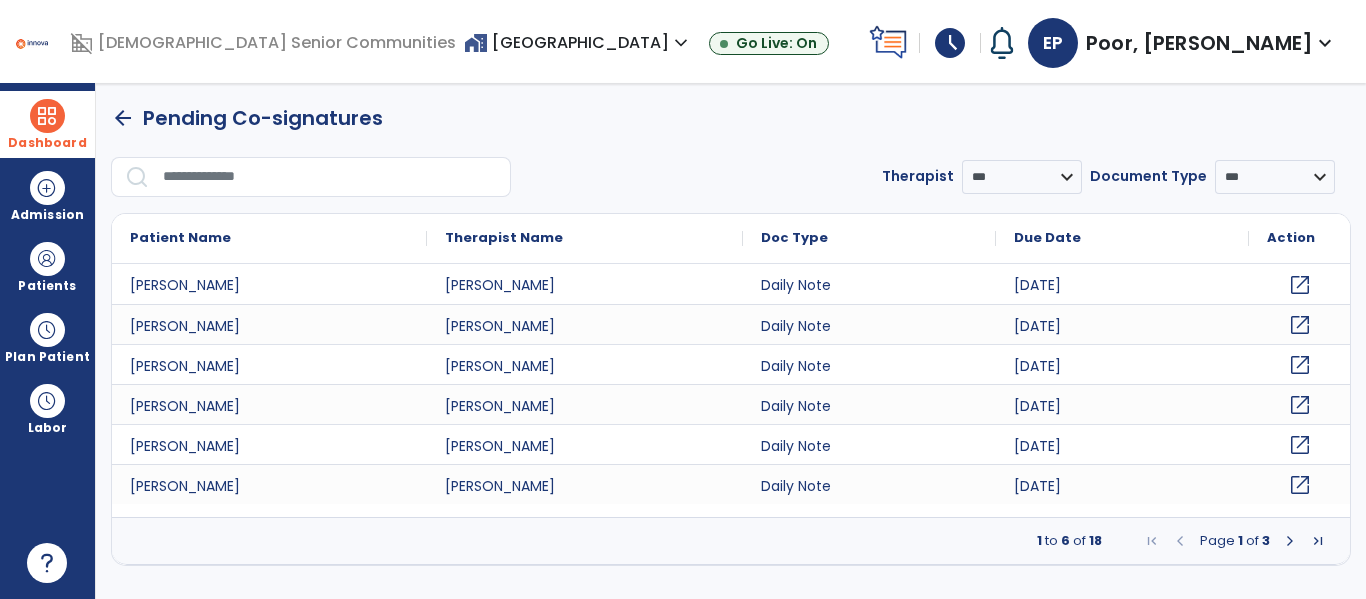 scroll, scrollTop: 0, scrollLeft: 0, axis: both 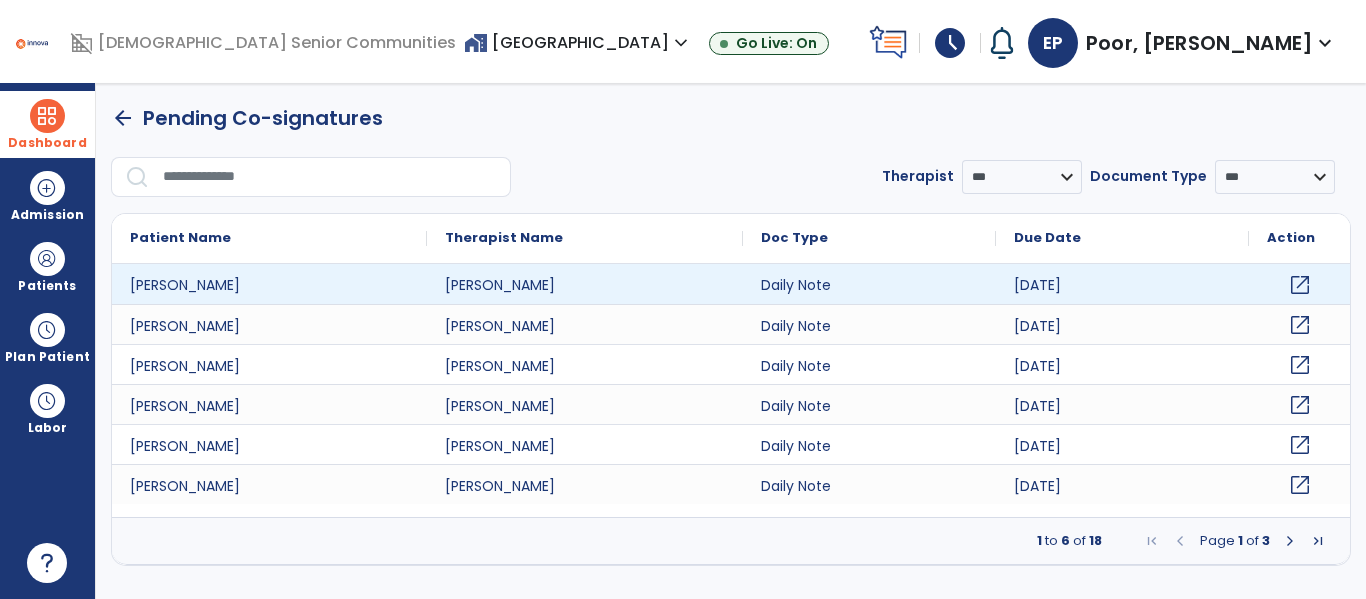 click on "open_in_new" 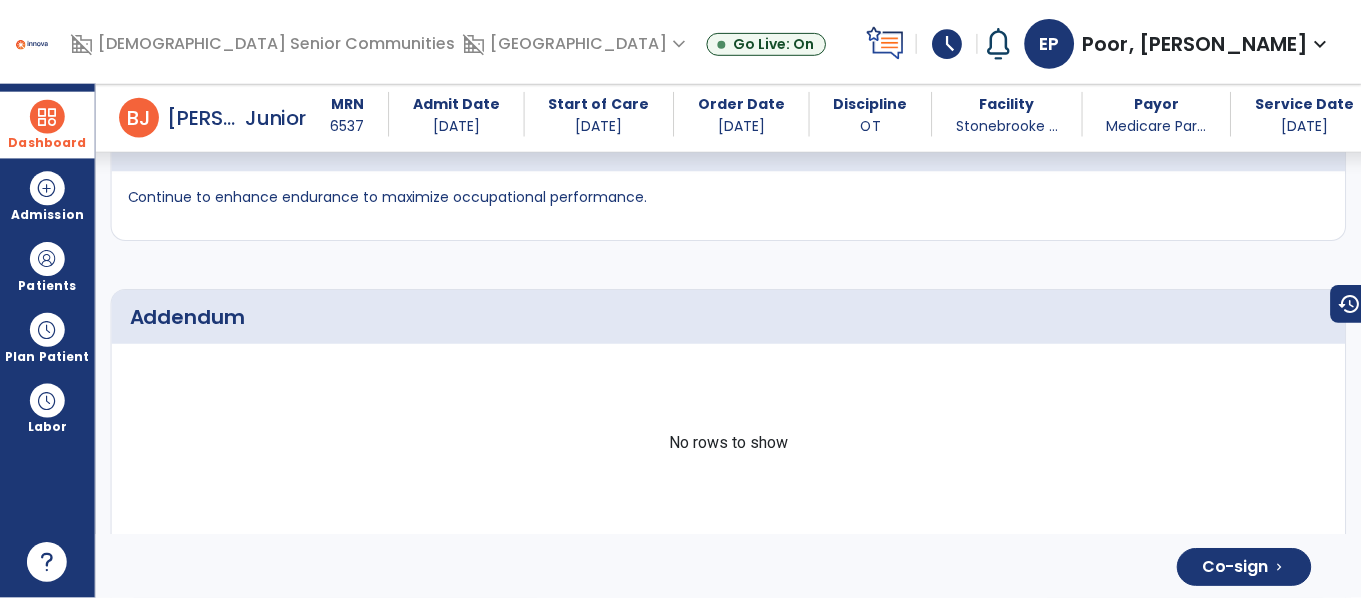 scroll, scrollTop: 4785, scrollLeft: 0, axis: vertical 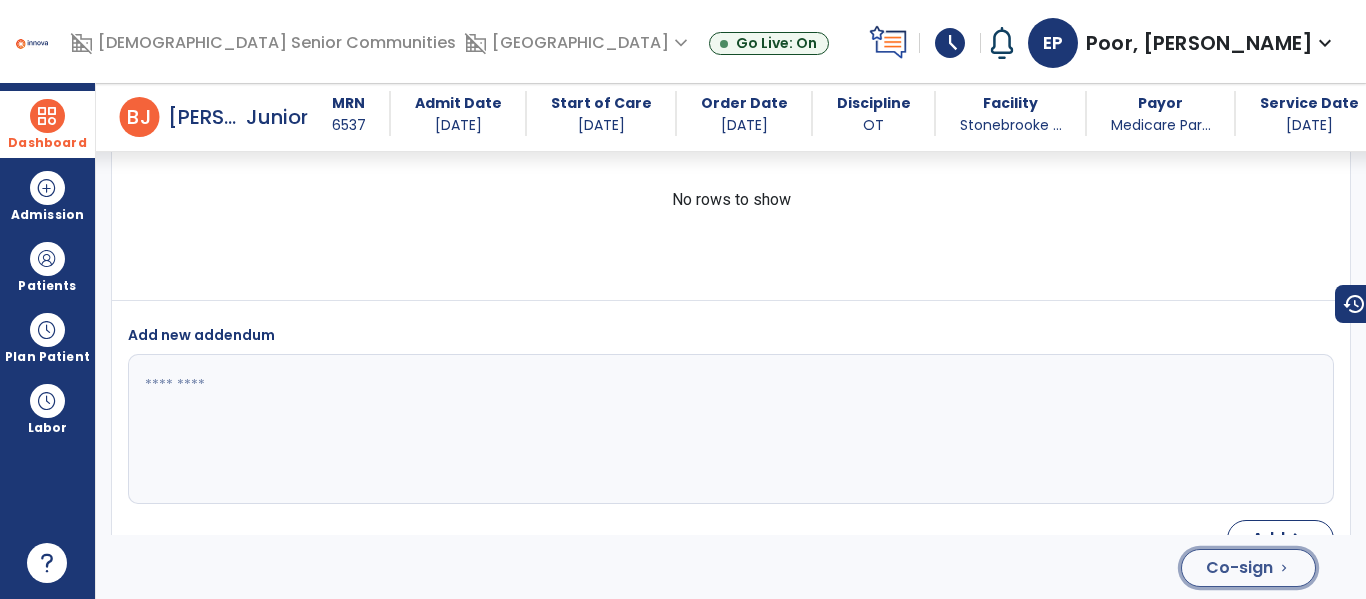 click on "Co-sign" 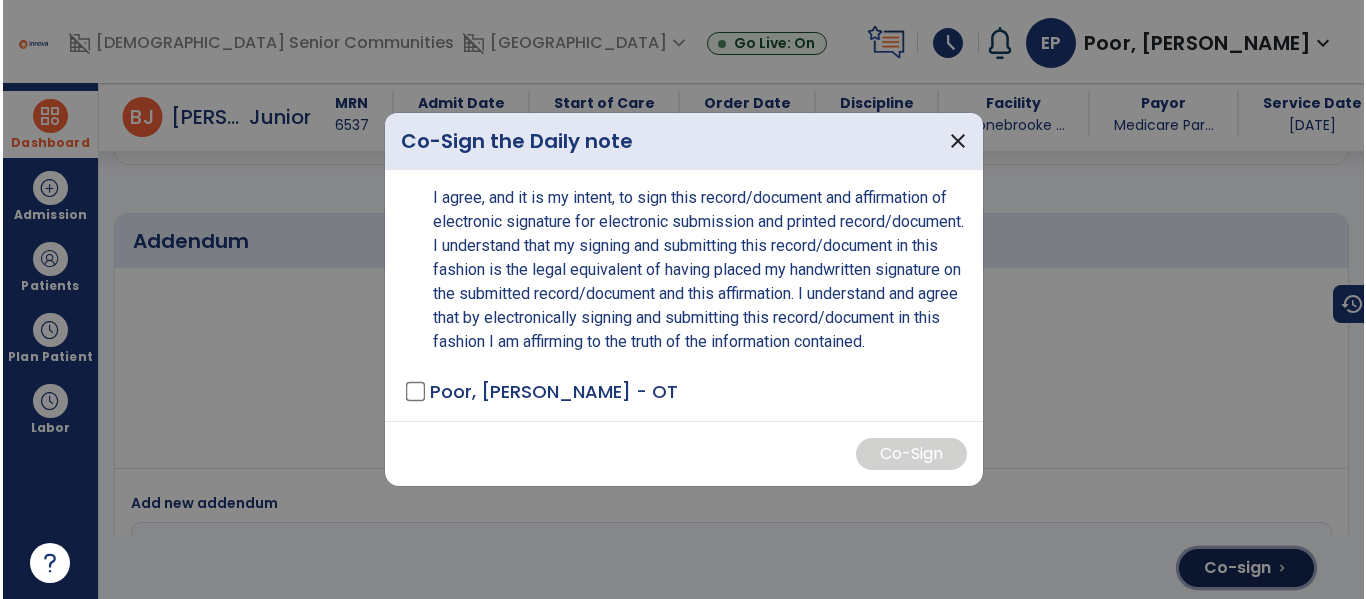 scroll, scrollTop: 4785, scrollLeft: 0, axis: vertical 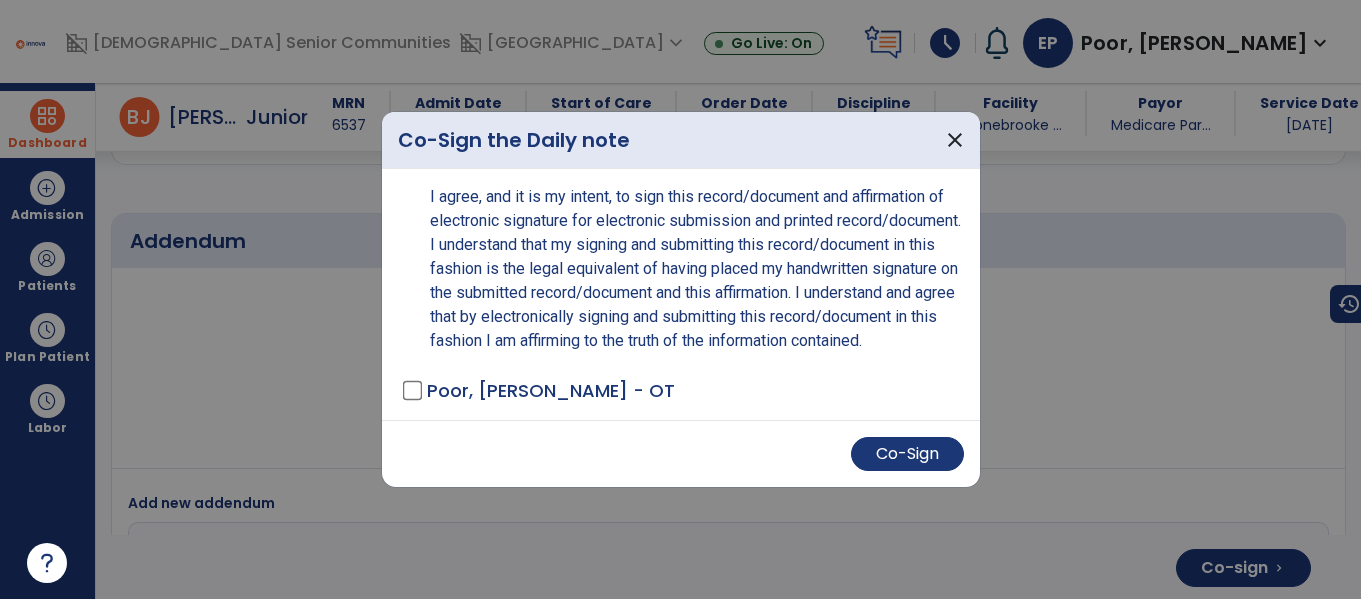 click on "Co-Sign" at bounding box center (681, 453) 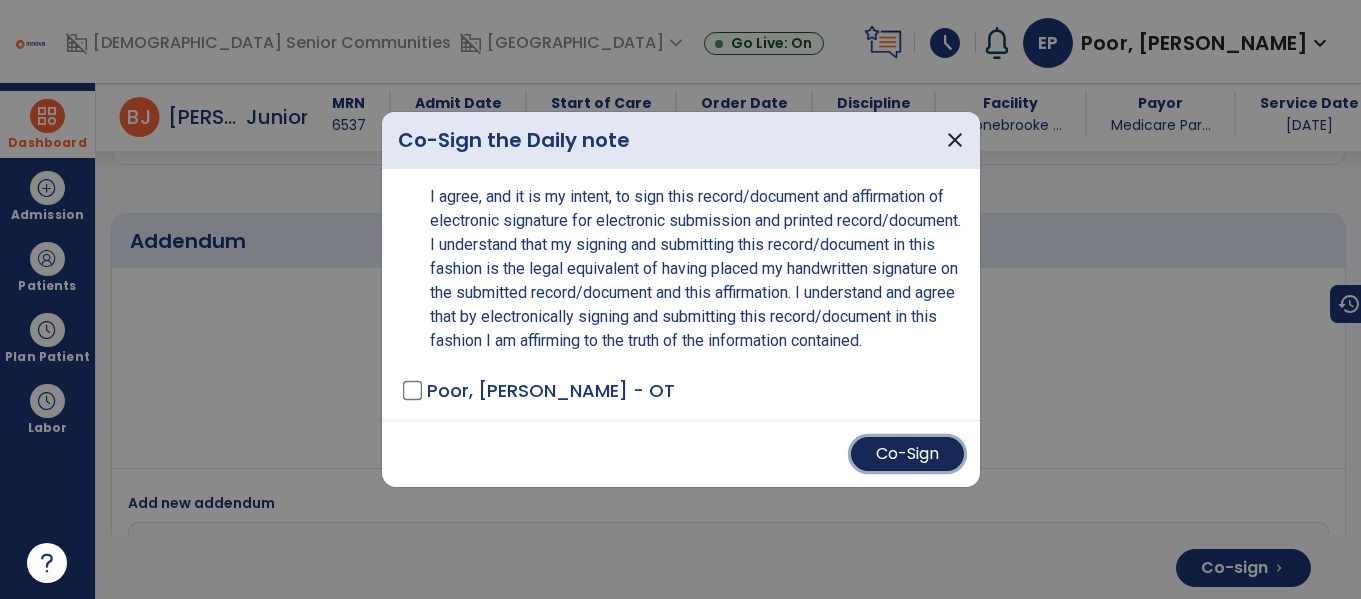 click on "Co-Sign" at bounding box center [907, 454] 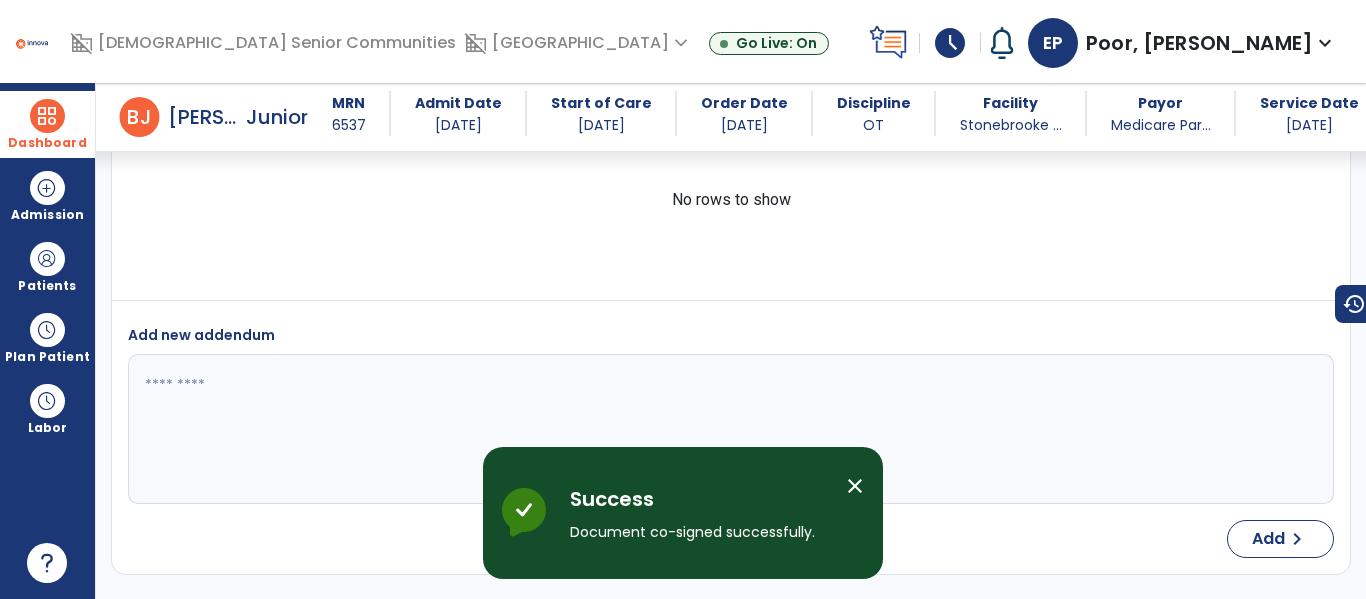 click on "Success Document co-signed successfully." at bounding box center (700, 521) 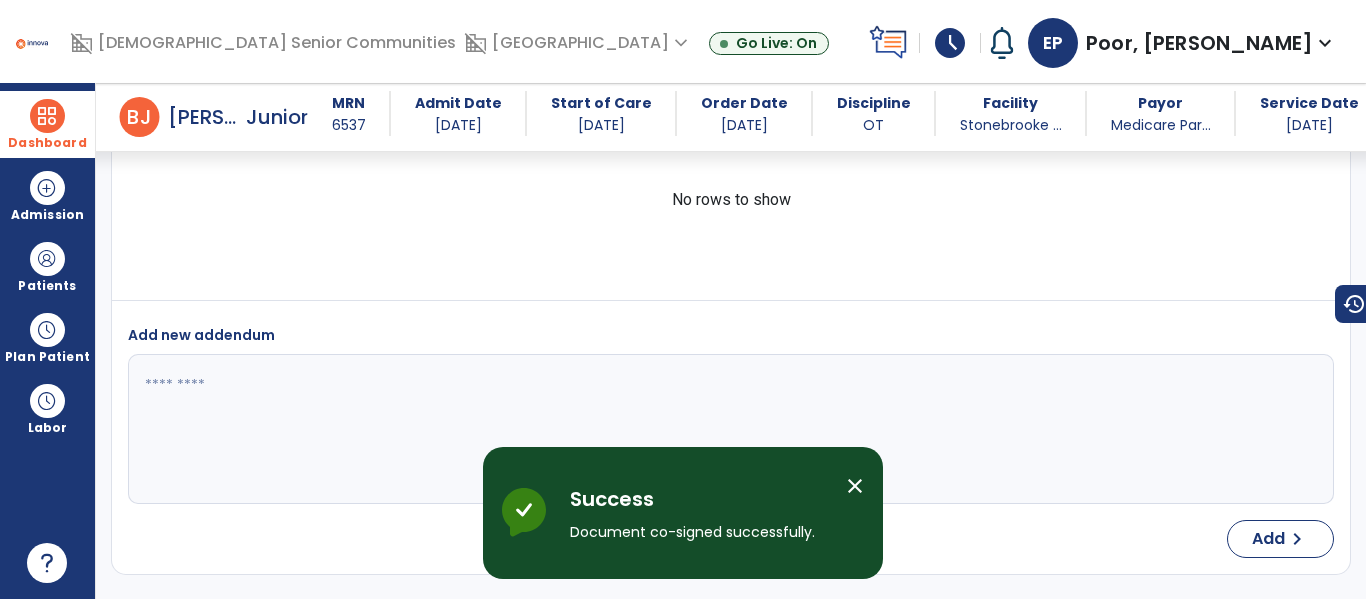 click on "close" at bounding box center [855, 486] 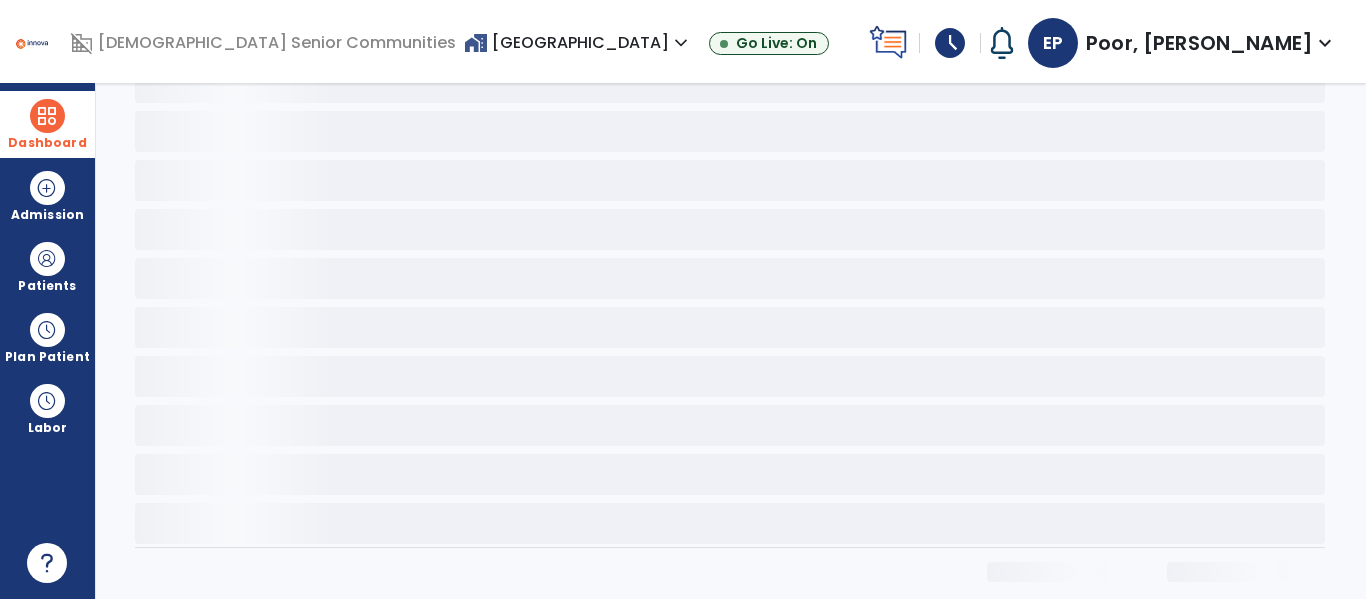 scroll, scrollTop: 0, scrollLeft: 0, axis: both 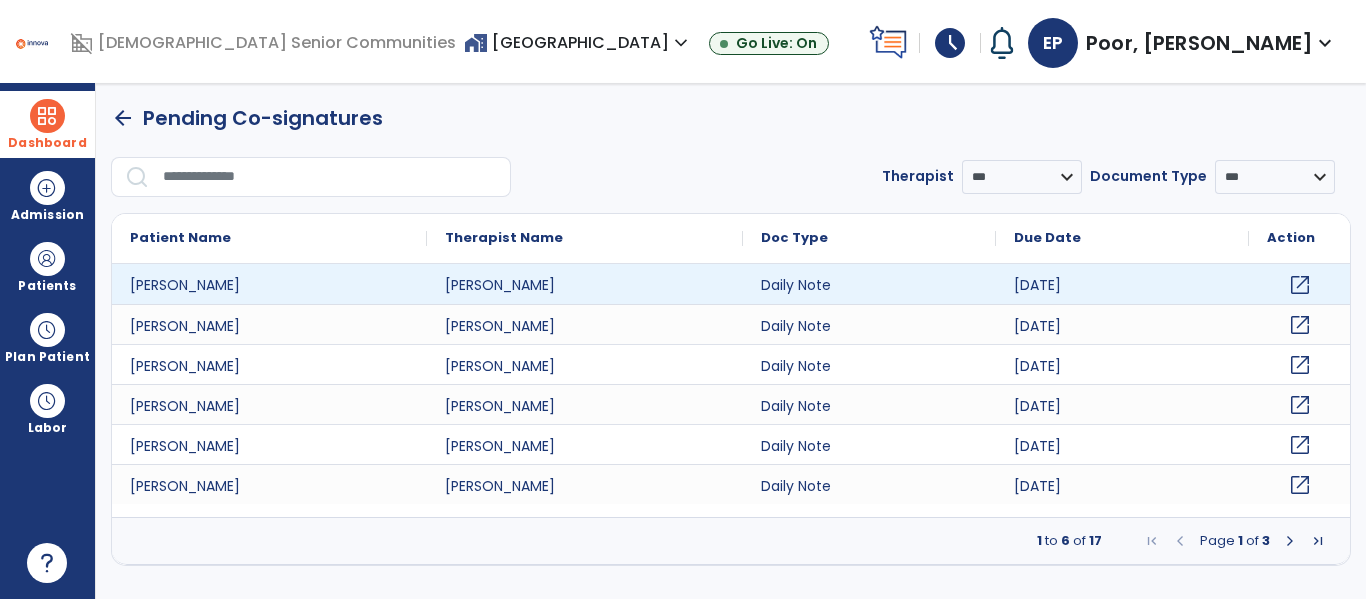 click on "open_in_new" 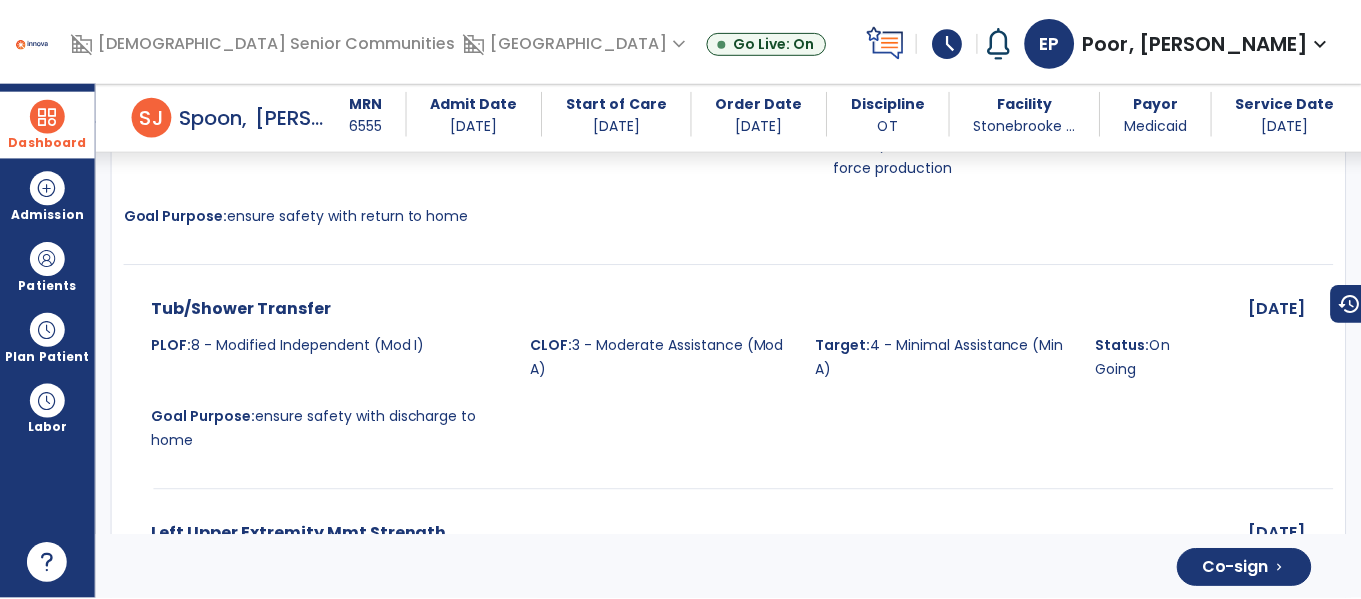 scroll, scrollTop: 4871, scrollLeft: 0, axis: vertical 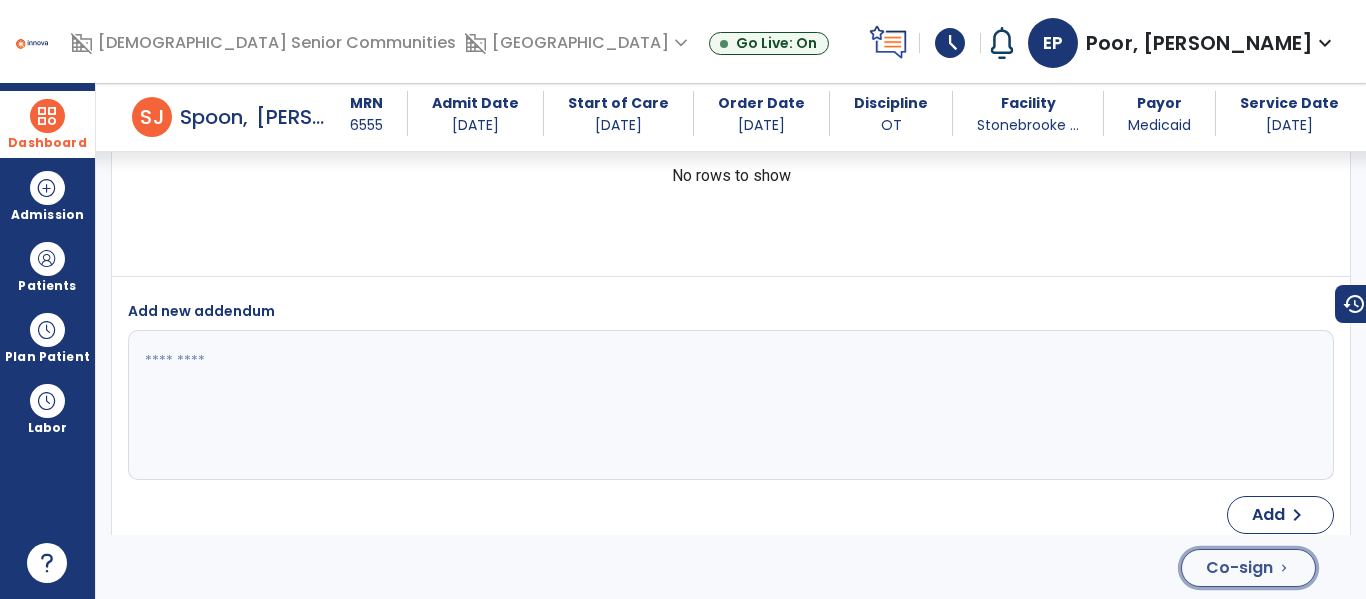 click on "Co-sign" 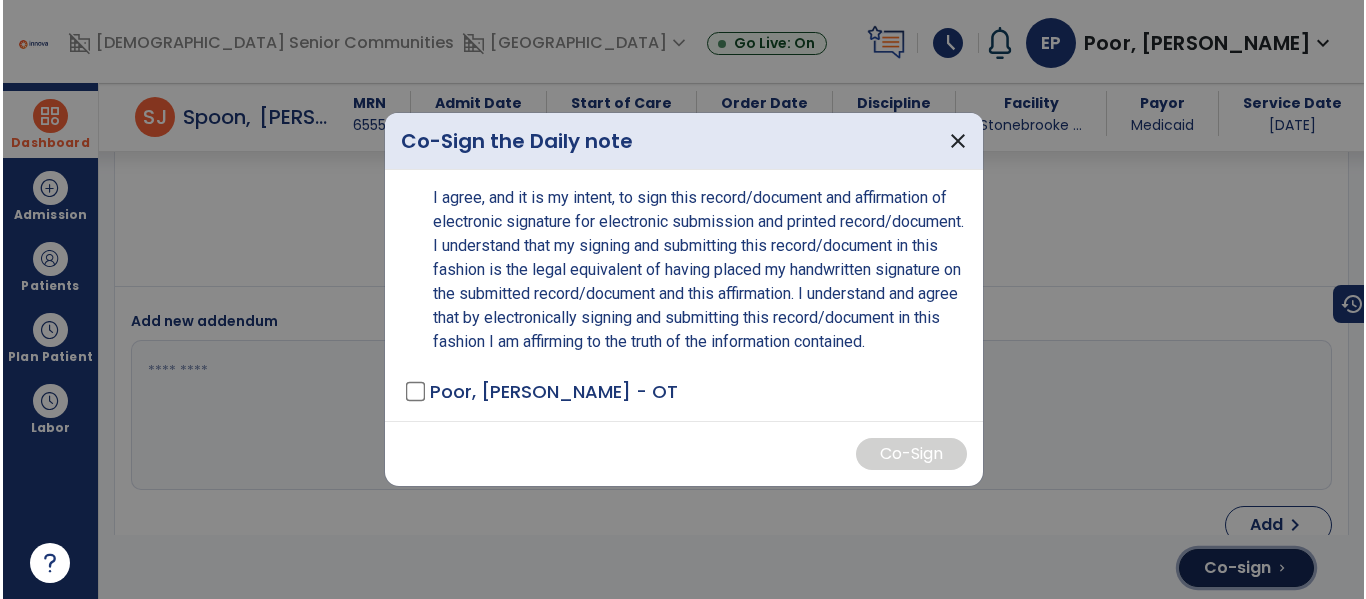 scroll, scrollTop: 4871, scrollLeft: 0, axis: vertical 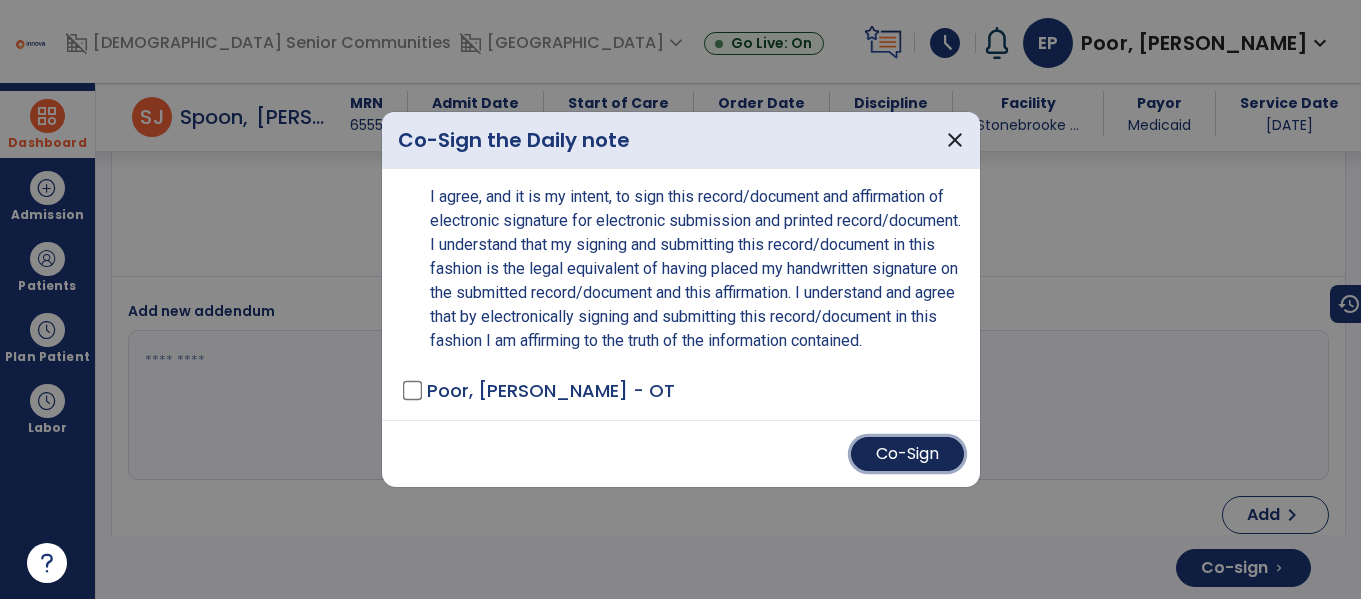 click on "Co-Sign" at bounding box center (907, 454) 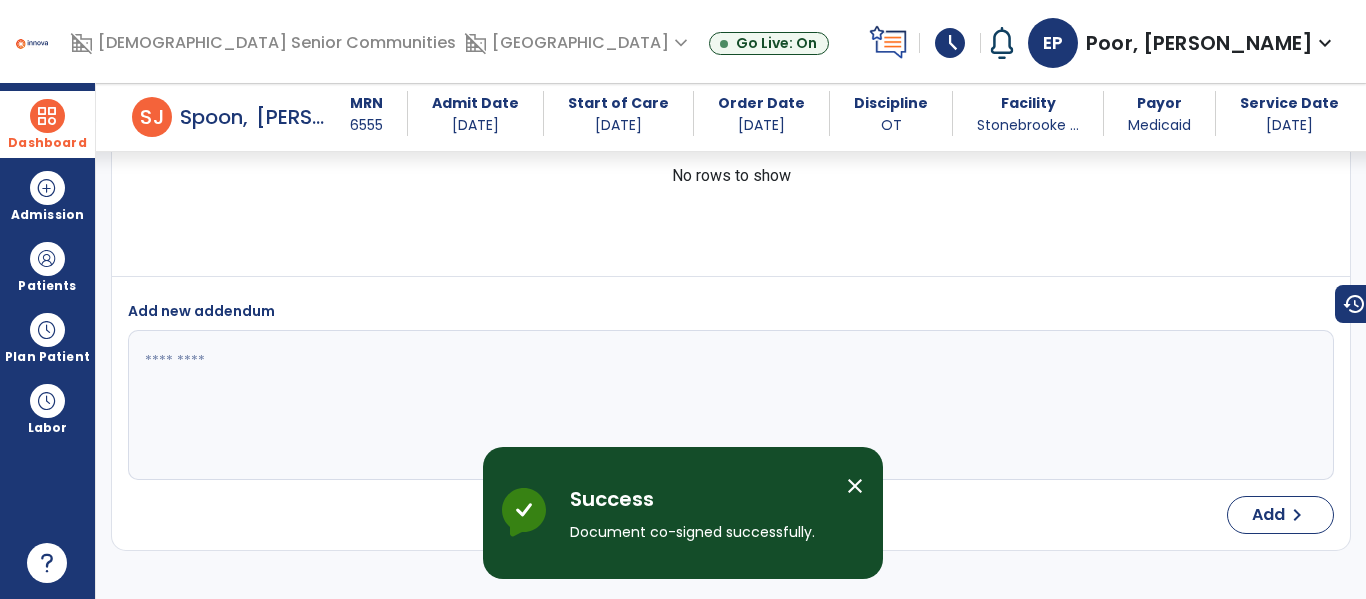 click on "close" at bounding box center [855, 486] 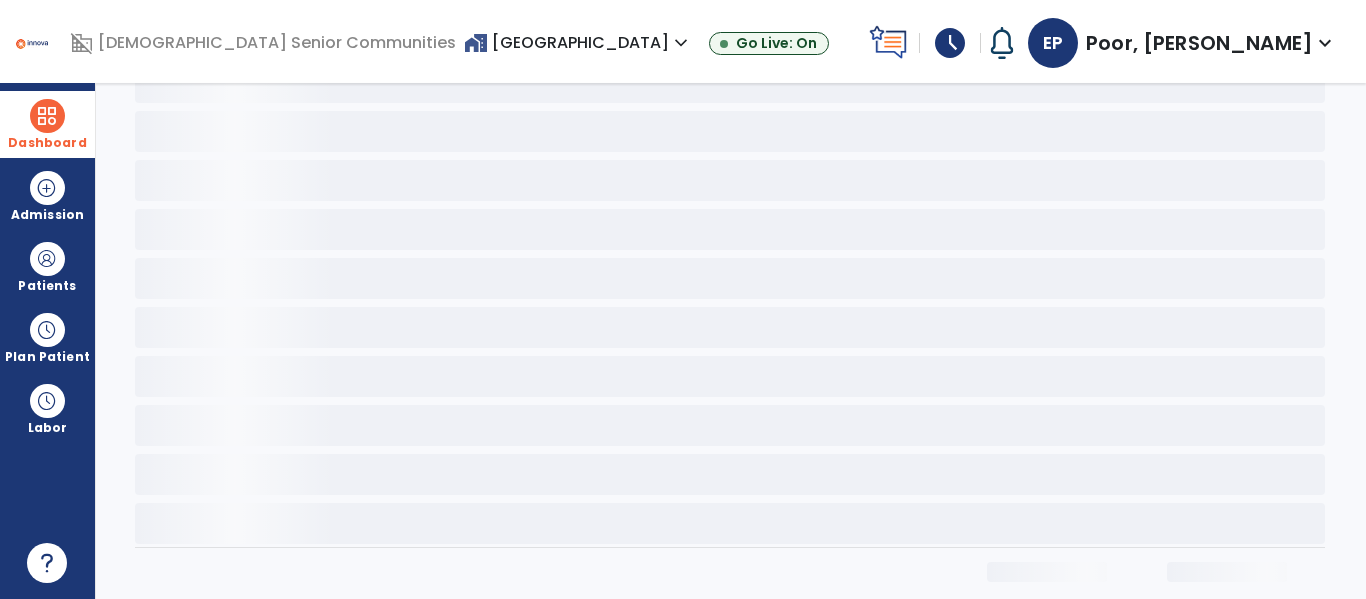 scroll, scrollTop: 0, scrollLeft: 0, axis: both 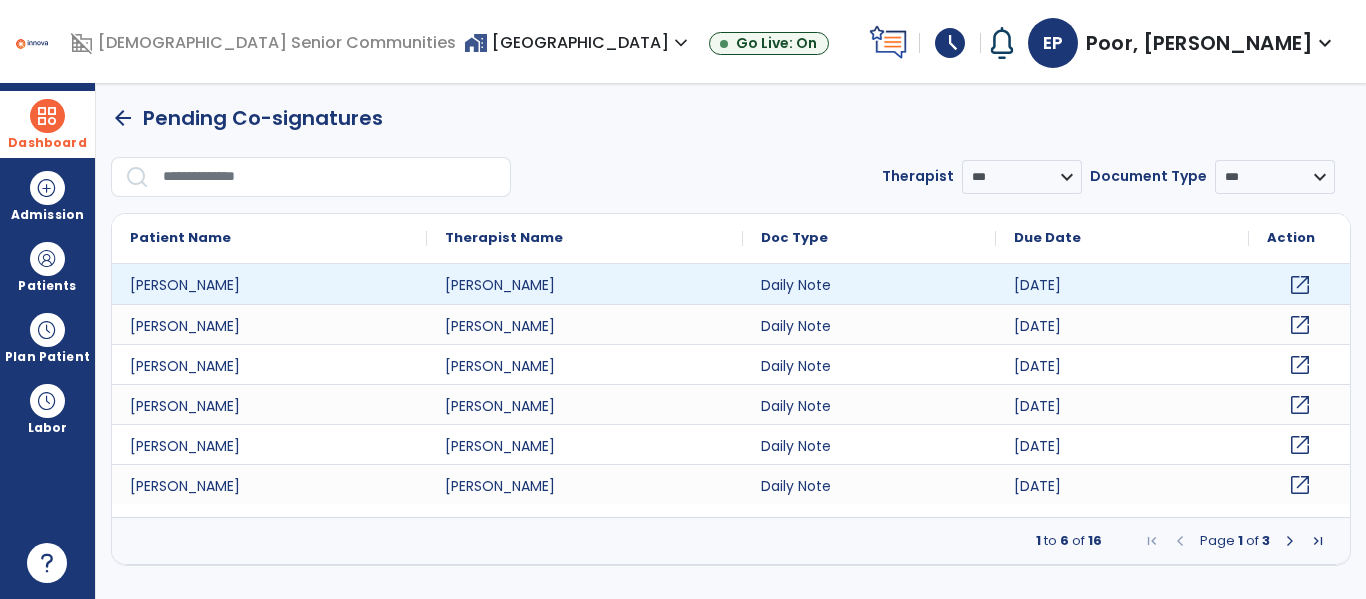 click on "open_in_new" 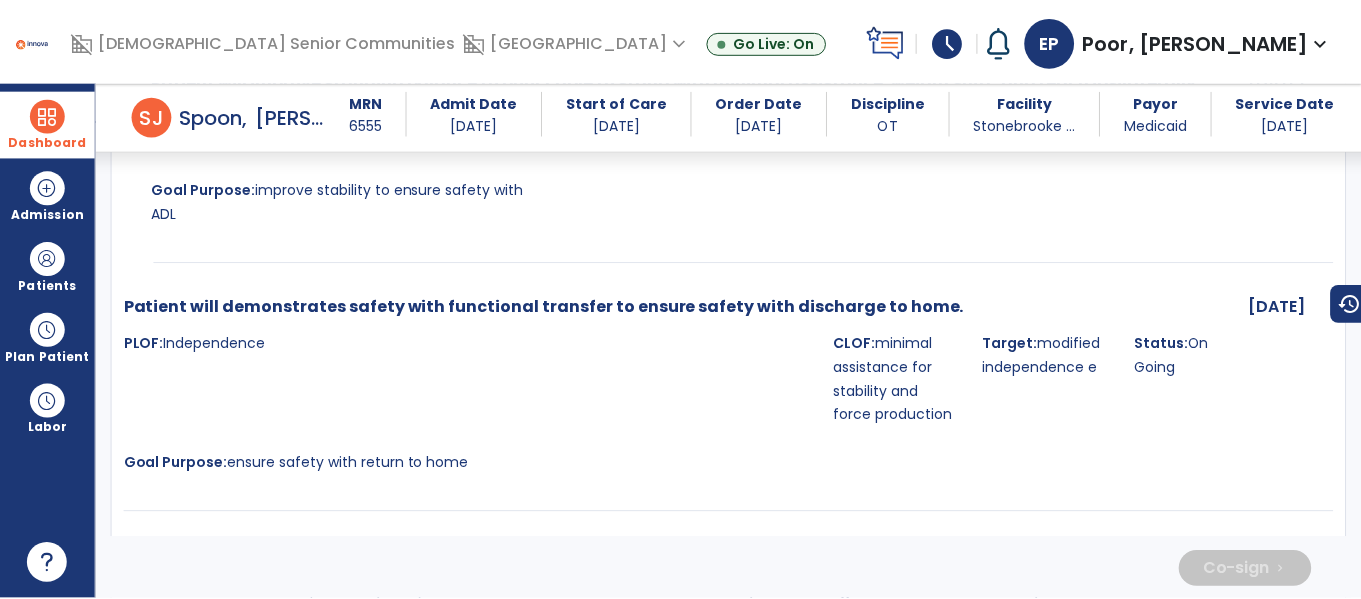 scroll, scrollTop: 4835, scrollLeft: 0, axis: vertical 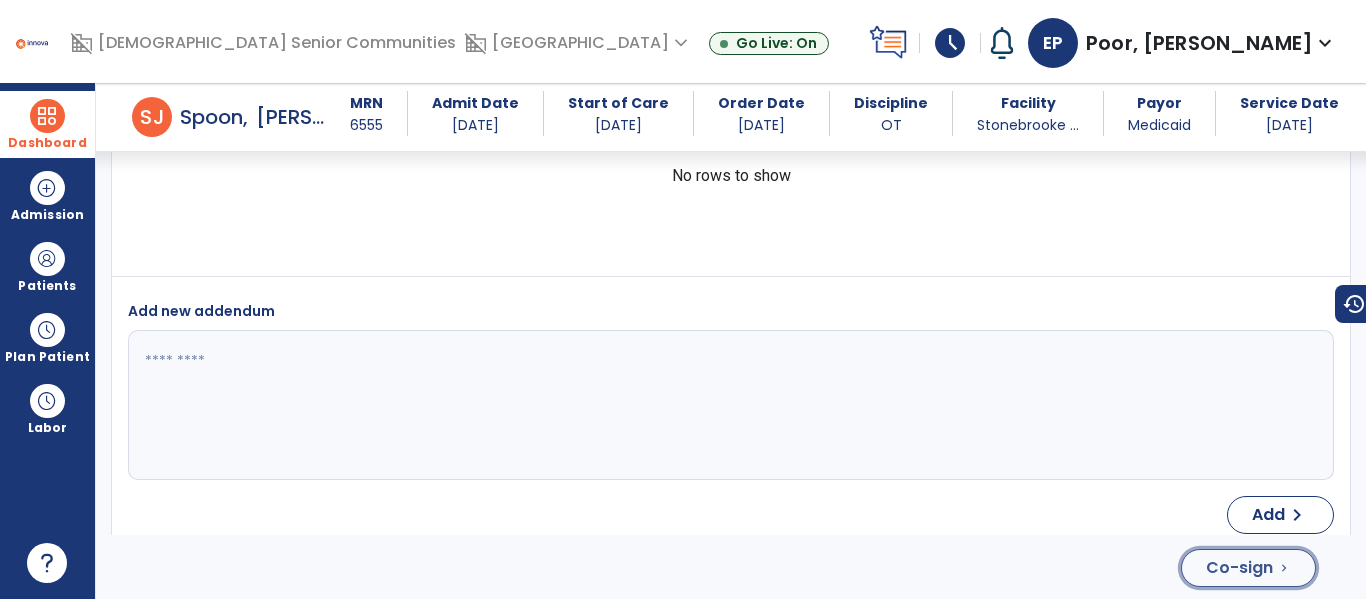 click on "Co-sign" 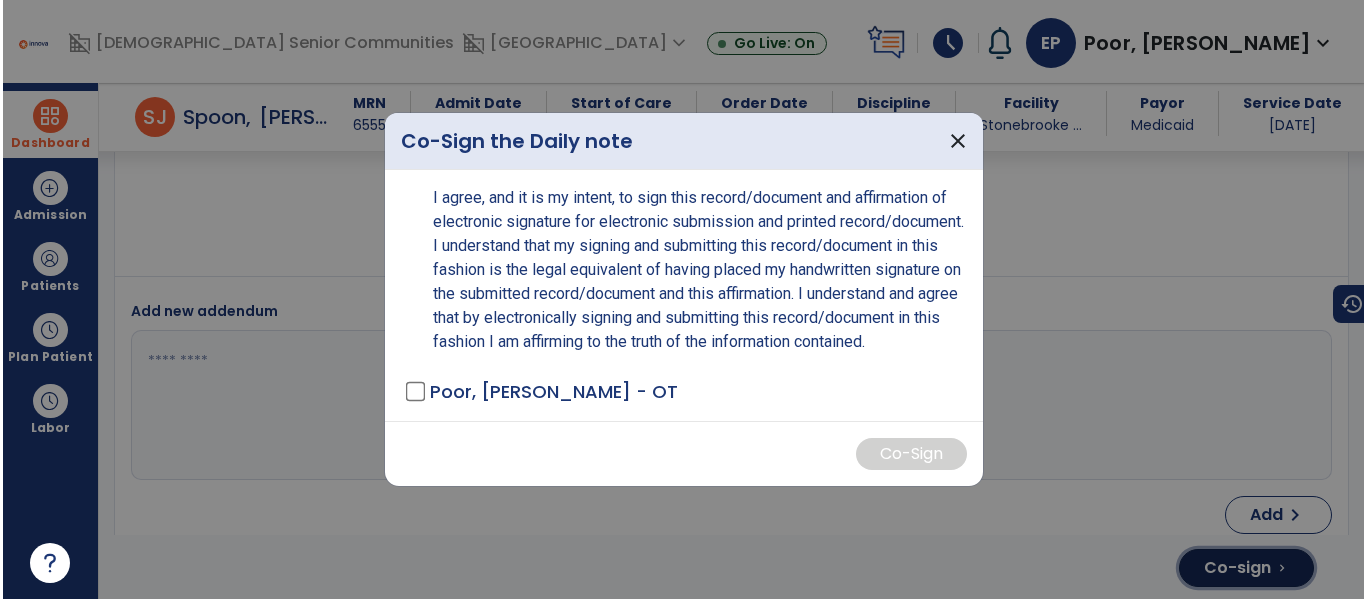 scroll, scrollTop: 4835, scrollLeft: 0, axis: vertical 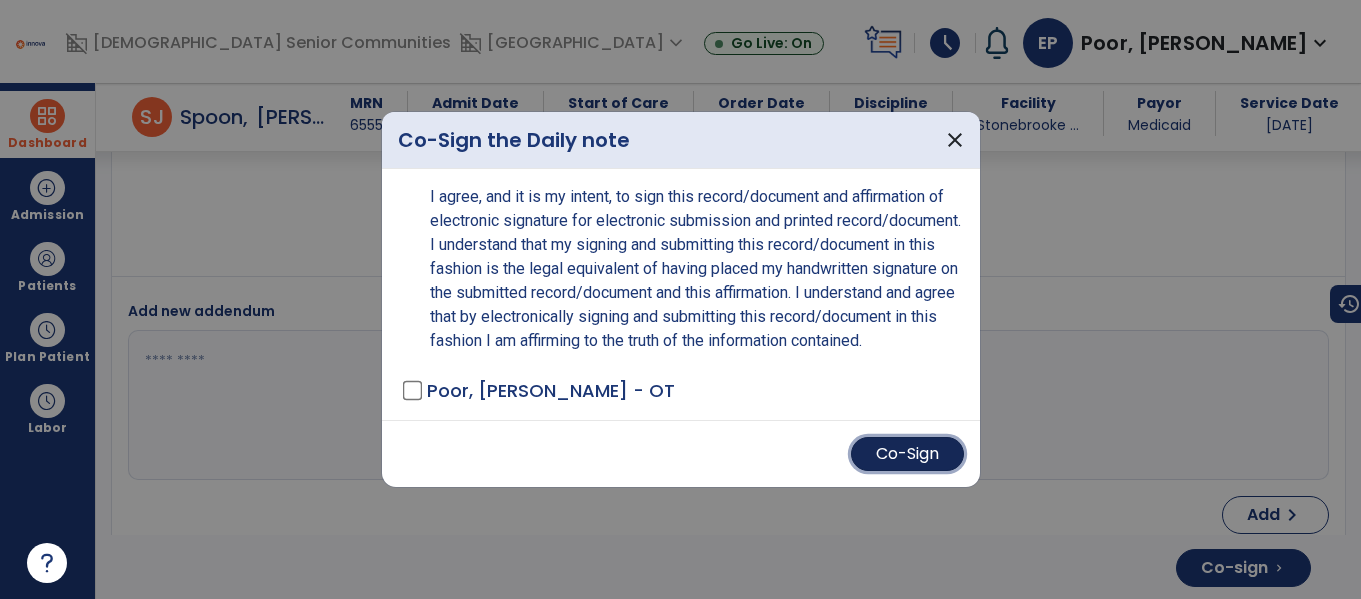 click on "Co-Sign" at bounding box center (907, 454) 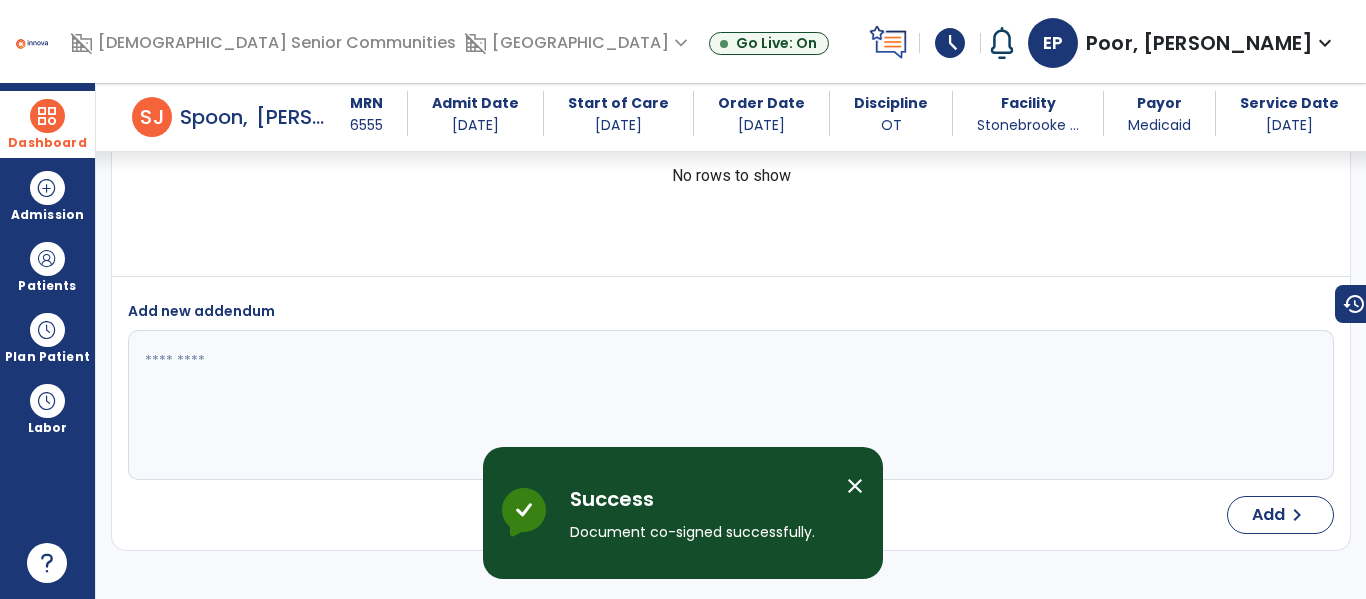 click on "close" at bounding box center [855, 486] 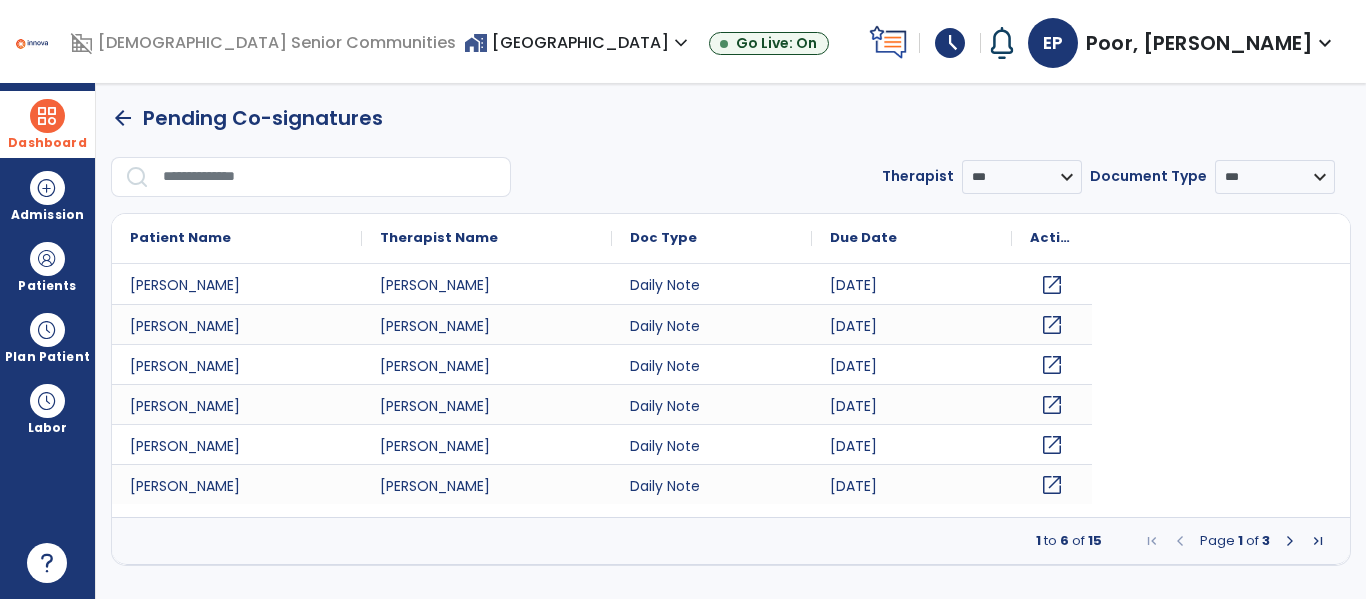 scroll, scrollTop: 0, scrollLeft: 0, axis: both 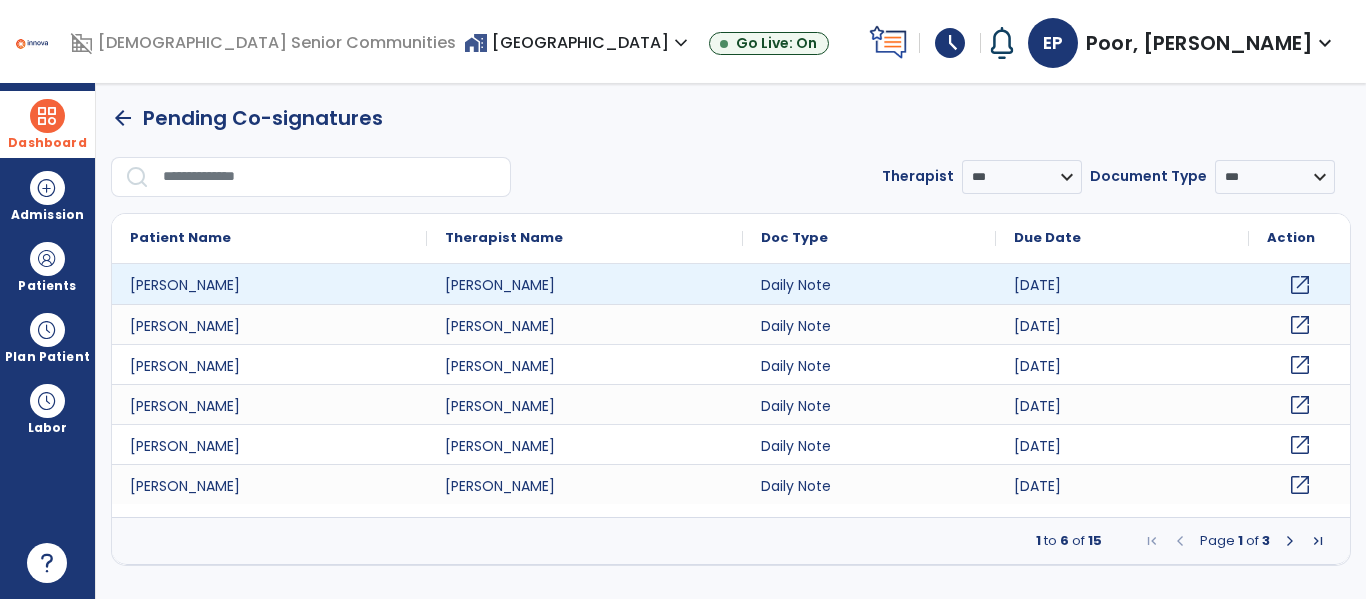 click on "open_in_new" 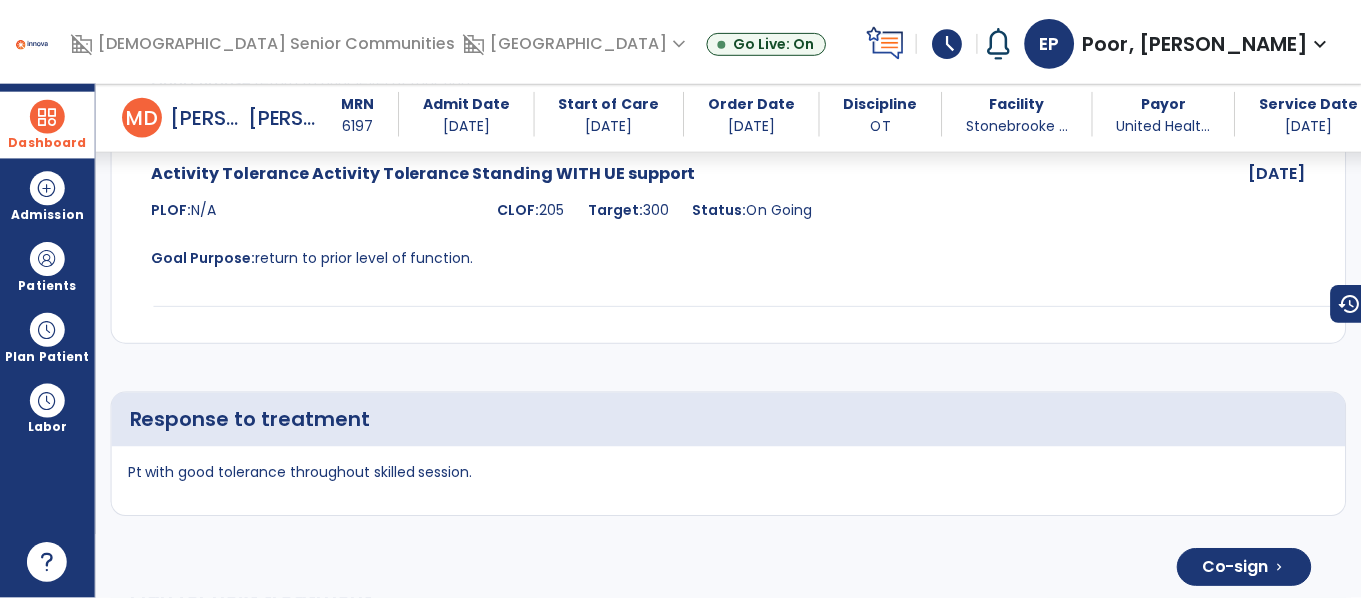 scroll, scrollTop: 4730, scrollLeft: 0, axis: vertical 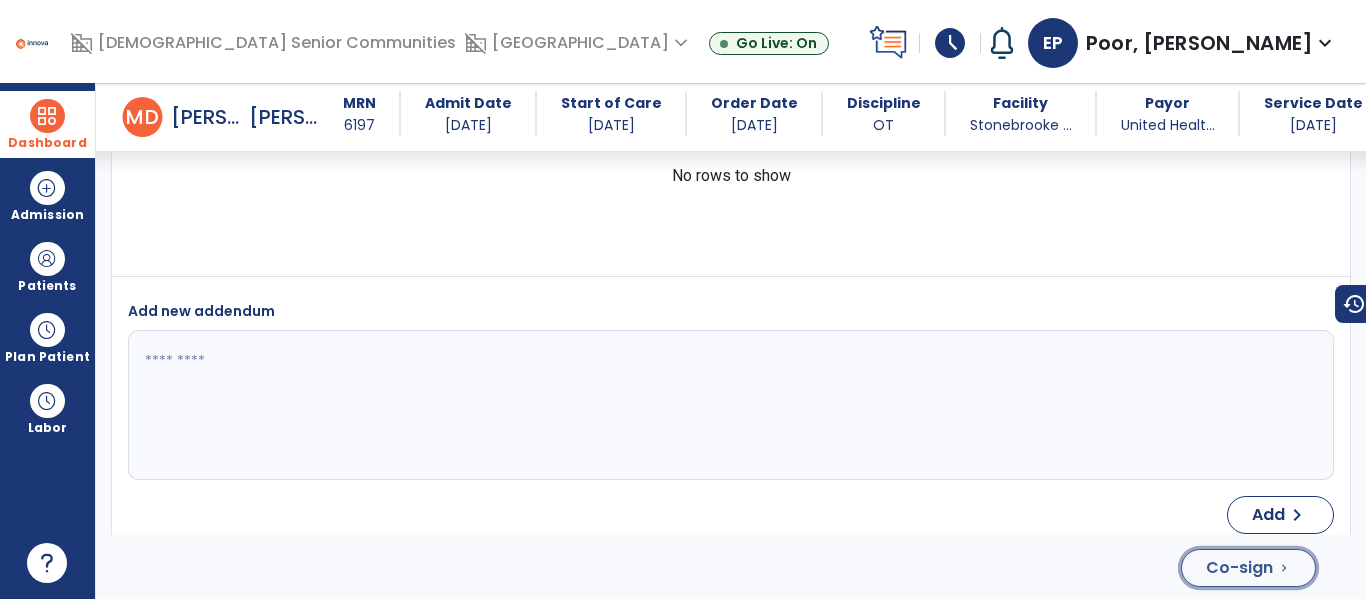click on "Co-sign" 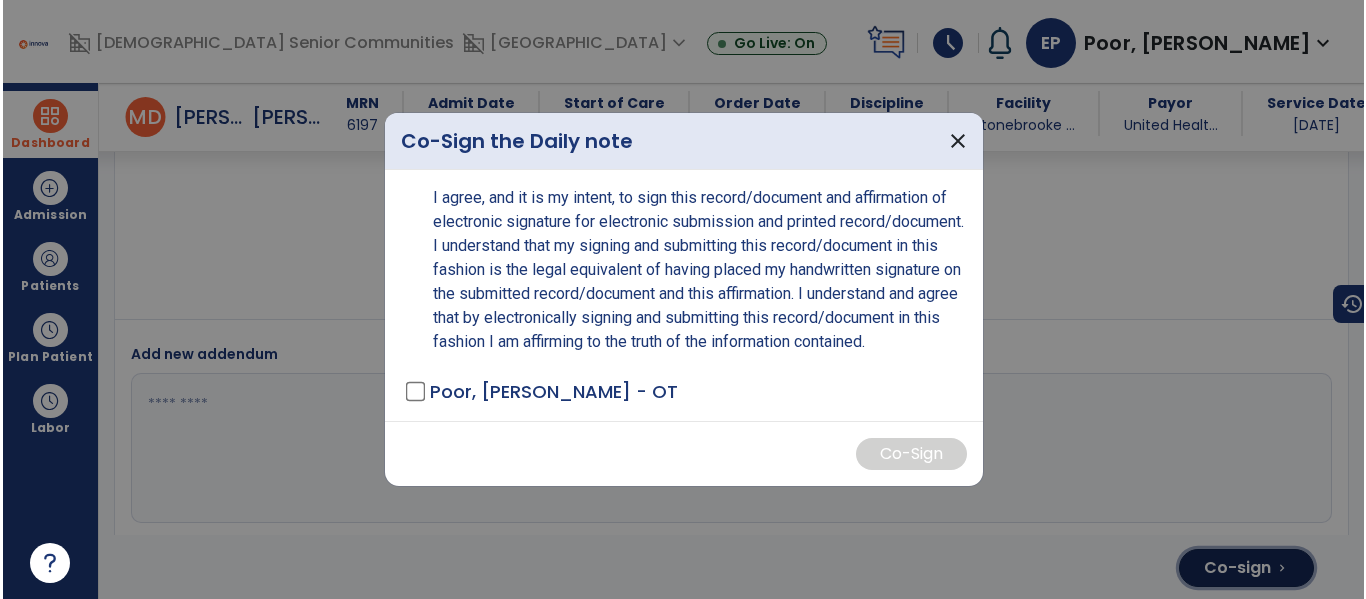 scroll, scrollTop: 4730, scrollLeft: 0, axis: vertical 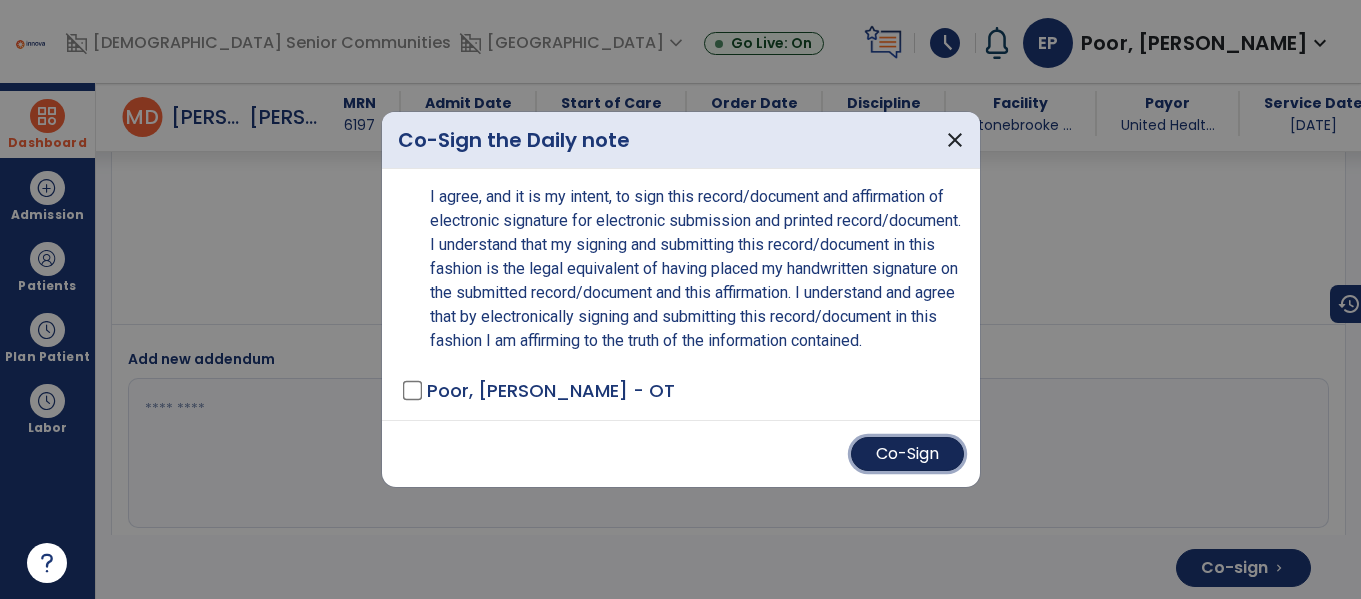 click on "Co-Sign" at bounding box center [907, 454] 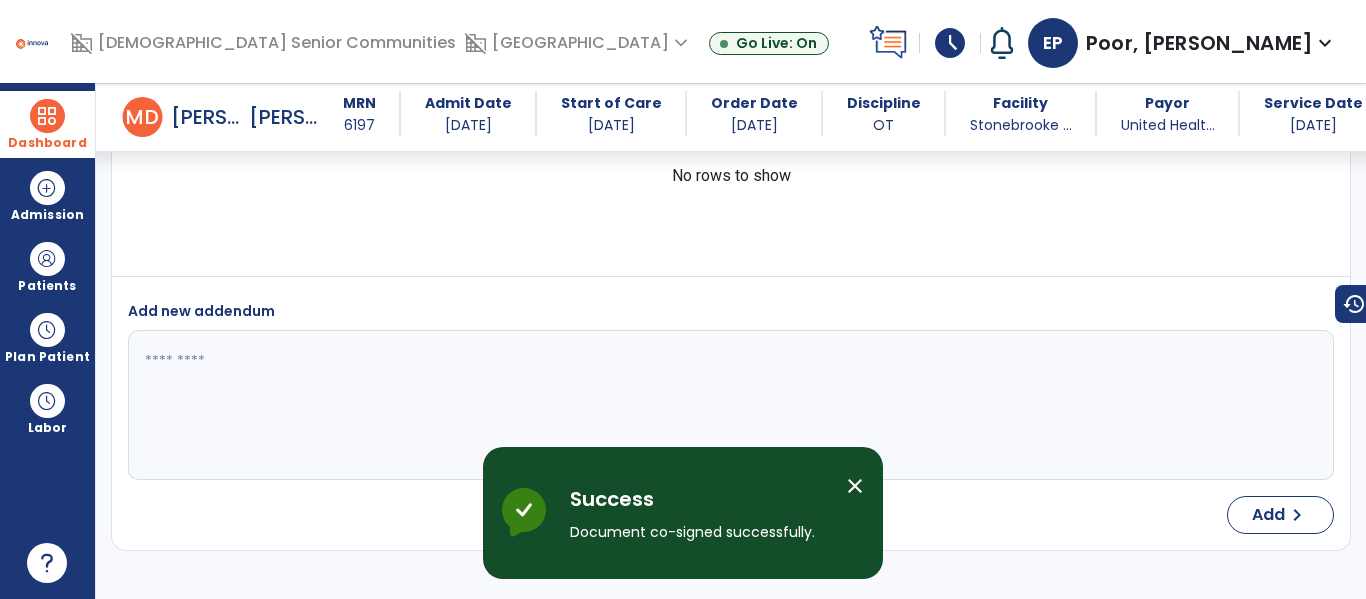 click on "close" at bounding box center (855, 486) 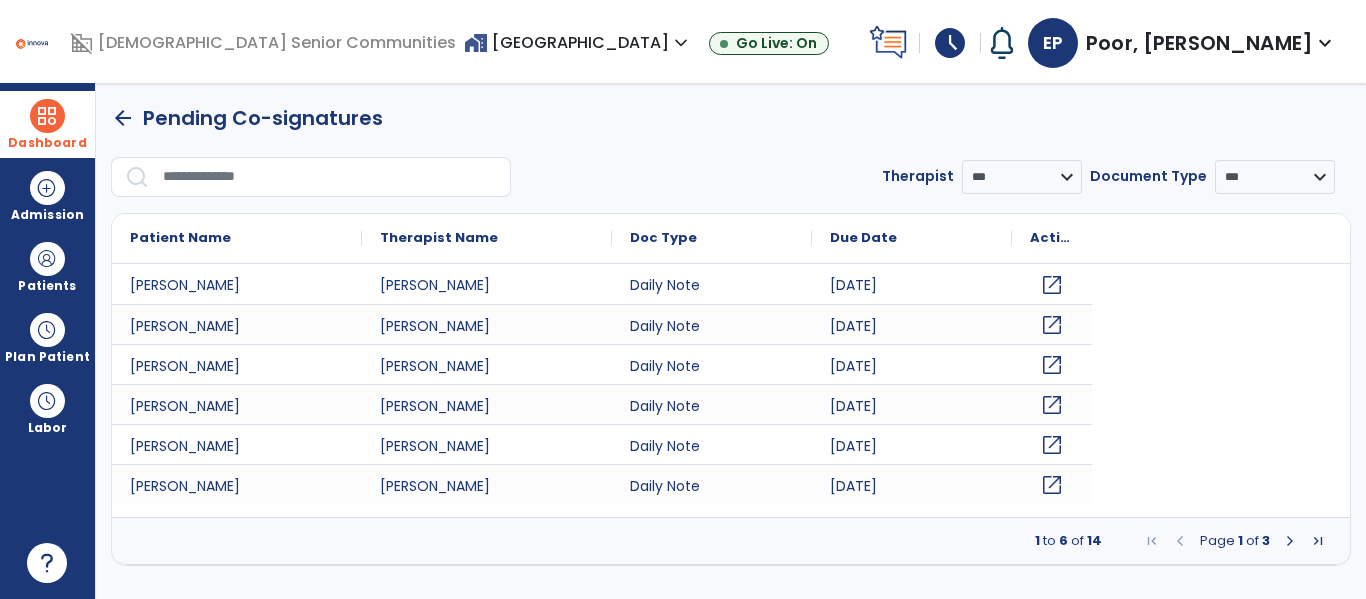scroll, scrollTop: 0, scrollLeft: 0, axis: both 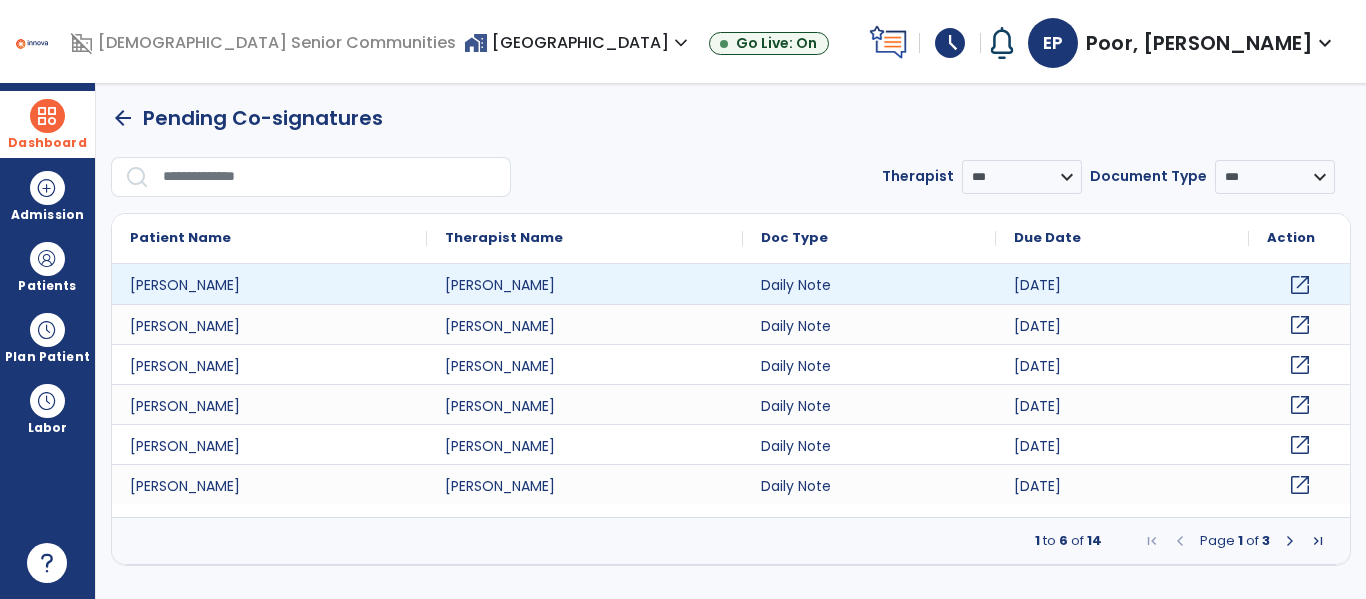 click on "open_in_new" 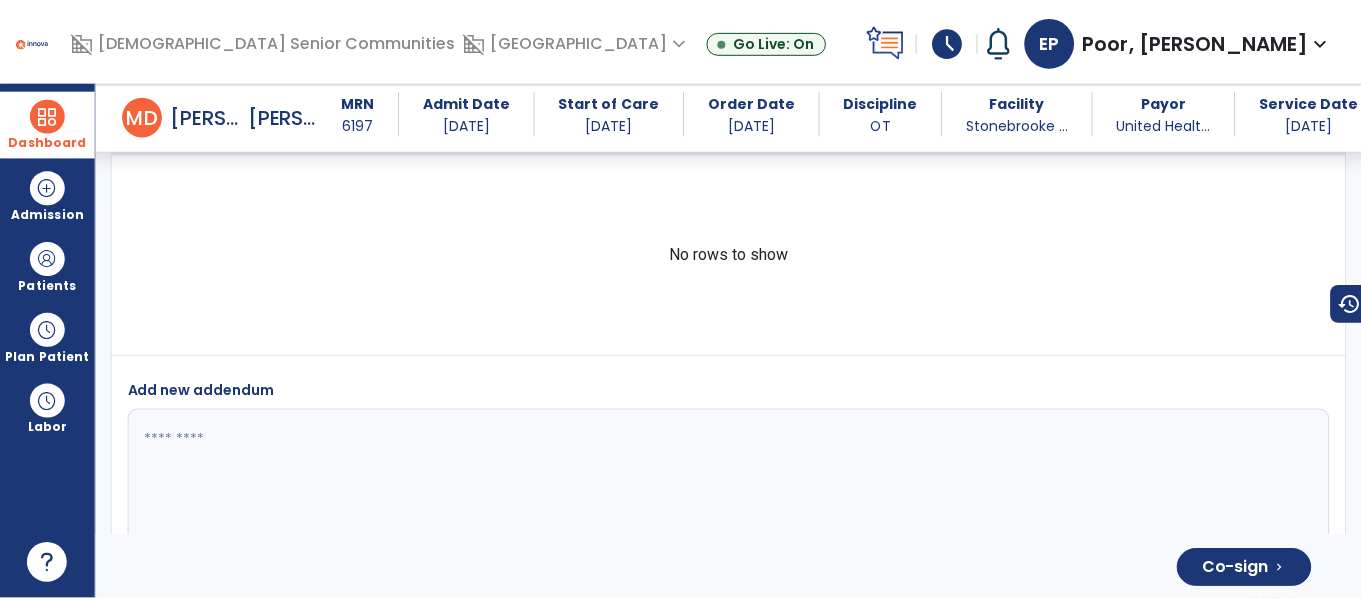 scroll, scrollTop: 4730, scrollLeft: 0, axis: vertical 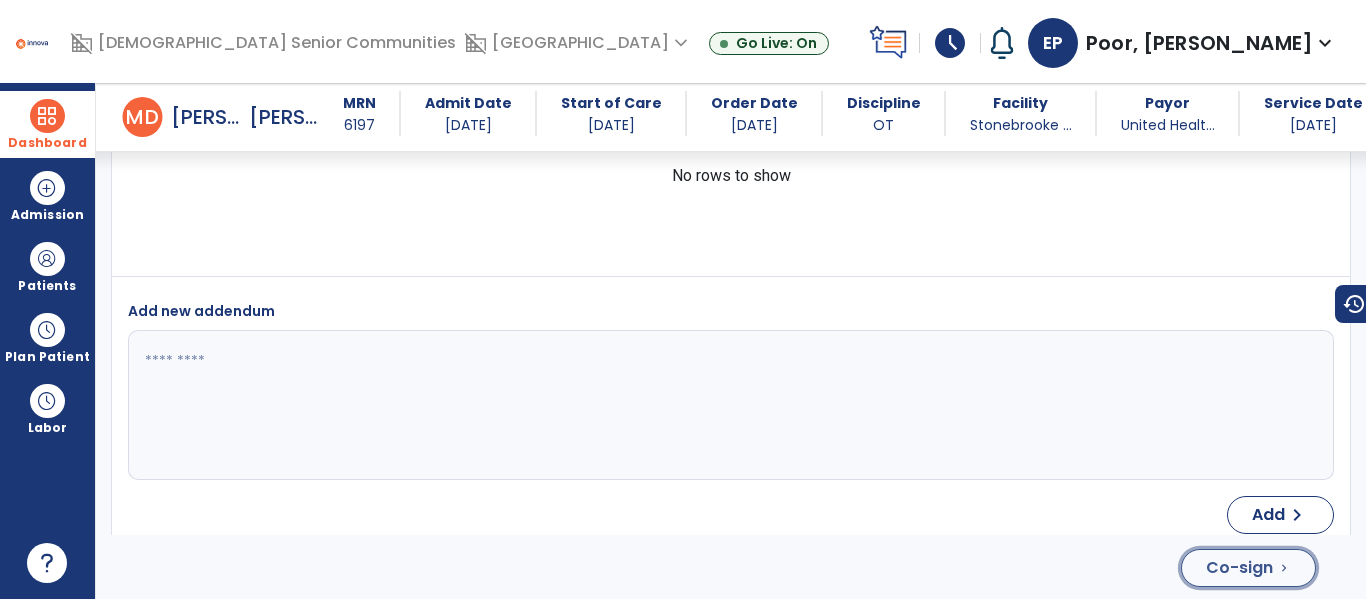 click on "Co-sign" 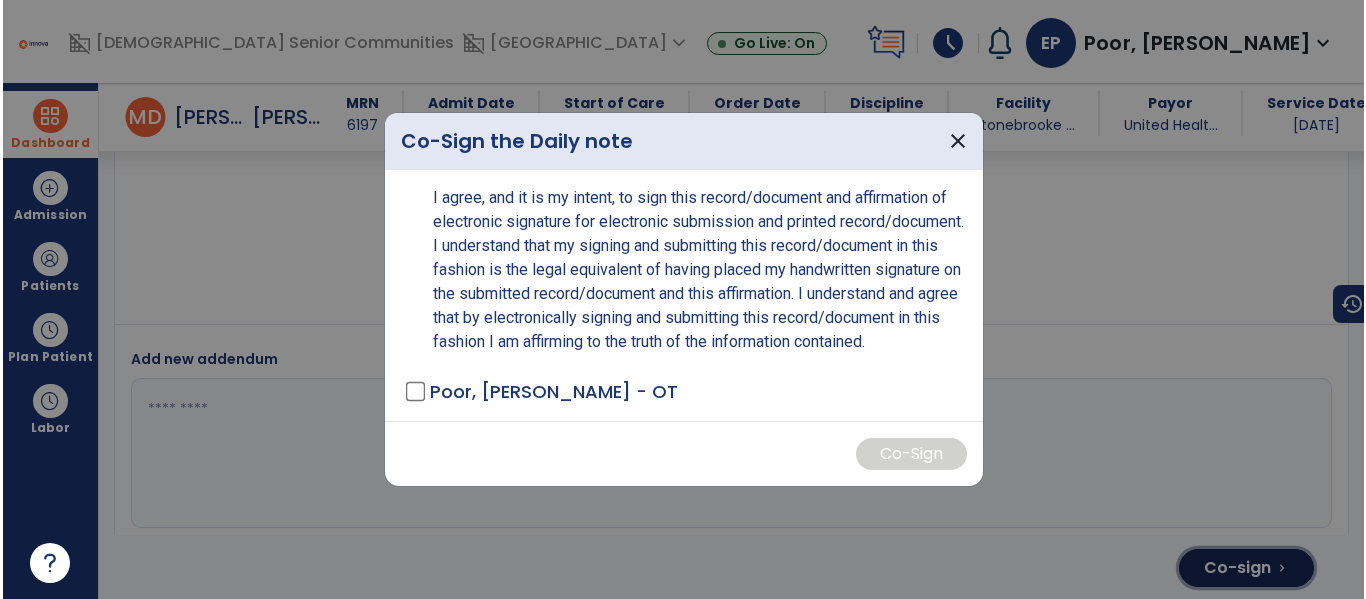 scroll, scrollTop: 4730, scrollLeft: 0, axis: vertical 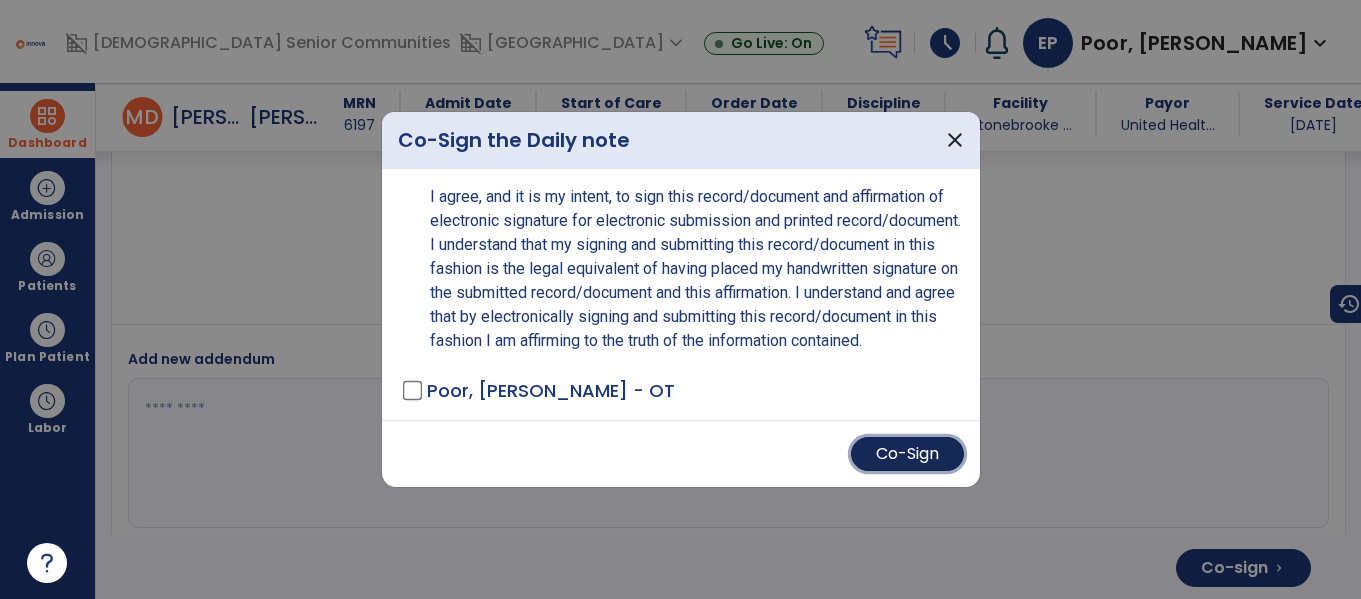 click on "Co-Sign" at bounding box center [907, 454] 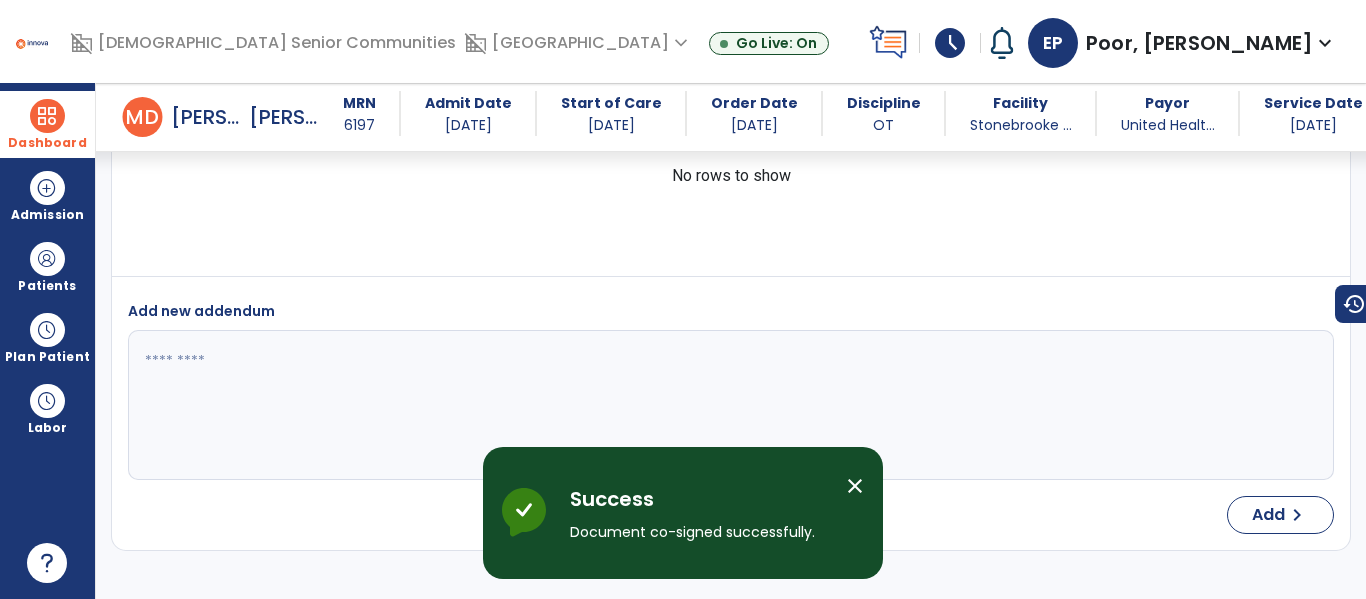 click on "close" at bounding box center (855, 486) 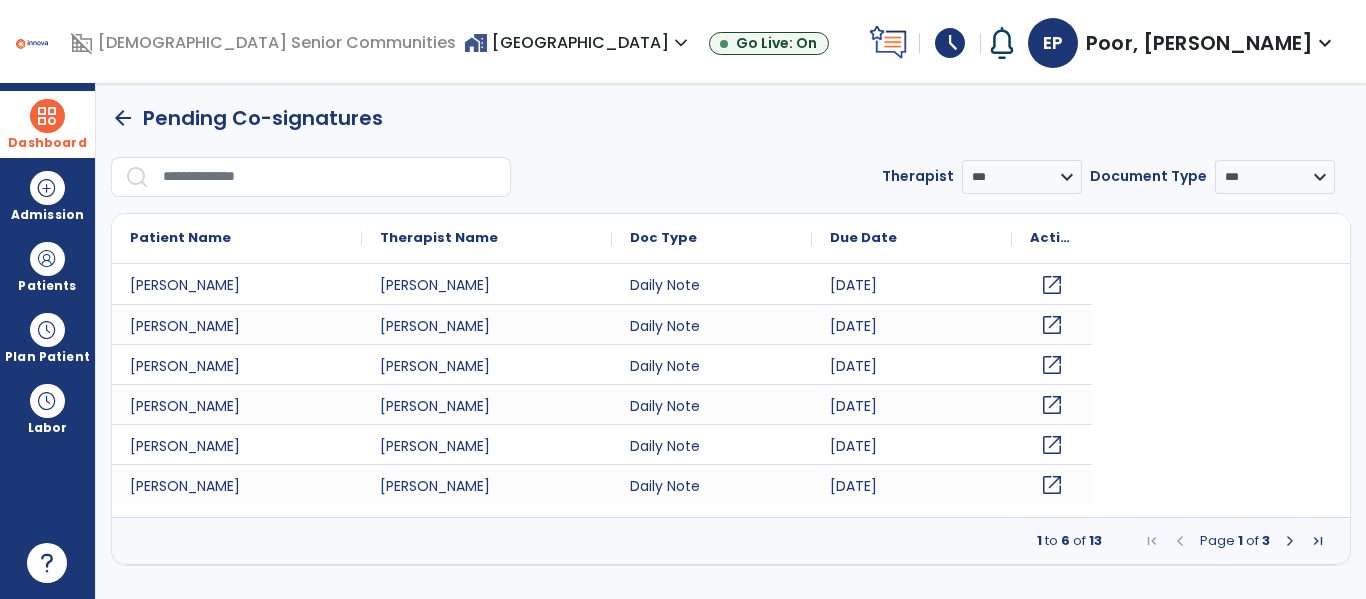 scroll, scrollTop: 0, scrollLeft: 0, axis: both 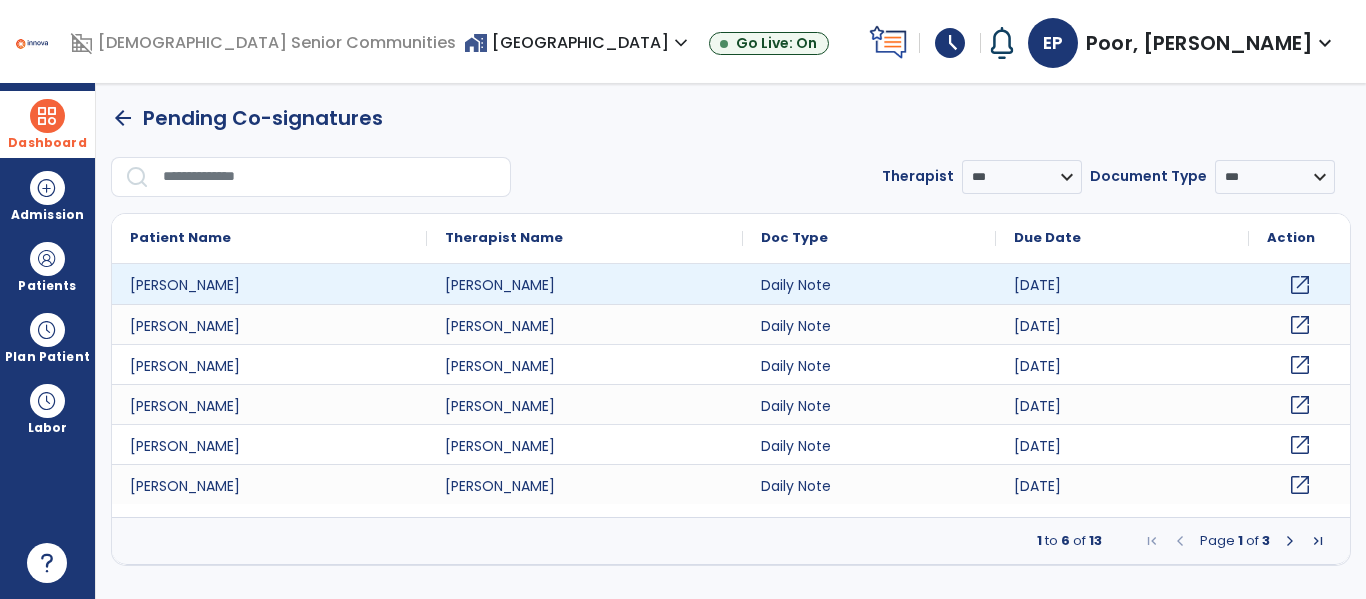 click on "open_in_new" 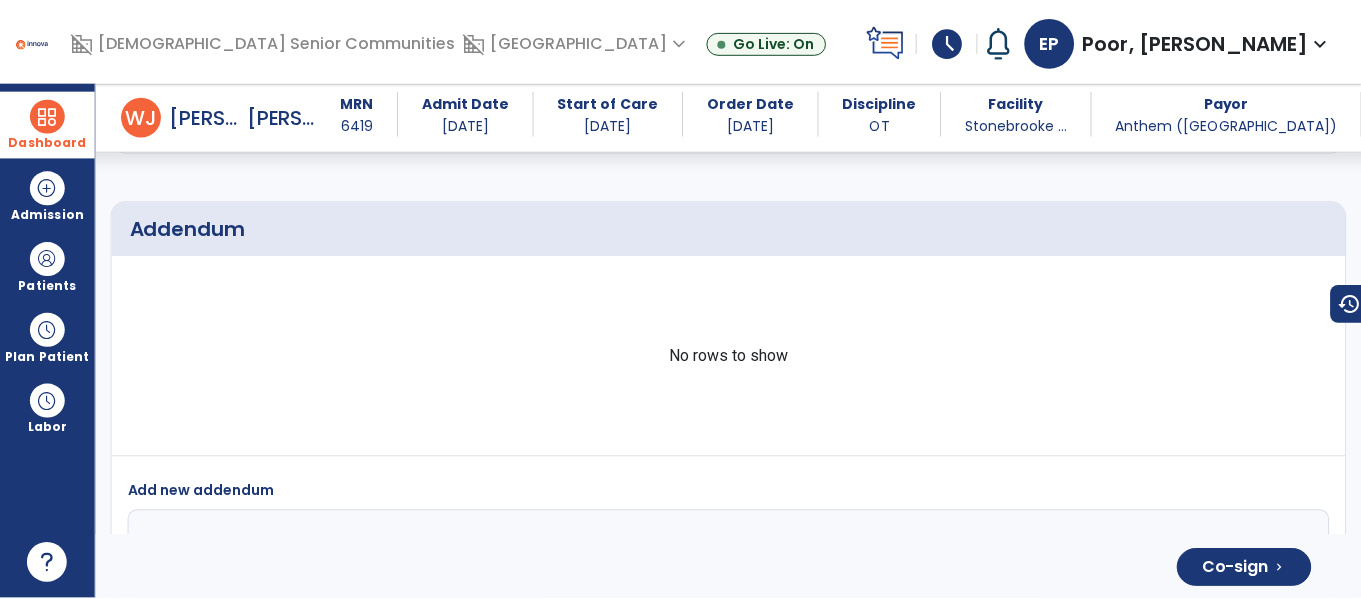 scroll, scrollTop: 5622, scrollLeft: 0, axis: vertical 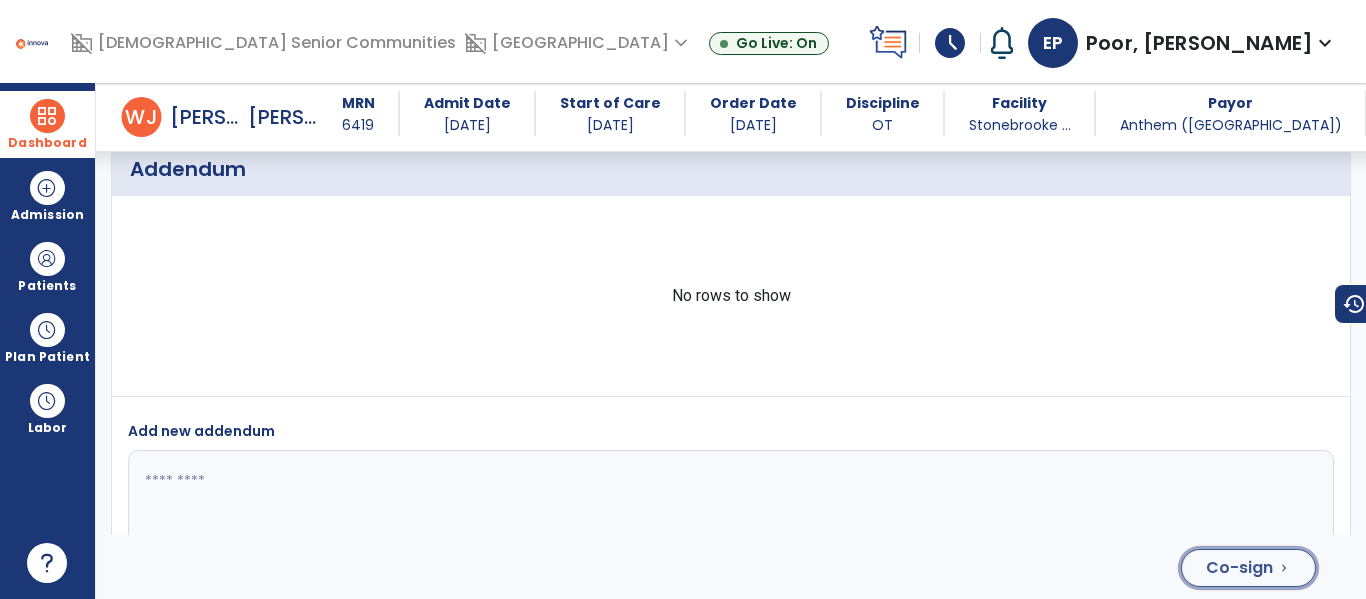 click on "Co-sign" 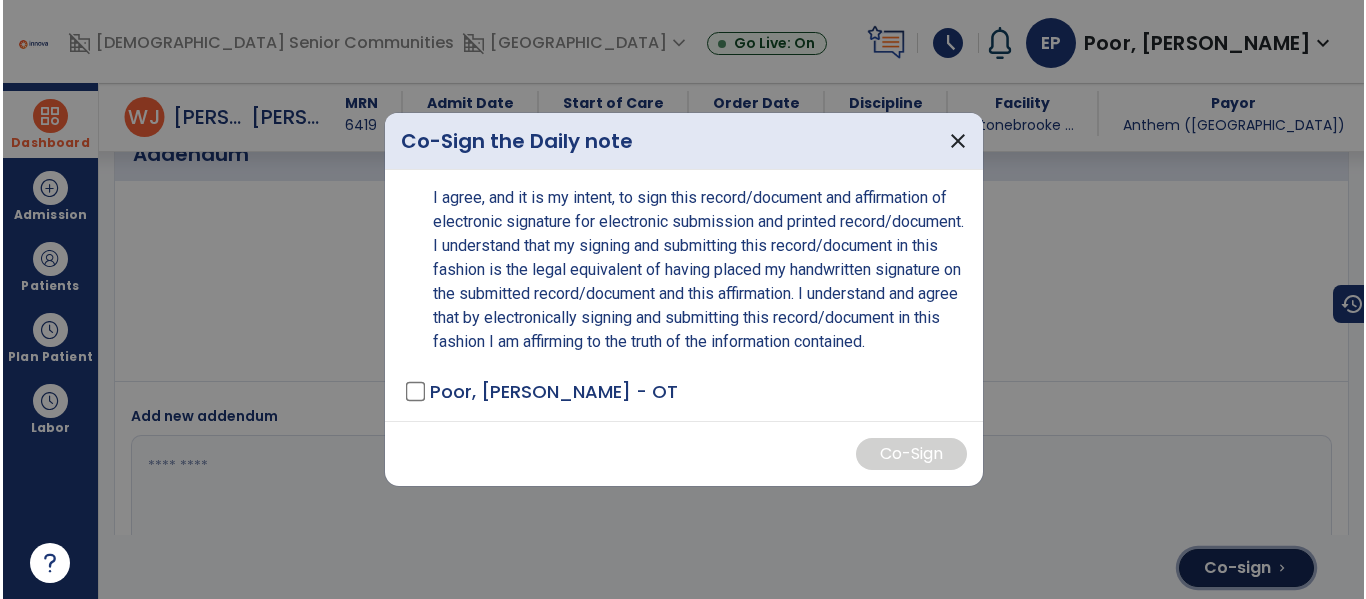 scroll, scrollTop: 5670, scrollLeft: 0, axis: vertical 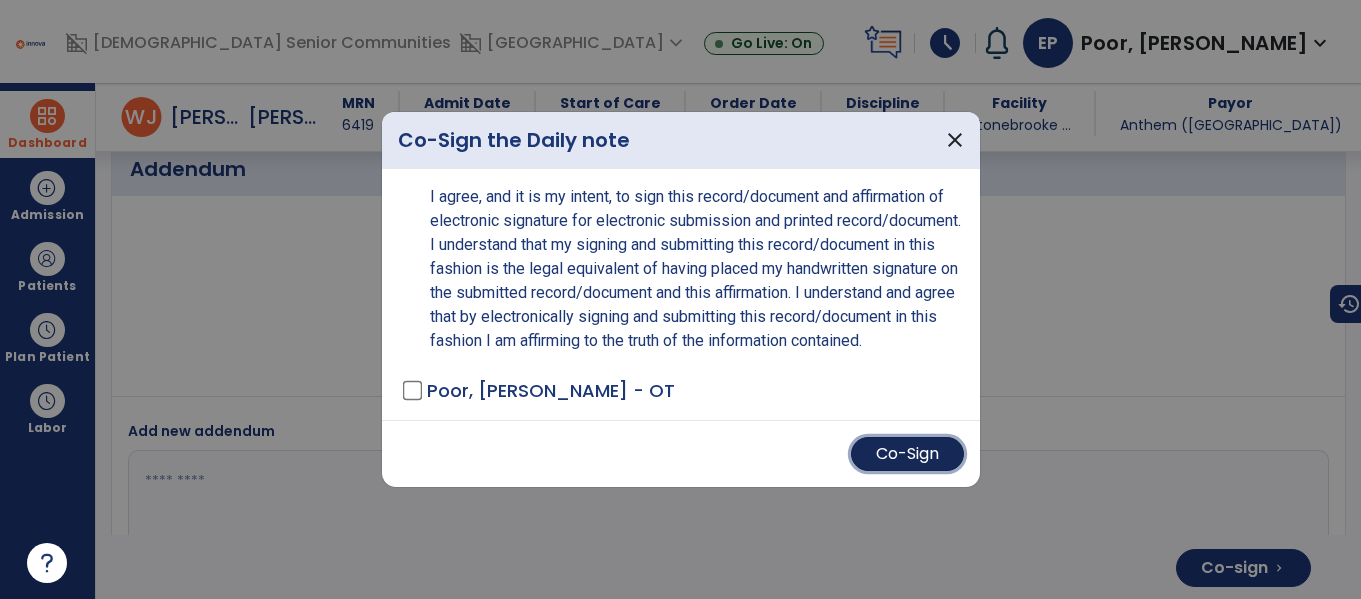 click on "Co-Sign" at bounding box center [907, 454] 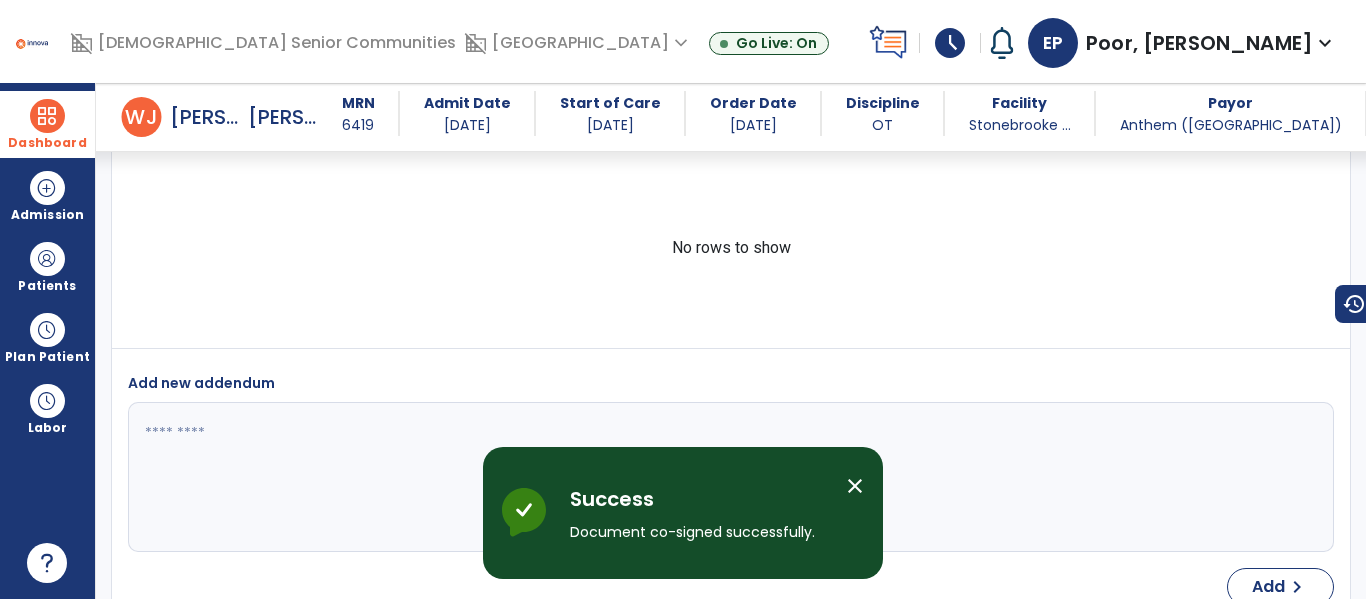 scroll, scrollTop: 5622, scrollLeft: 0, axis: vertical 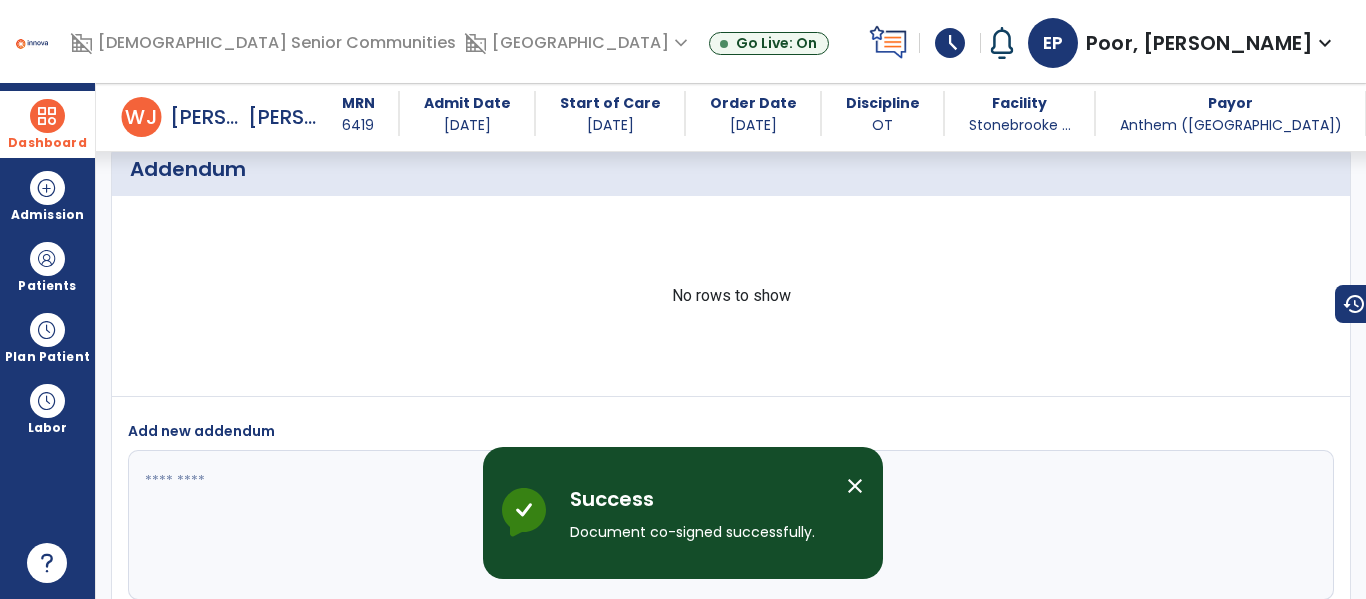 click on "close" at bounding box center [855, 486] 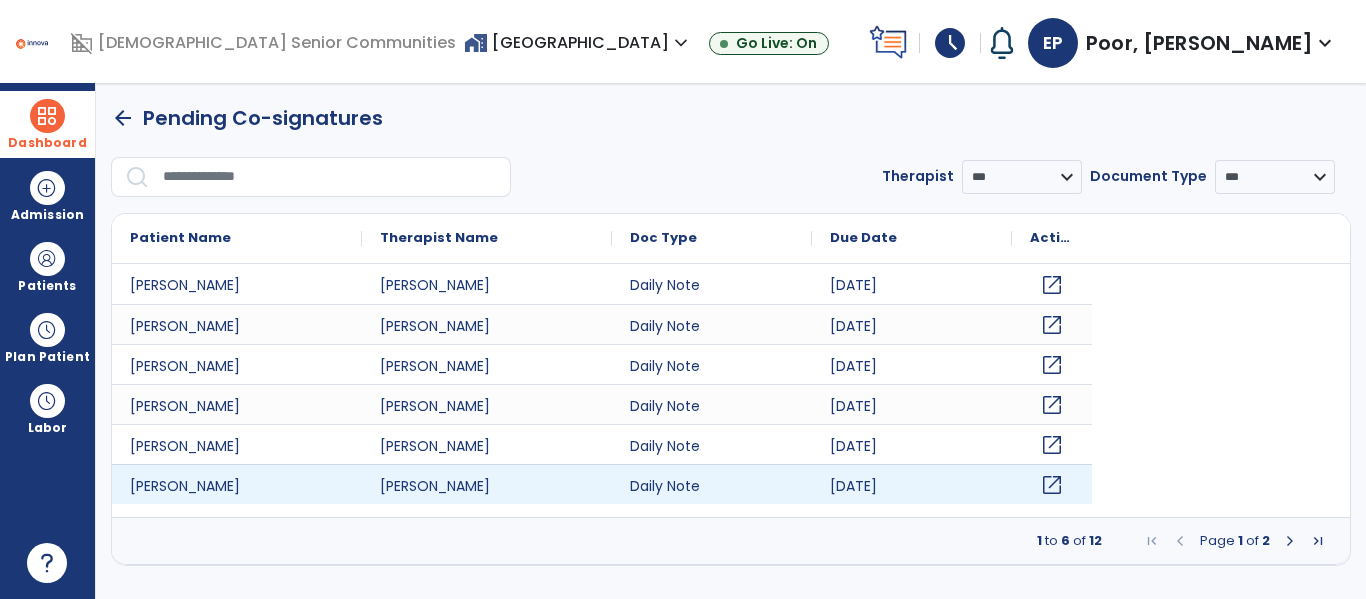 scroll, scrollTop: 0, scrollLeft: 0, axis: both 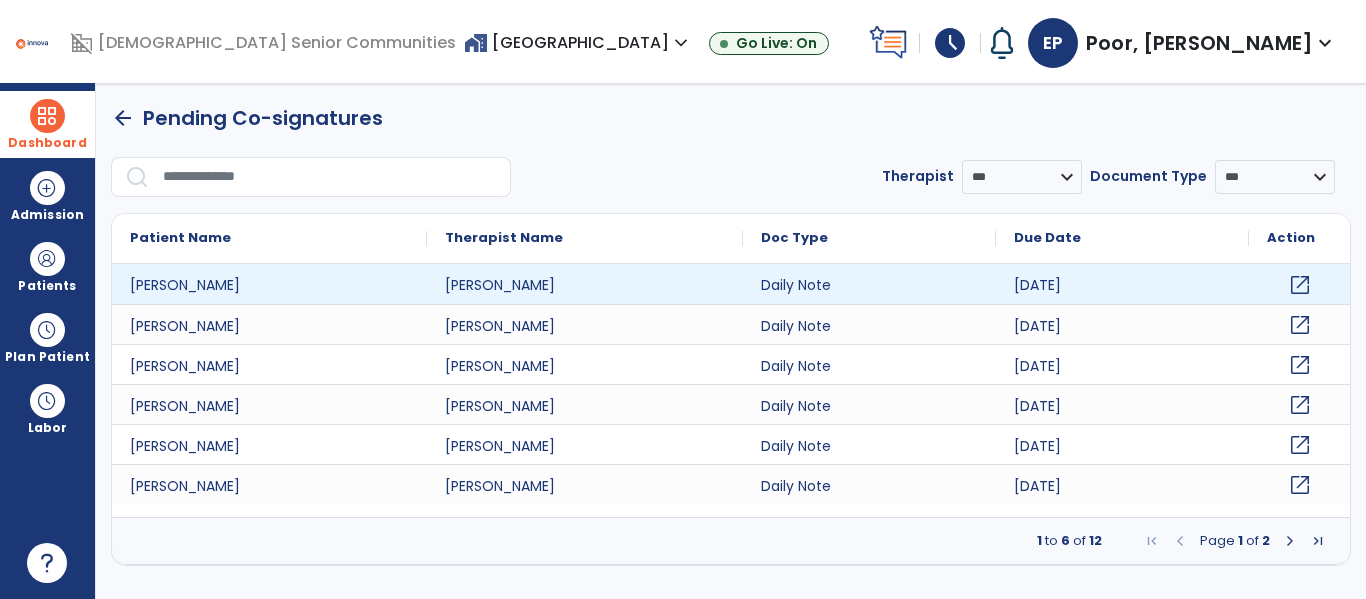 click on "open_in_new" 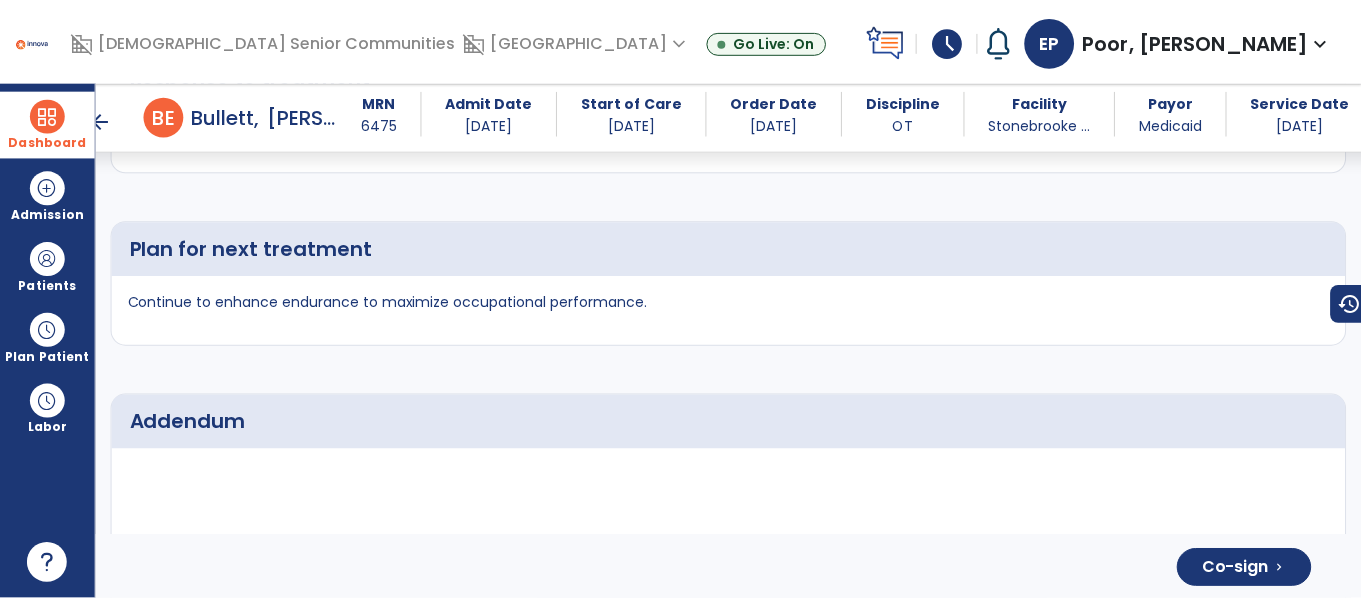 scroll, scrollTop: 4785, scrollLeft: 0, axis: vertical 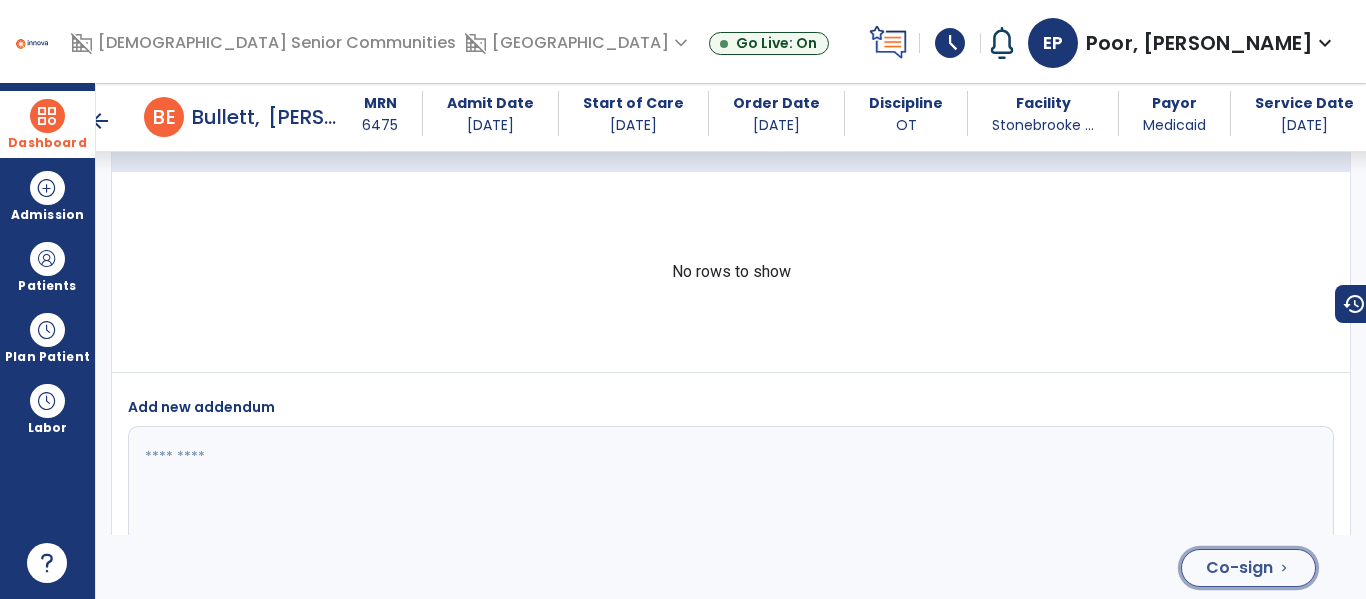 click on "Co-sign" 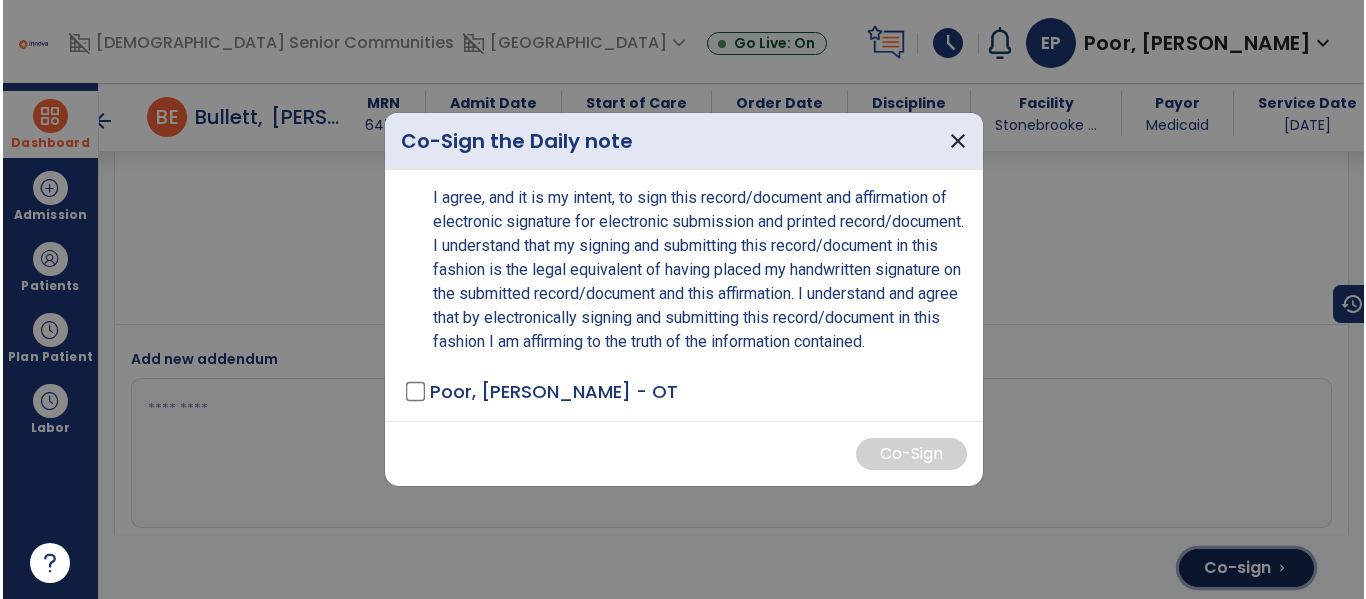 scroll, scrollTop: 4833, scrollLeft: 0, axis: vertical 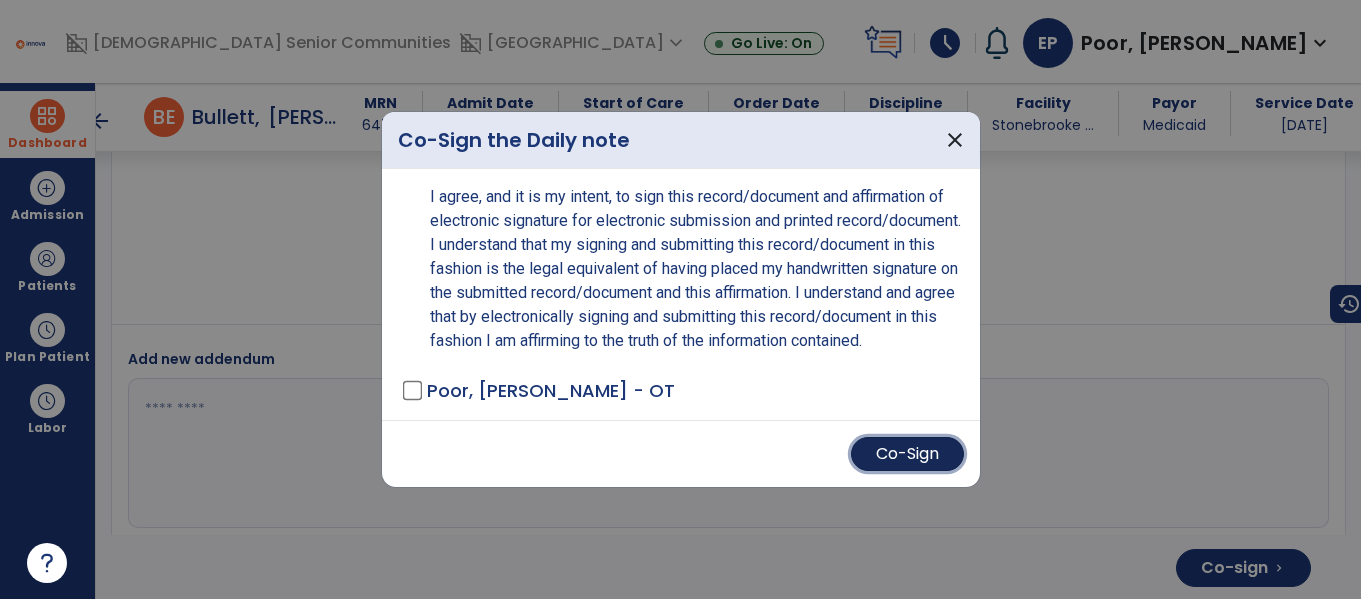 click on "Co-Sign" at bounding box center [907, 454] 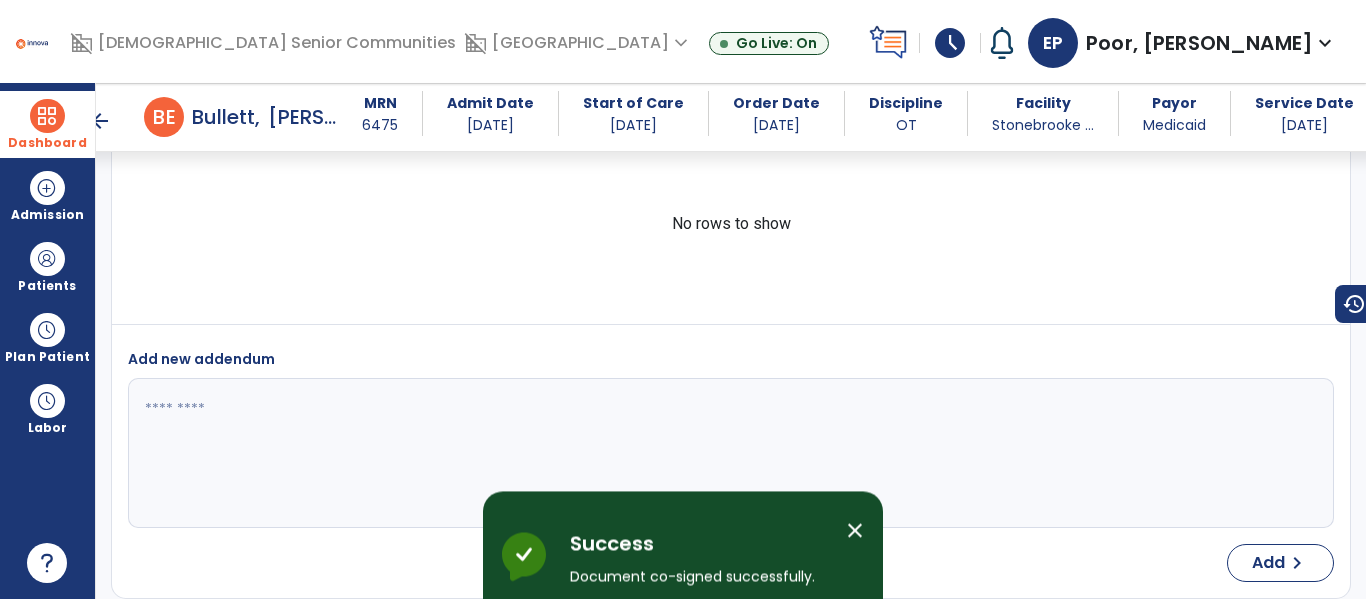 scroll, scrollTop: 4785, scrollLeft: 0, axis: vertical 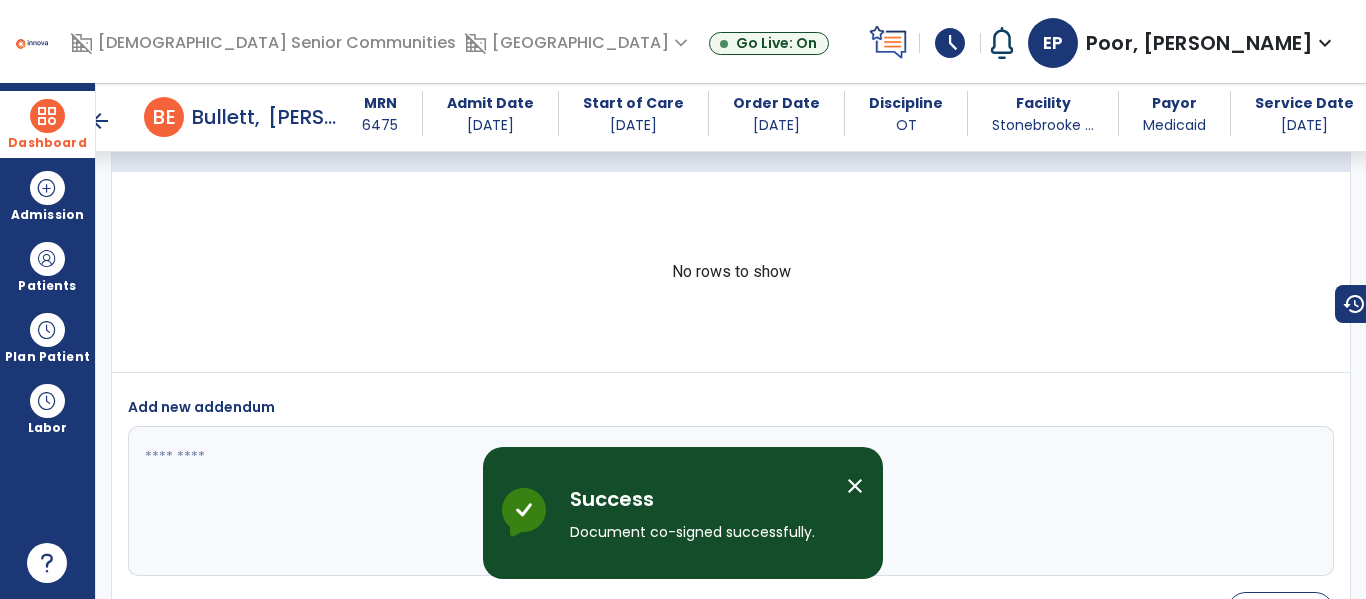 click on "close" at bounding box center (855, 486) 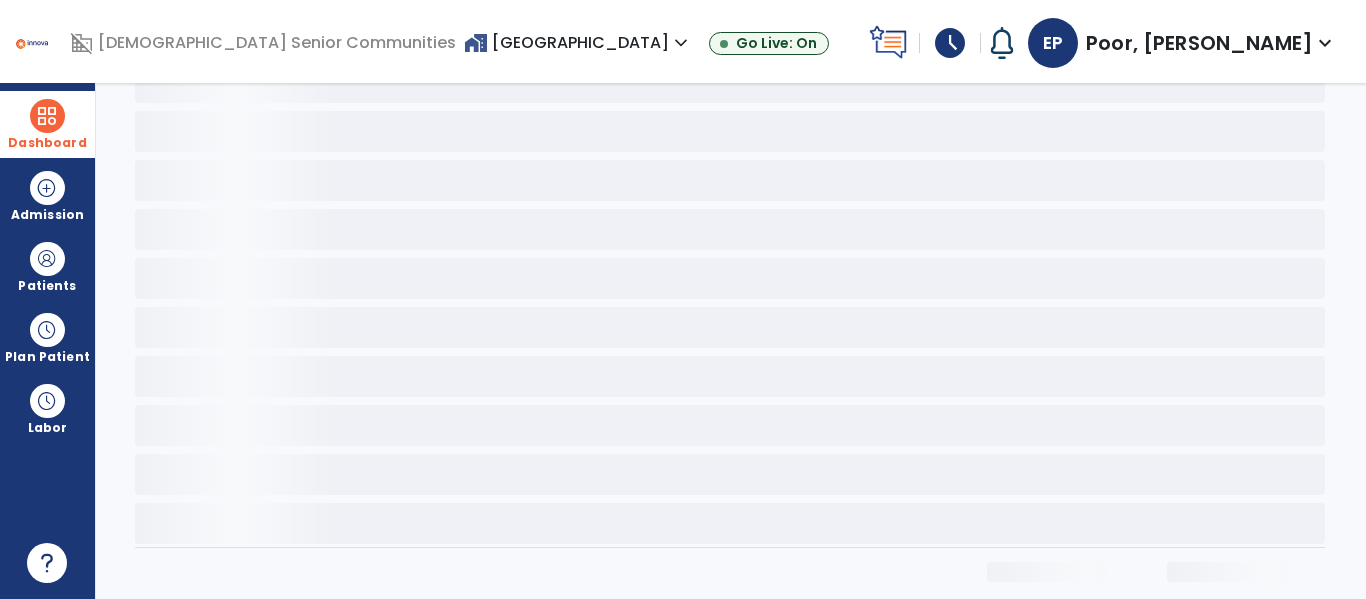 scroll, scrollTop: 0, scrollLeft: 0, axis: both 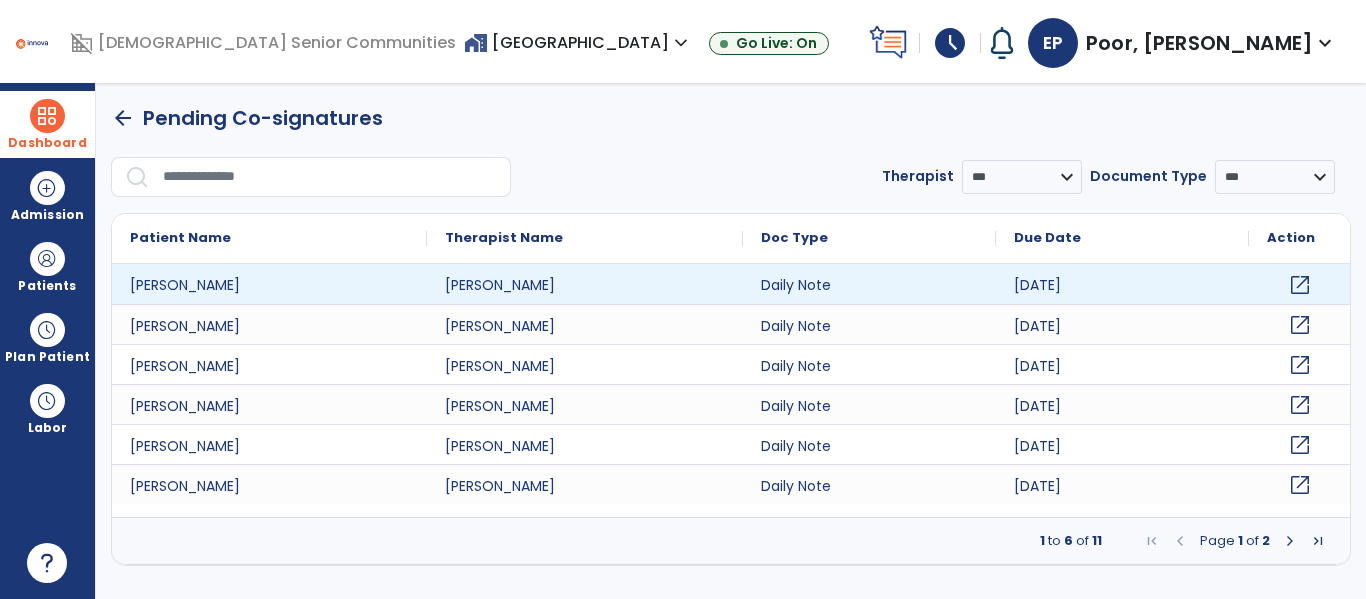 click on "open_in_new" 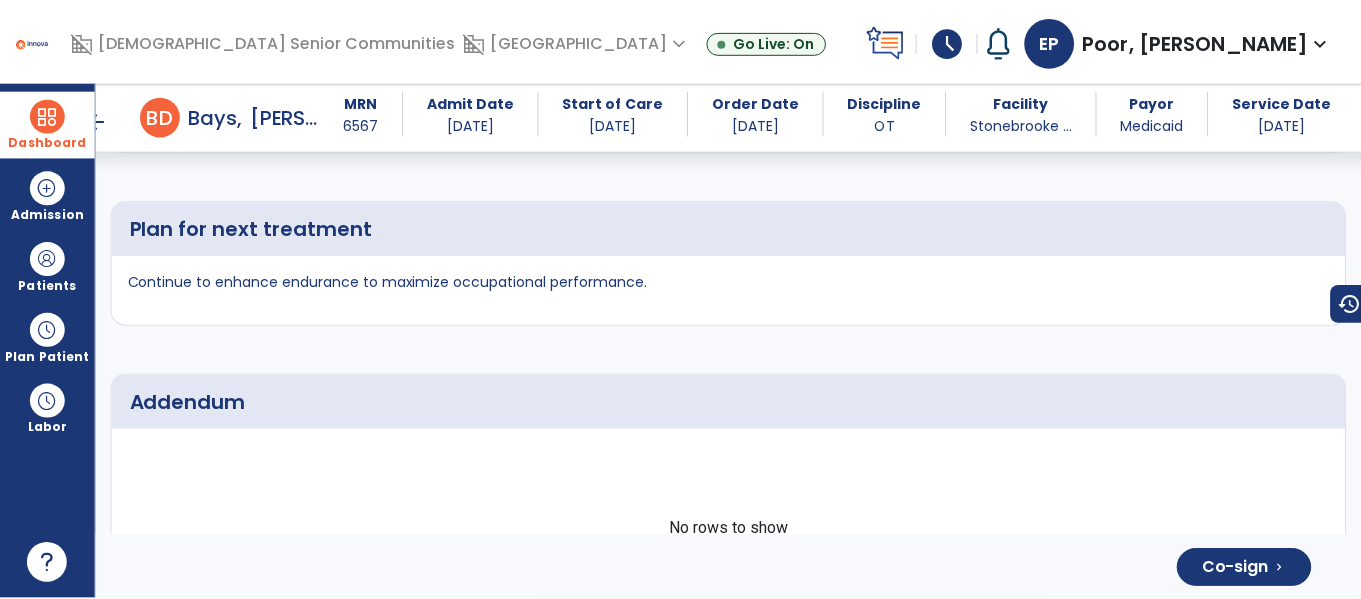 scroll, scrollTop: 5122, scrollLeft: 0, axis: vertical 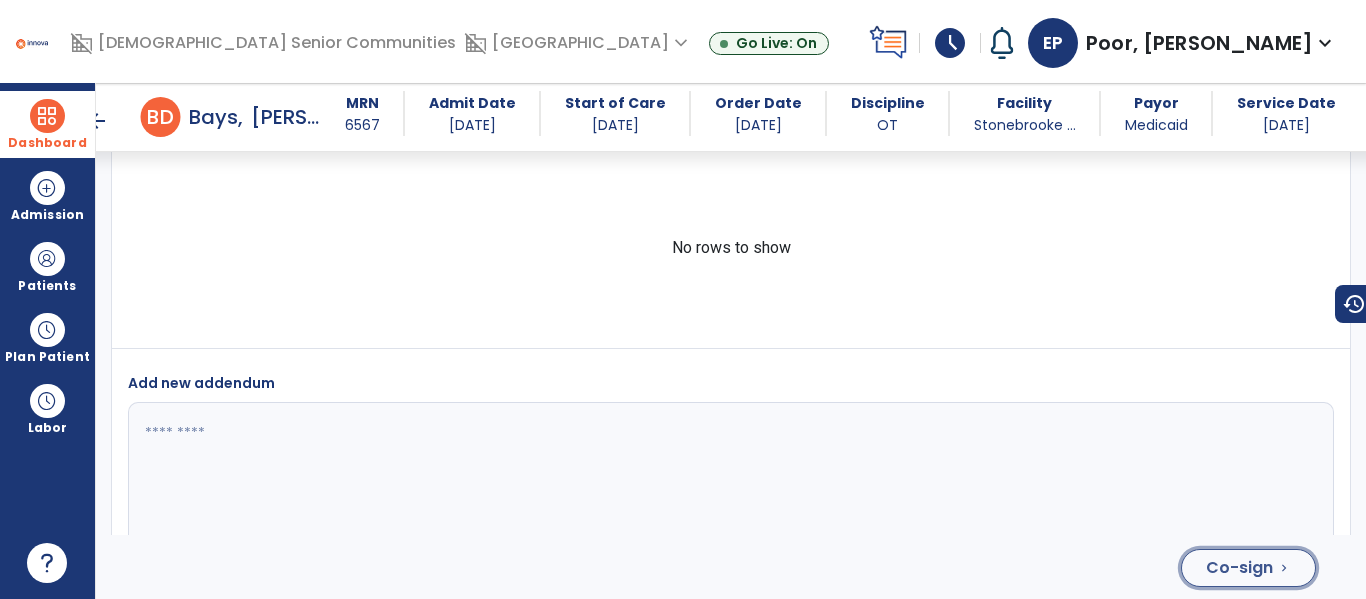 click on "Co-sign  chevron_right" 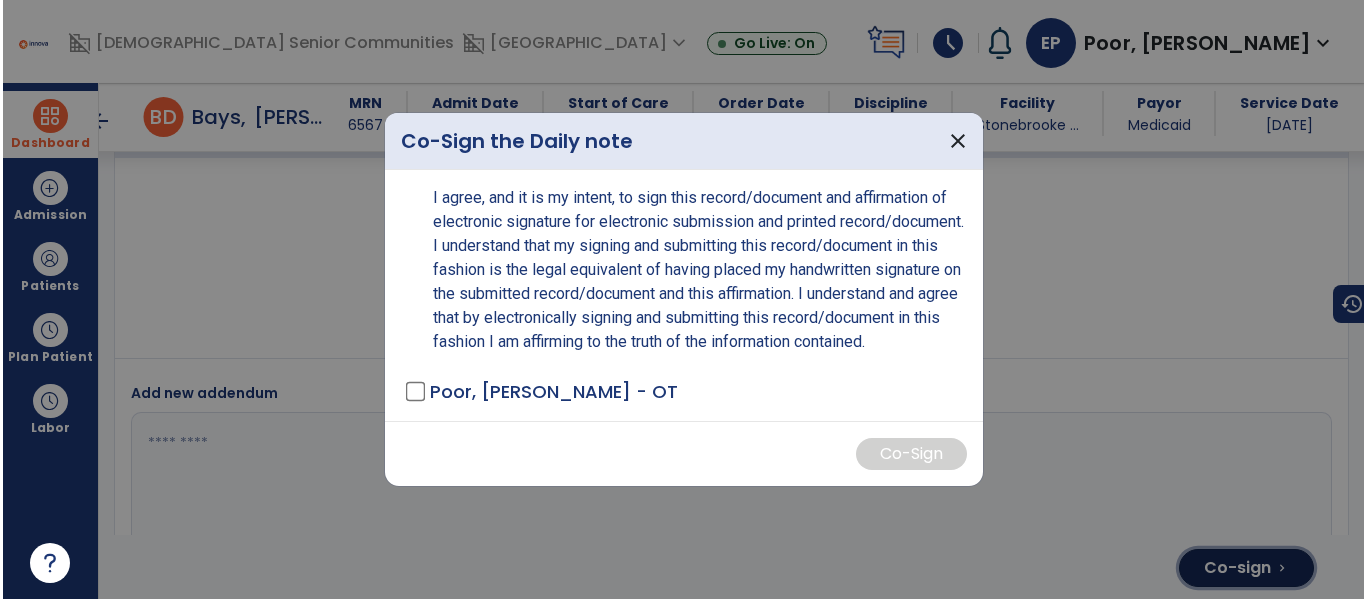 scroll, scrollTop: 5170, scrollLeft: 0, axis: vertical 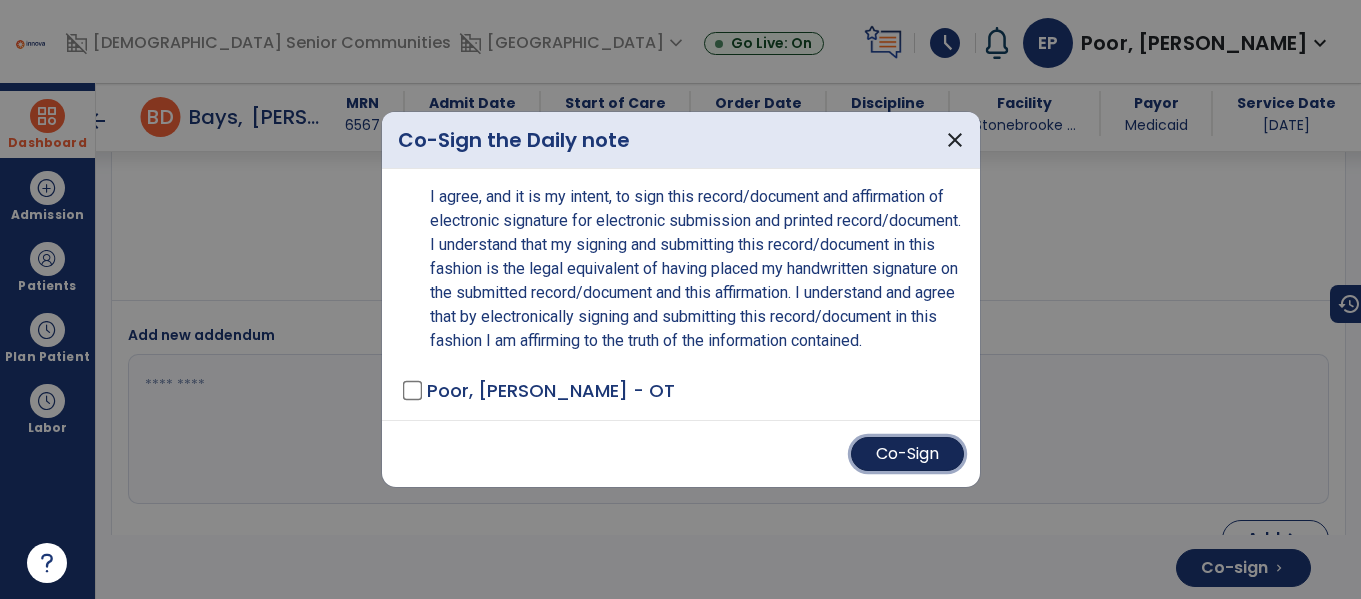 click on "Co-Sign" at bounding box center [907, 454] 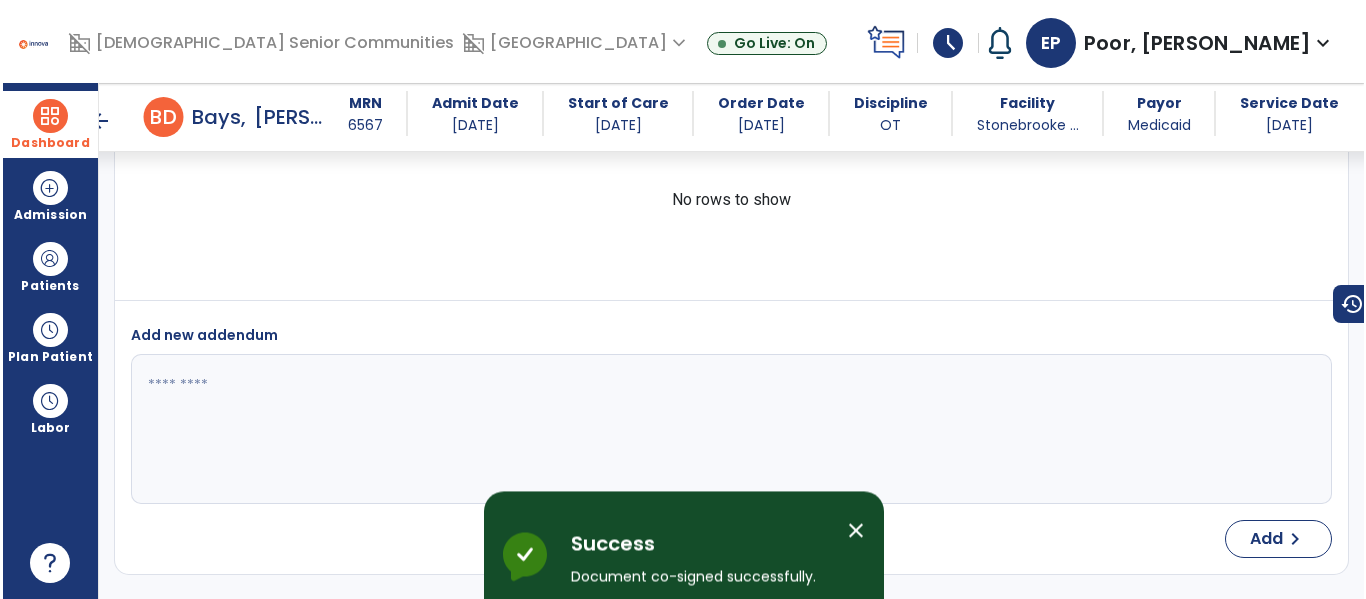scroll, scrollTop: 5122, scrollLeft: 0, axis: vertical 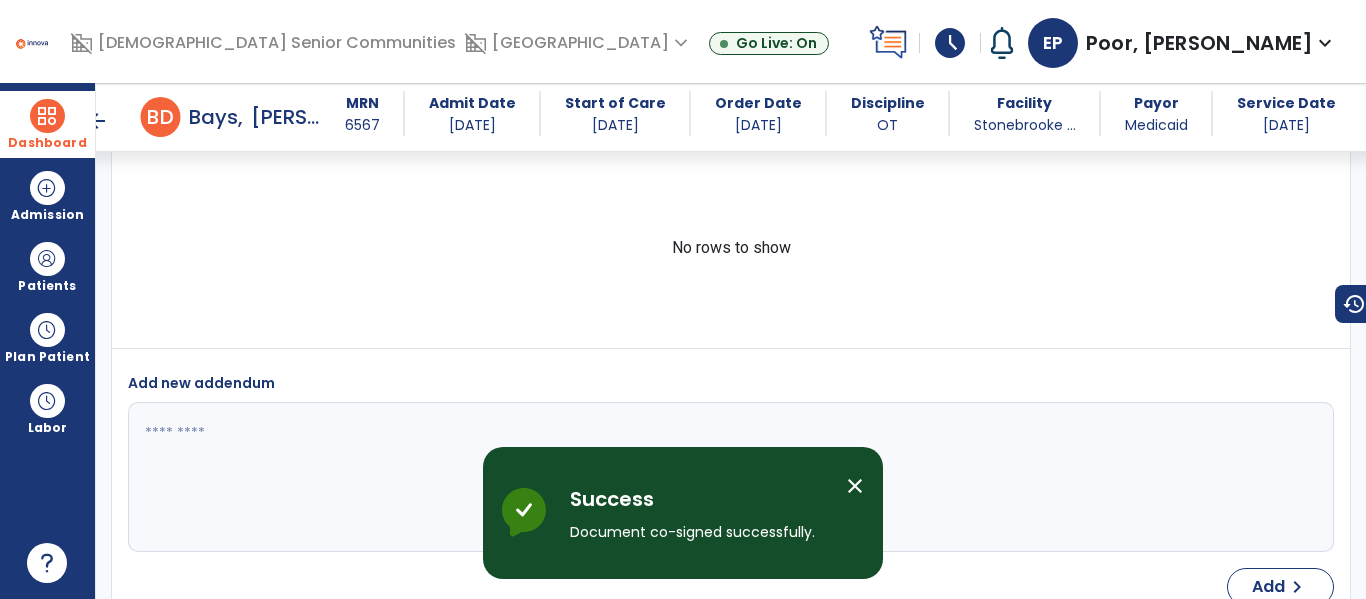 click on "close" at bounding box center (855, 486) 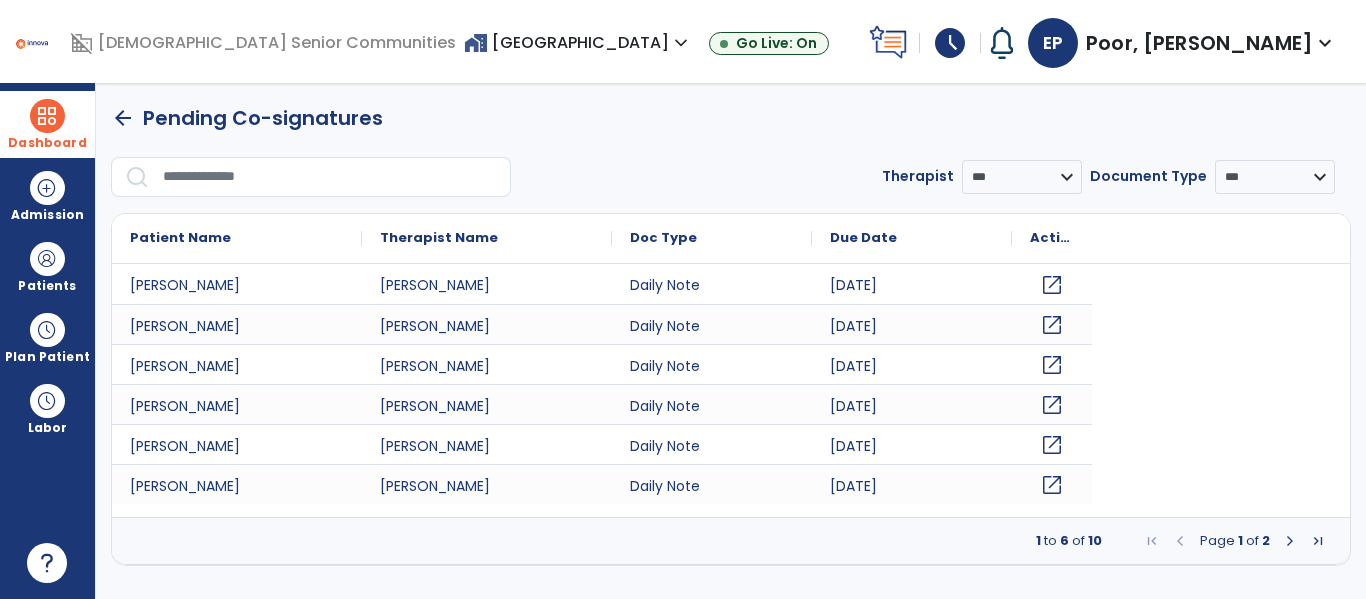 scroll, scrollTop: 0, scrollLeft: 0, axis: both 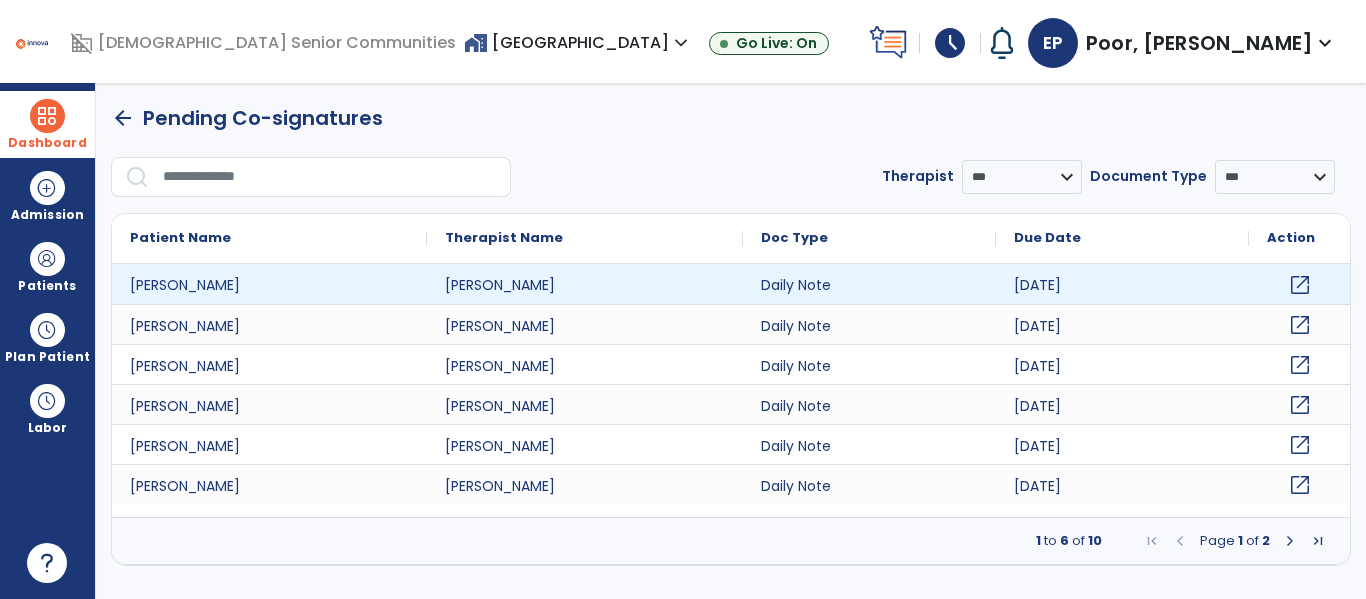 click on "open_in_new" 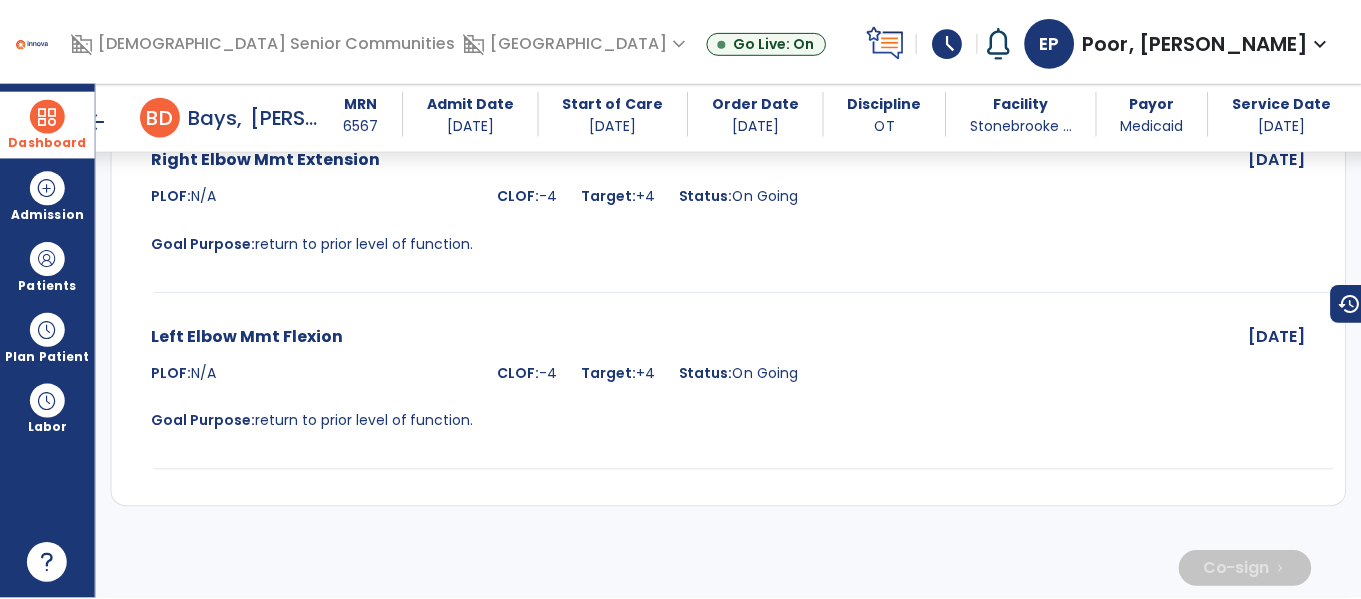 scroll, scrollTop: 5122, scrollLeft: 0, axis: vertical 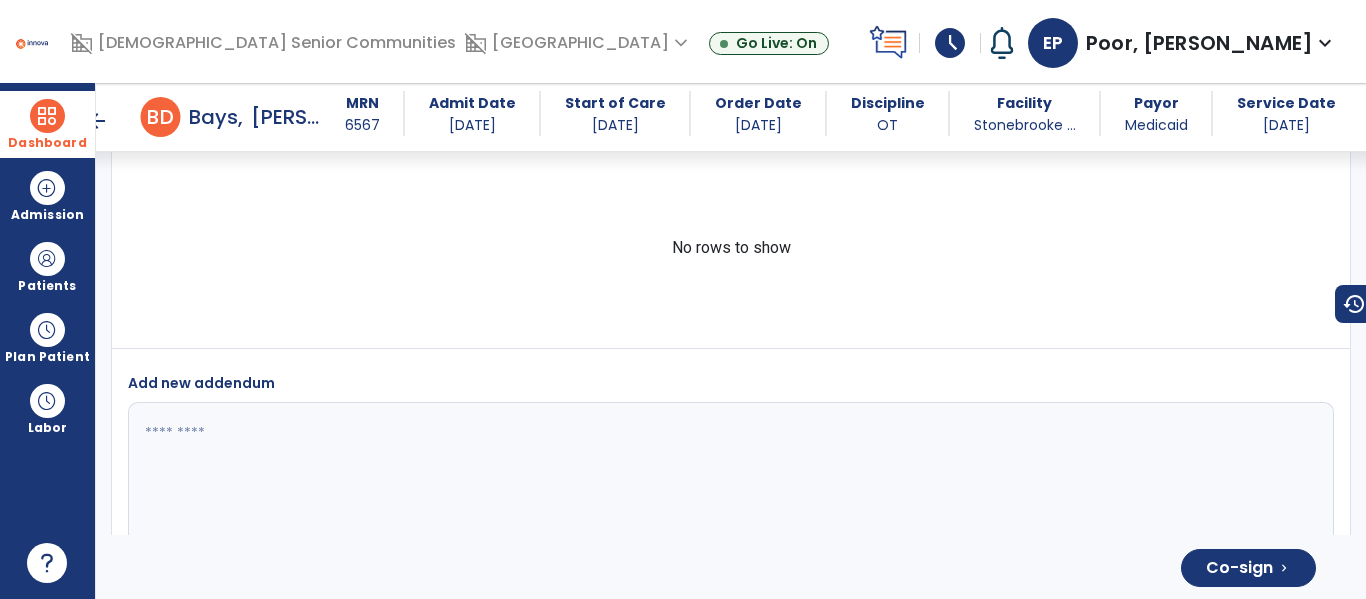 click on "Co-sign  chevron_right" 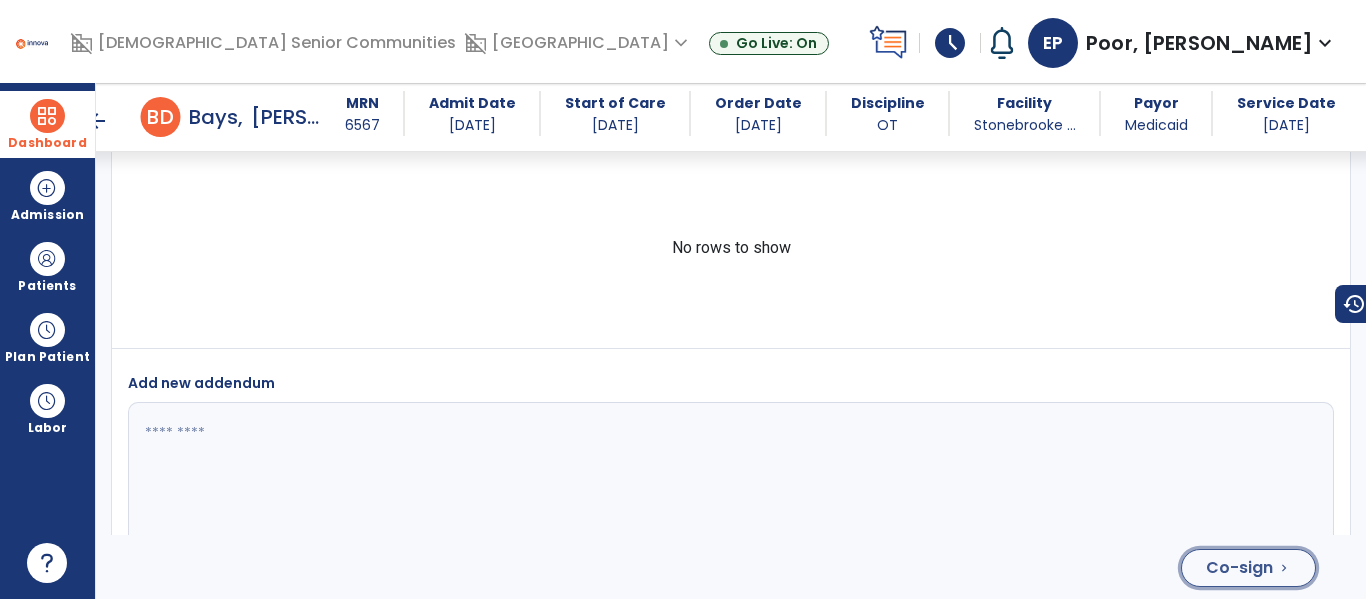 click on "Co-sign  chevron_right" 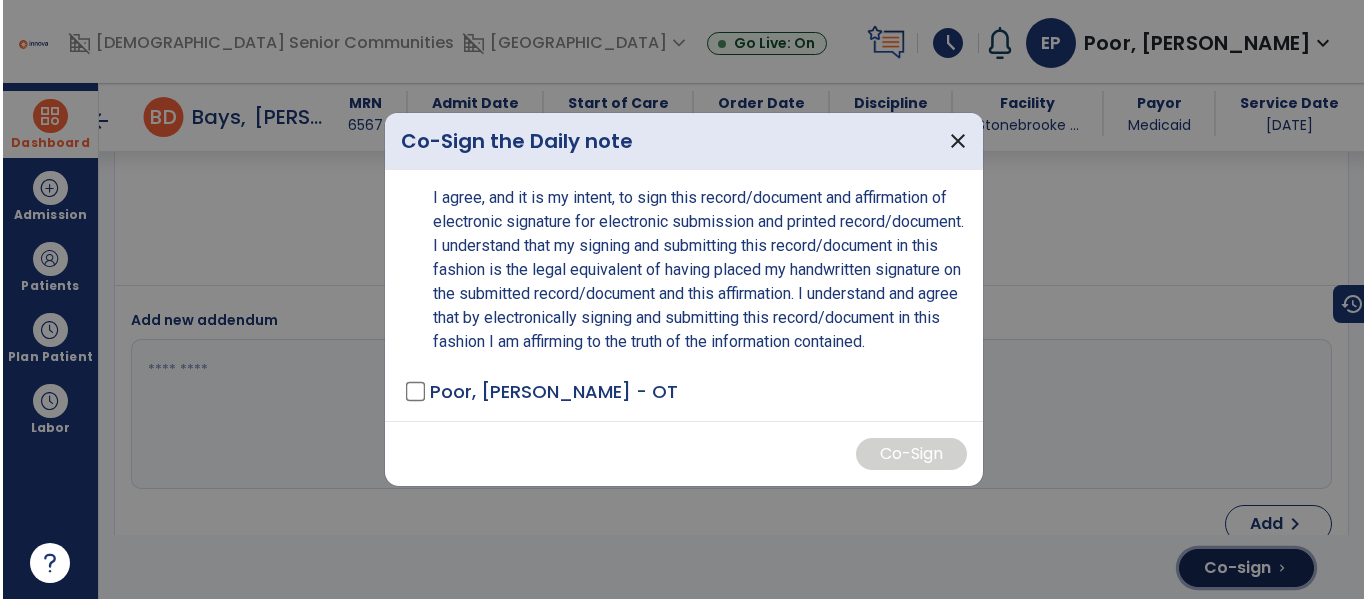 scroll, scrollTop: 5170, scrollLeft: 0, axis: vertical 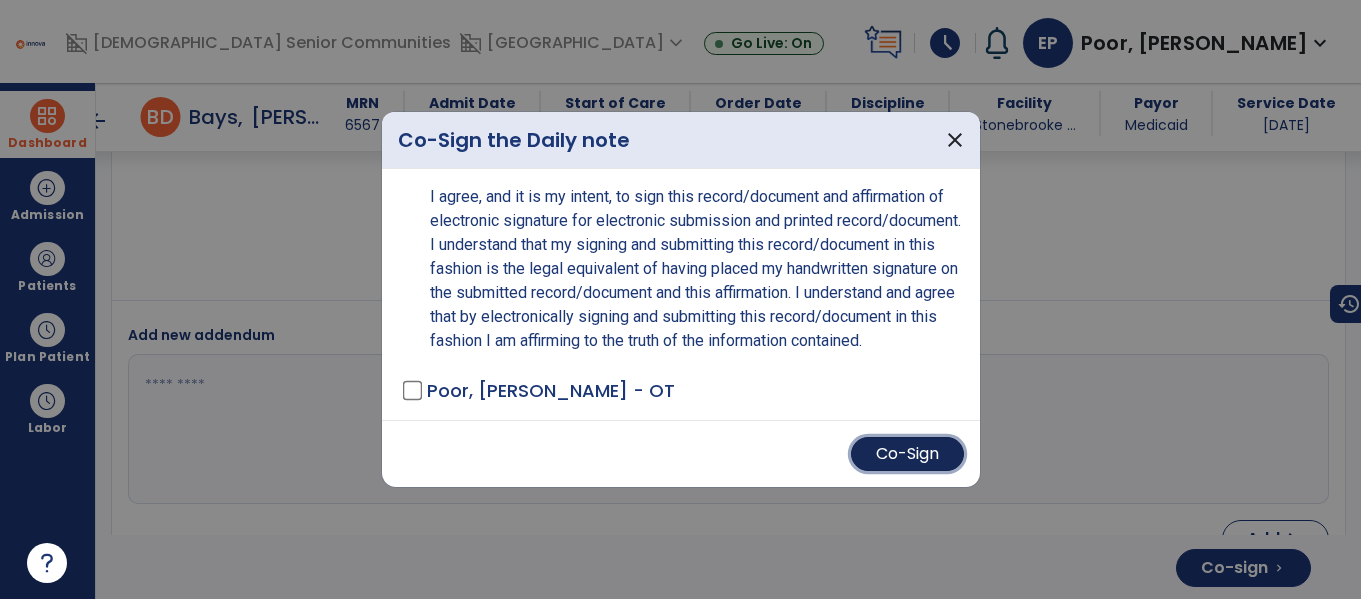 click on "Co-Sign" at bounding box center [907, 454] 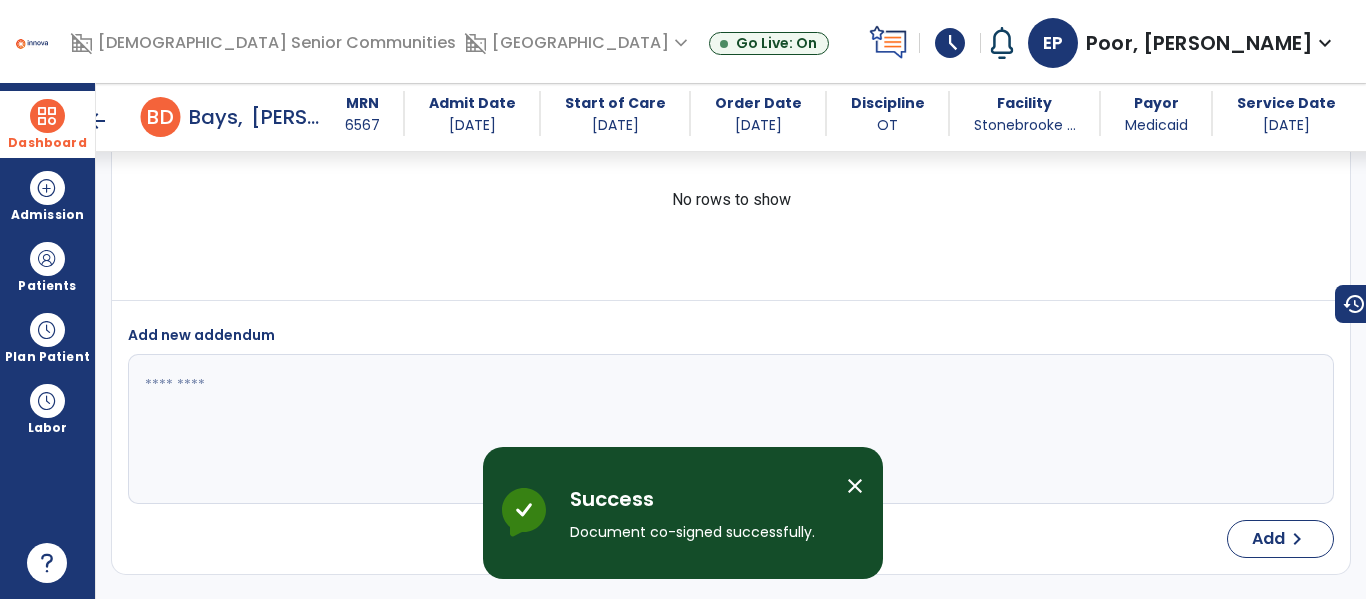 scroll, scrollTop: 5122, scrollLeft: 0, axis: vertical 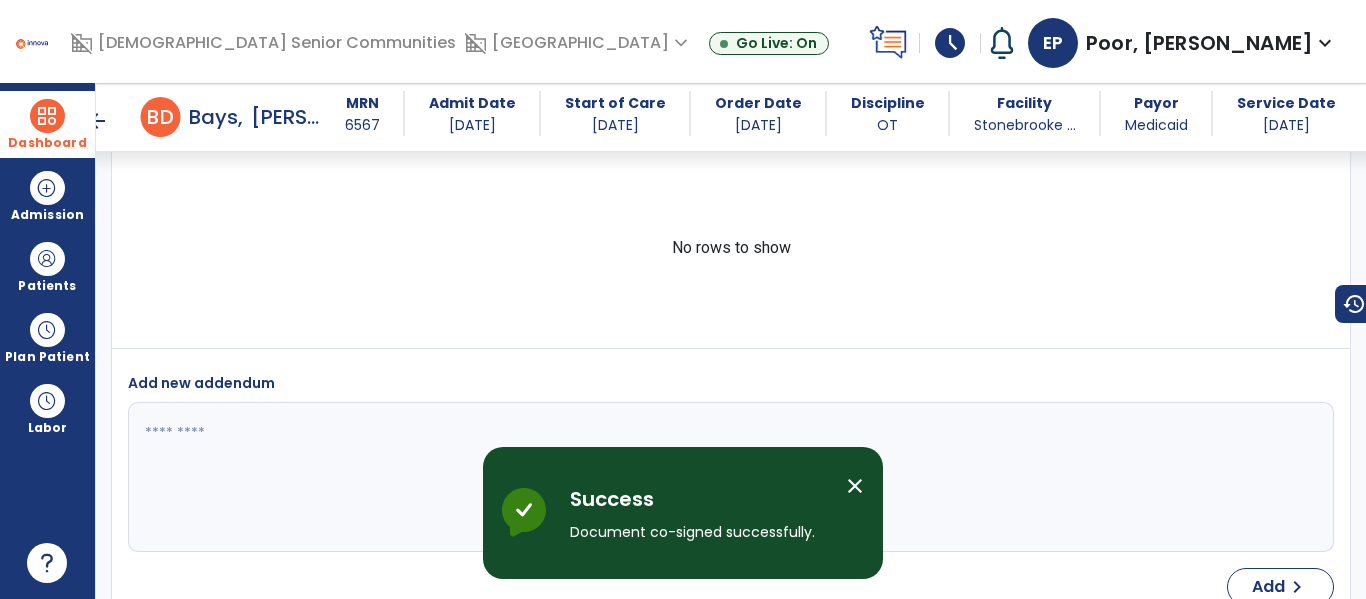 click on "close" at bounding box center [855, 486] 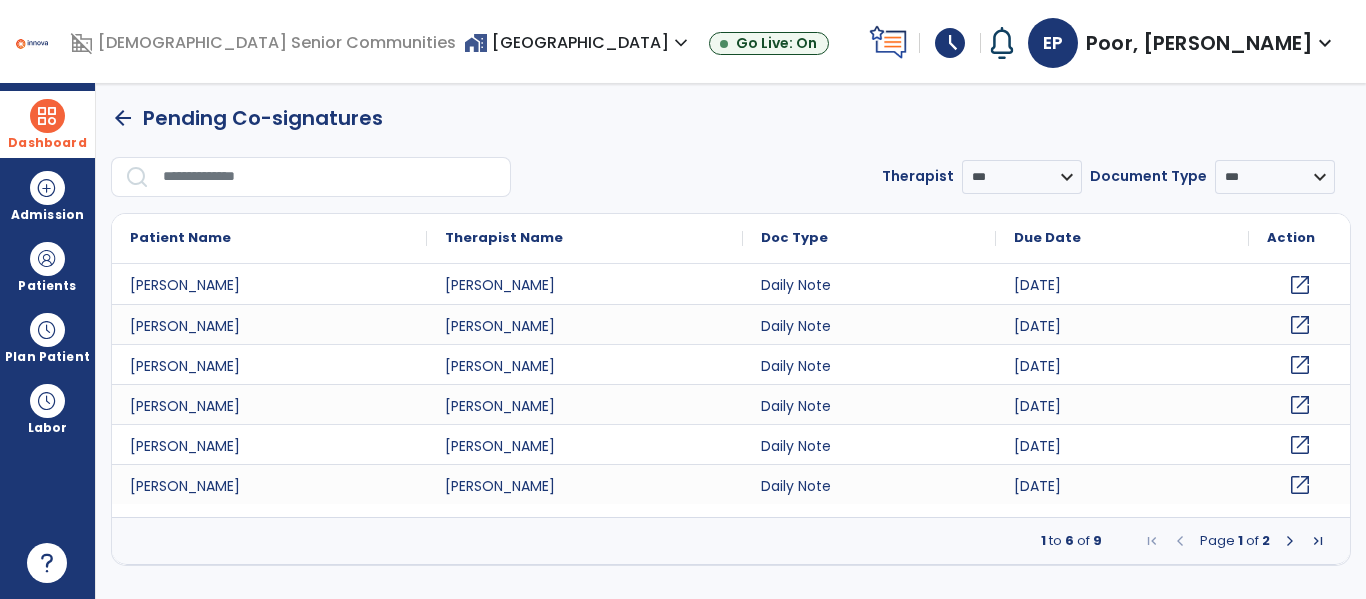 scroll, scrollTop: 0, scrollLeft: 0, axis: both 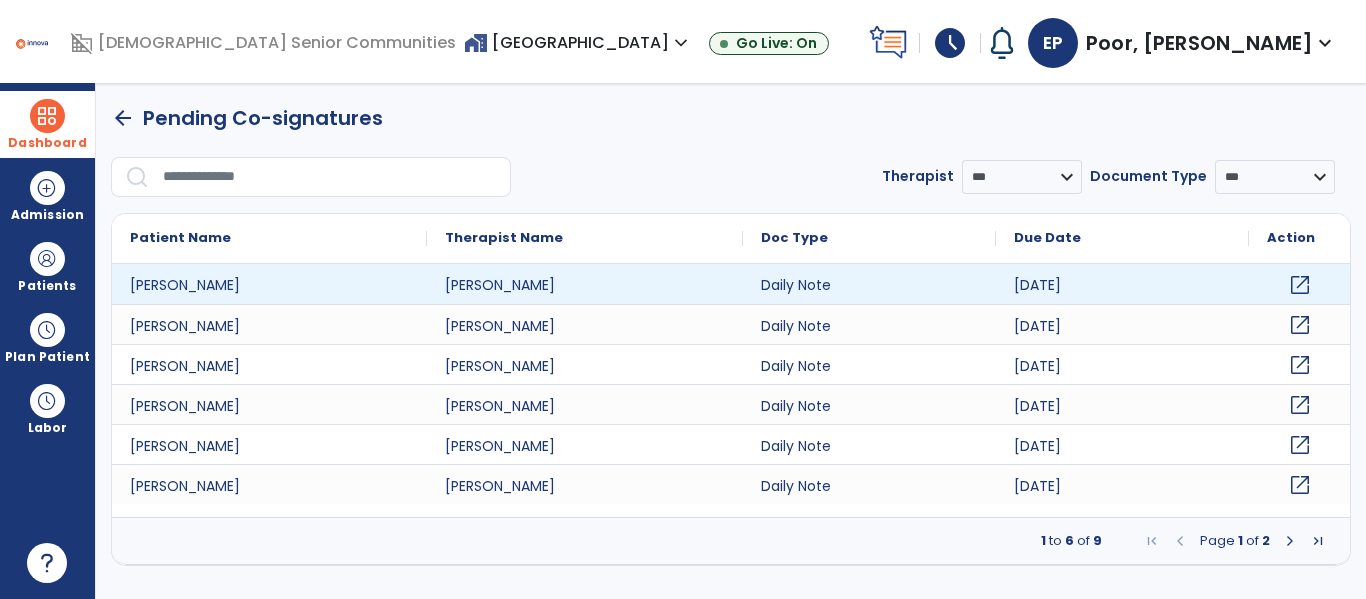 click on "open_in_new" 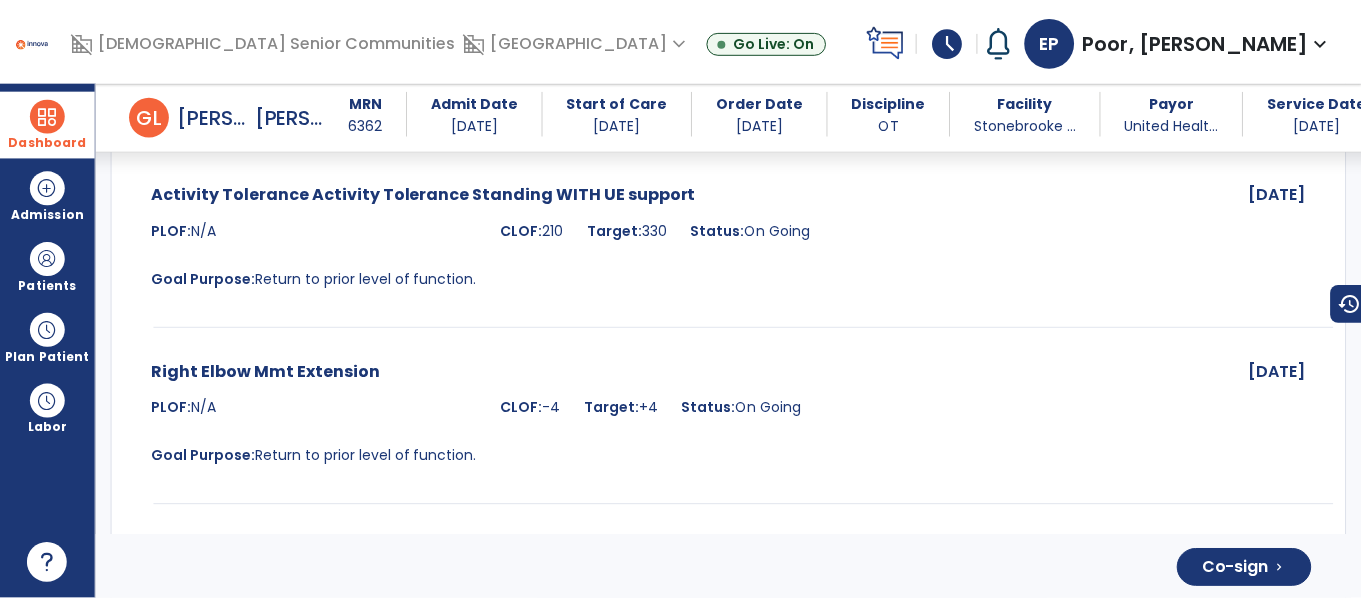 scroll, scrollTop: 5204, scrollLeft: 0, axis: vertical 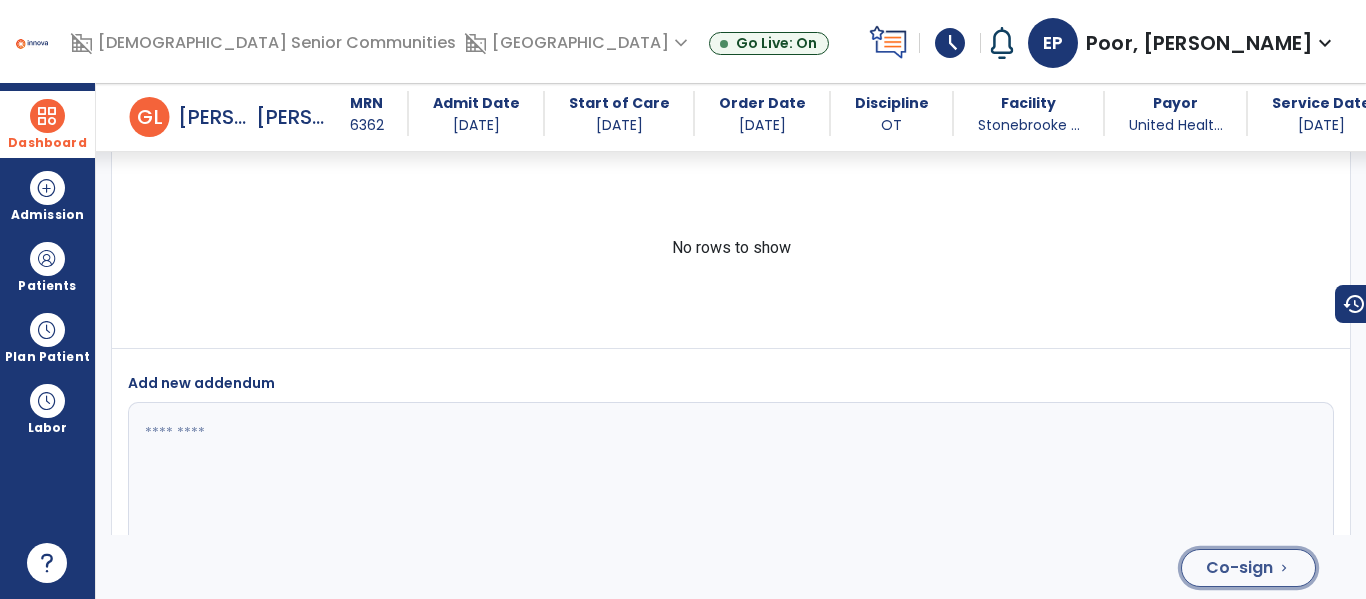 click on "Co-sign" 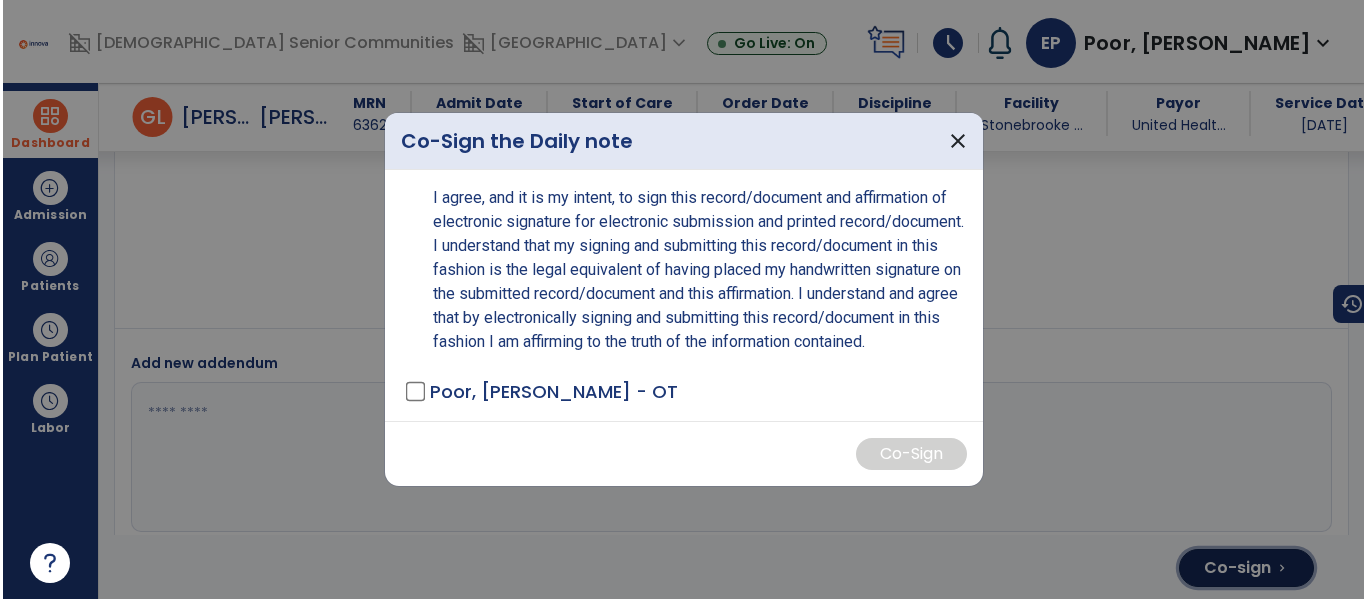 scroll, scrollTop: 5300, scrollLeft: 0, axis: vertical 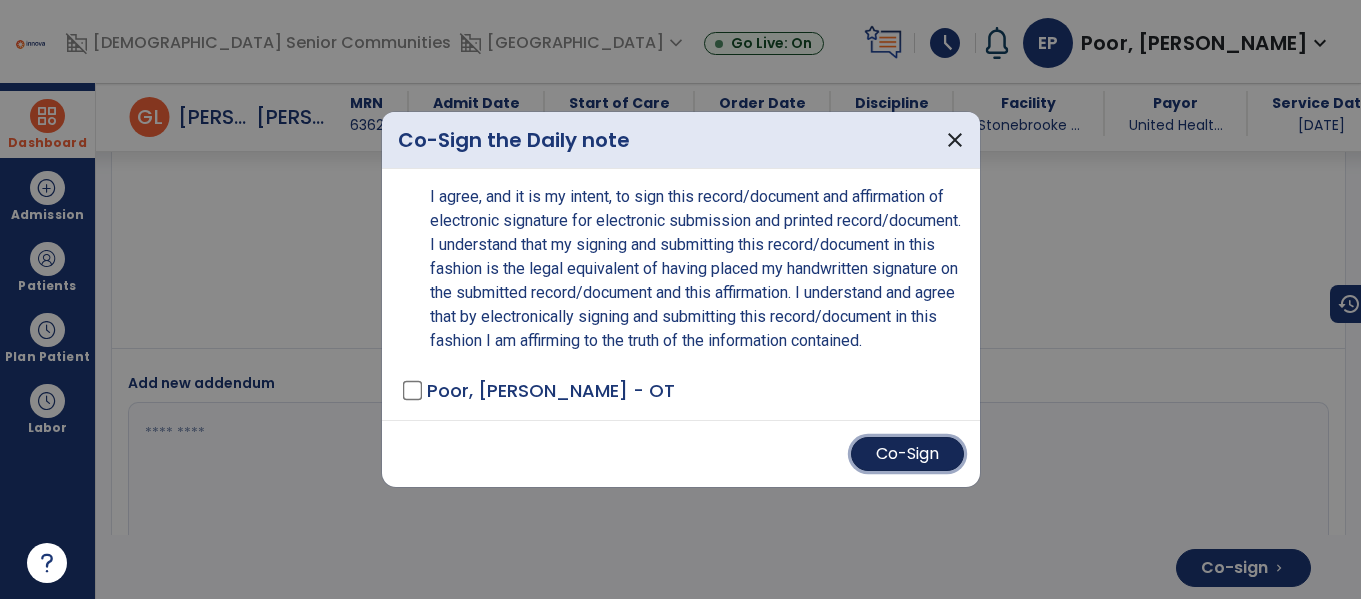 click on "Co-Sign" at bounding box center [907, 454] 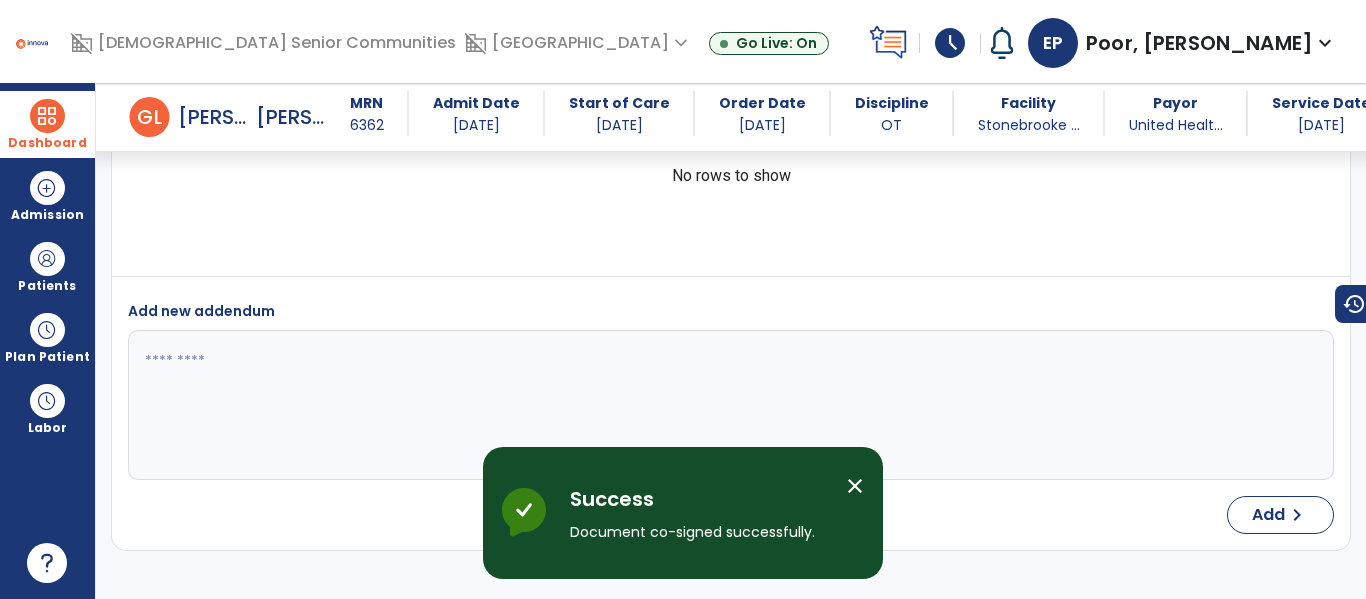 scroll, scrollTop: 5204, scrollLeft: 0, axis: vertical 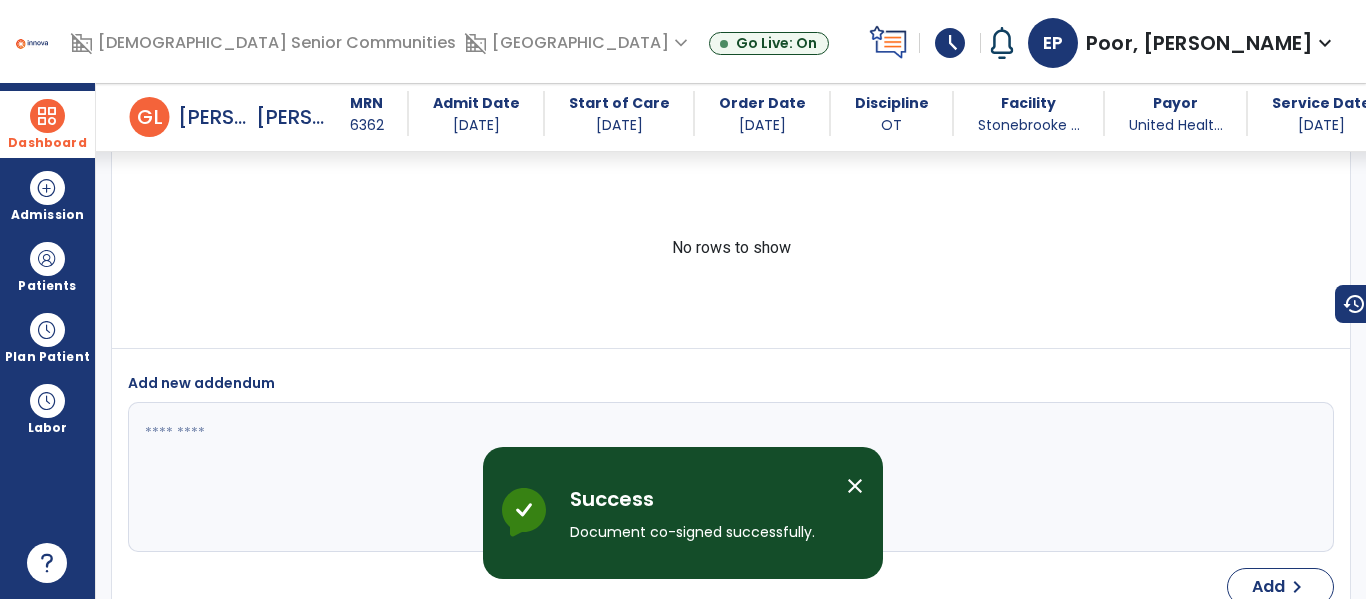 click on "close" at bounding box center (855, 486) 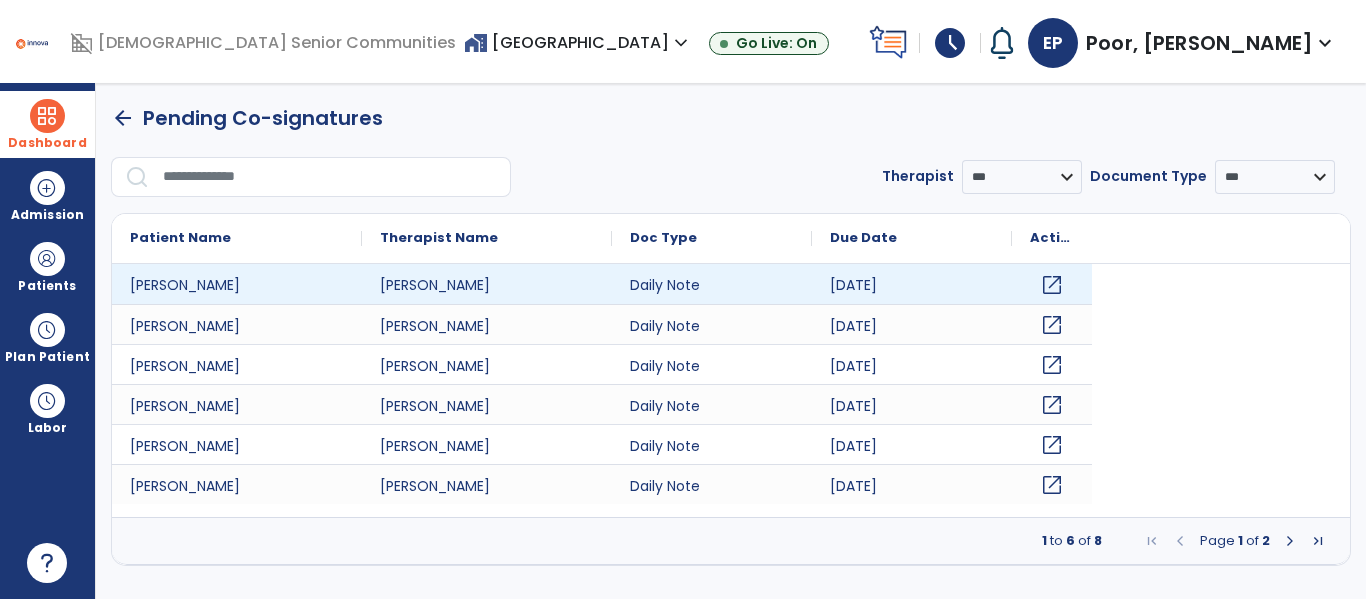 scroll, scrollTop: 0, scrollLeft: 0, axis: both 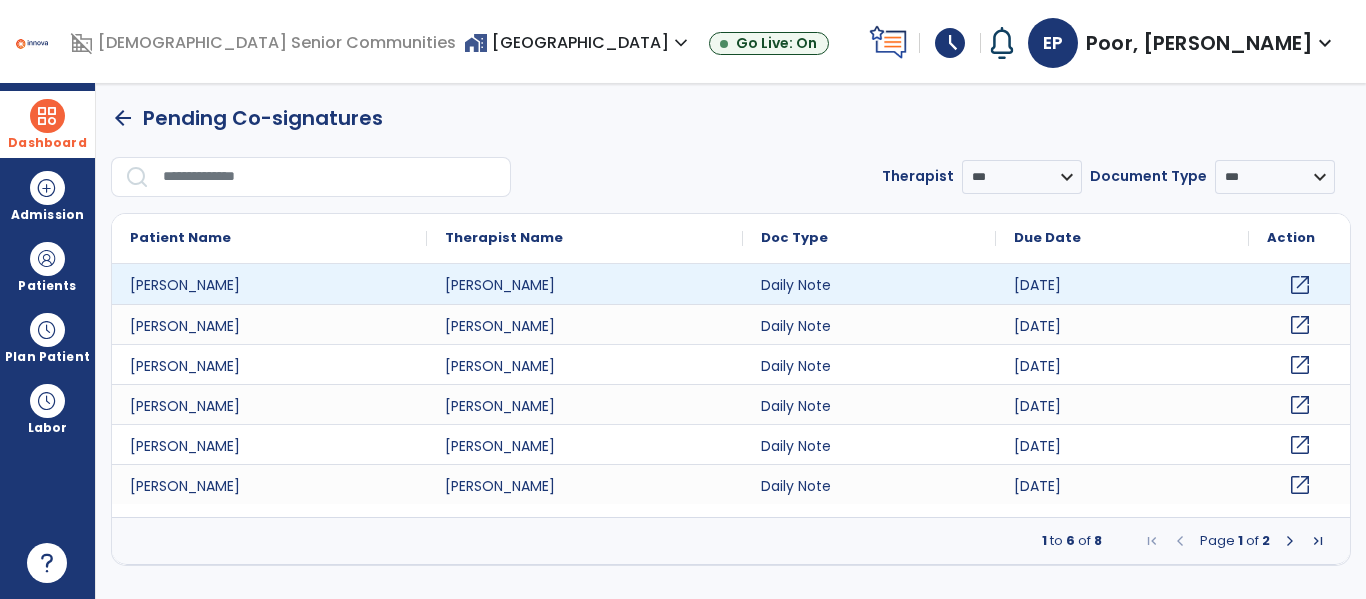 click on "open_in_new" 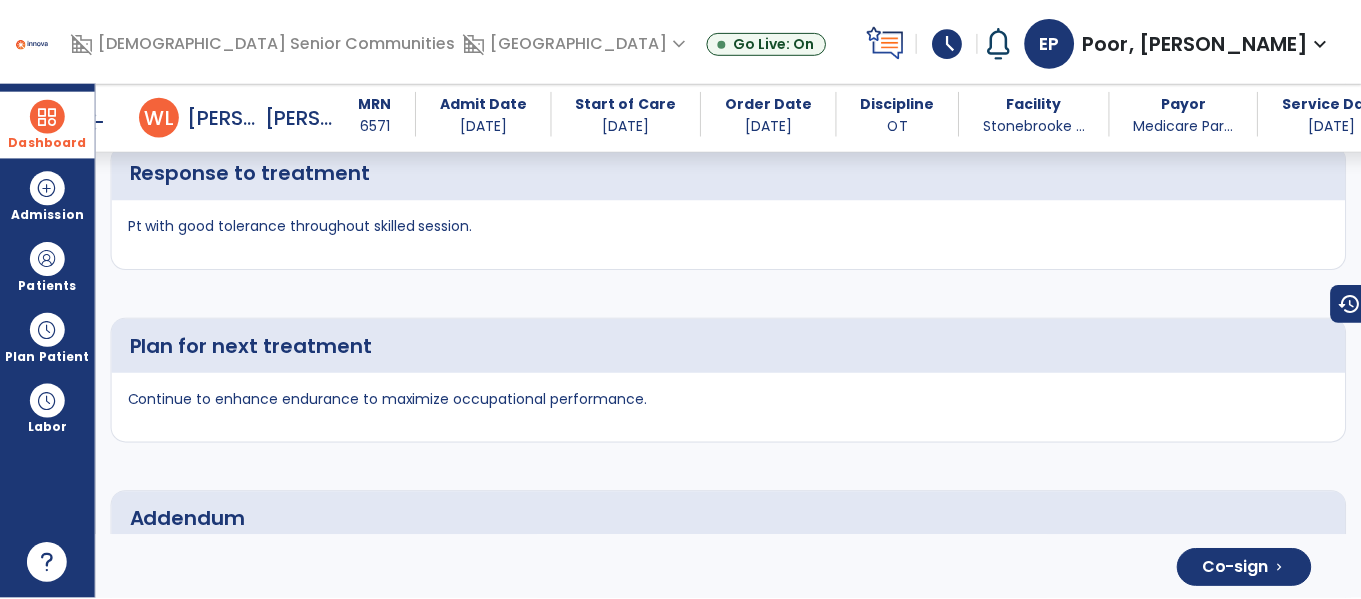 scroll, scrollTop: 5032, scrollLeft: 0, axis: vertical 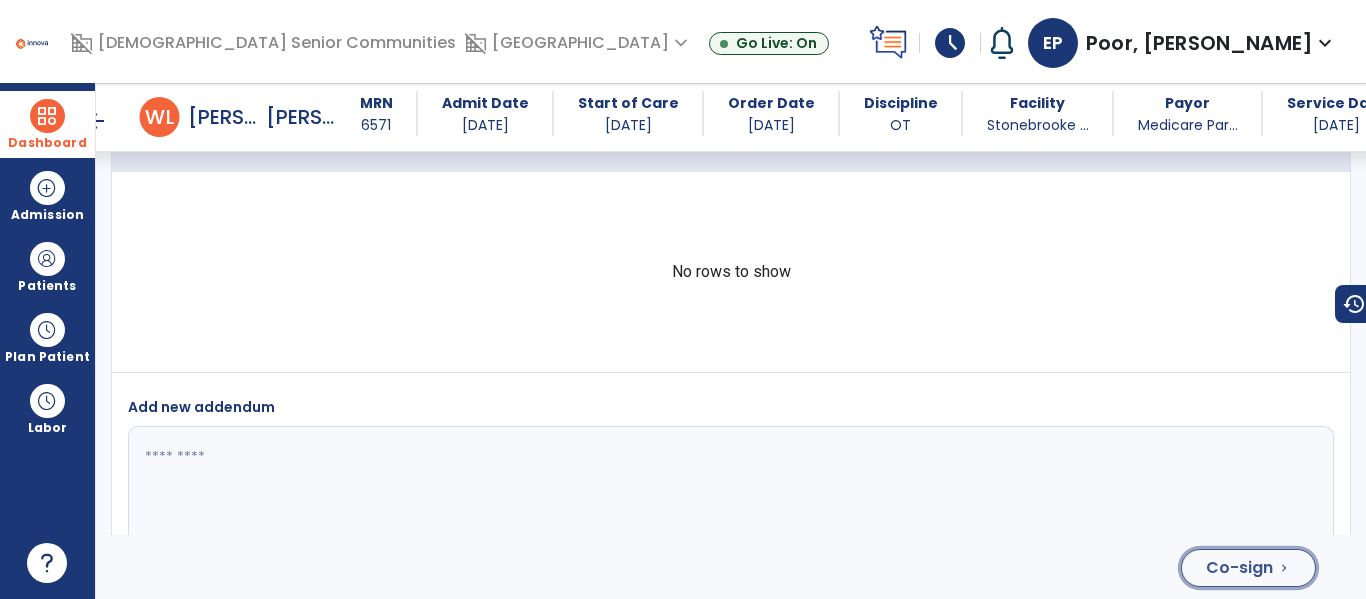 click on "Co-sign" 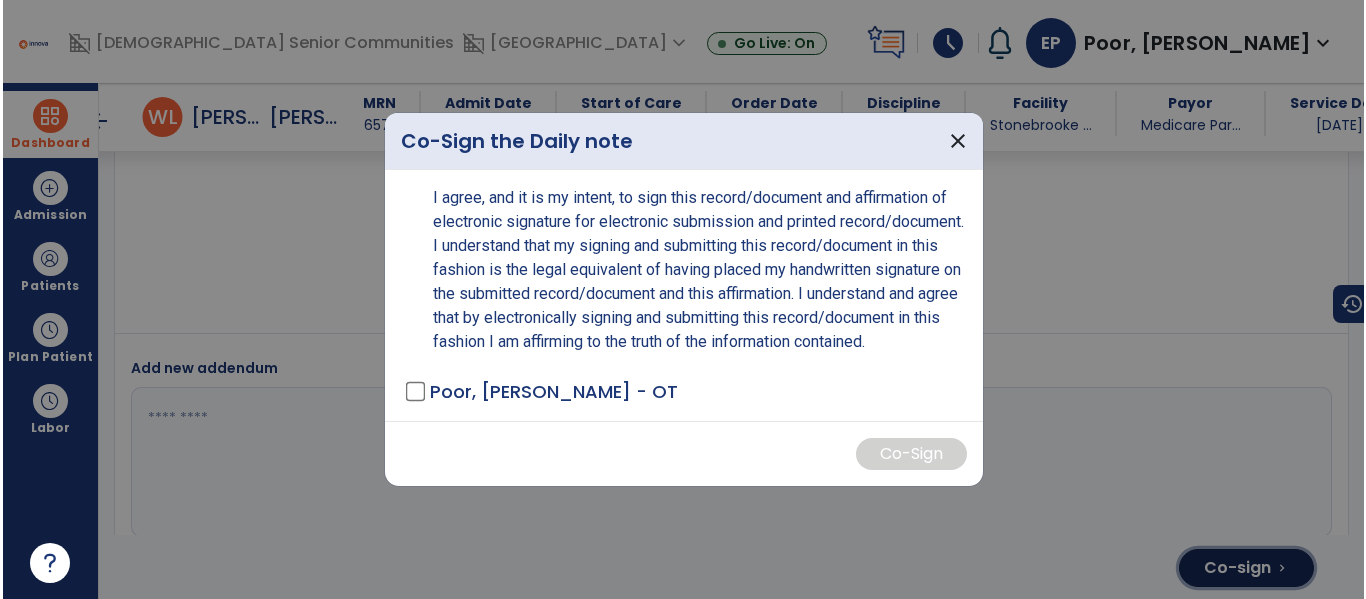 scroll, scrollTop: 5056, scrollLeft: 0, axis: vertical 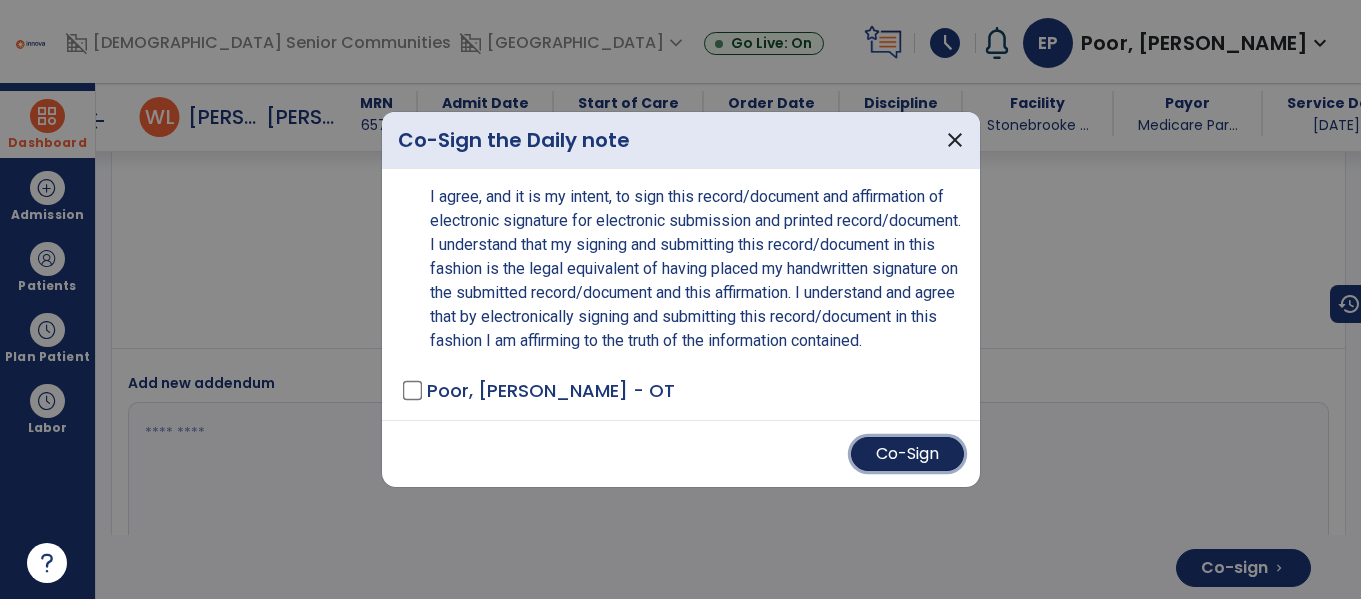 click on "Co-Sign" at bounding box center [907, 454] 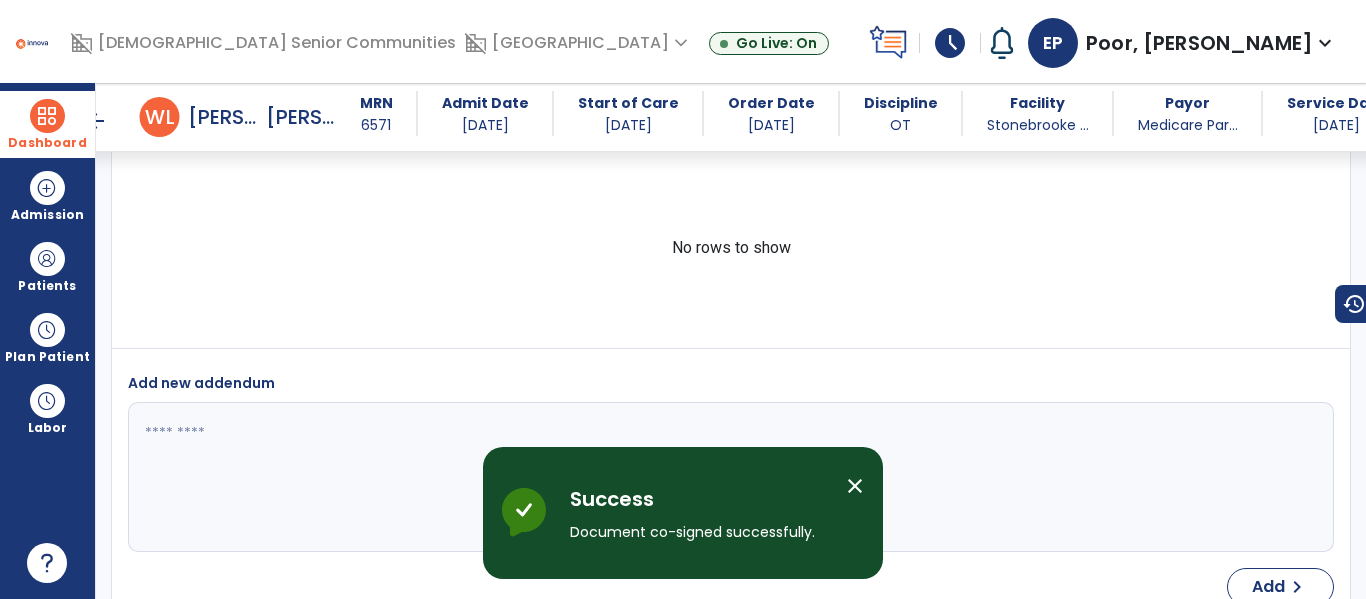 scroll, scrollTop: 5032, scrollLeft: 0, axis: vertical 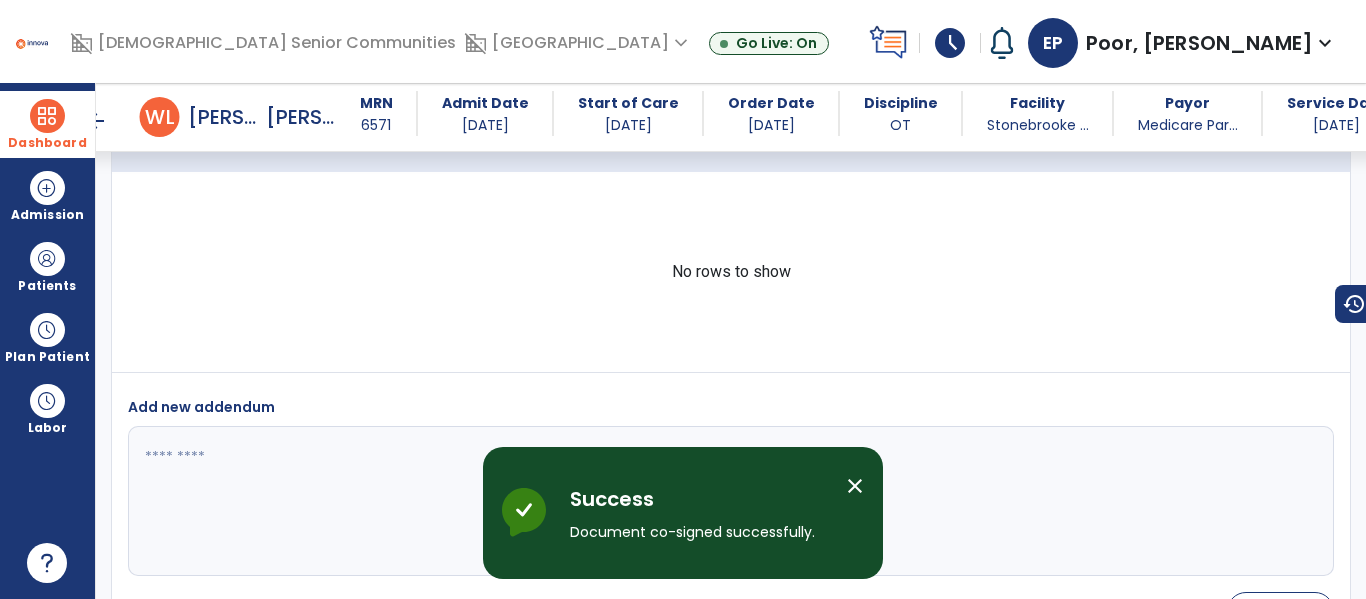 click on "close" at bounding box center (855, 486) 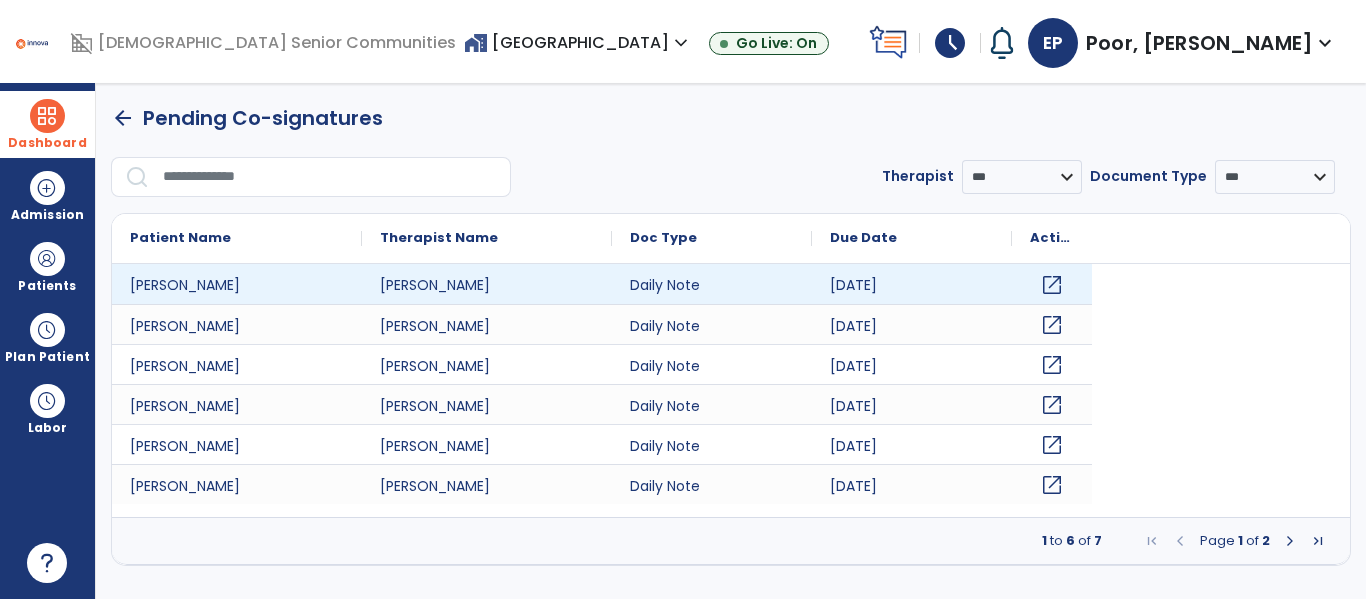 scroll, scrollTop: 0, scrollLeft: 0, axis: both 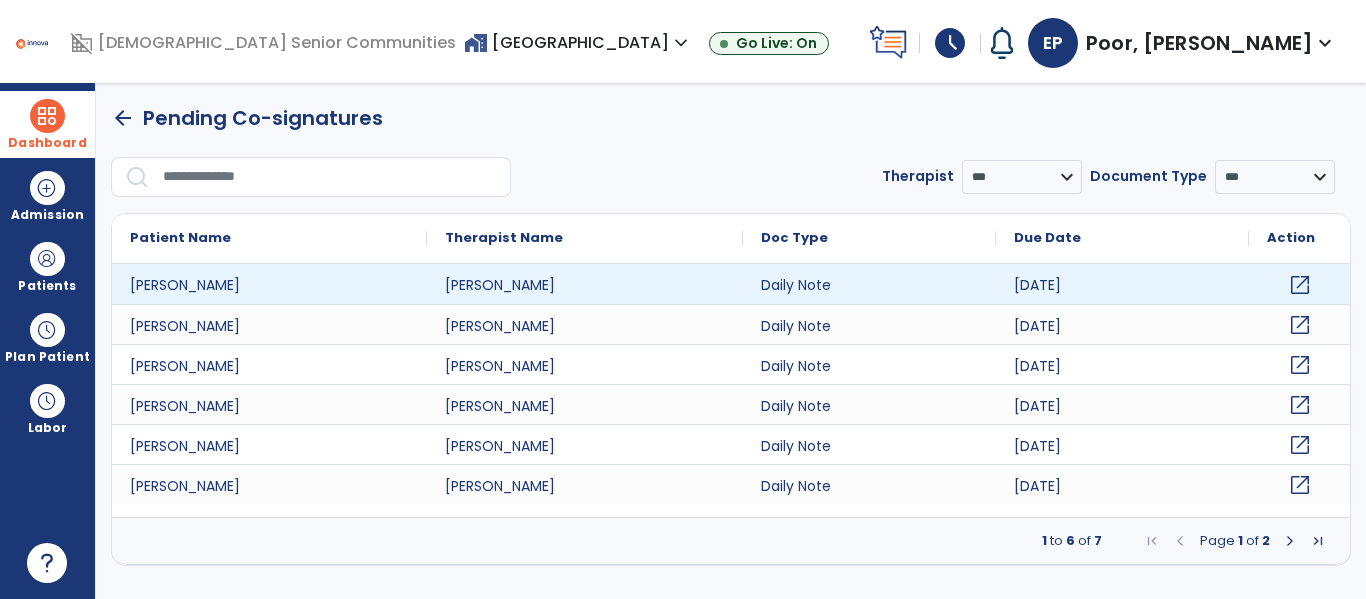 click on "open_in_new" 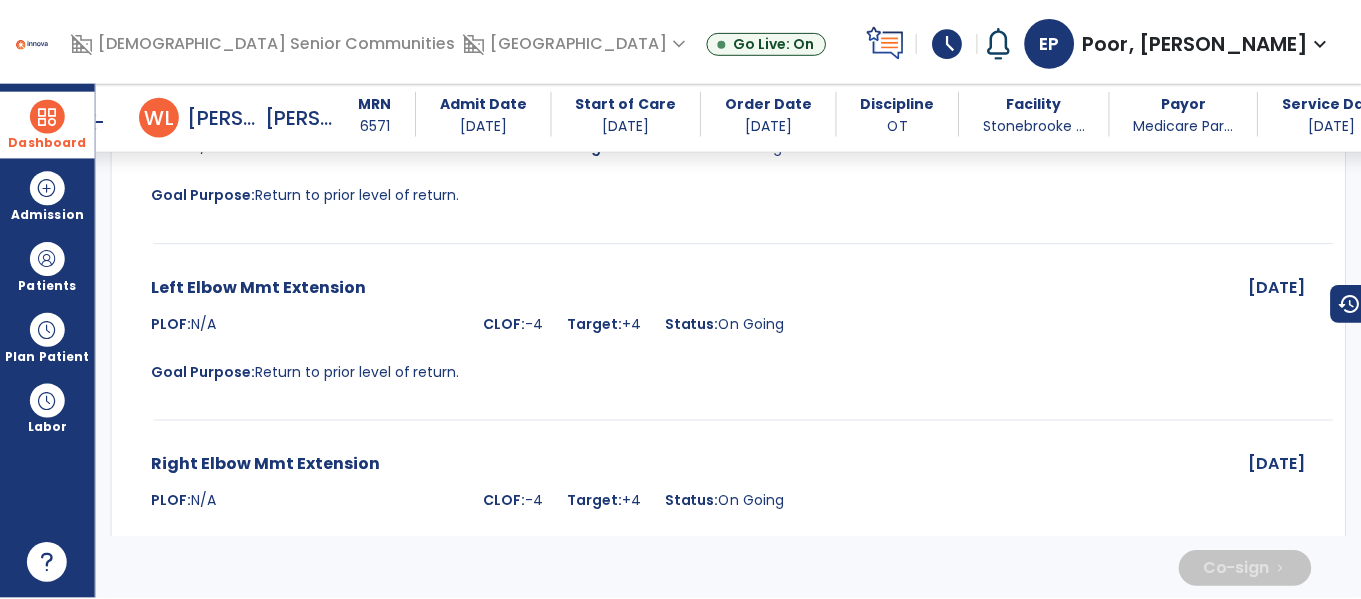 scroll, scrollTop: 5158, scrollLeft: 0, axis: vertical 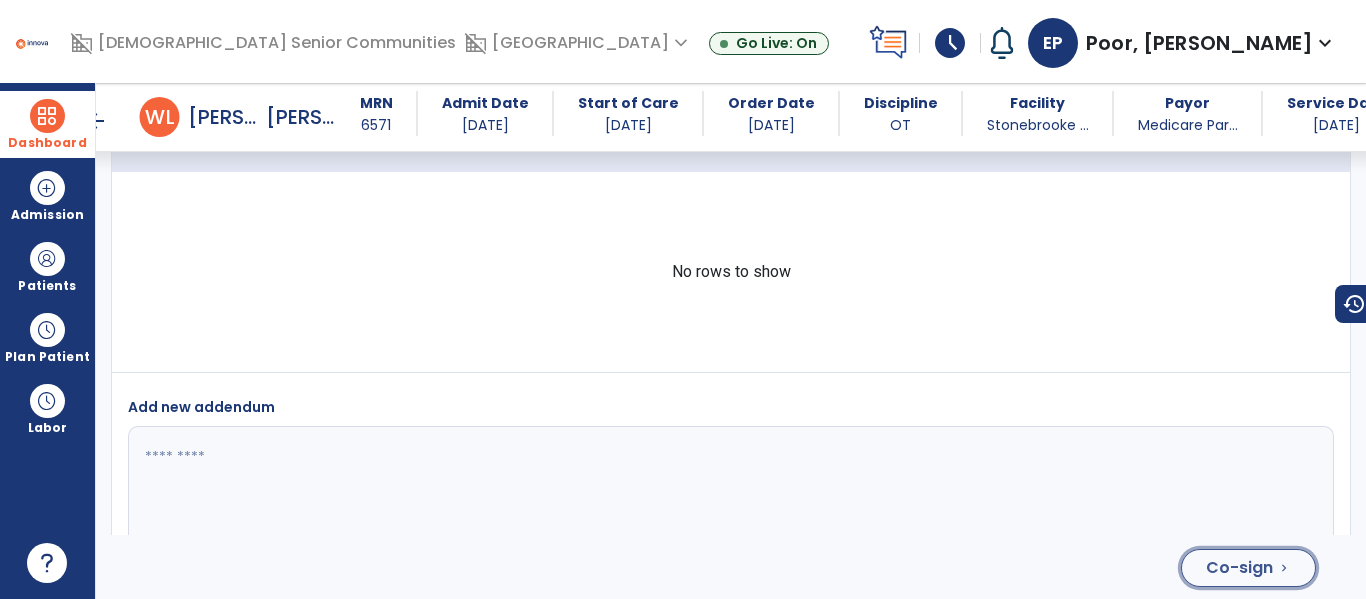 click on "Co-sign" 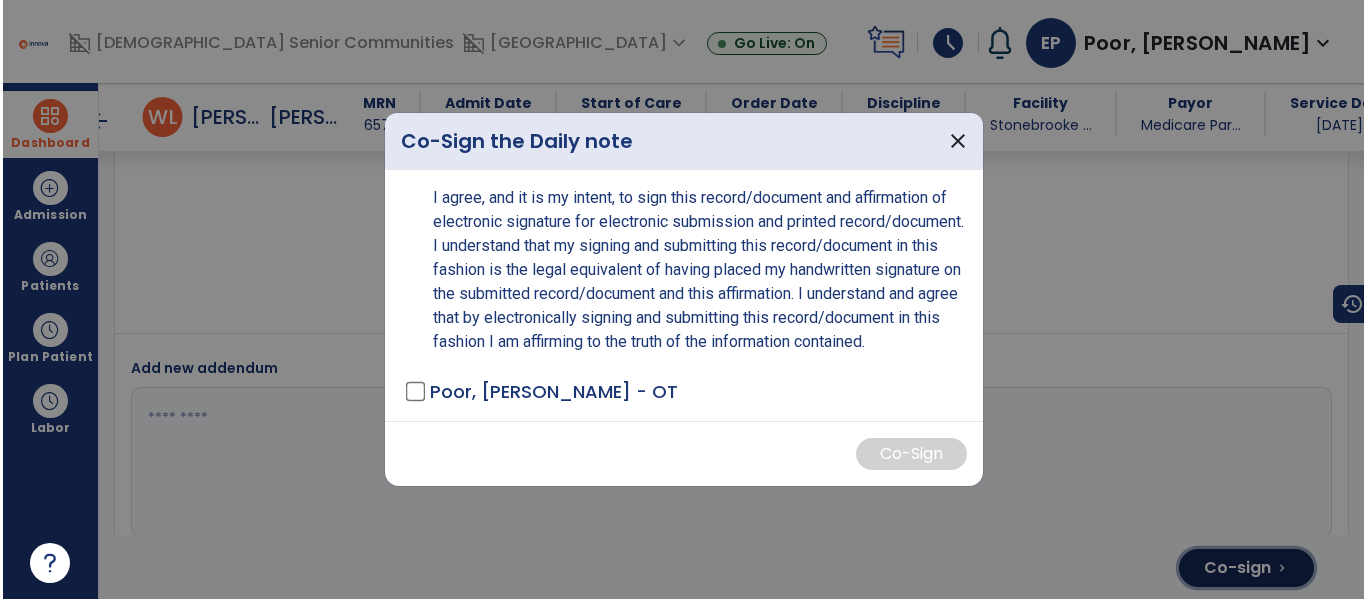 scroll, scrollTop: 5182, scrollLeft: 0, axis: vertical 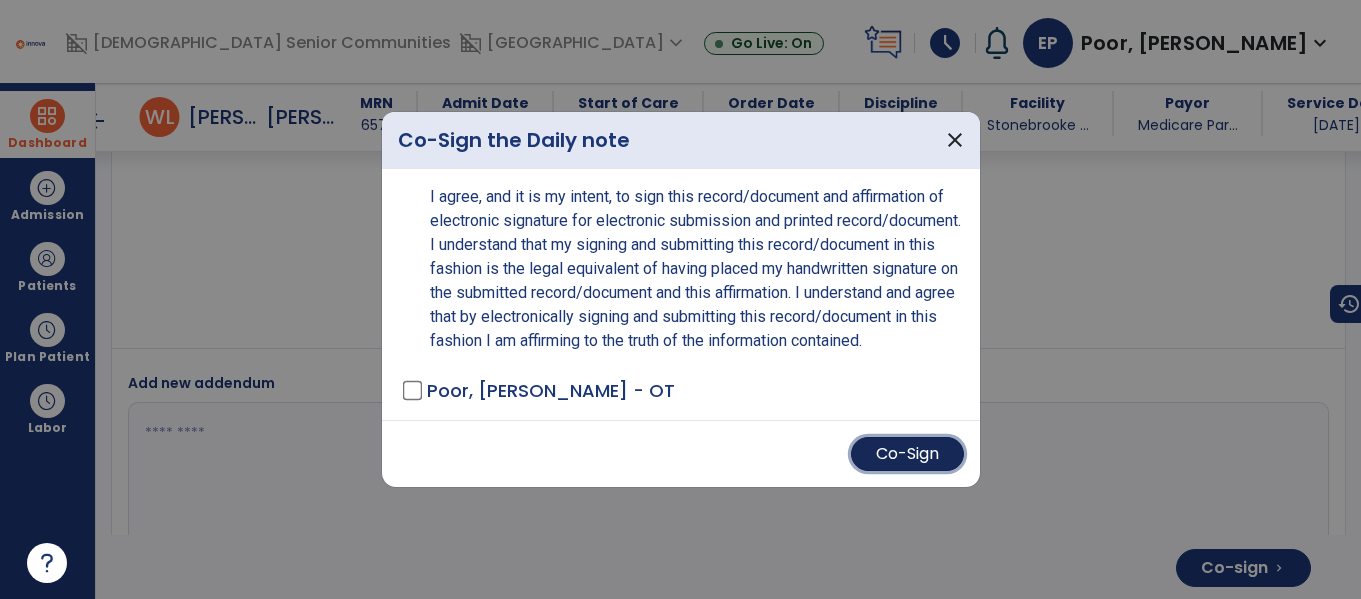 click on "Co-Sign" at bounding box center (907, 454) 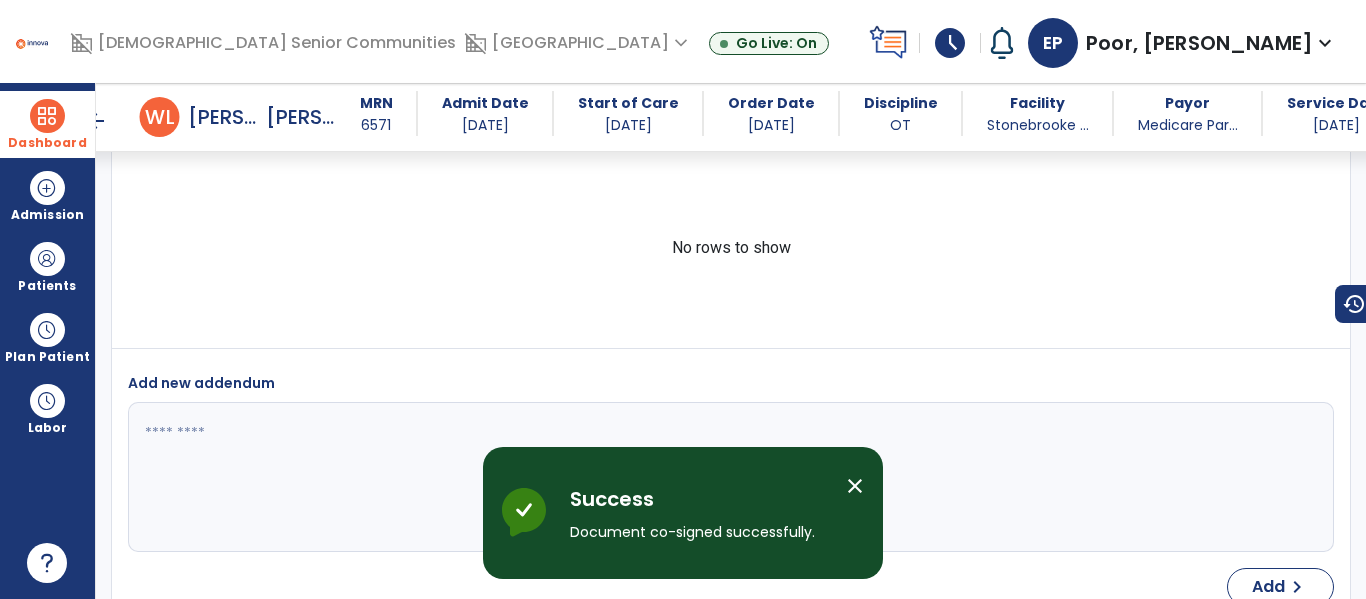 scroll, scrollTop: 5158, scrollLeft: 0, axis: vertical 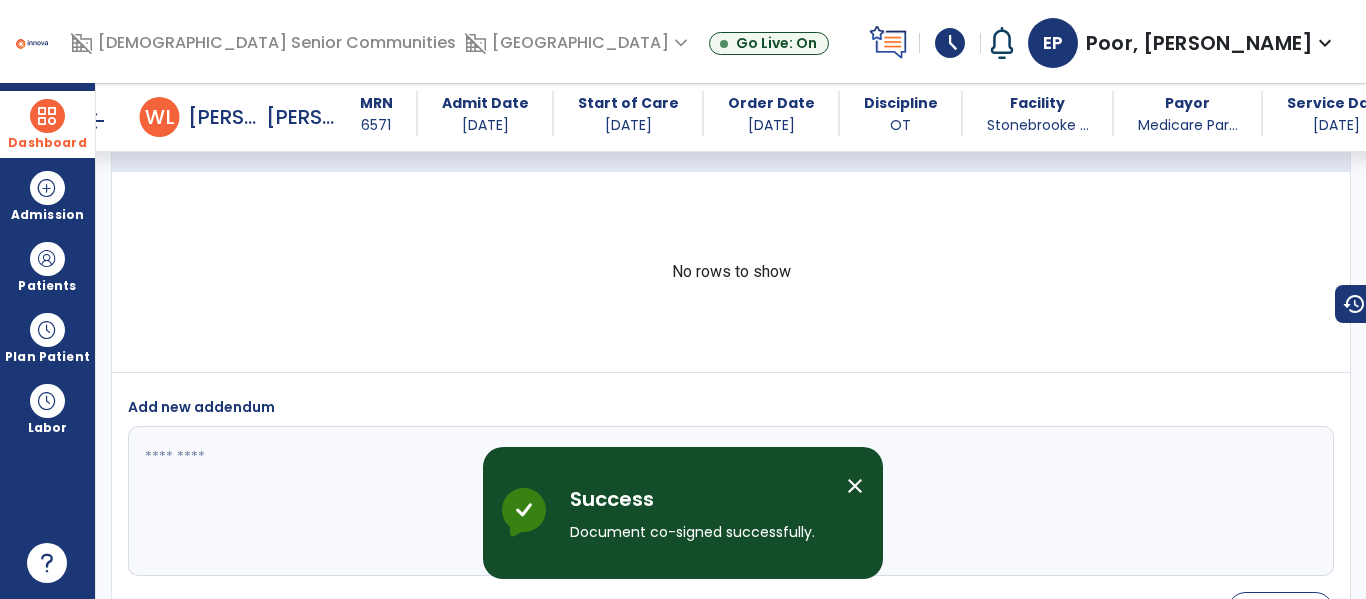 click on "close" at bounding box center [855, 486] 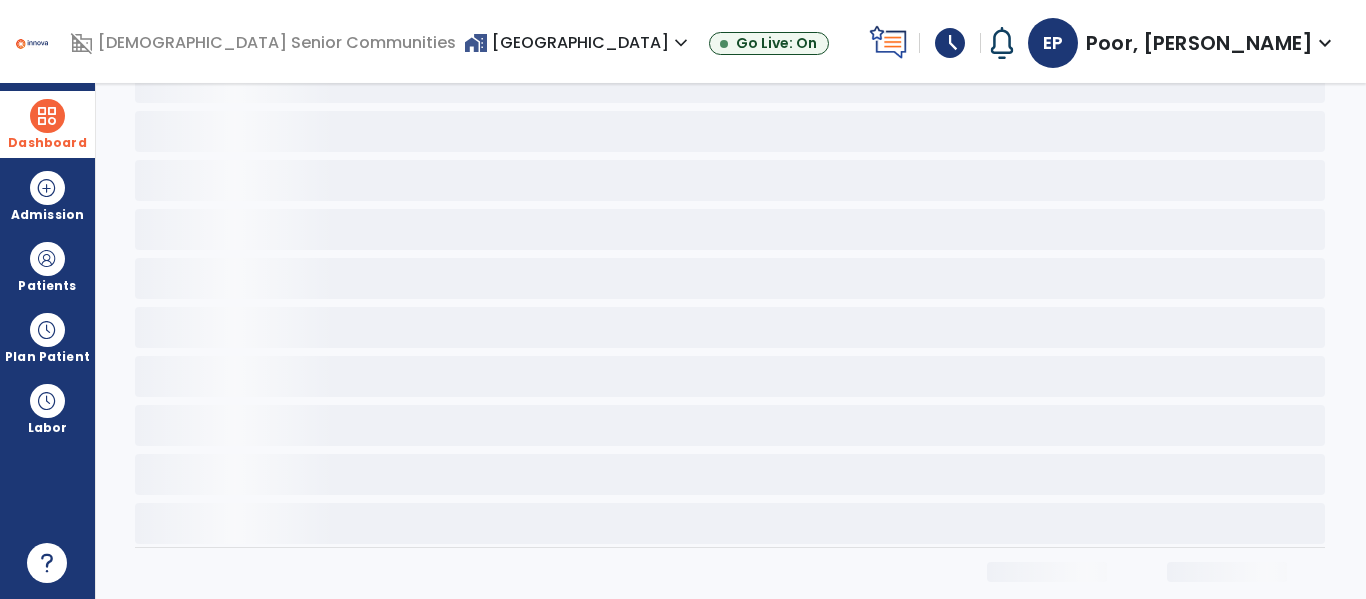 scroll, scrollTop: 0, scrollLeft: 0, axis: both 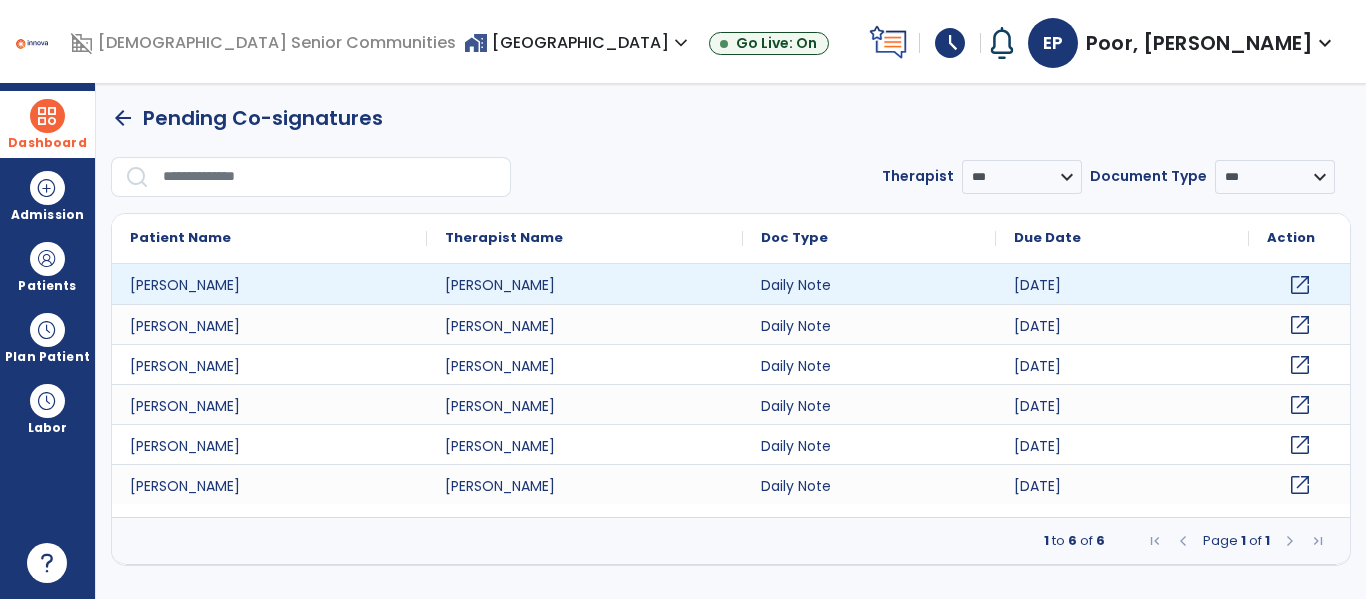 click on "open_in_new" 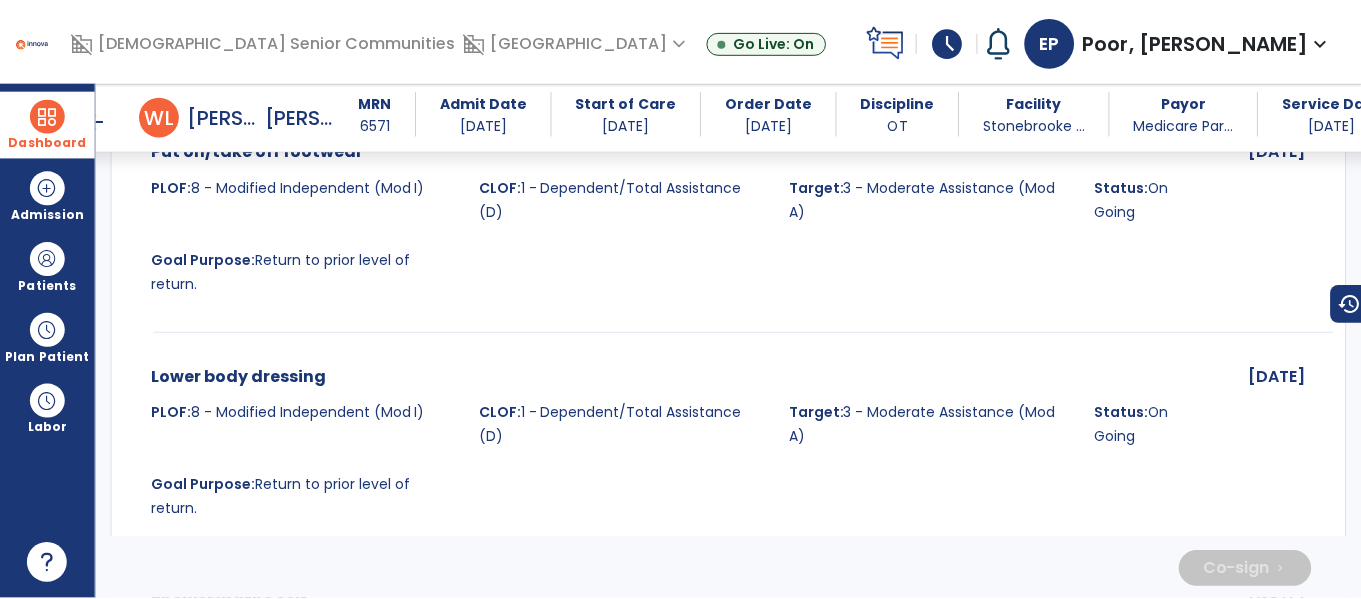 scroll, scrollTop: 5137, scrollLeft: 0, axis: vertical 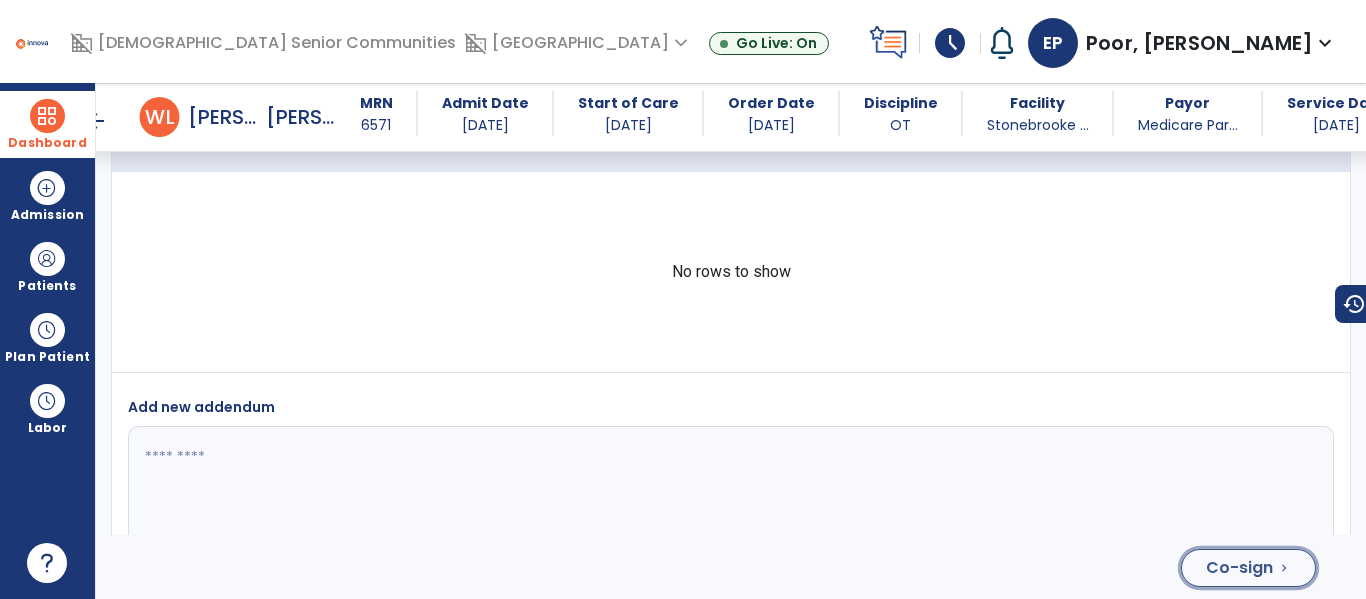 click on "Co-sign  chevron_right" 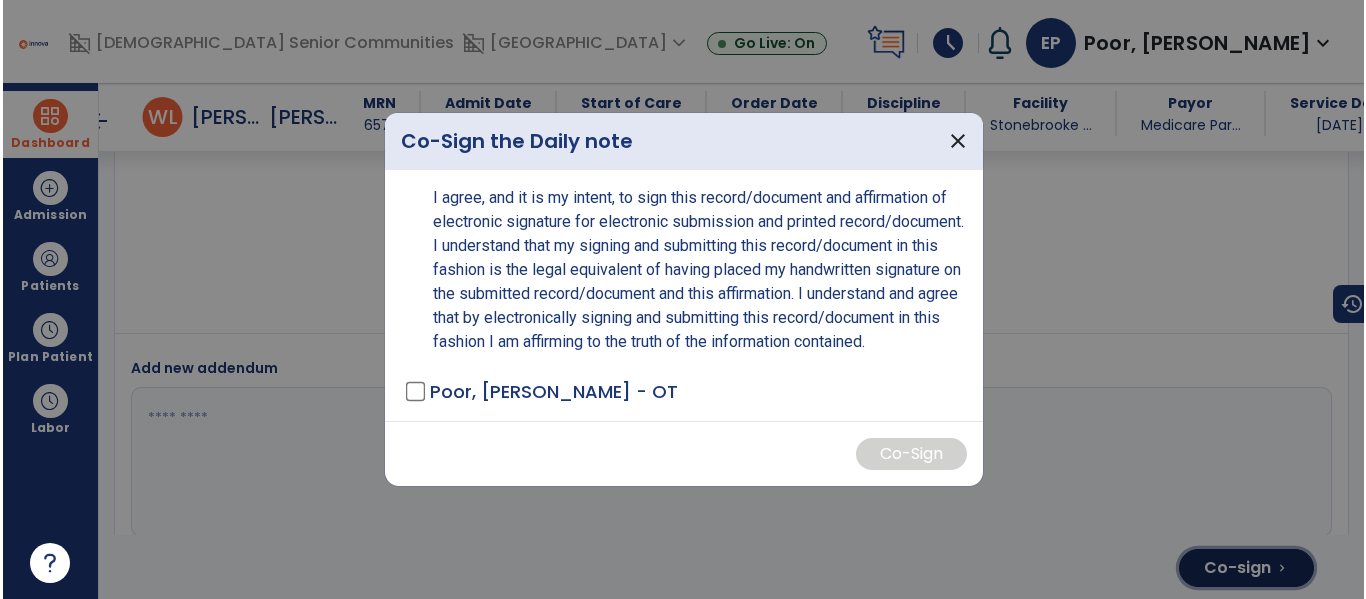 scroll, scrollTop: 5161, scrollLeft: 0, axis: vertical 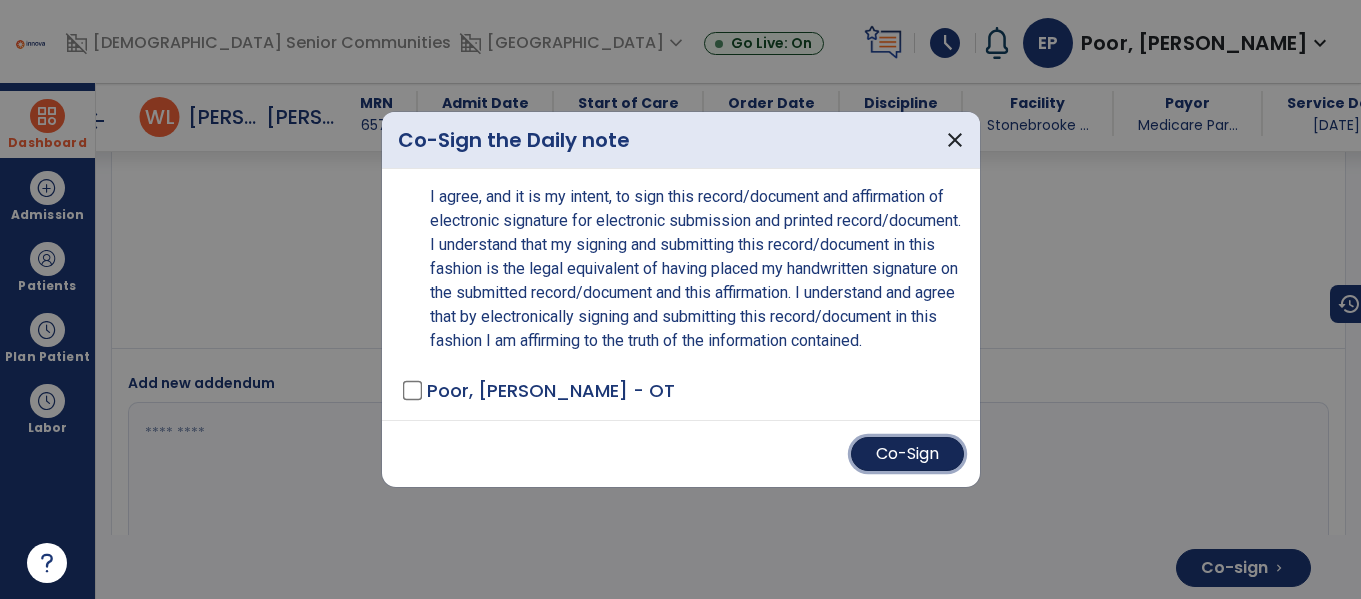 click on "Co-Sign" at bounding box center [907, 454] 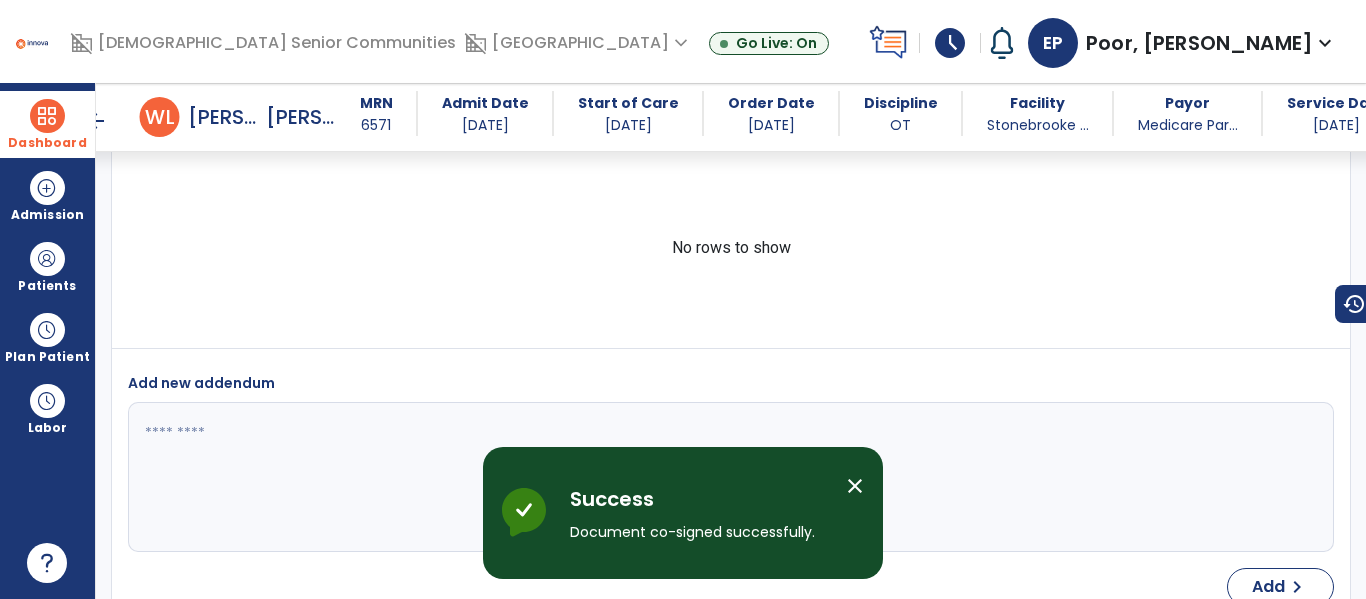 scroll, scrollTop: 5137, scrollLeft: 0, axis: vertical 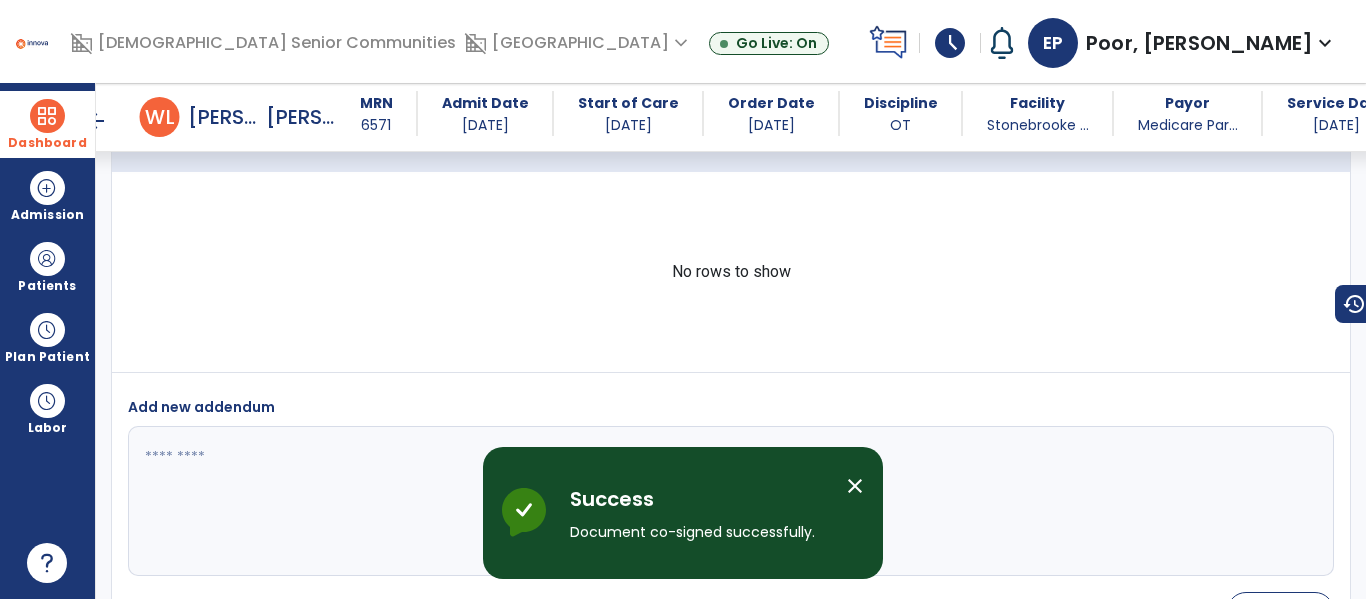 click on "close" at bounding box center [855, 486] 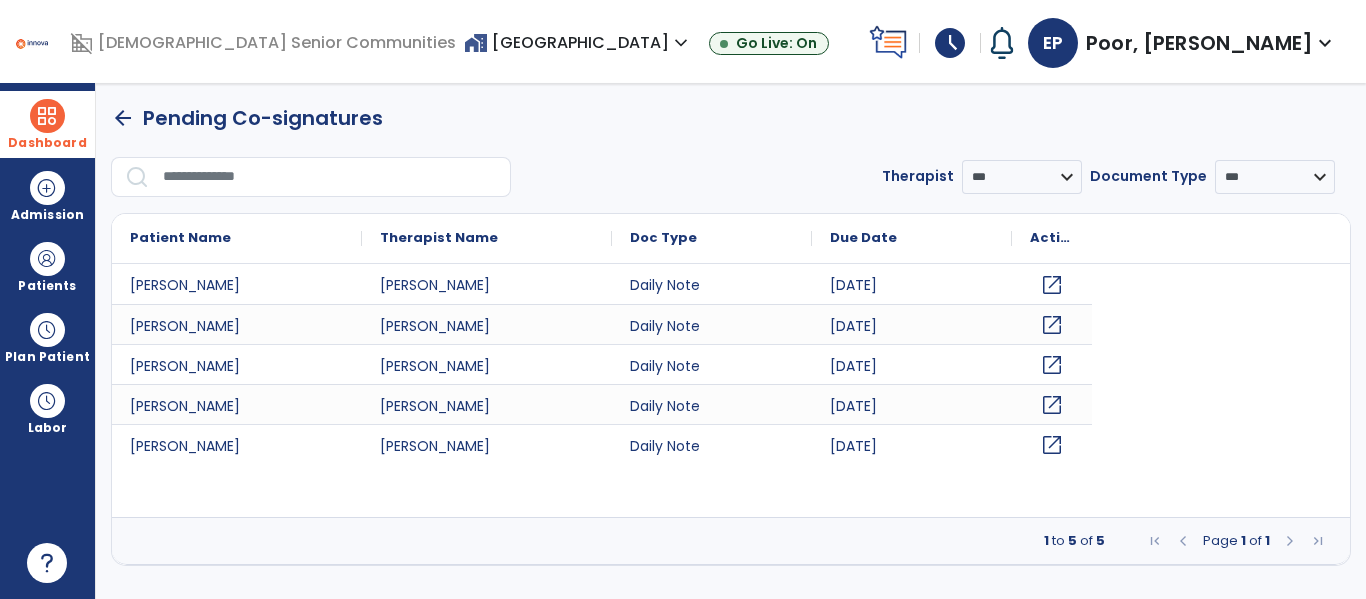 scroll, scrollTop: 0, scrollLeft: 0, axis: both 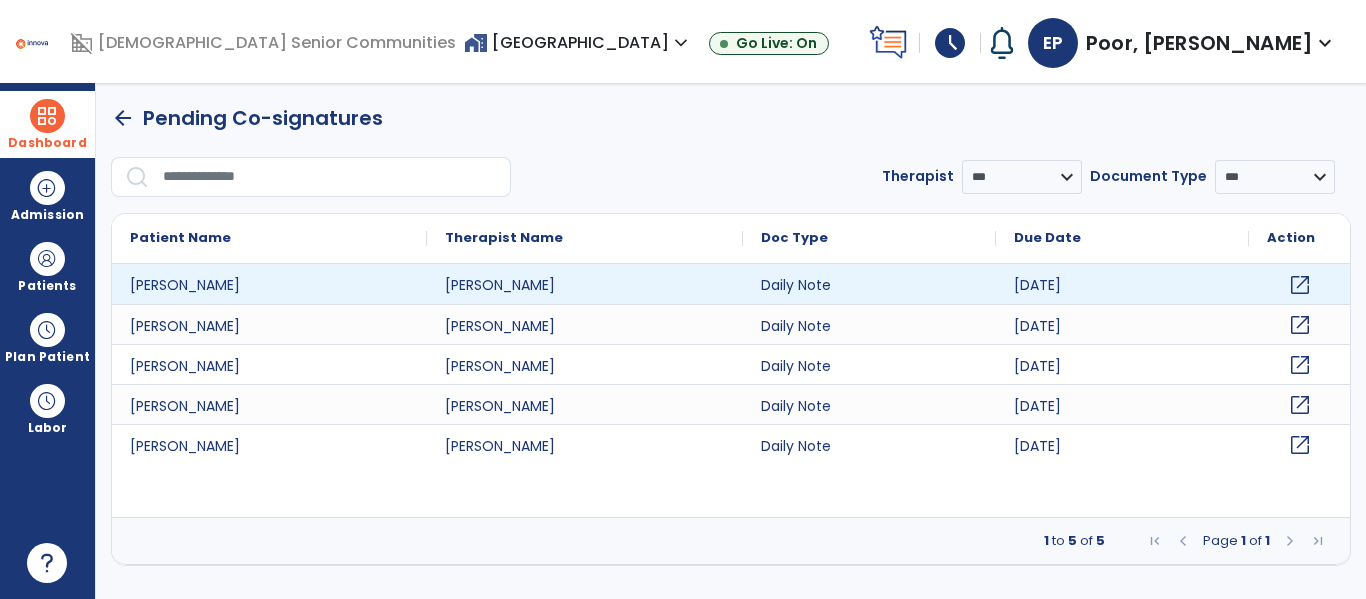 click on "open_in_new" 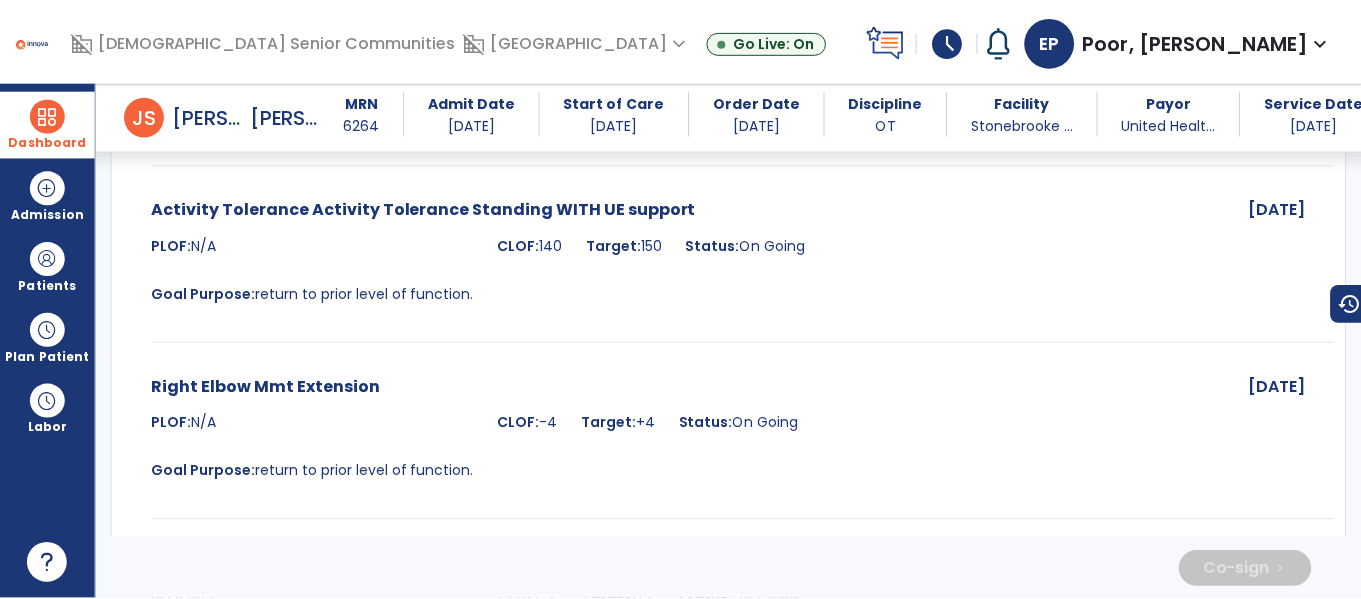 scroll, scrollTop: 4921, scrollLeft: 0, axis: vertical 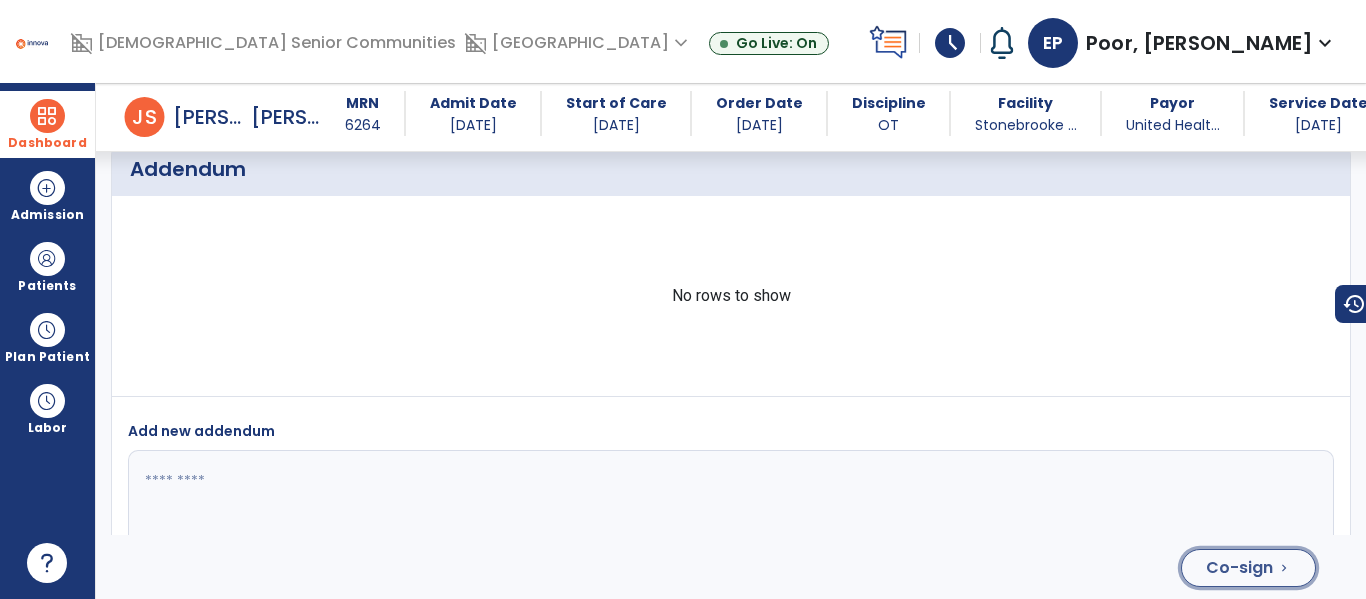 click on "Co-sign" 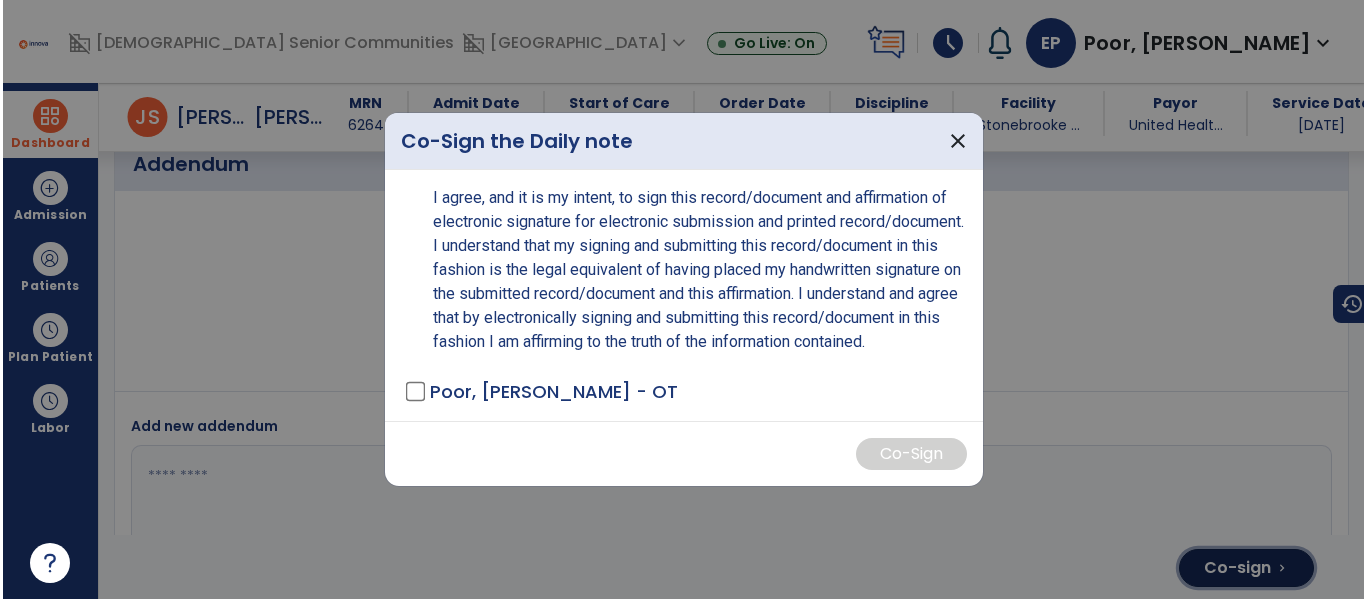 scroll, scrollTop: 4921, scrollLeft: 0, axis: vertical 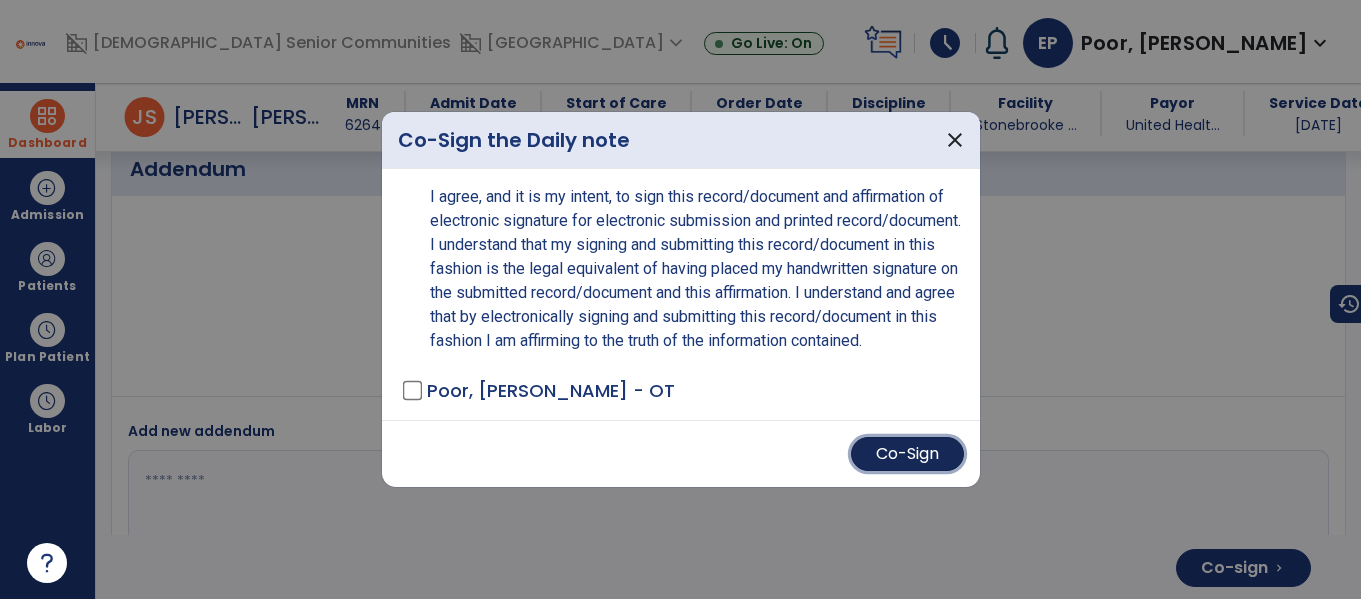 click on "Co-Sign" at bounding box center [907, 454] 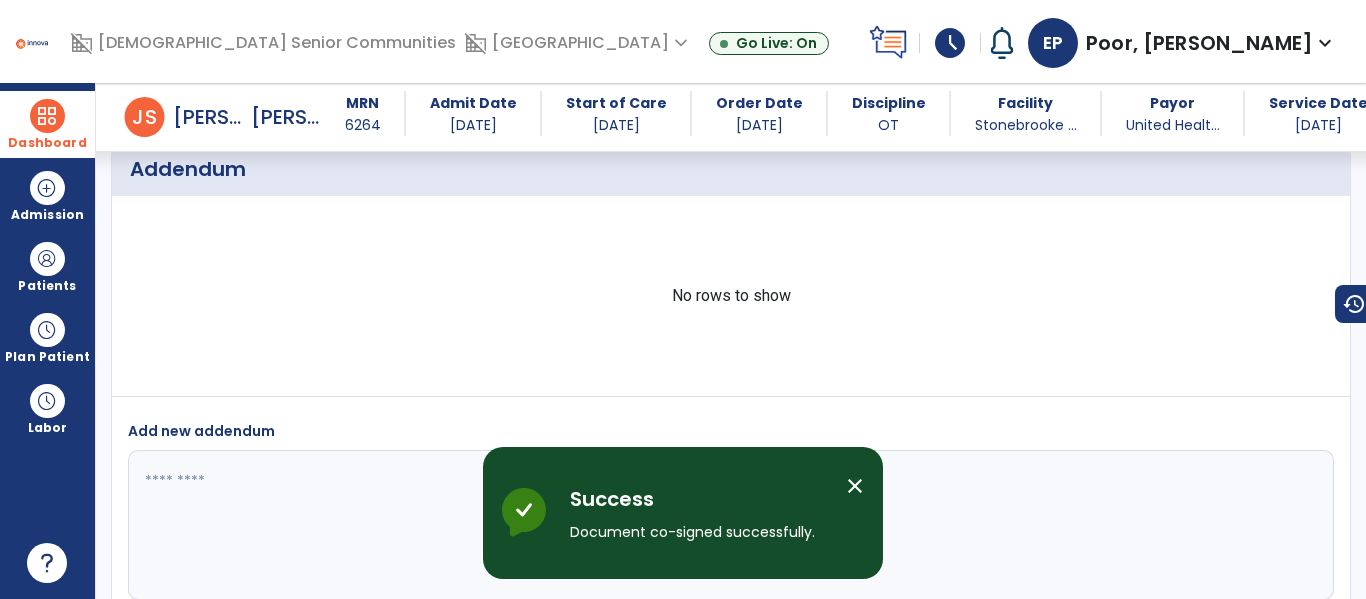 click on "close" at bounding box center [855, 486] 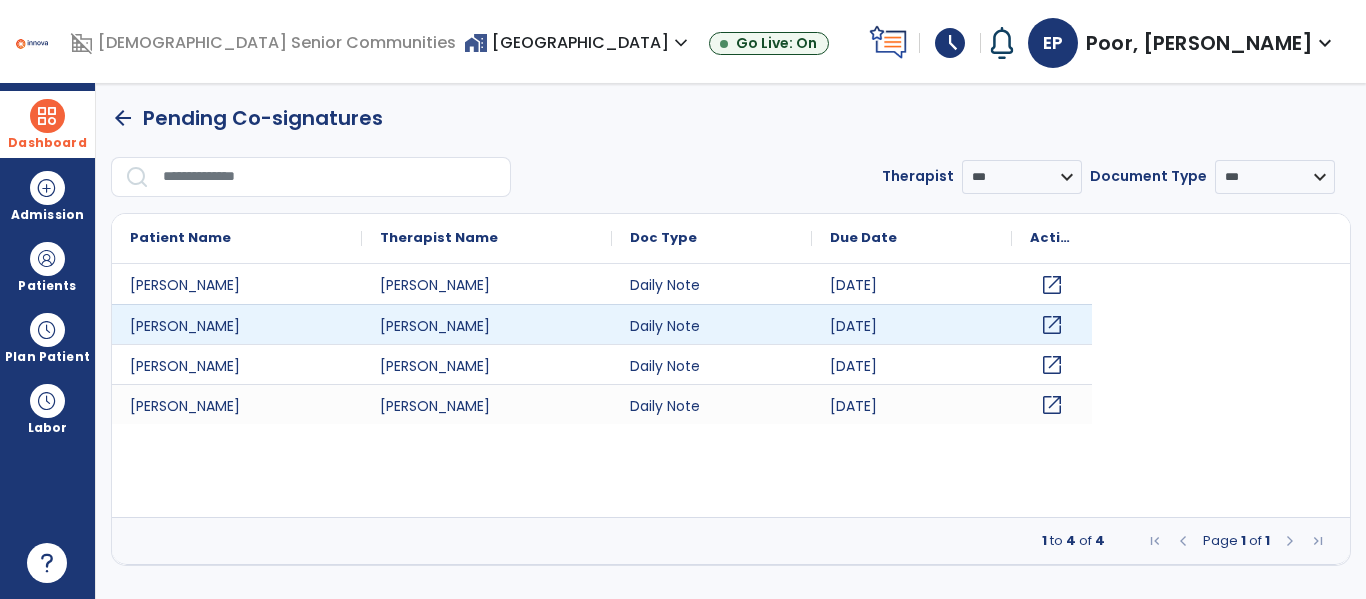 scroll, scrollTop: 0, scrollLeft: 0, axis: both 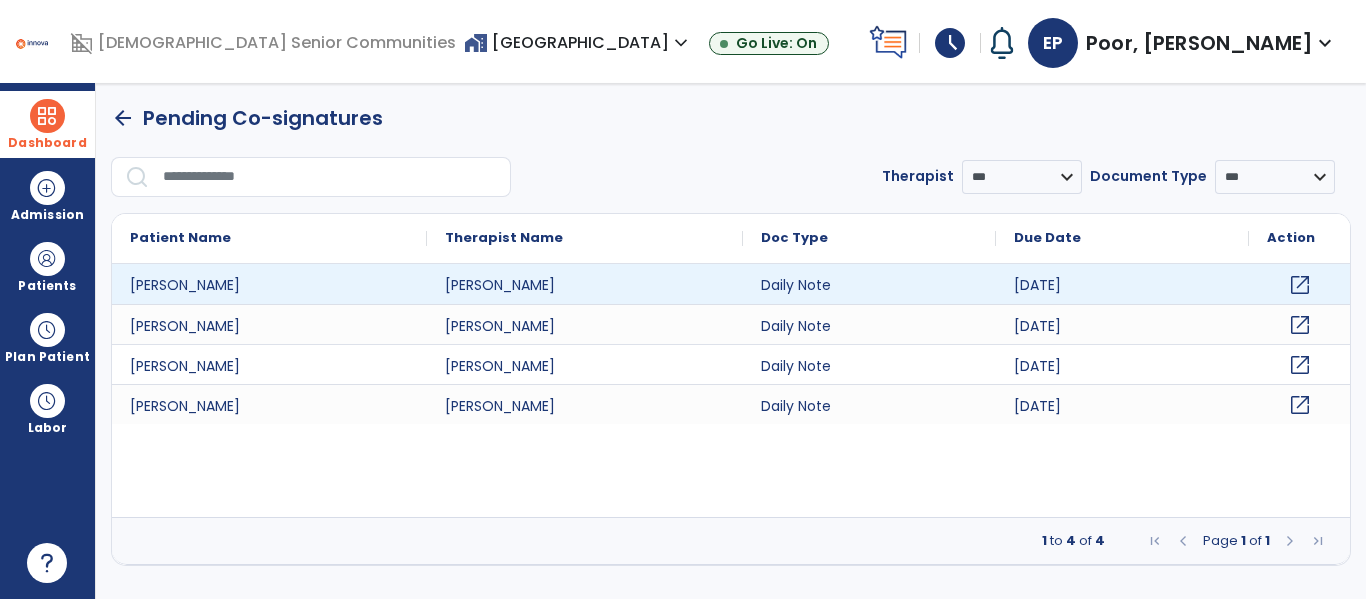 click on "open_in_new" 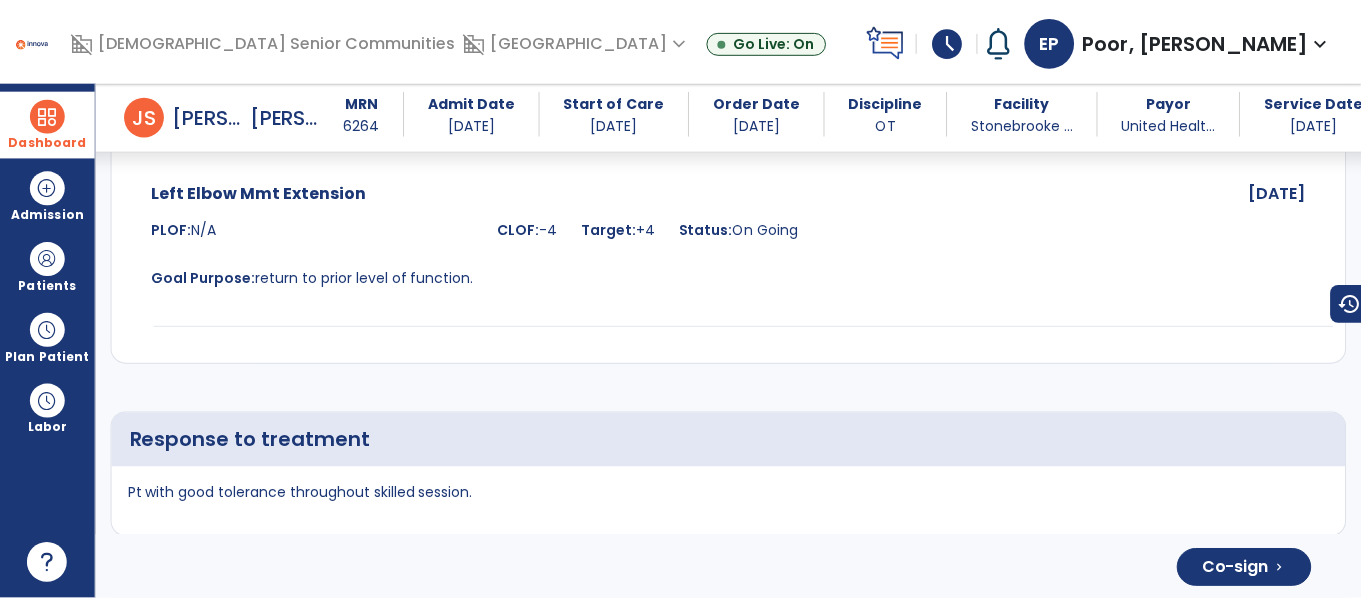 scroll, scrollTop: 4969, scrollLeft: 0, axis: vertical 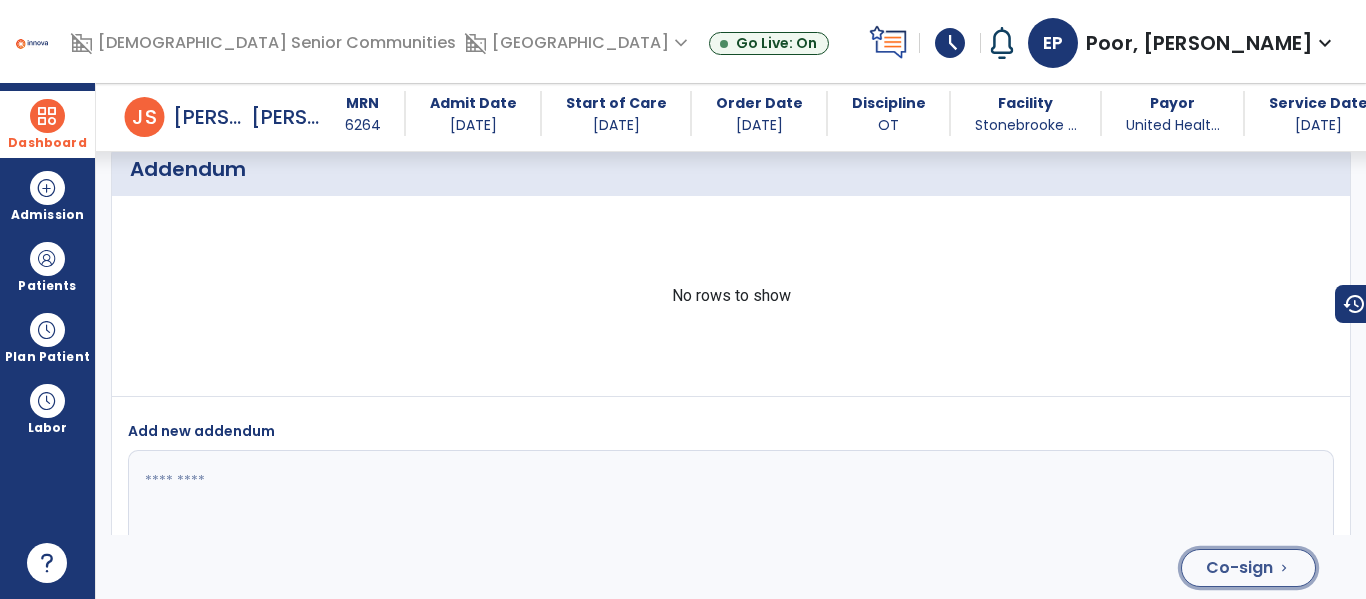 click on "Co-sign" 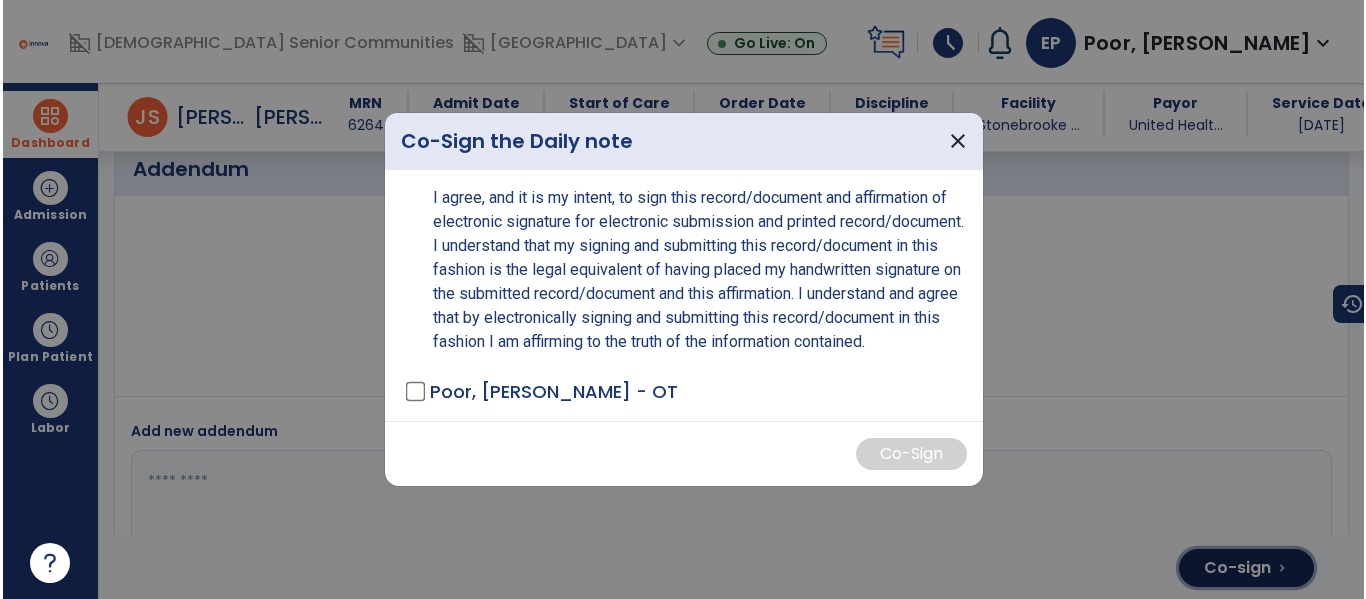 scroll, scrollTop: 4969, scrollLeft: 0, axis: vertical 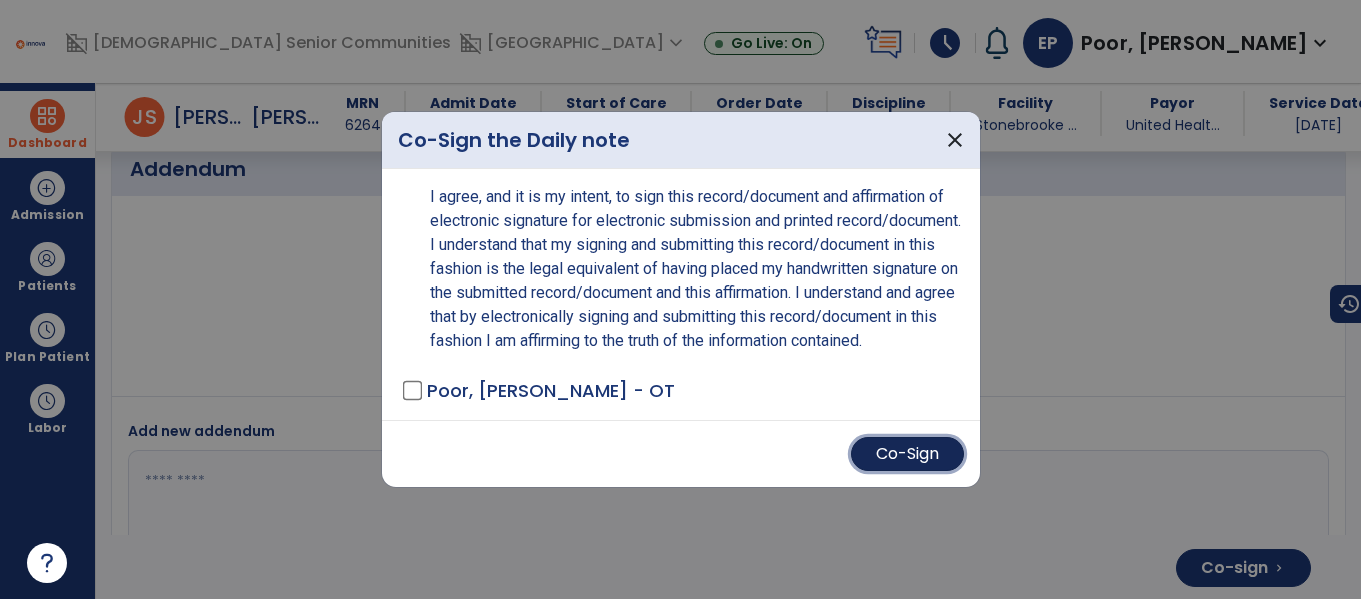 click on "Co-Sign" at bounding box center (907, 454) 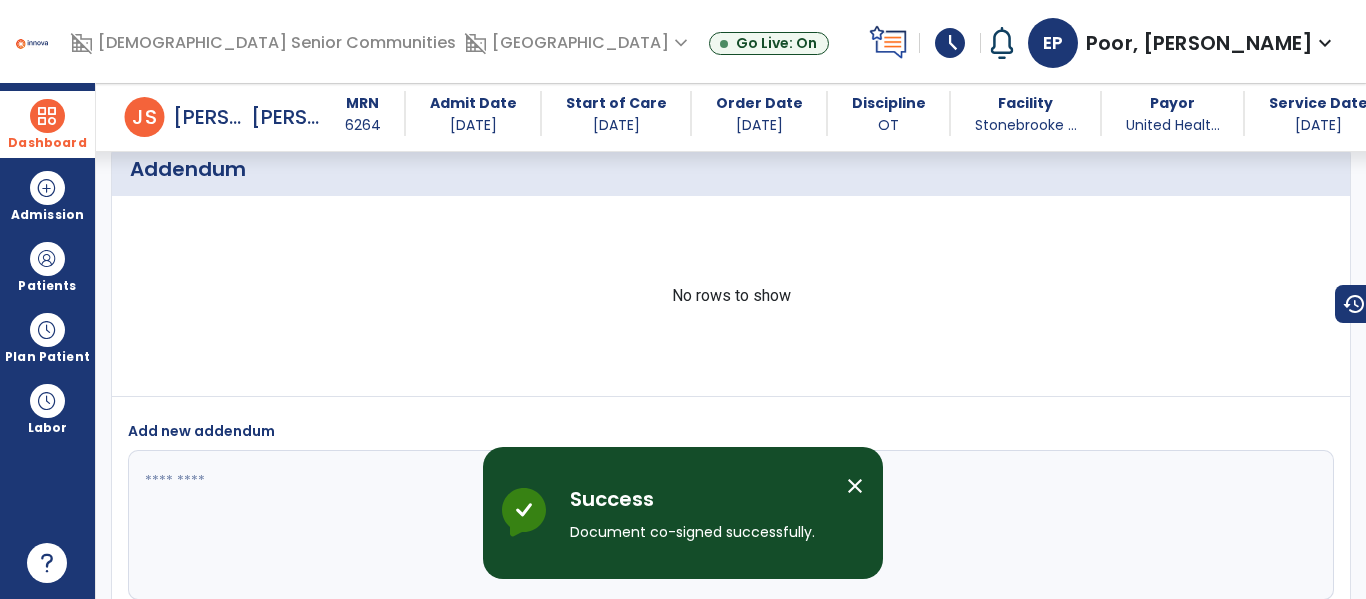 click on "close" at bounding box center (855, 486) 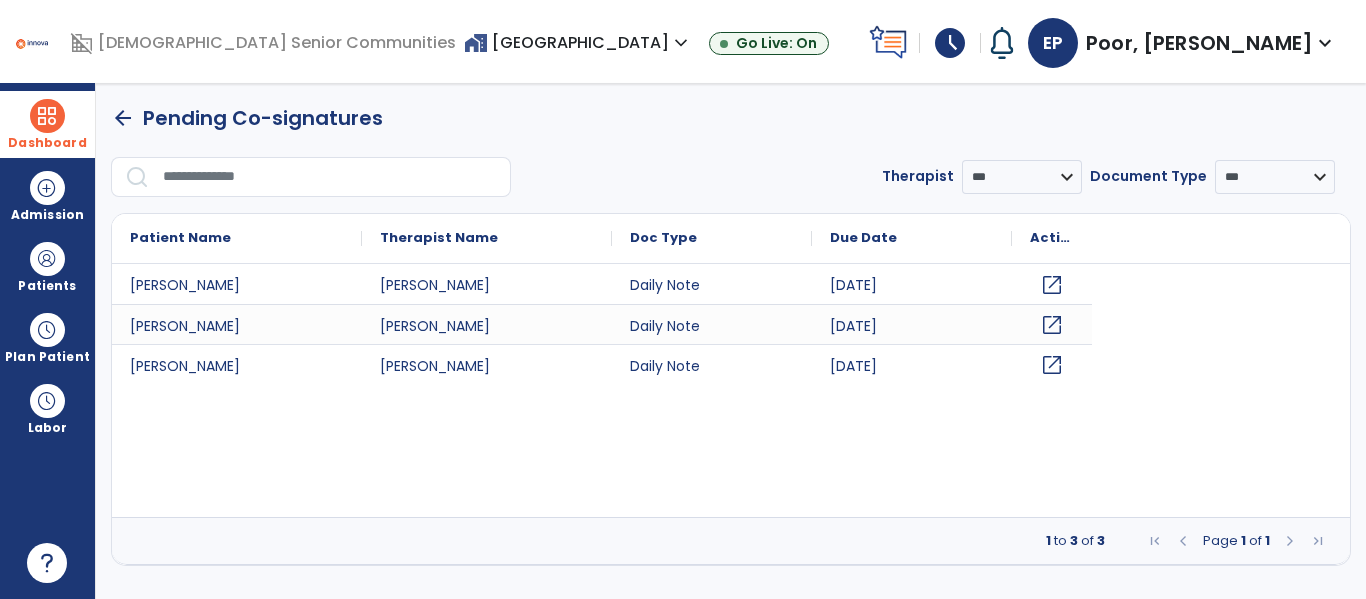 scroll, scrollTop: 0, scrollLeft: 0, axis: both 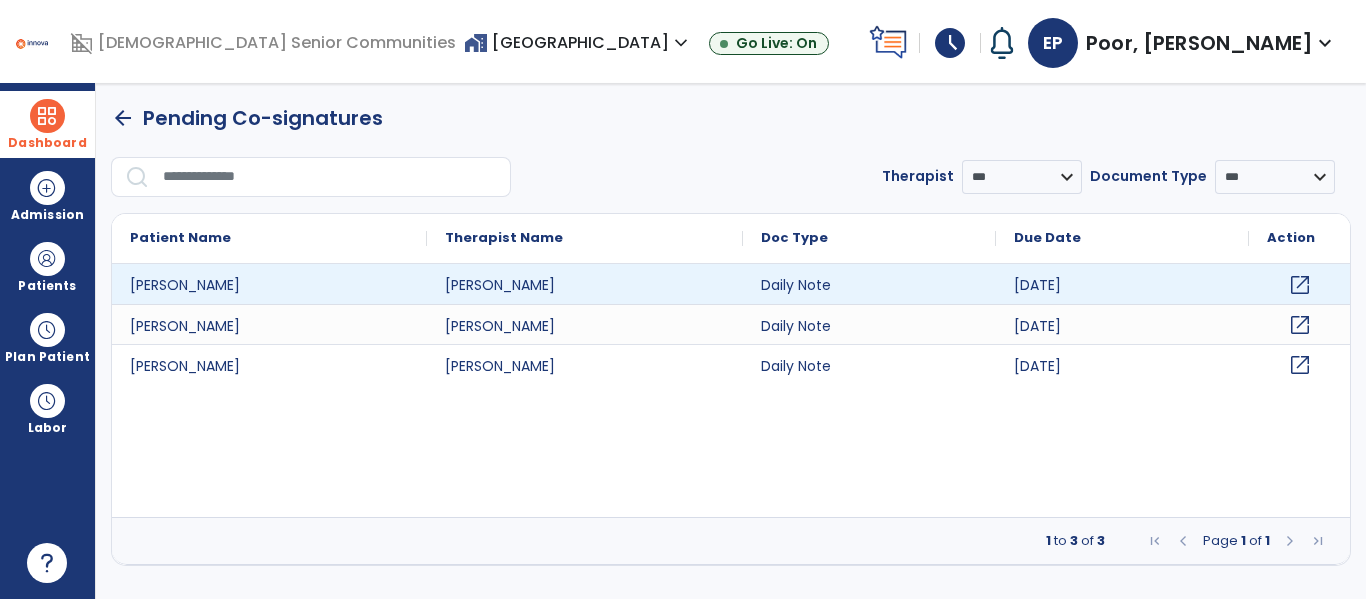 click on "open_in_new" 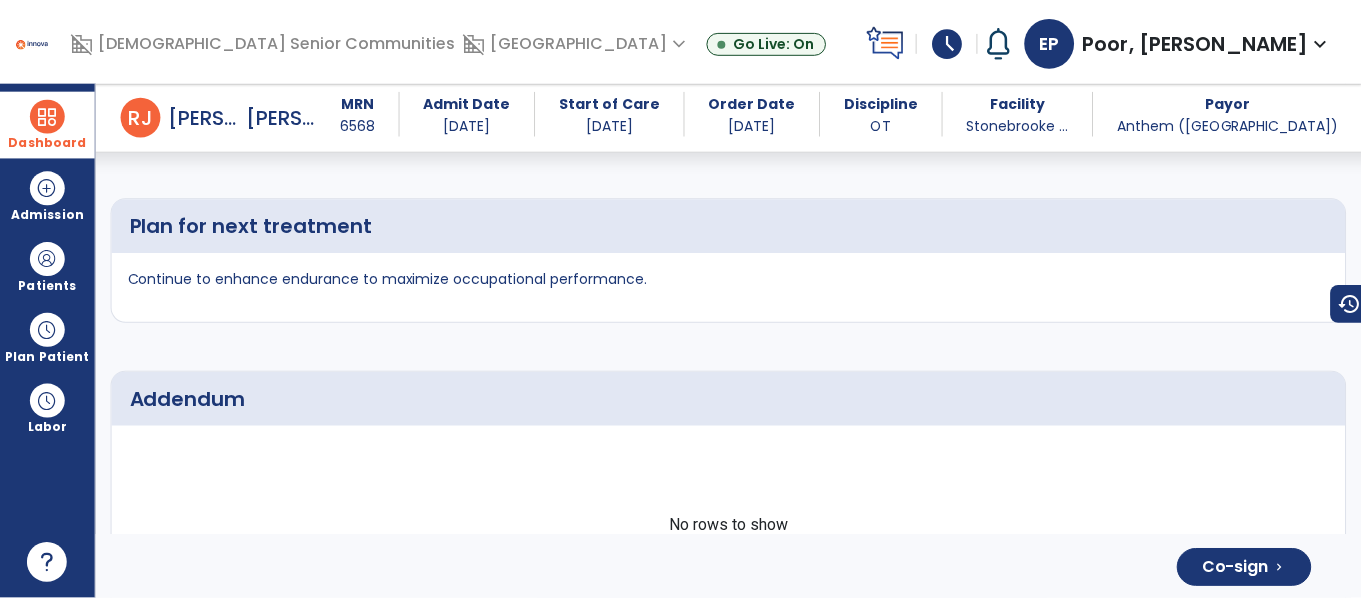 scroll, scrollTop: 5278, scrollLeft: 0, axis: vertical 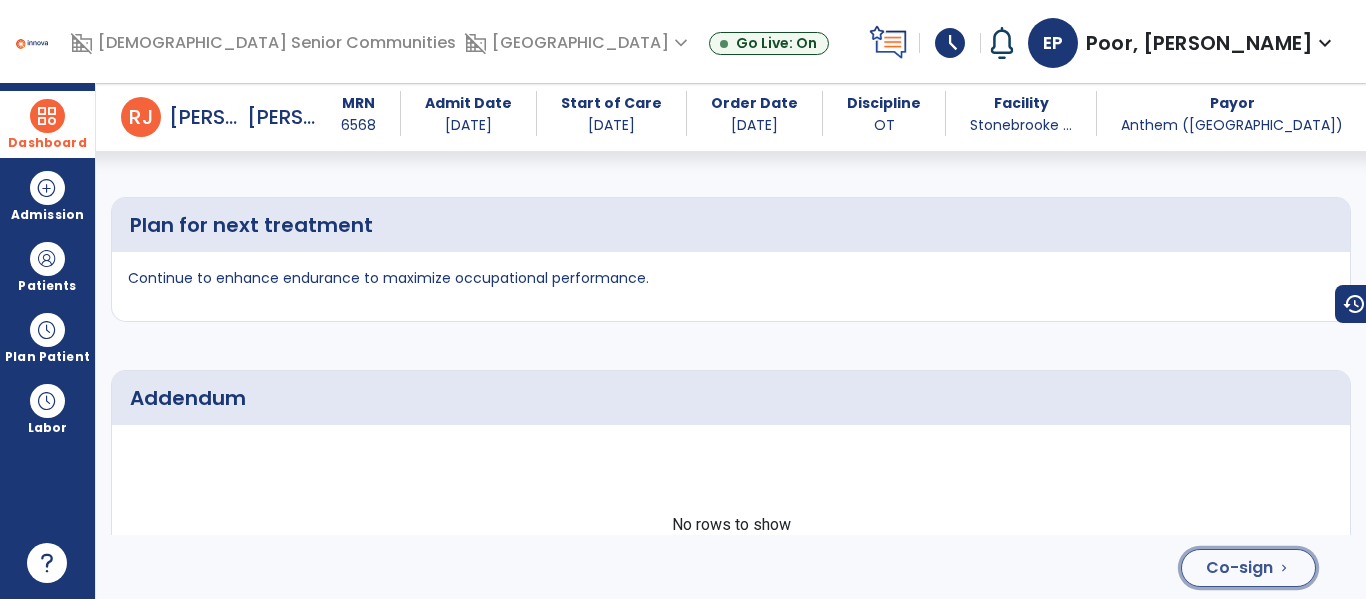 click on "Co-sign" 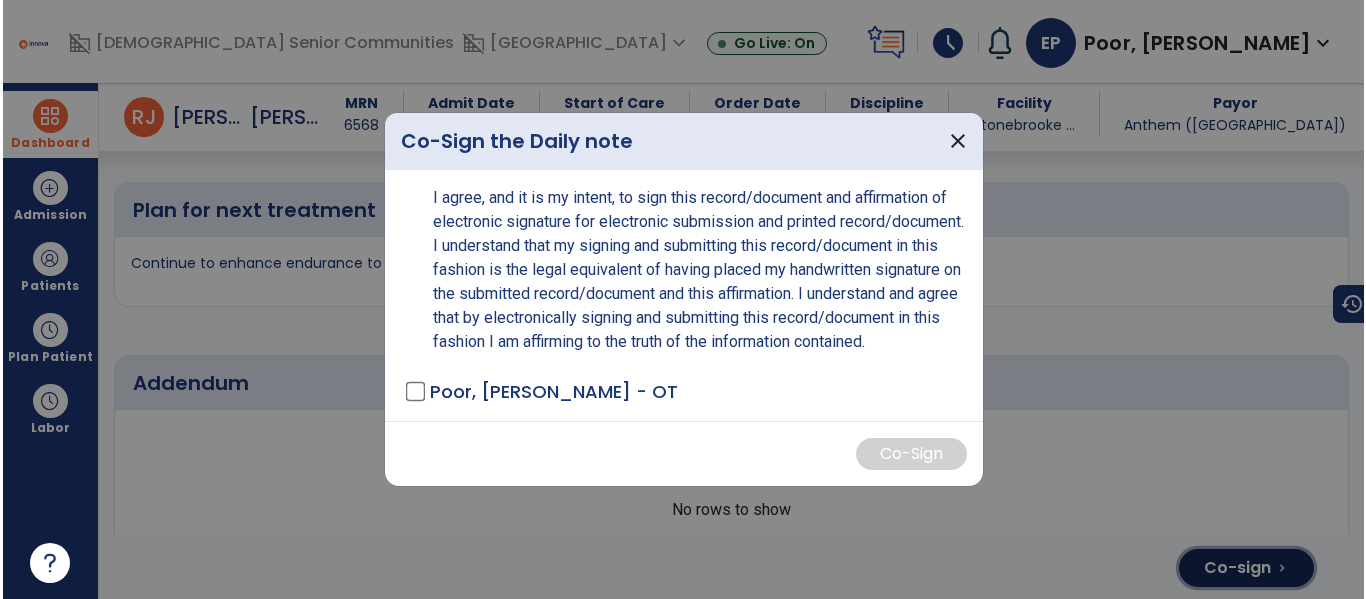 scroll, scrollTop: 5518, scrollLeft: 0, axis: vertical 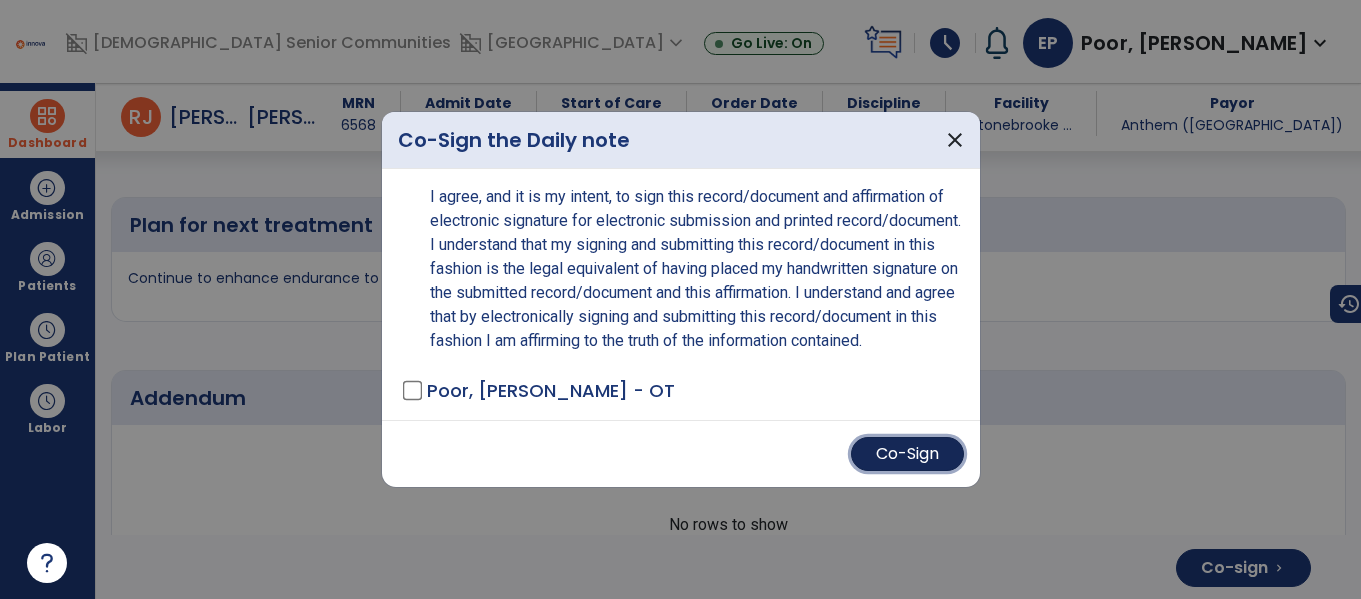 click on "Co-Sign" at bounding box center [907, 454] 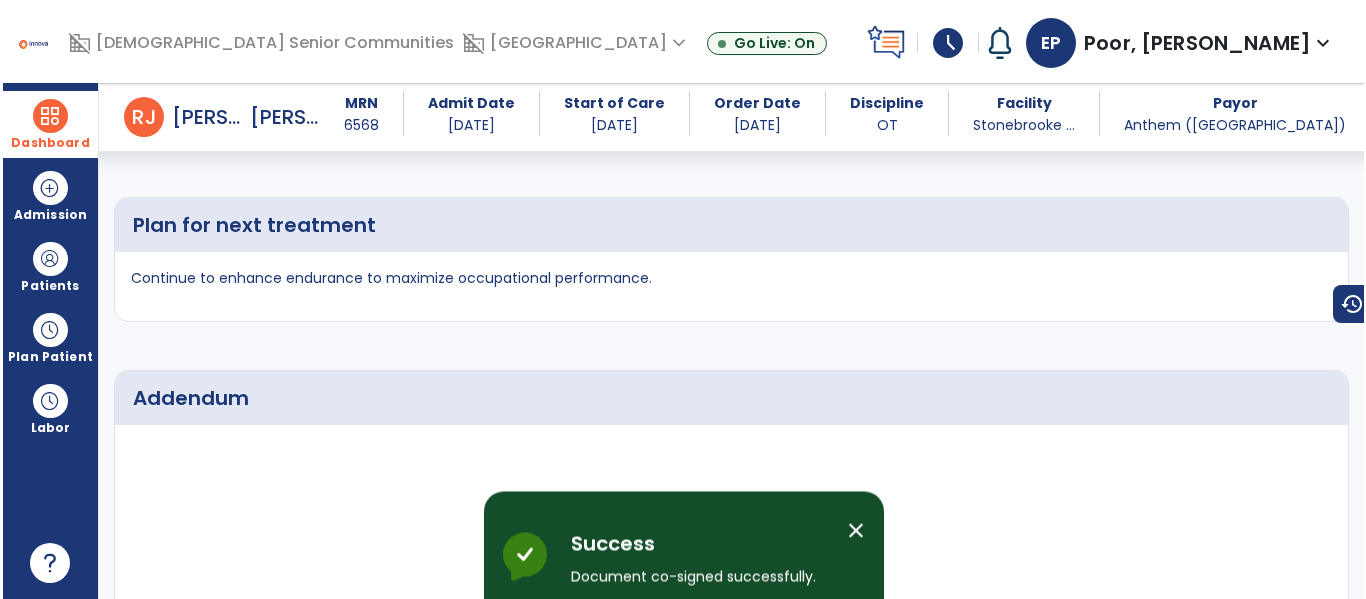 scroll, scrollTop: 5278, scrollLeft: 0, axis: vertical 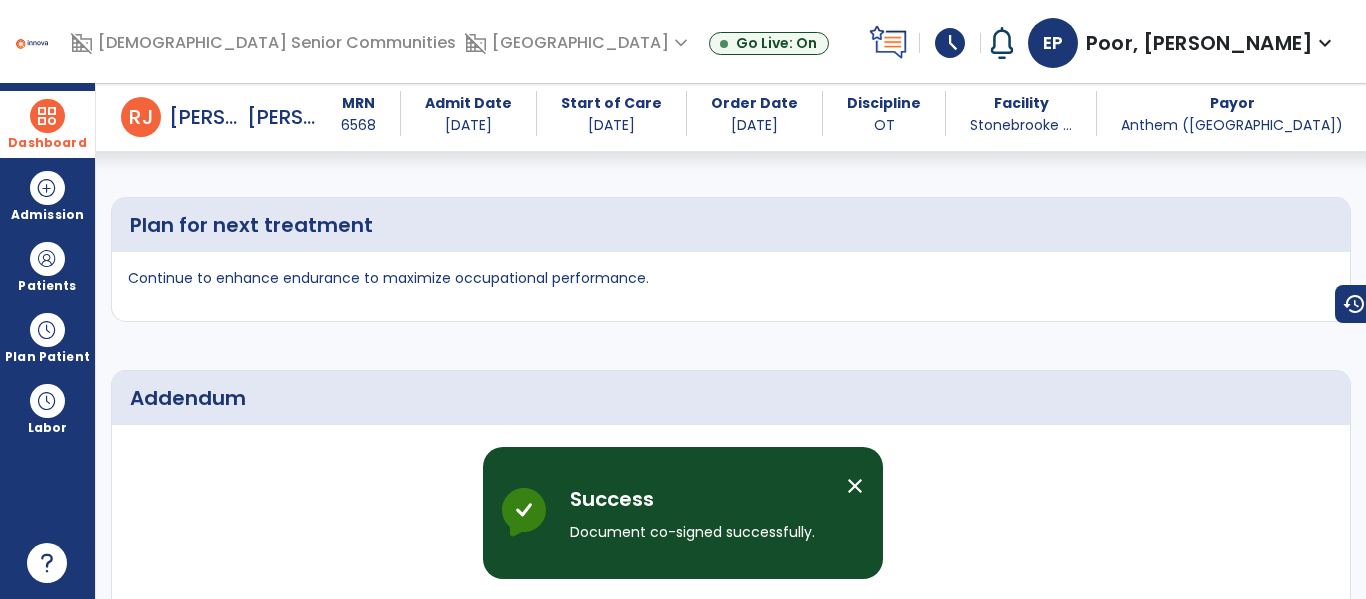 click on "close" at bounding box center [855, 486] 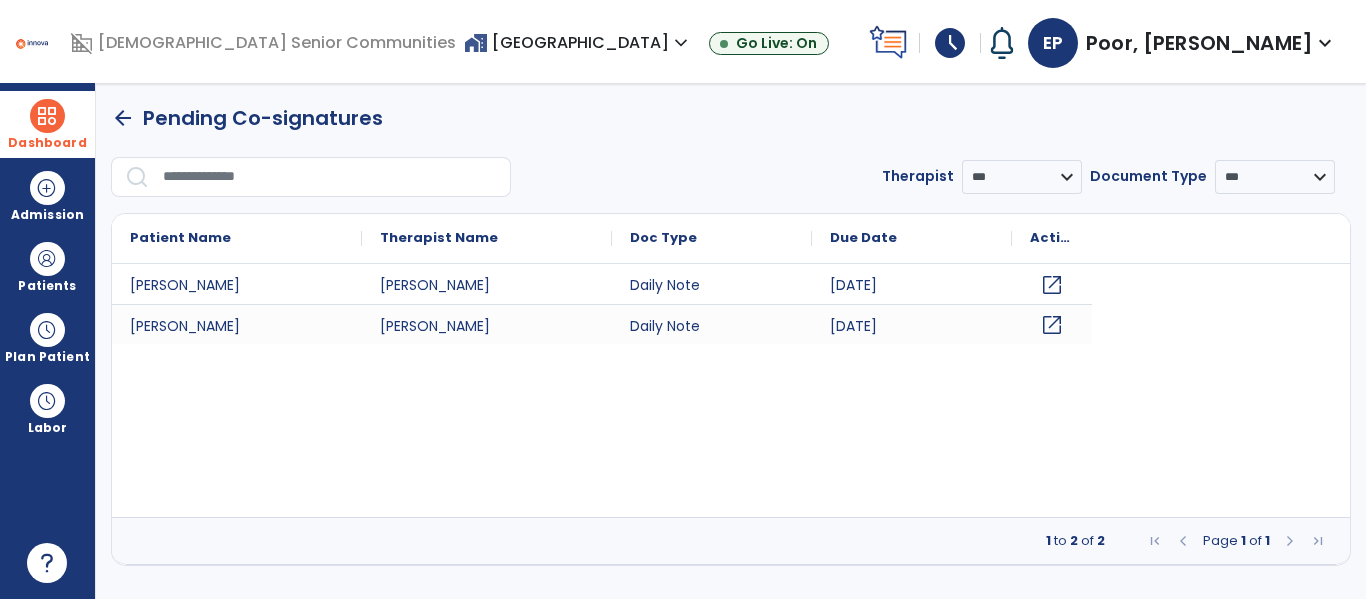 scroll, scrollTop: 0, scrollLeft: 0, axis: both 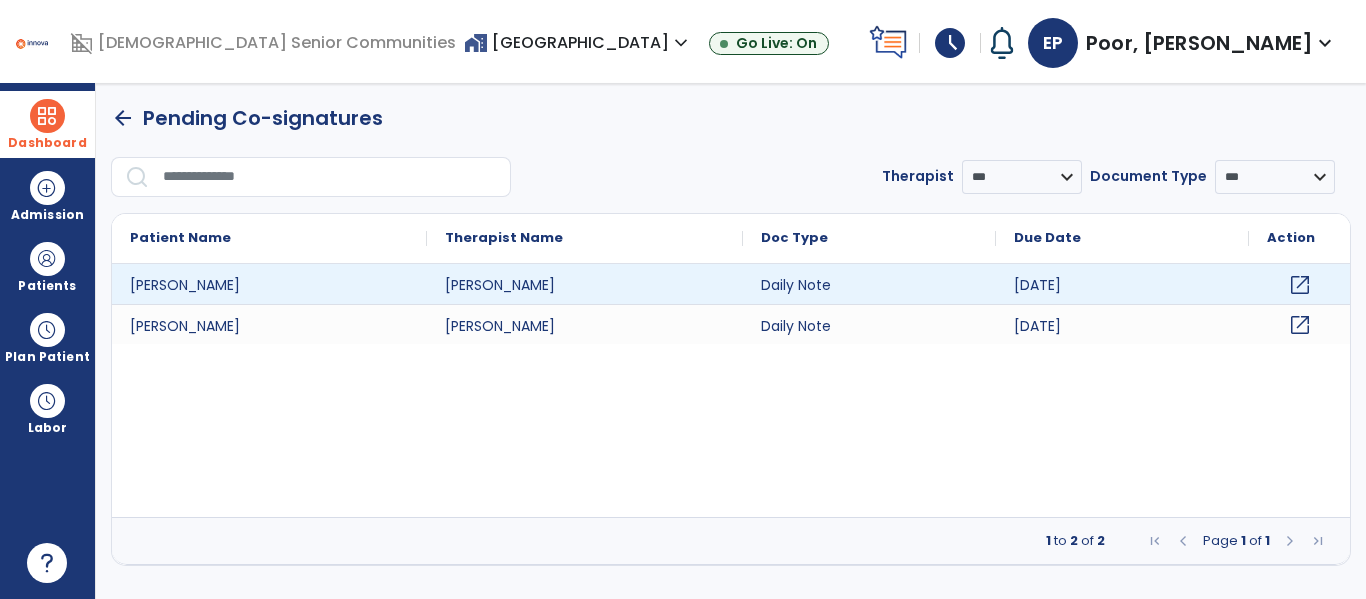 click on "open_in_new" 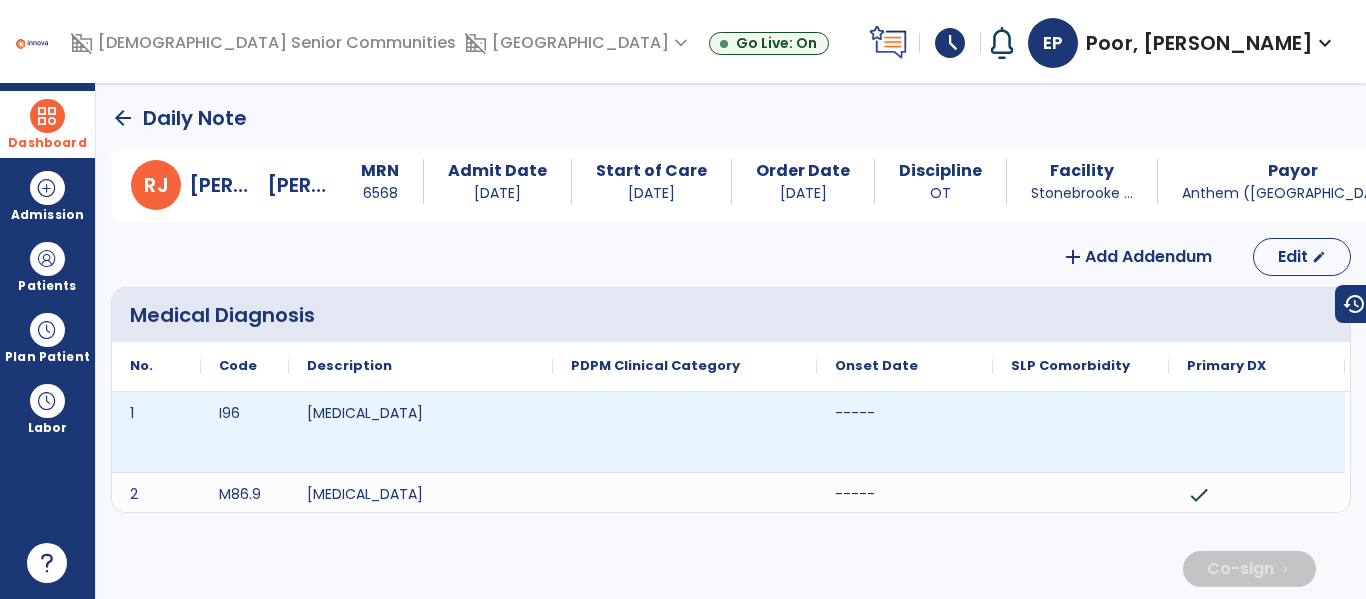 click at bounding box center [685, 432] 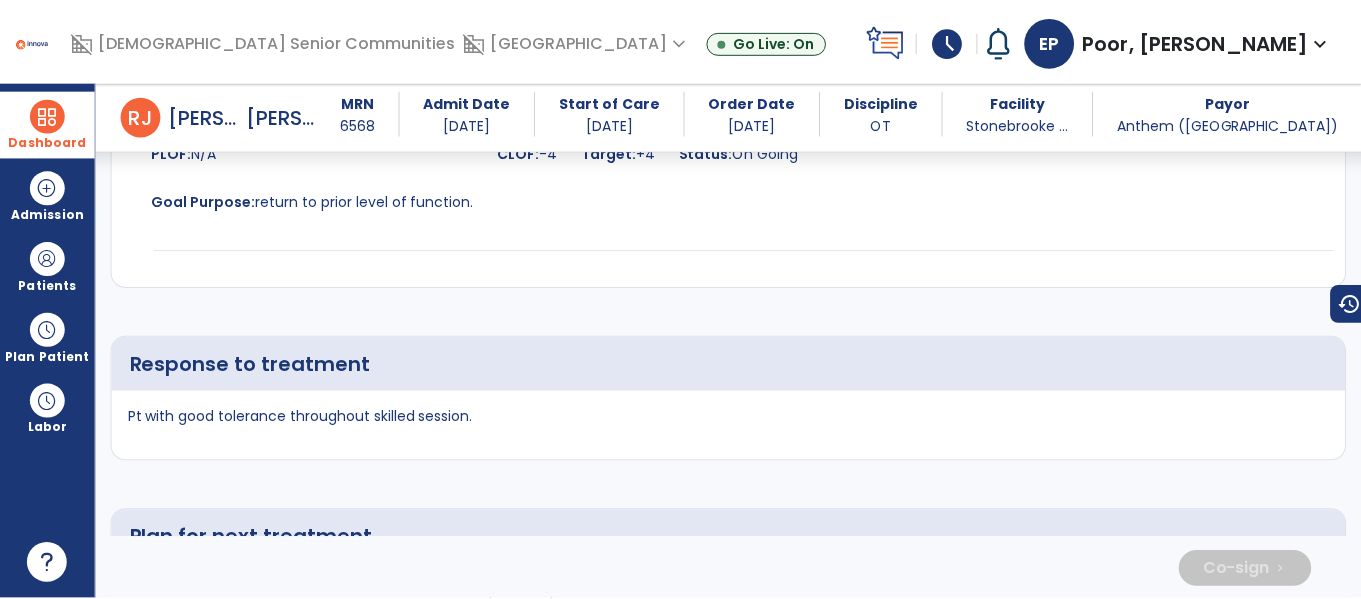 scroll, scrollTop: 5327, scrollLeft: 0, axis: vertical 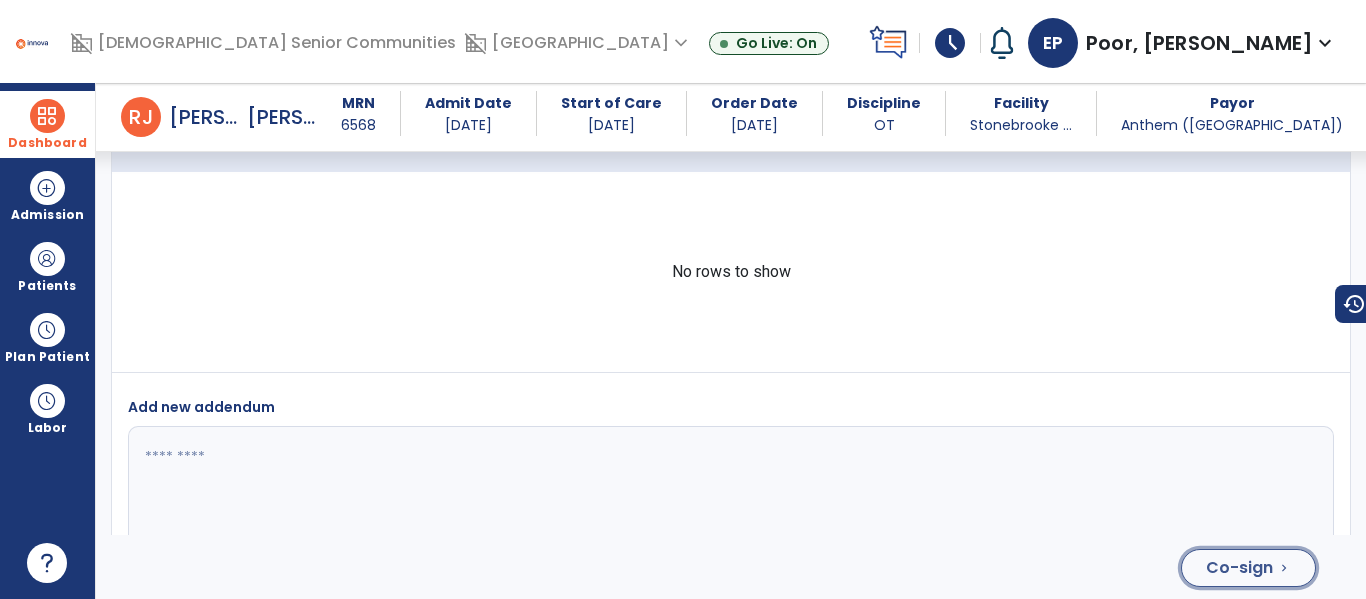 click on "Co-sign" 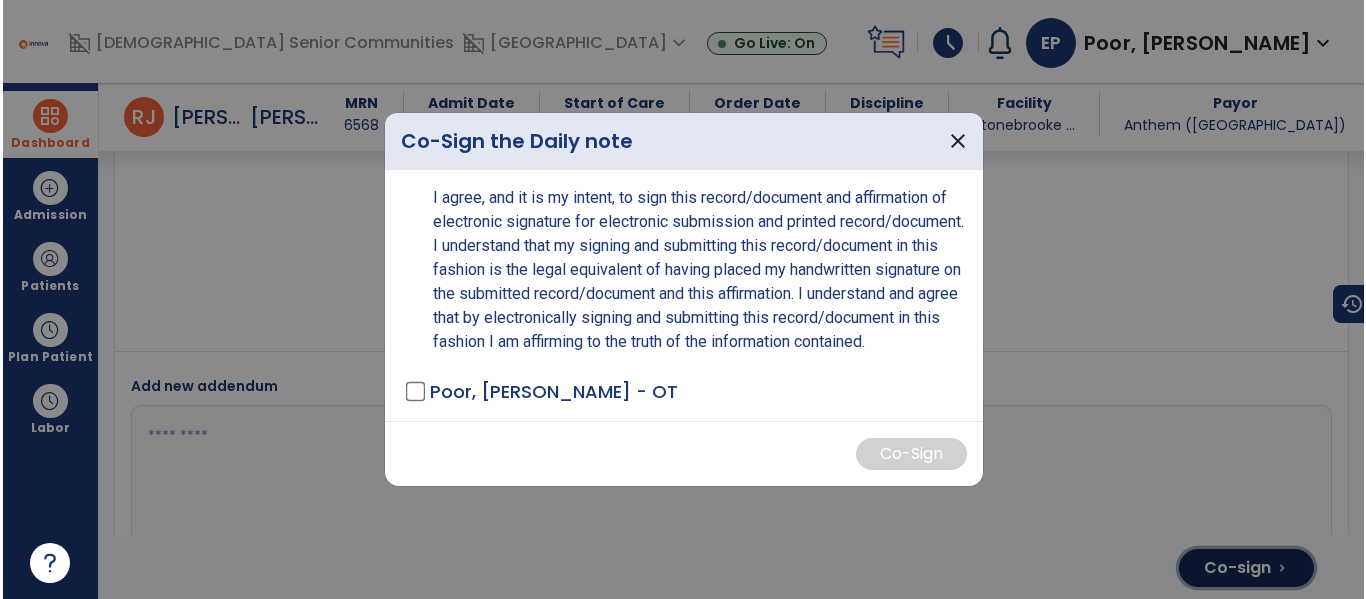 scroll, scrollTop: 5588, scrollLeft: 0, axis: vertical 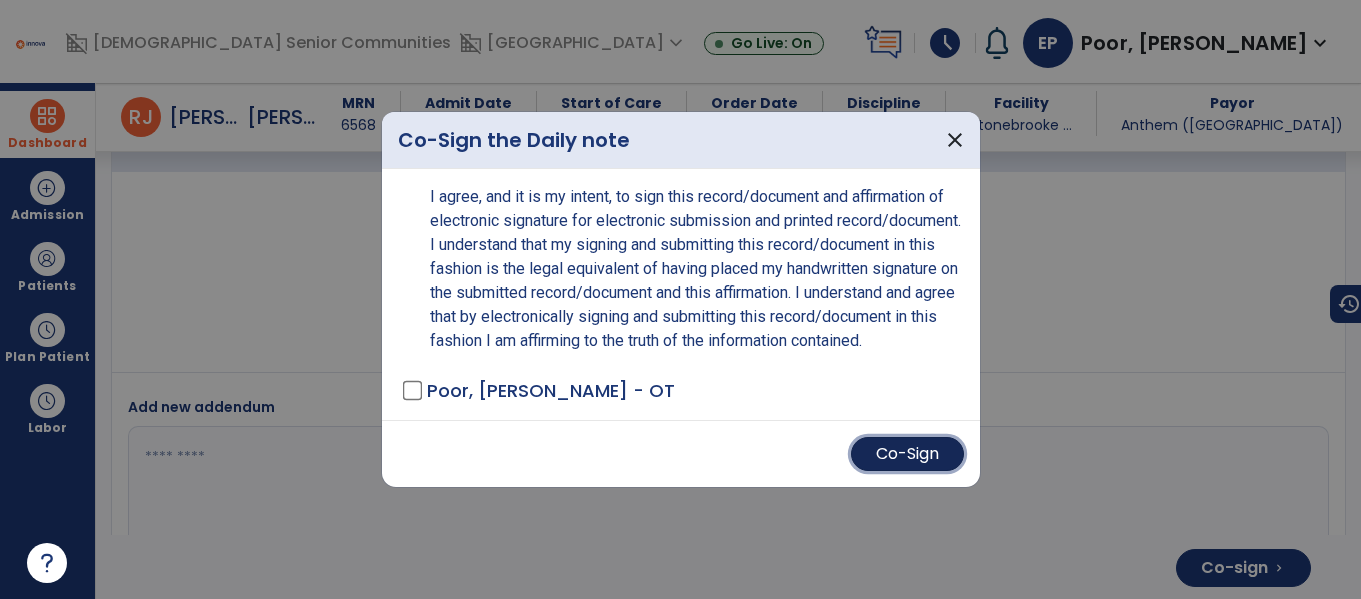 click on "Co-Sign" at bounding box center [907, 454] 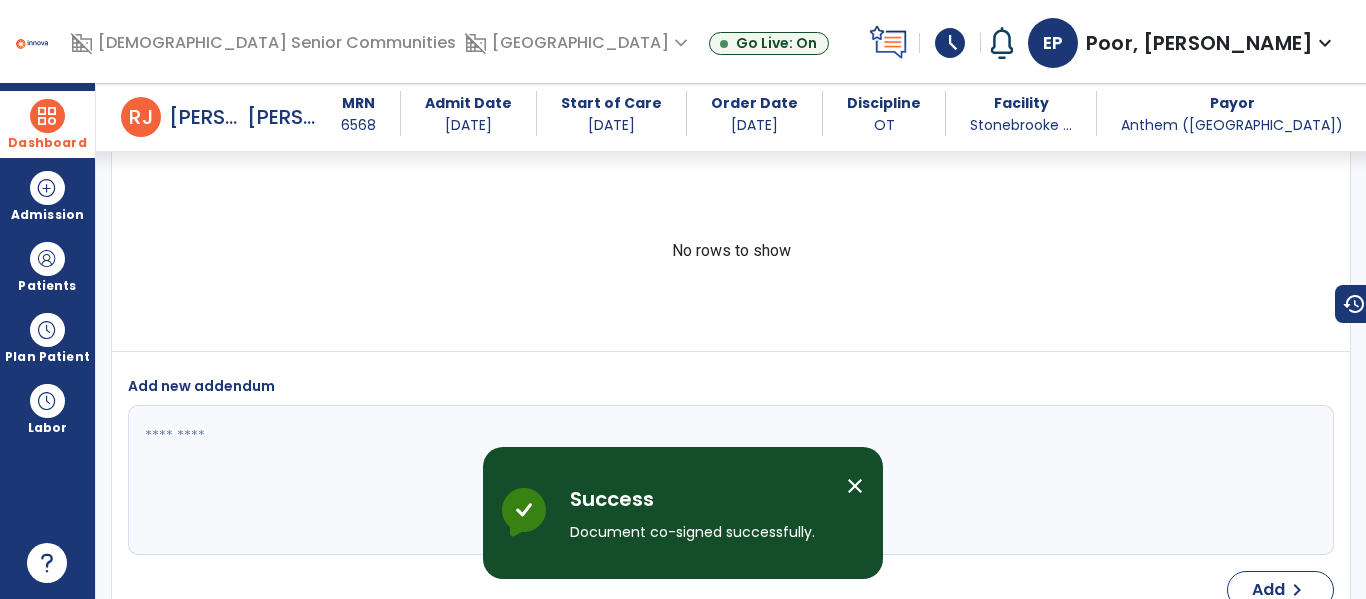 scroll, scrollTop: 5327, scrollLeft: 0, axis: vertical 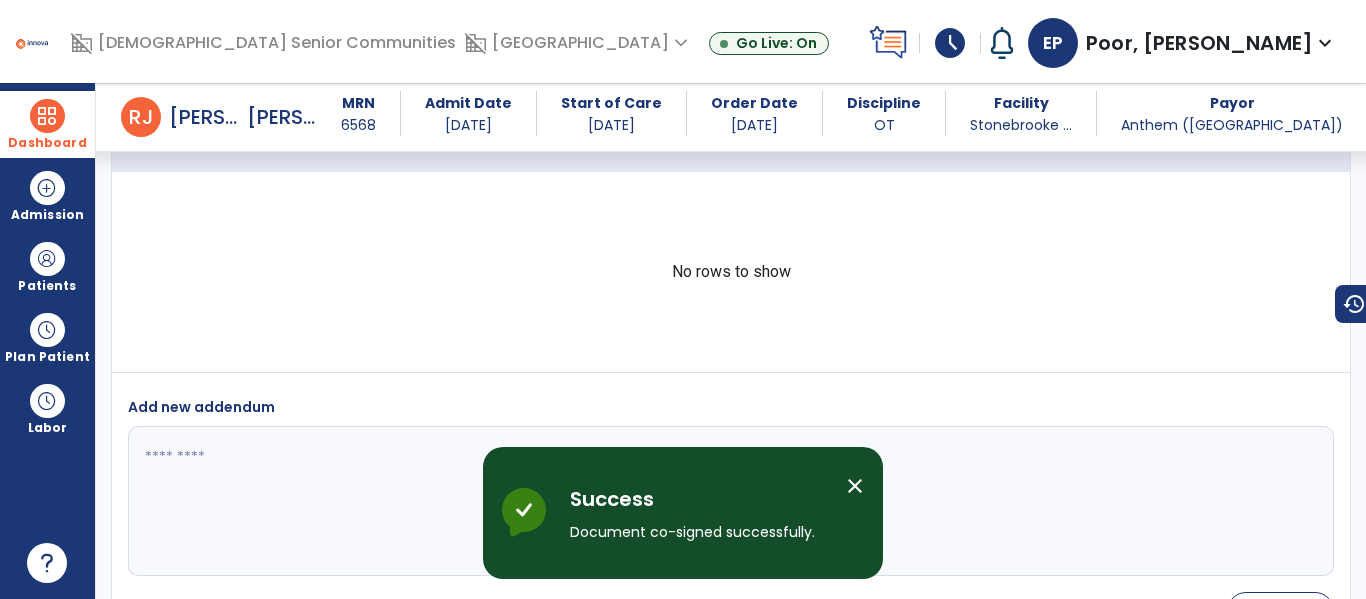 click on "close" at bounding box center (855, 486) 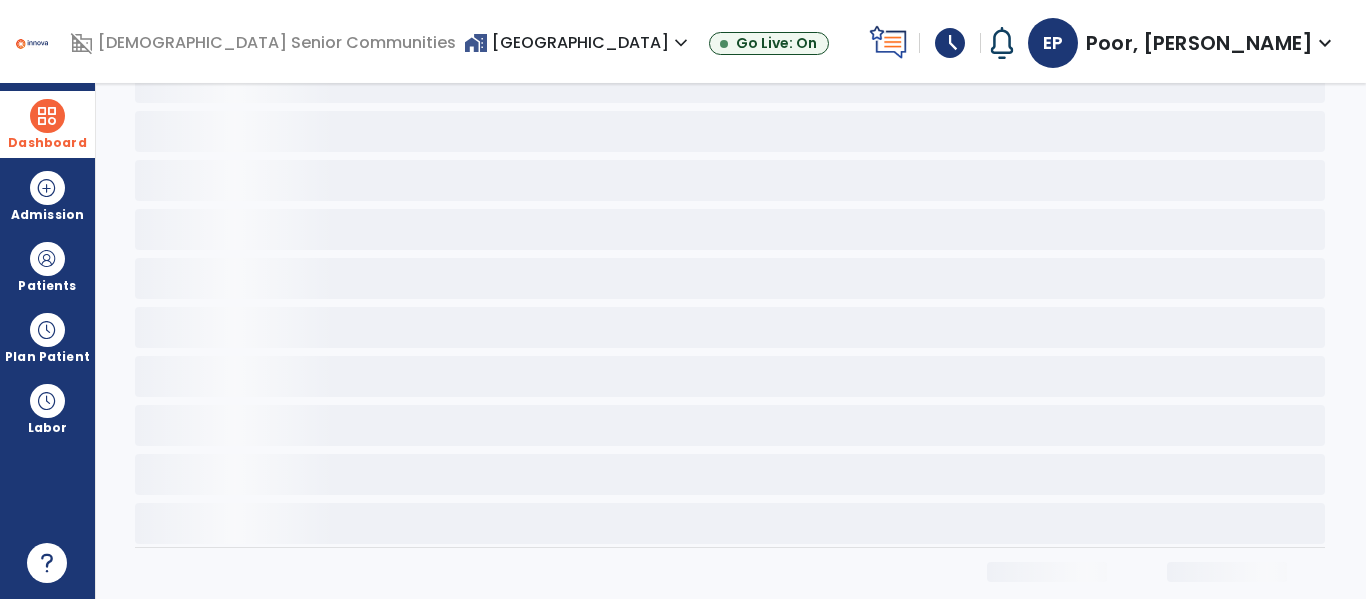 scroll, scrollTop: 0, scrollLeft: 0, axis: both 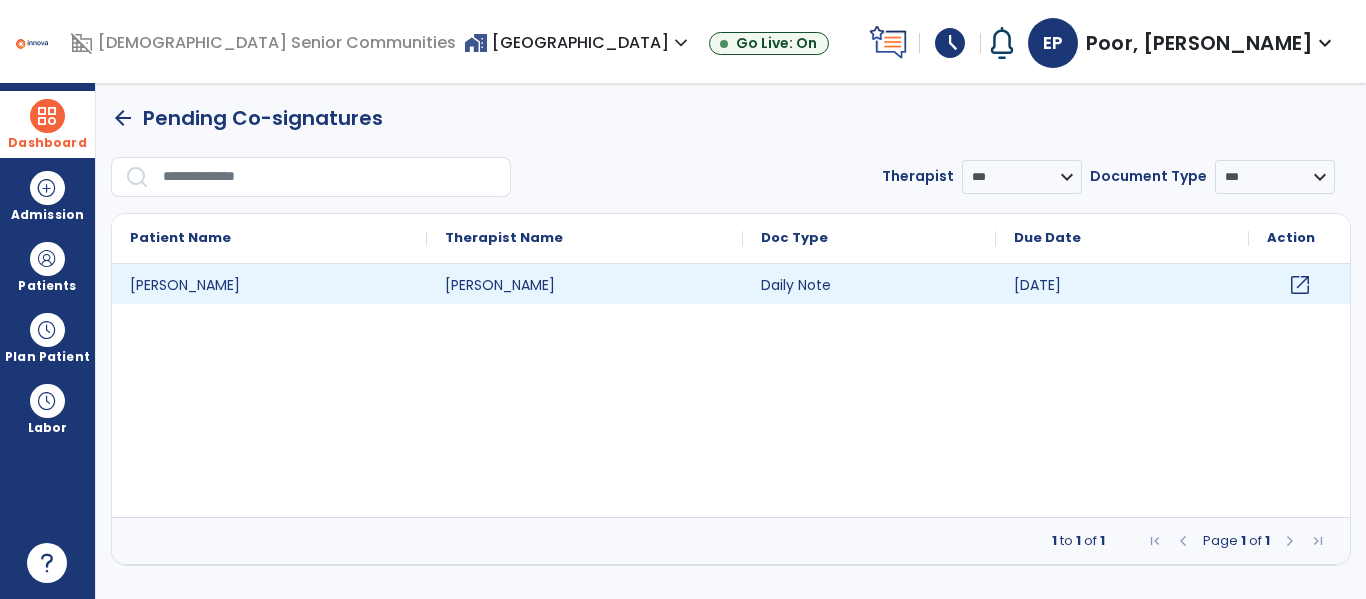 click on "open_in_new" 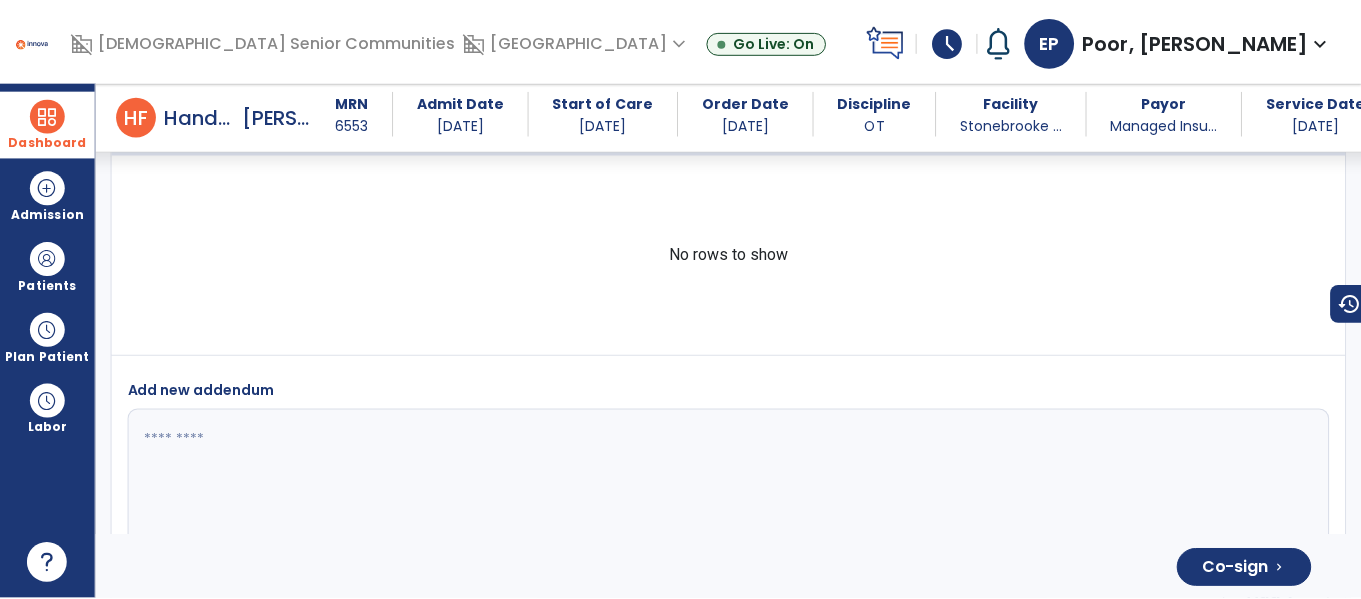 scroll, scrollTop: 4966, scrollLeft: 0, axis: vertical 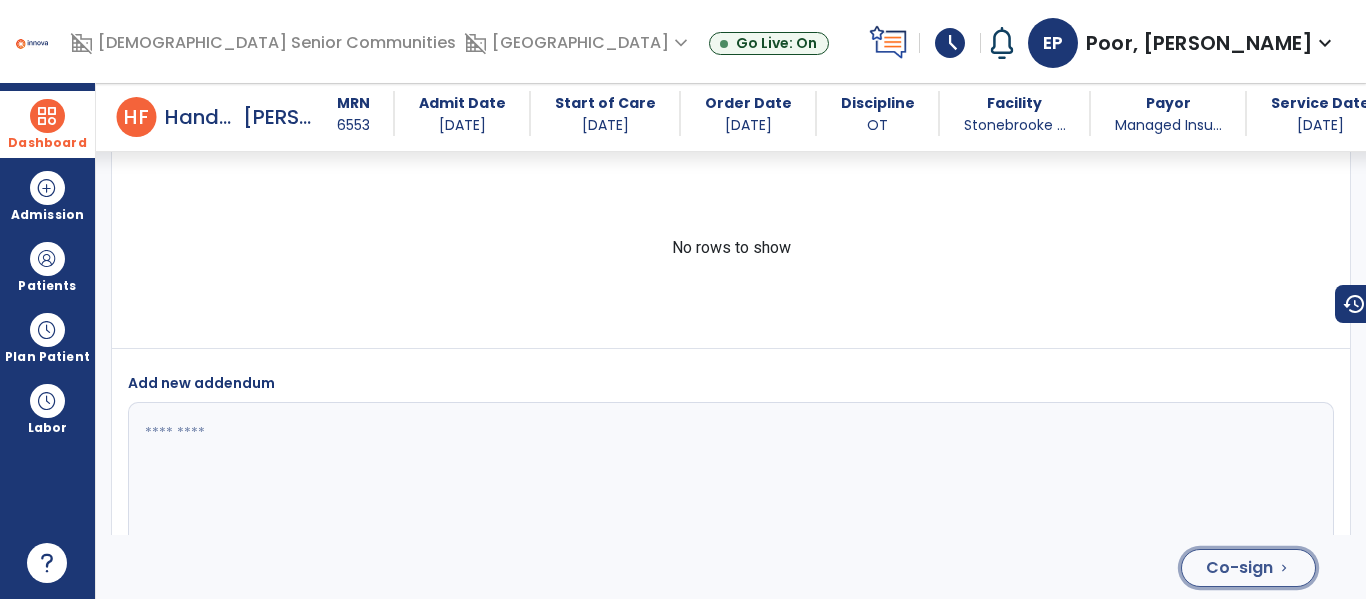 click on "Co-sign" 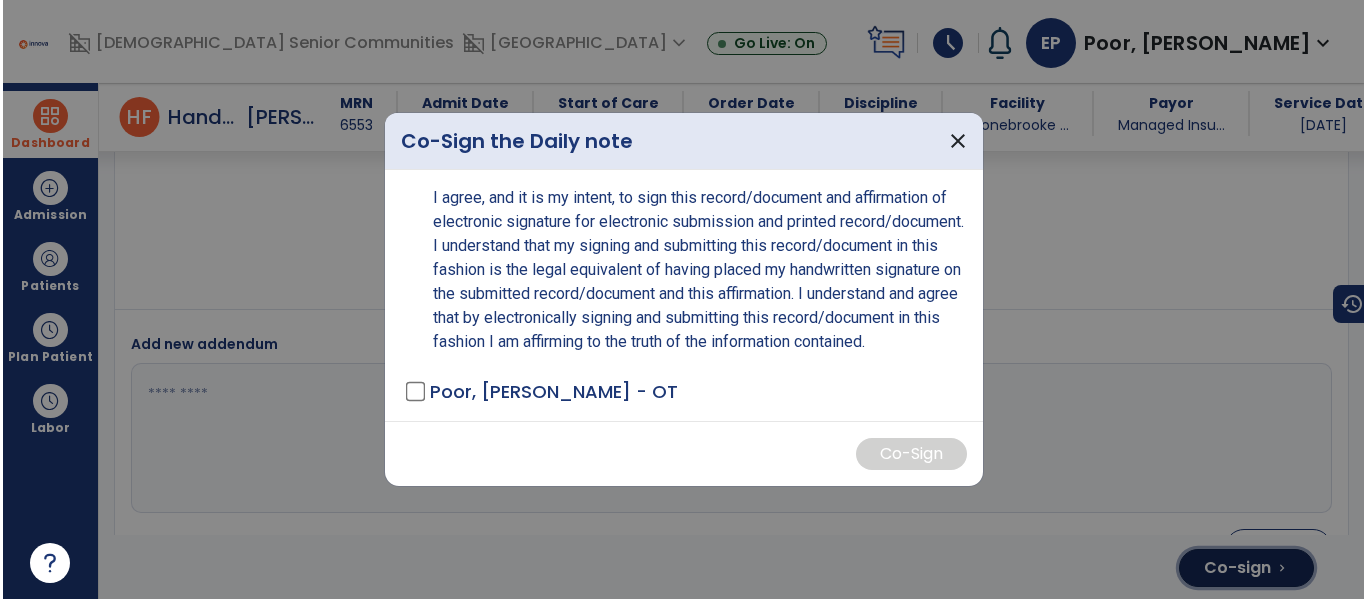 scroll, scrollTop: 5038, scrollLeft: 0, axis: vertical 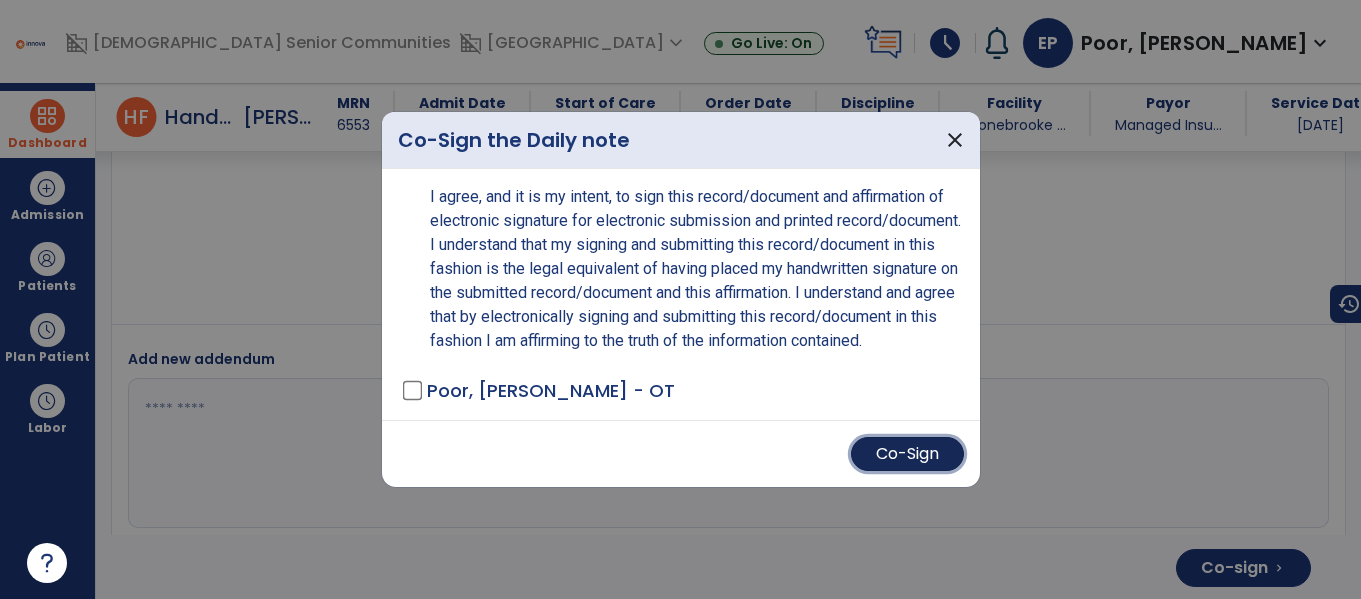 click on "Co-Sign" at bounding box center (907, 454) 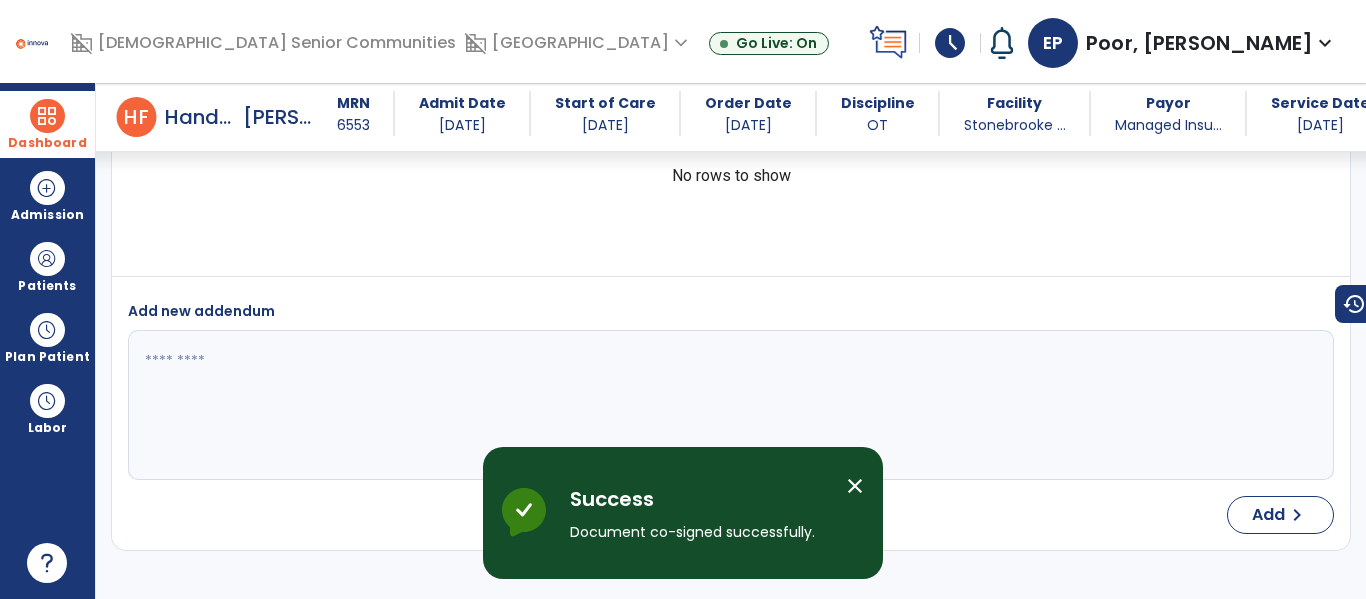 scroll, scrollTop: 4966, scrollLeft: 0, axis: vertical 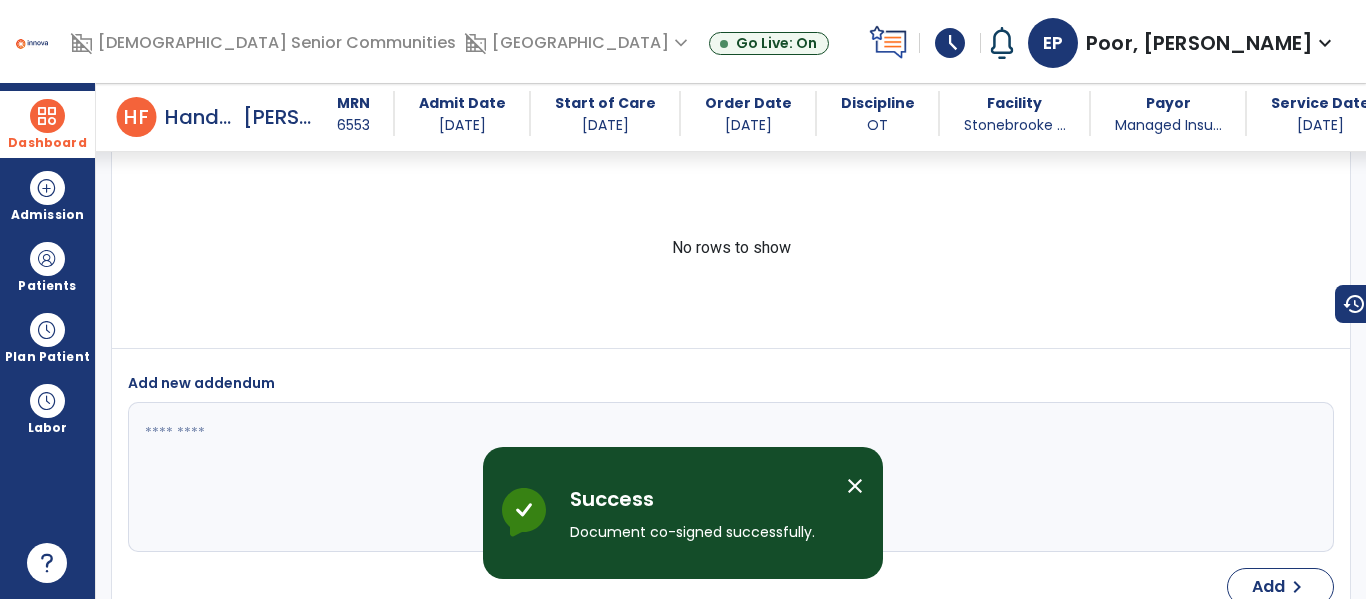 click on "close" at bounding box center (855, 486) 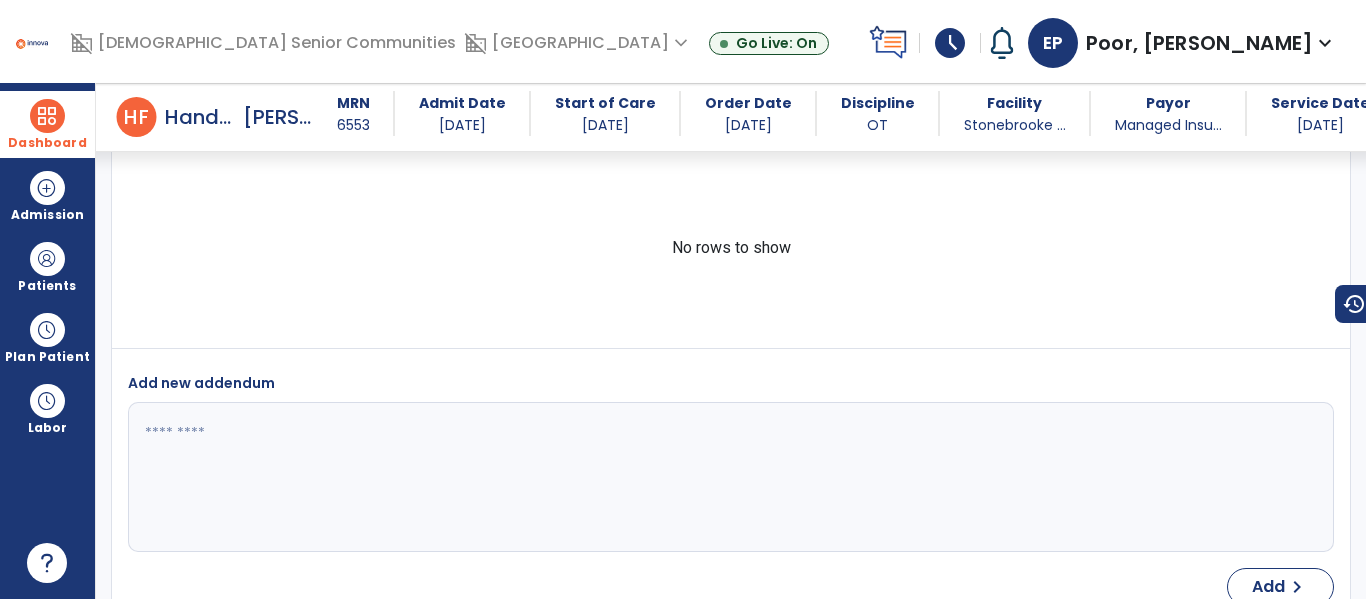 click at bounding box center (47, 116) 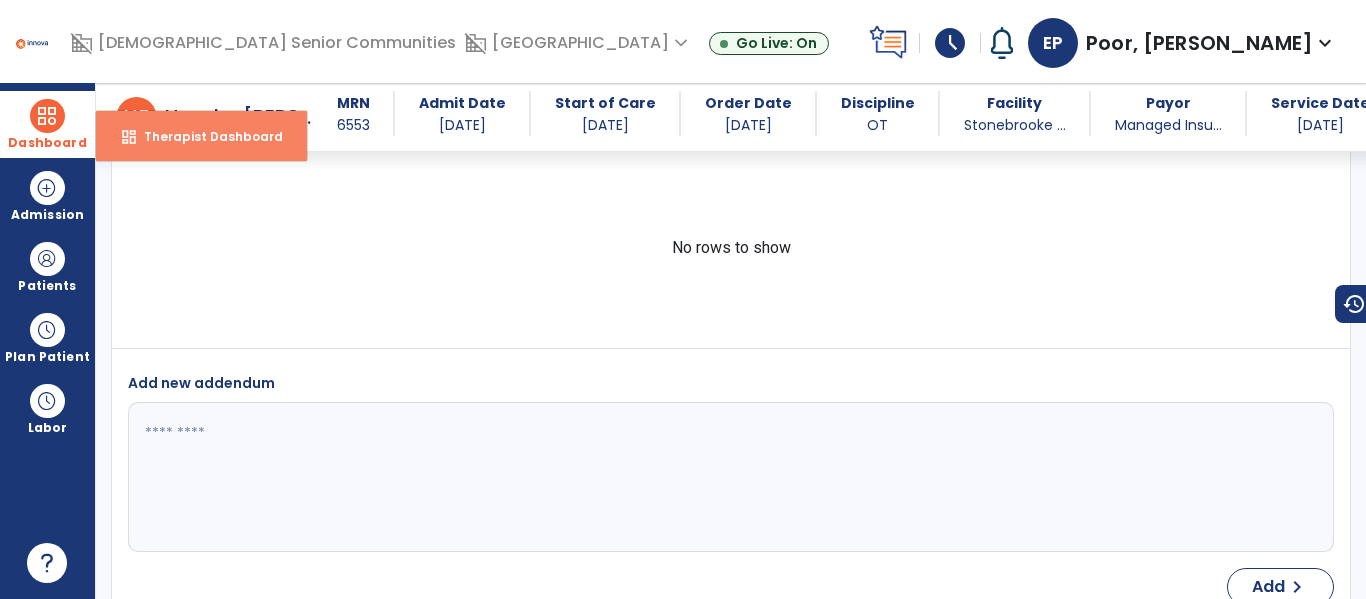 click on "Therapist Dashboard" at bounding box center [205, 136] 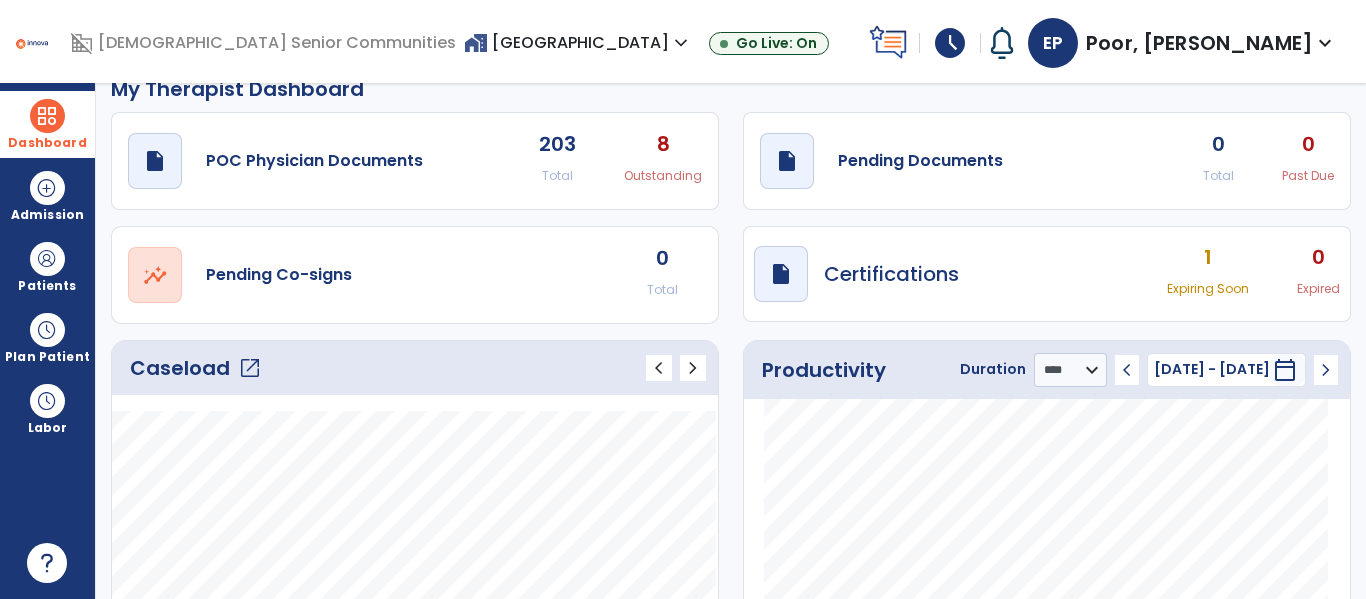 scroll, scrollTop: 0, scrollLeft: 0, axis: both 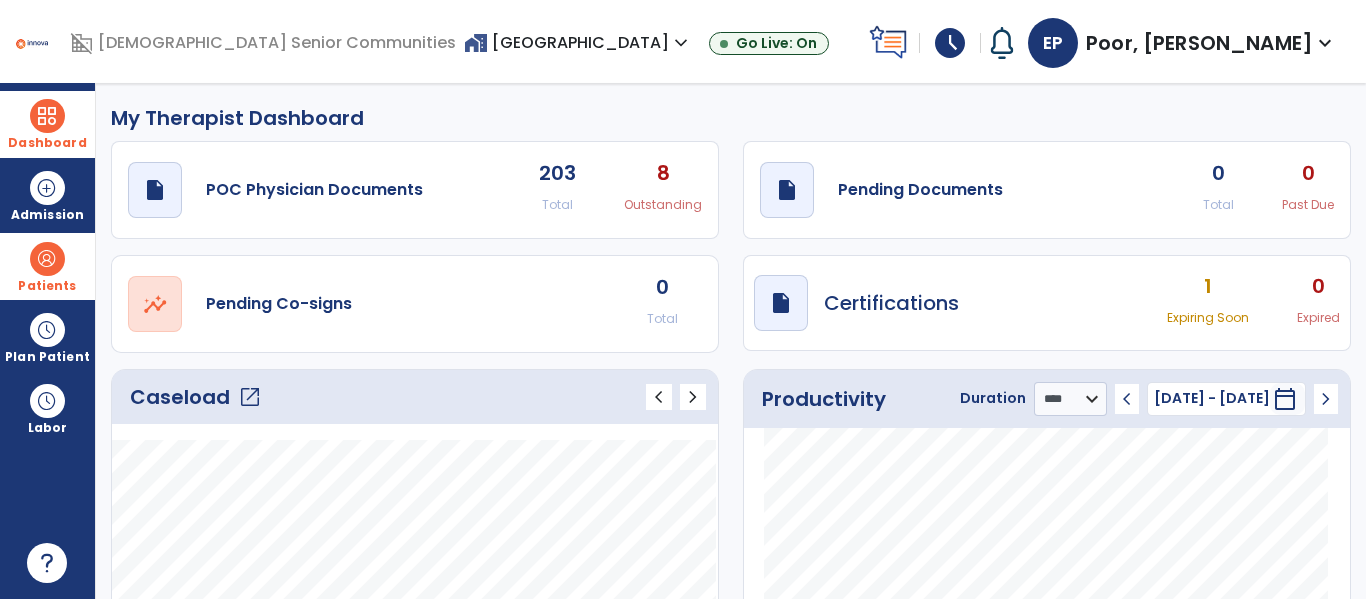 click on "Patients" at bounding box center [47, 286] 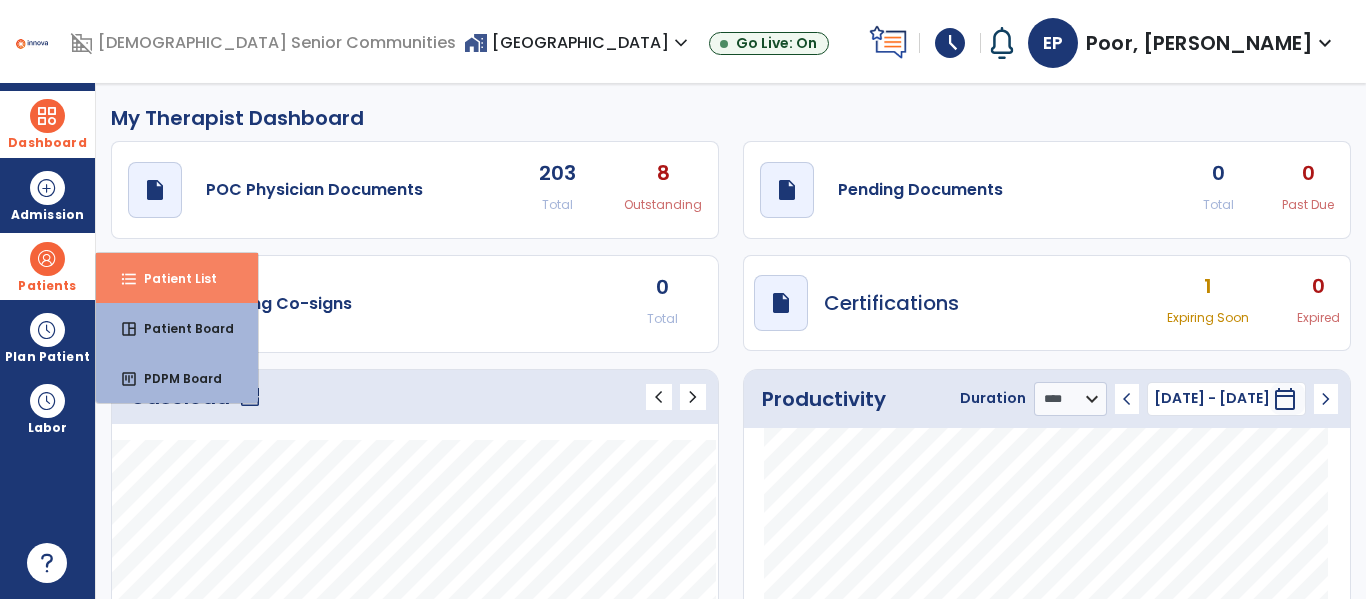 click on "format_list_bulleted  Patient List" at bounding box center [177, 278] 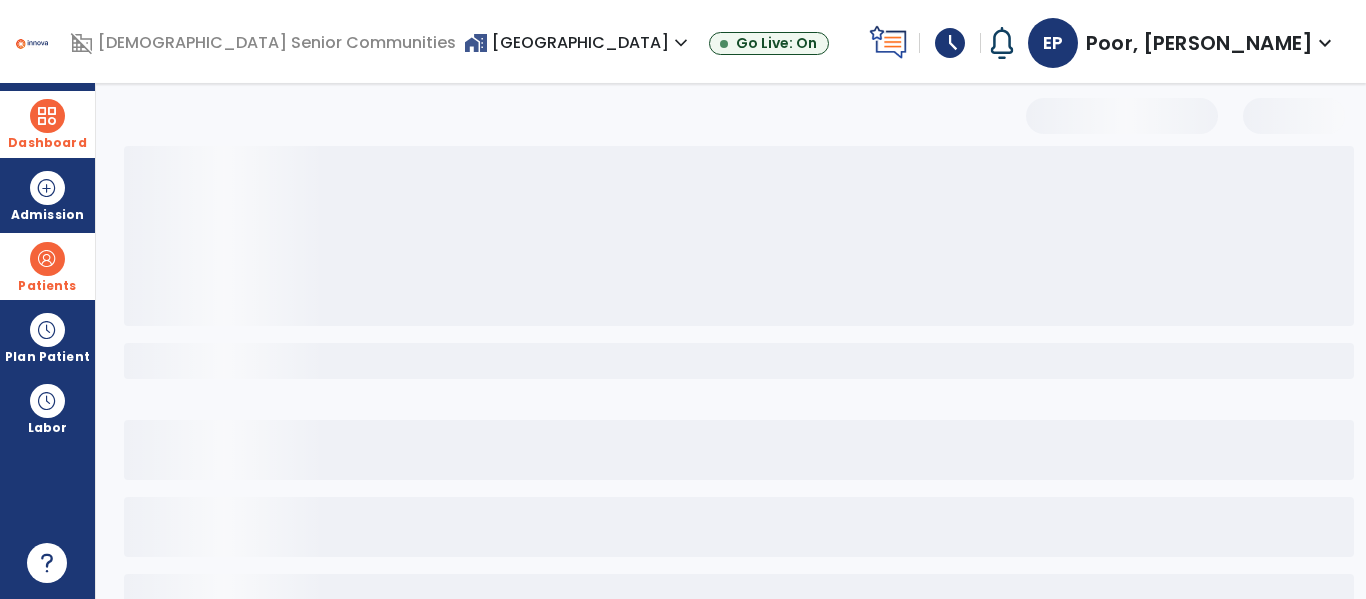 select on "***" 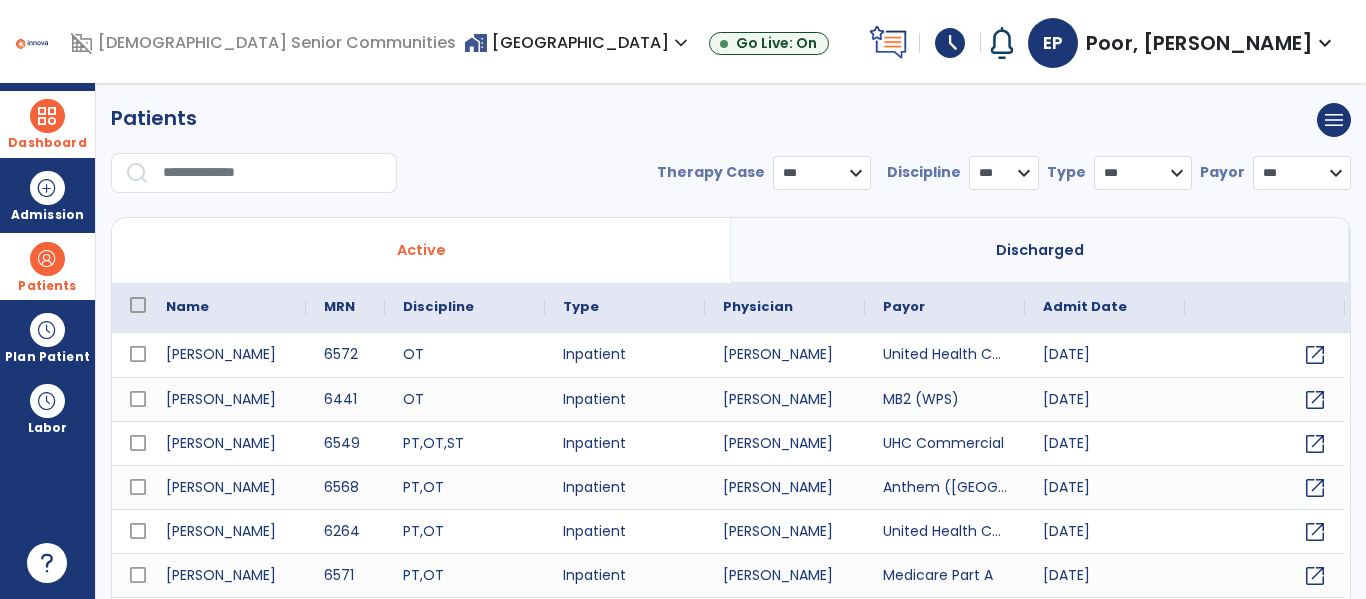 click on "home_work   Stonebrooke Rehab Center   expand_more   Hickory Creek at New Castle   Stonebrooke Rehab Center  Go Live: On" at bounding box center (662, 43) 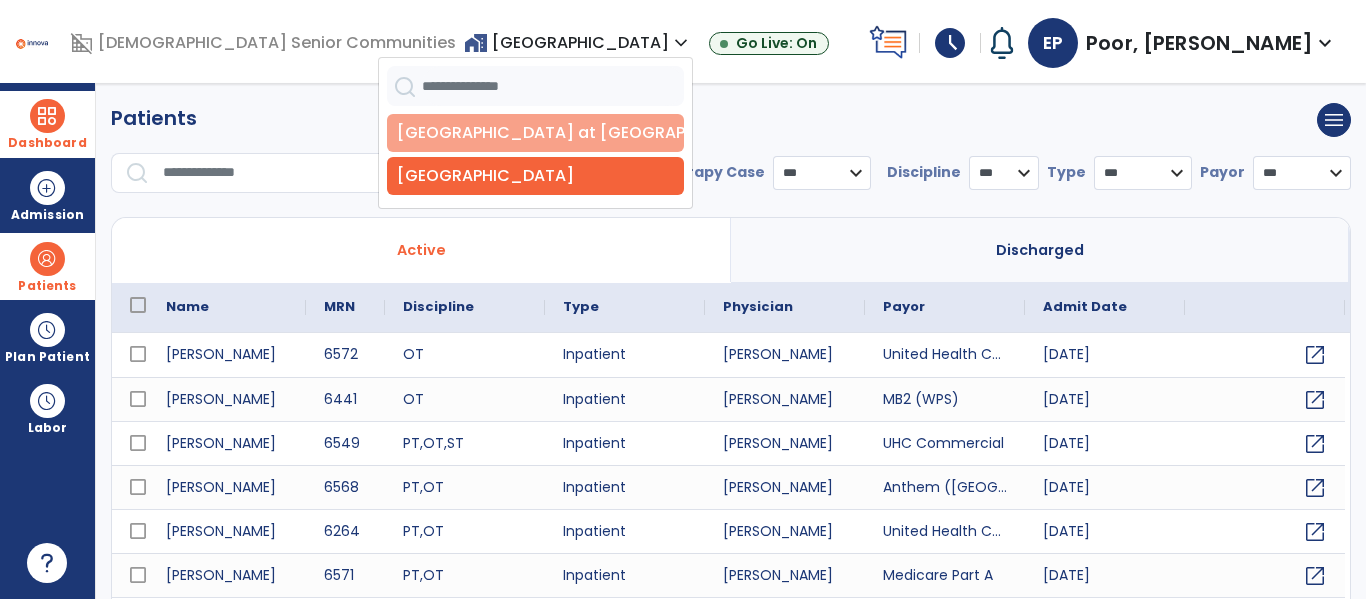 click on "[GEOGRAPHIC_DATA] at [GEOGRAPHIC_DATA]" at bounding box center [535, 133] 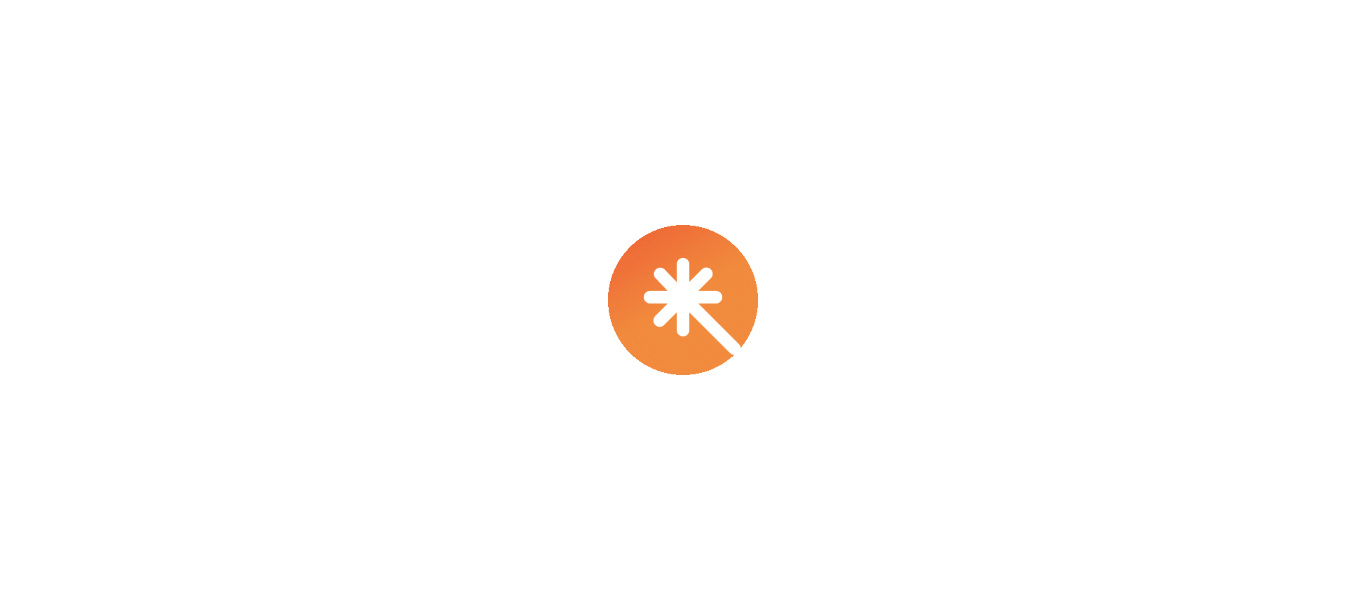 scroll, scrollTop: 0, scrollLeft: 0, axis: both 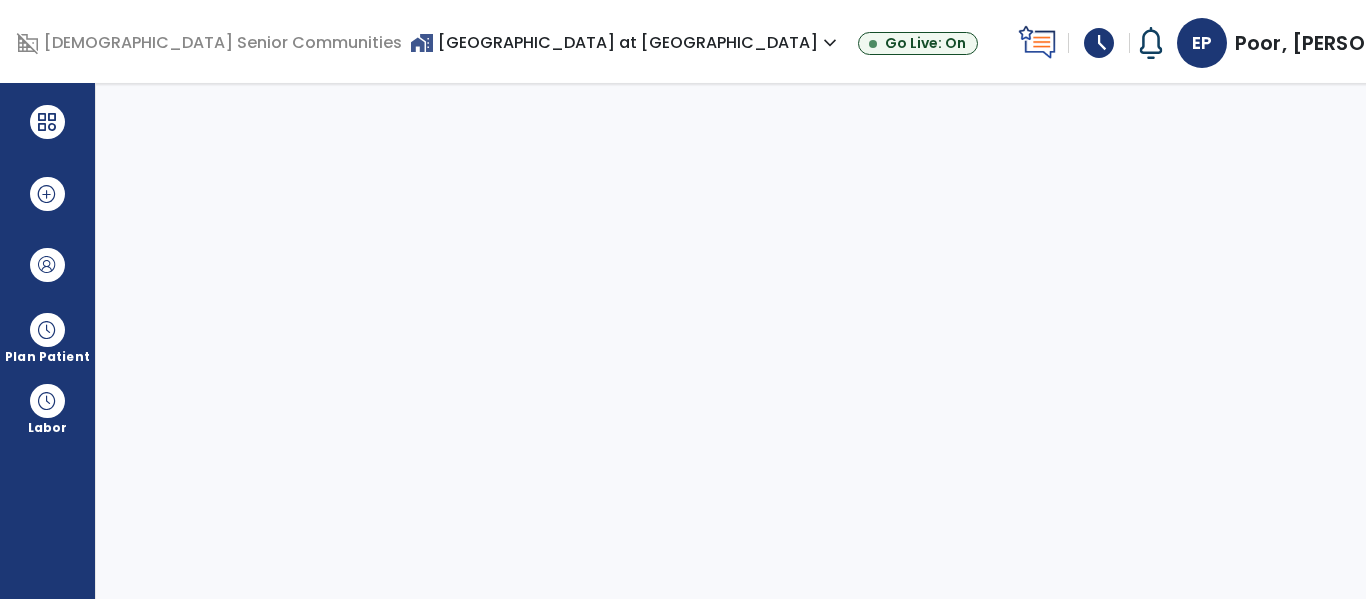 select on "****" 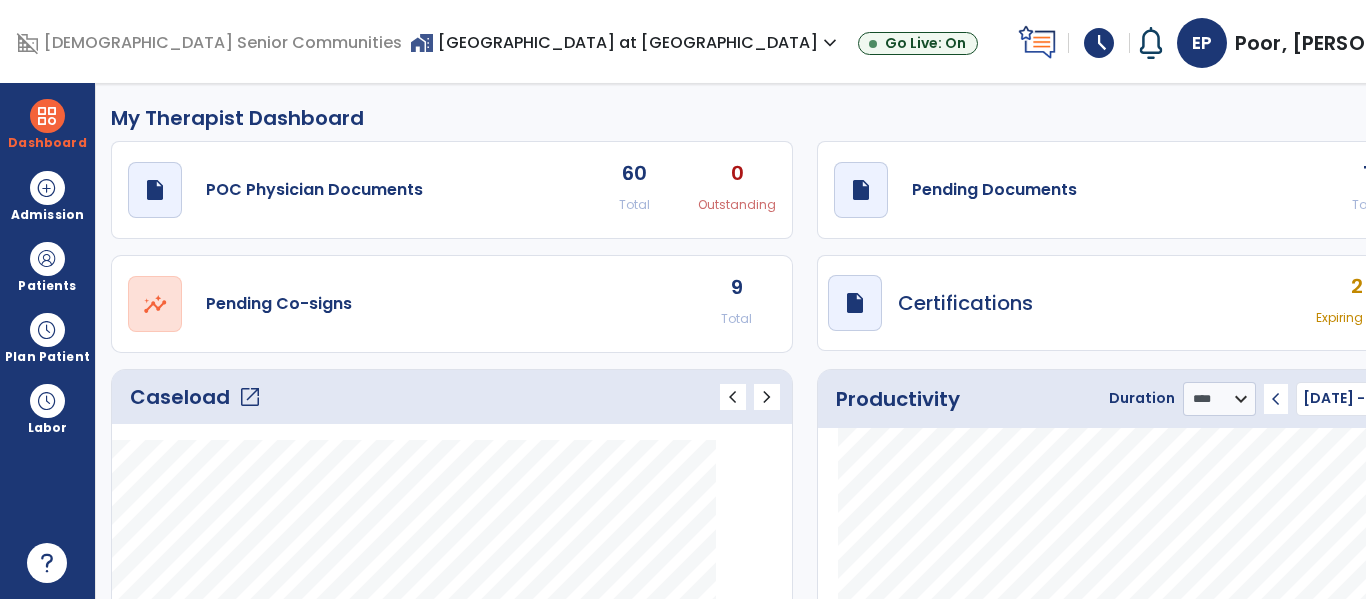 click on "draft   open_in_new  POC Physician Documents 60 Total 0 Outstanding  draft   open_in_new  Pending Documents 1 Total 1 Past Due  open_in_new  Pending Co-signs 9 Total  draft   open_in_new  Certifications 2 Expiring Soon 0 Expired" 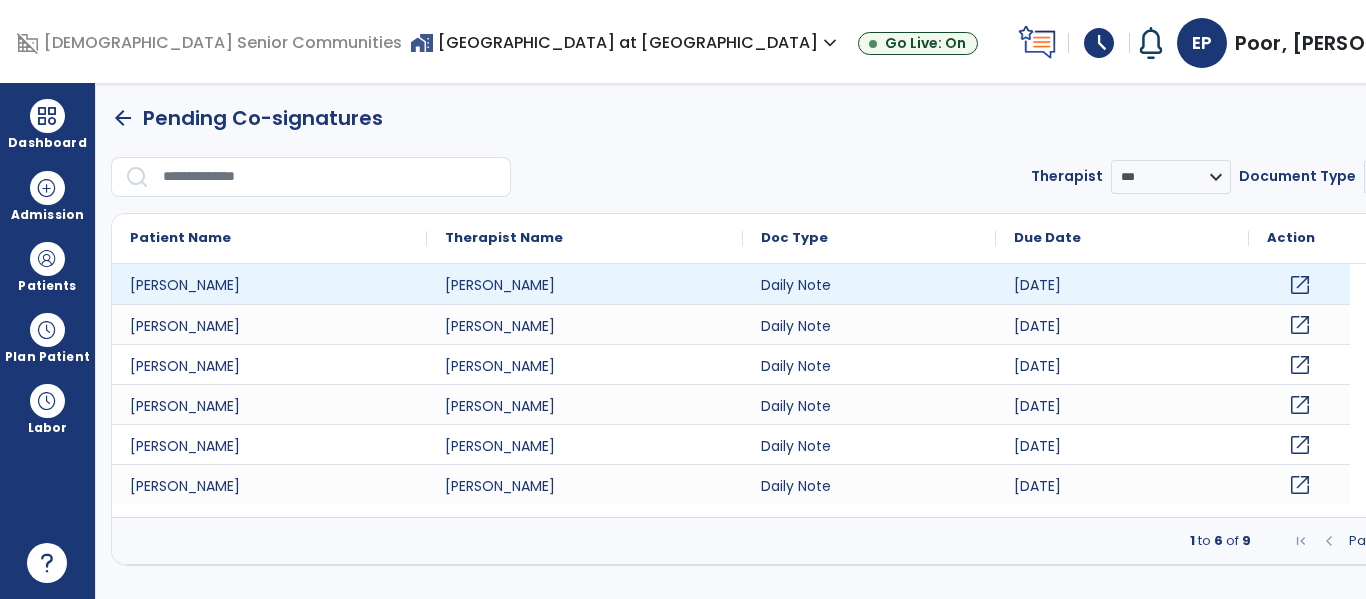 click on "open_in_new" 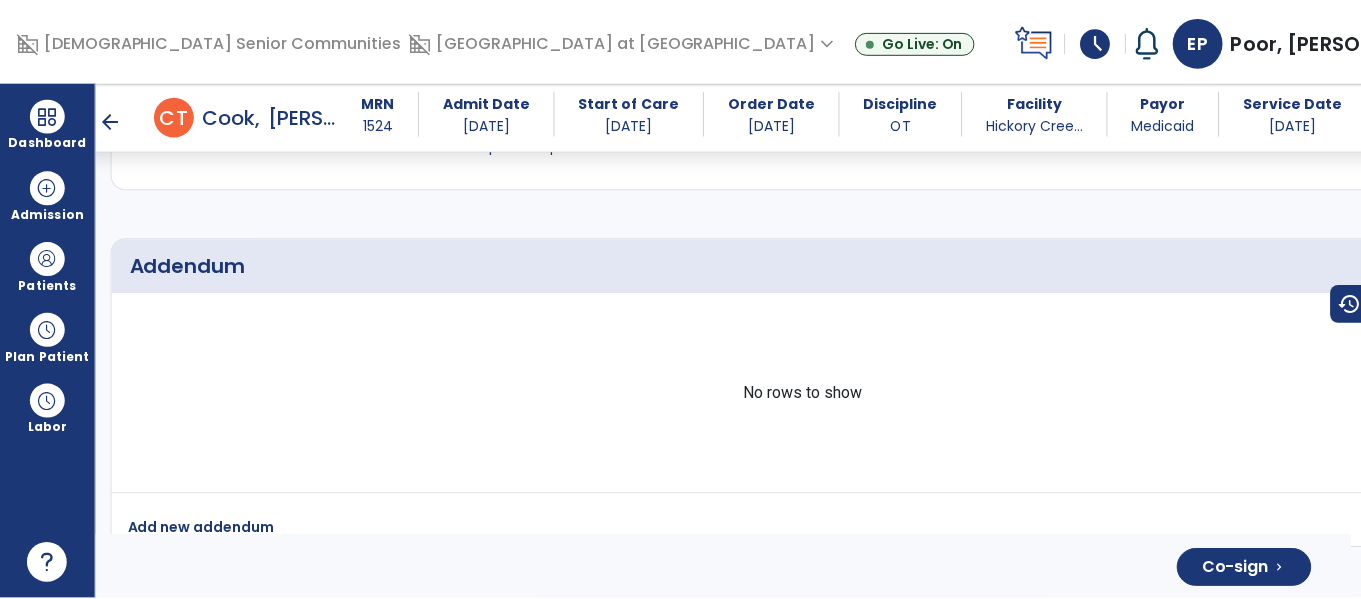 scroll, scrollTop: 5202, scrollLeft: 0, axis: vertical 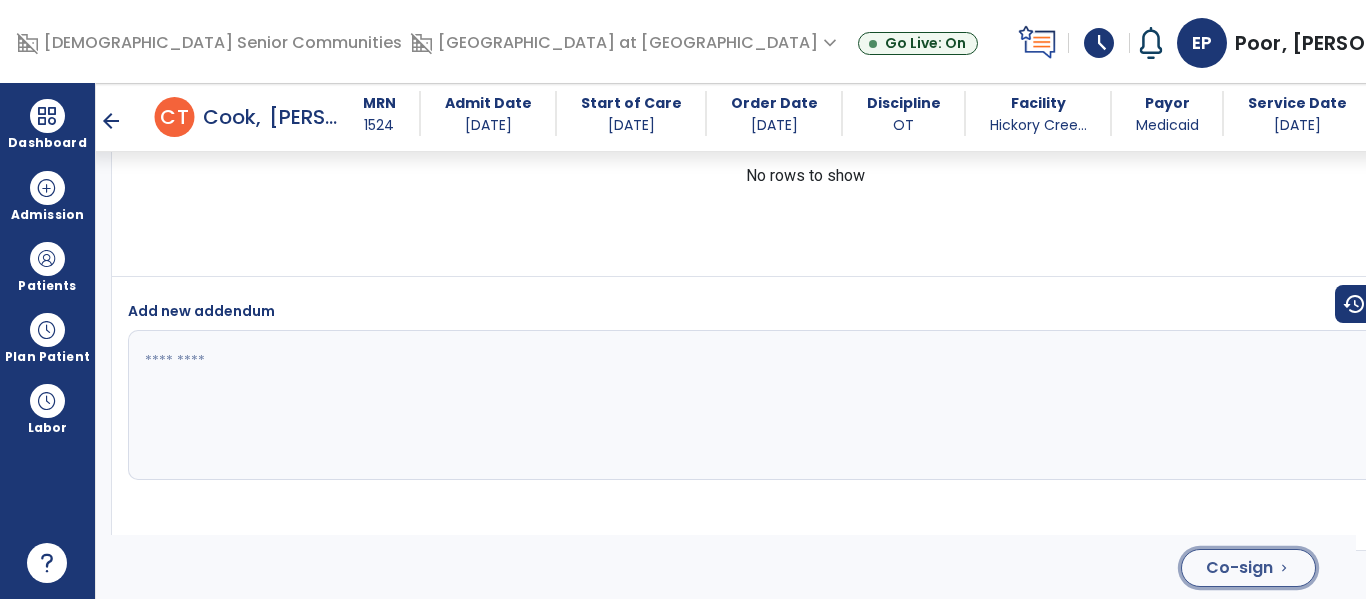click on "chevron_right" 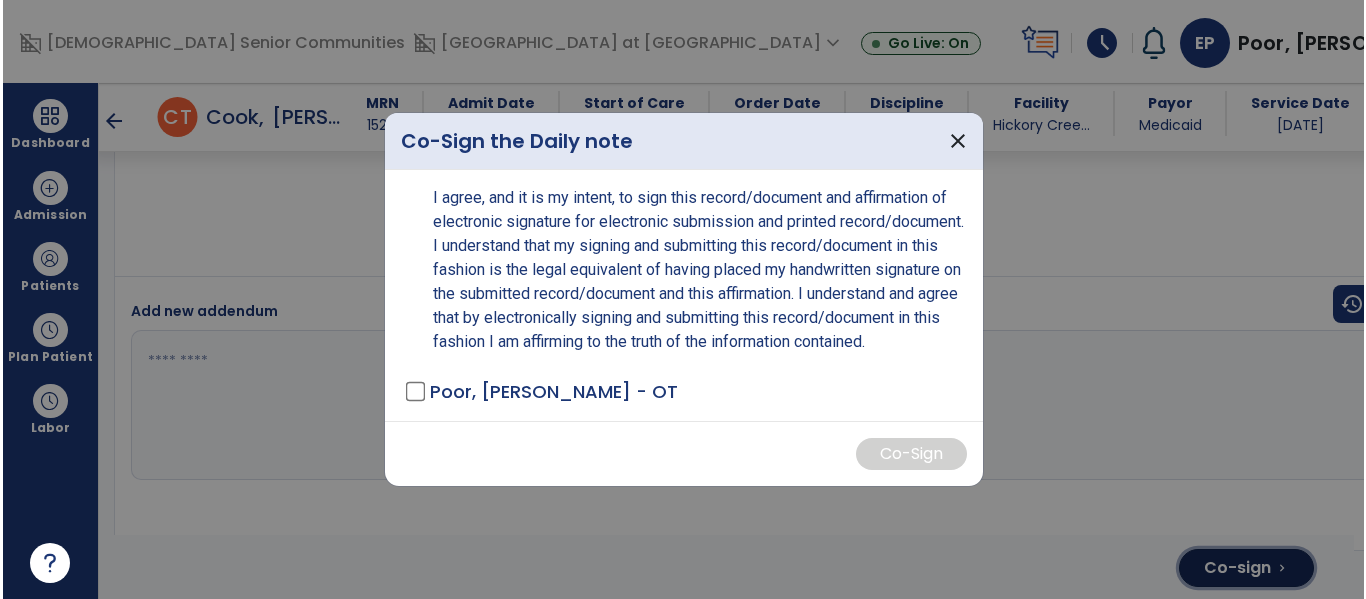 scroll, scrollTop: 5370, scrollLeft: 0, axis: vertical 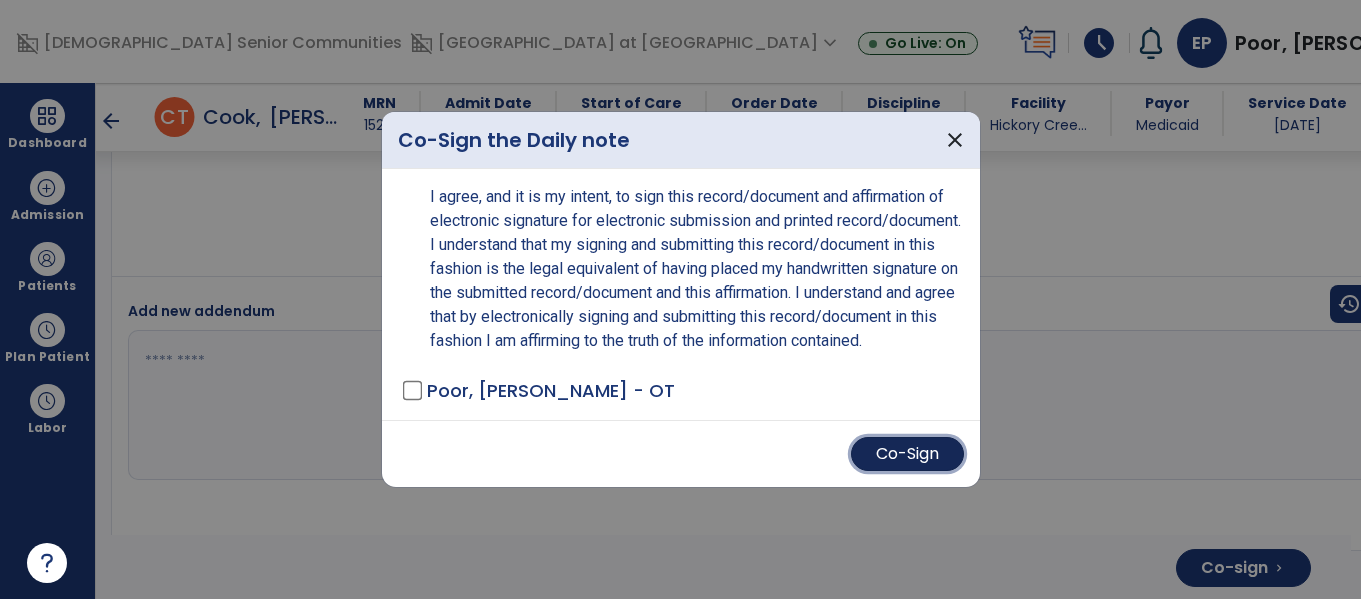 click on "Co-Sign" at bounding box center [907, 454] 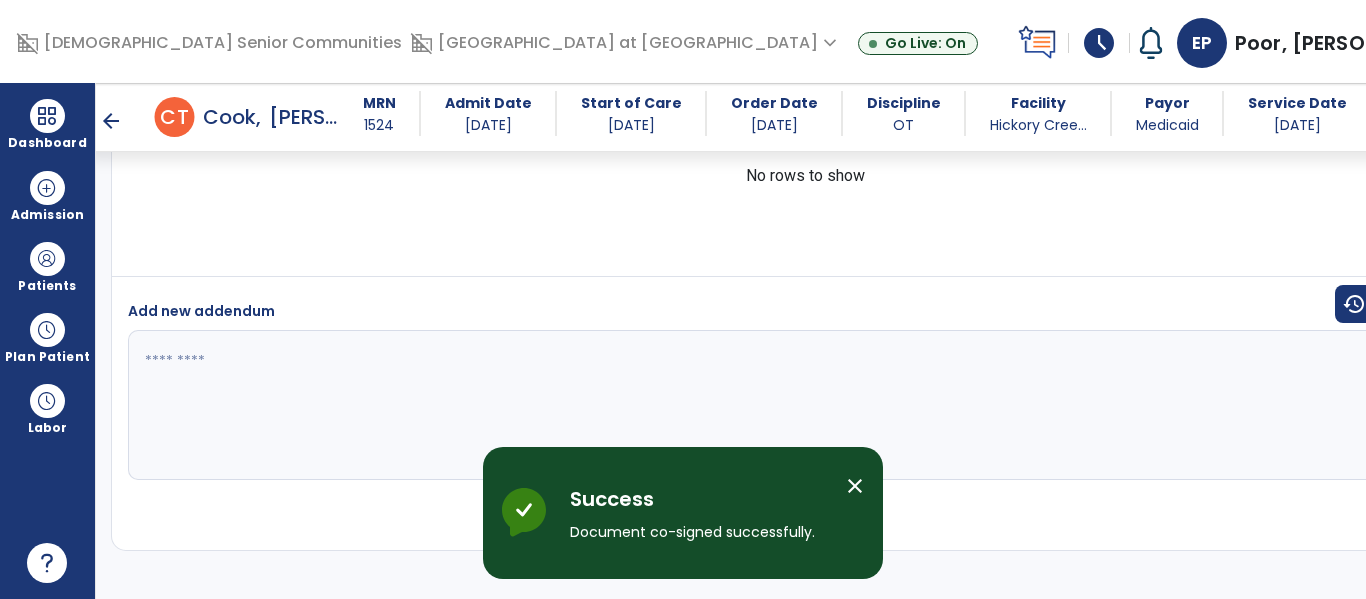 scroll, scrollTop: 5202, scrollLeft: 0, axis: vertical 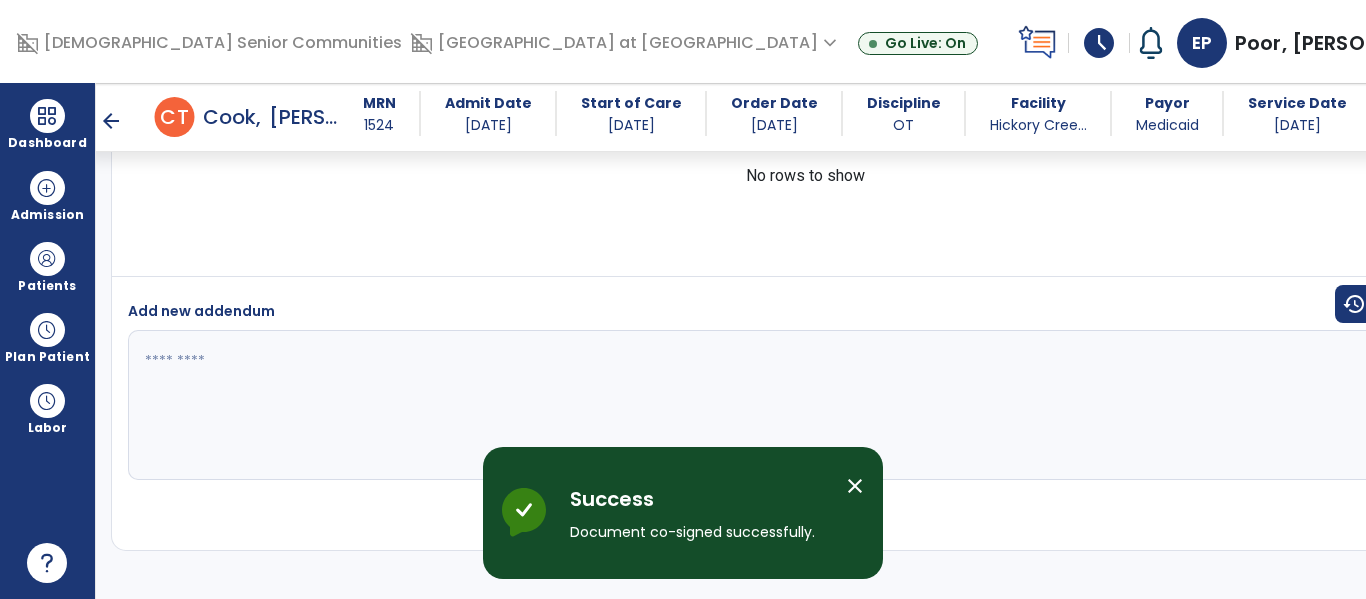 click on "close" at bounding box center [855, 486] 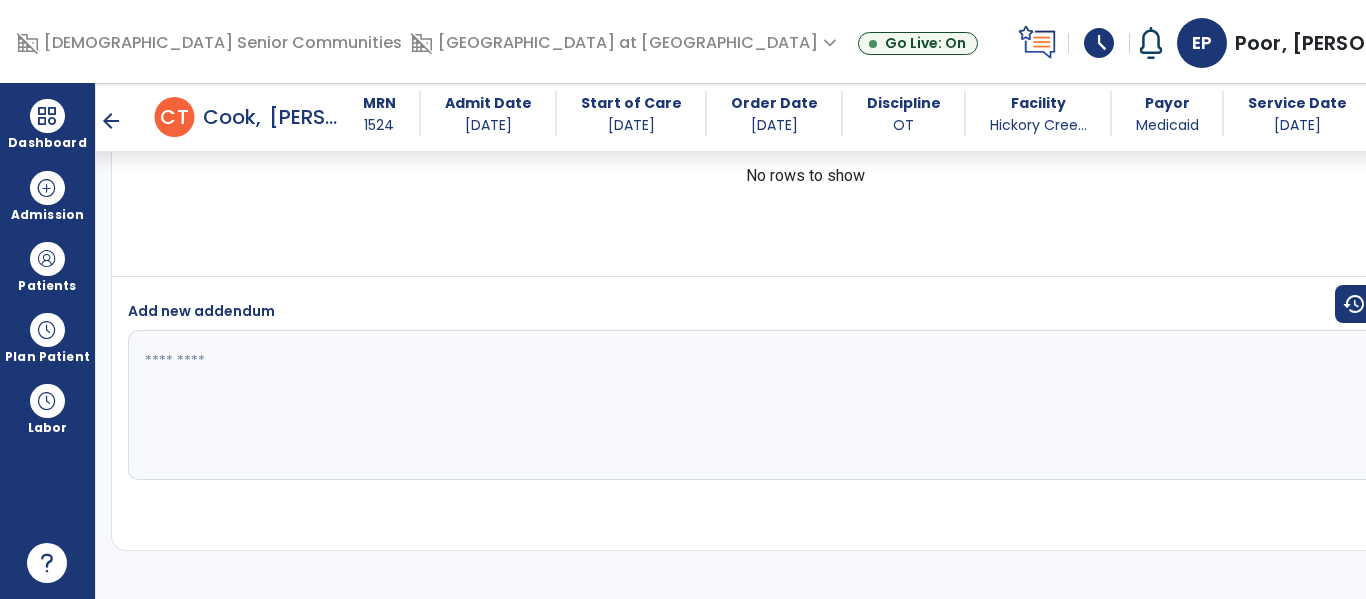 click on "arrow_back" at bounding box center (111, 121) 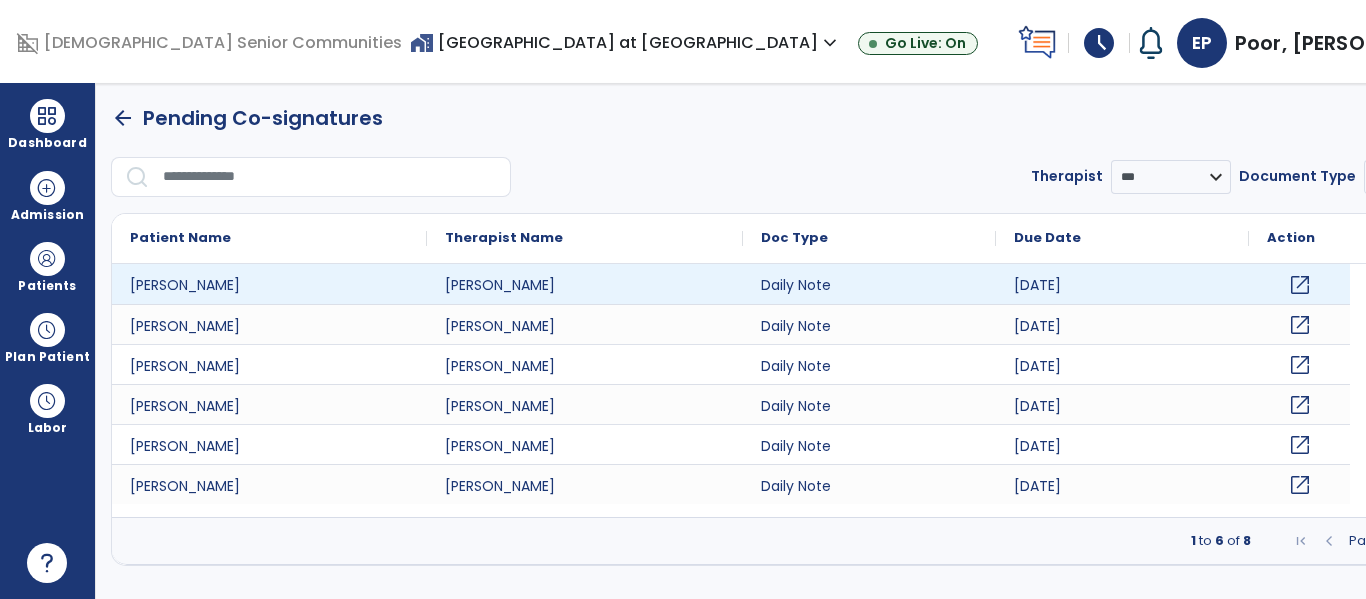 scroll, scrollTop: 0, scrollLeft: 0, axis: both 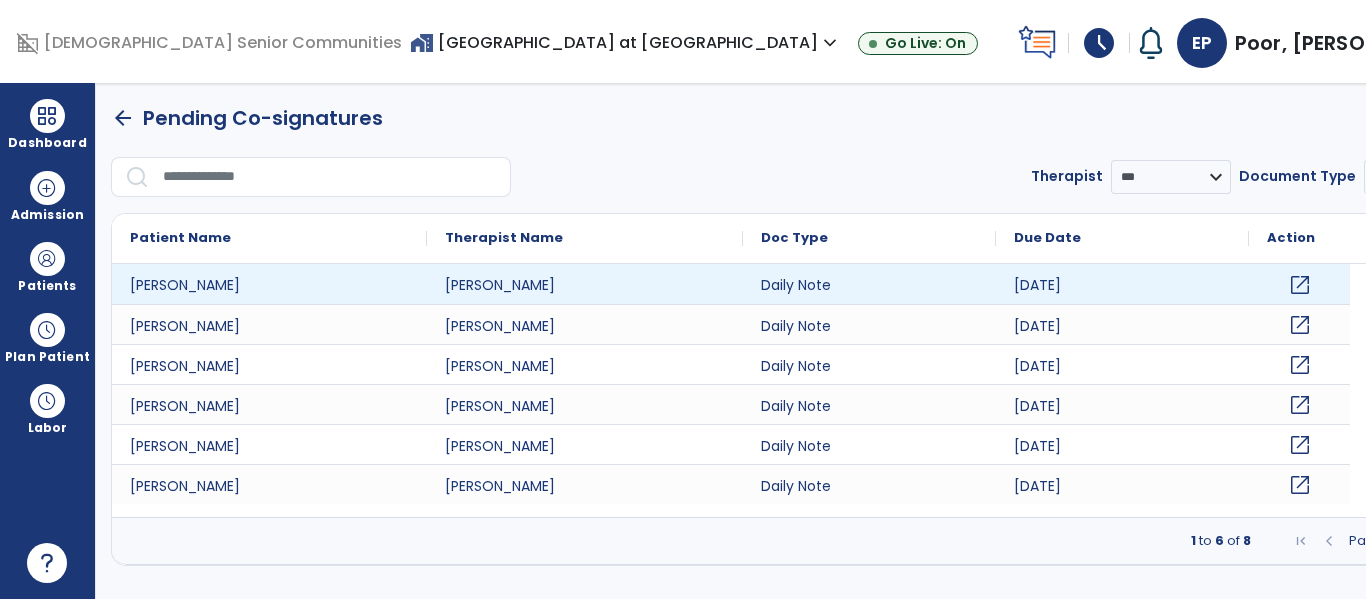 click on "open_in_new" 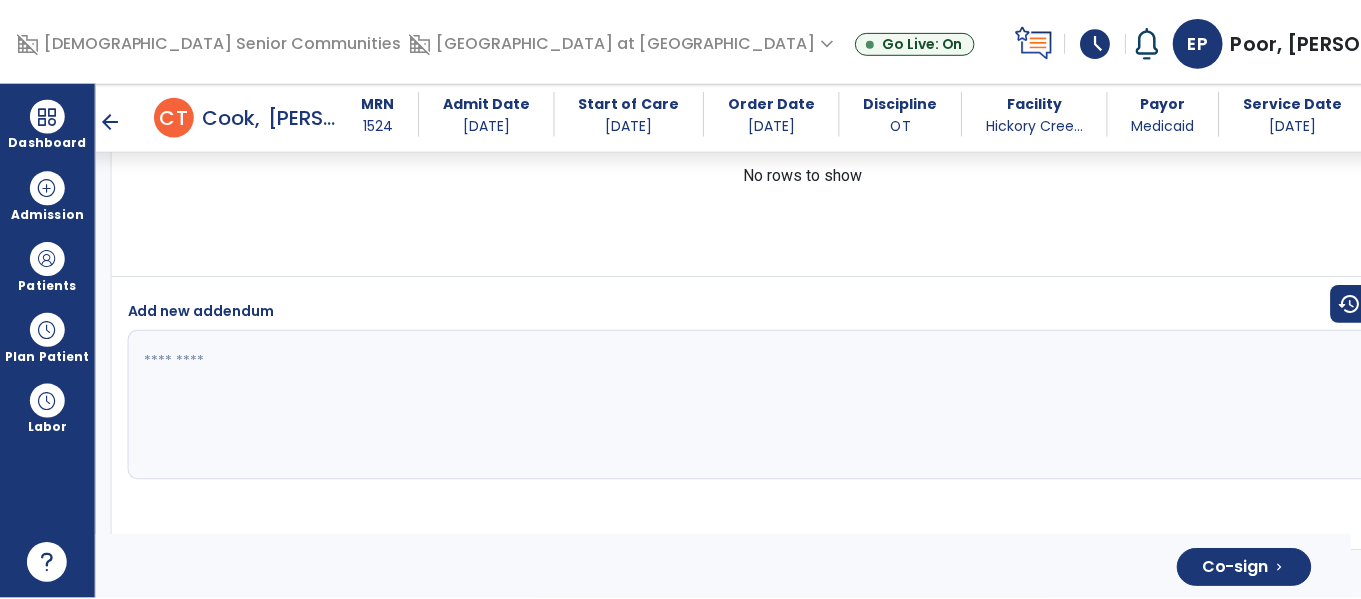 scroll, scrollTop: 5202, scrollLeft: 0, axis: vertical 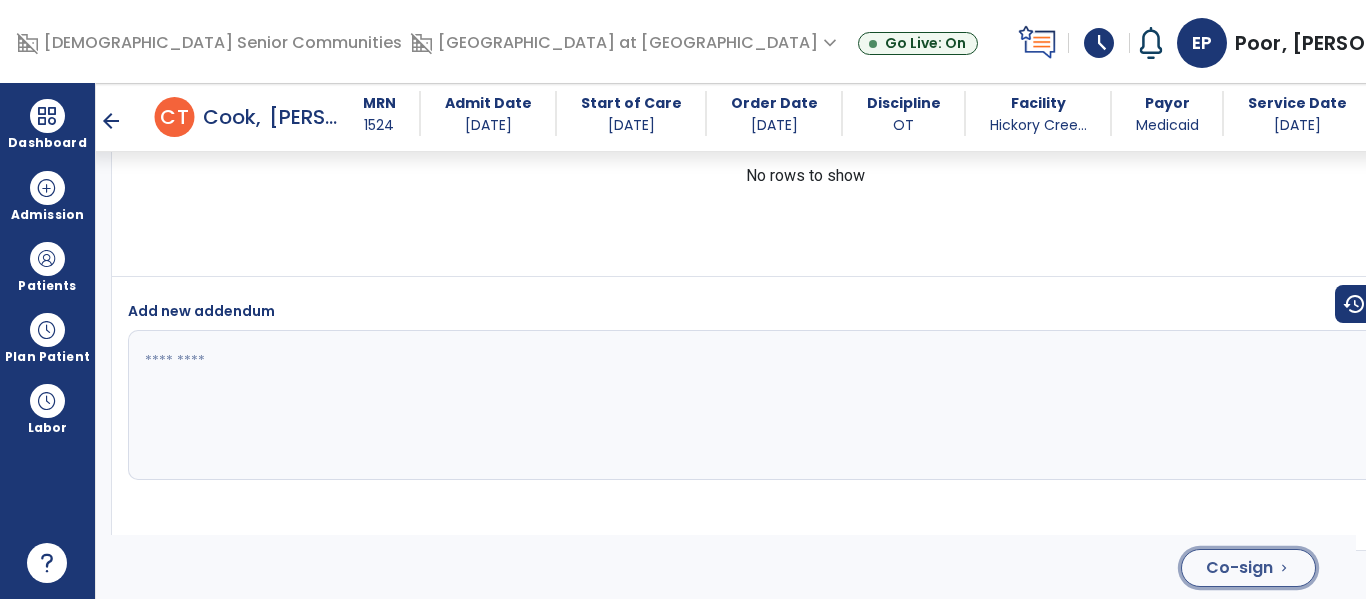 click on "Co-sign" 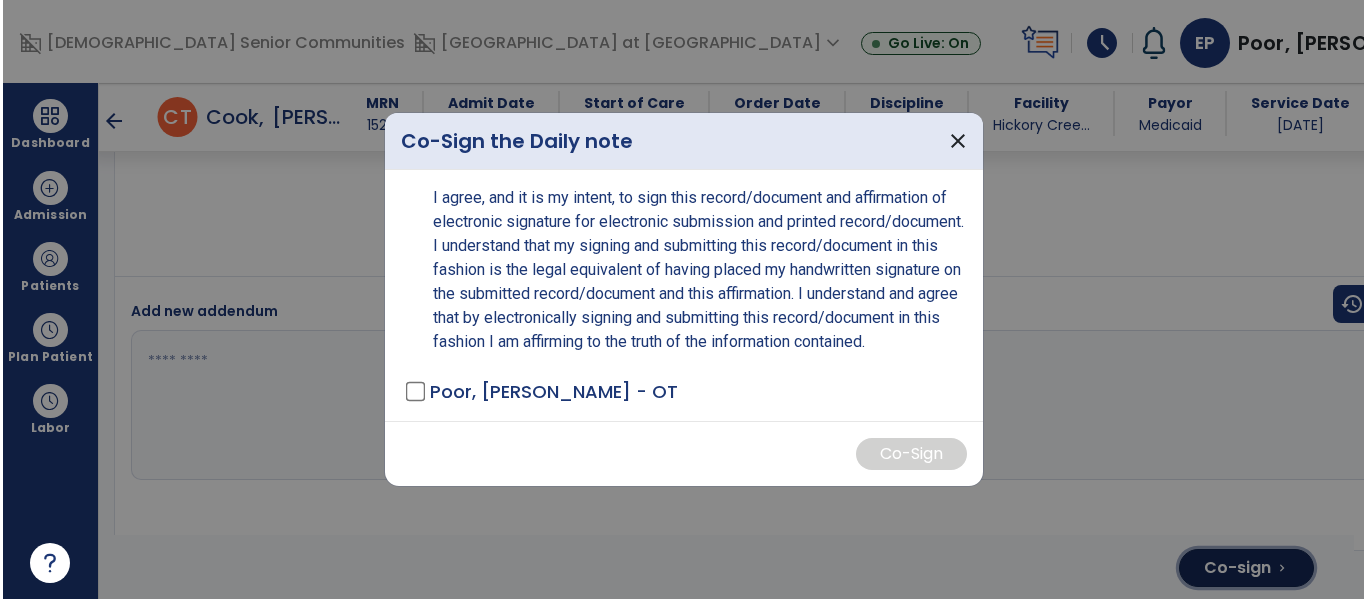 scroll, scrollTop: 5370, scrollLeft: 0, axis: vertical 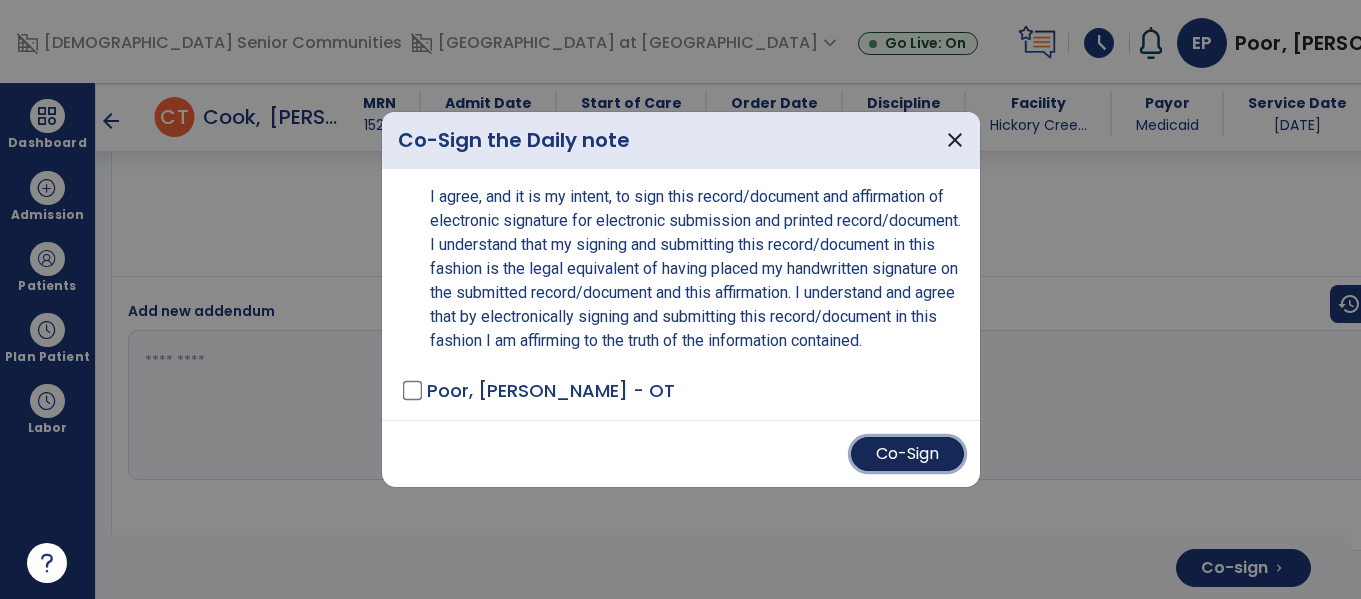 click on "Co-Sign" at bounding box center (907, 454) 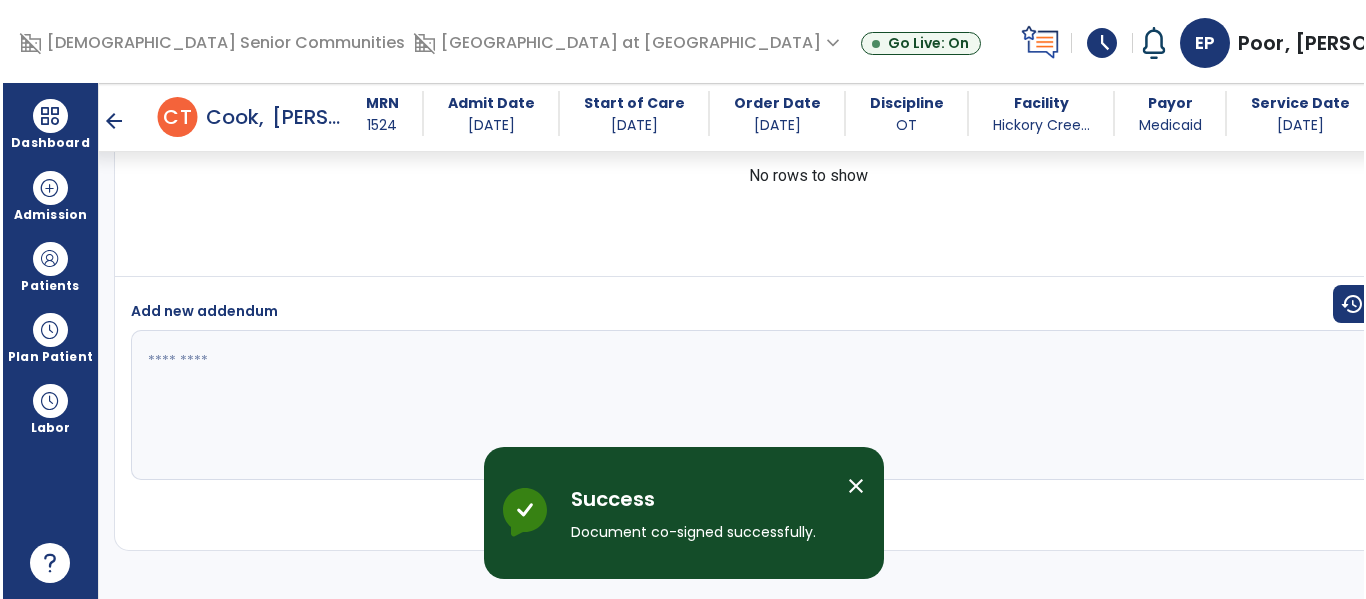 scroll, scrollTop: 5202, scrollLeft: 0, axis: vertical 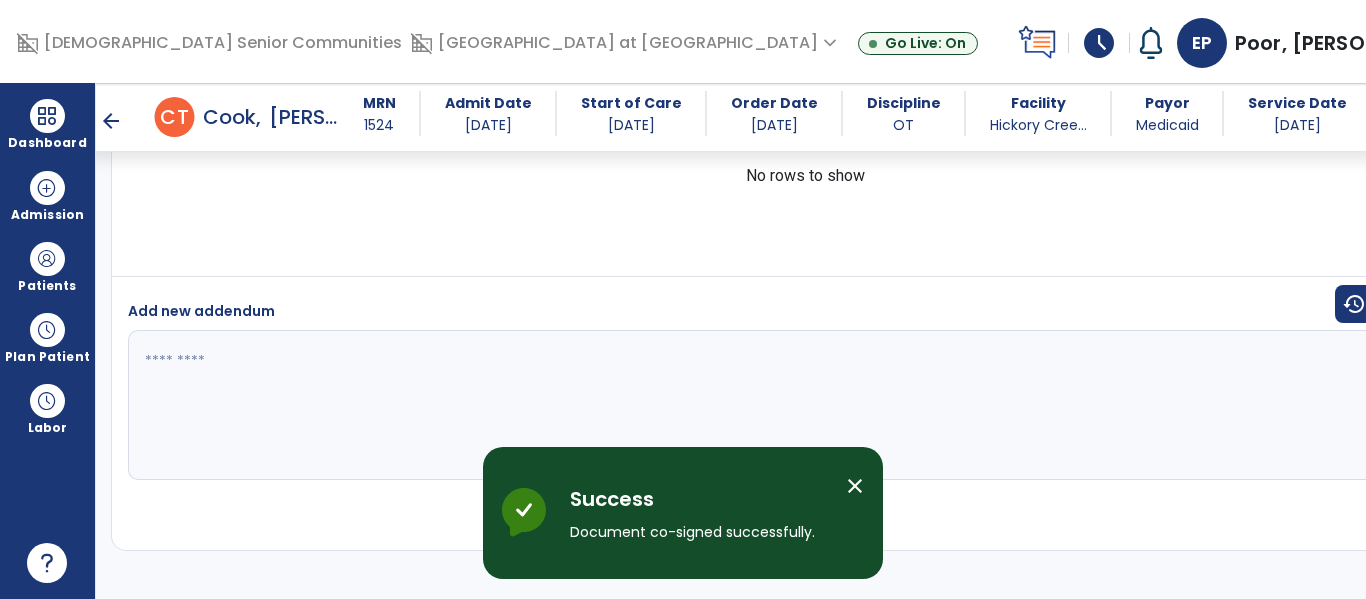 click on "close" at bounding box center (855, 486) 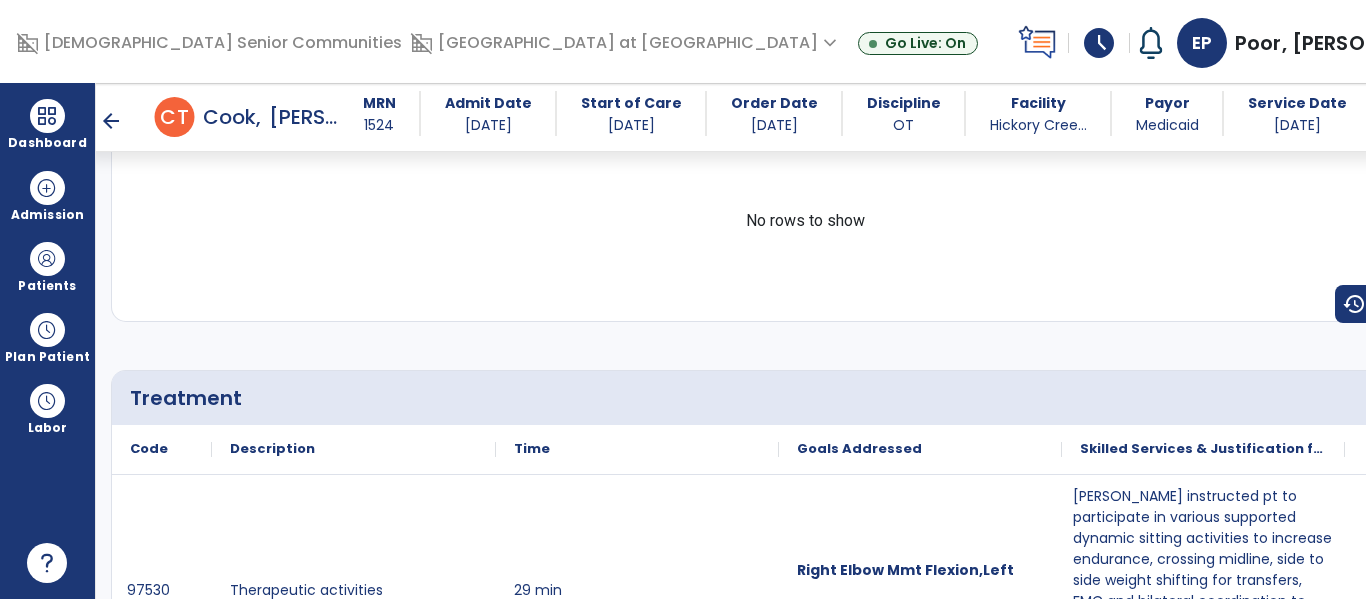 scroll, scrollTop: 0, scrollLeft: 0, axis: both 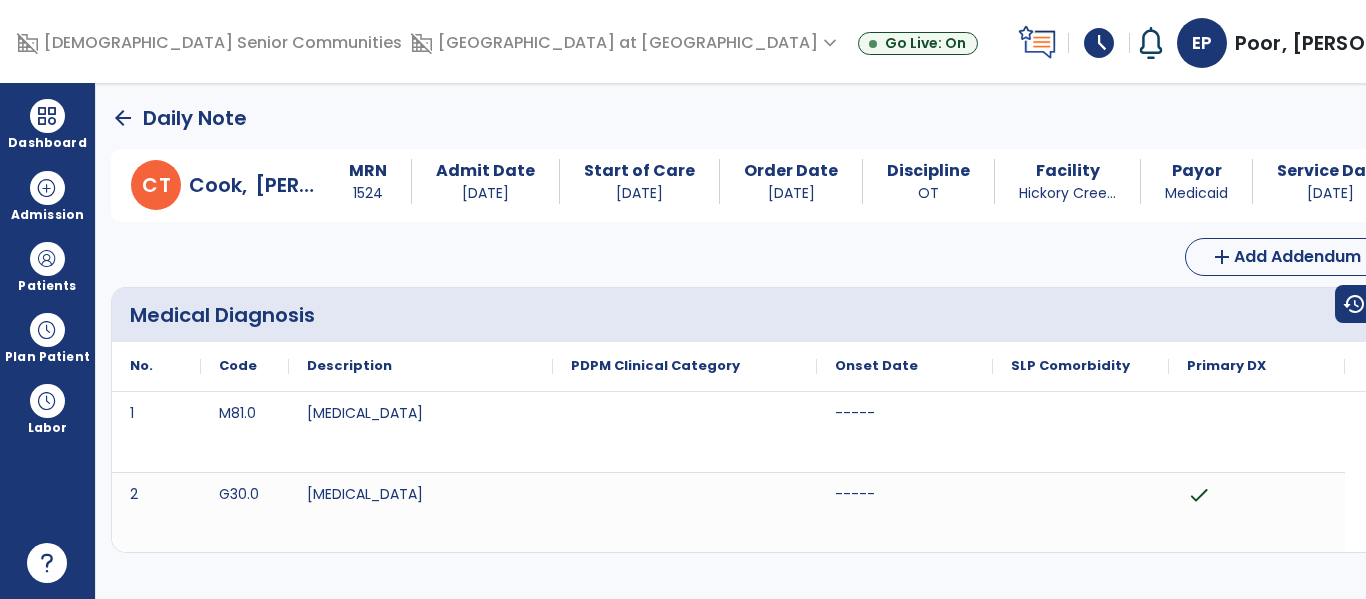 click on "arrow_back" 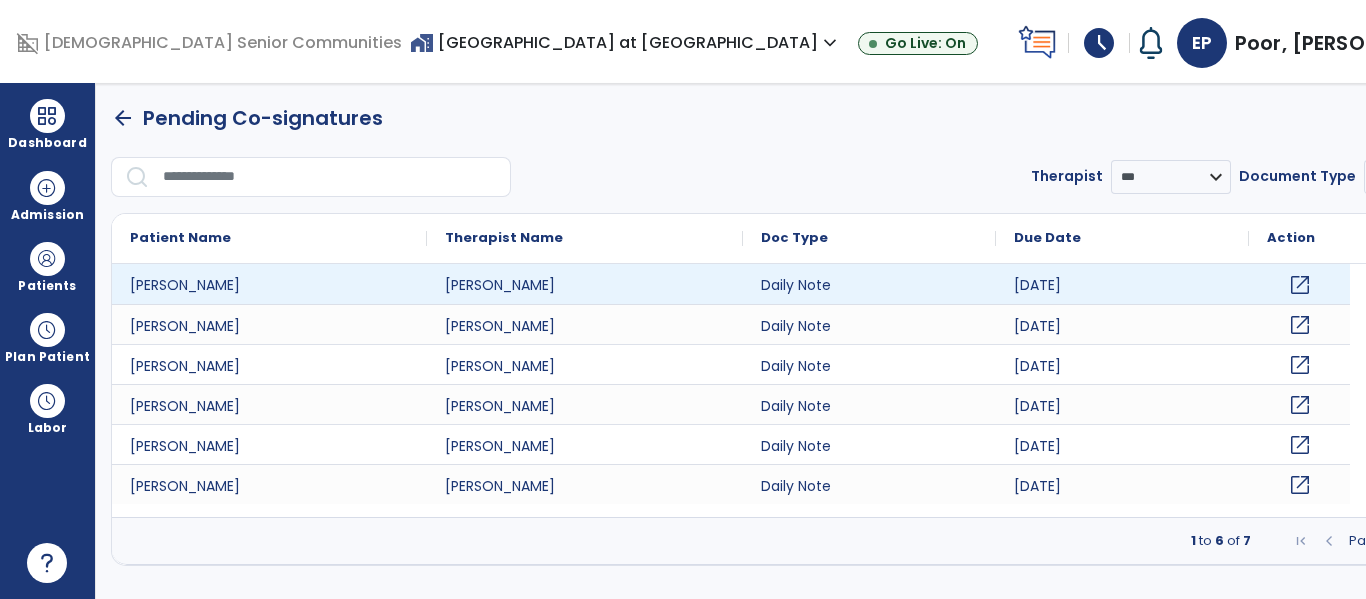 click on "open_in_new" 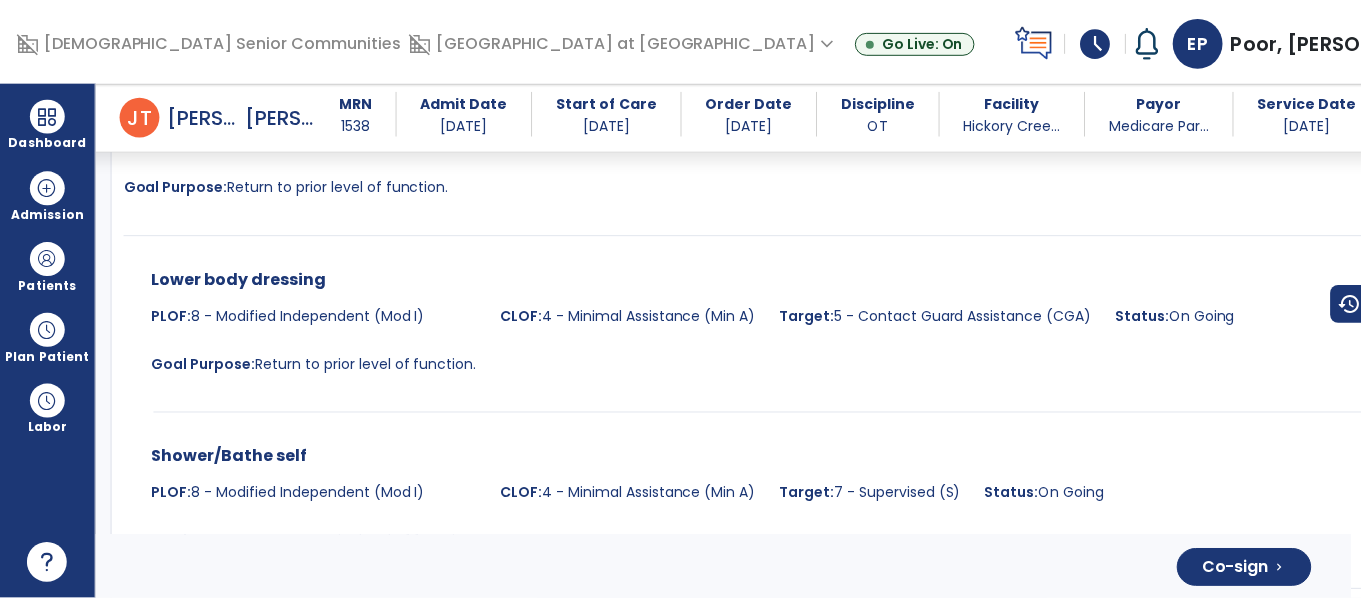 scroll, scrollTop: 4848, scrollLeft: 0, axis: vertical 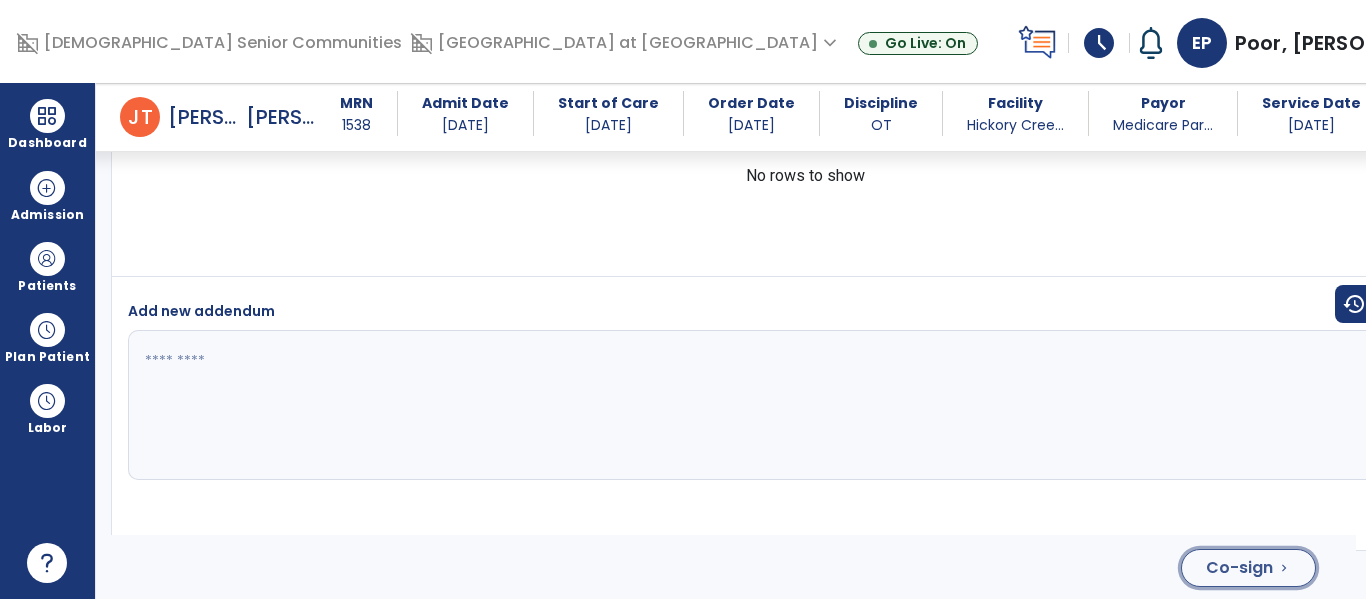 click on "Co-sign" 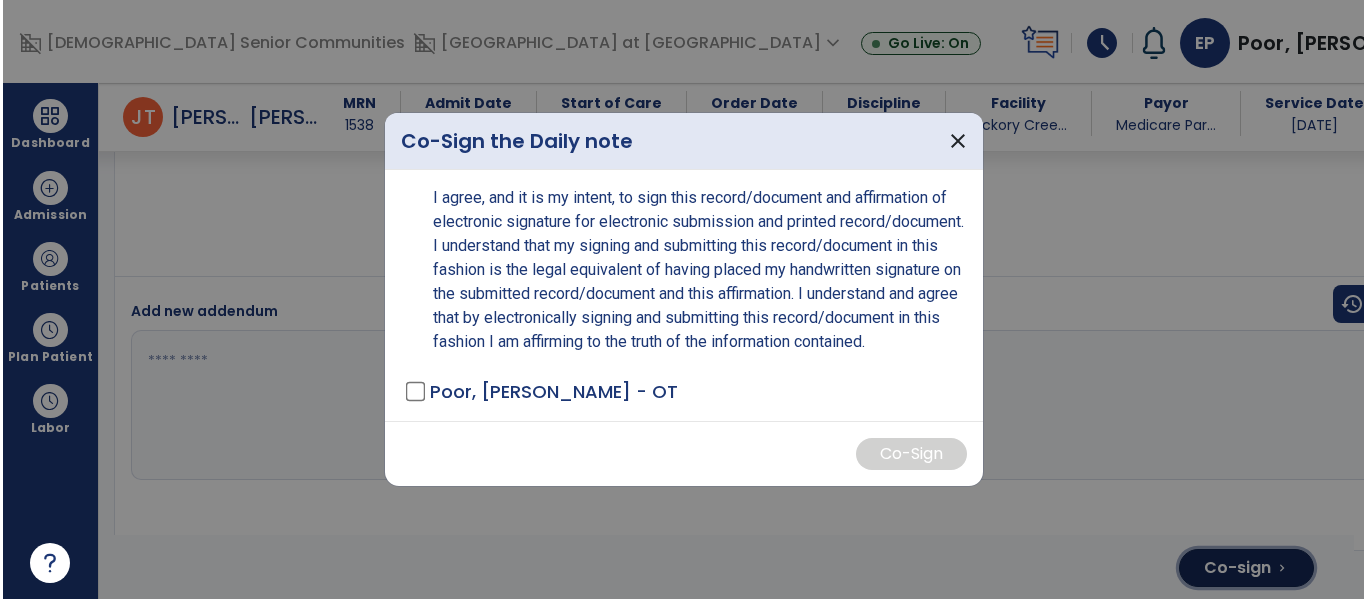 scroll, scrollTop: 4848, scrollLeft: 0, axis: vertical 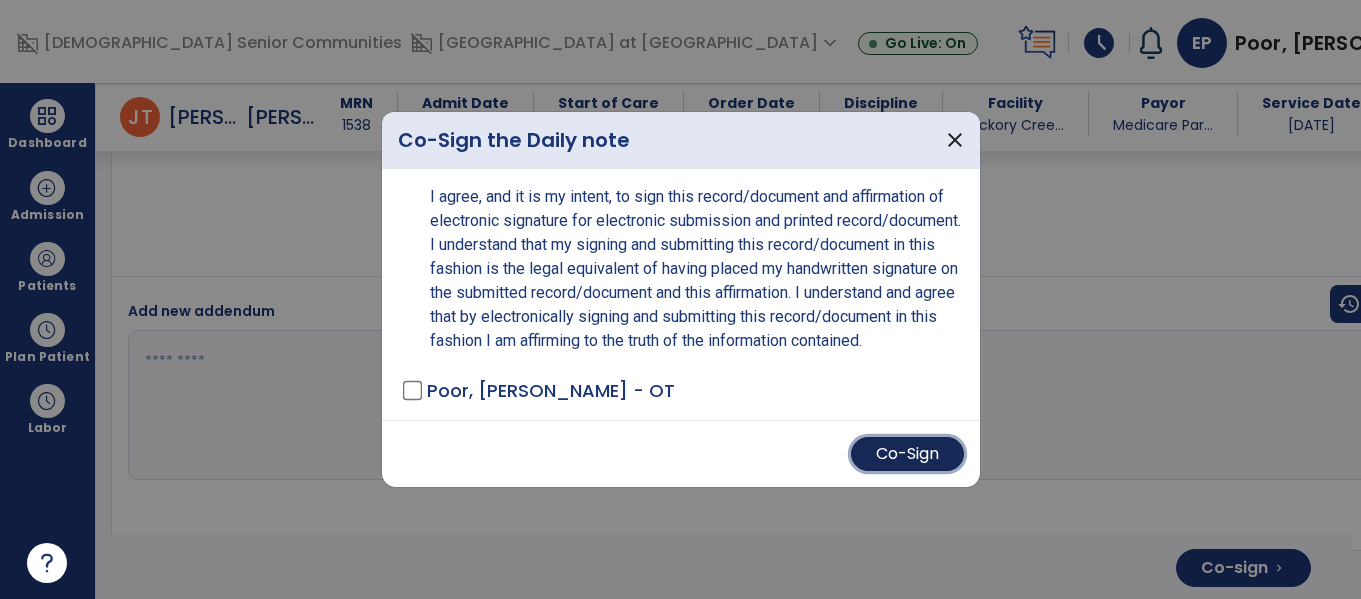 click on "Co-Sign" at bounding box center [907, 454] 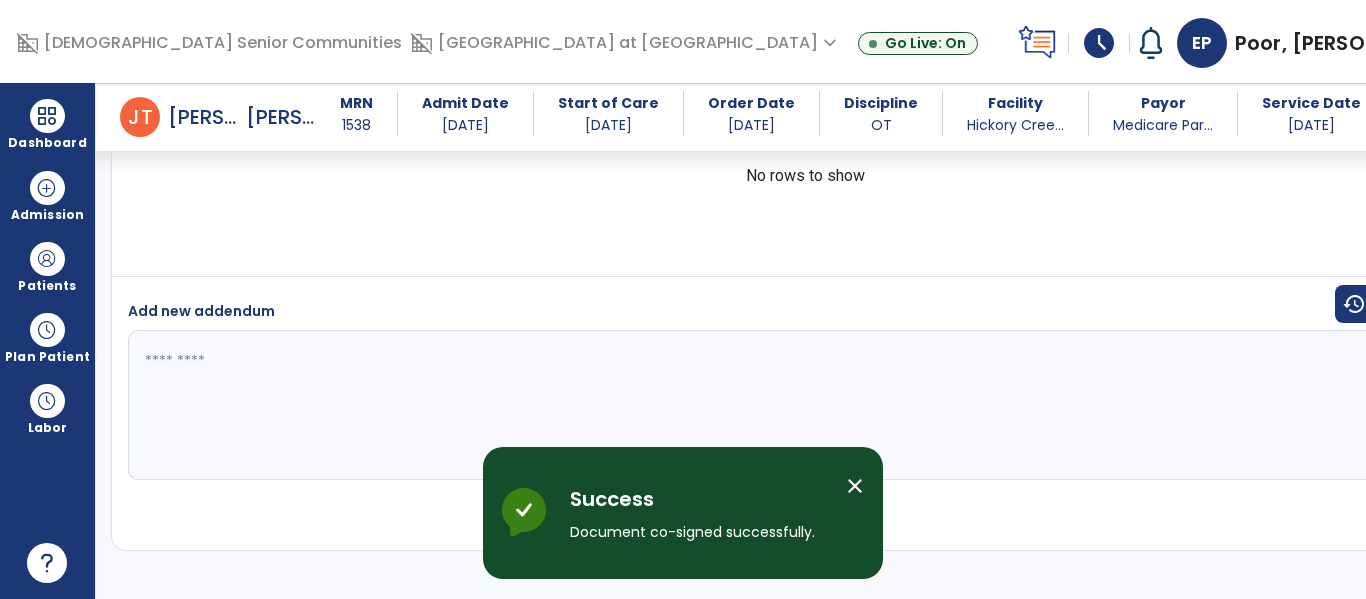 click on "close" at bounding box center [855, 486] 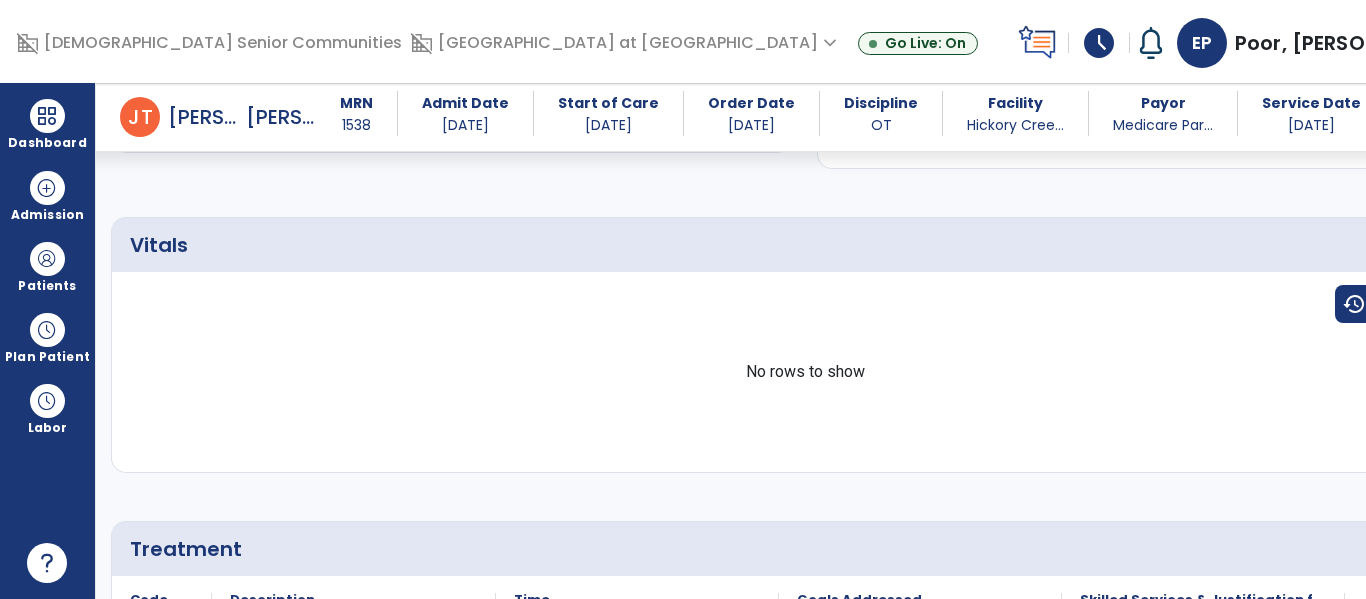 scroll, scrollTop: 0, scrollLeft: 0, axis: both 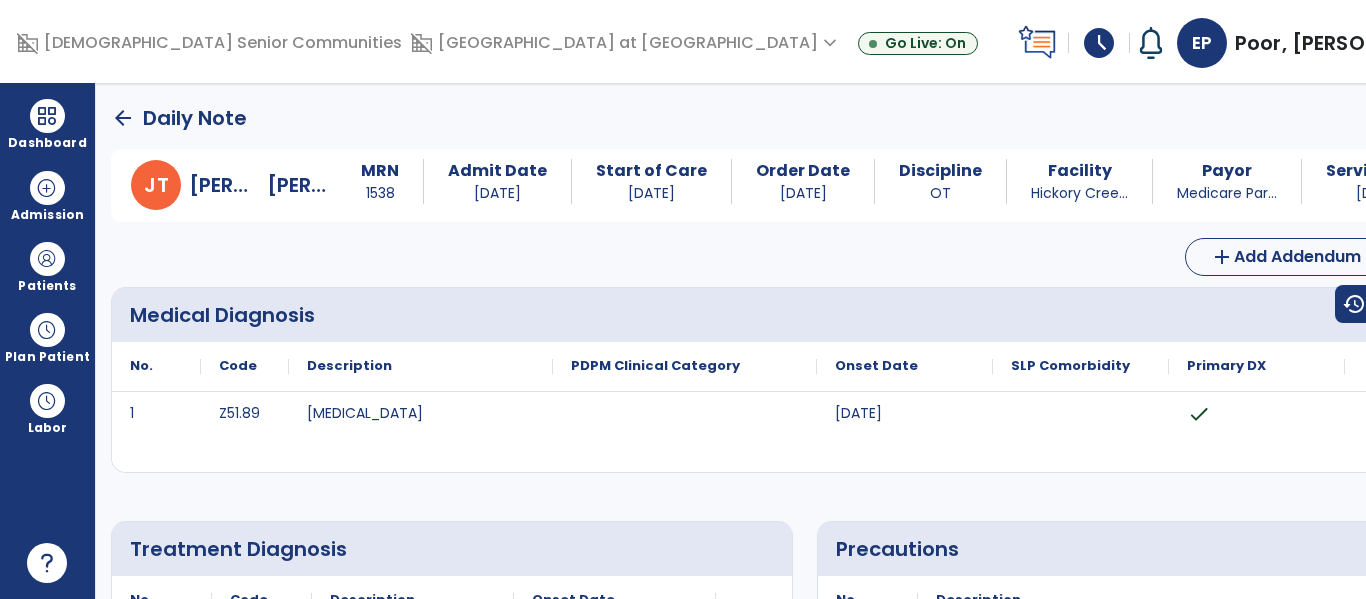 click on "arrow_back" 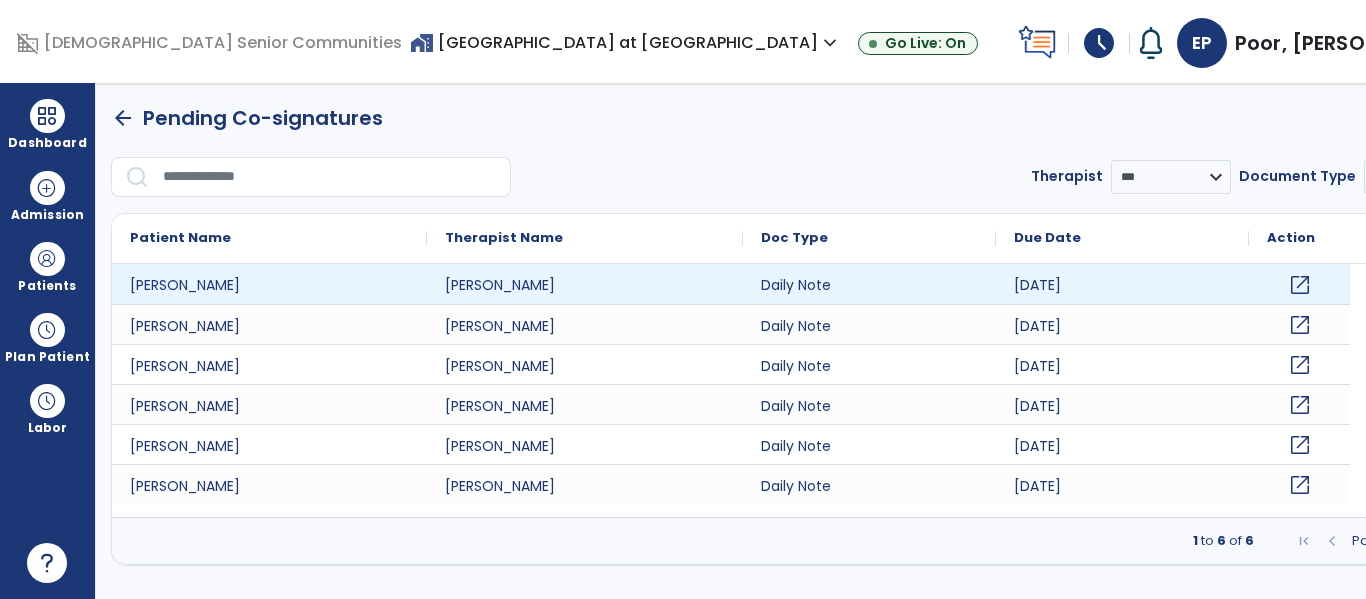 click on "open_in_new" 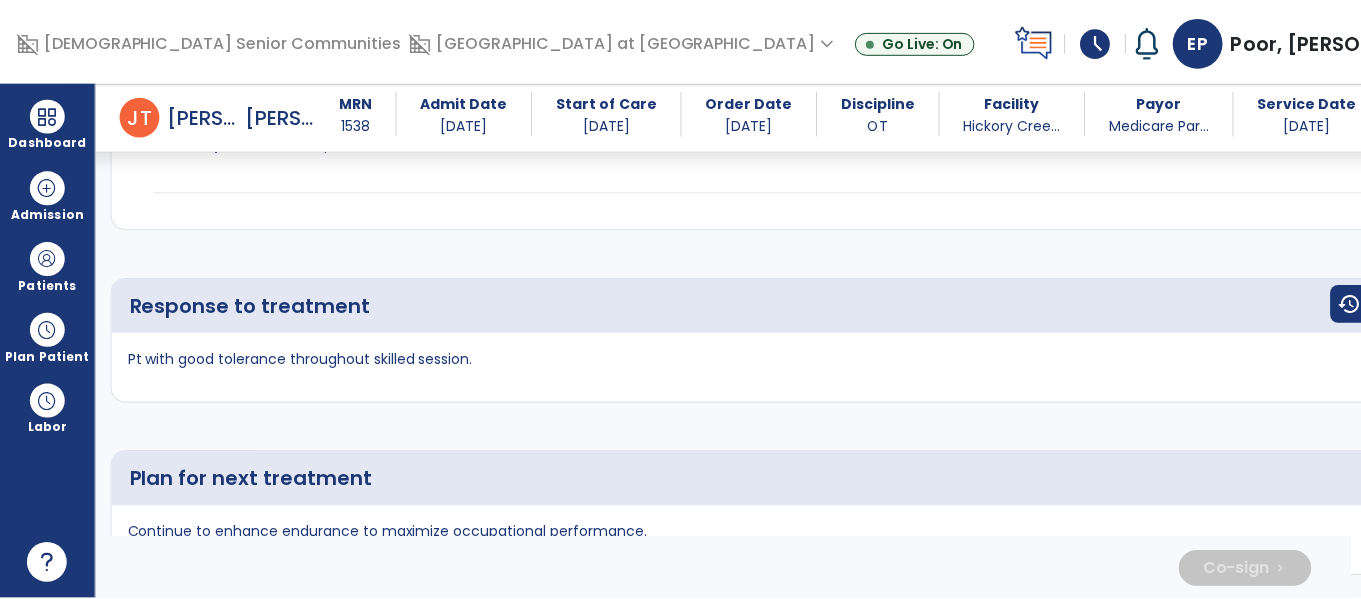 scroll, scrollTop: 4932, scrollLeft: 0, axis: vertical 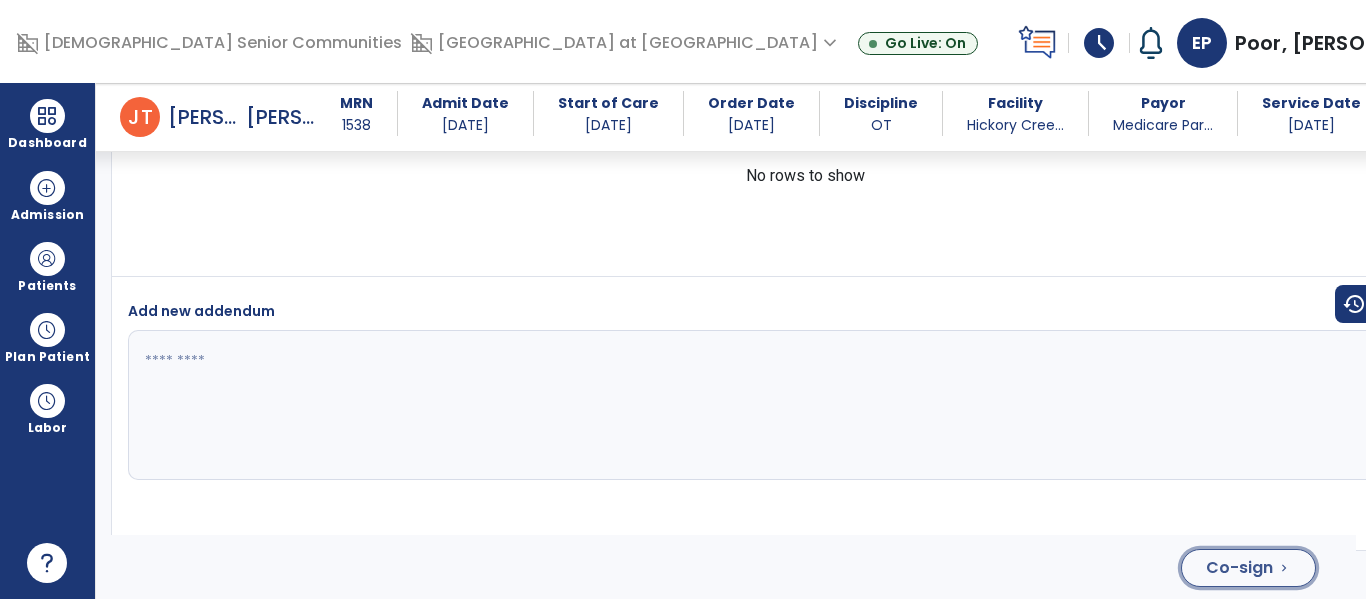 click on "Co-sign" 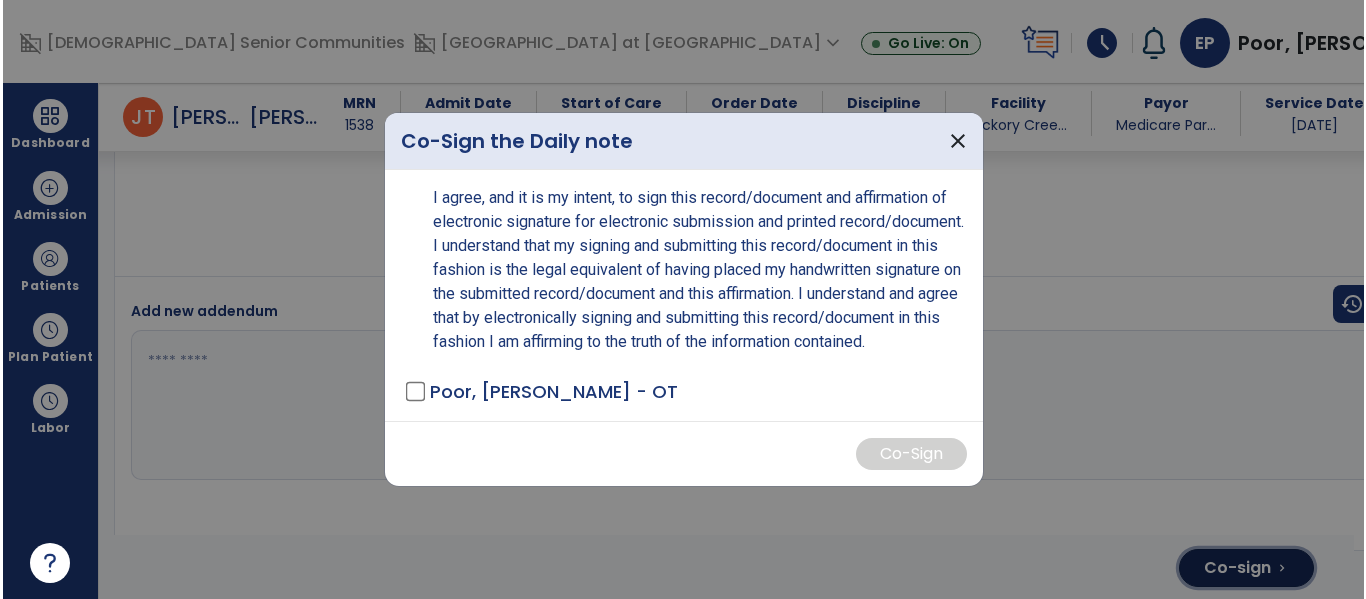 scroll, scrollTop: 4932, scrollLeft: 0, axis: vertical 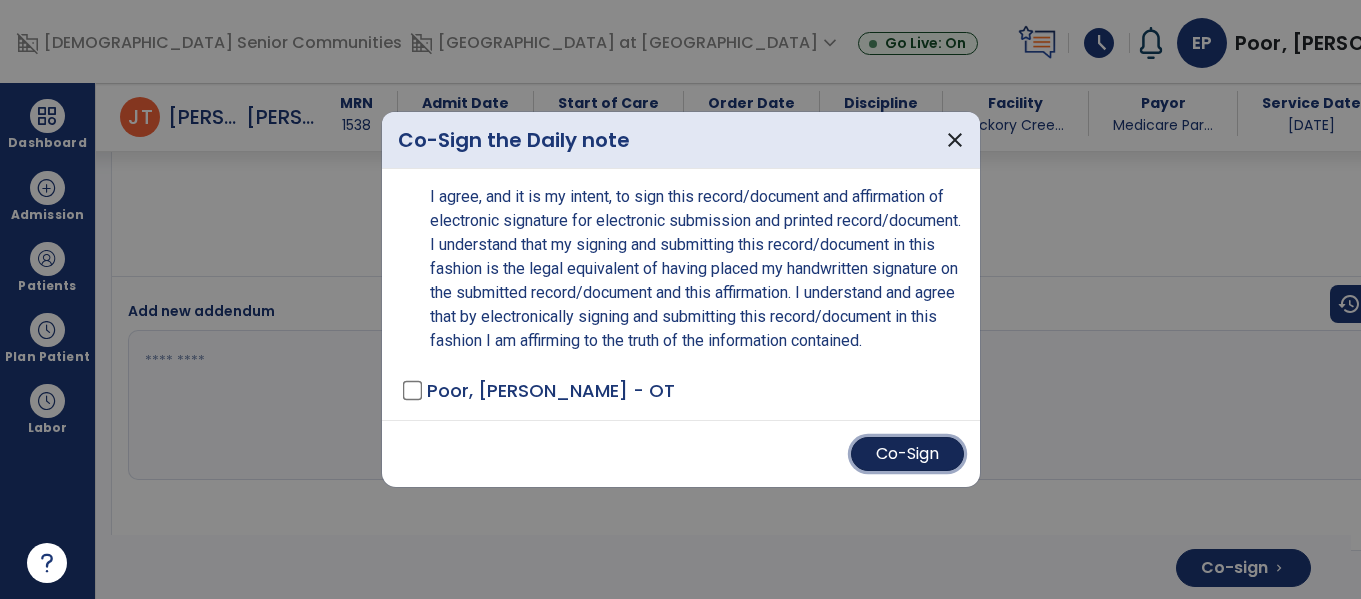 click on "Co-Sign" at bounding box center [907, 454] 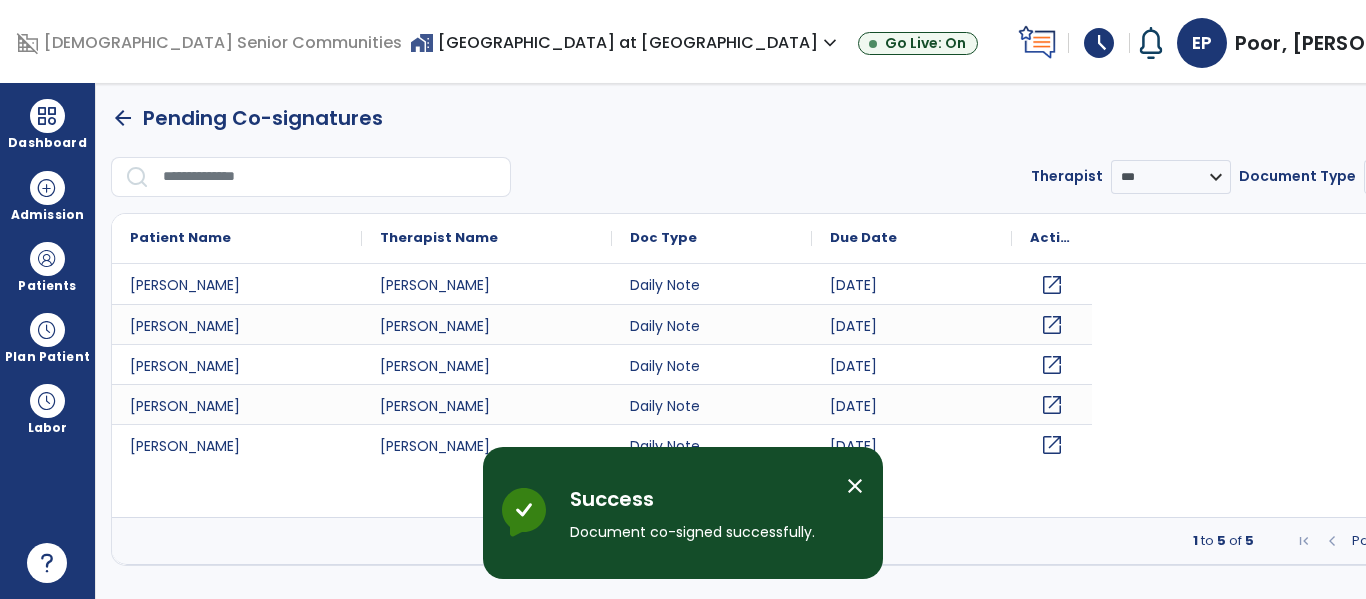 scroll, scrollTop: 0, scrollLeft: 0, axis: both 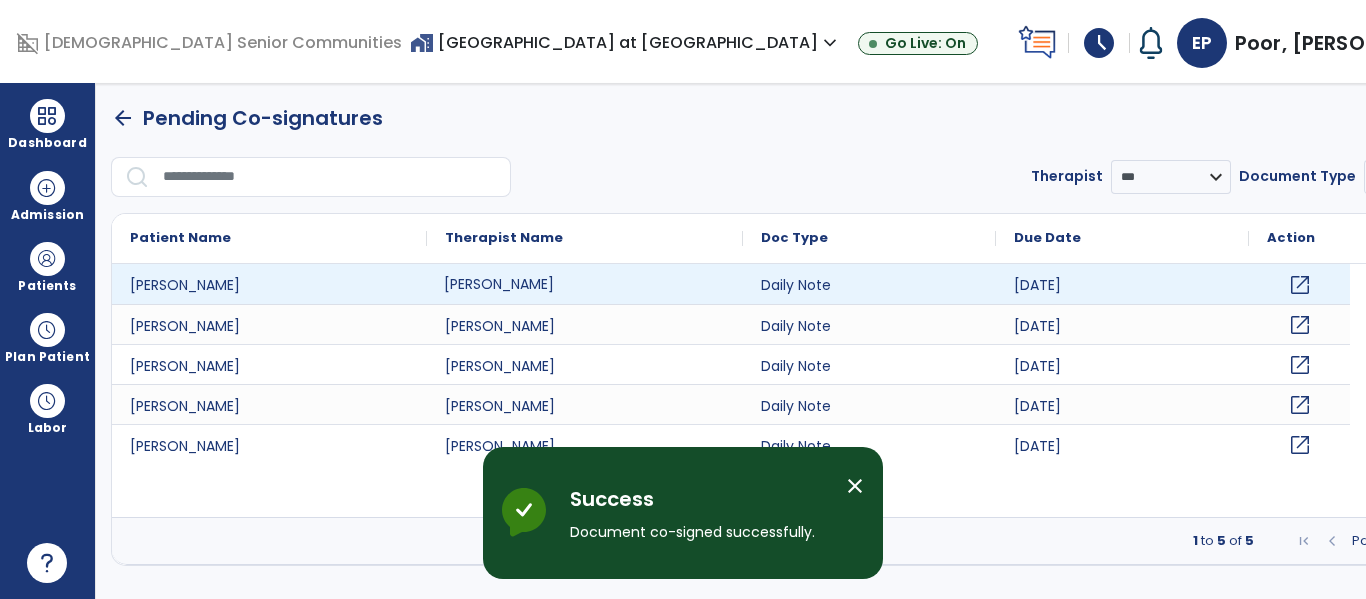 click on "Usko Makenna - OTA" 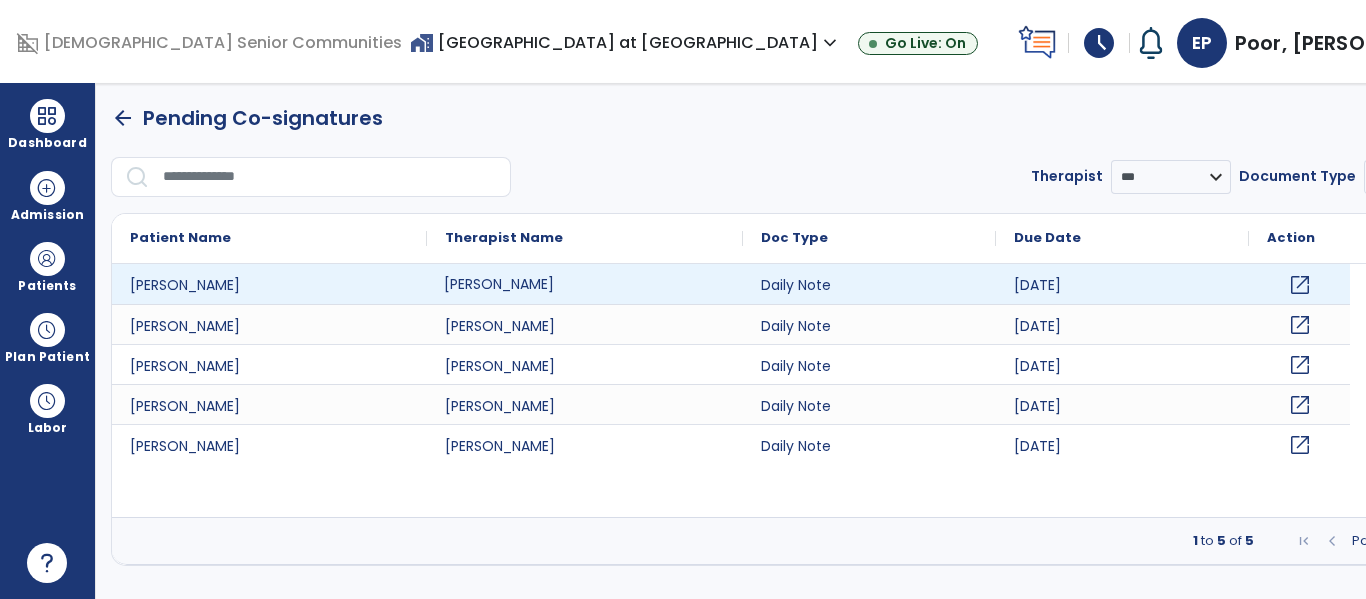 click on "open_in_new" 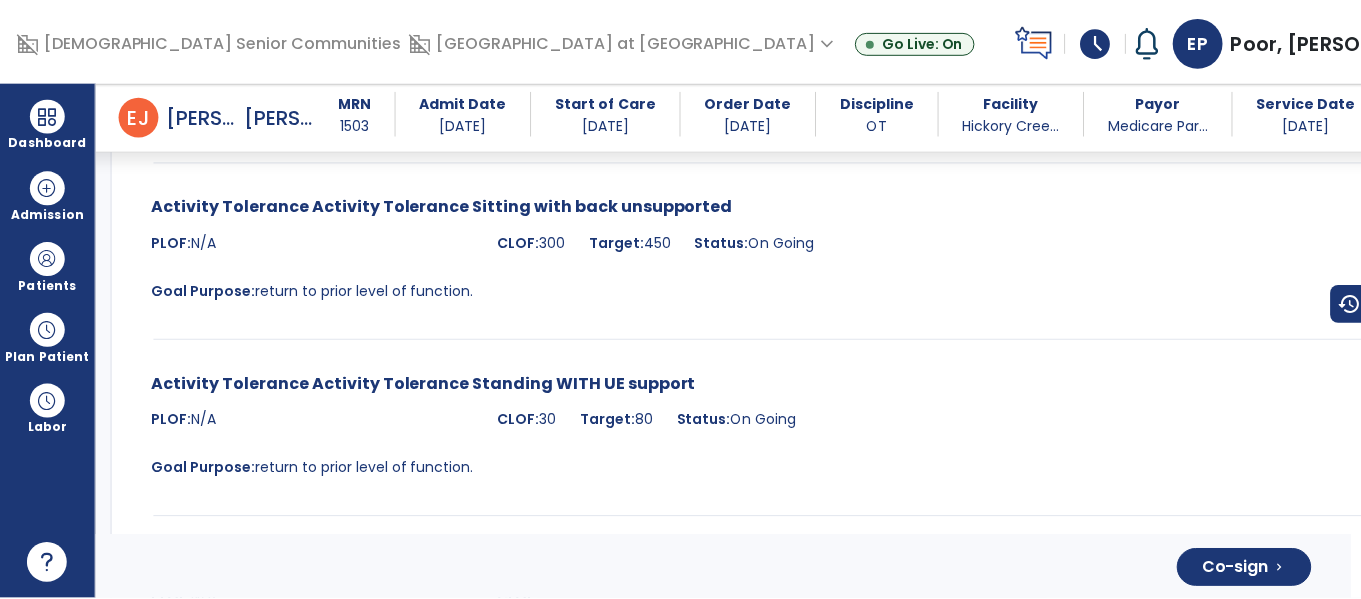 scroll, scrollTop: 5366, scrollLeft: 0, axis: vertical 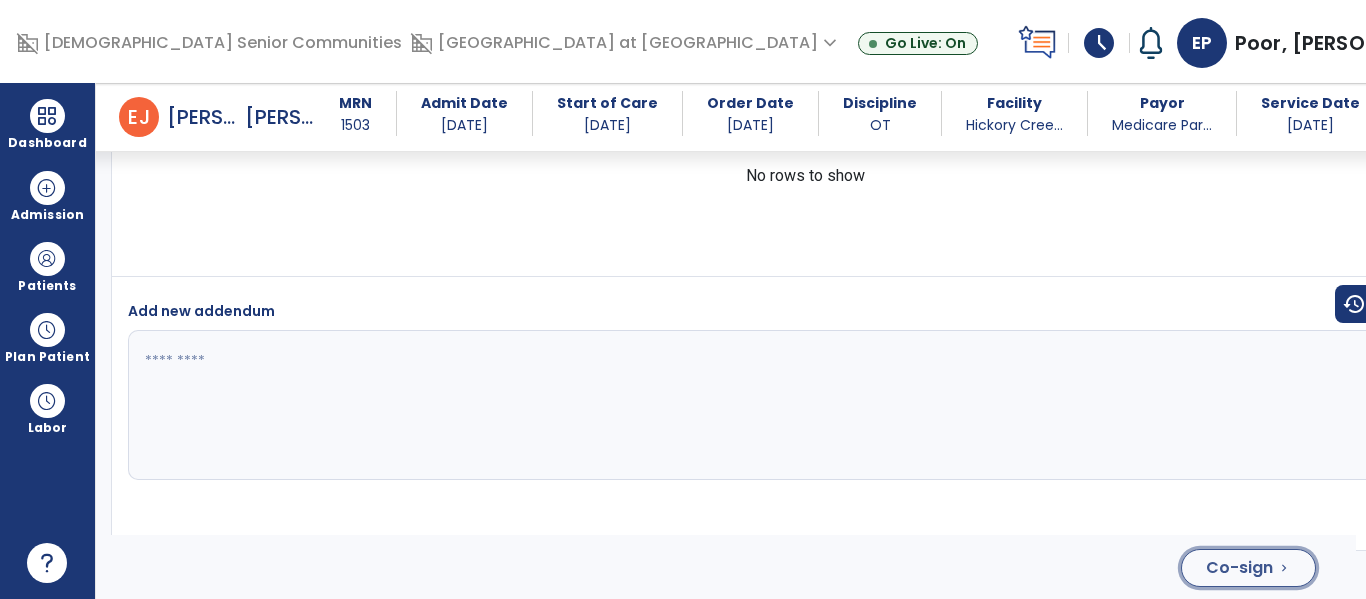 click on "Co-sign" 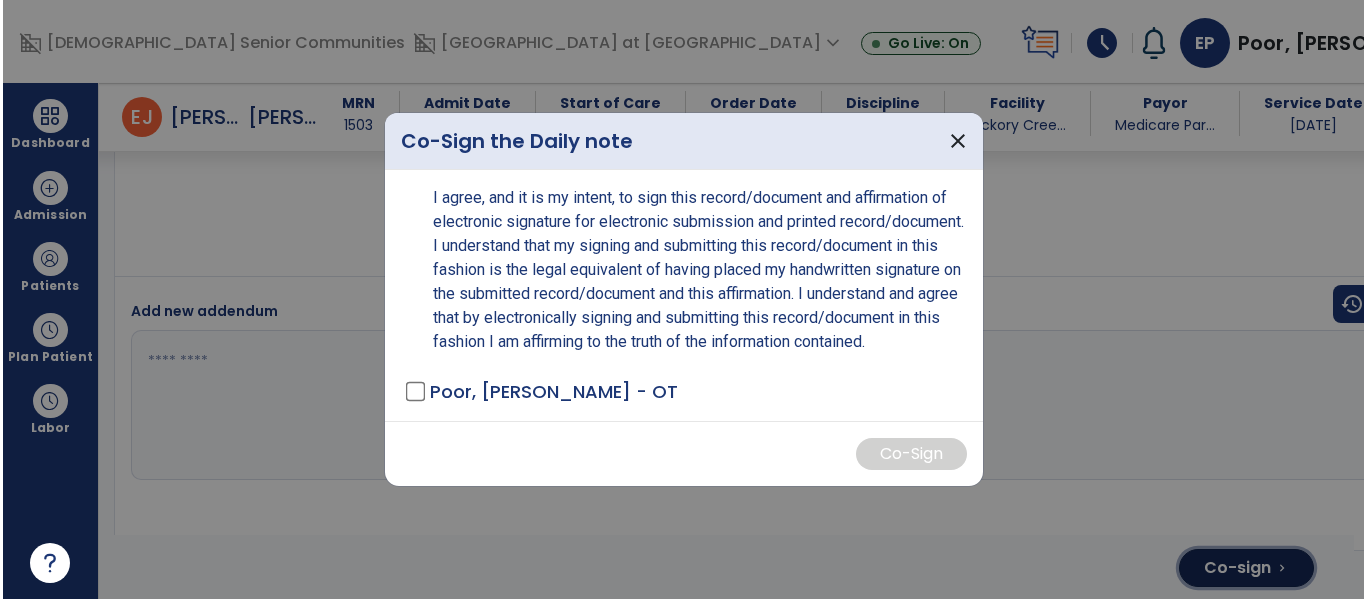 scroll, scrollTop: 5387, scrollLeft: 0, axis: vertical 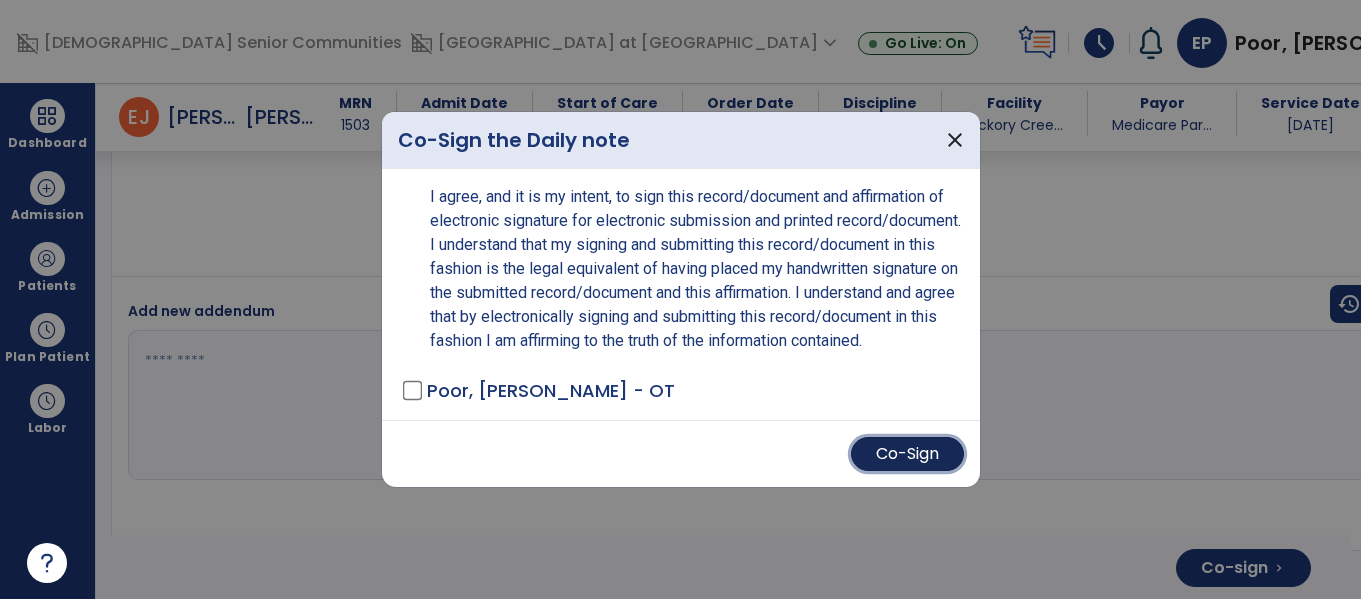 click on "Co-Sign" at bounding box center [907, 454] 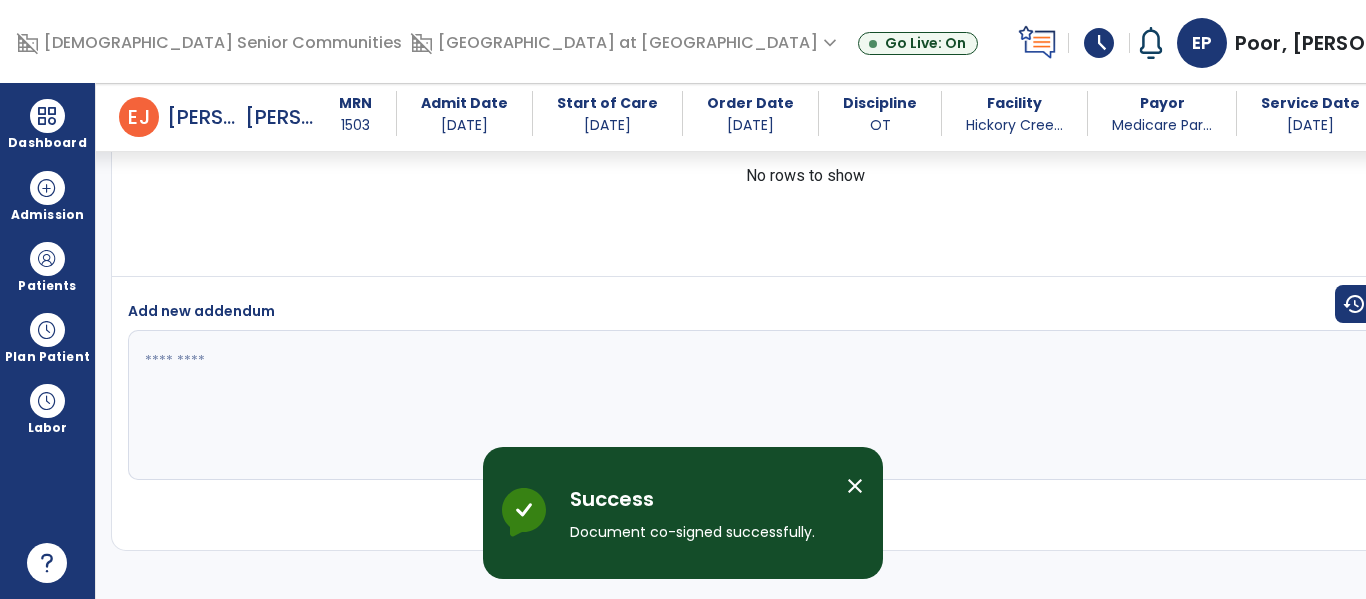 scroll, scrollTop: 5366, scrollLeft: 0, axis: vertical 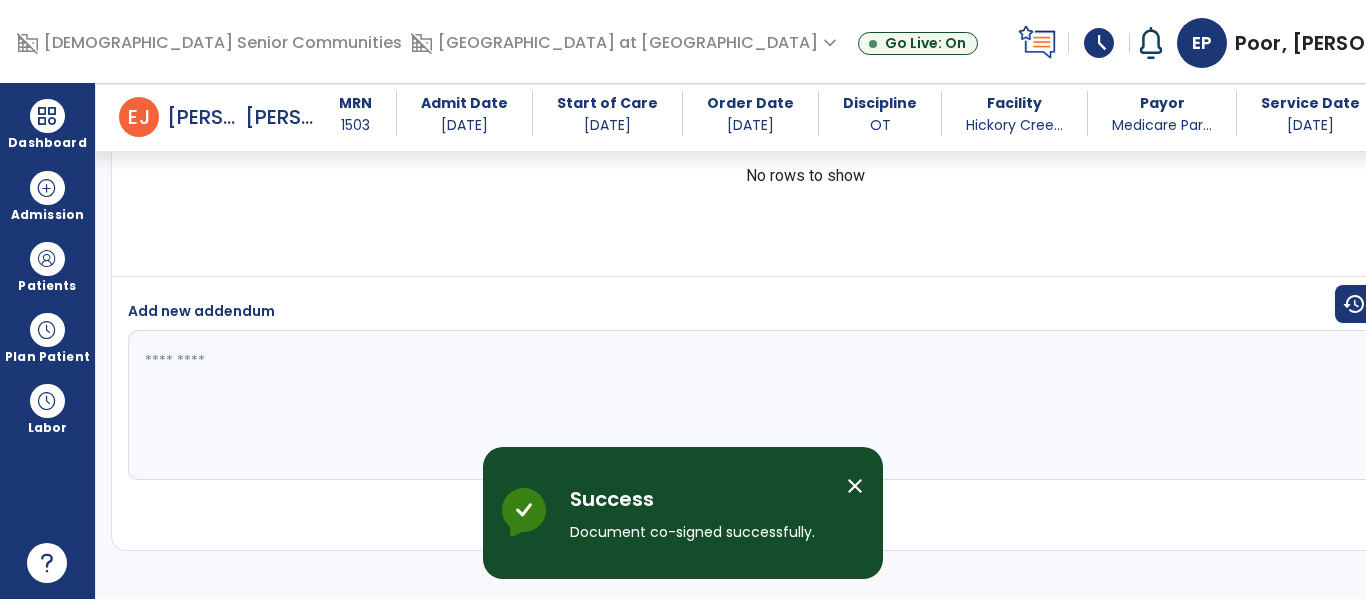 click on "close" at bounding box center [855, 486] 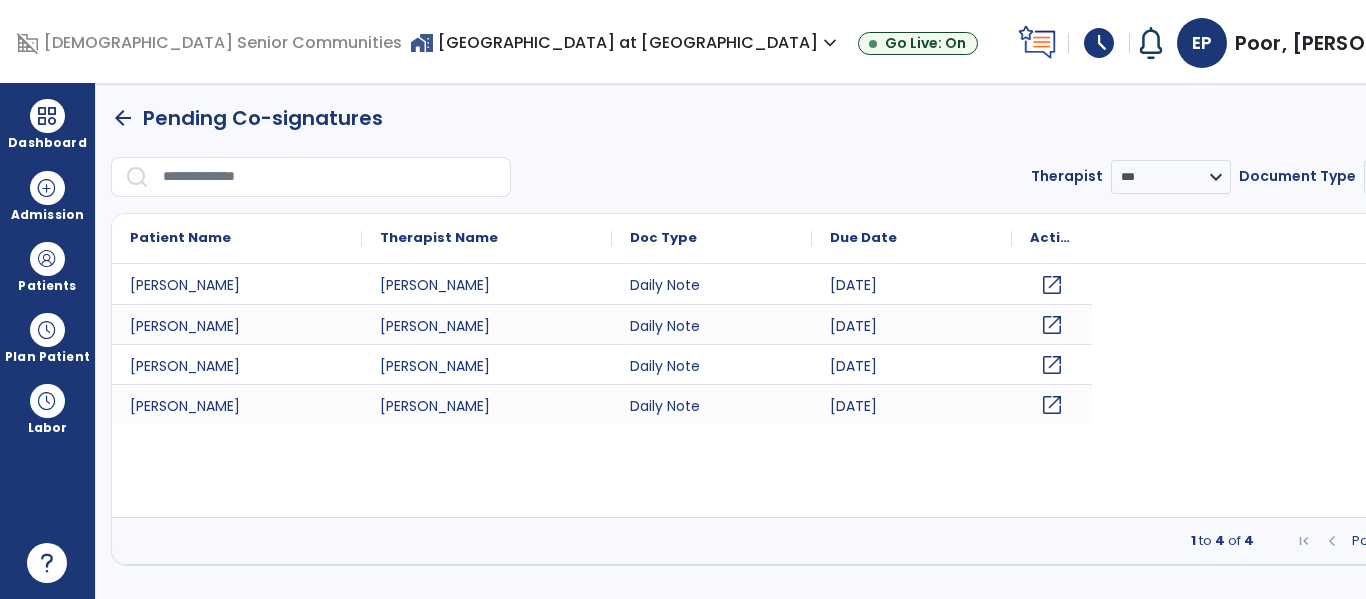 scroll, scrollTop: 0, scrollLeft: 0, axis: both 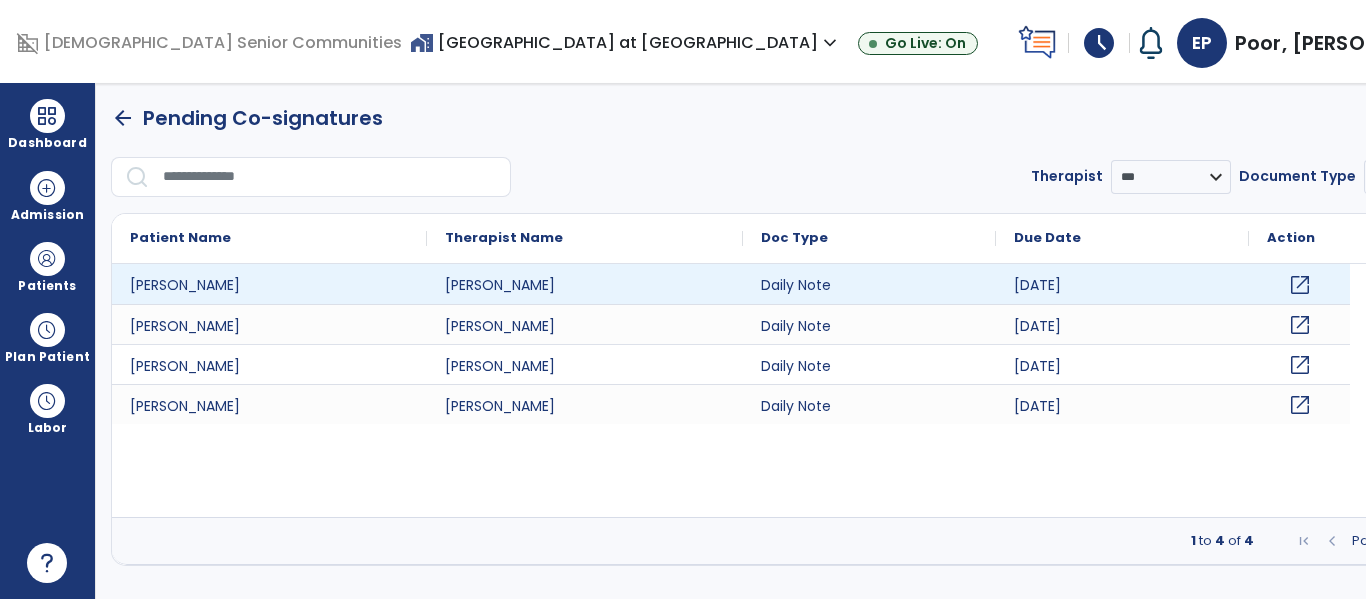 click on "open_in_new" 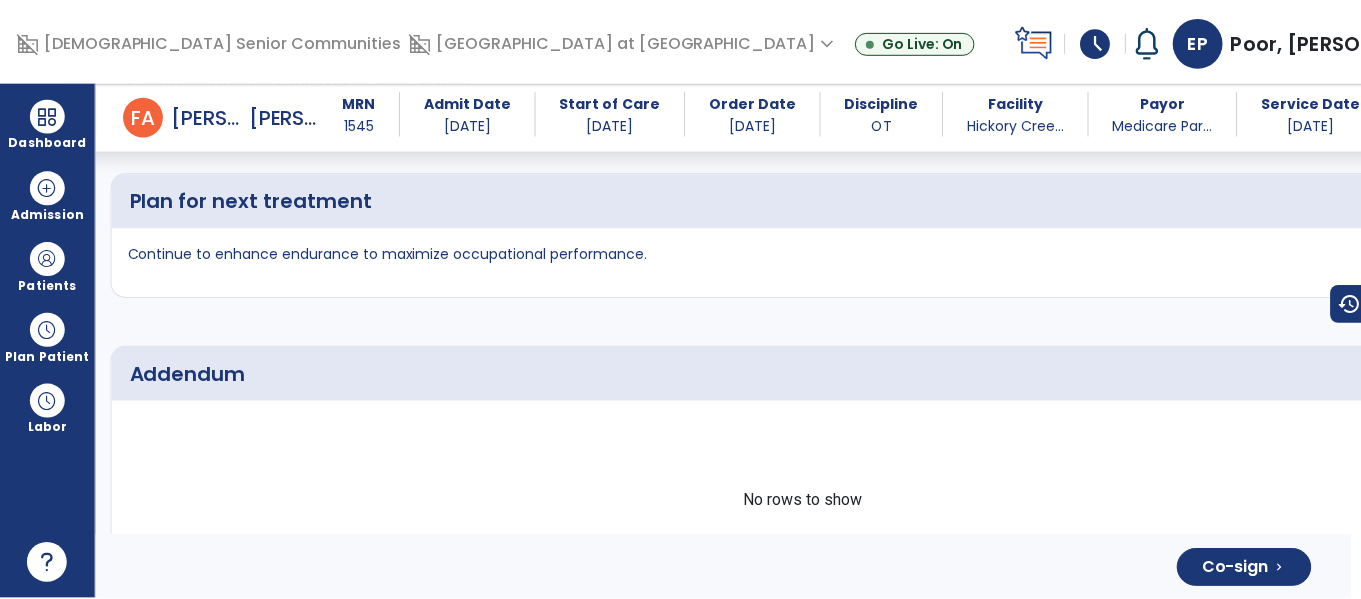 scroll, scrollTop: 5557, scrollLeft: 0, axis: vertical 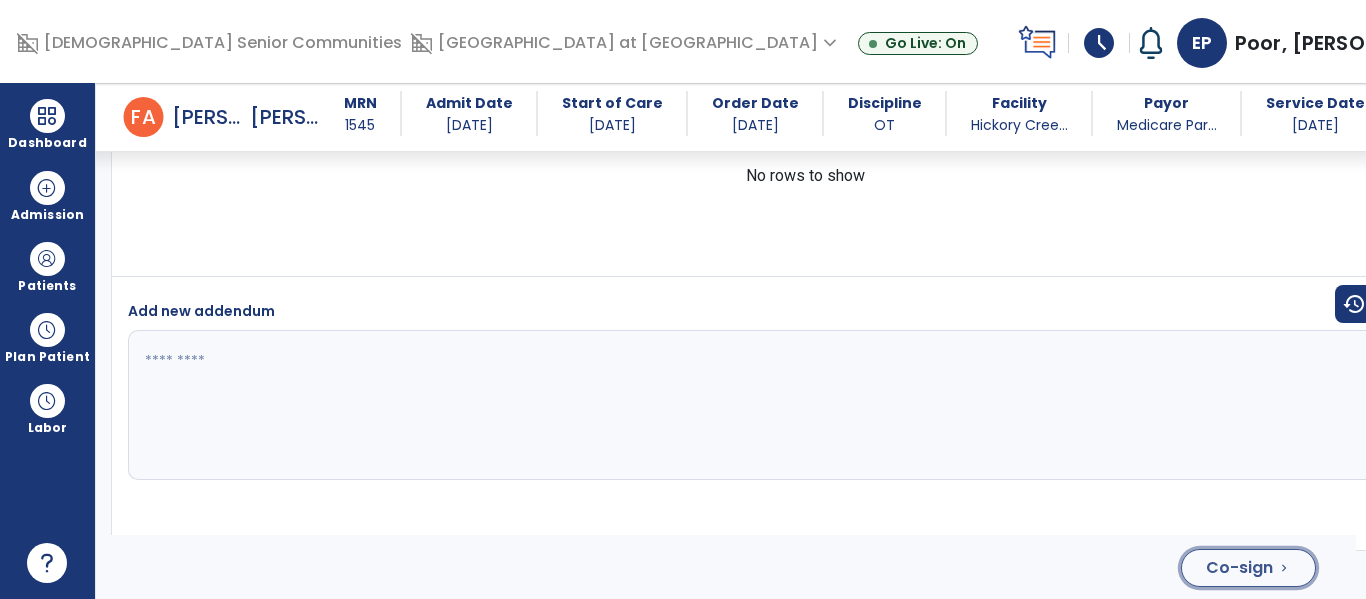 click on "Co-sign" 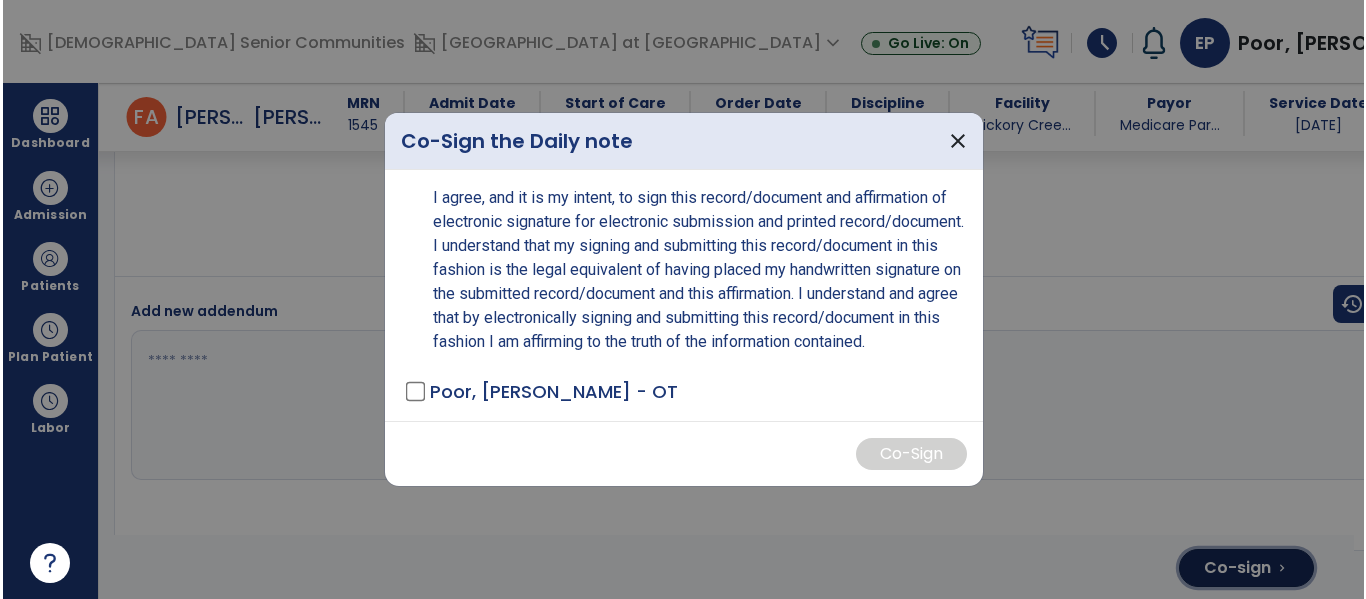 scroll, scrollTop: 5605, scrollLeft: 0, axis: vertical 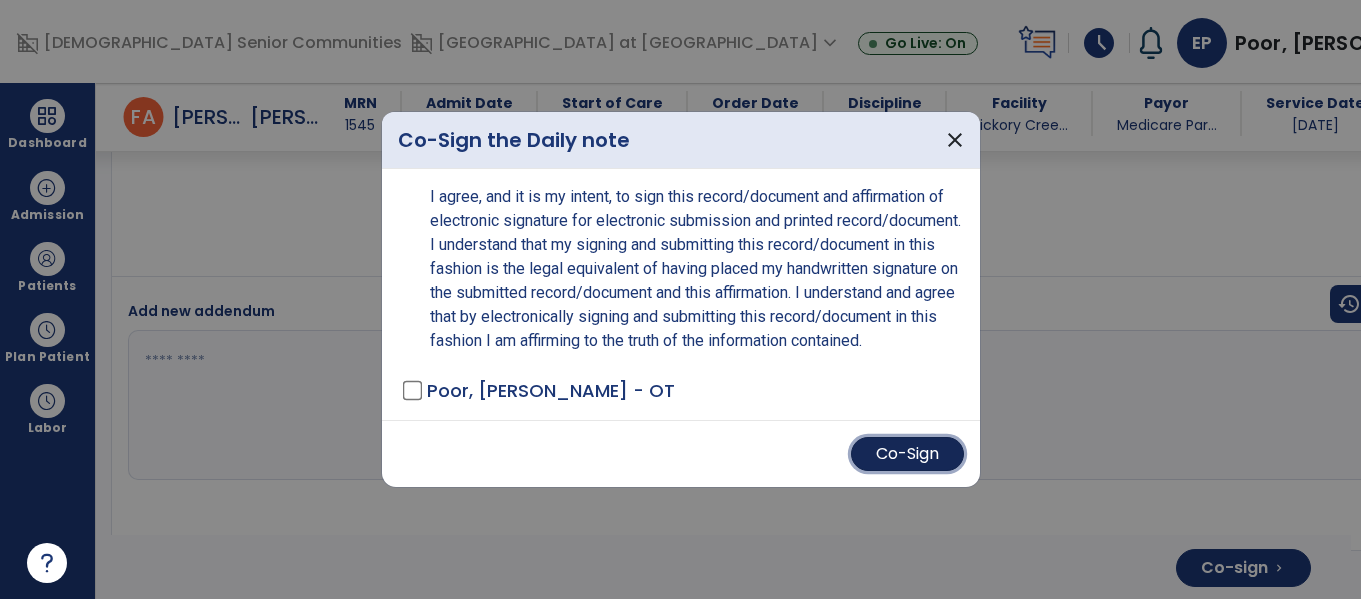 click on "Co-Sign" at bounding box center [907, 454] 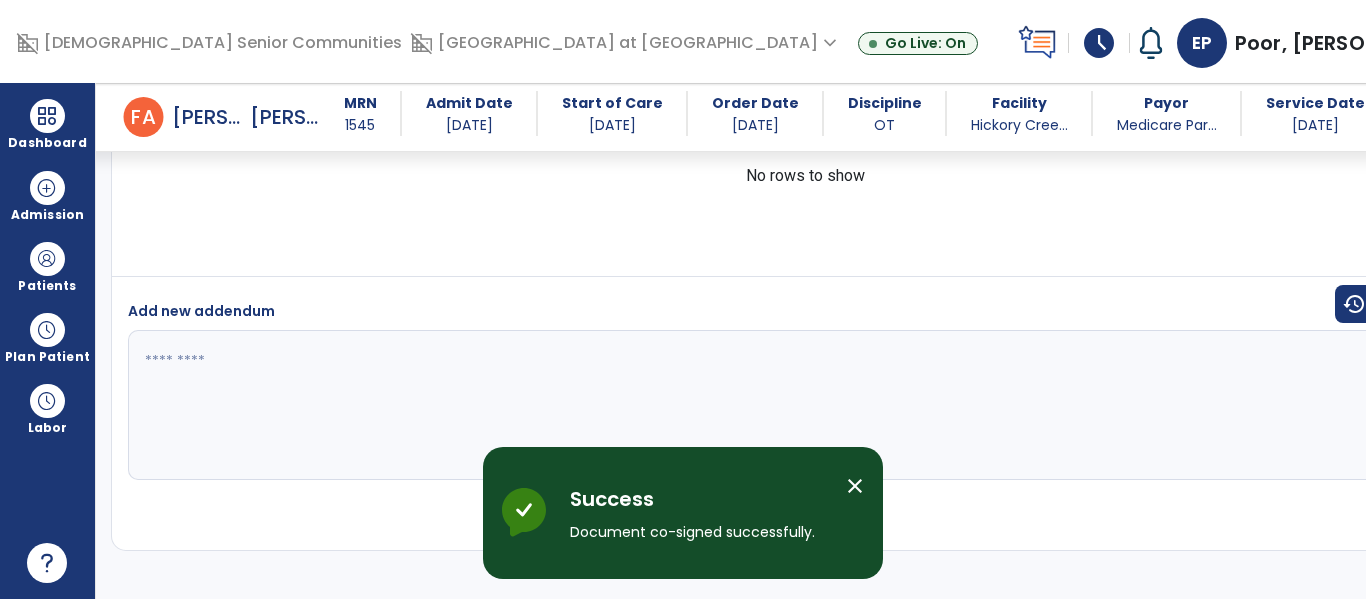 scroll, scrollTop: 5557, scrollLeft: 0, axis: vertical 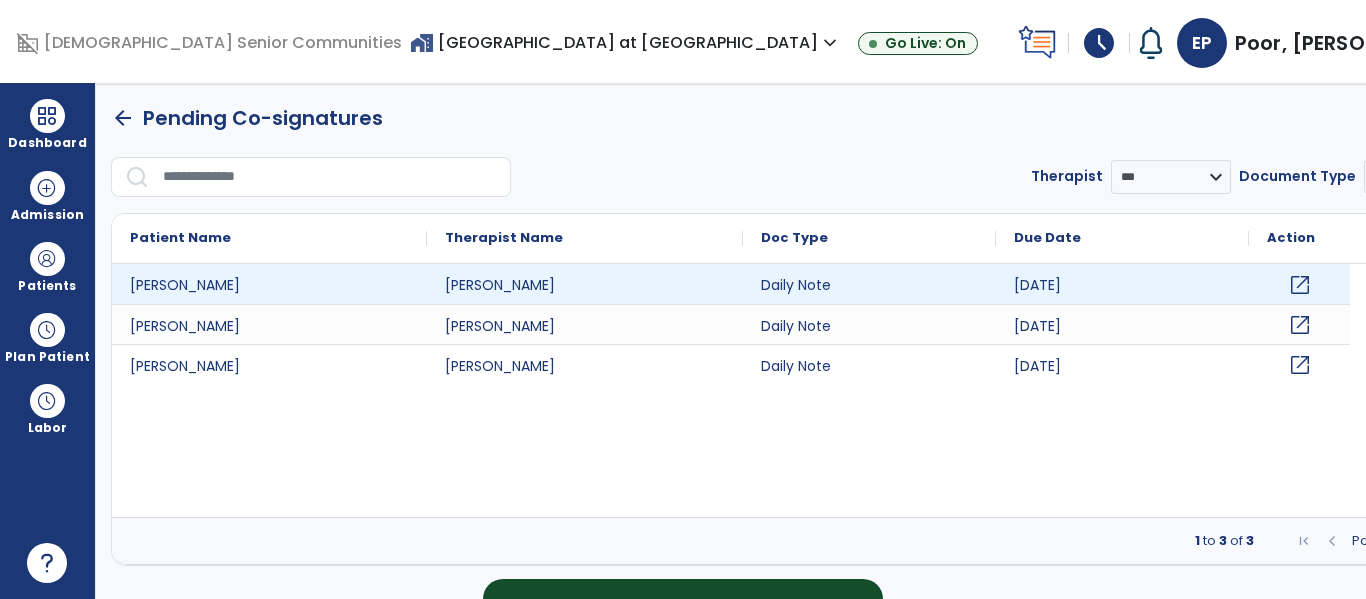 click on "open_in_new" 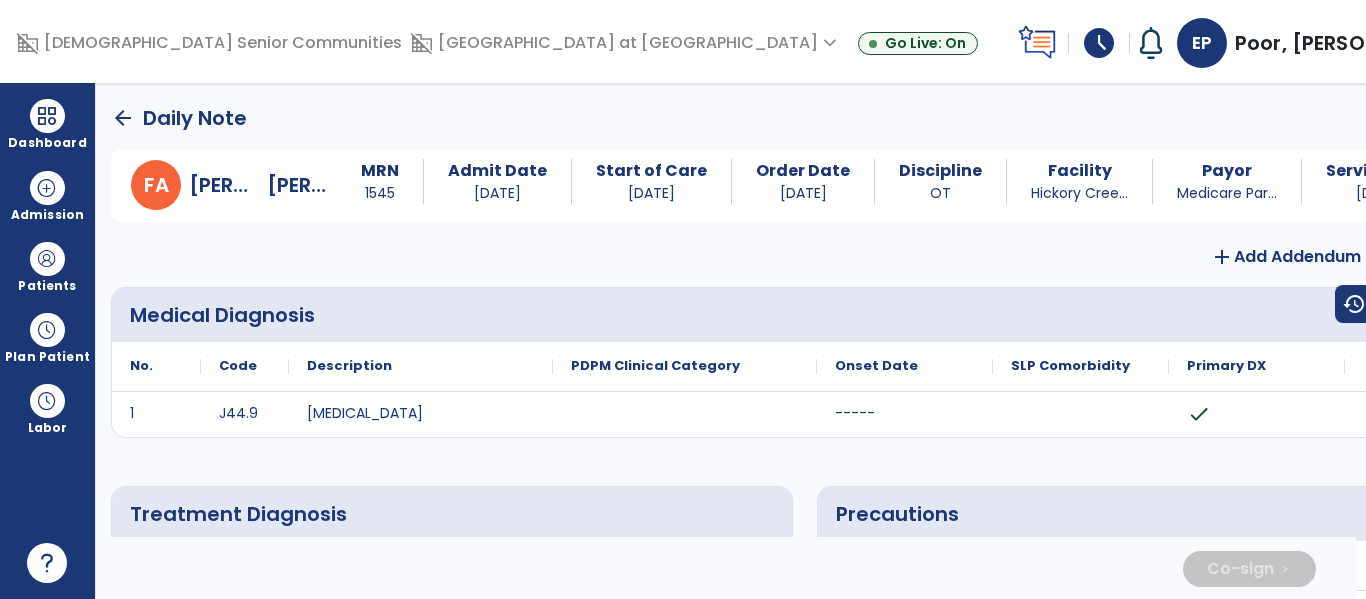 click on "add  Add Addendum Edit  edit" 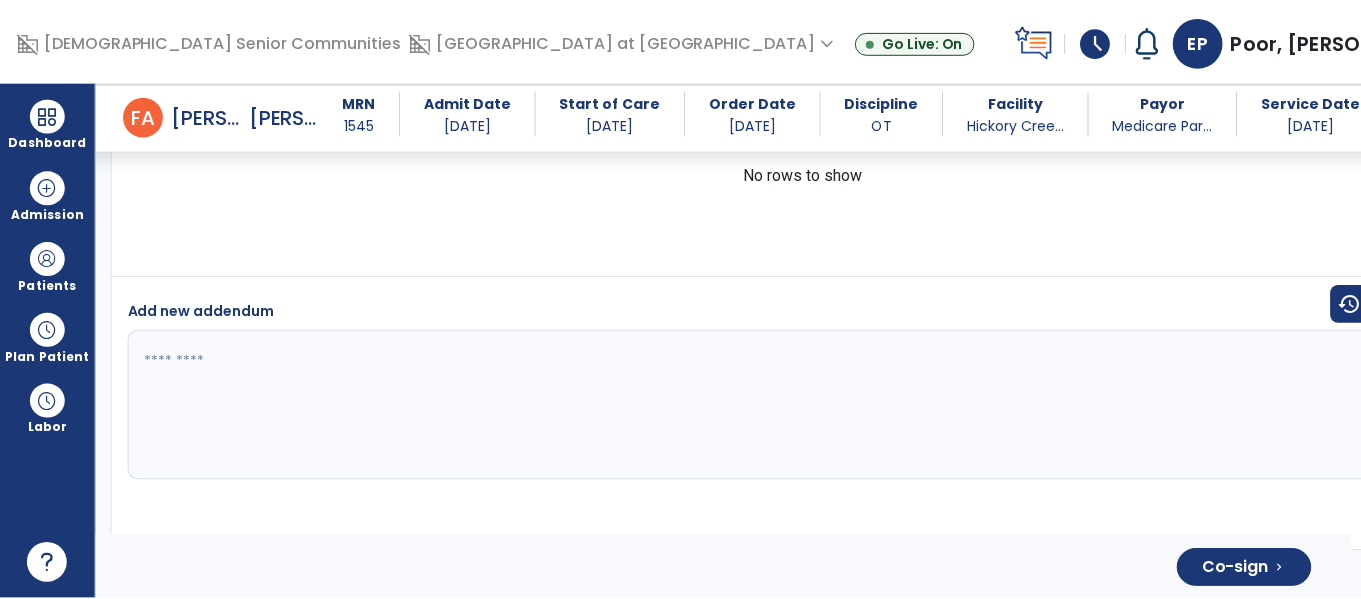 scroll, scrollTop: 5866, scrollLeft: 0, axis: vertical 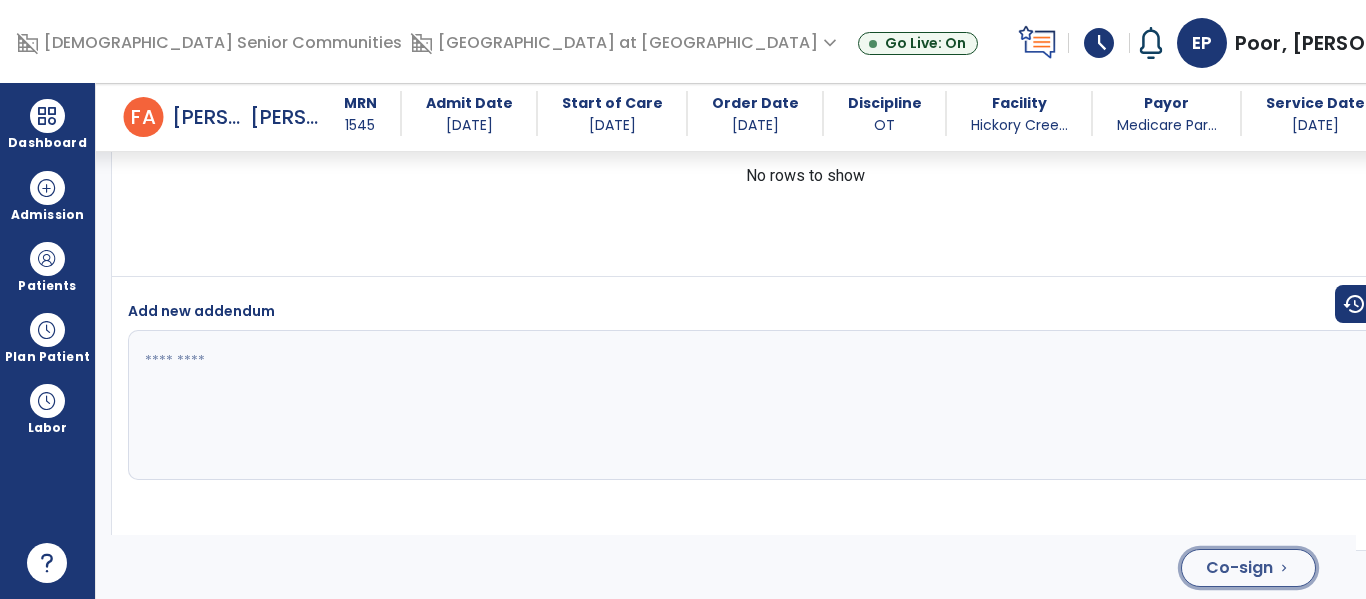 click on "Co-sign" 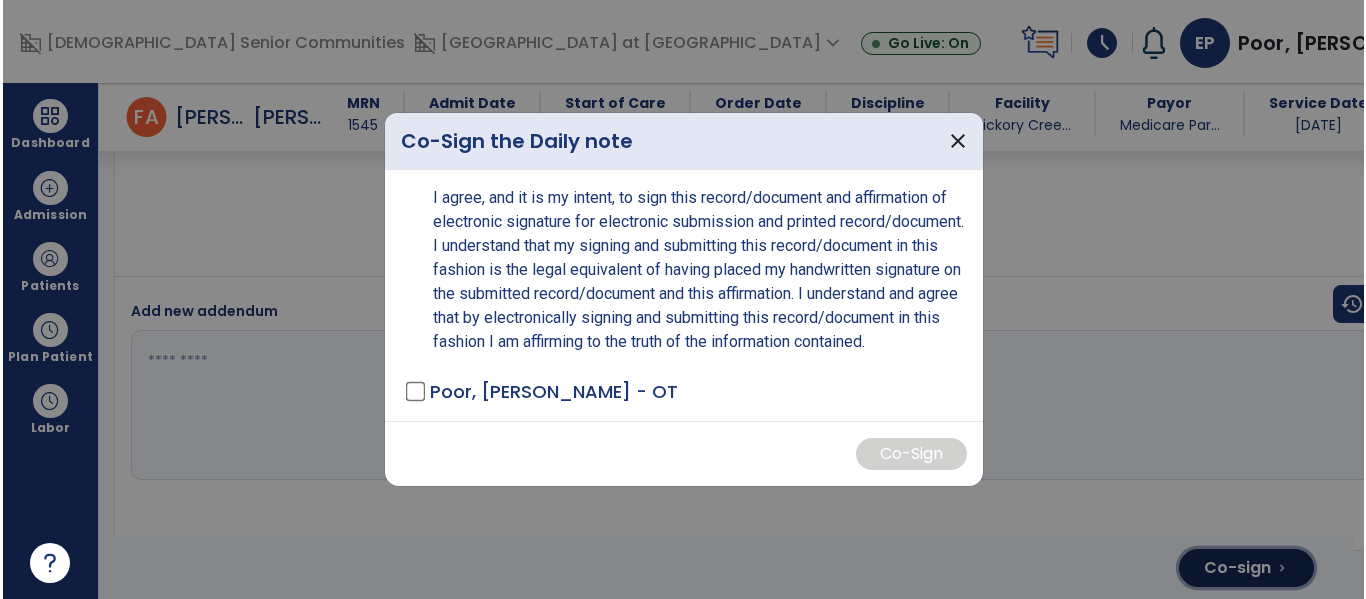 scroll, scrollTop: 5914, scrollLeft: 0, axis: vertical 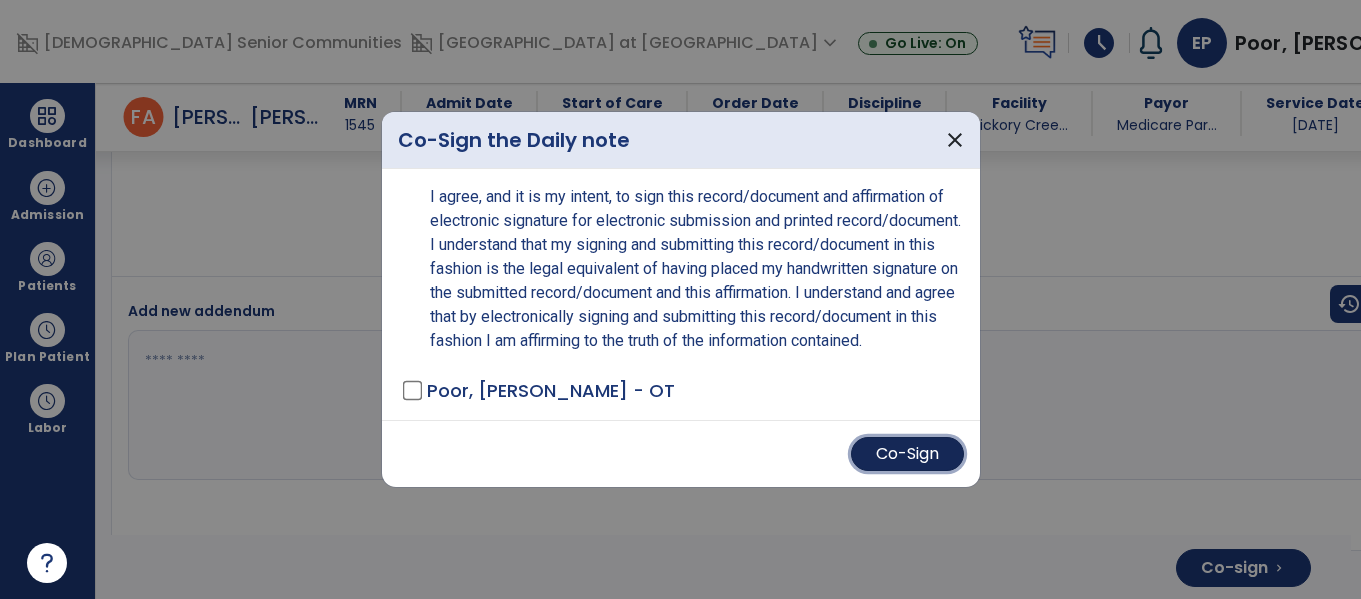 click on "Co-Sign" at bounding box center (907, 454) 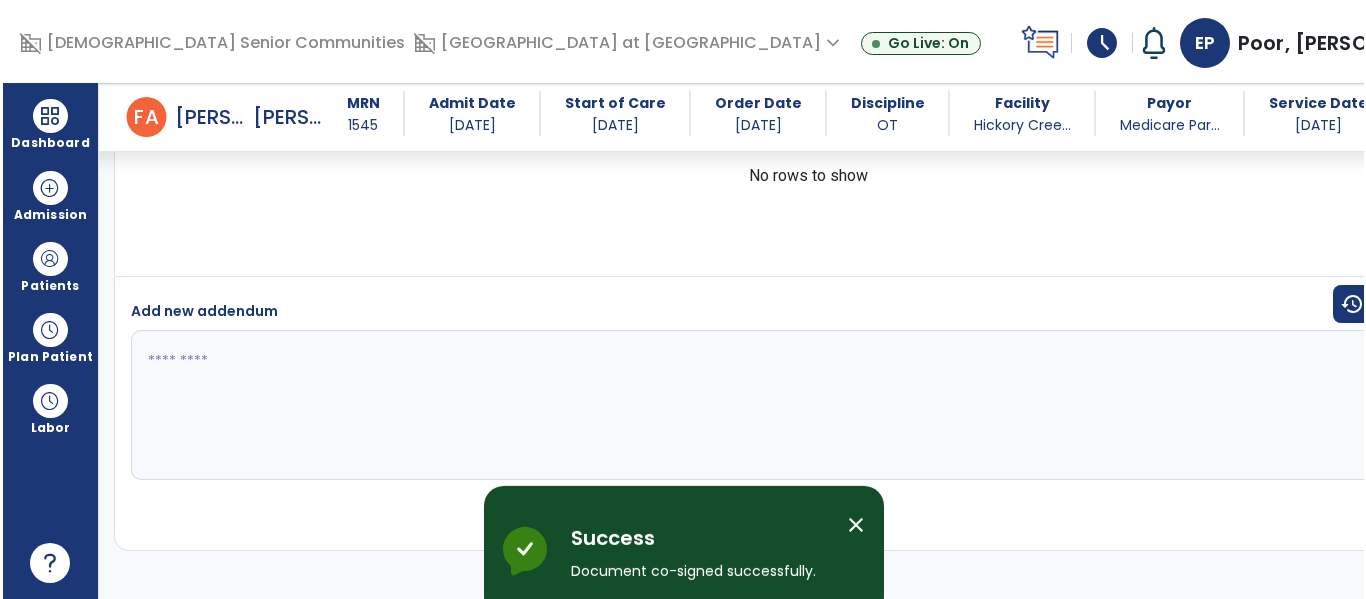 scroll, scrollTop: 5866, scrollLeft: 0, axis: vertical 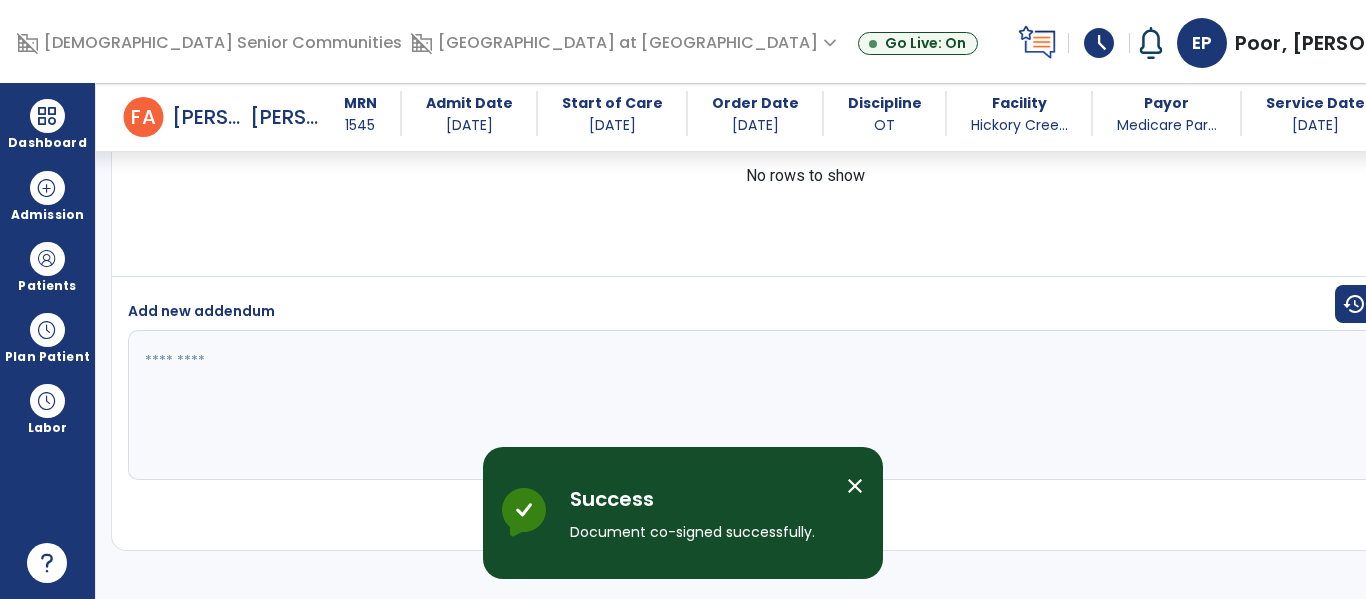 click on "close" at bounding box center [855, 486] 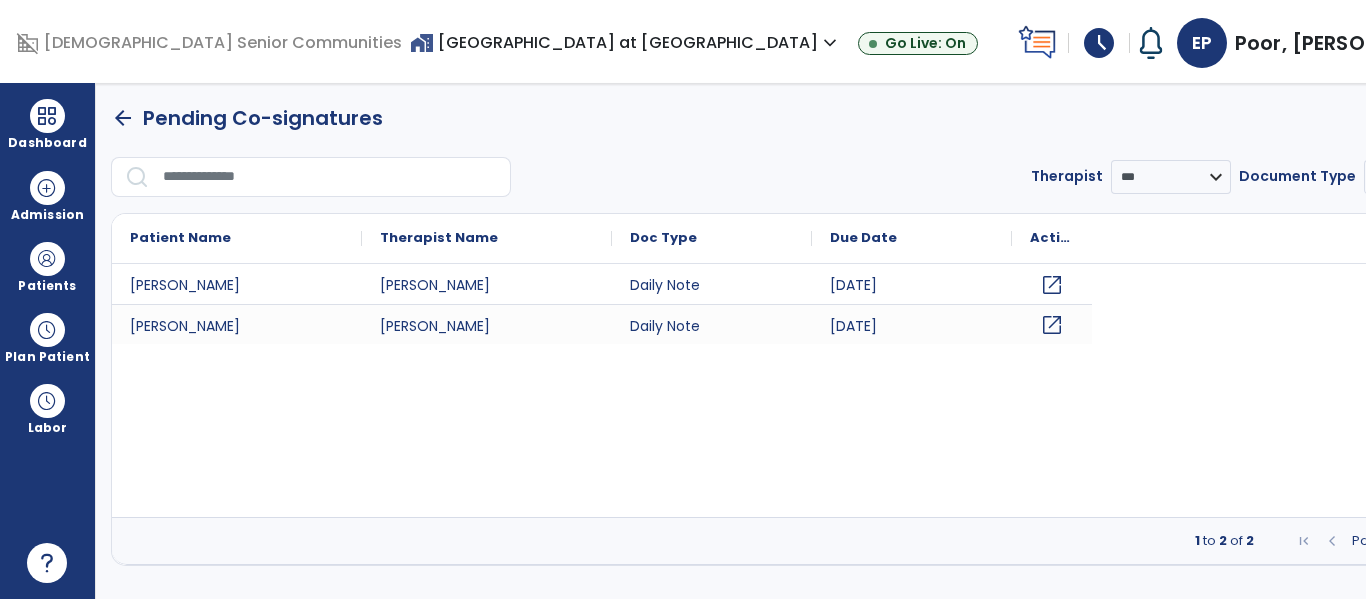 scroll, scrollTop: 0, scrollLeft: 0, axis: both 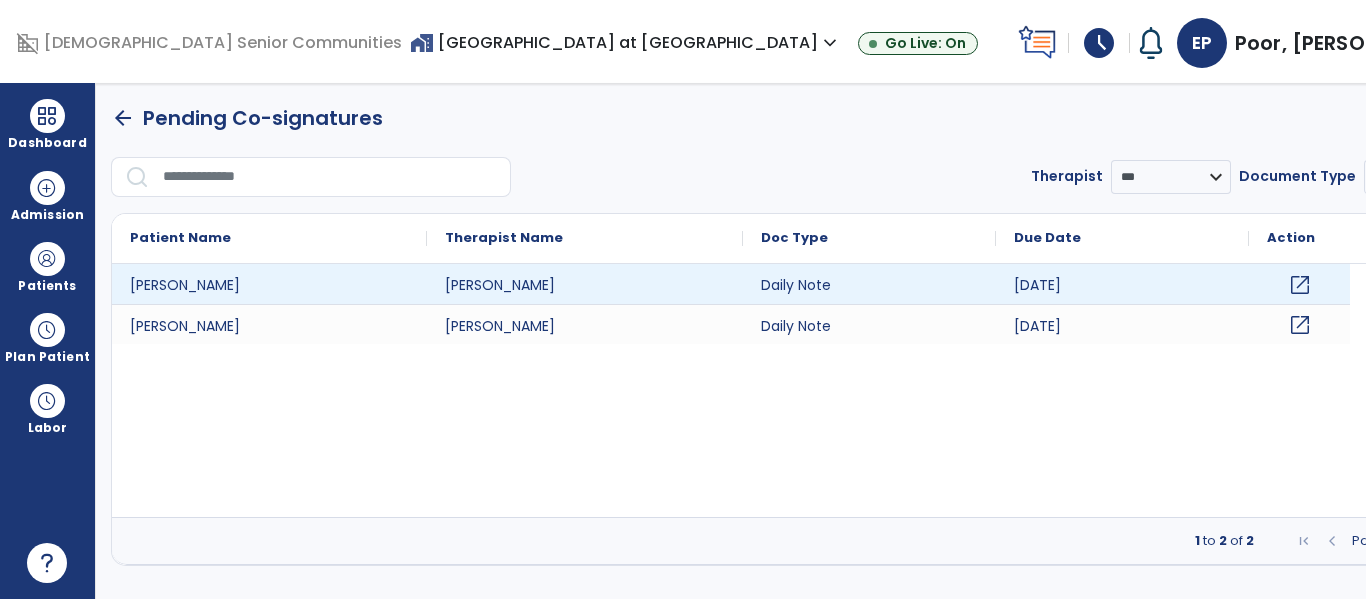 click on "open_in_new" 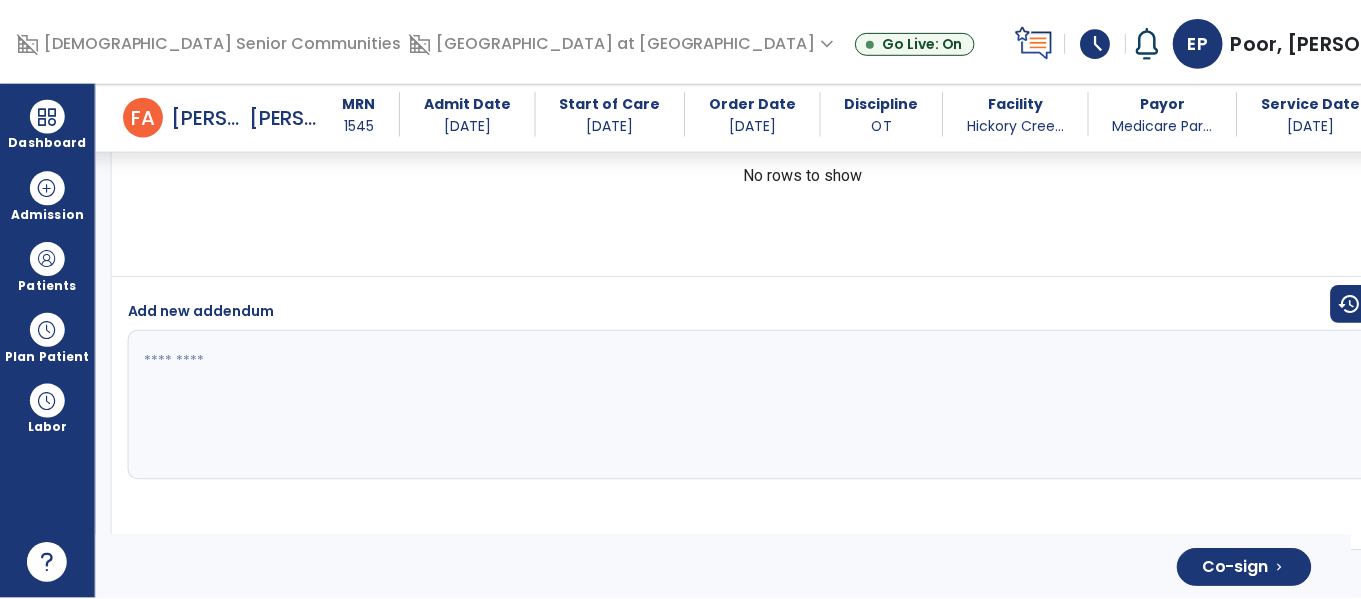 scroll, scrollTop: 5740, scrollLeft: 0, axis: vertical 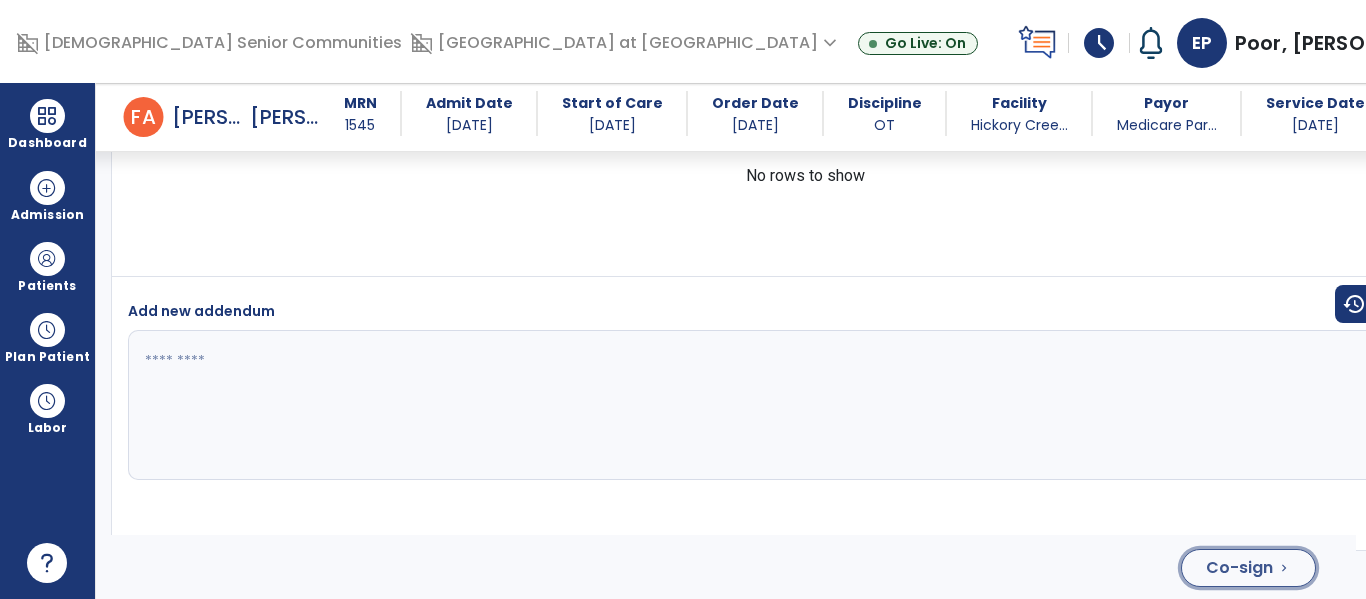 click on "Co-sign  chevron_right" 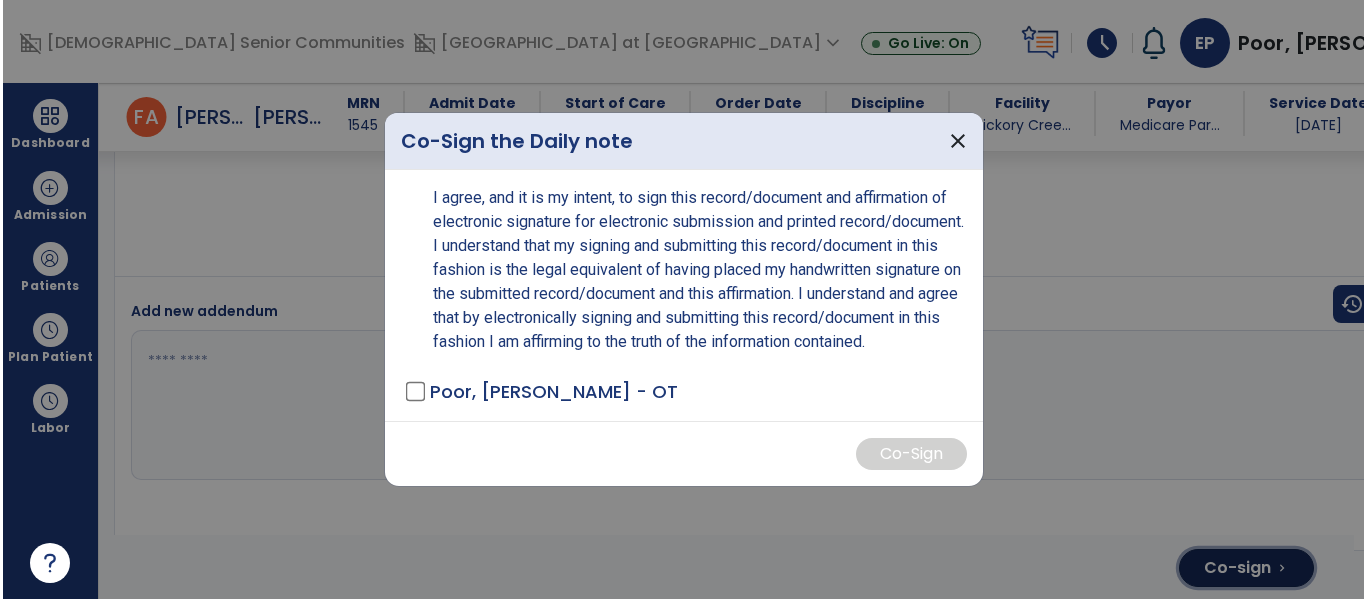 scroll, scrollTop: 5788, scrollLeft: 0, axis: vertical 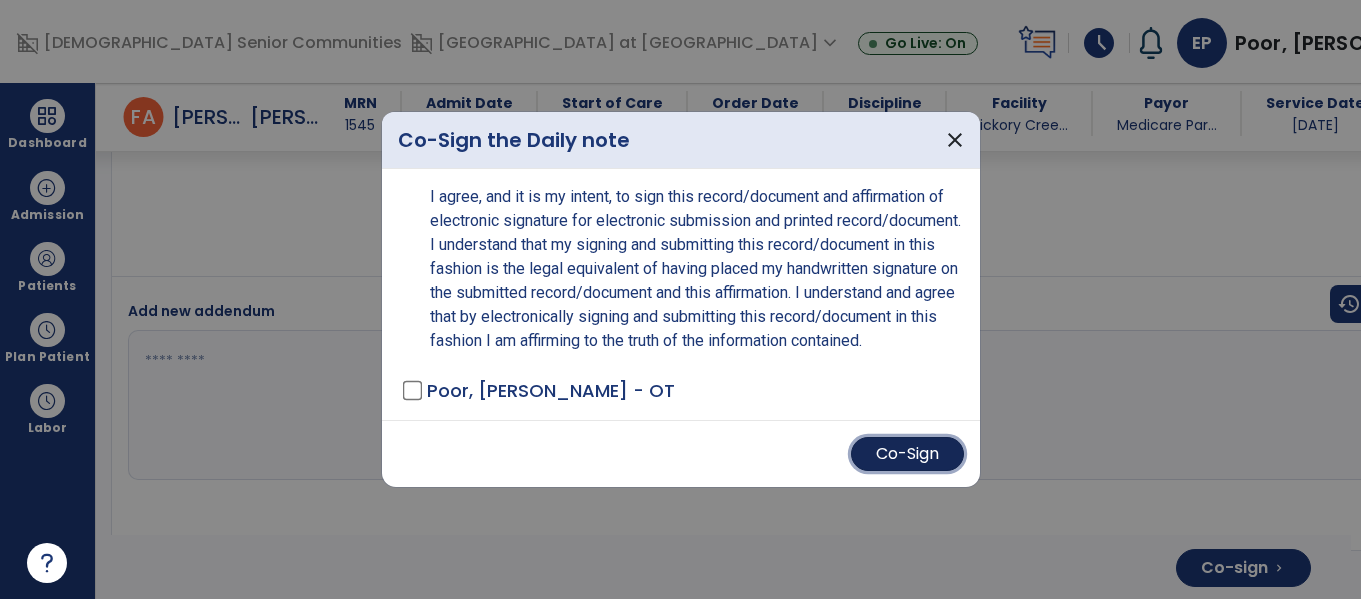 click on "Co-Sign" at bounding box center [907, 454] 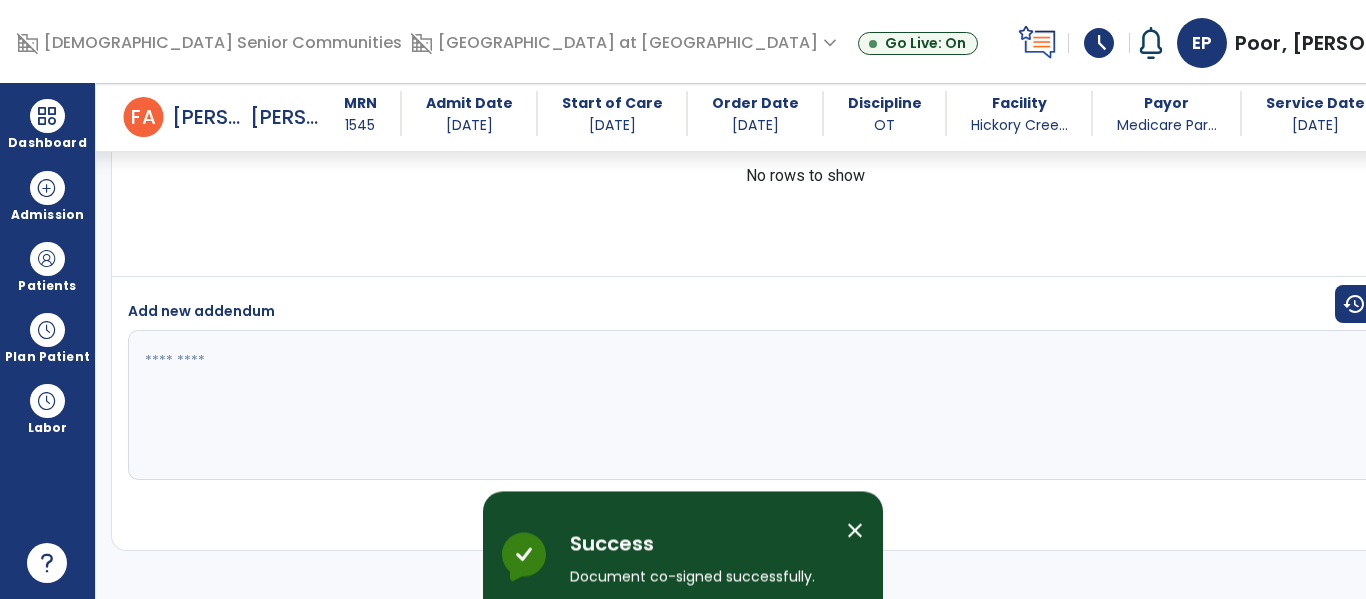 scroll, scrollTop: 5740, scrollLeft: 0, axis: vertical 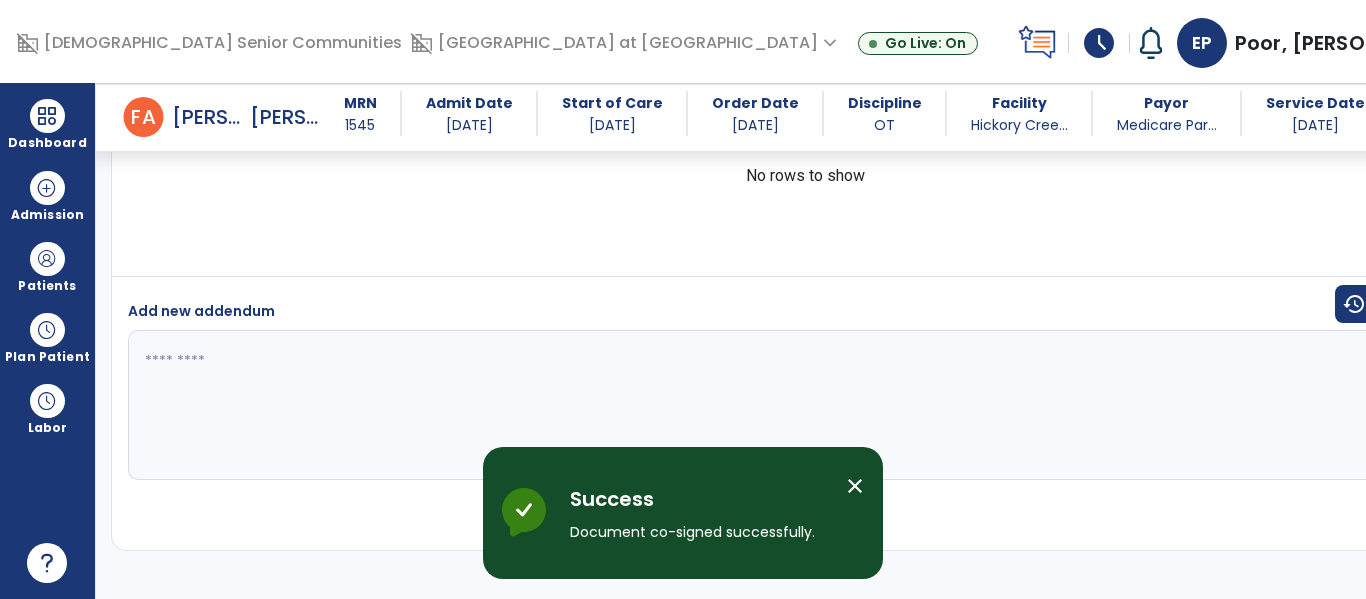 click on "close" at bounding box center [855, 486] 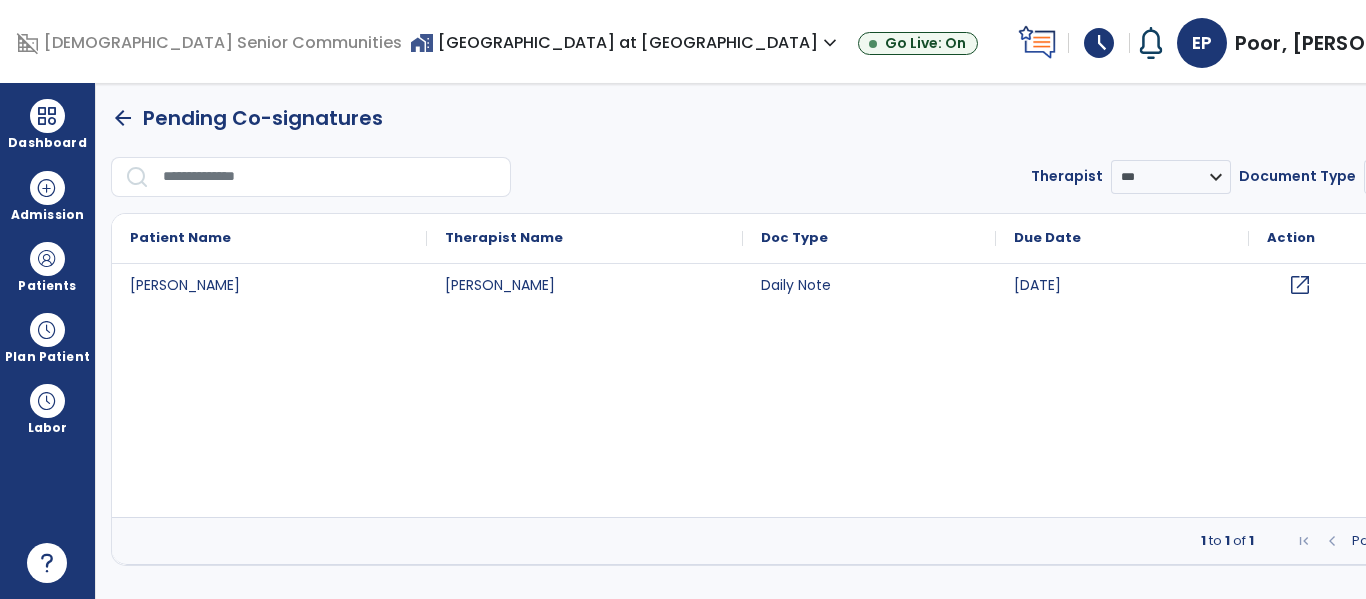 scroll, scrollTop: 0, scrollLeft: 0, axis: both 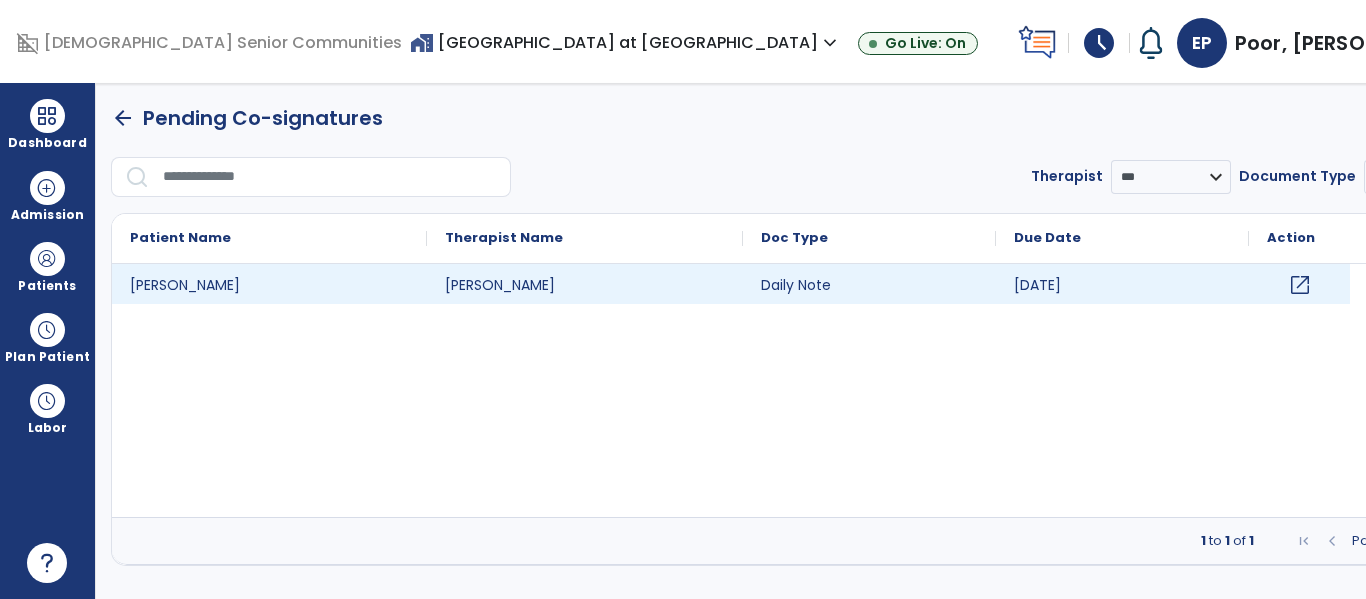 click on "open_in_new" 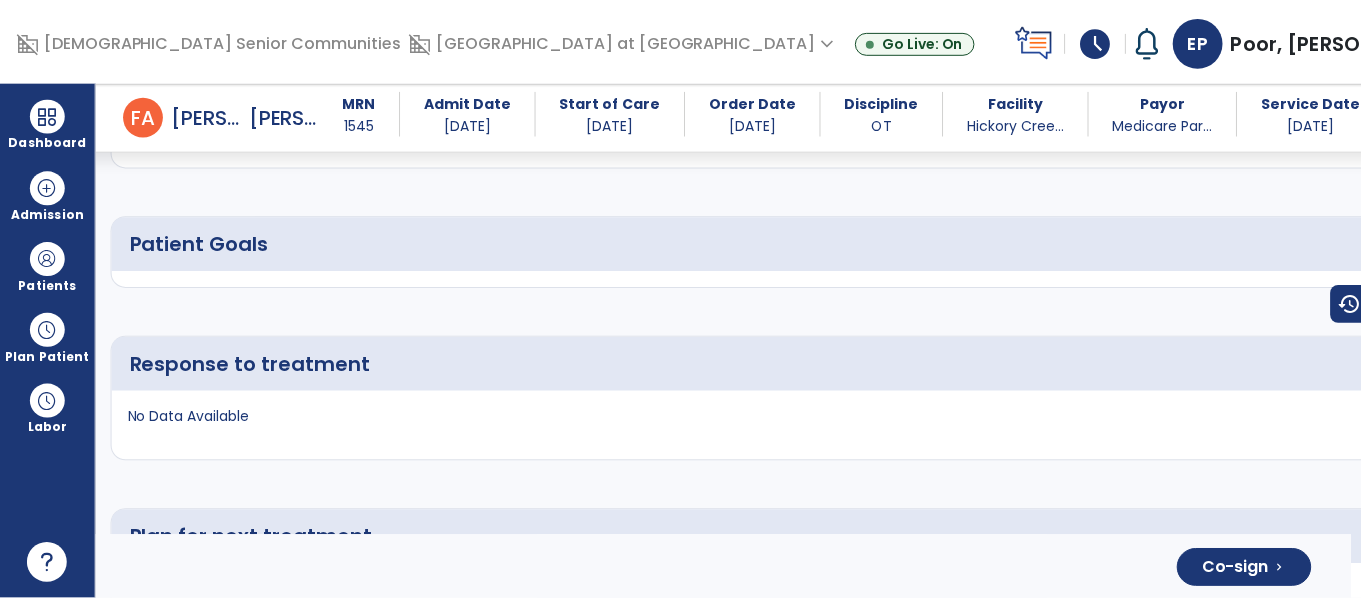 scroll, scrollTop: 2569, scrollLeft: 0, axis: vertical 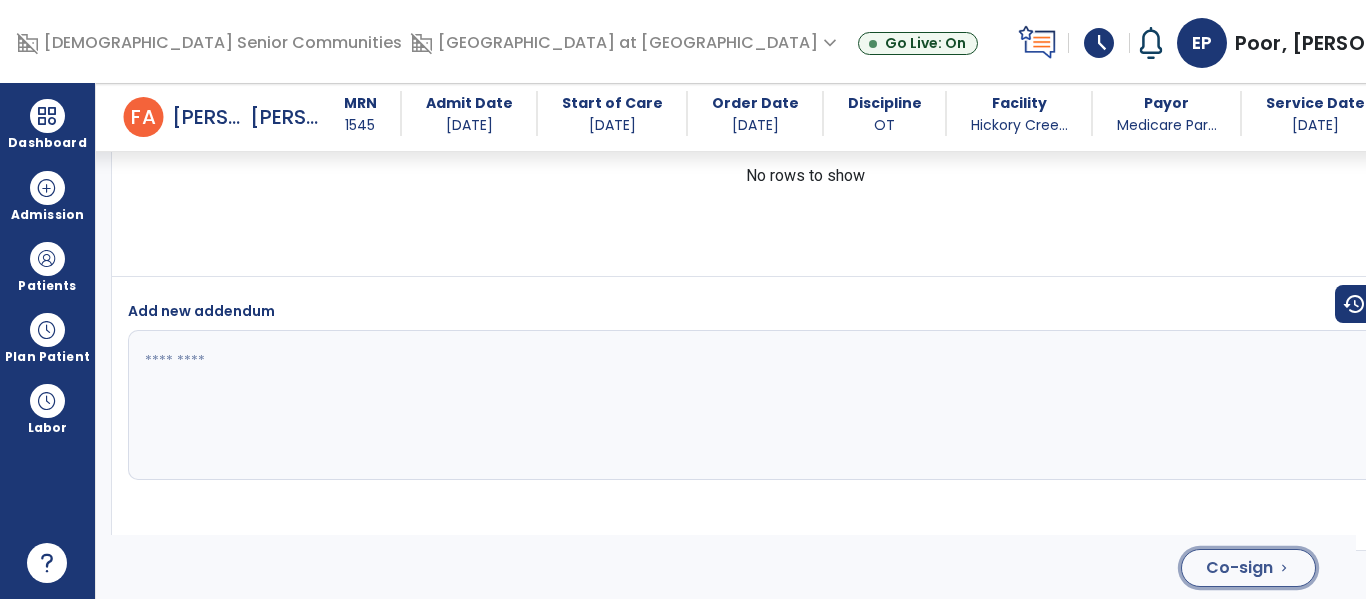 click on "Co-sign" 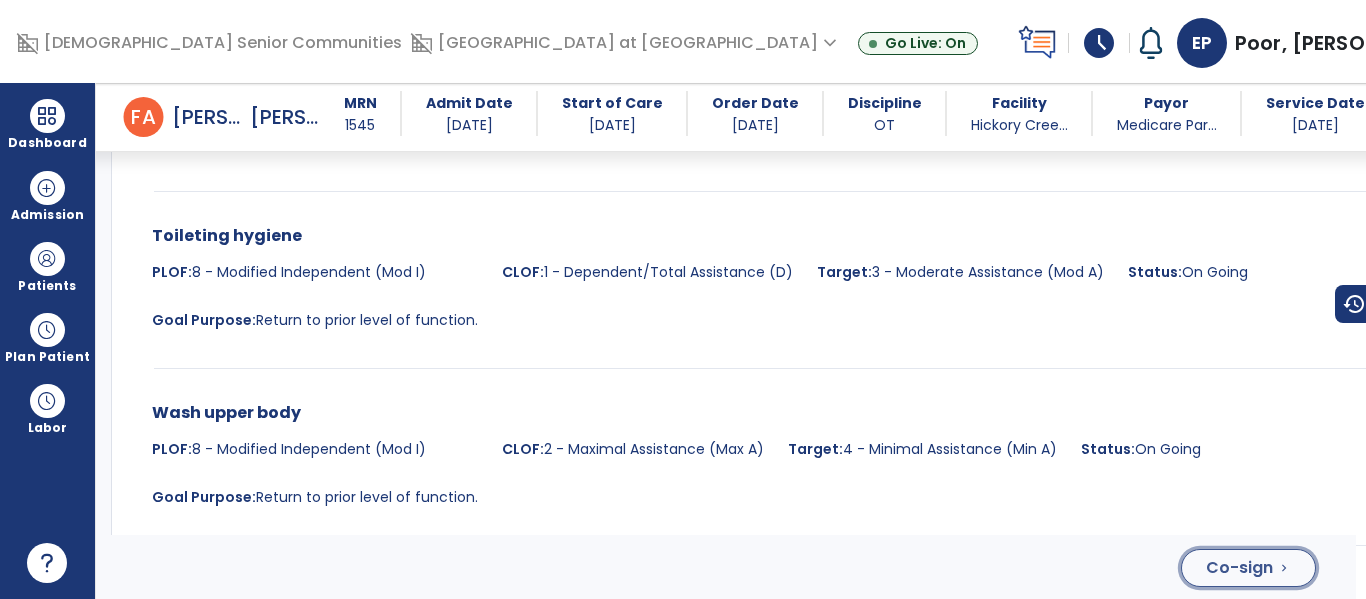 click on "Co-sign" 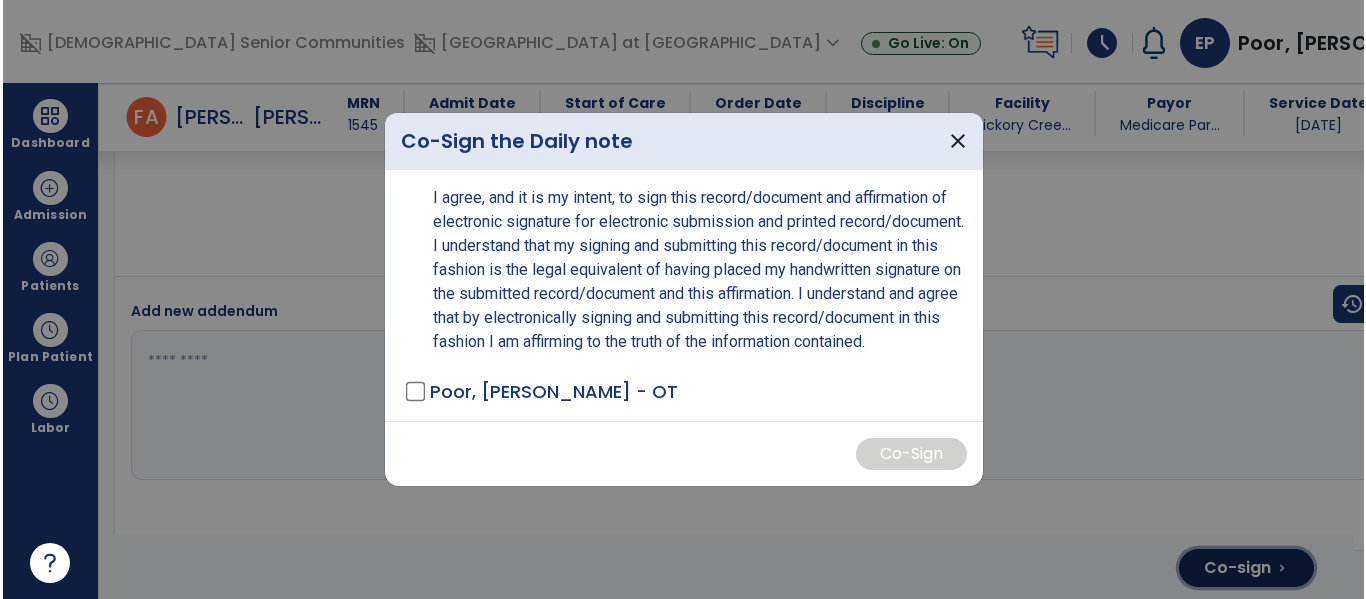 scroll, scrollTop: 5725, scrollLeft: 0, axis: vertical 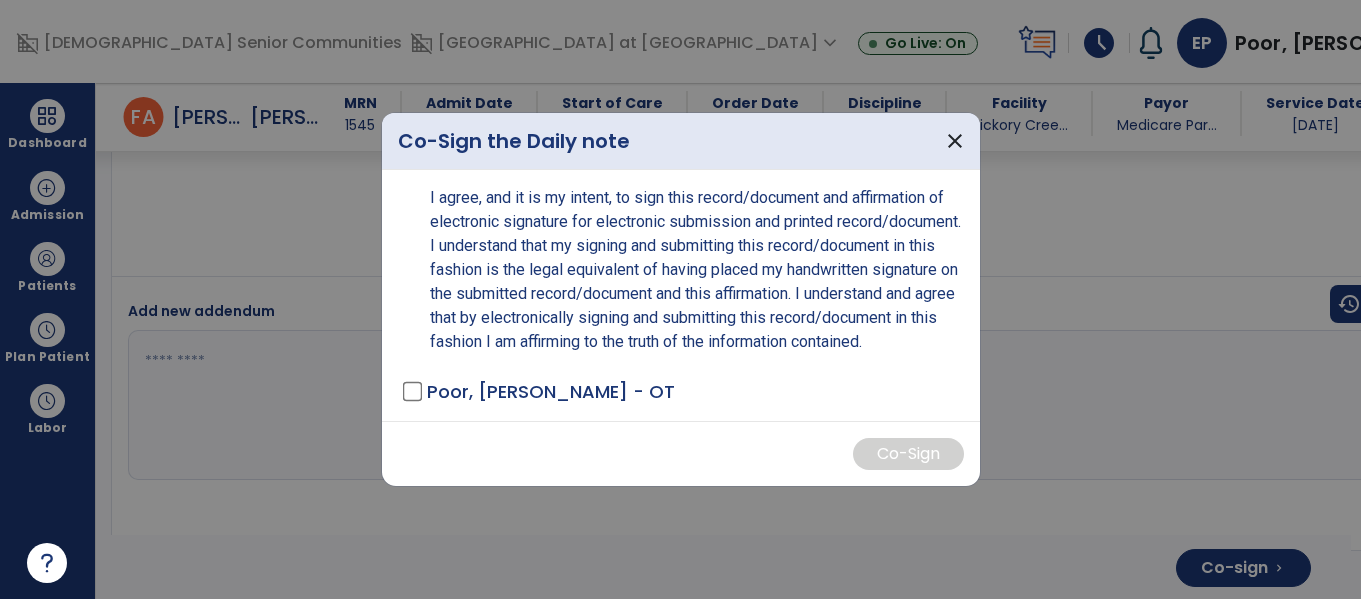 click on "Poor, [PERSON_NAME]  - OT" at bounding box center [685, 391] 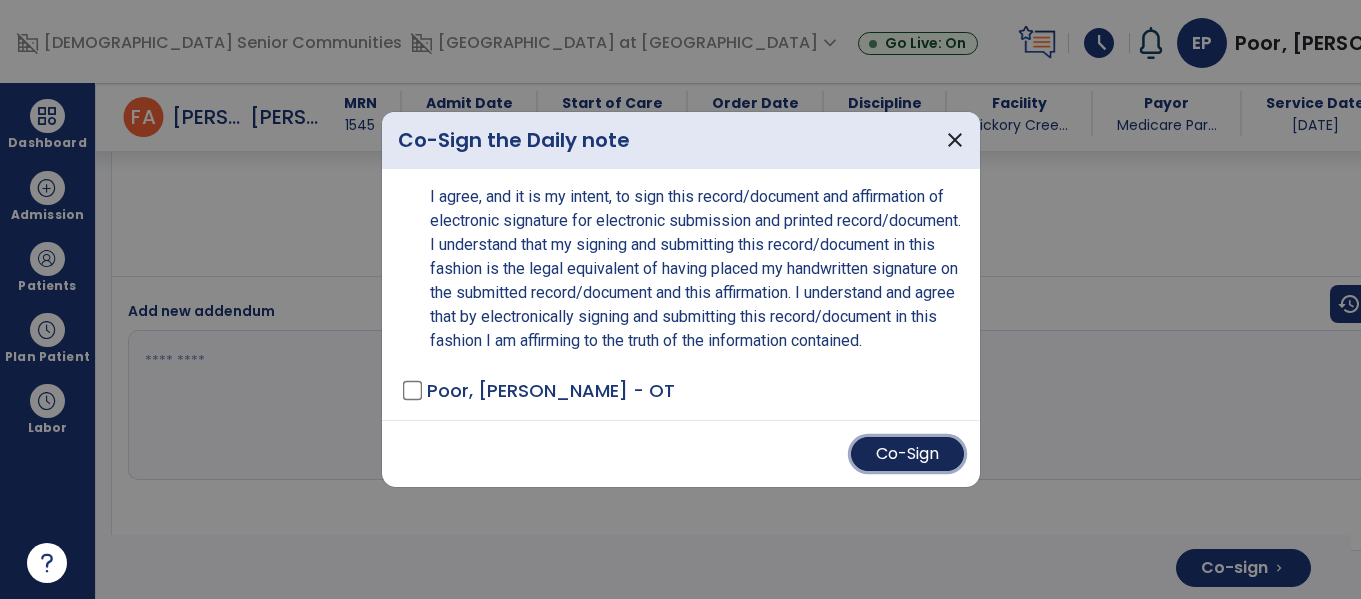 click on "Co-Sign" at bounding box center [907, 454] 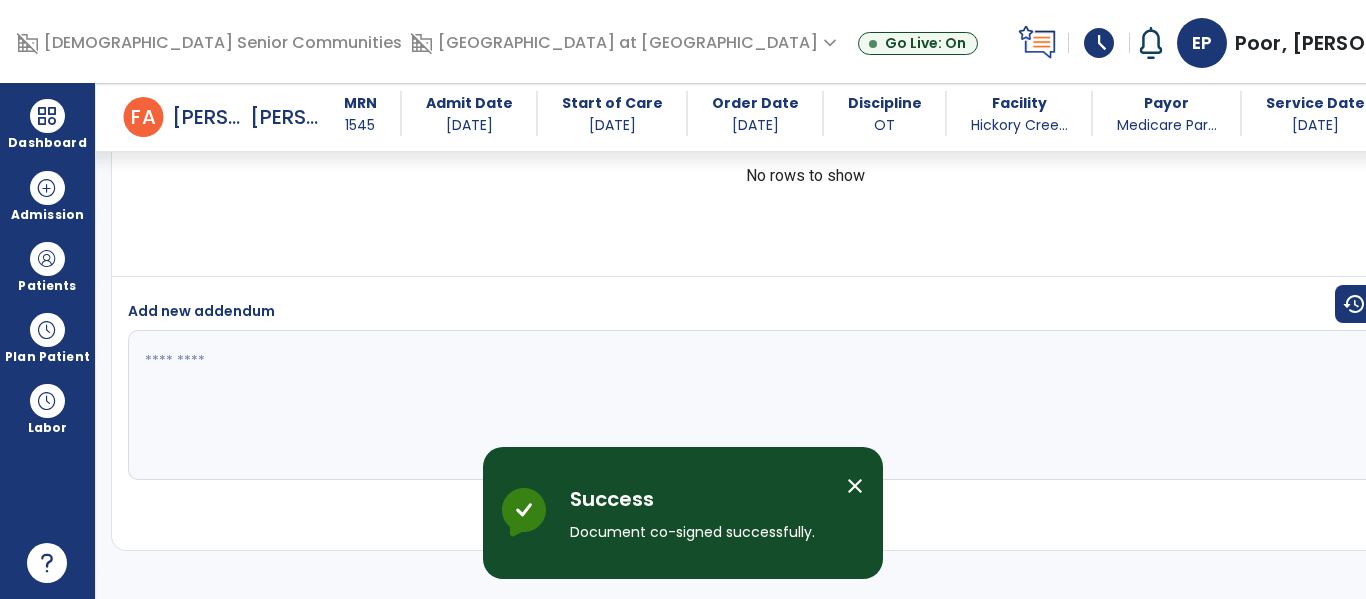 scroll, scrollTop: 5677, scrollLeft: 0, axis: vertical 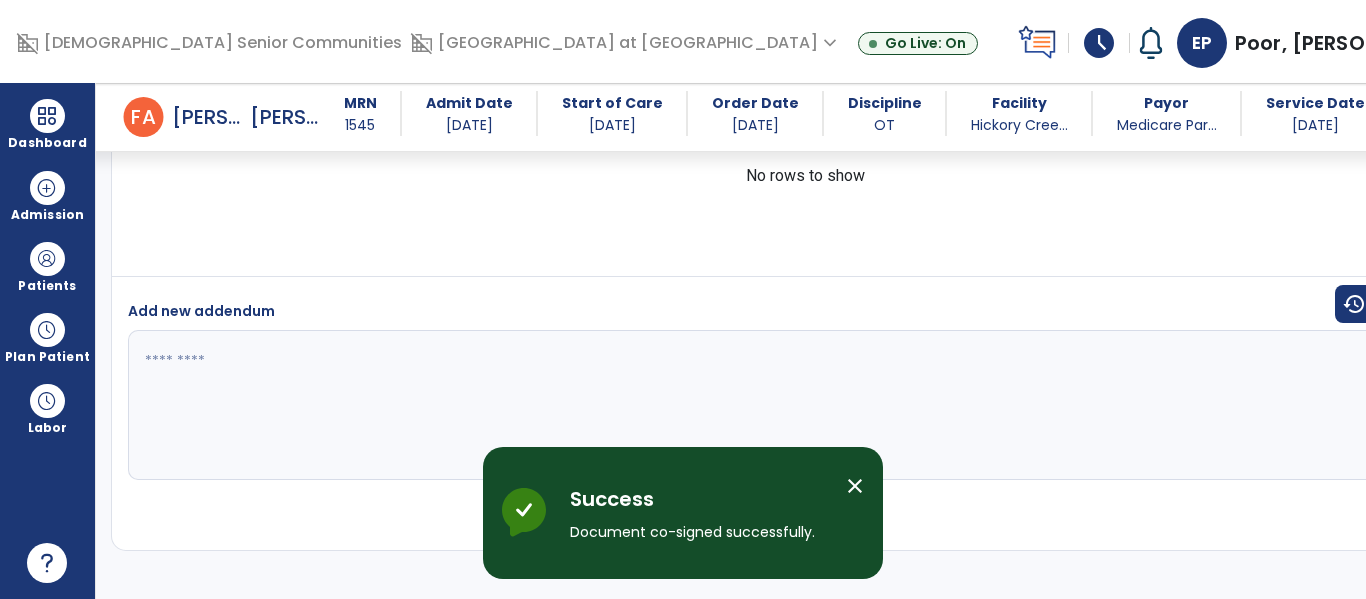 click on "close" at bounding box center (863, 489) 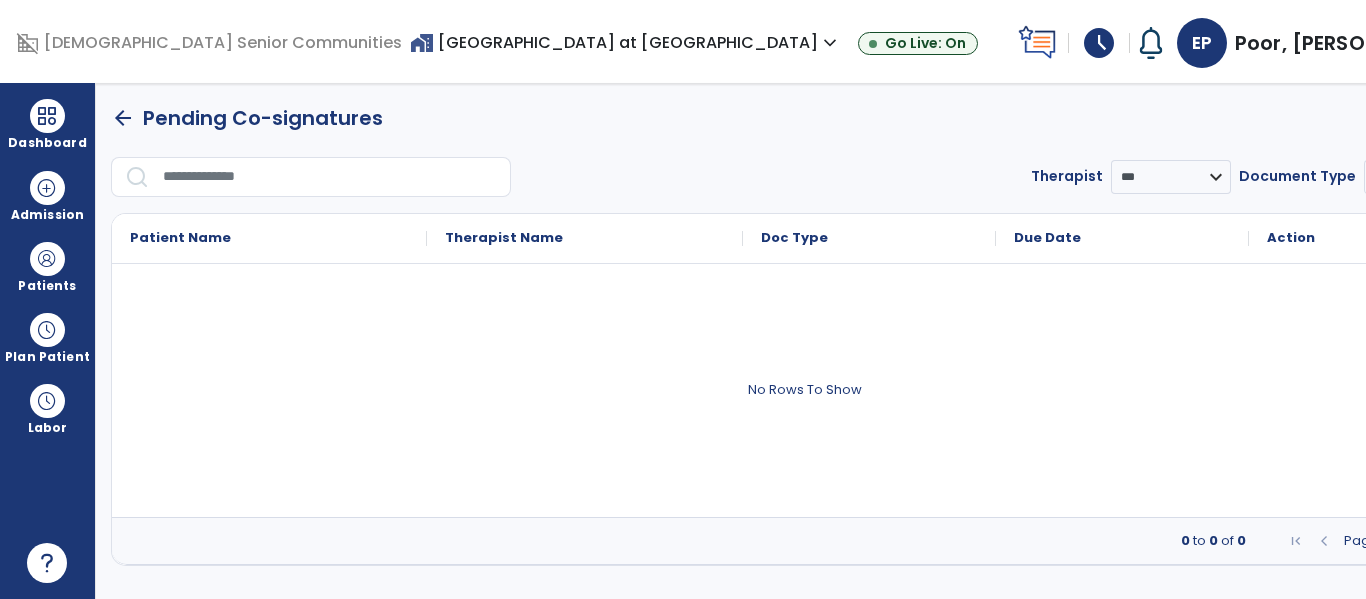 scroll, scrollTop: 0, scrollLeft: 0, axis: both 